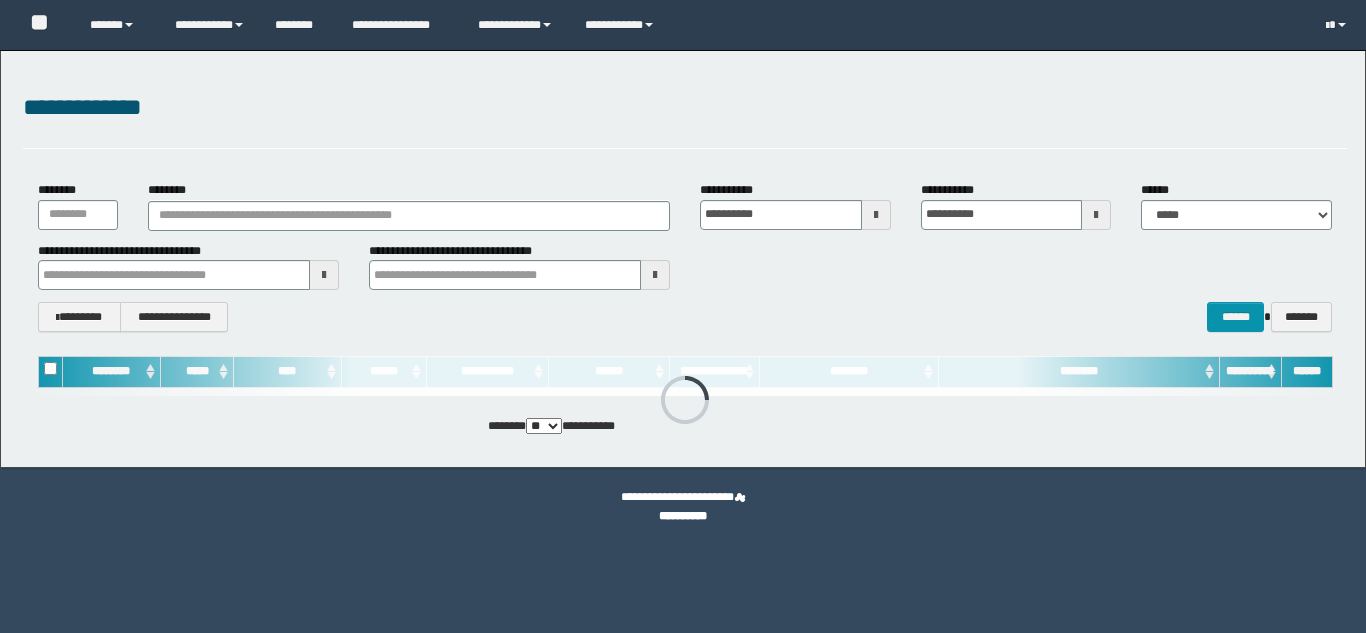 scroll, scrollTop: 0, scrollLeft: 0, axis: both 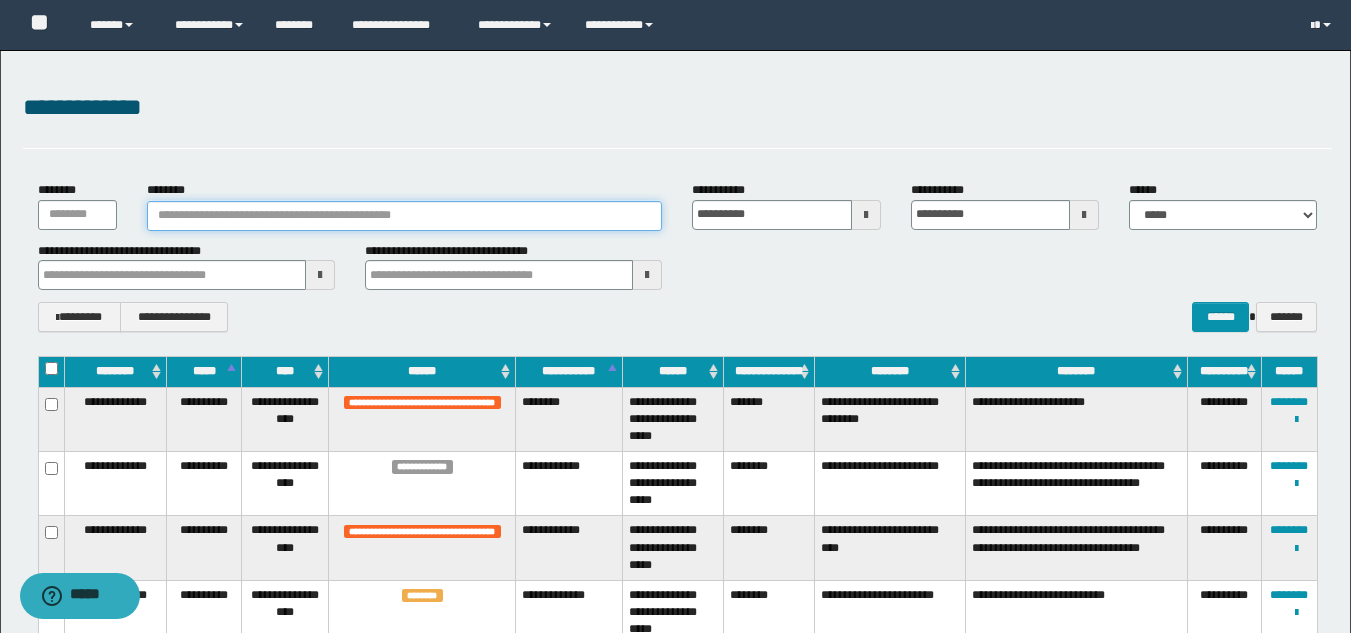 click on "********" at bounding box center (405, 216) 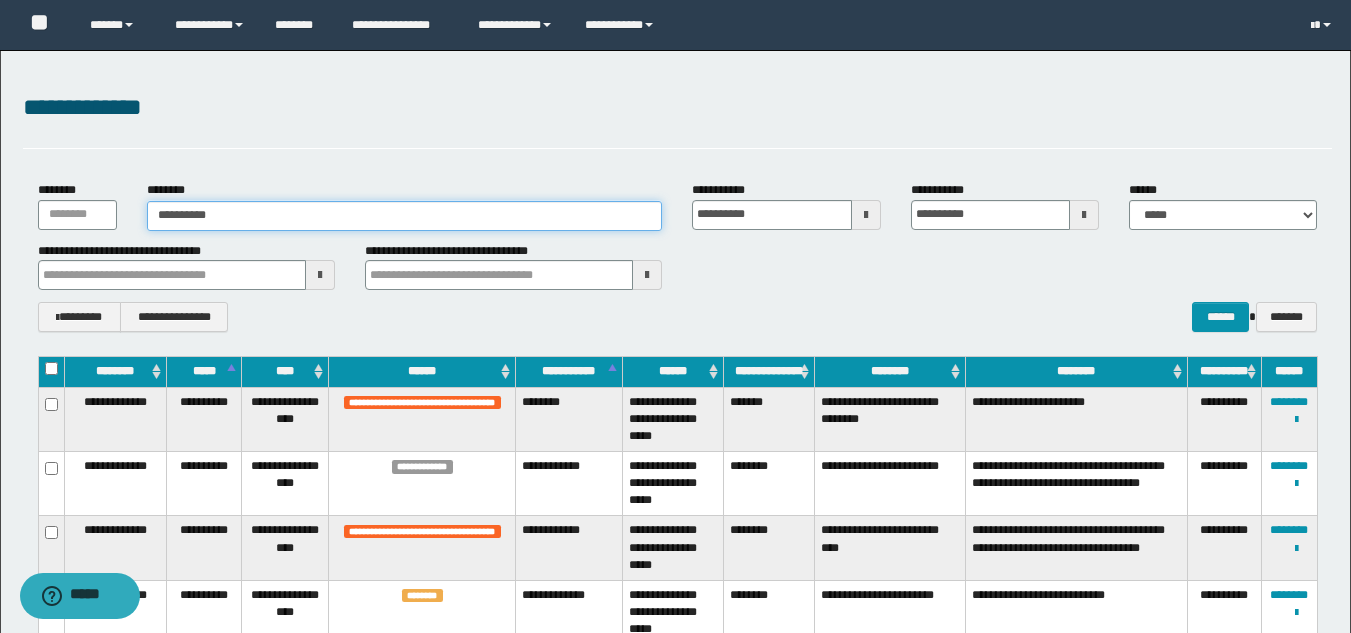 type on "**********" 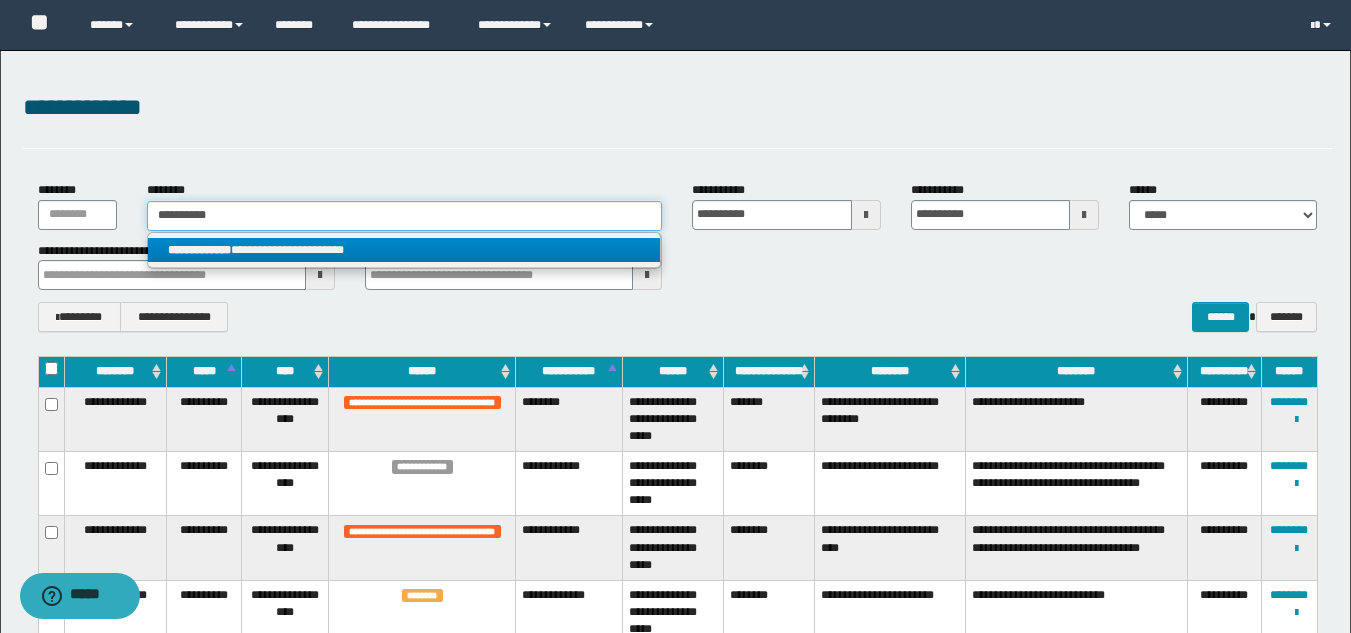 type on "**********" 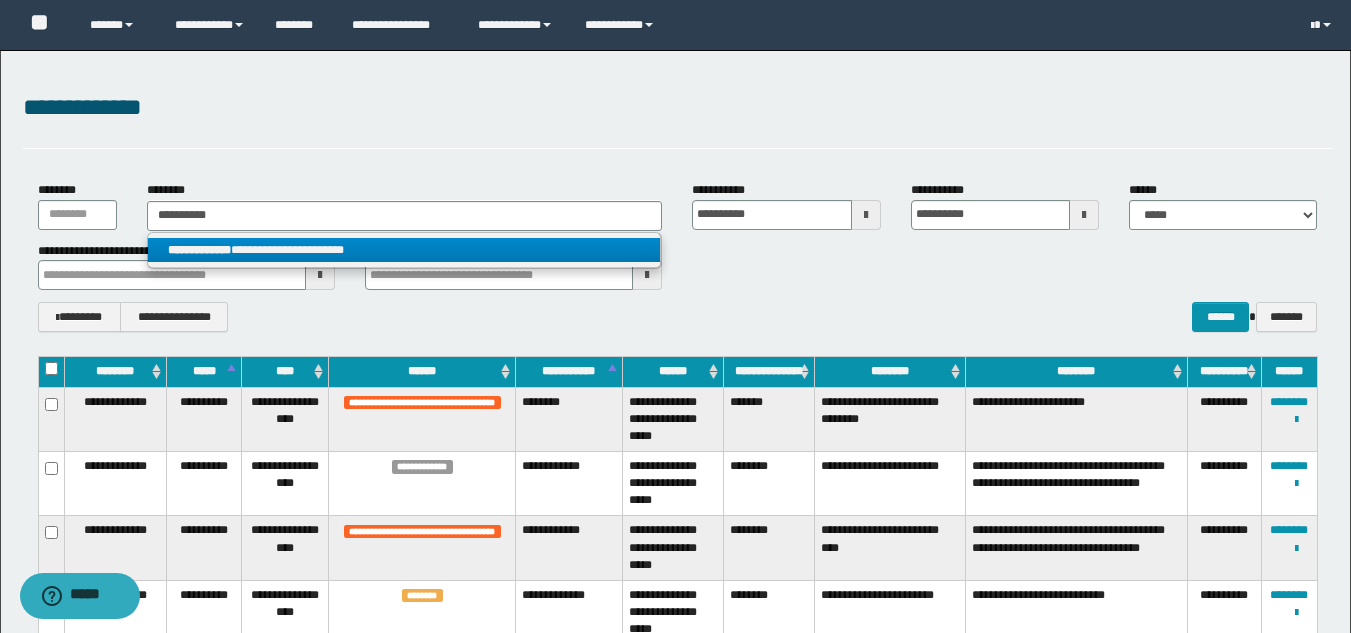 click on "**********" at bounding box center (404, 250) 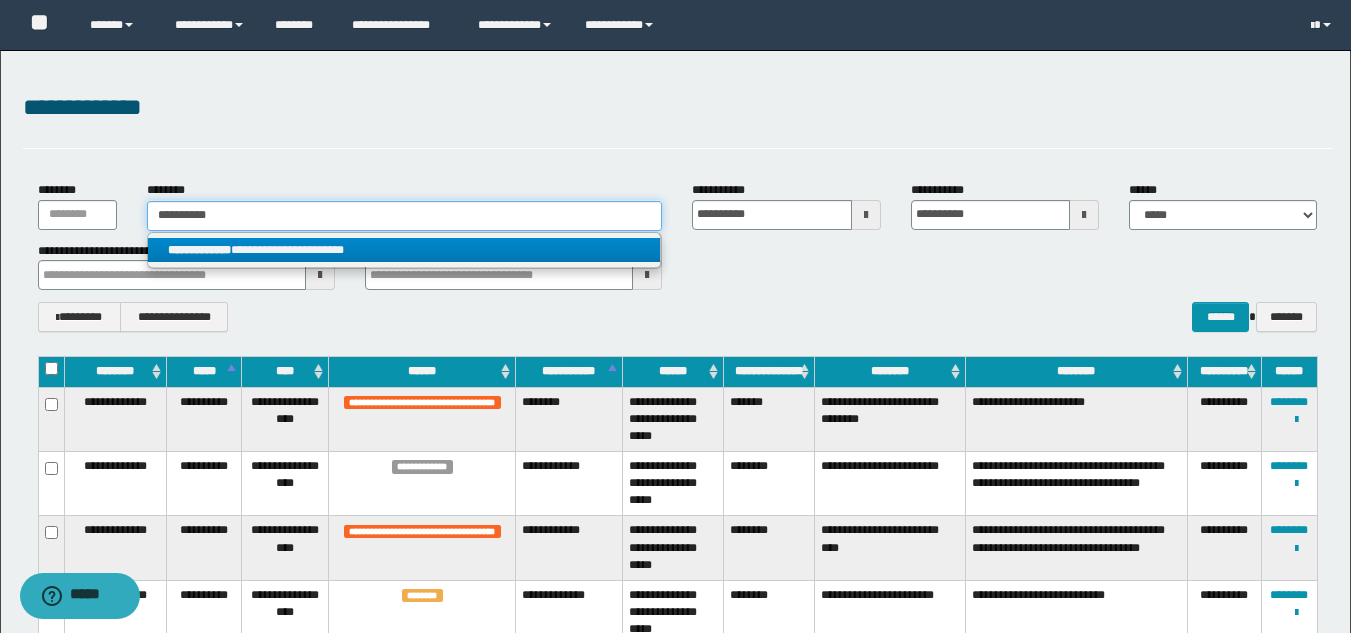 type 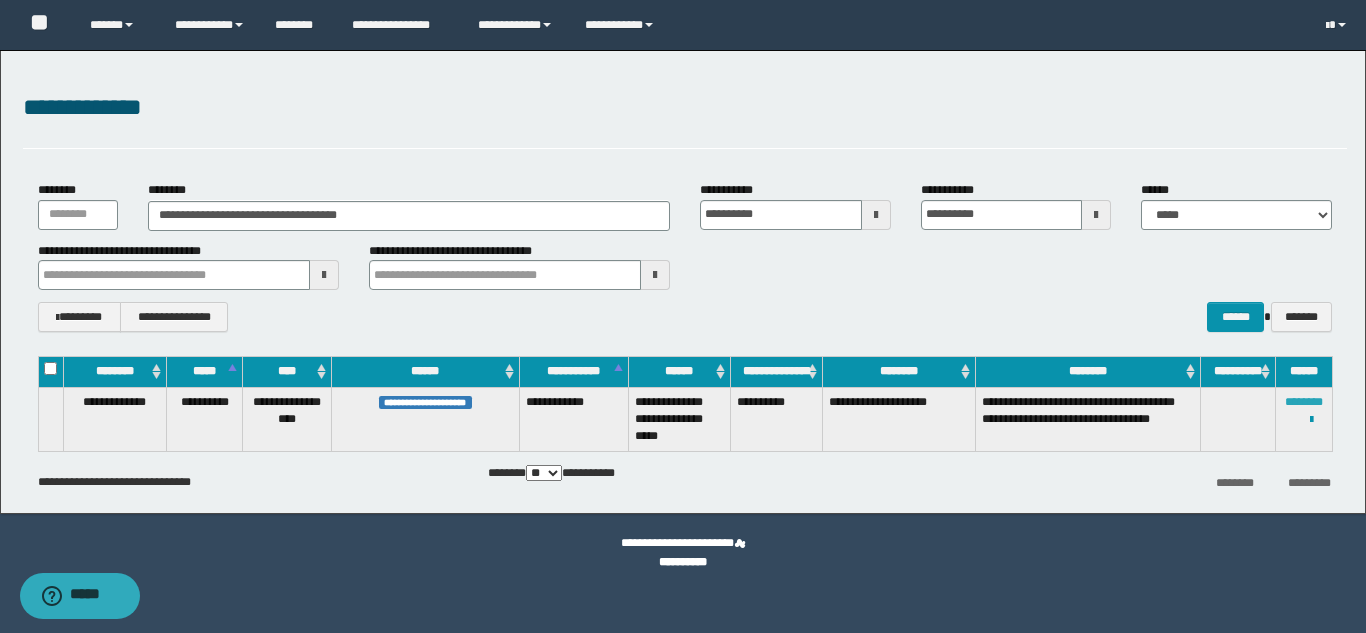 click on "********" at bounding box center (1304, 402) 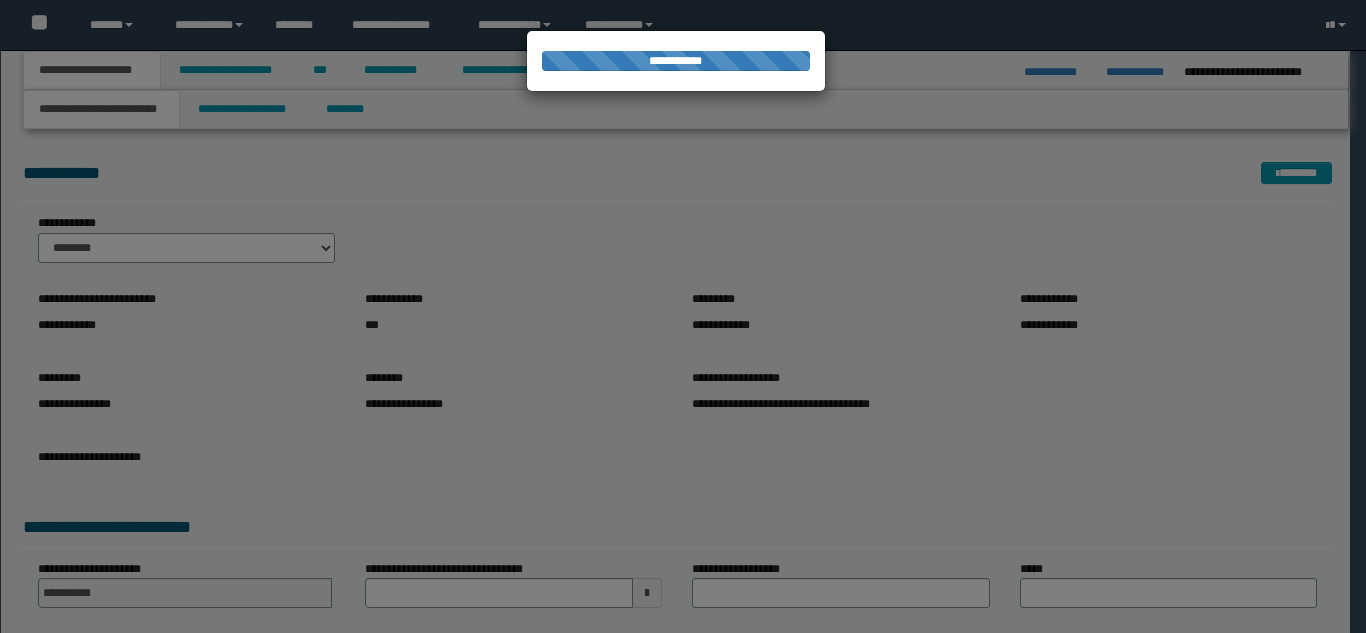 scroll, scrollTop: 0, scrollLeft: 0, axis: both 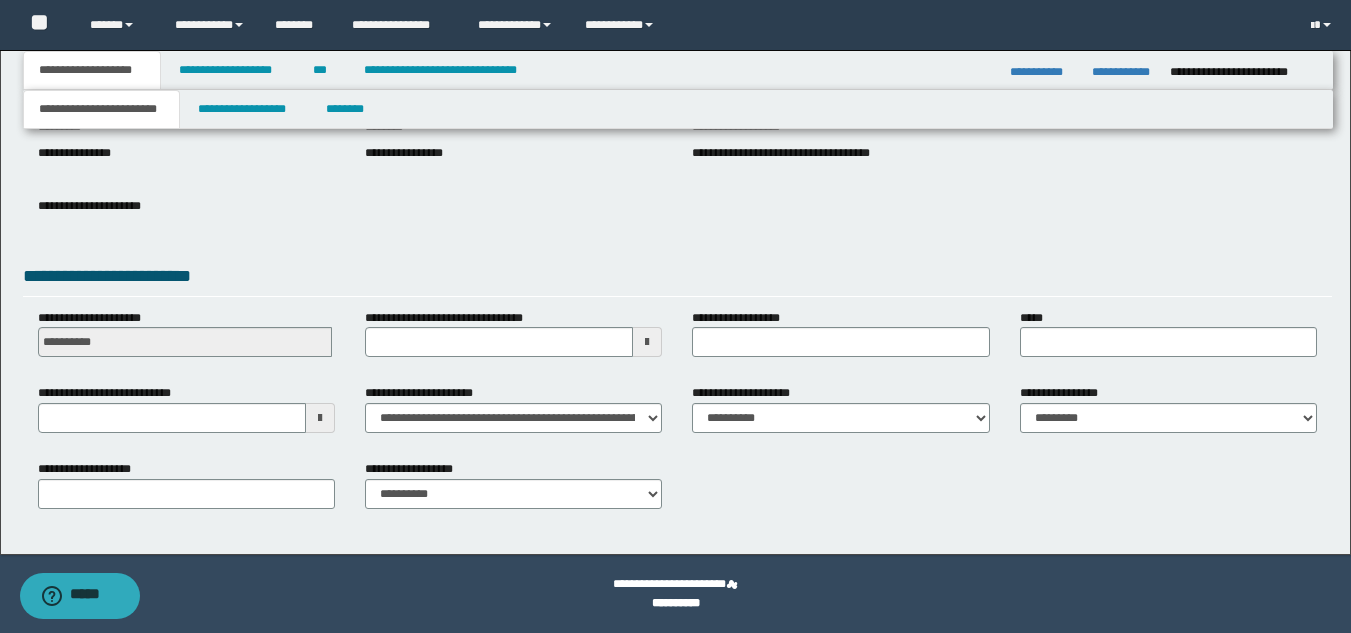 click at bounding box center (320, 418) 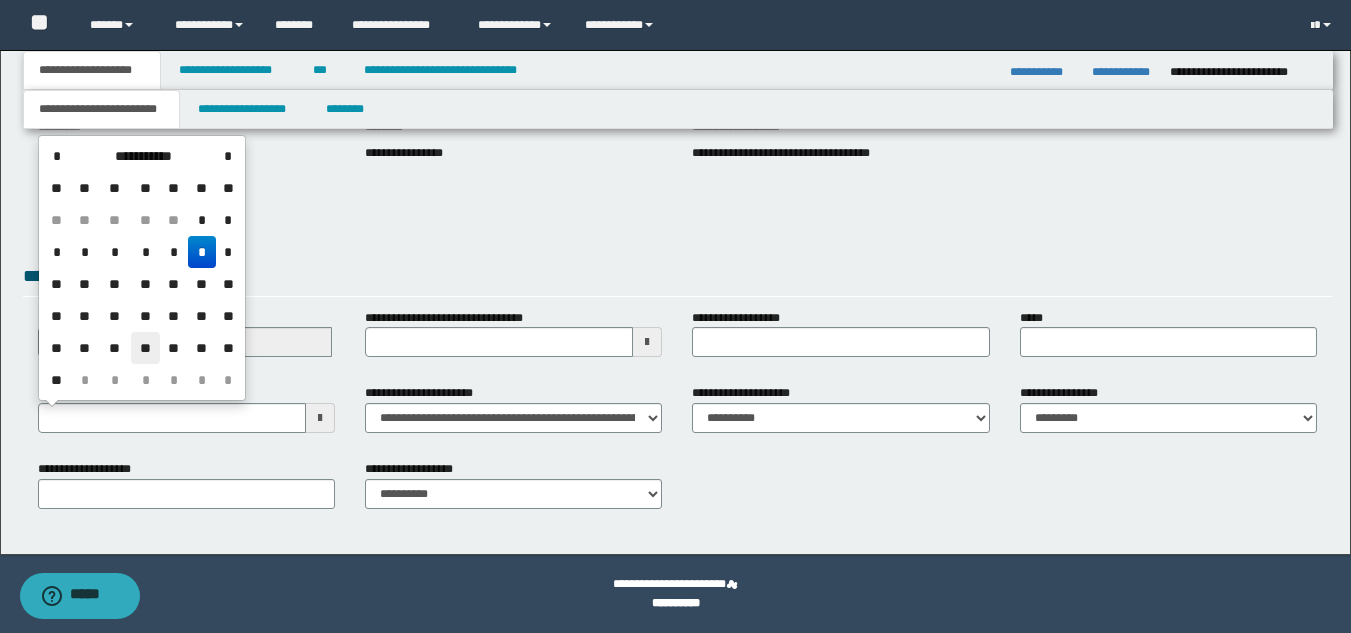 click on "**" at bounding box center [145, 348] 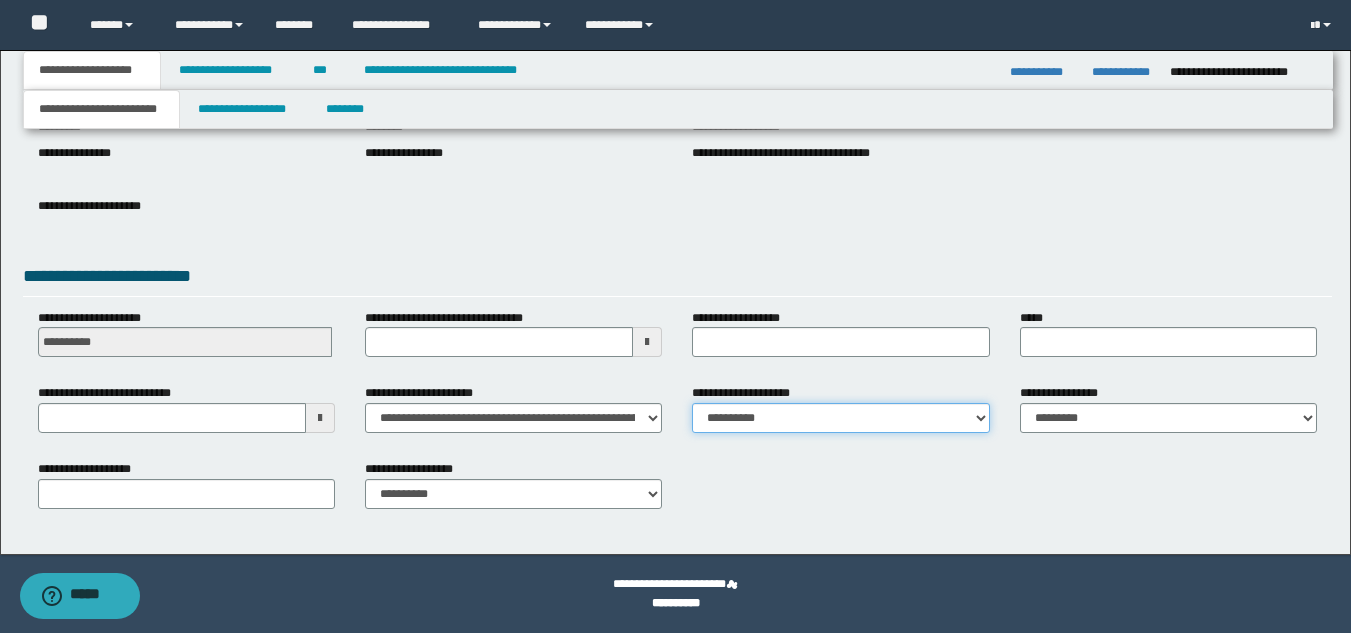 click on "**********" at bounding box center [840, 418] 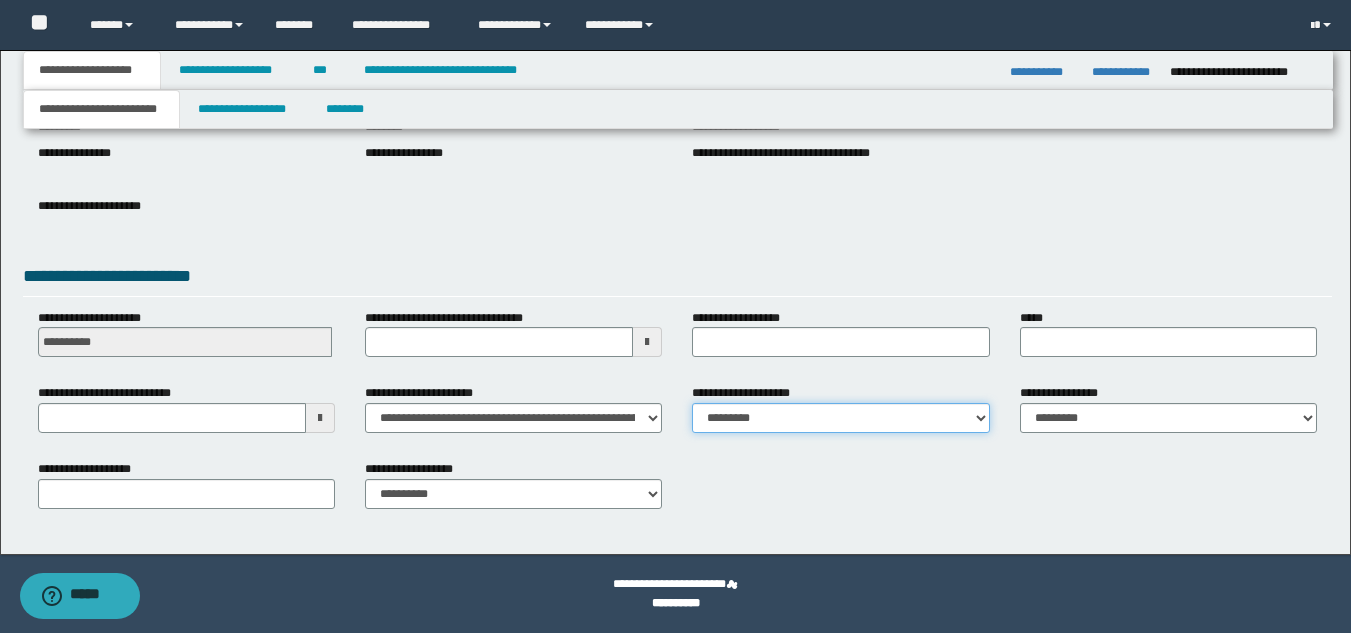 click on "**********" at bounding box center (840, 418) 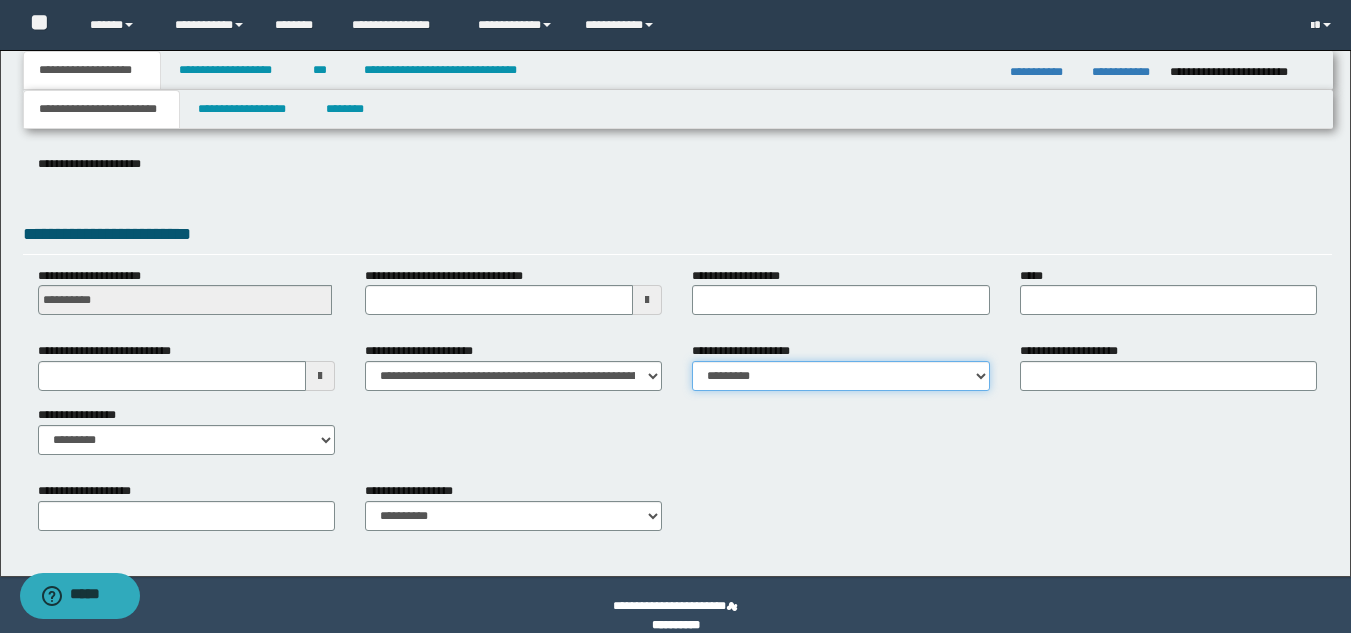scroll, scrollTop: 315, scrollLeft: 0, axis: vertical 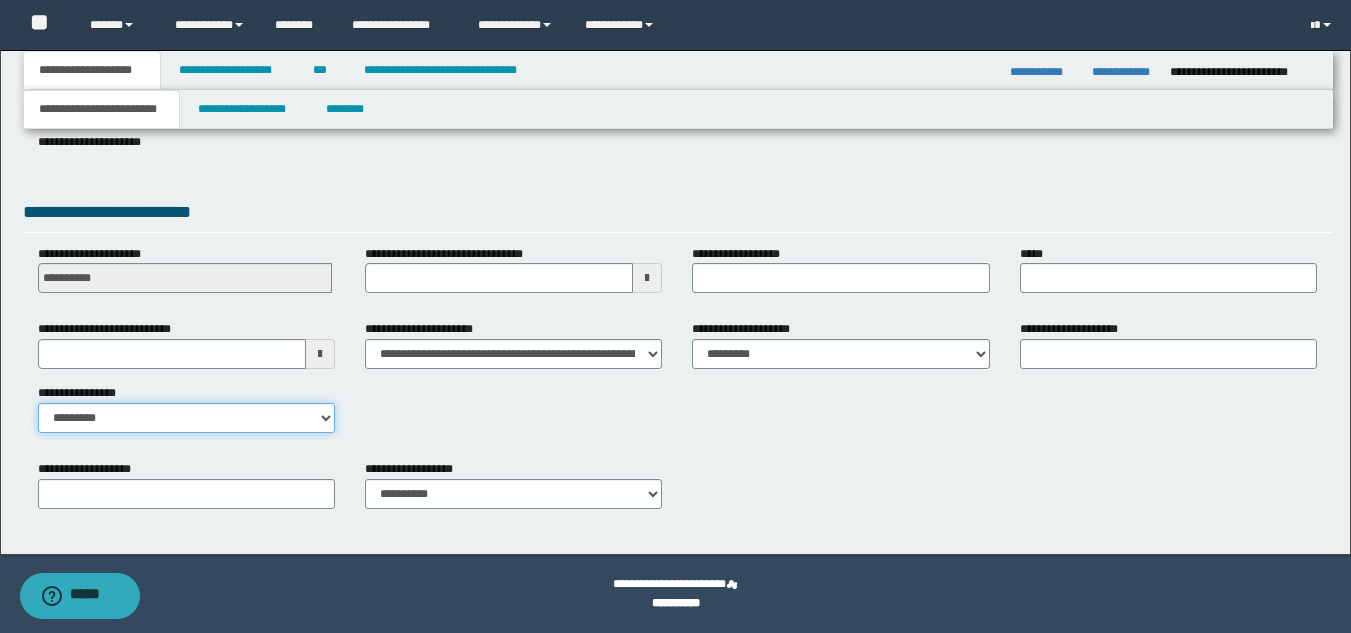 drag, startPoint x: 256, startPoint y: 419, endPoint x: 261, endPoint y: 428, distance: 10.29563 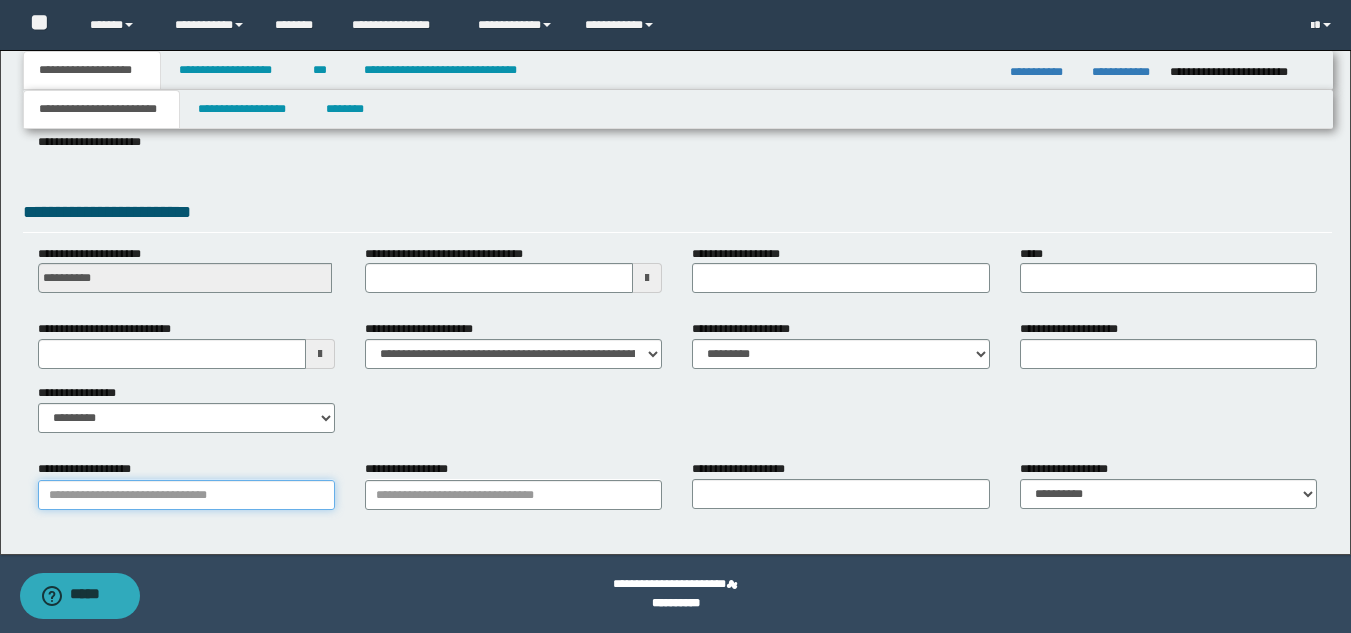 click on "**********" at bounding box center (186, 495) 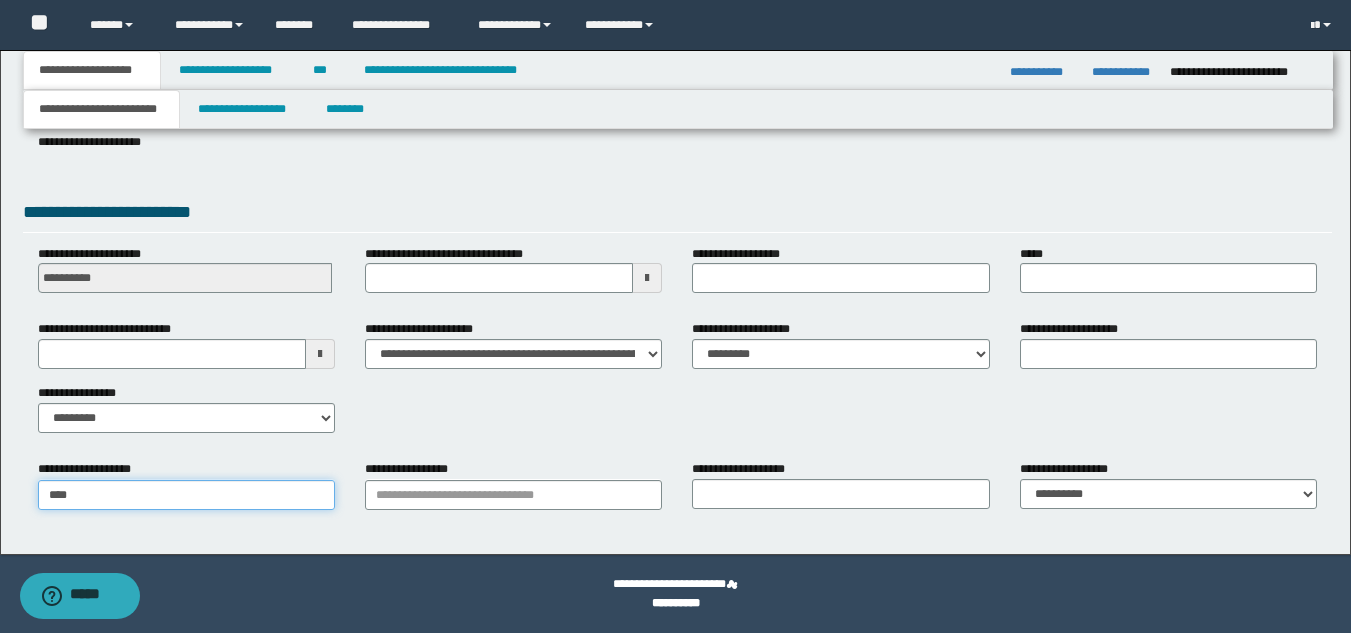 type on "*****" 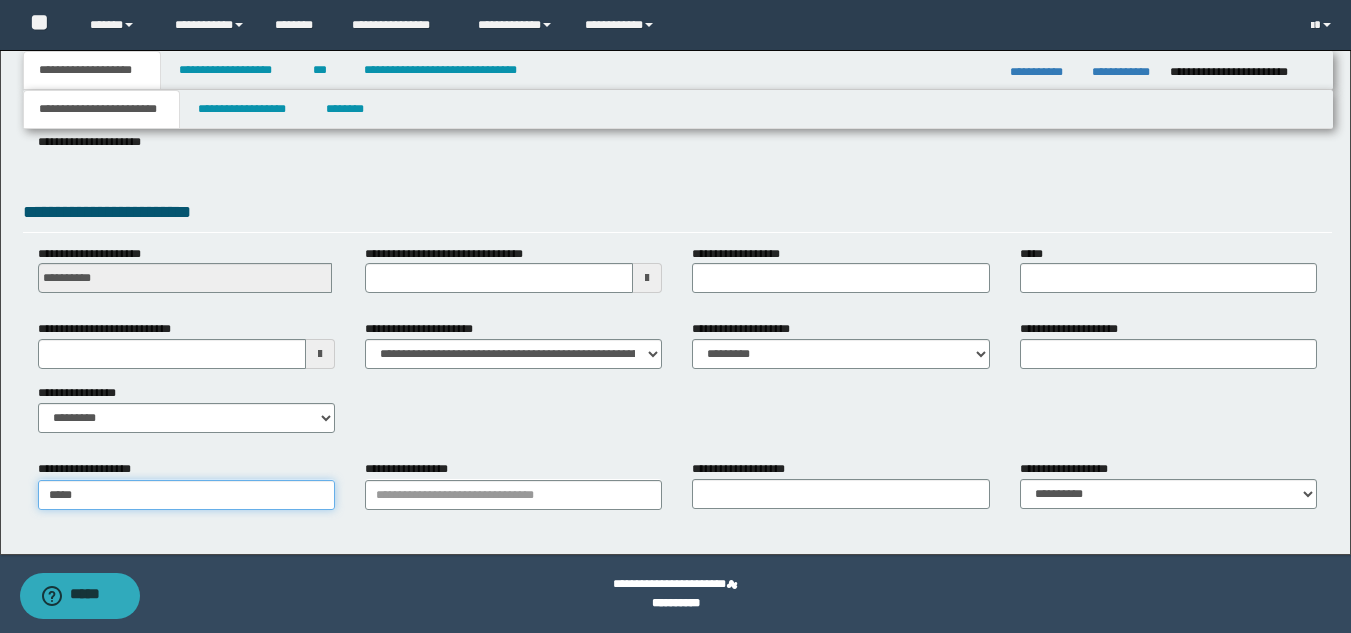 type on "**********" 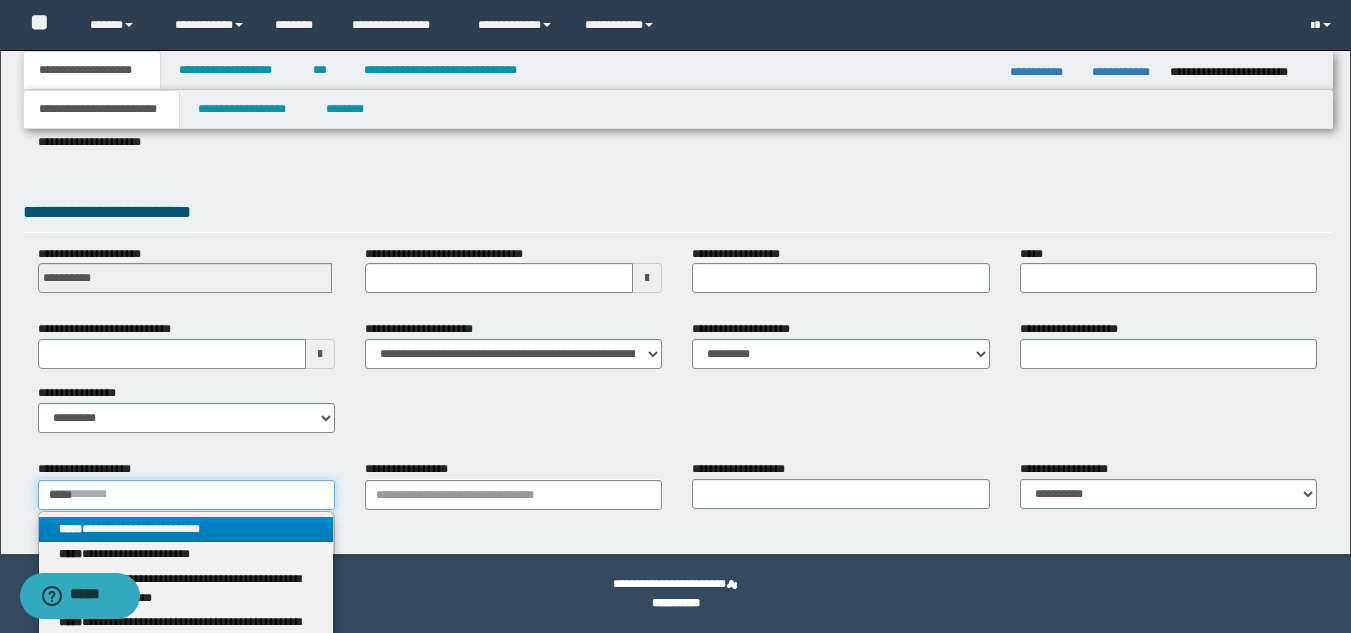 type on "*****" 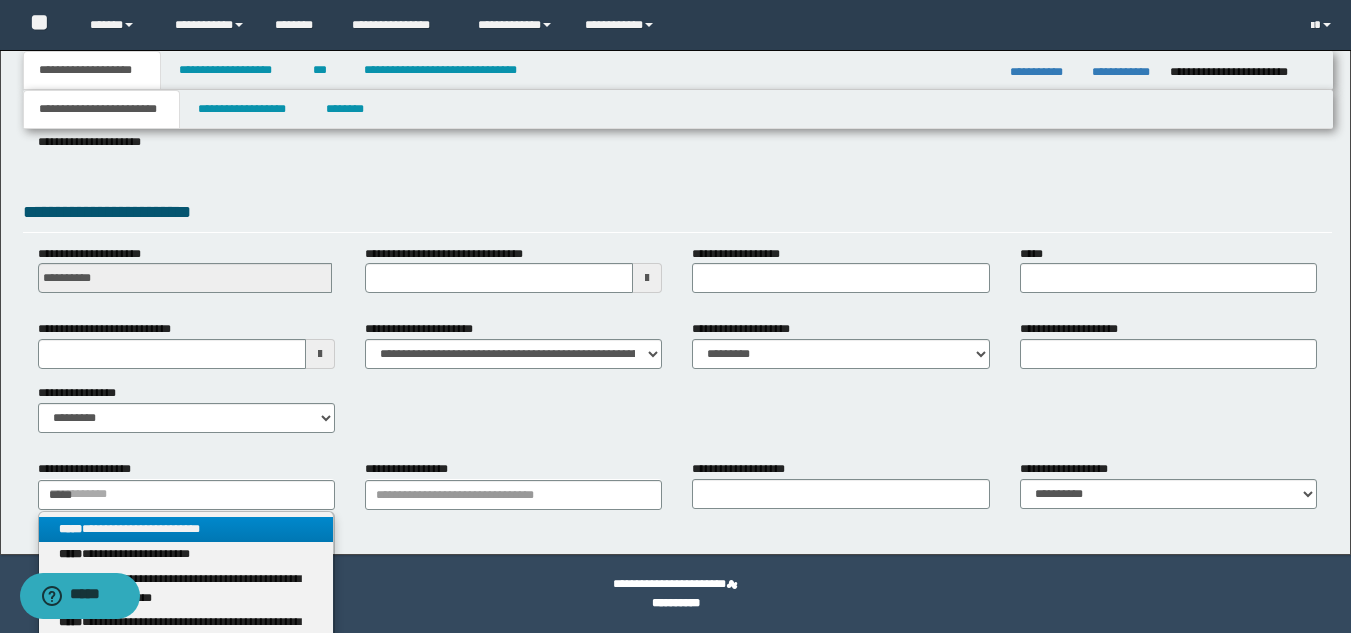 click on "**********" at bounding box center [186, 529] 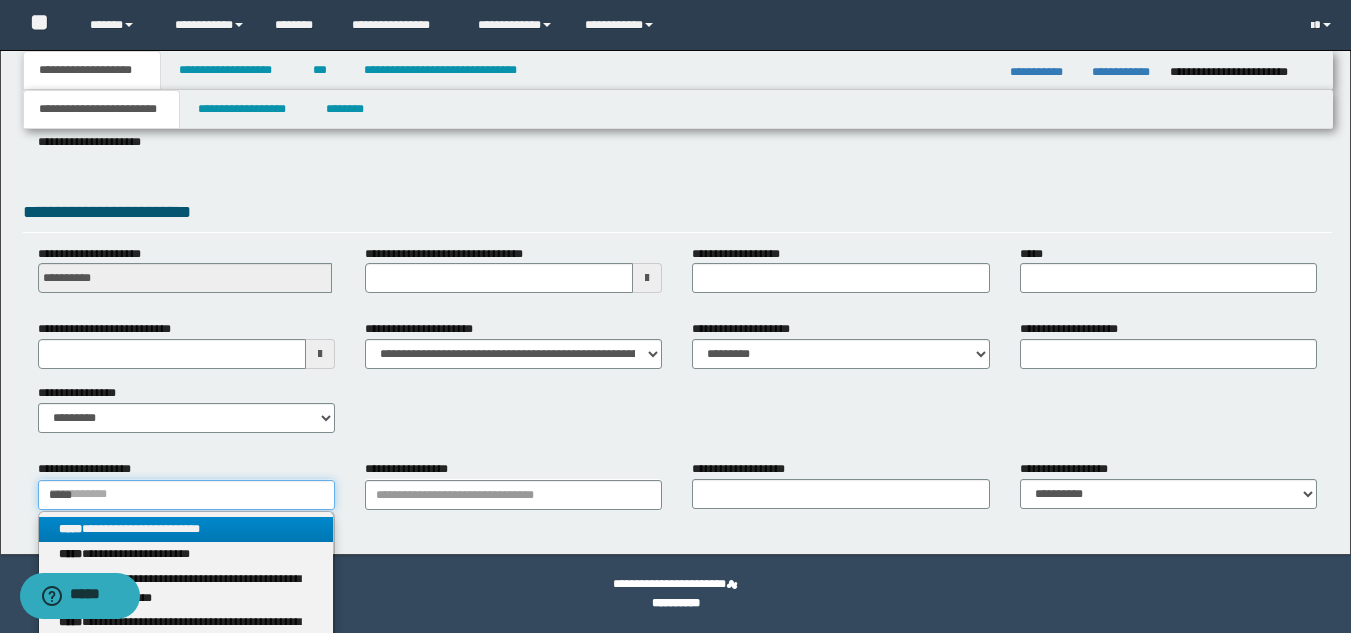 type 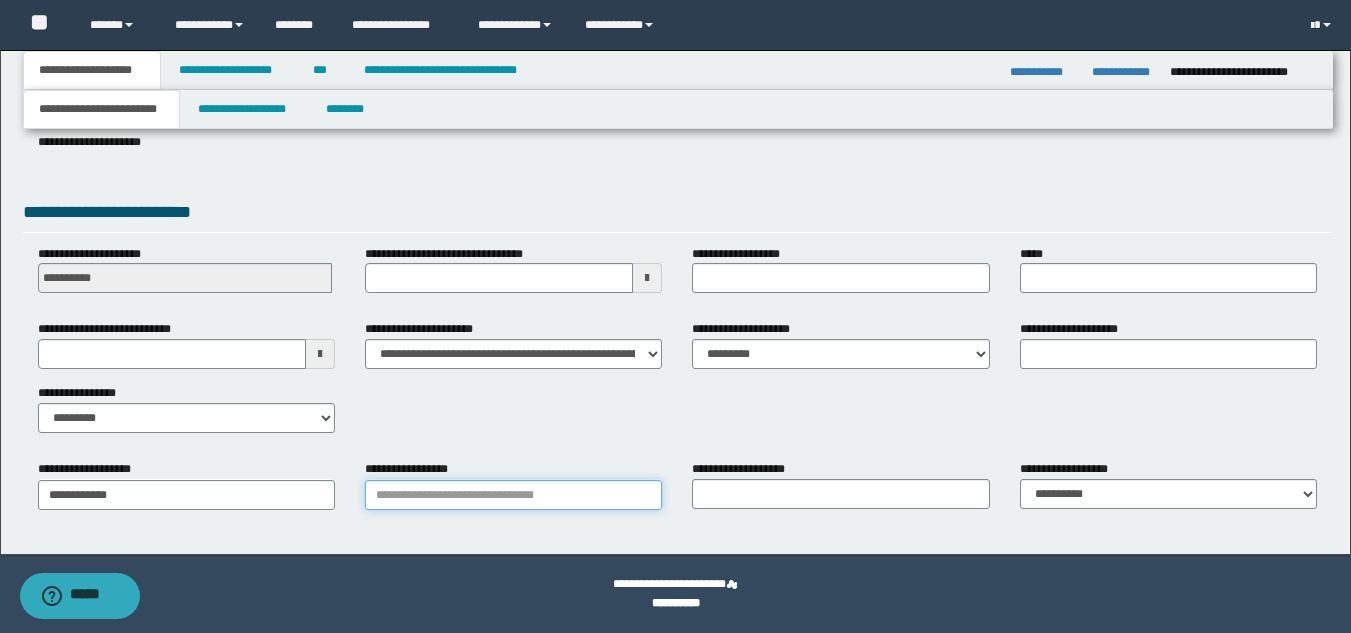 click on "**********" at bounding box center [513, 495] 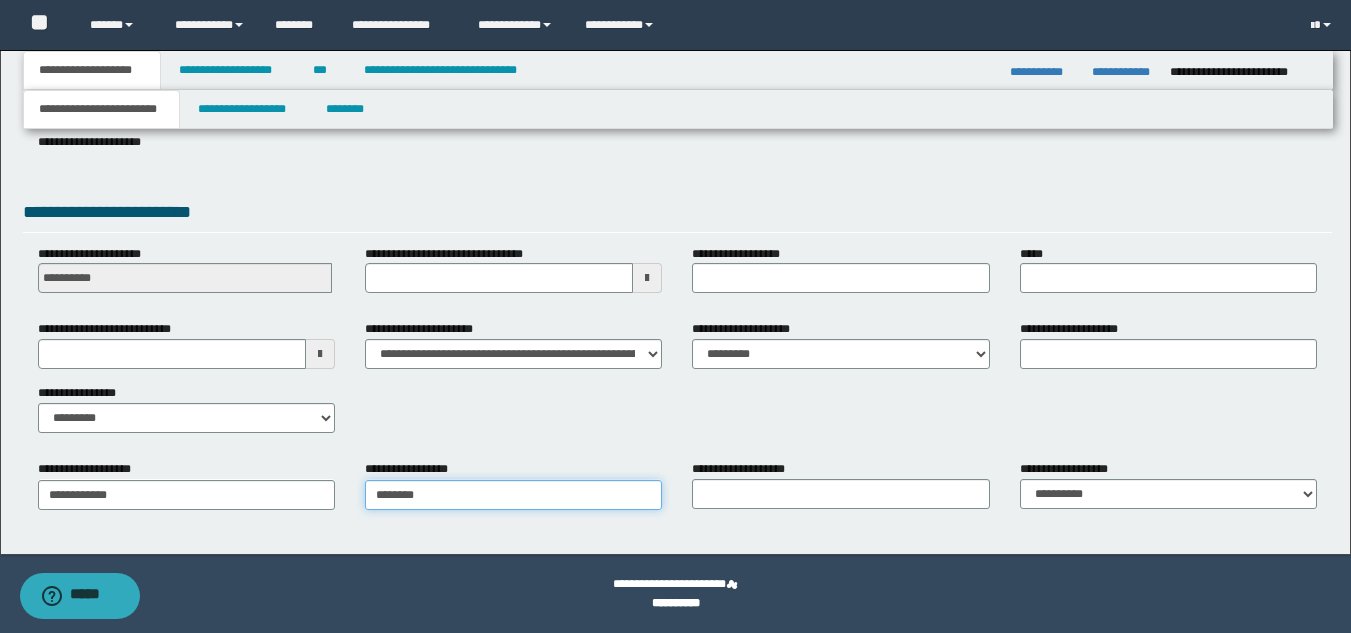 type on "*********" 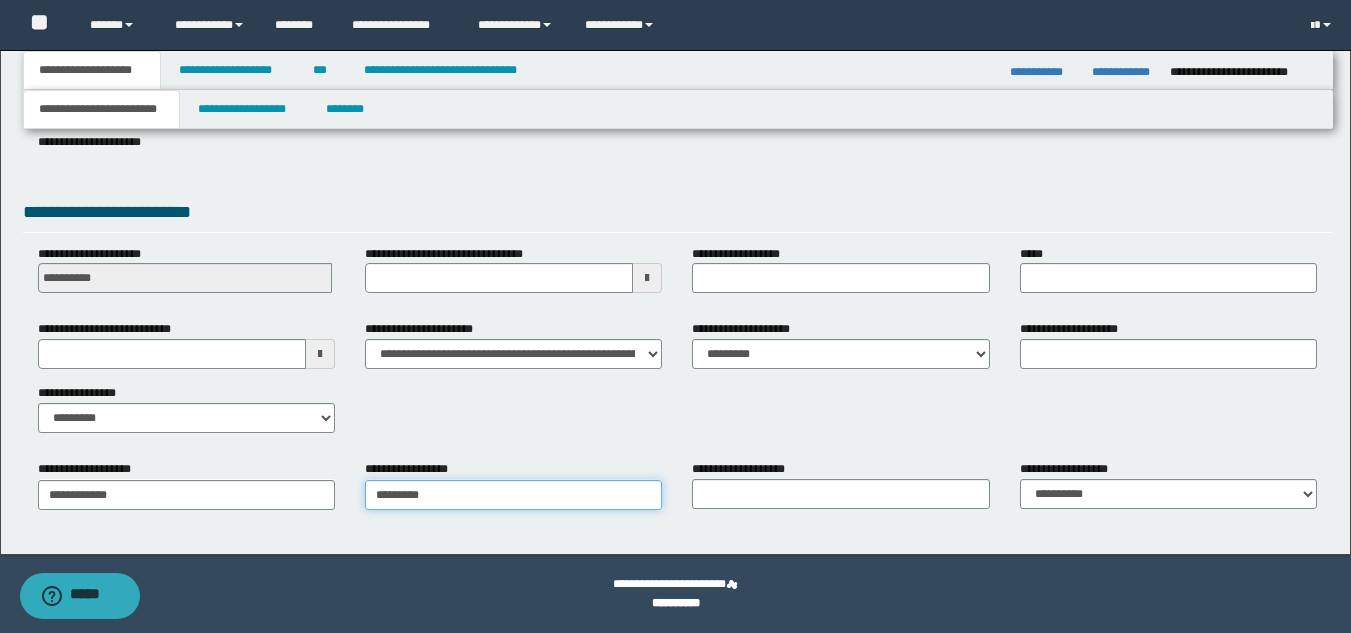 type on "*********" 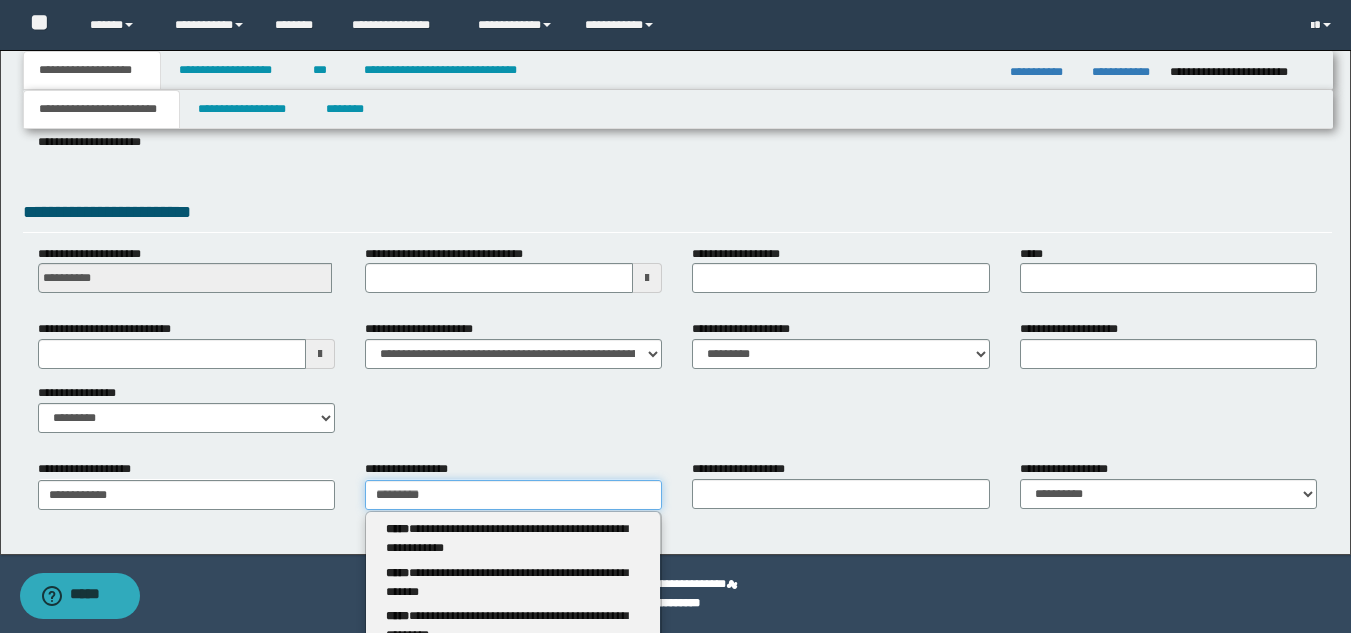 type 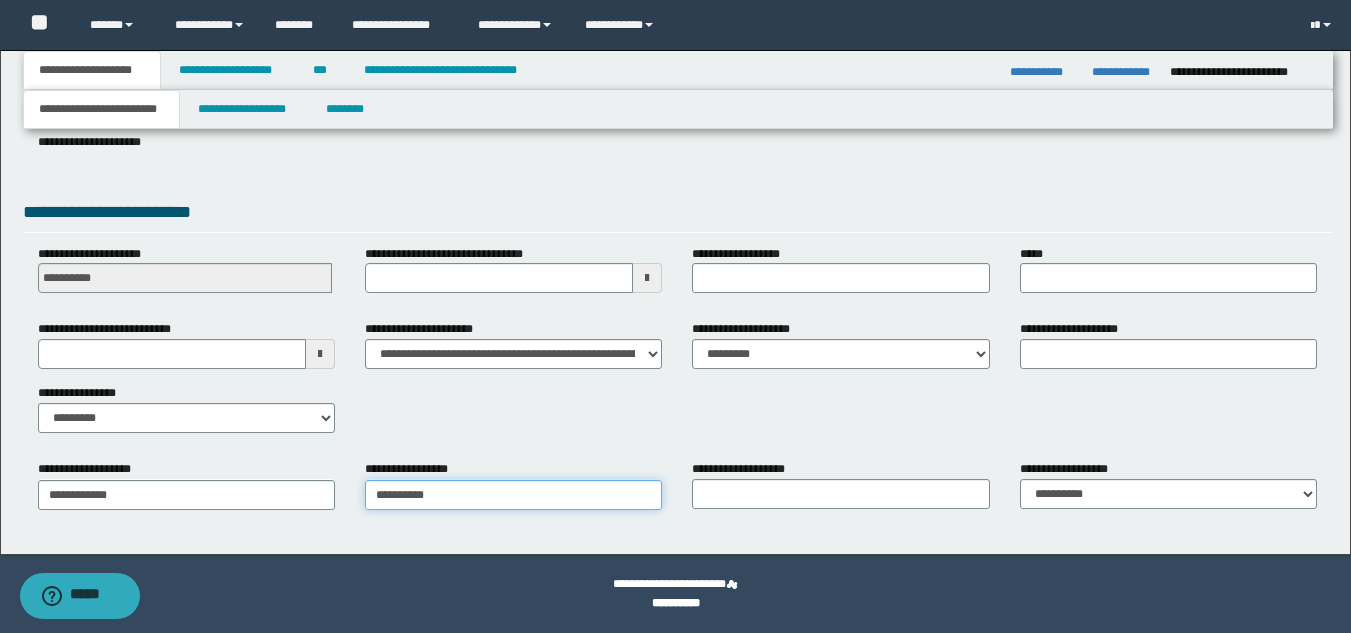 type on "**********" 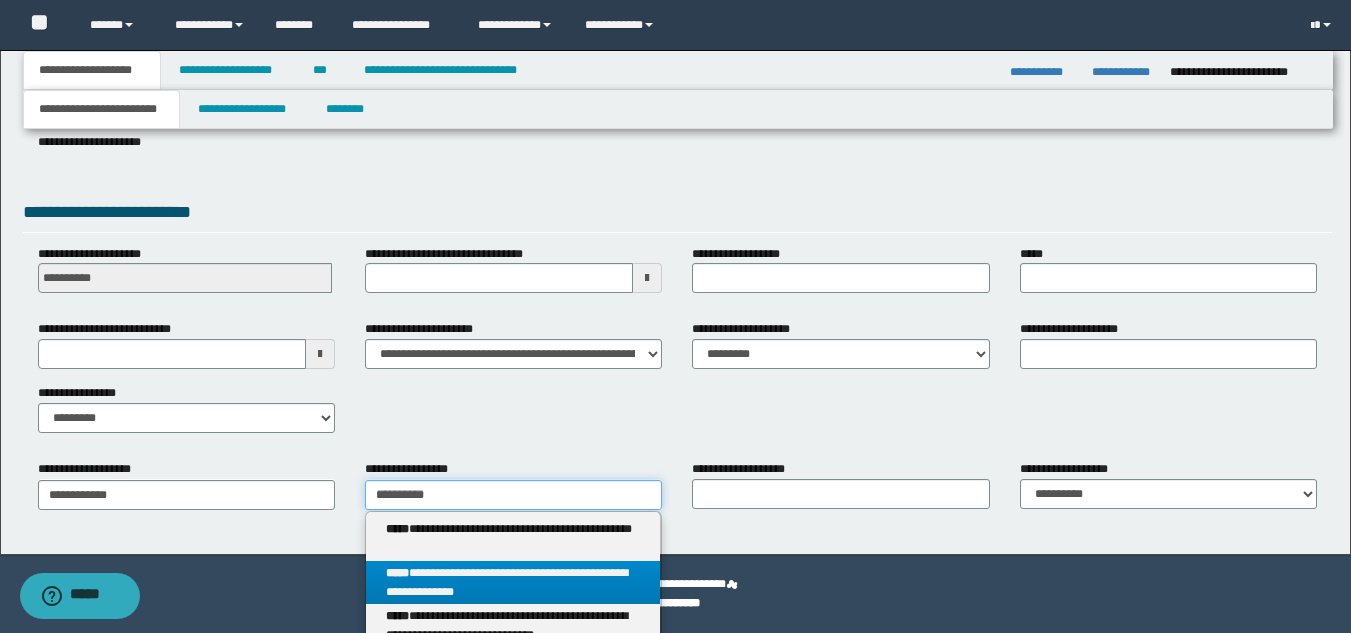 type on "**********" 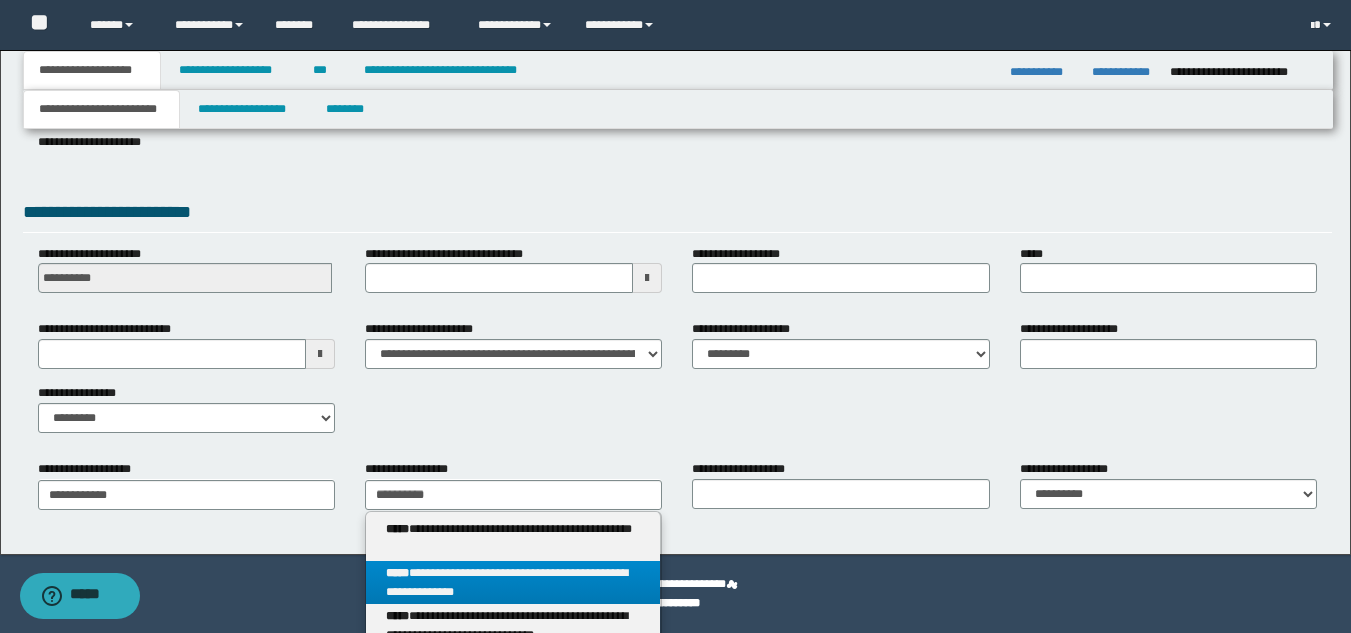 click on "**********" at bounding box center [513, 583] 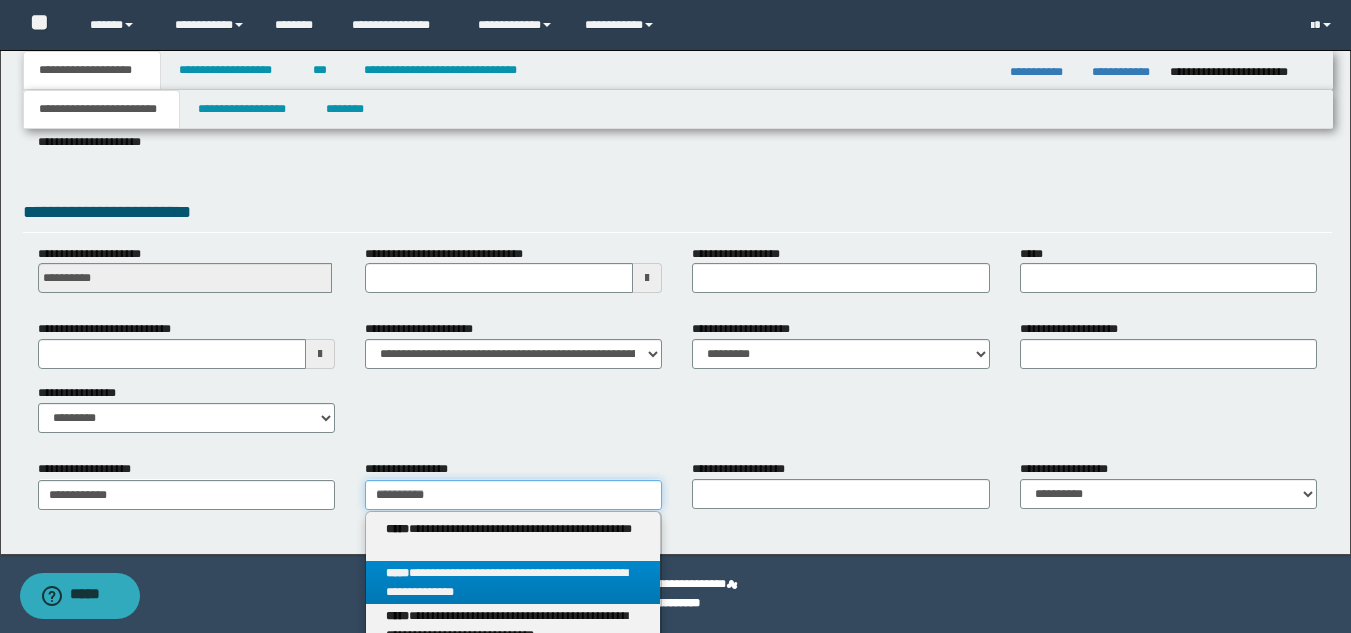 type 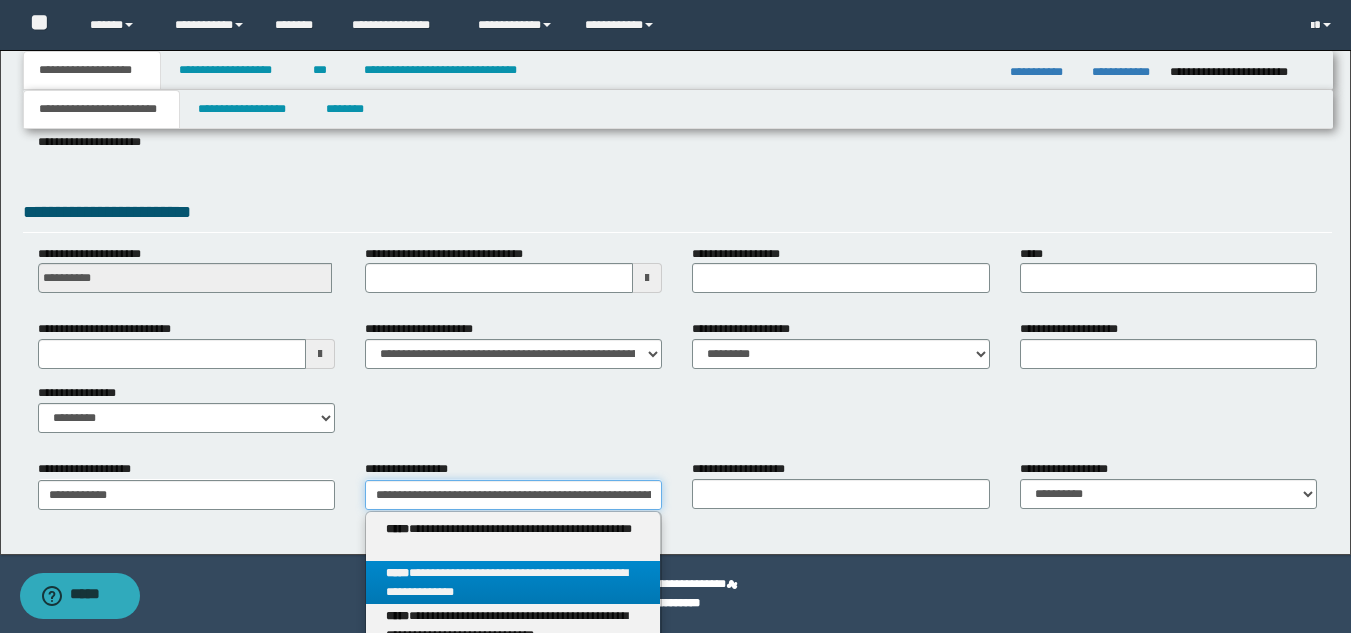 scroll, scrollTop: 0, scrollLeft: 85, axis: horizontal 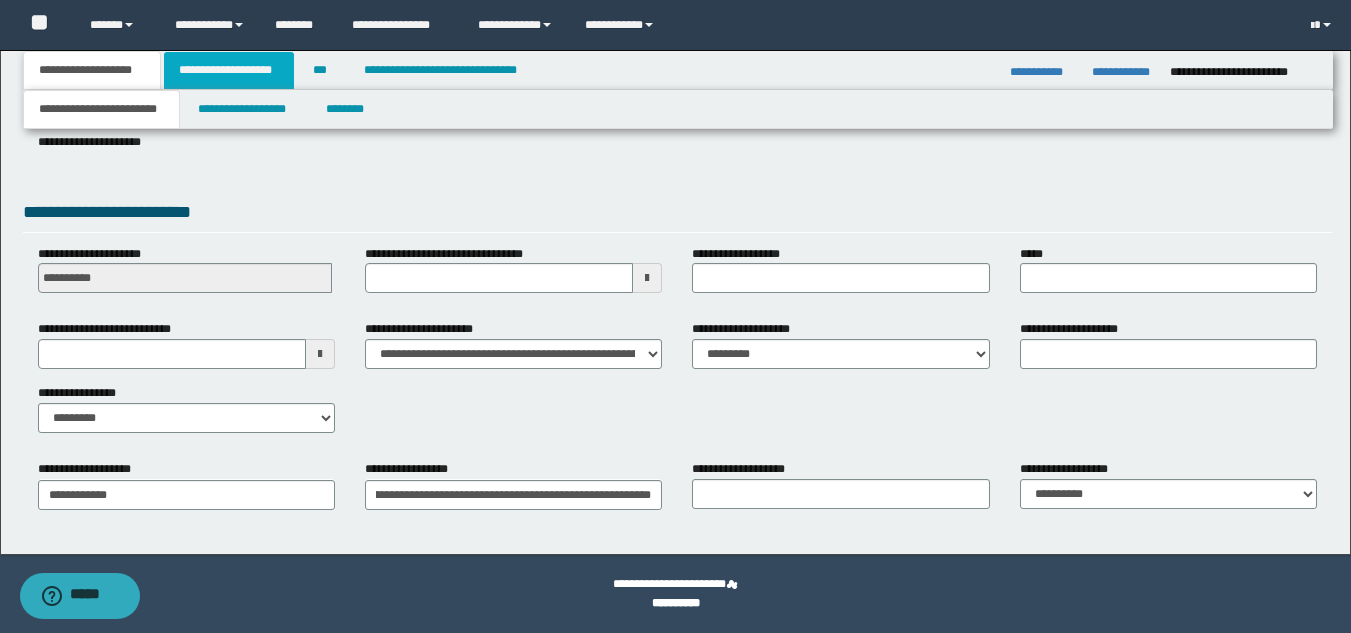 click on "**********" at bounding box center (229, 70) 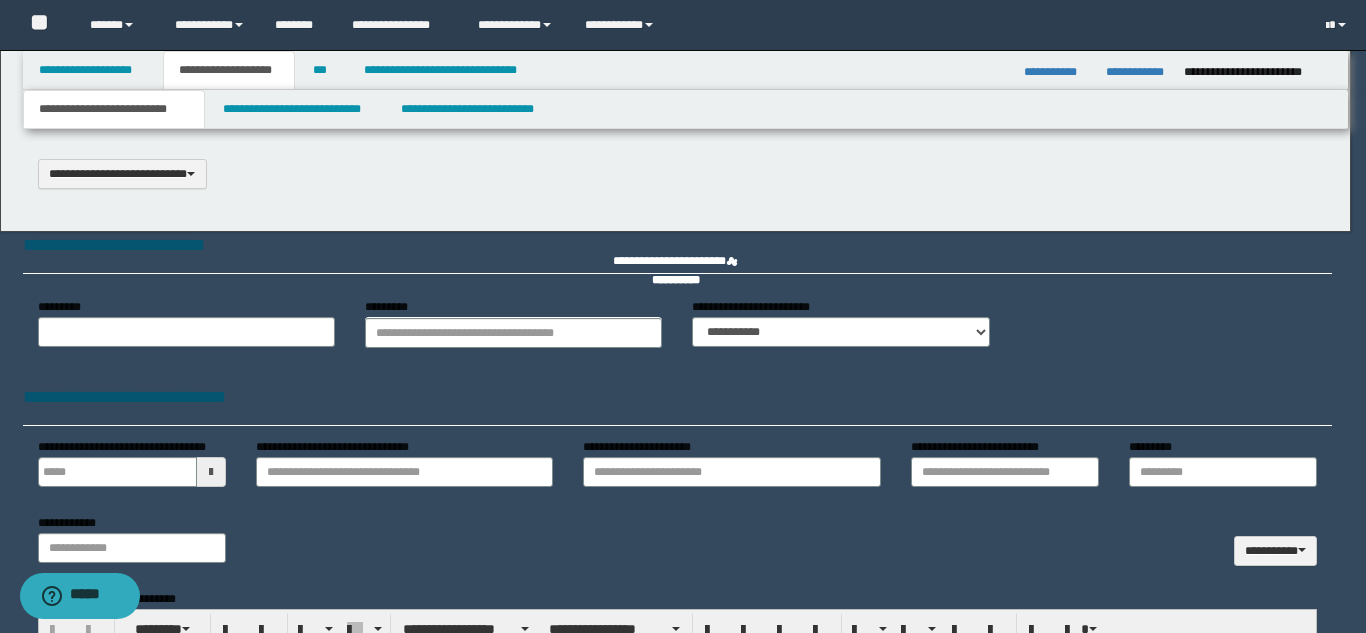 scroll, scrollTop: 0, scrollLeft: 0, axis: both 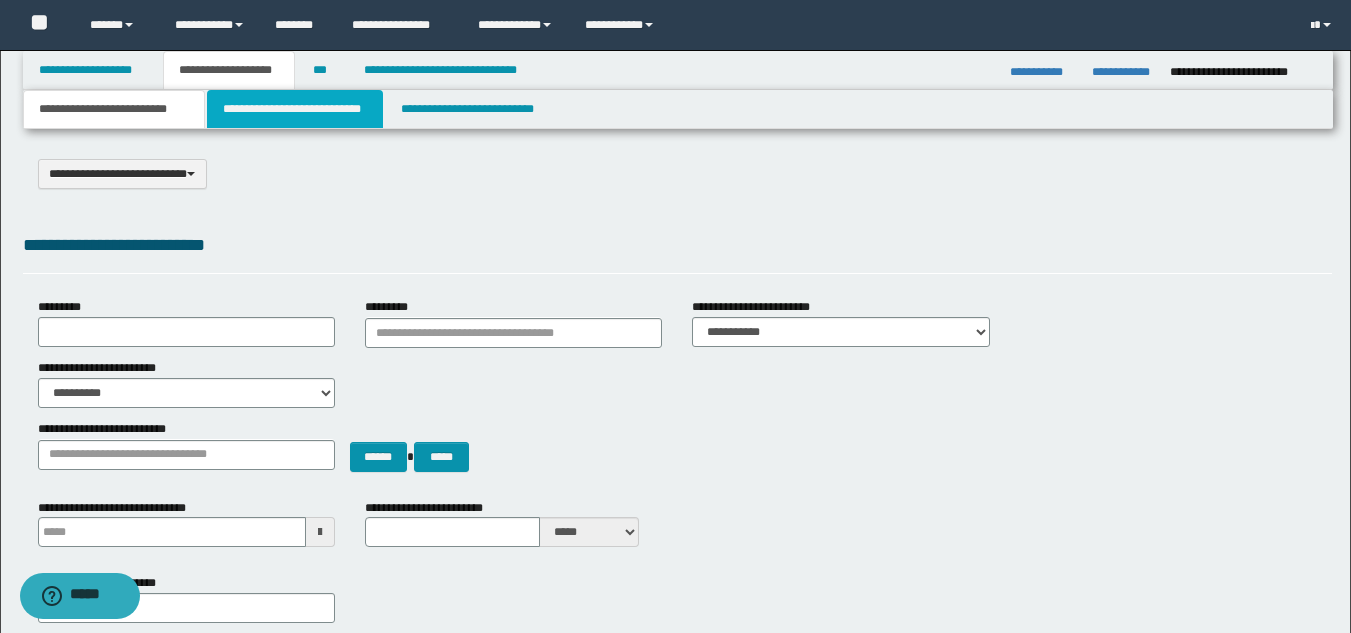 click on "**********" at bounding box center [295, 109] 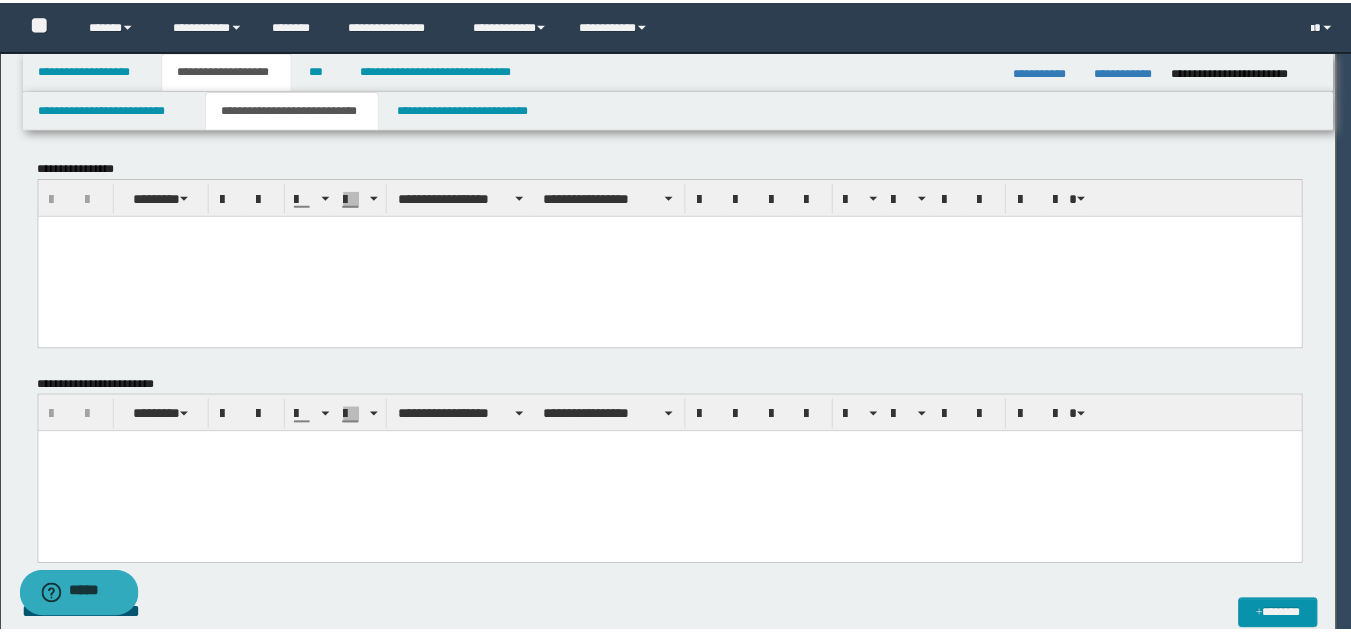 scroll, scrollTop: 0, scrollLeft: 0, axis: both 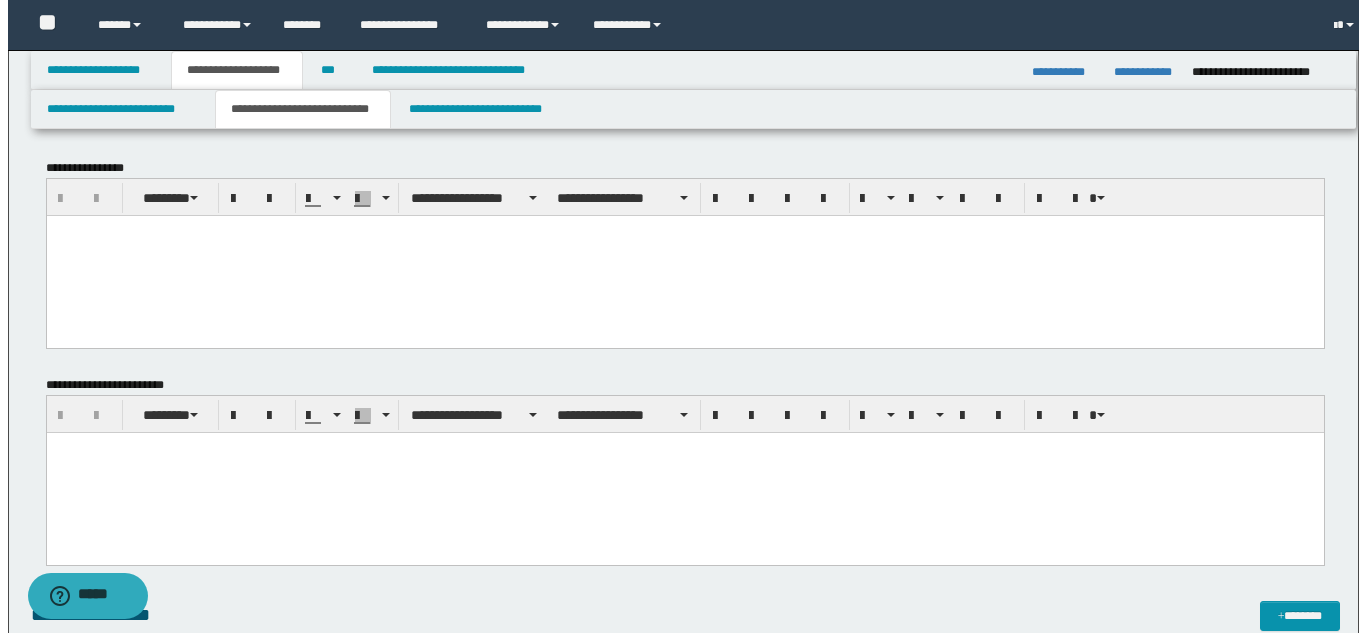 click at bounding box center (684, 230) 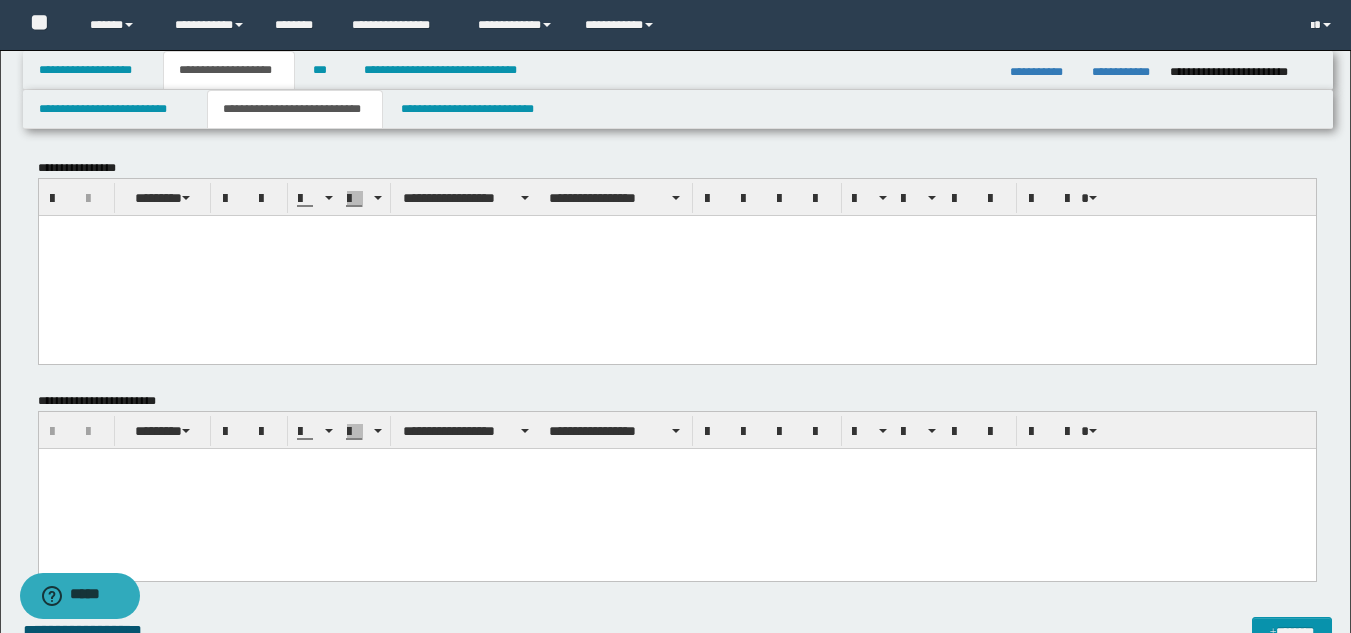 paste 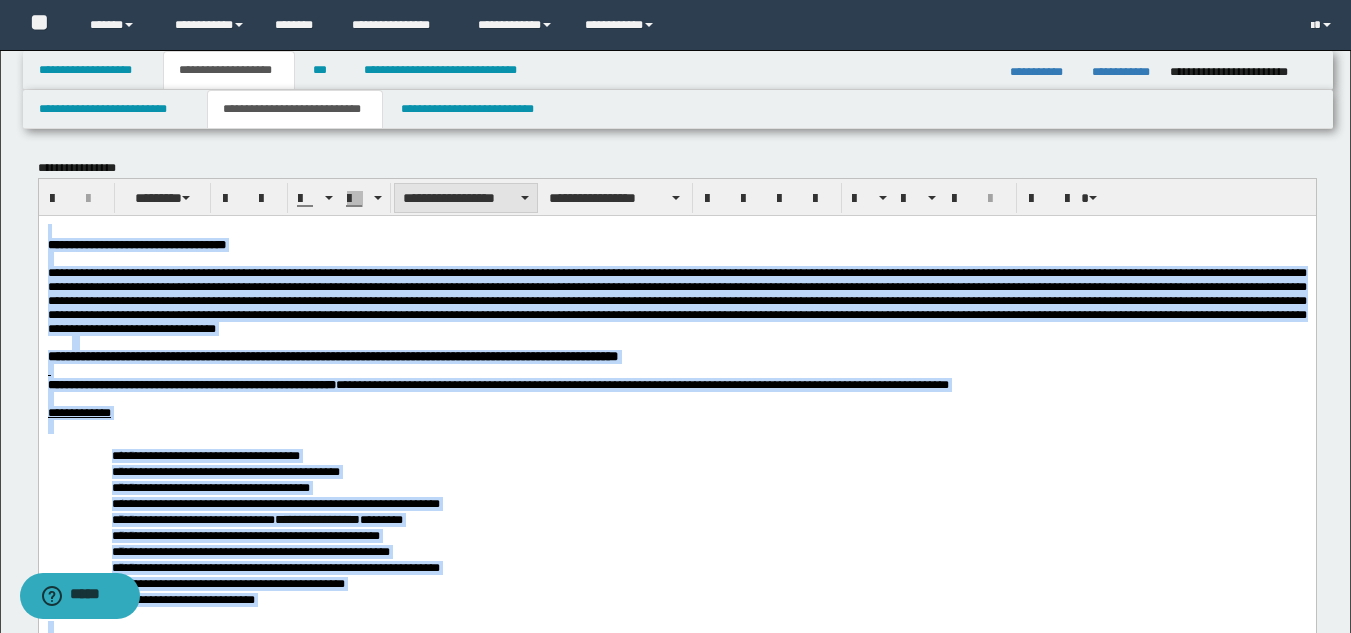 click on "**********" at bounding box center [466, 198] 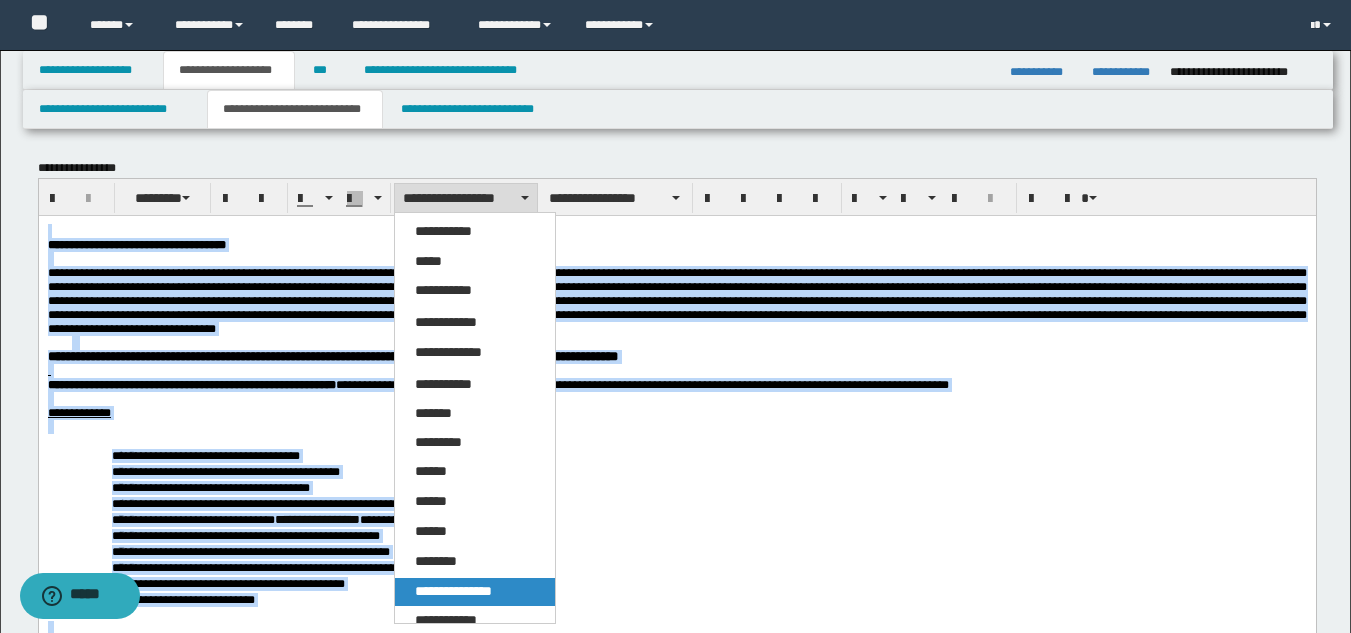 click on "**********" at bounding box center [453, 591] 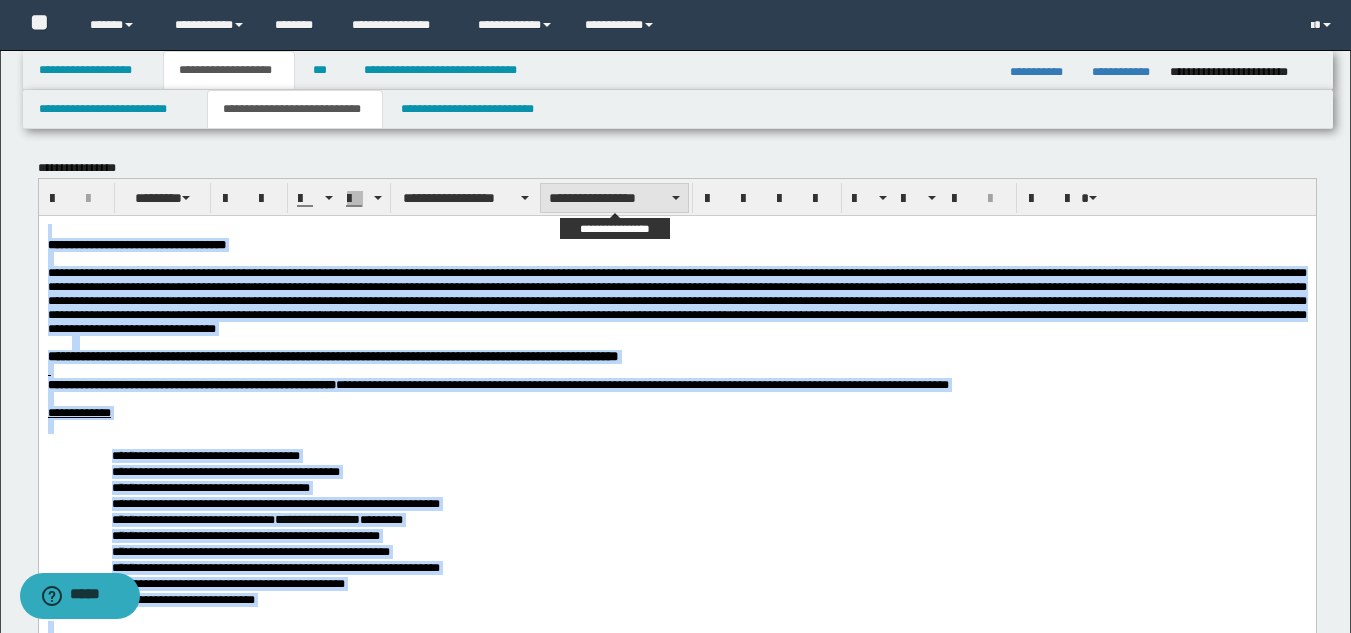 click on "**********" at bounding box center (614, 198) 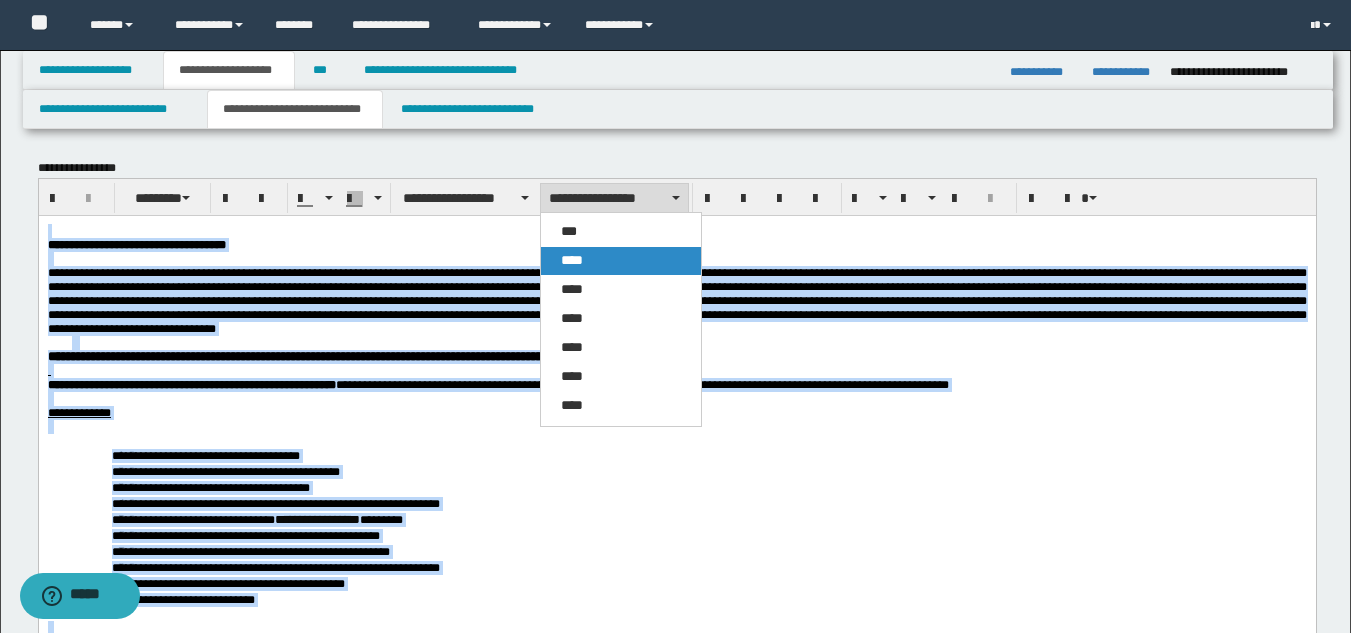 click on "****" at bounding box center (621, 261) 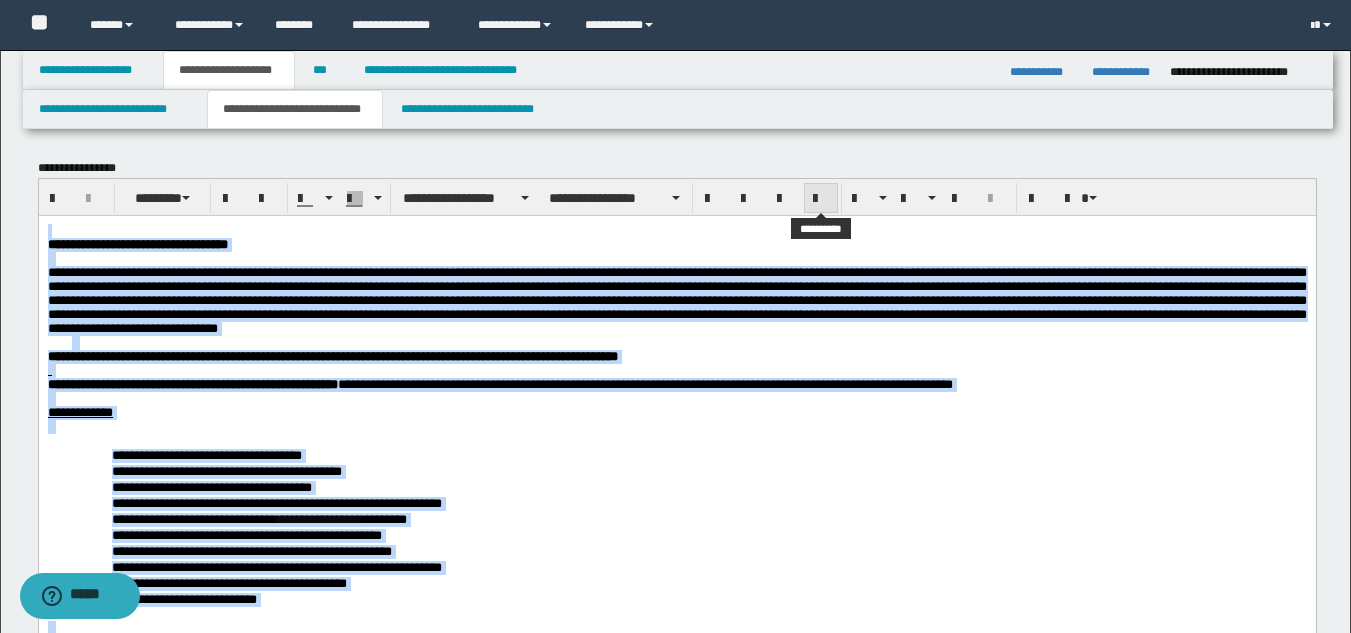 click at bounding box center (821, 199) 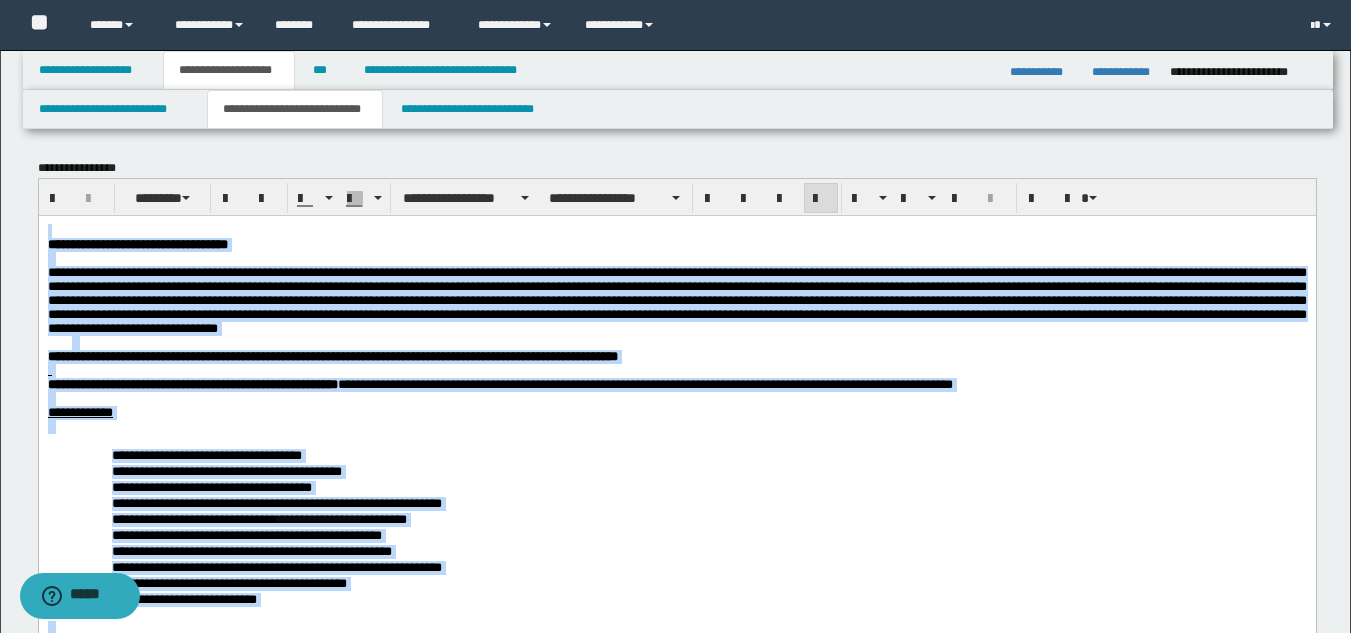 click at bounding box center [688, 342] 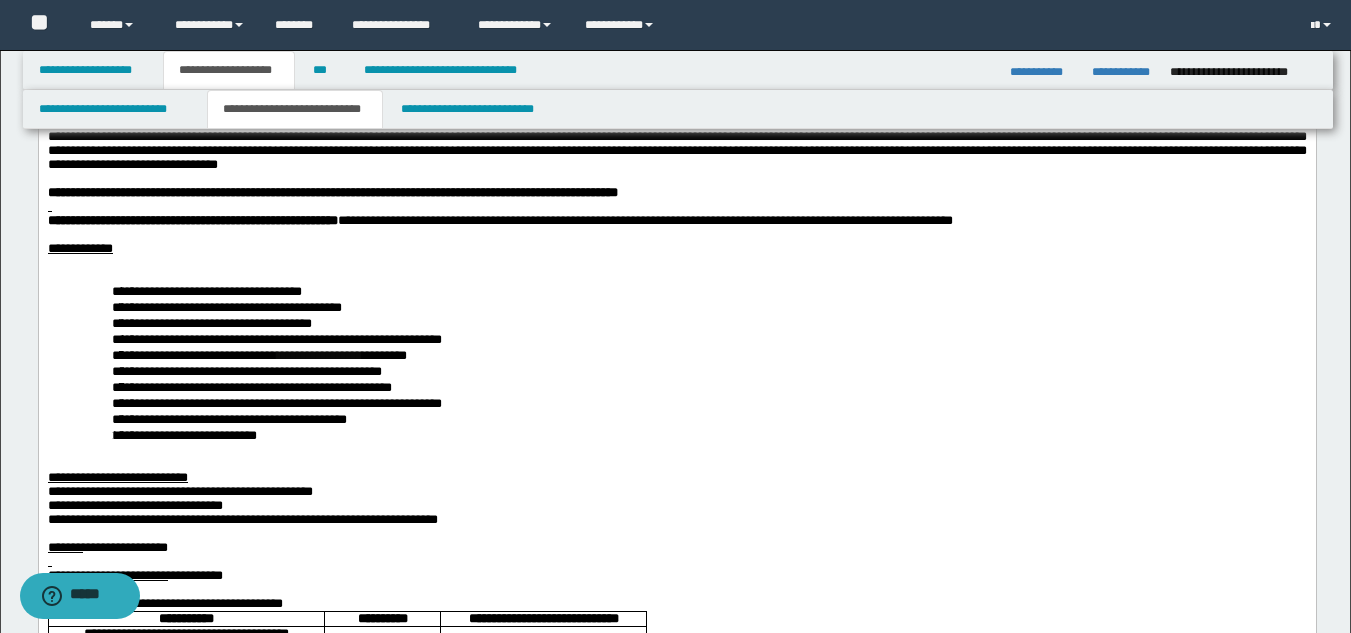 scroll, scrollTop: 100, scrollLeft: 0, axis: vertical 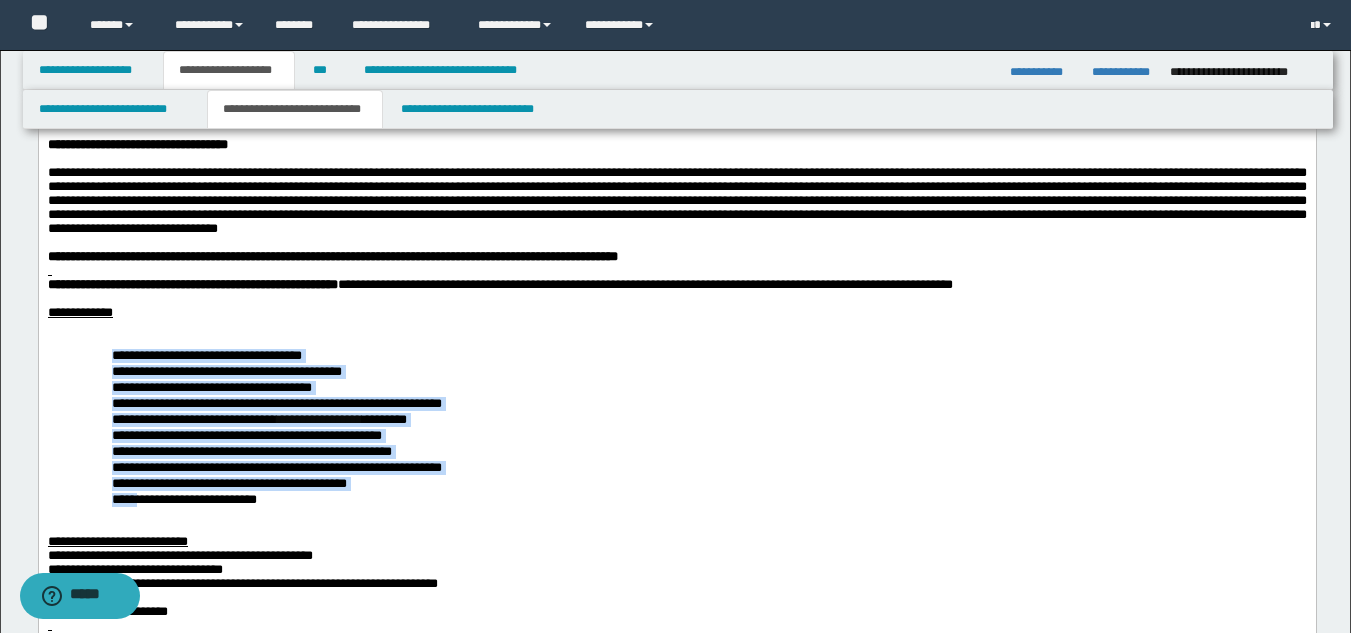 drag, startPoint x: 111, startPoint y: 382, endPoint x: 217, endPoint y: 500, distance: 158.61903 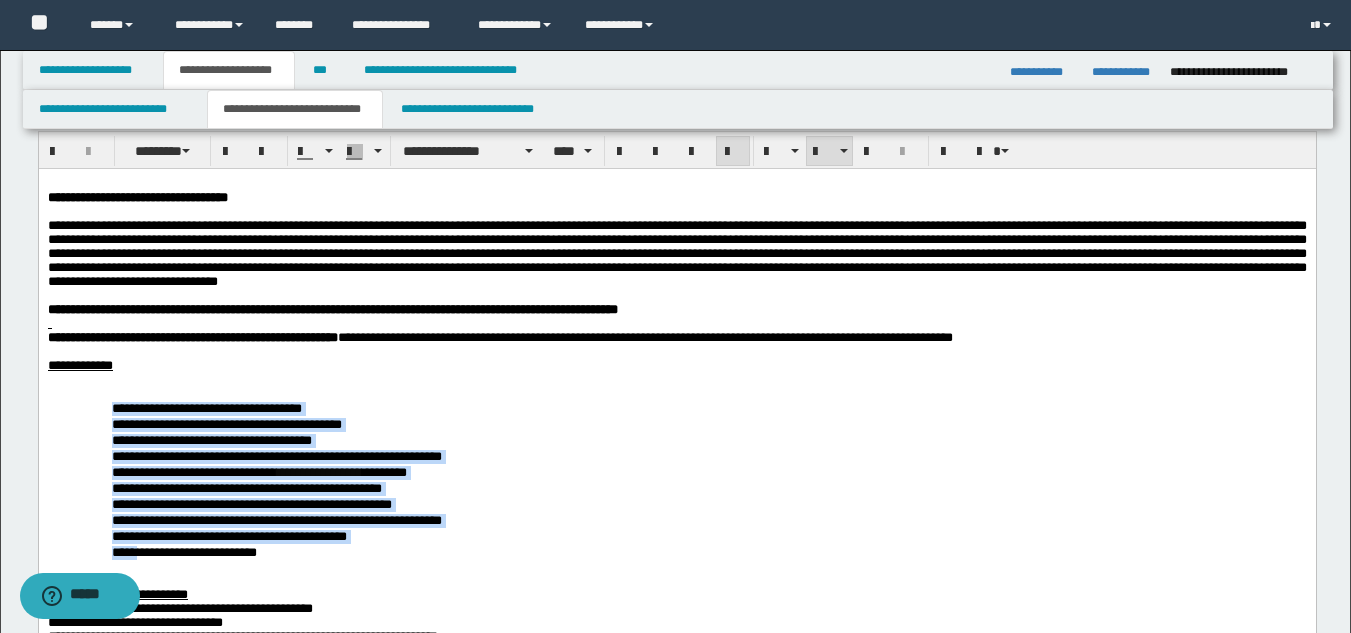 scroll, scrollTop: 0, scrollLeft: 0, axis: both 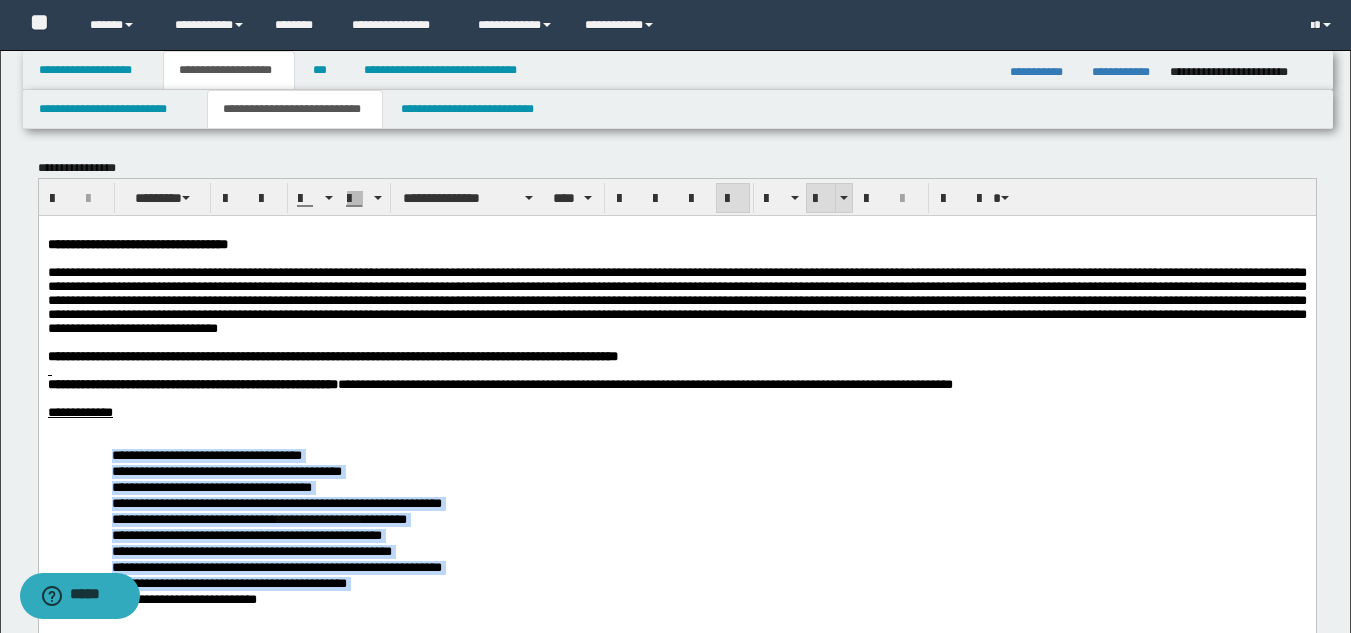 click at bounding box center (821, 199) 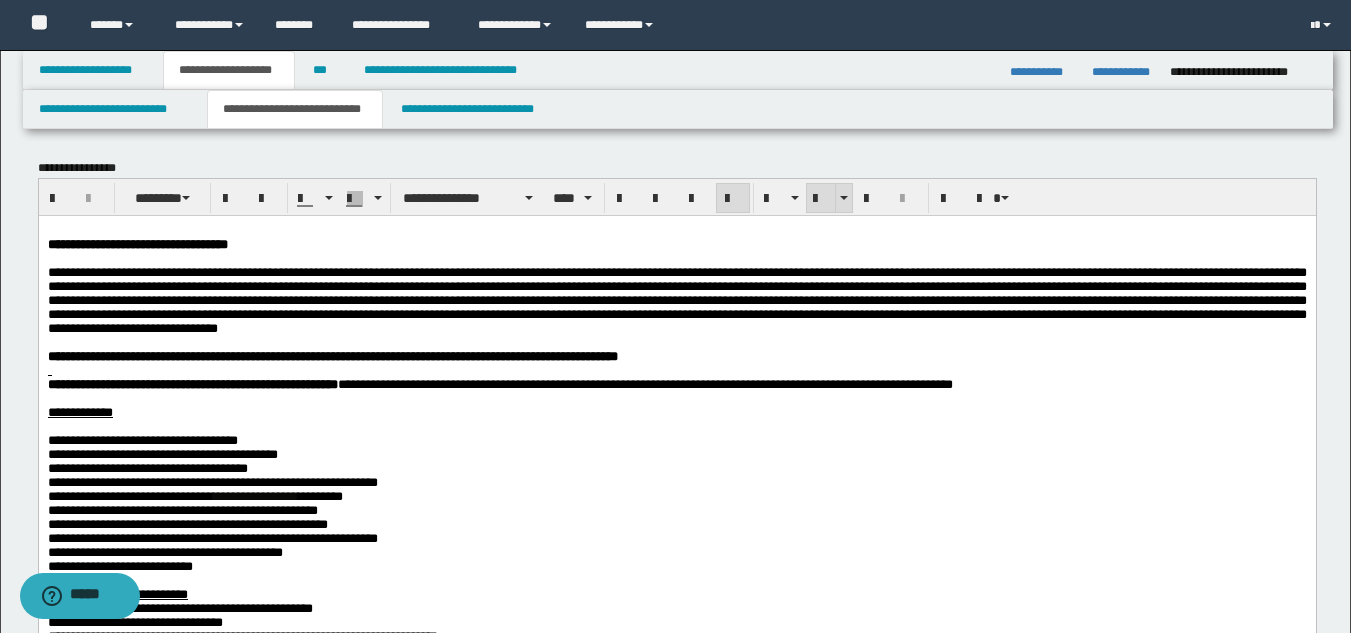 click at bounding box center [821, 199] 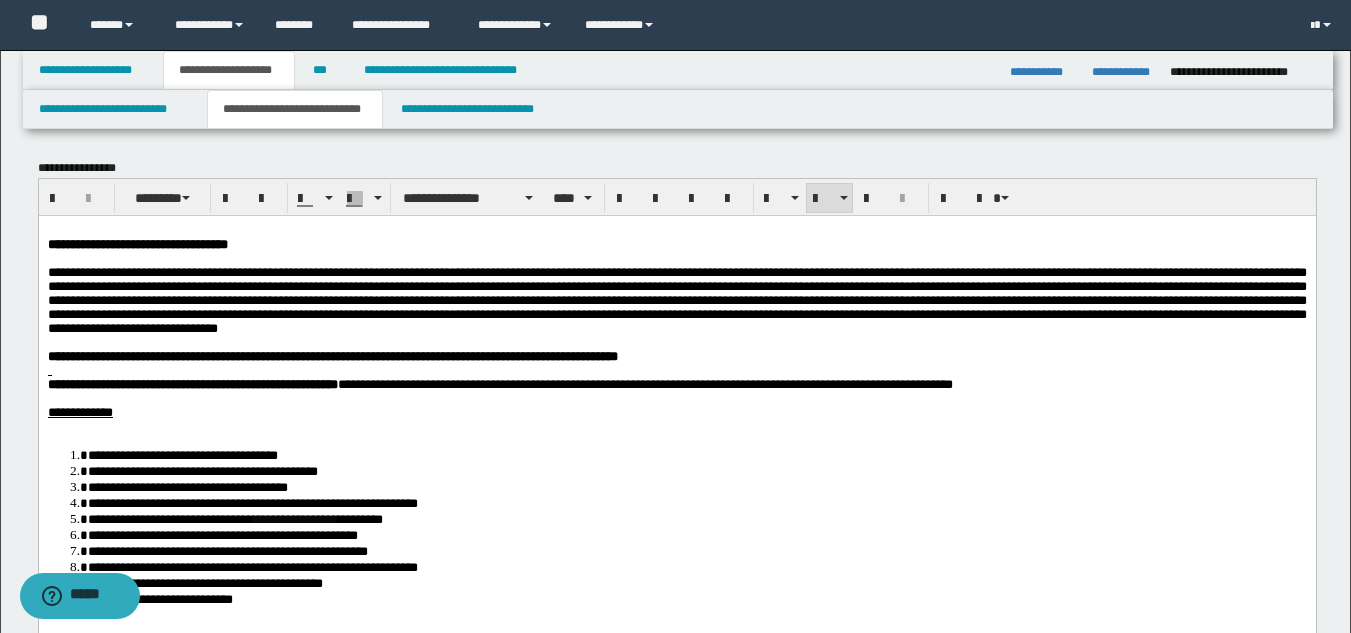 click on "**********" at bounding box center [676, 1209] 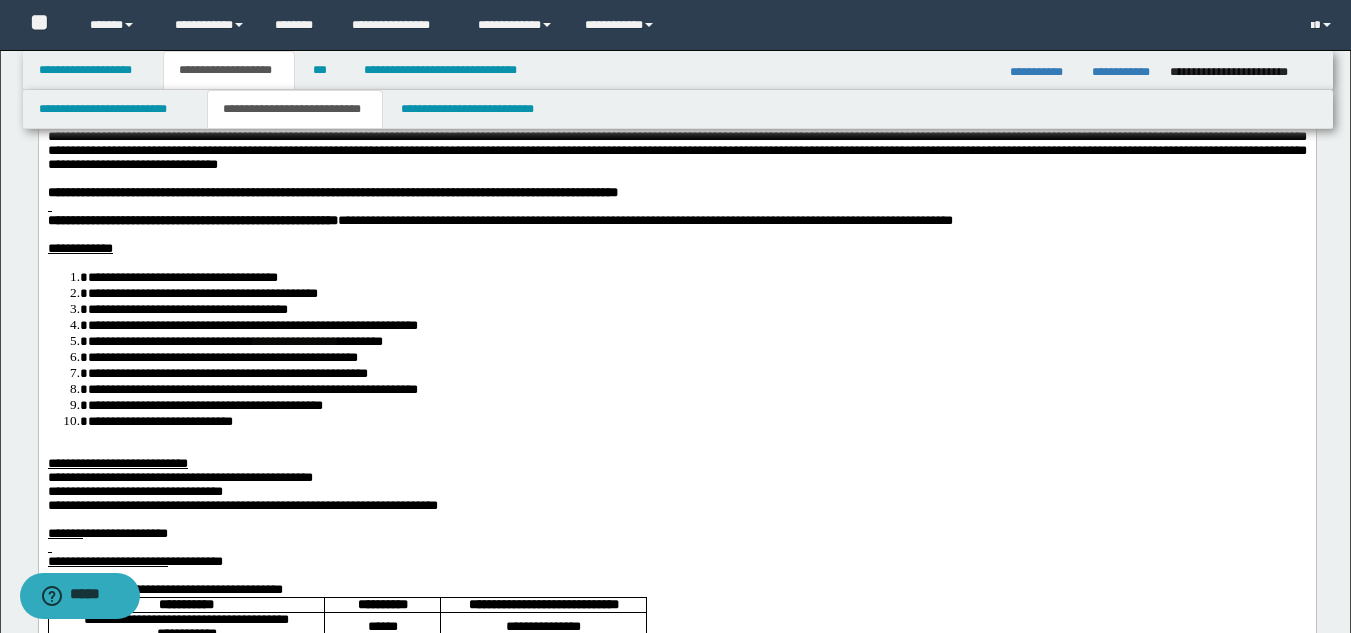 scroll, scrollTop: 200, scrollLeft: 0, axis: vertical 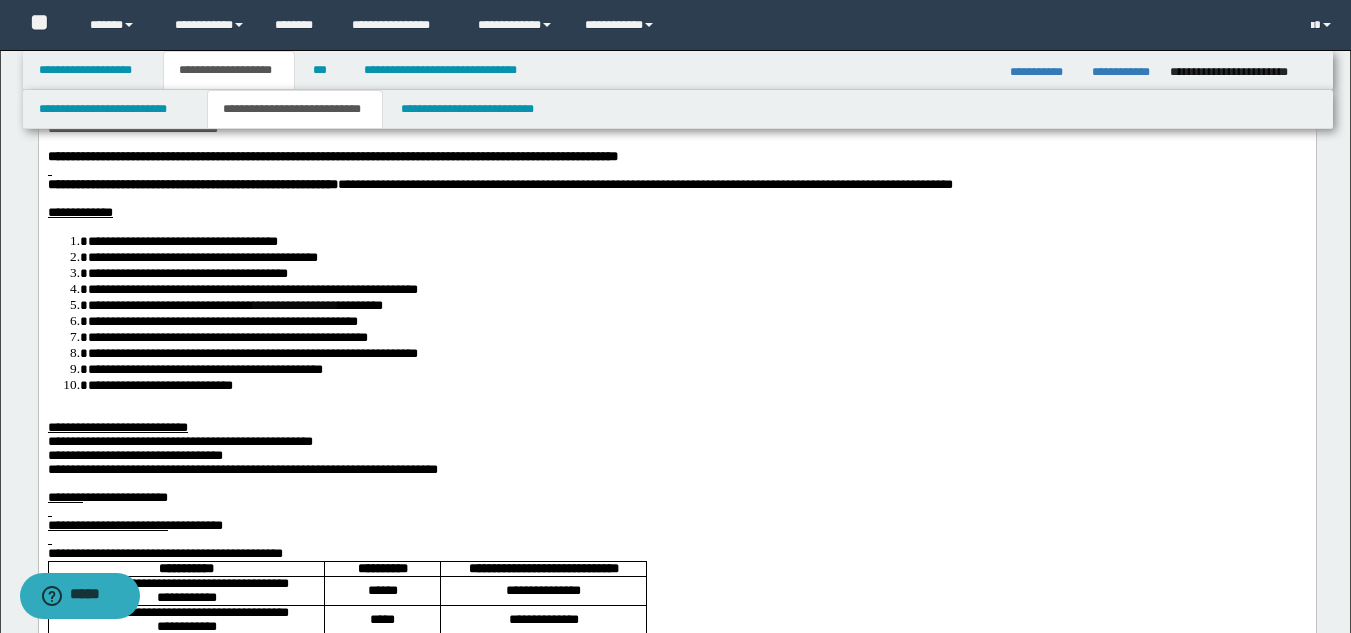 click at bounding box center [676, 413] 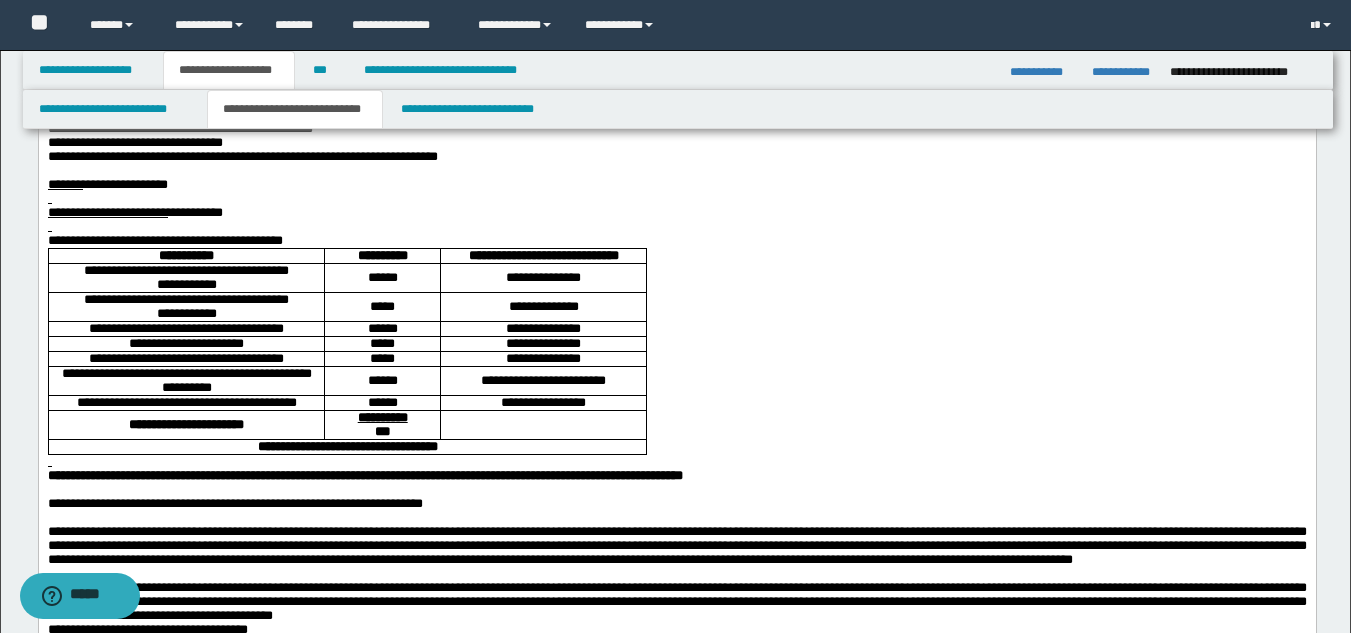 scroll, scrollTop: 500, scrollLeft: 0, axis: vertical 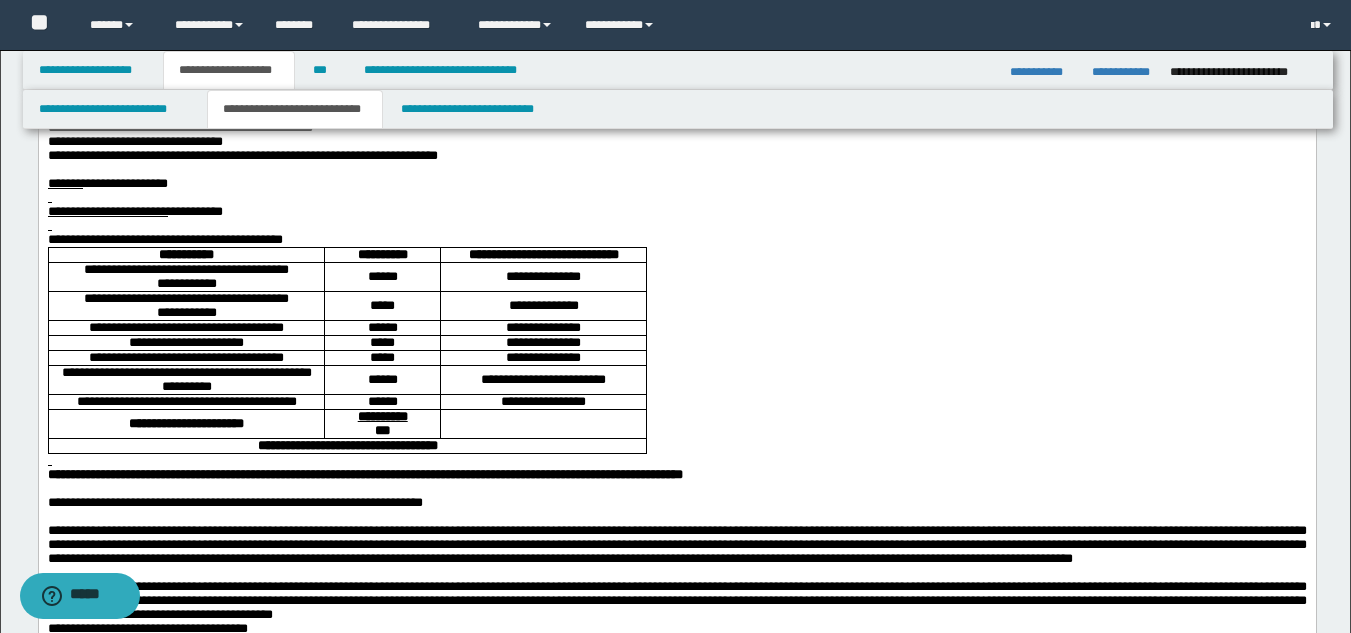 click on "**********" at bounding box center [676, 240] 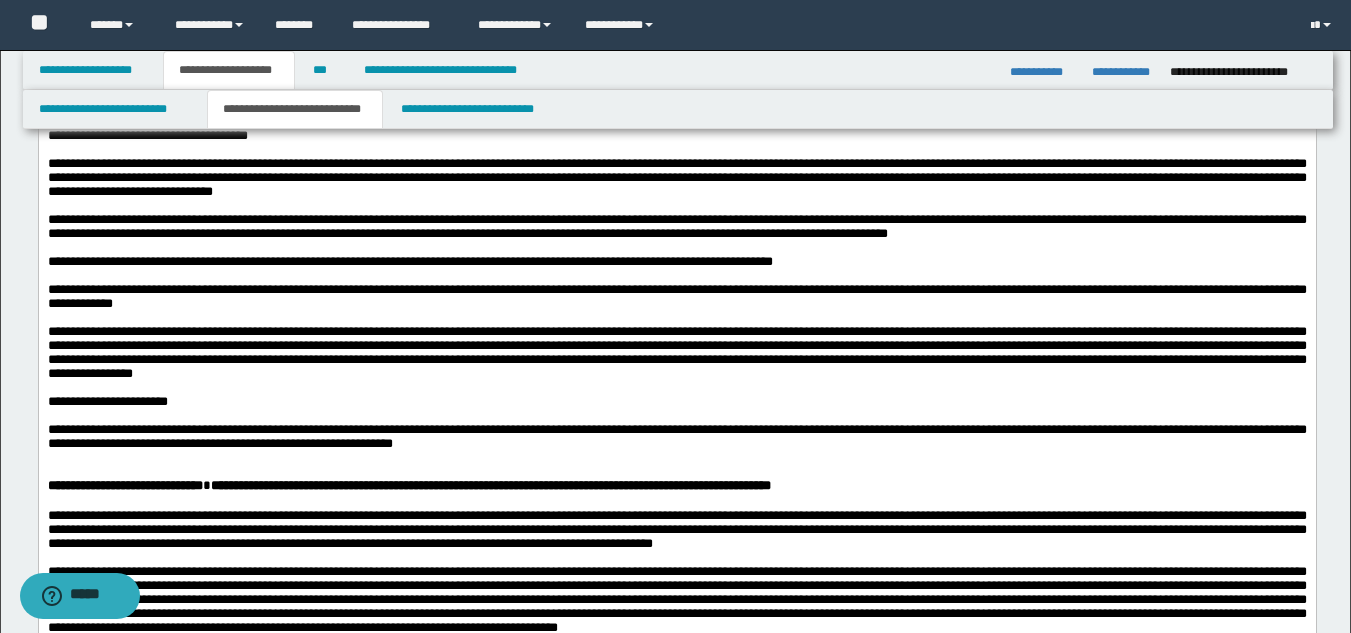 scroll, scrollTop: 1100, scrollLeft: 0, axis: vertical 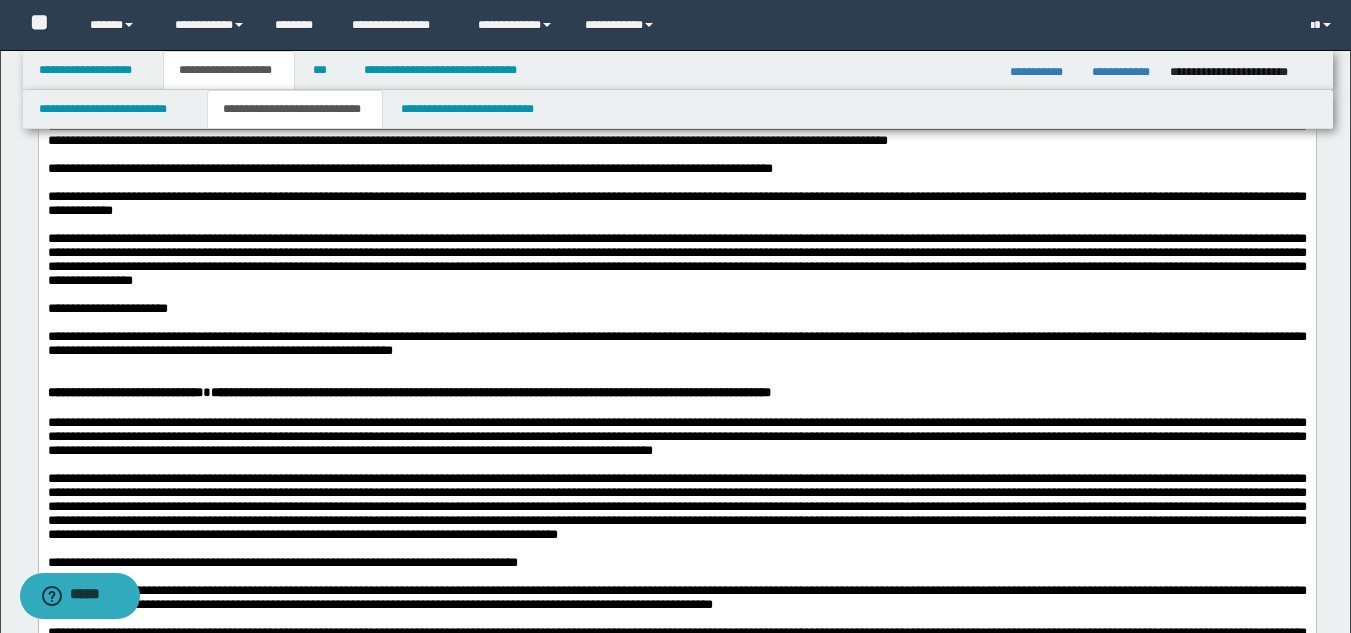 drag, startPoint x: 520, startPoint y: 276, endPoint x: 496, endPoint y: 236, distance: 46.647614 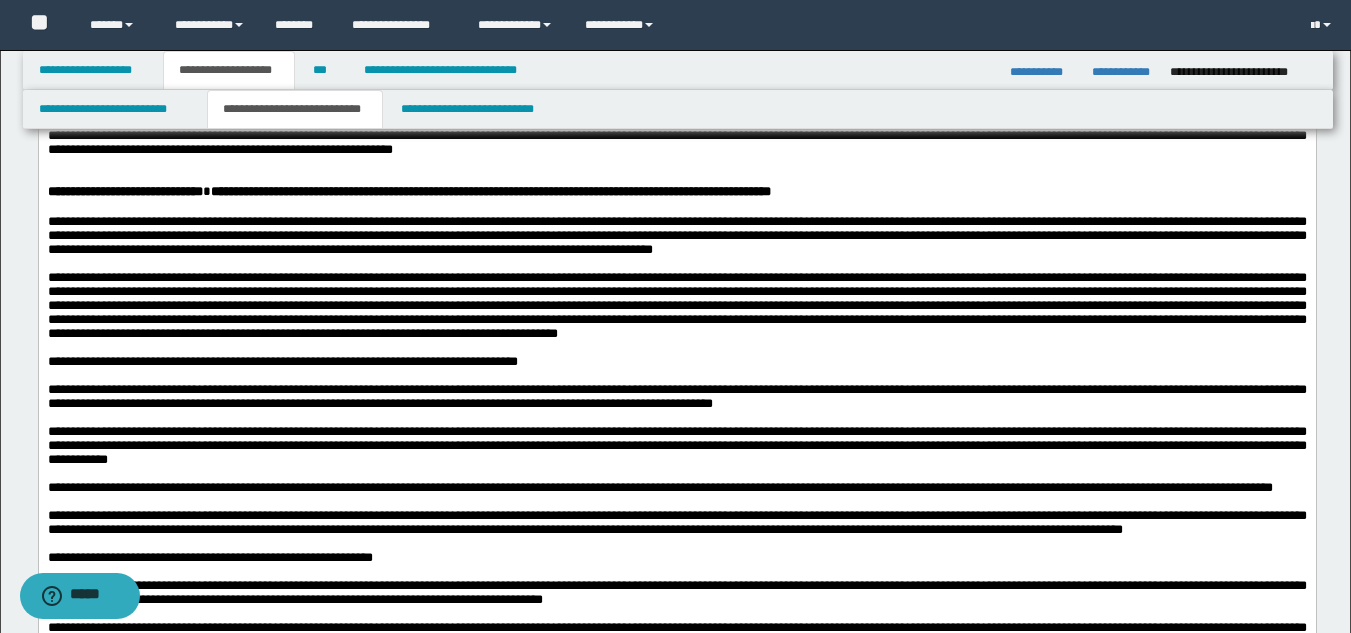 scroll, scrollTop: 1300, scrollLeft: 0, axis: vertical 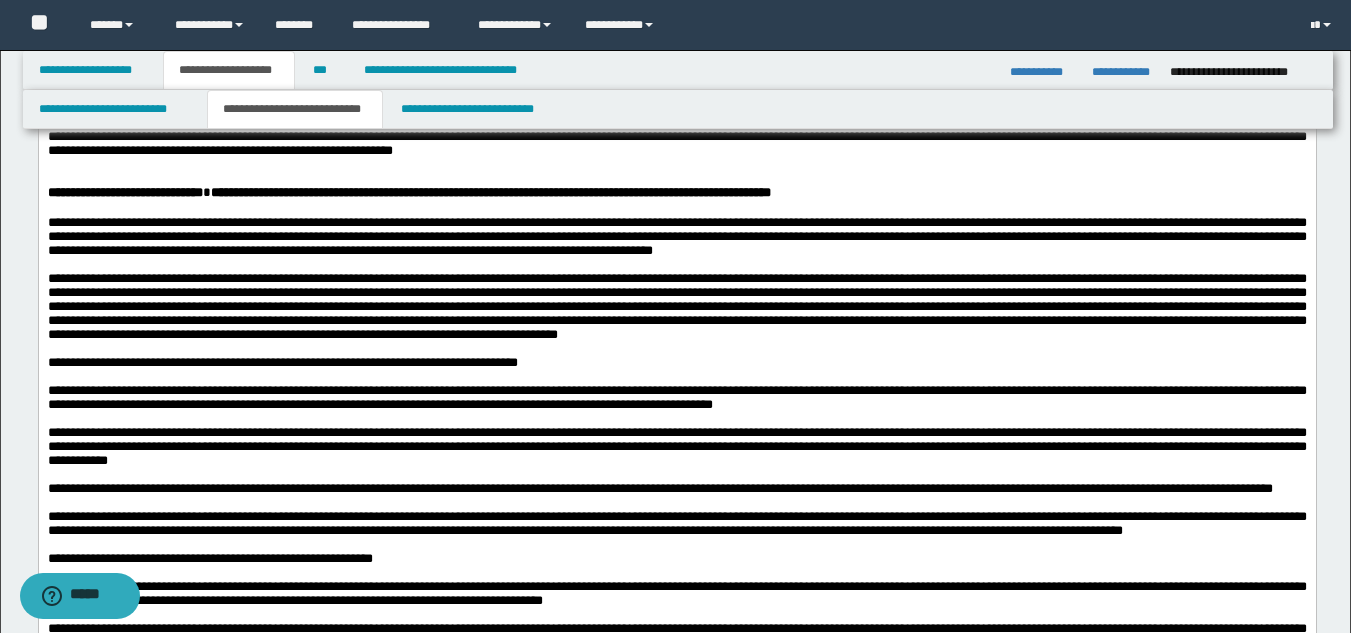 click at bounding box center [688, 179] 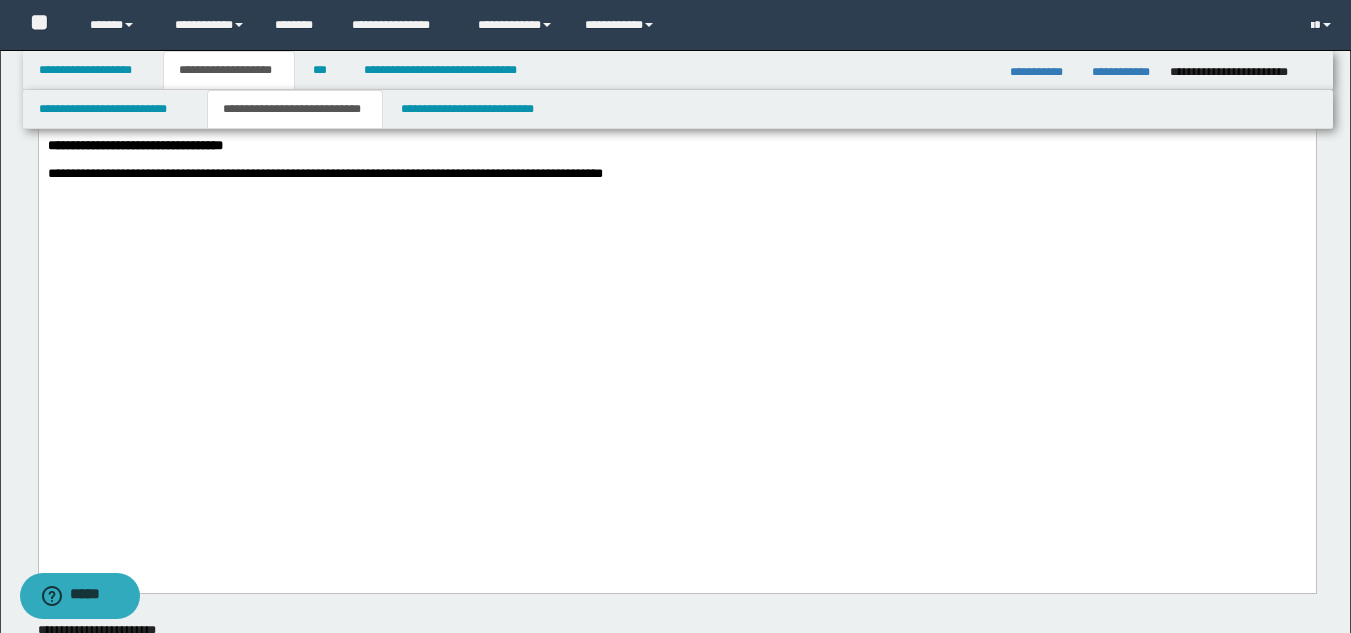 scroll, scrollTop: 1956, scrollLeft: 0, axis: vertical 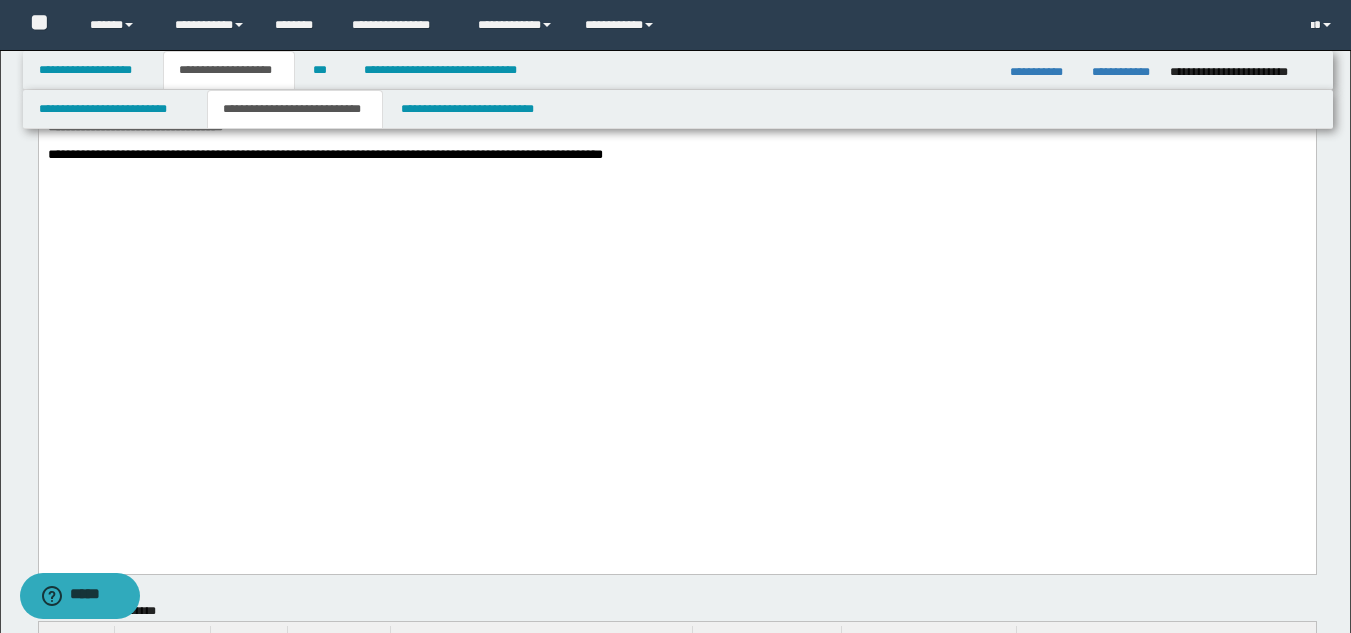click on "**********" at bounding box center [676, 29] 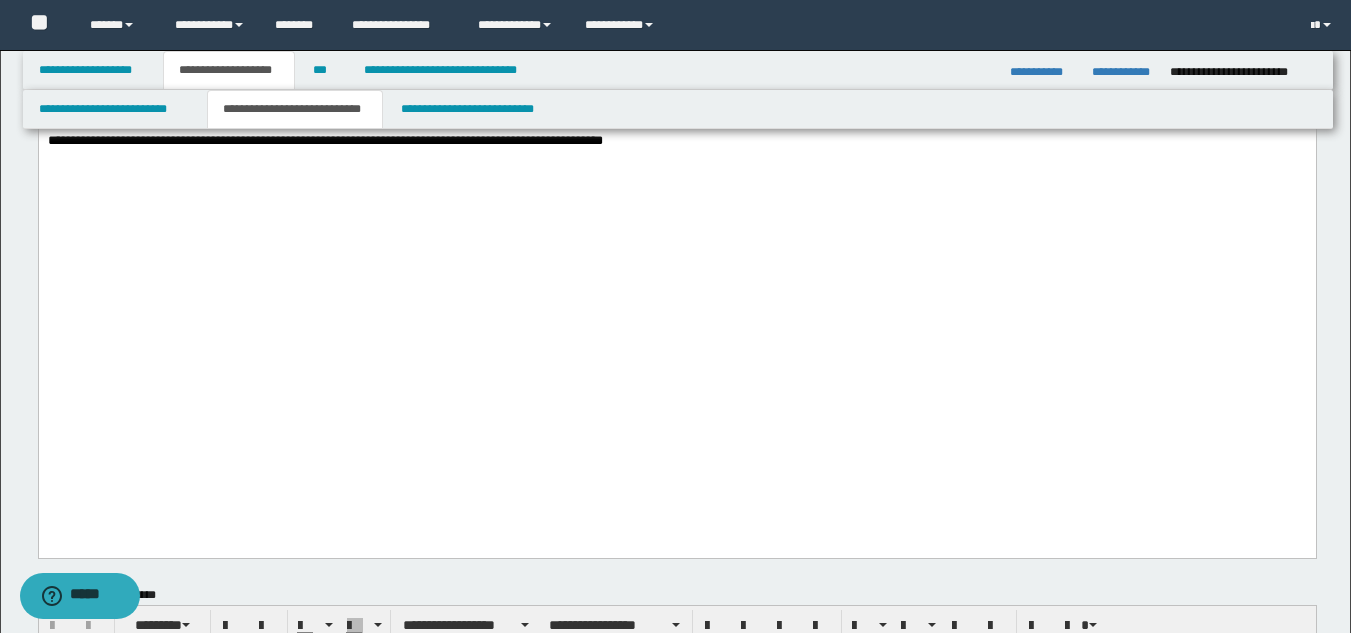 click on "**********" at bounding box center (676, 29) 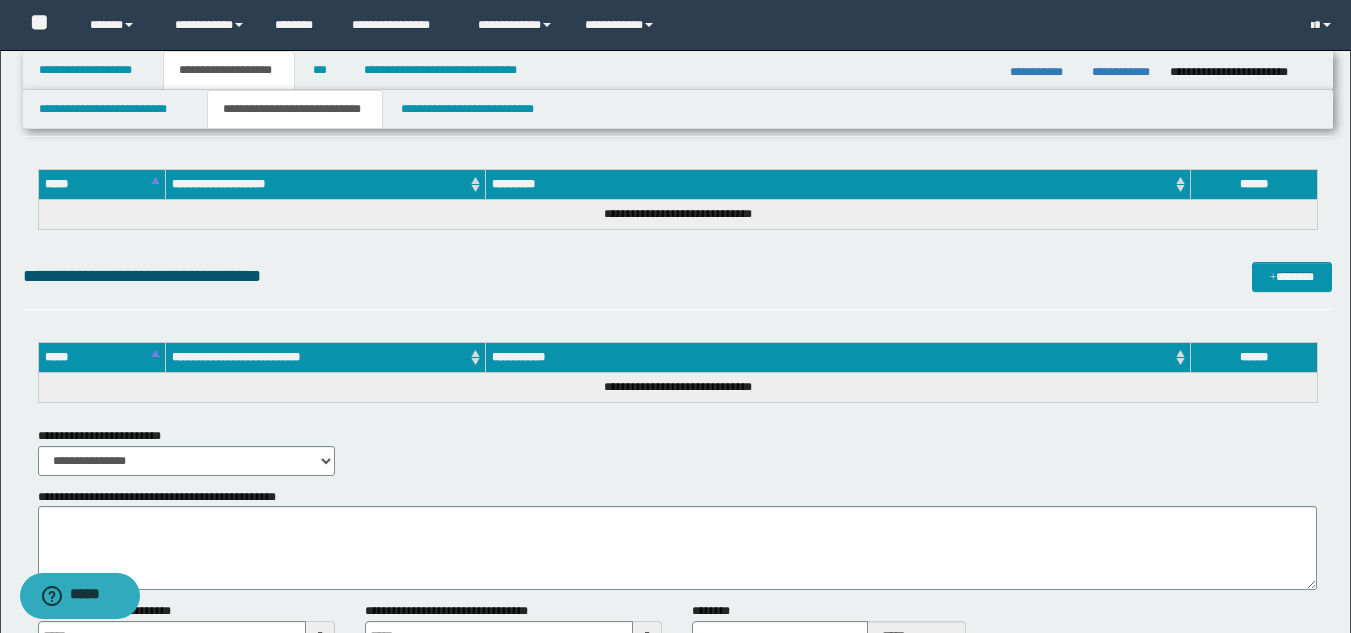 scroll, scrollTop: 3196, scrollLeft: 0, axis: vertical 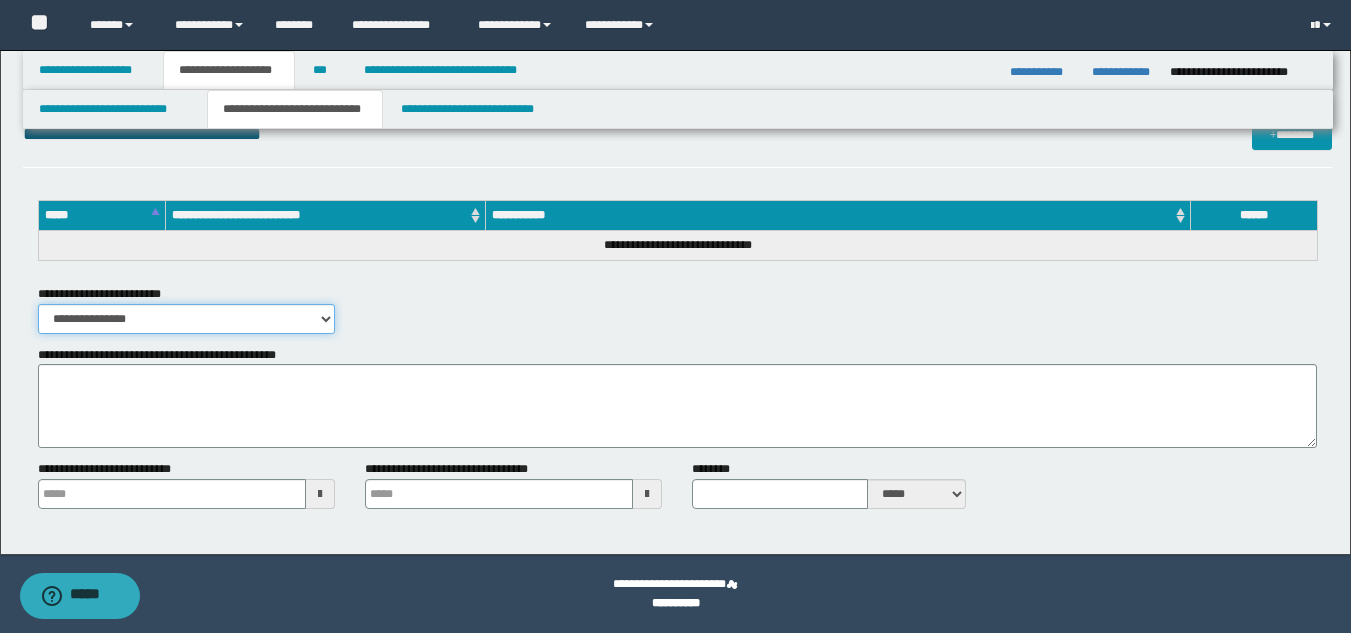 click on "**********" at bounding box center (186, 319) 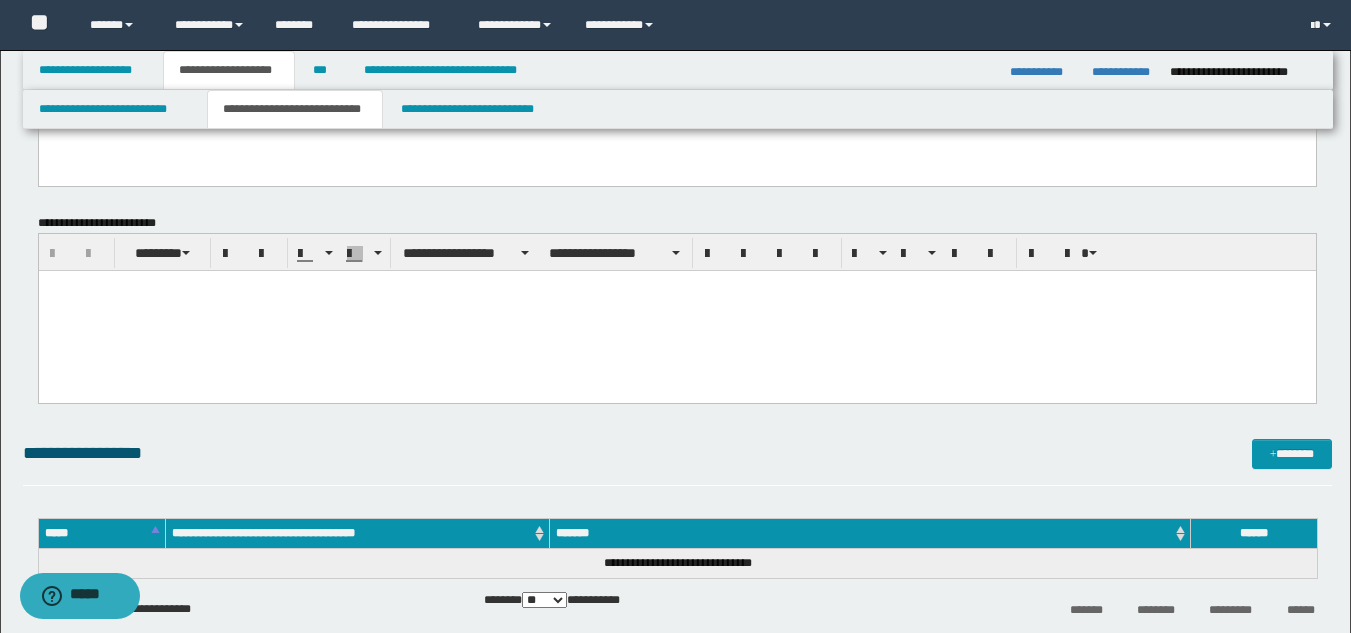 scroll, scrollTop: 2296, scrollLeft: 0, axis: vertical 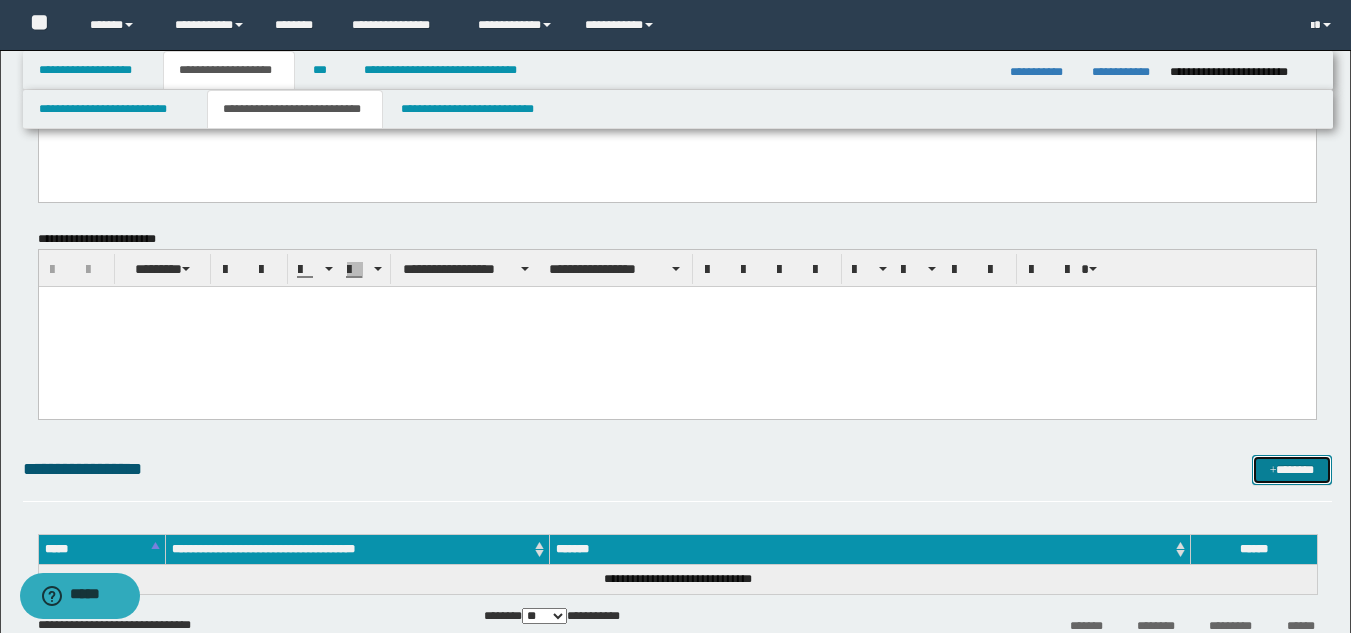 click on "*******" at bounding box center [1292, 470] 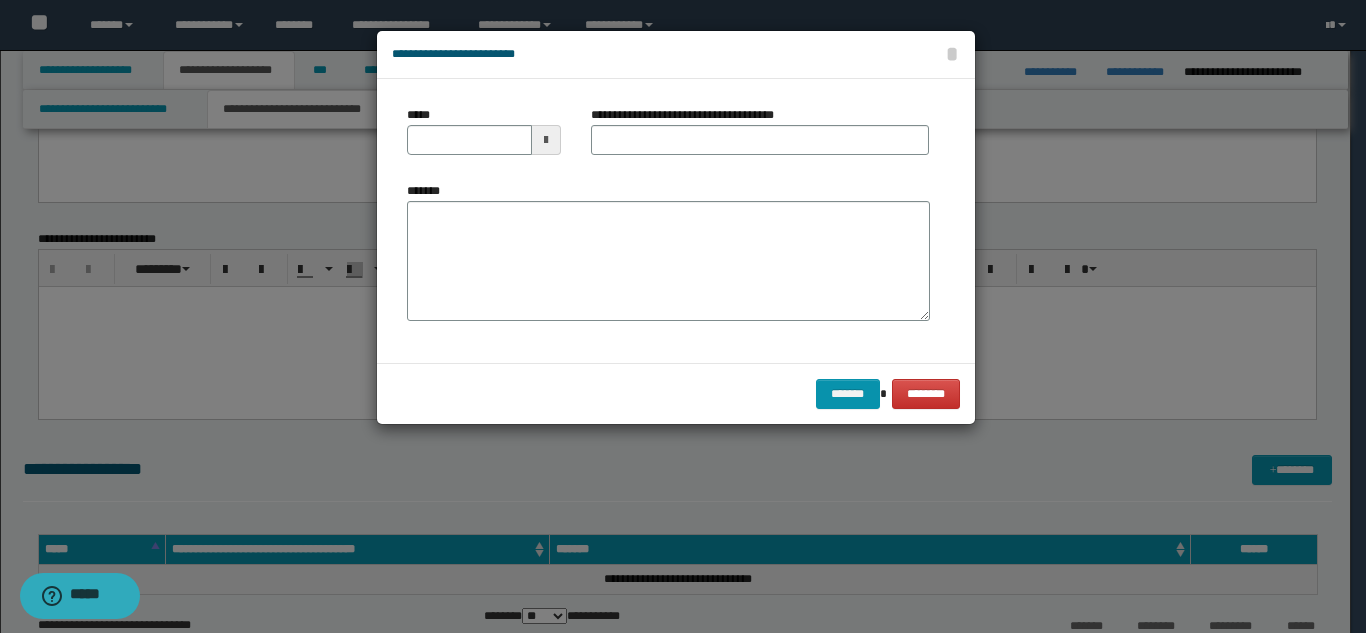 click on "*******" at bounding box center [668, 251] 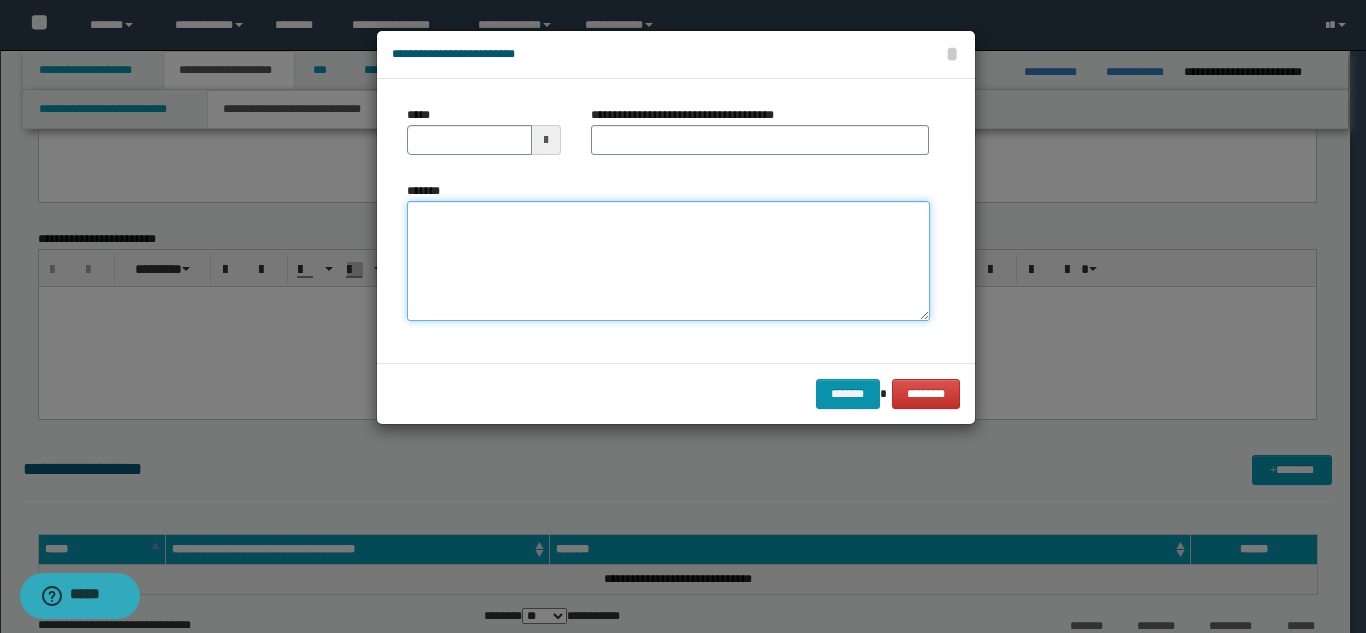 click on "*******" at bounding box center (668, 261) 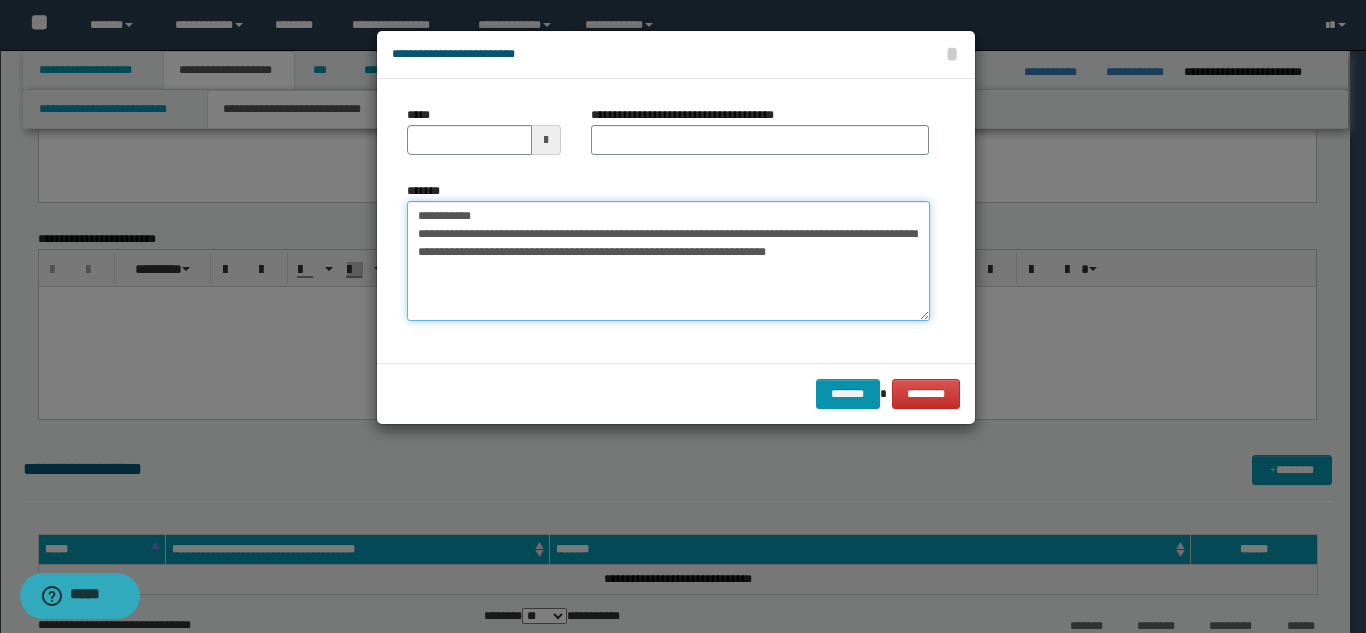 drag, startPoint x: 556, startPoint y: 214, endPoint x: 625, endPoint y: 150, distance: 94.11163 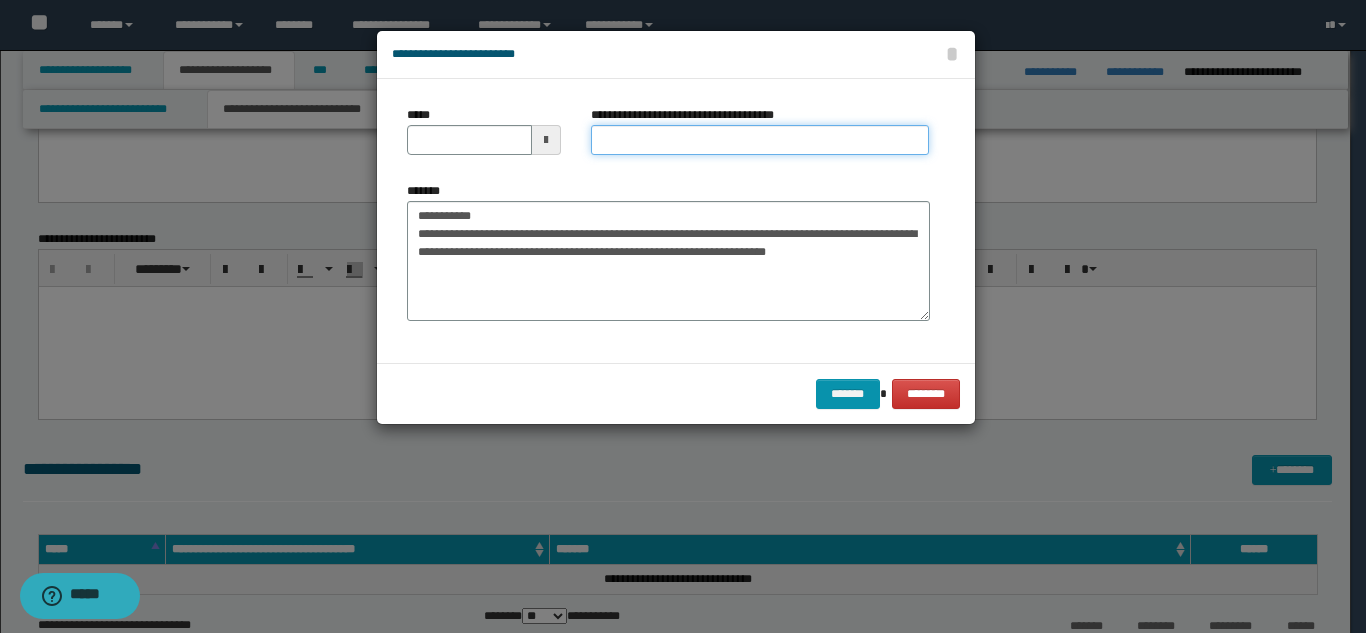 click on "**********" at bounding box center [760, 140] 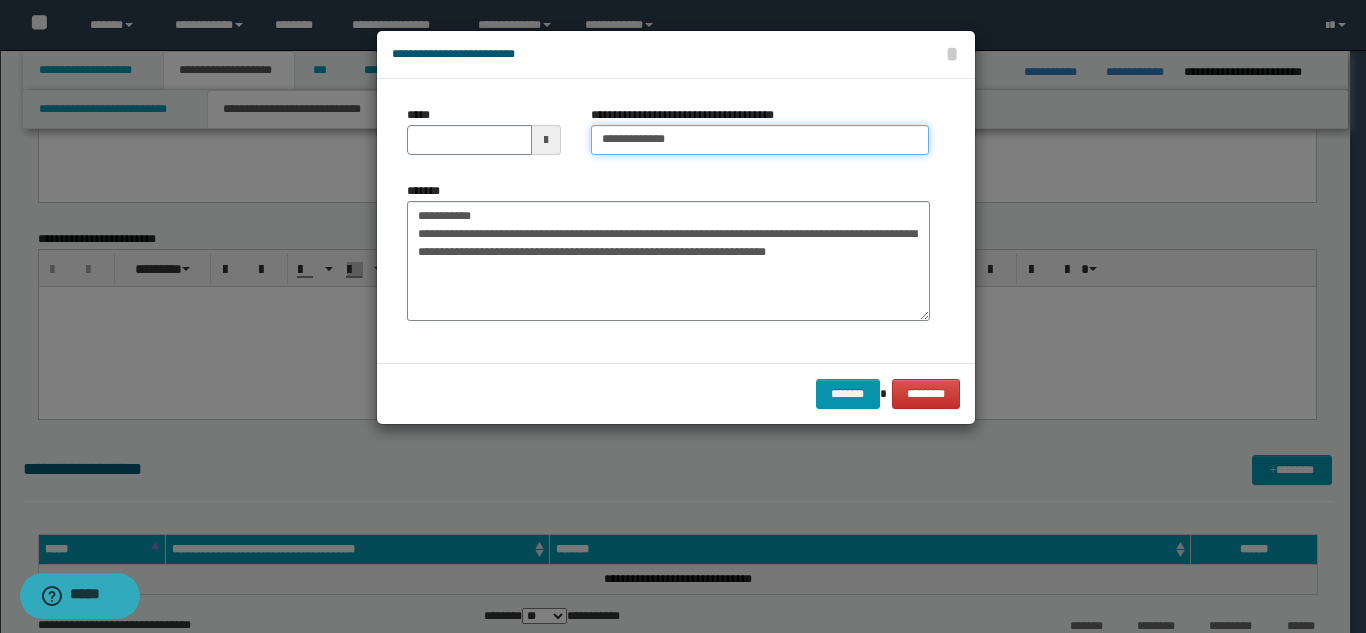 type on "**********" 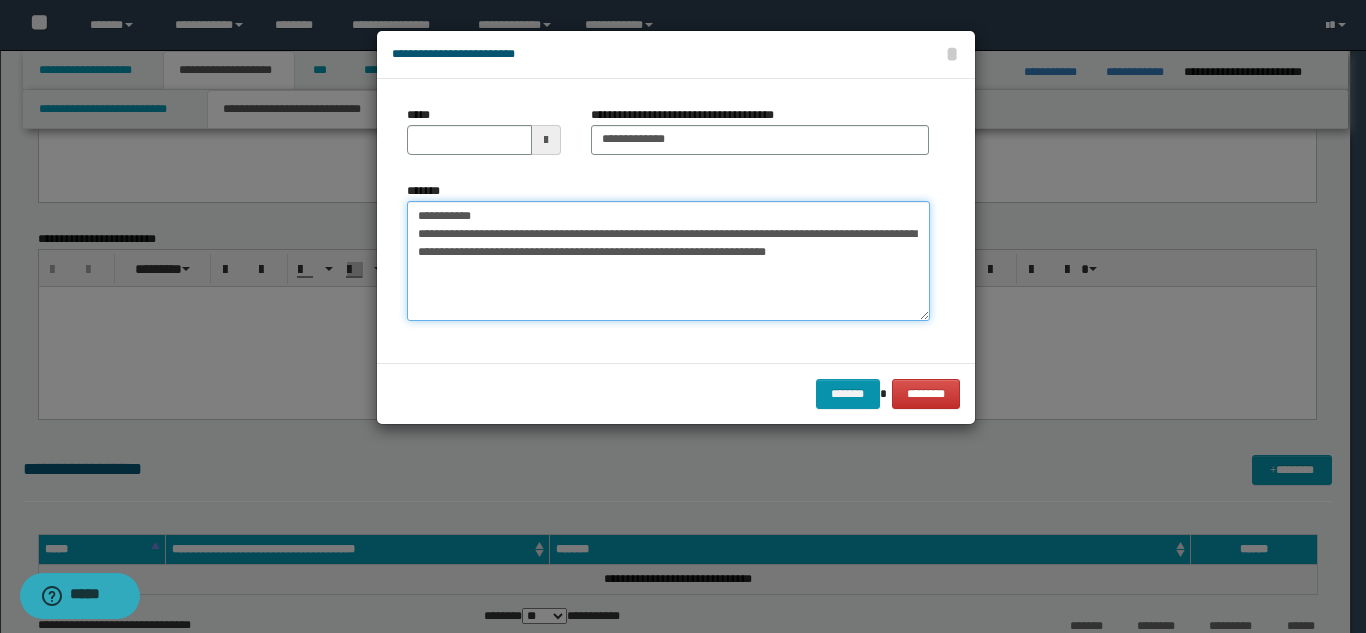 drag, startPoint x: 512, startPoint y: 213, endPoint x: 441, endPoint y: 155, distance: 91.67879 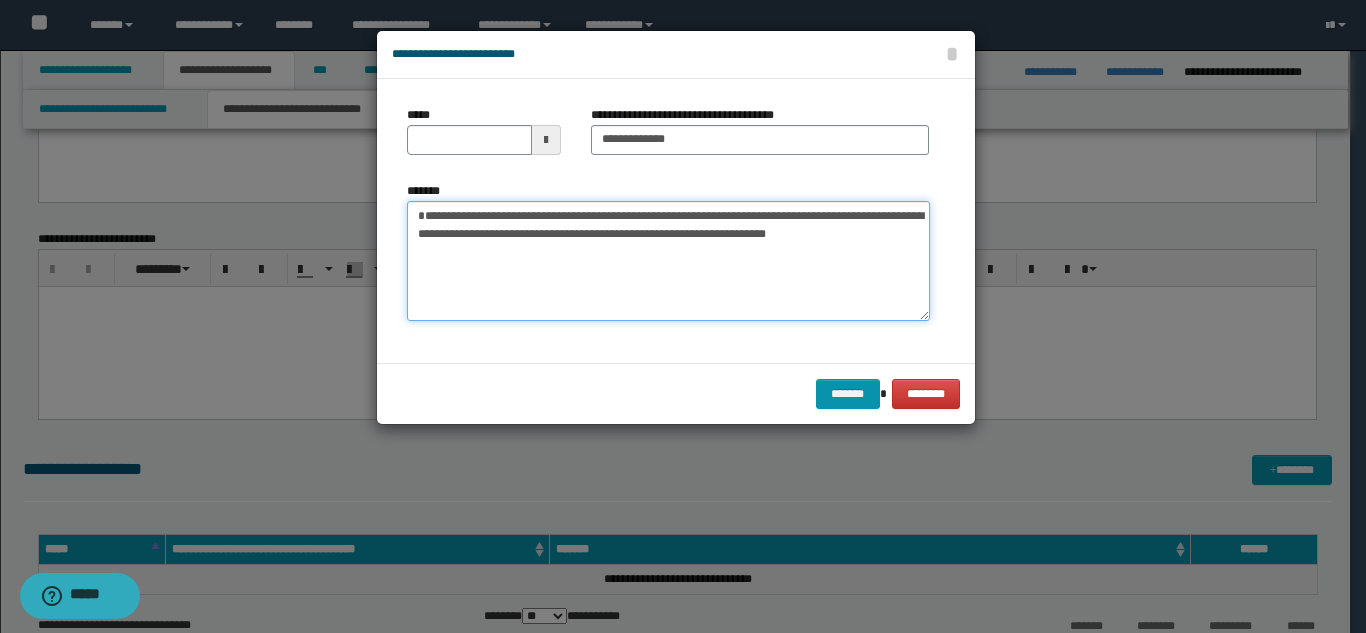 type 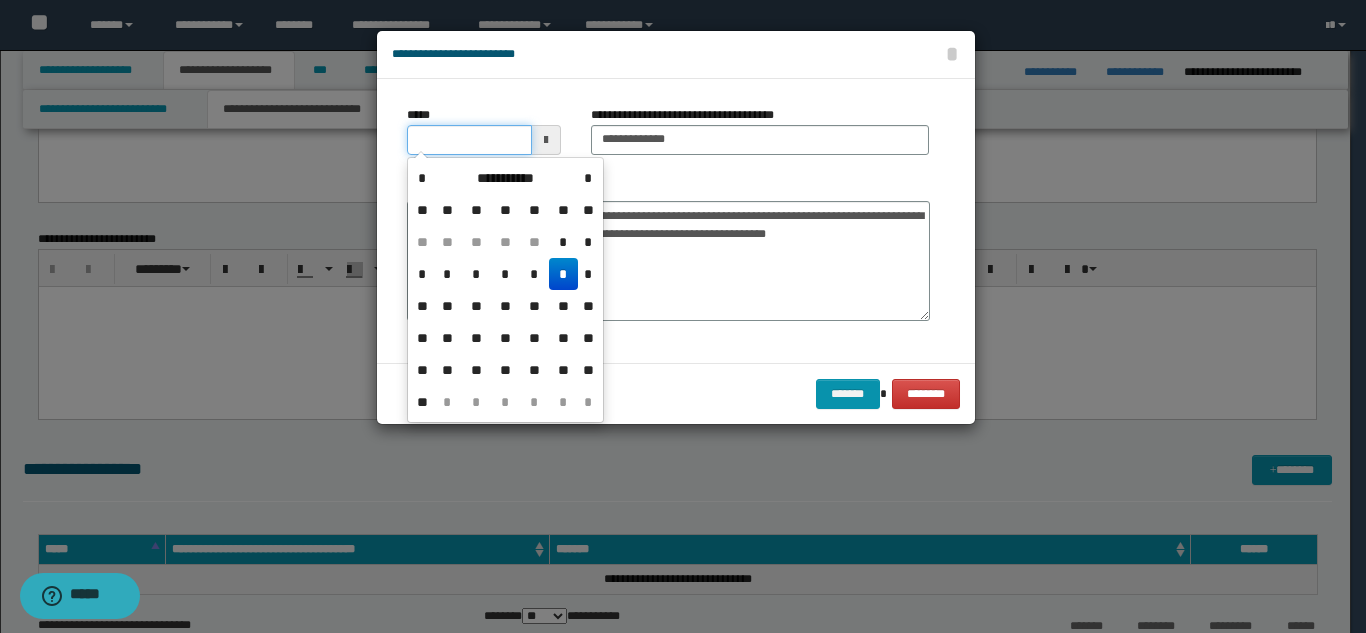 click on "*****" at bounding box center (469, 140) 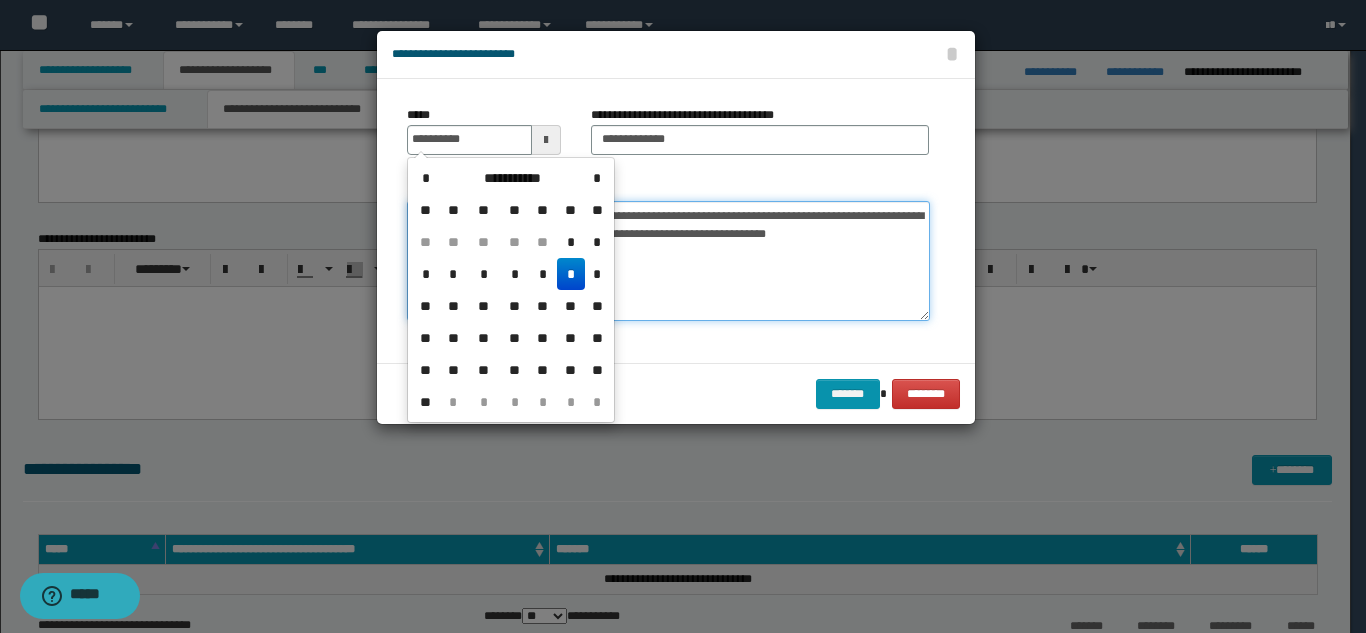 type on "**********" 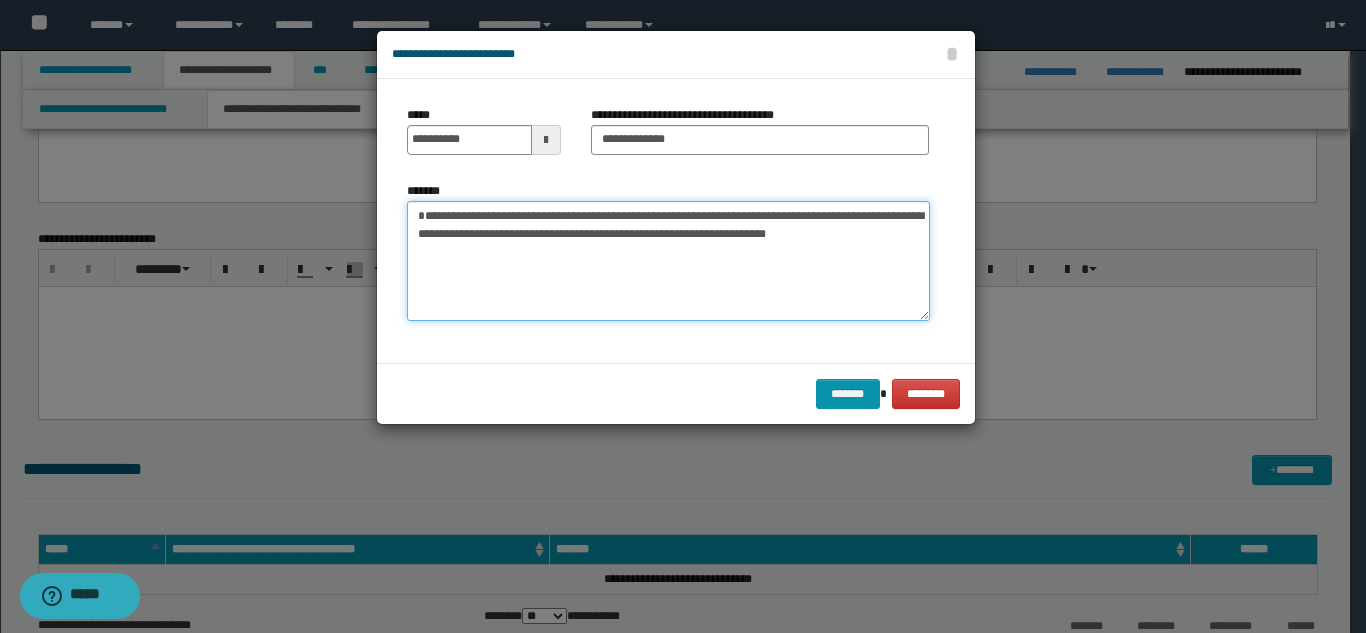 click on "**********" at bounding box center (668, 261) 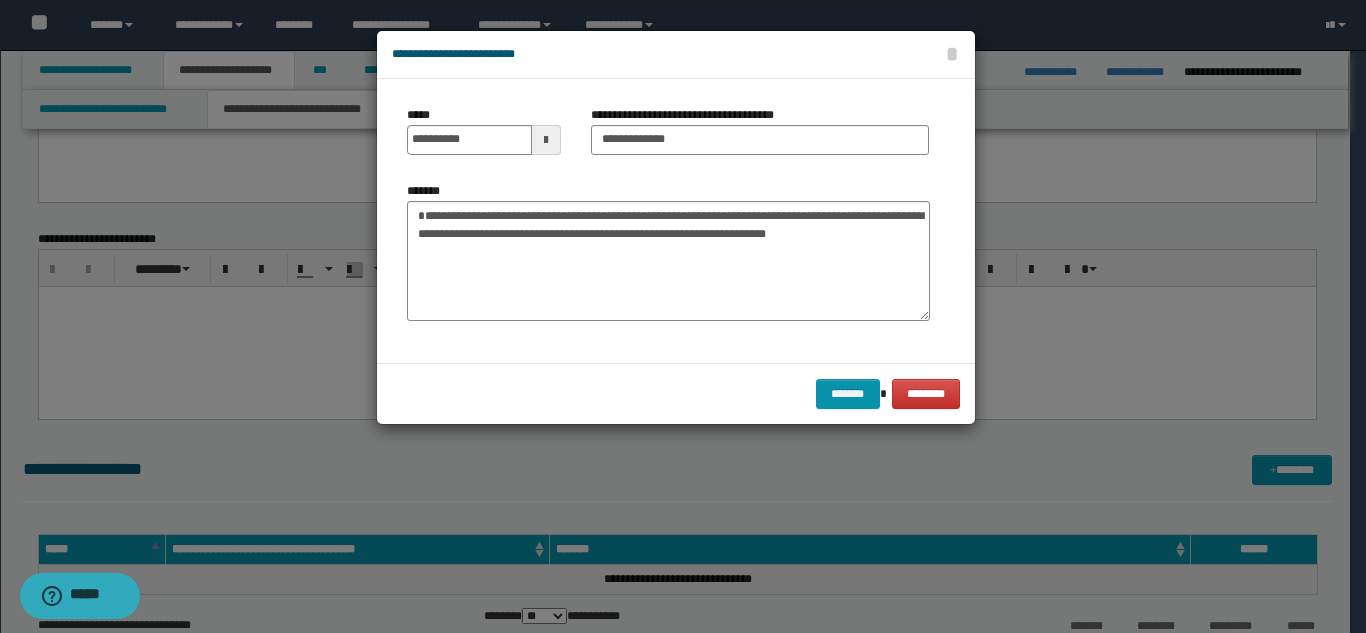 click on "*******
********" at bounding box center [676, 393] 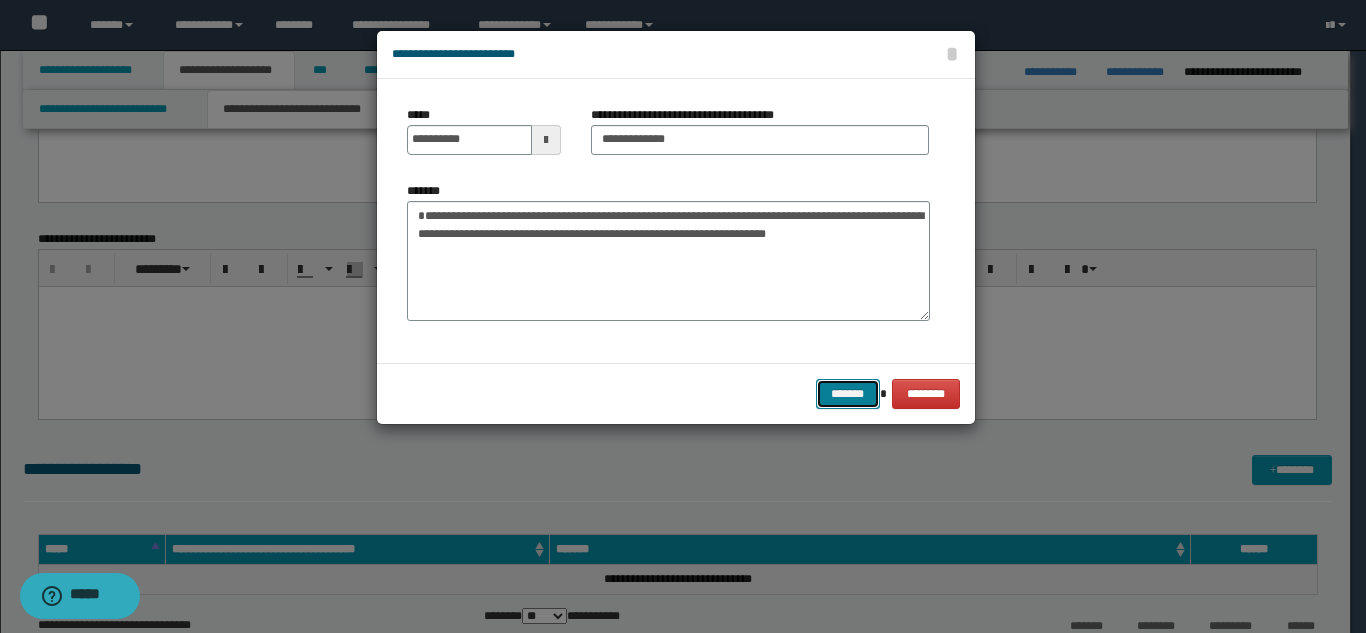 click on "*******" at bounding box center [848, 394] 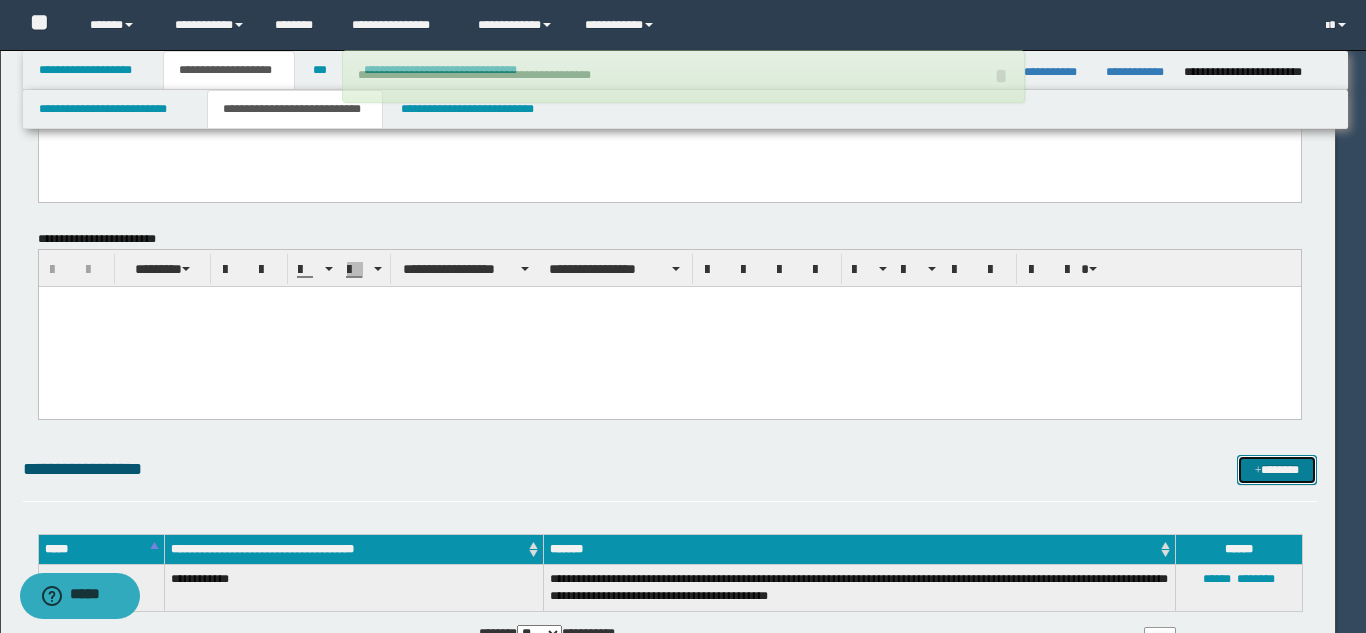type 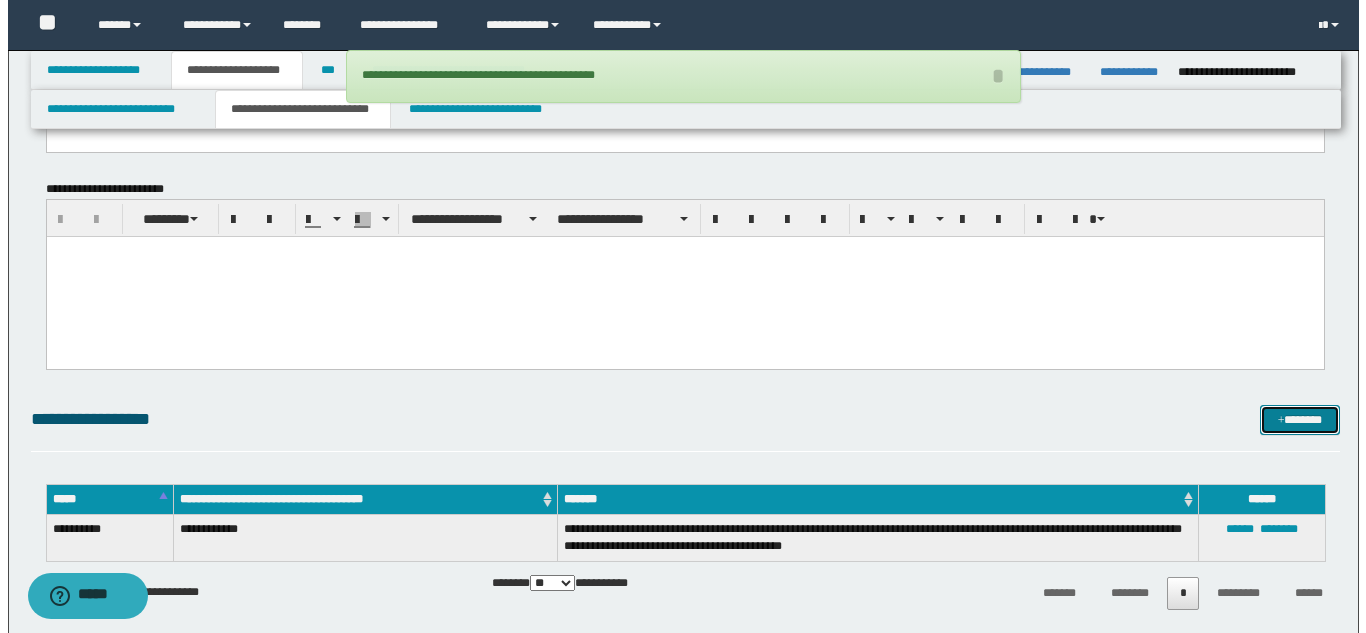scroll, scrollTop: 2396, scrollLeft: 0, axis: vertical 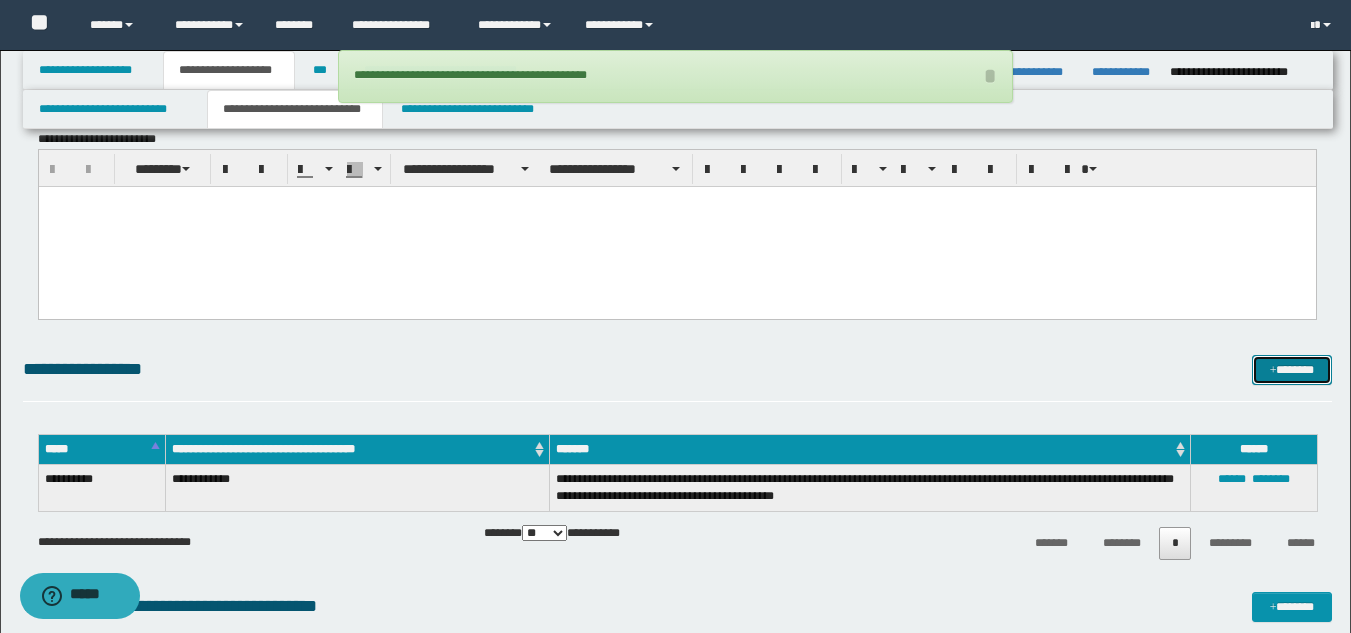 click at bounding box center (1273, 371) 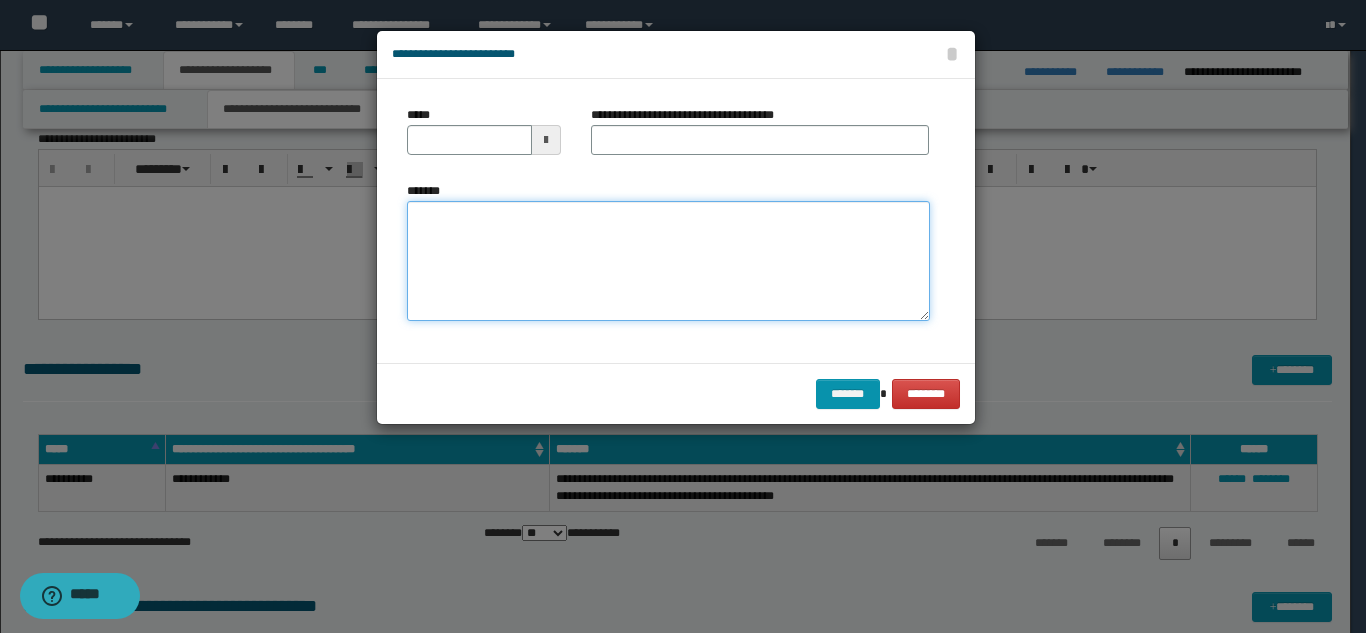 drag, startPoint x: 487, startPoint y: 301, endPoint x: 526, endPoint y: 271, distance: 49.20366 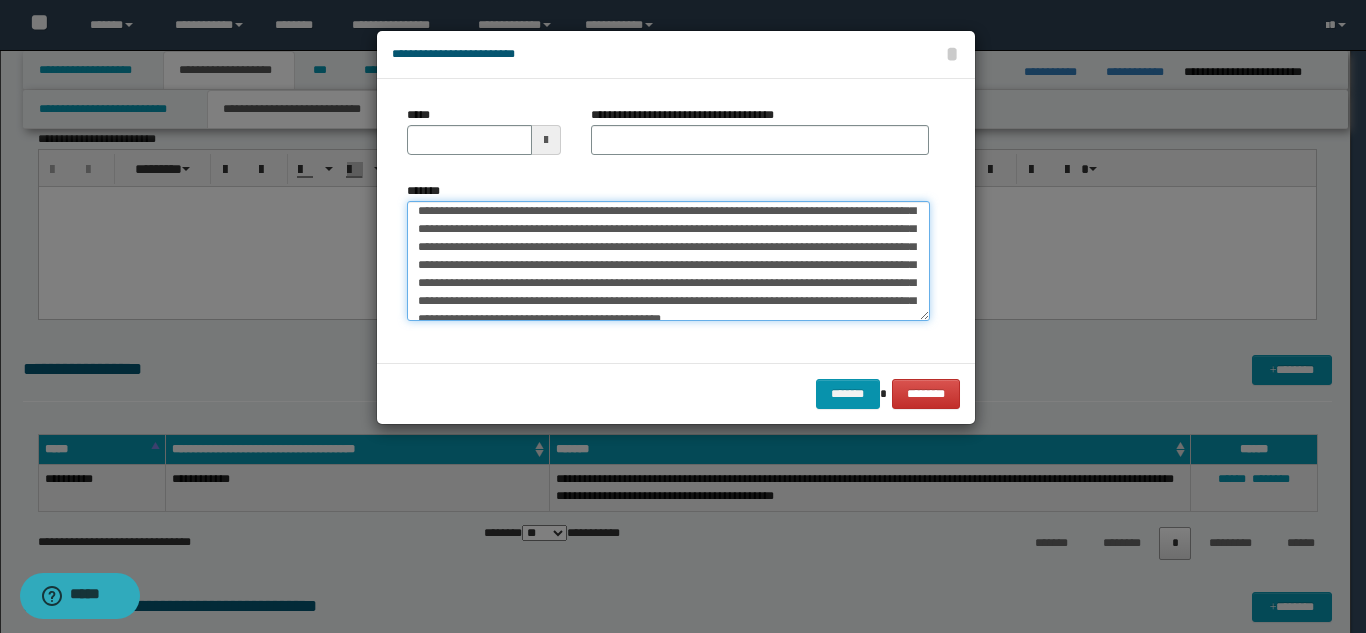 scroll, scrollTop: 0, scrollLeft: 0, axis: both 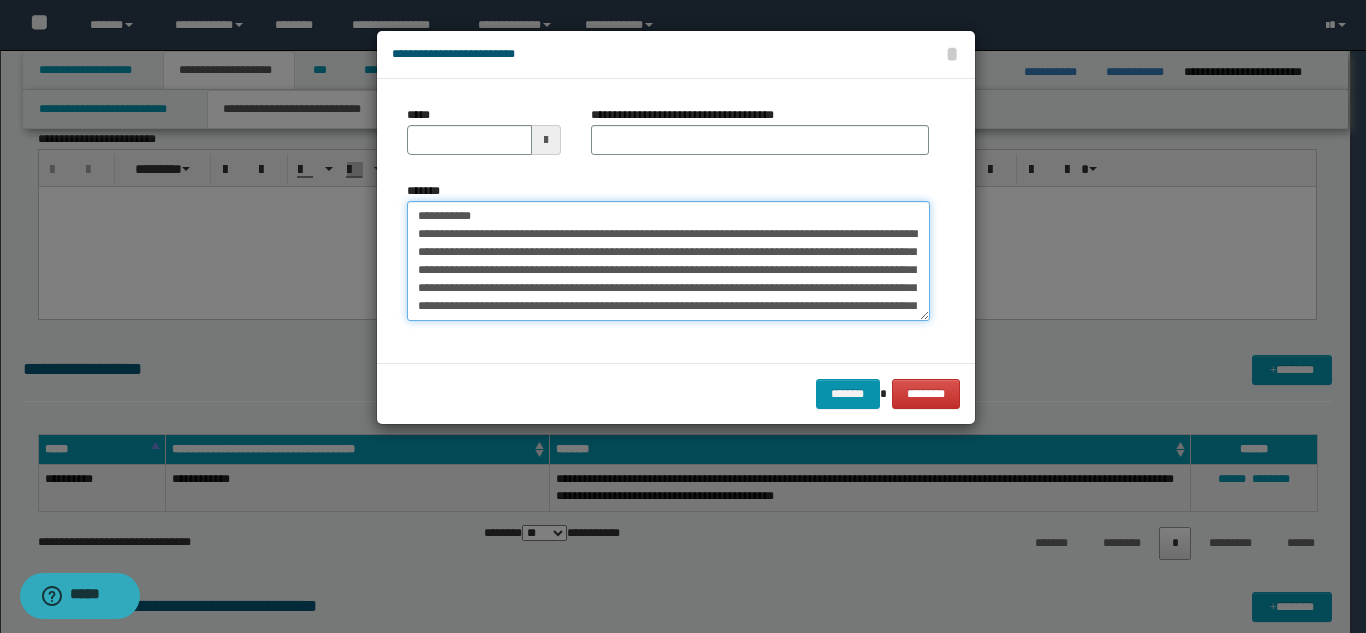 drag, startPoint x: 596, startPoint y: 218, endPoint x: 541, endPoint y: 184, distance: 64.66065 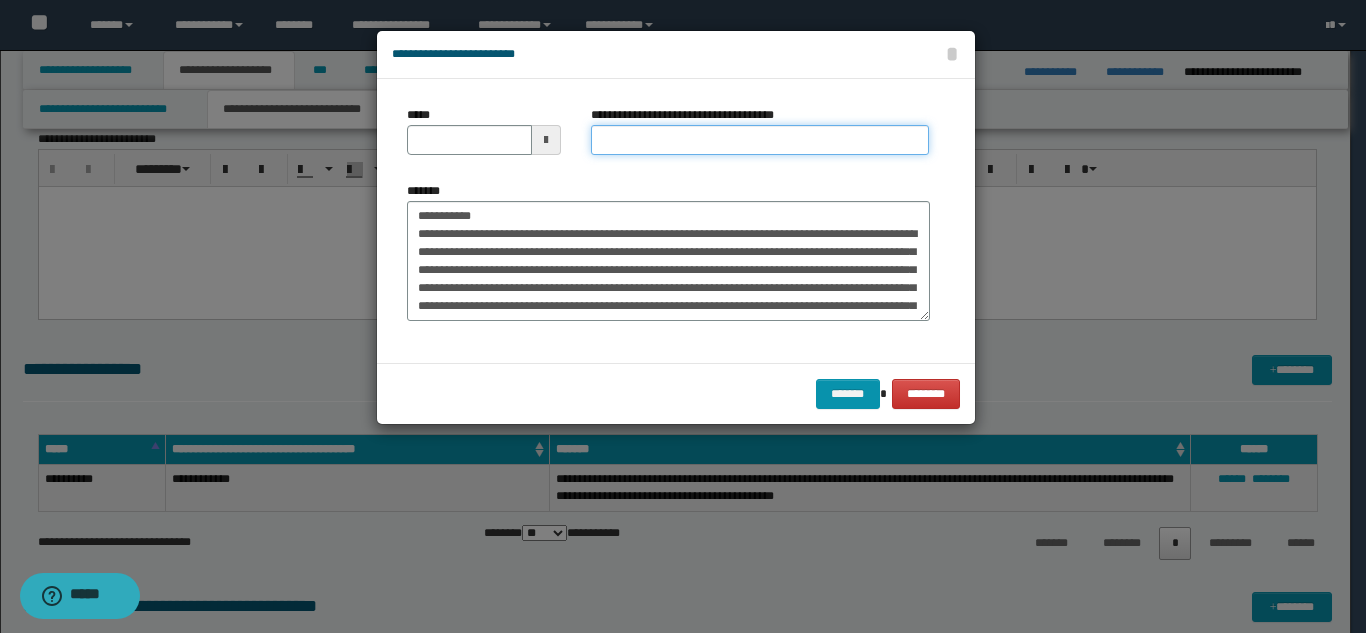 drag, startPoint x: 628, startPoint y: 150, endPoint x: 613, endPoint y: 154, distance: 15.524175 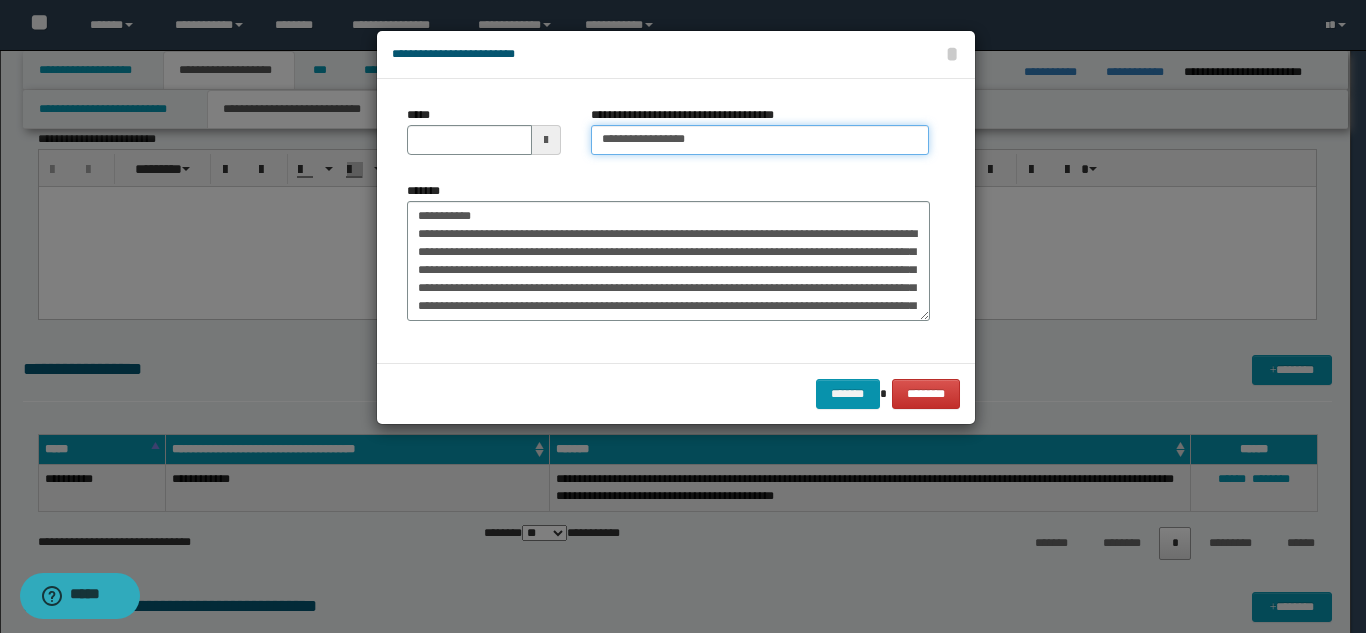 type on "**********" 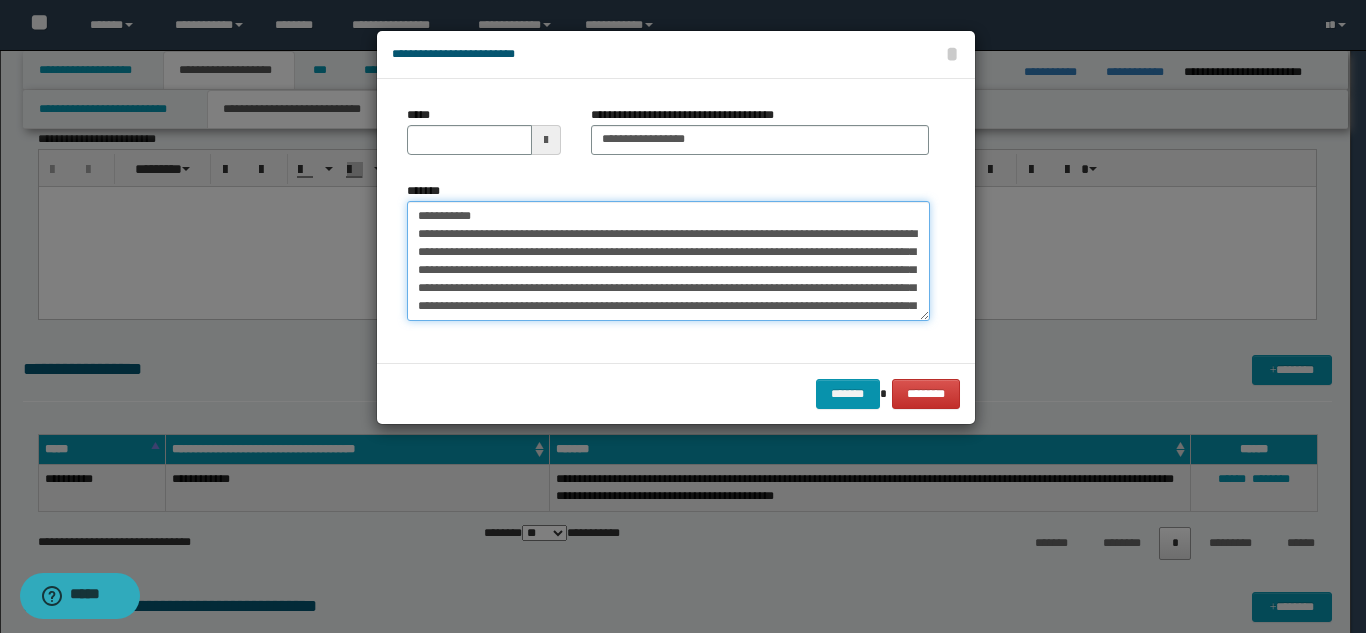drag, startPoint x: 479, startPoint y: 216, endPoint x: 402, endPoint y: 190, distance: 81.27115 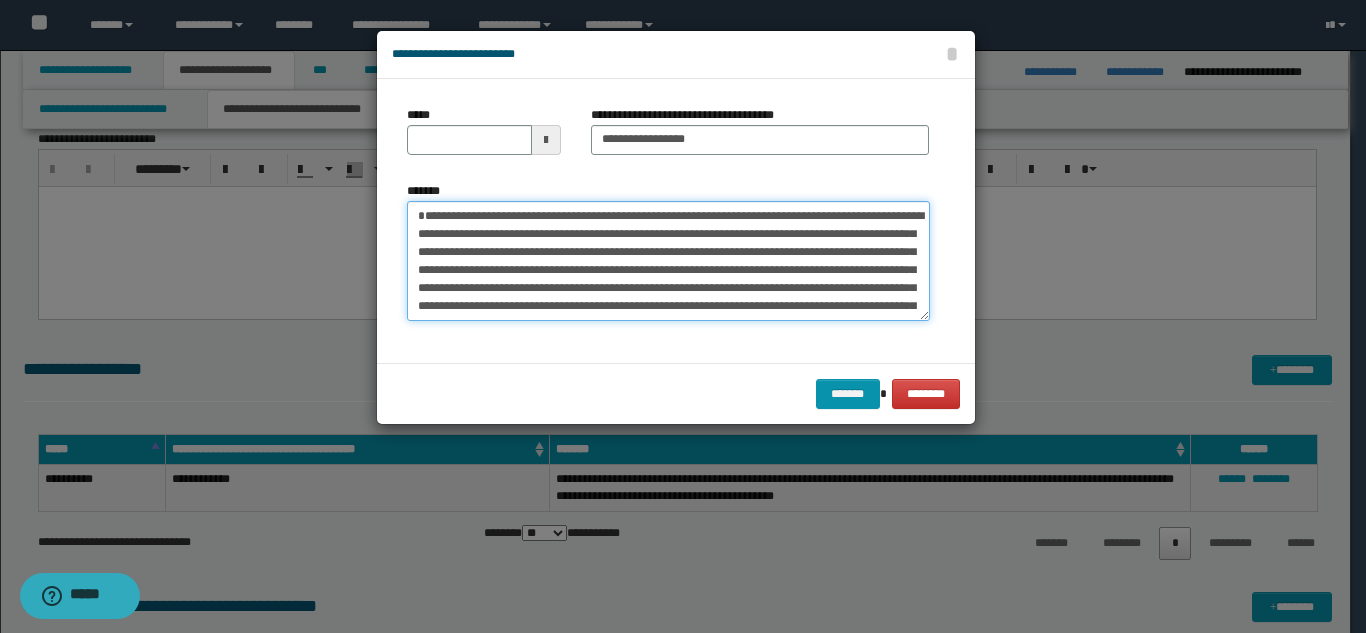 type 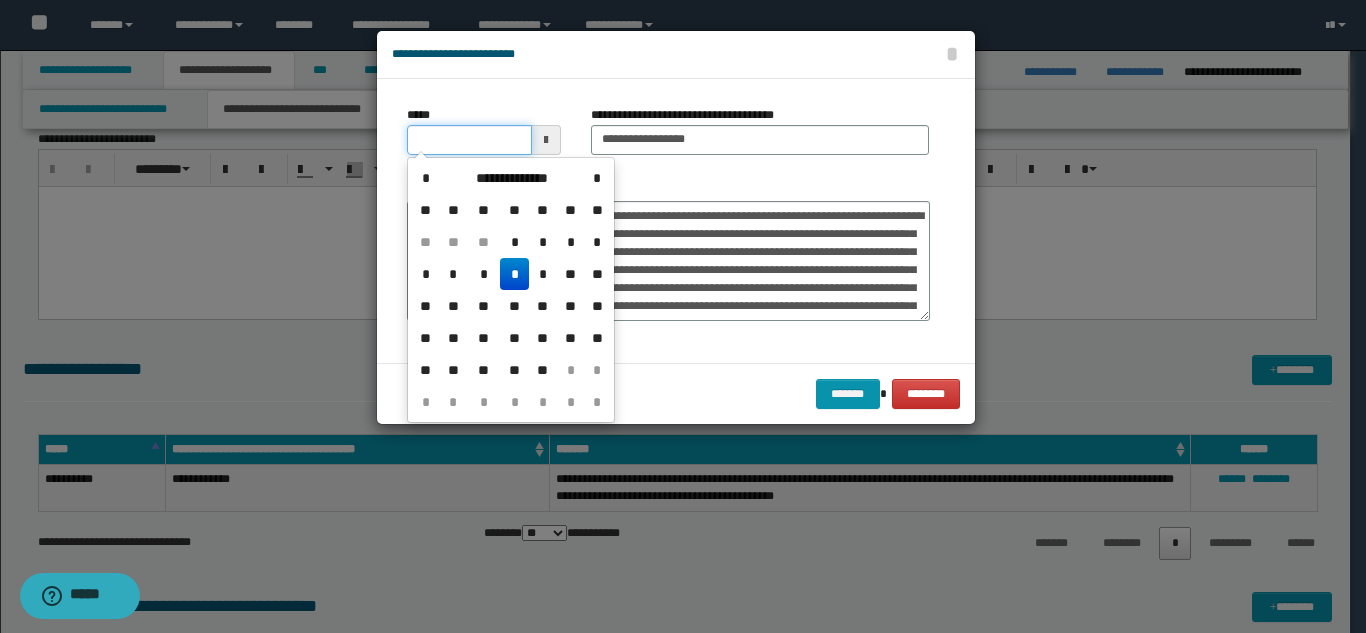 click on "*****" at bounding box center (469, 140) 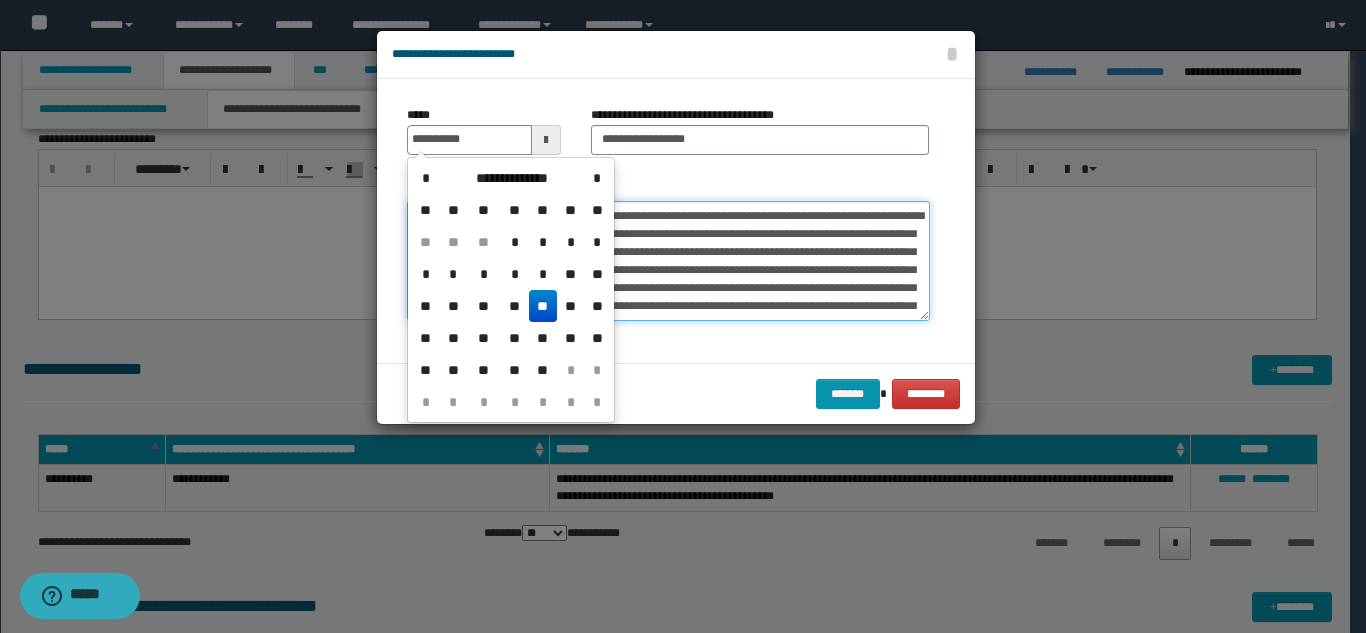 type on "**********" 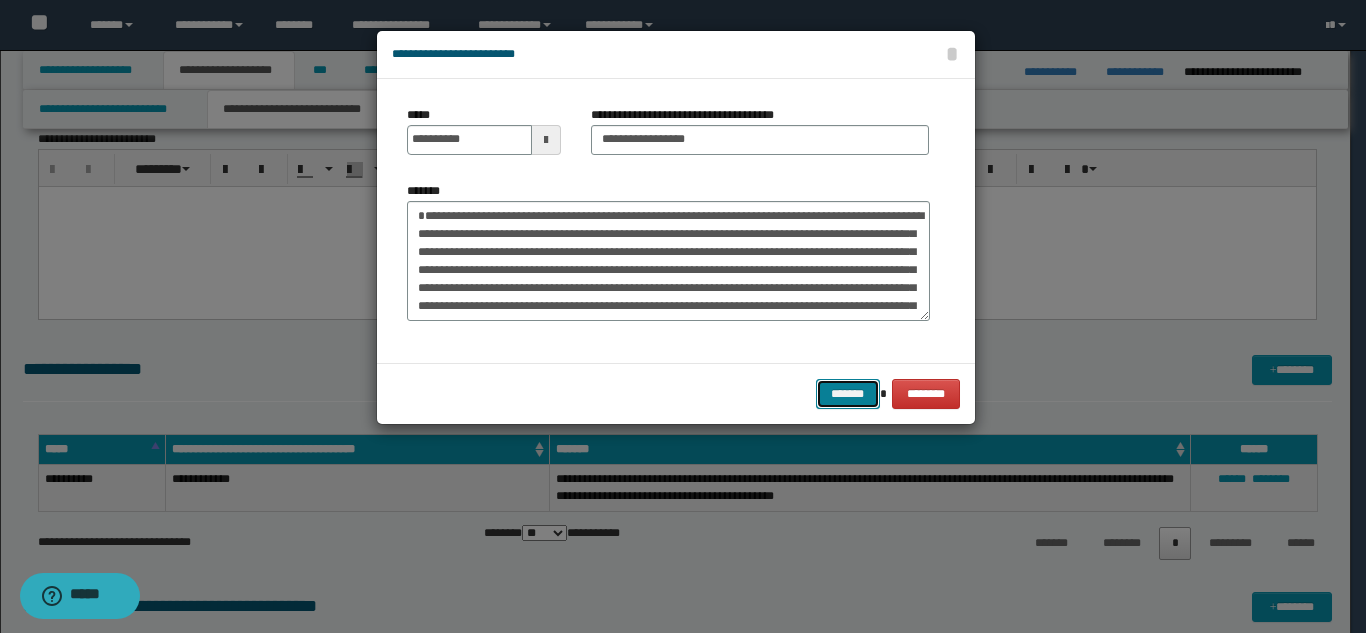 click on "*******" at bounding box center (848, 394) 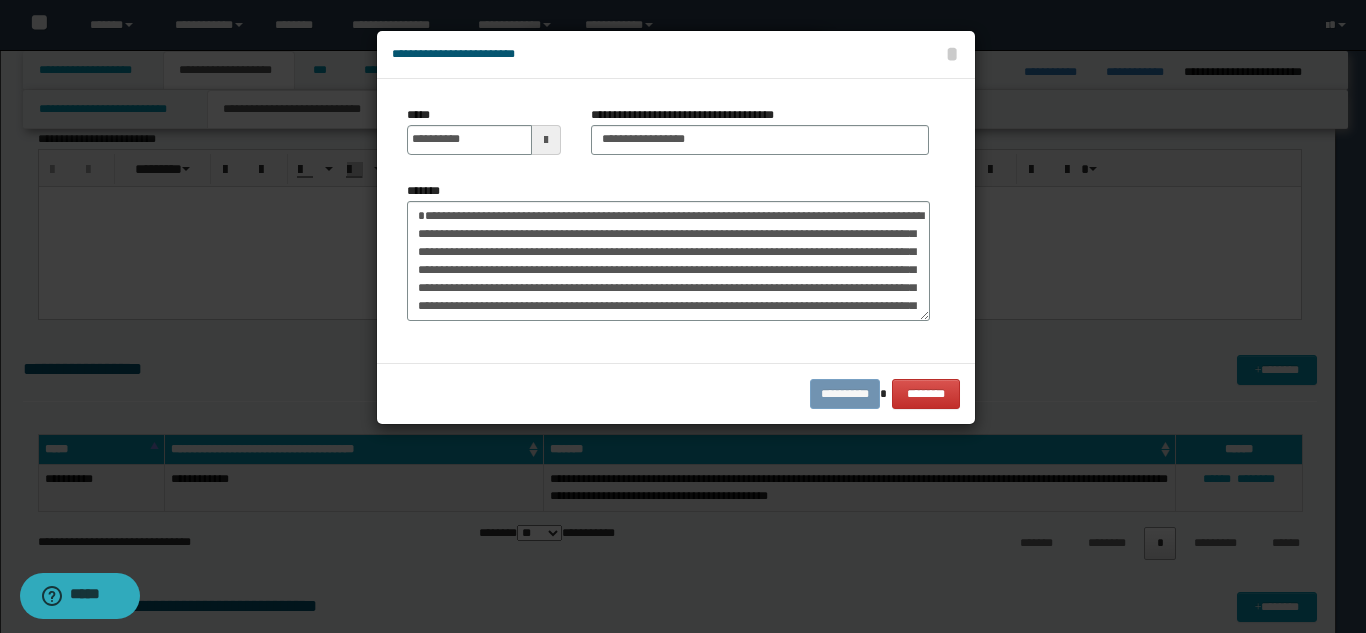 click on "**********" at bounding box center [676, 393] 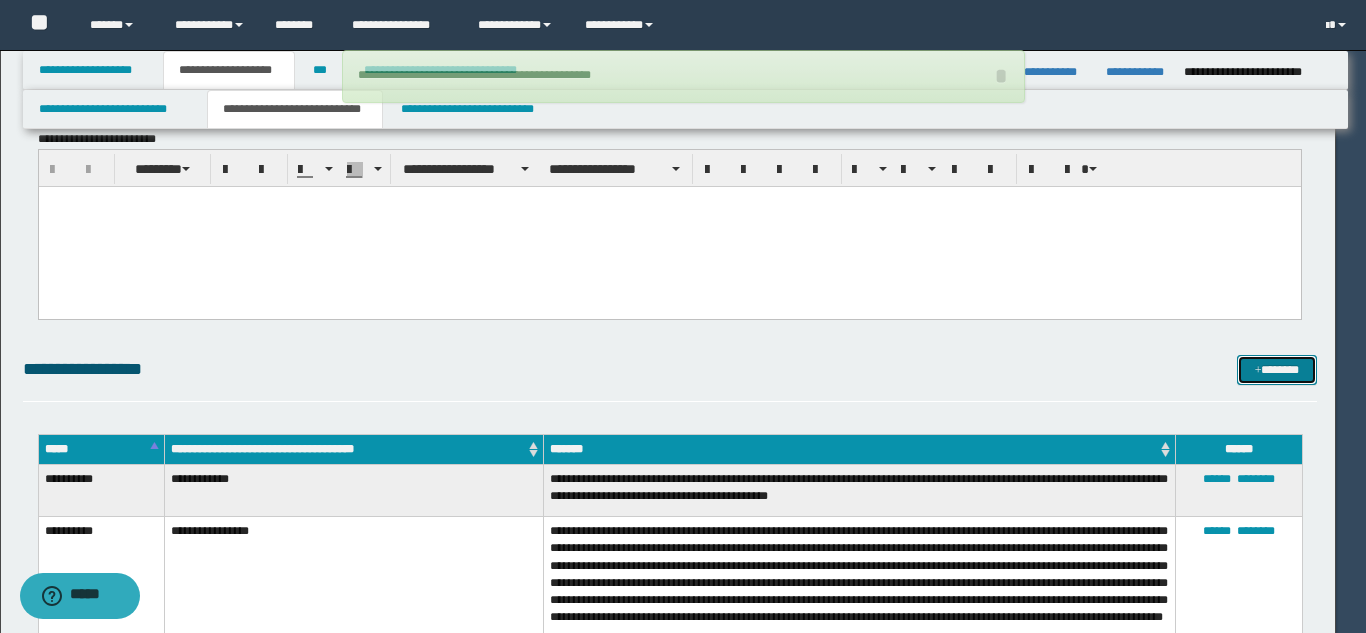type 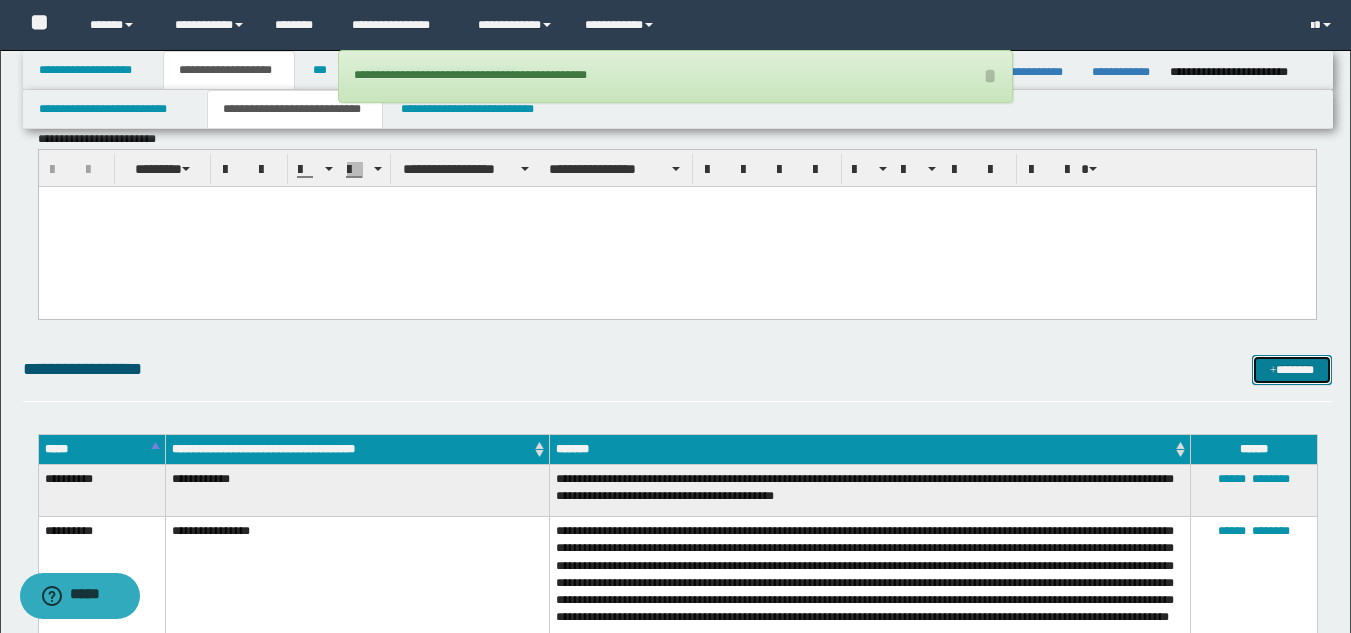 click on "*******" at bounding box center [1292, 370] 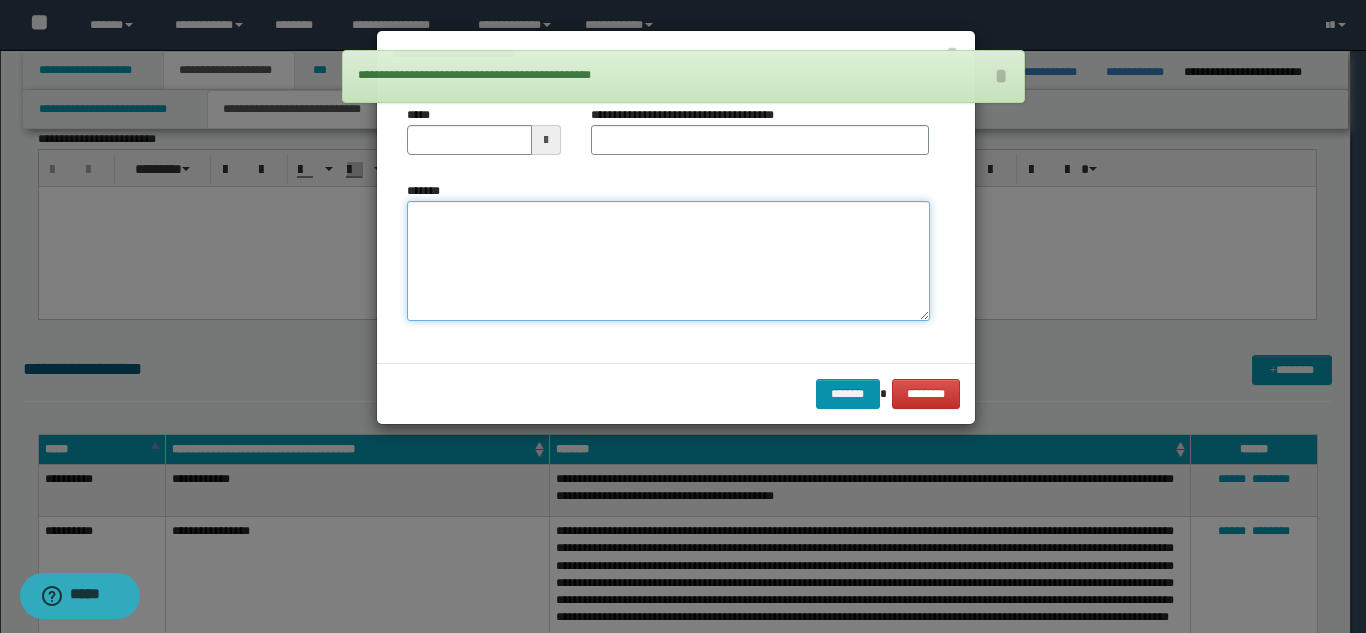 click on "*******" at bounding box center [668, 261] 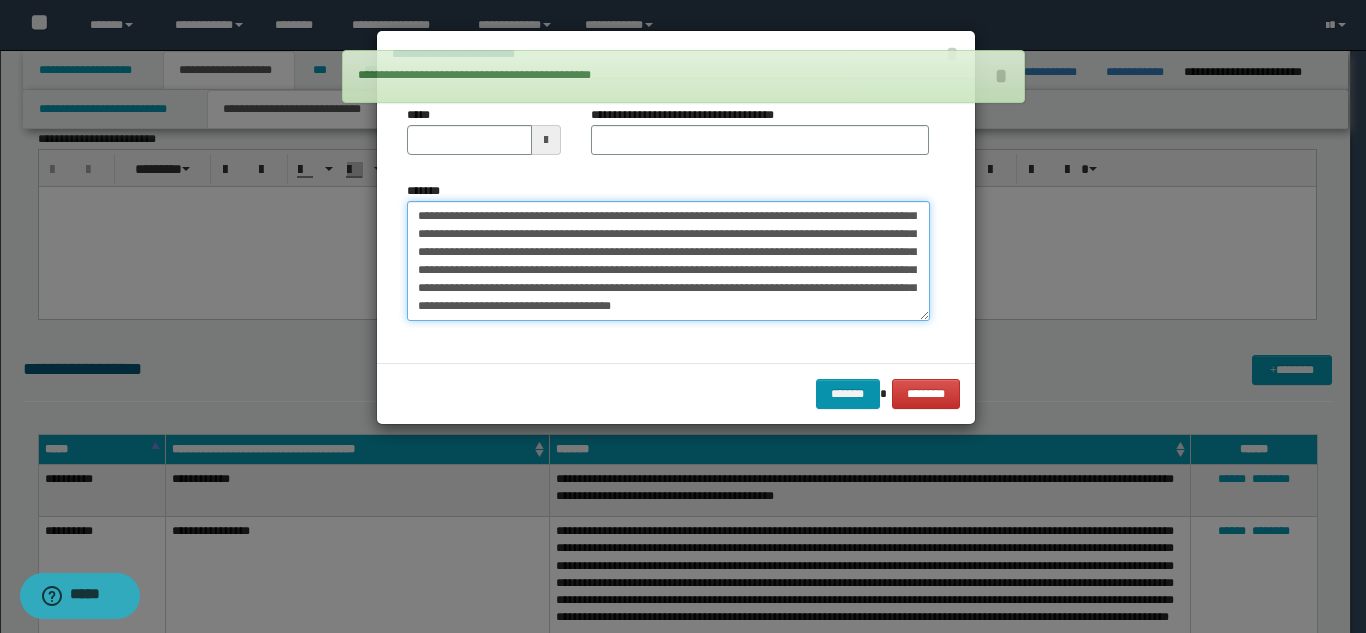 scroll, scrollTop: 0, scrollLeft: 0, axis: both 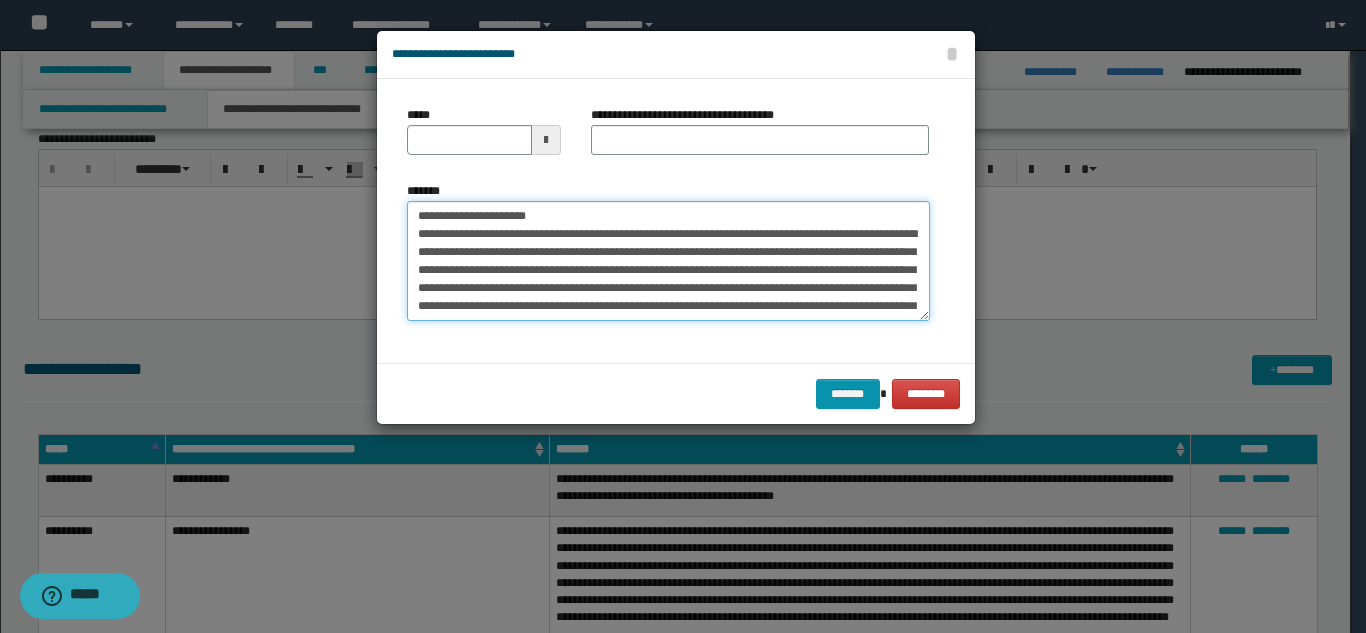 drag, startPoint x: 555, startPoint y: 219, endPoint x: 481, endPoint y: 214, distance: 74.168724 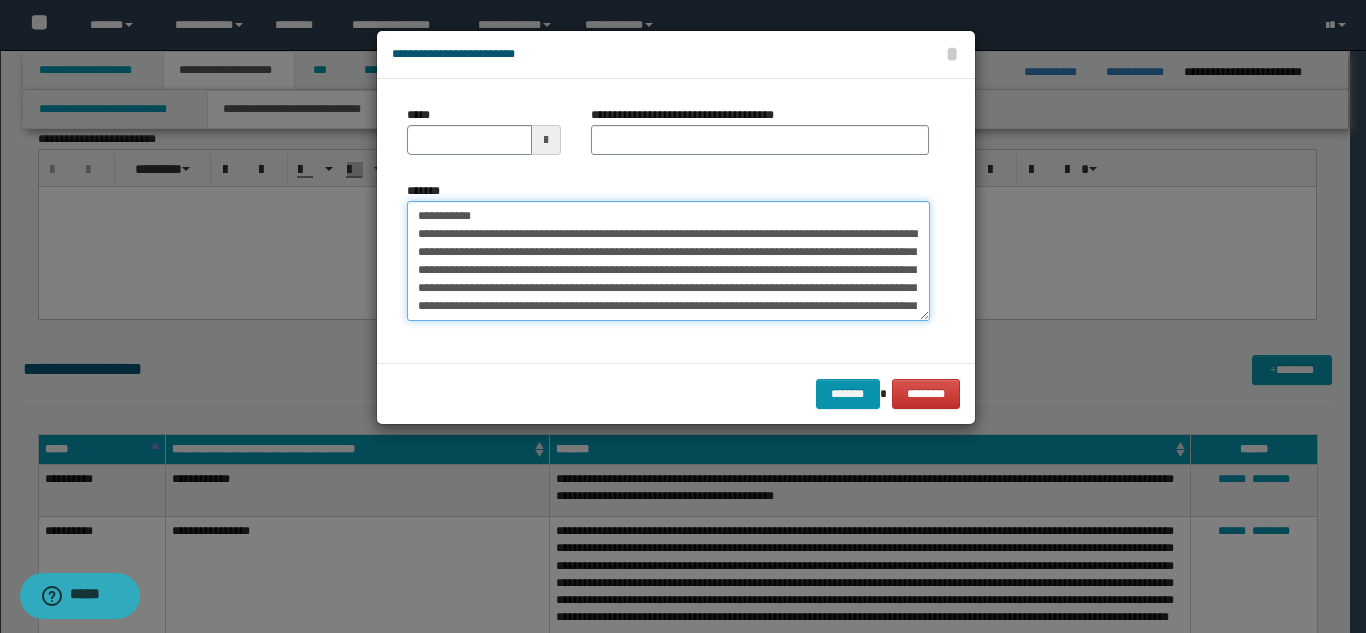 type on "**********" 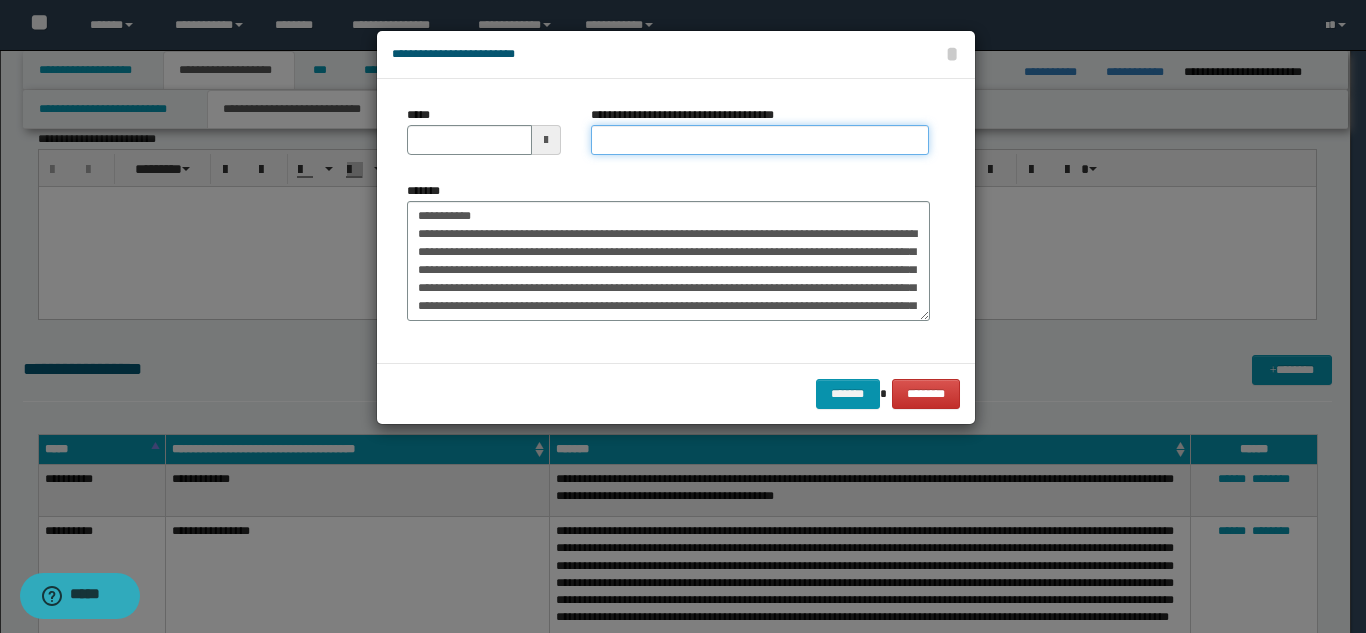click on "**********" at bounding box center (760, 140) 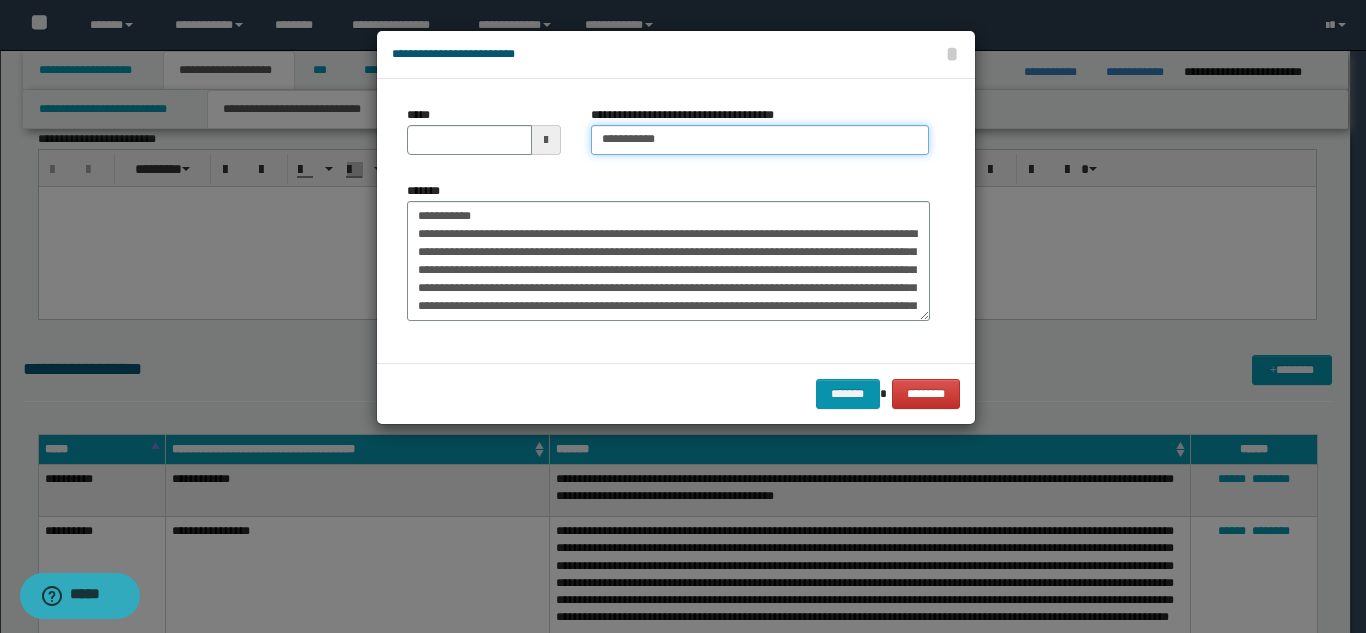 type on "**********" 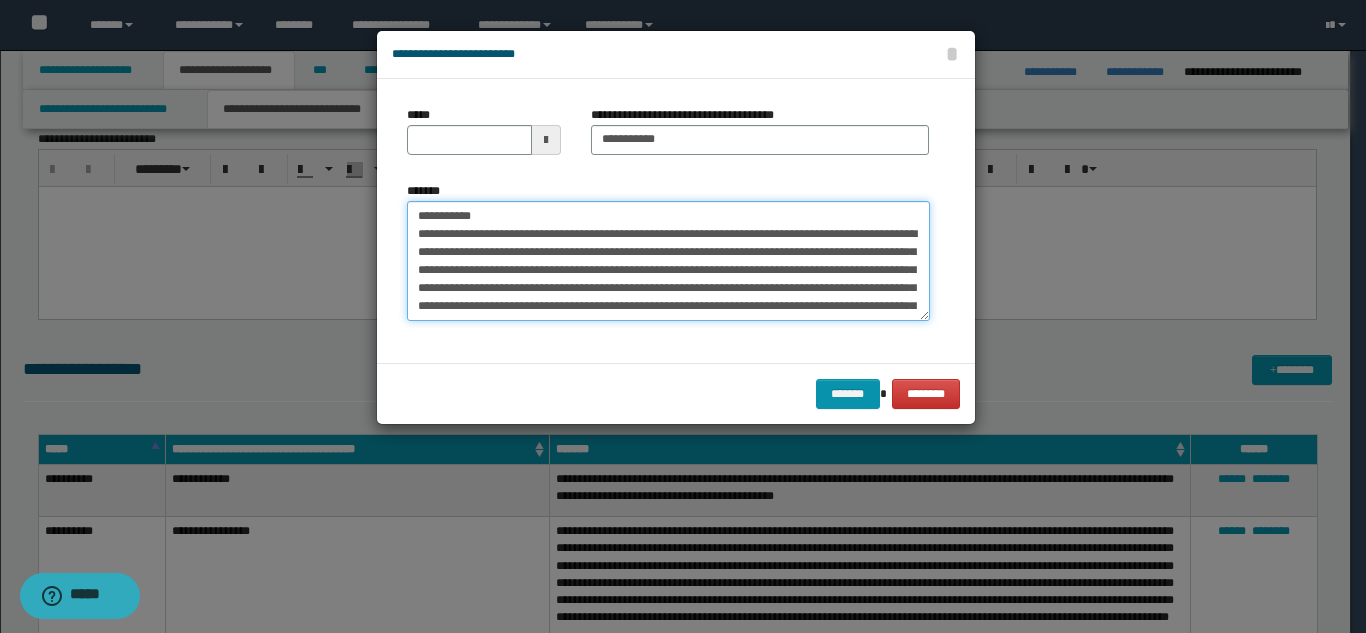 drag, startPoint x: 500, startPoint y: 201, endPoint x: 404, endPoint y: 179, distance: 98.48858 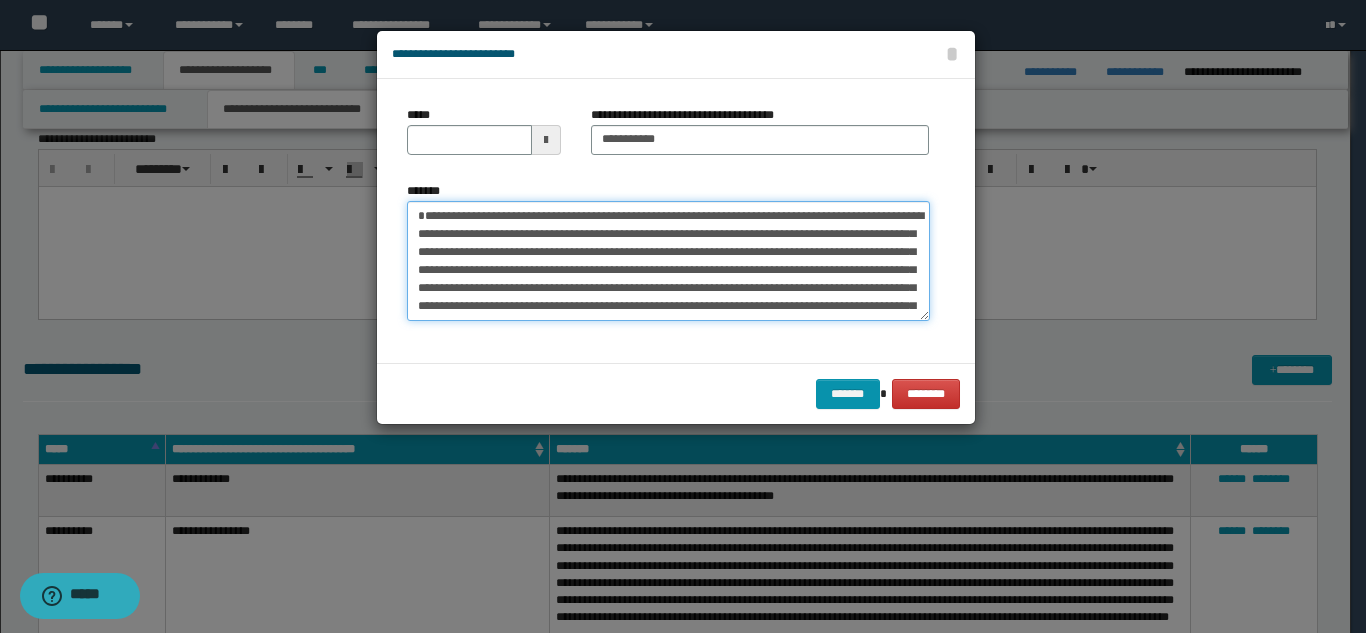 type 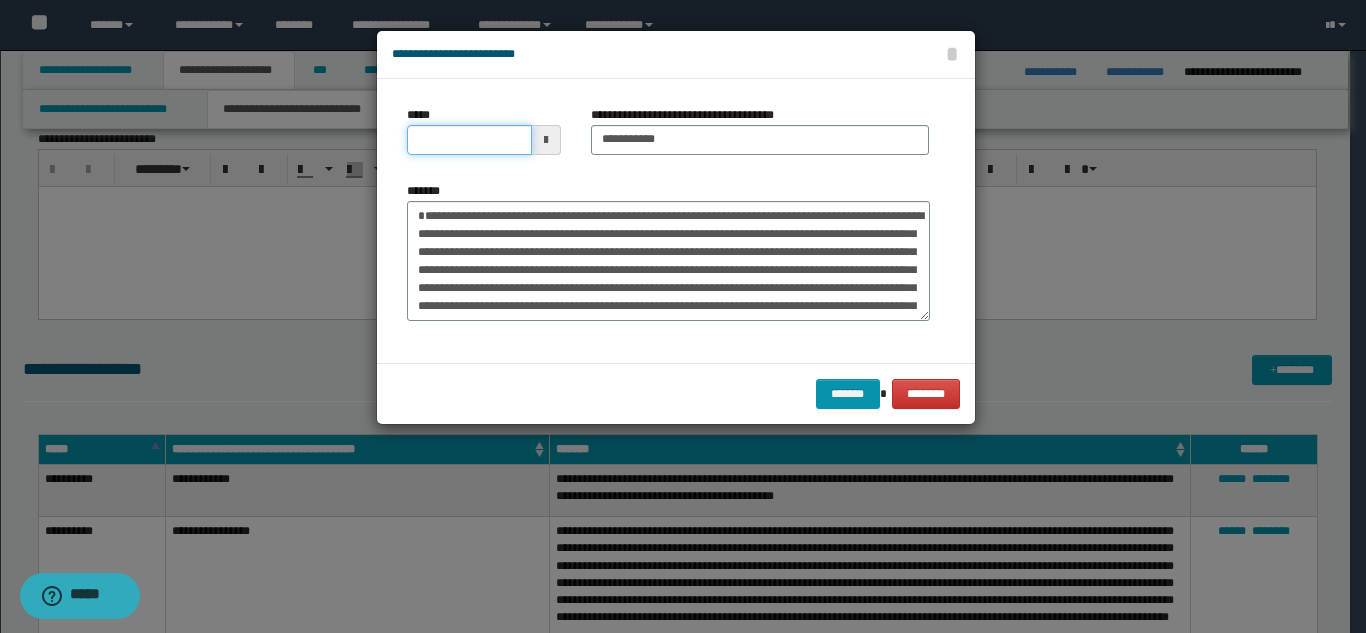 click on "*****" at bounding box center (469, 140) 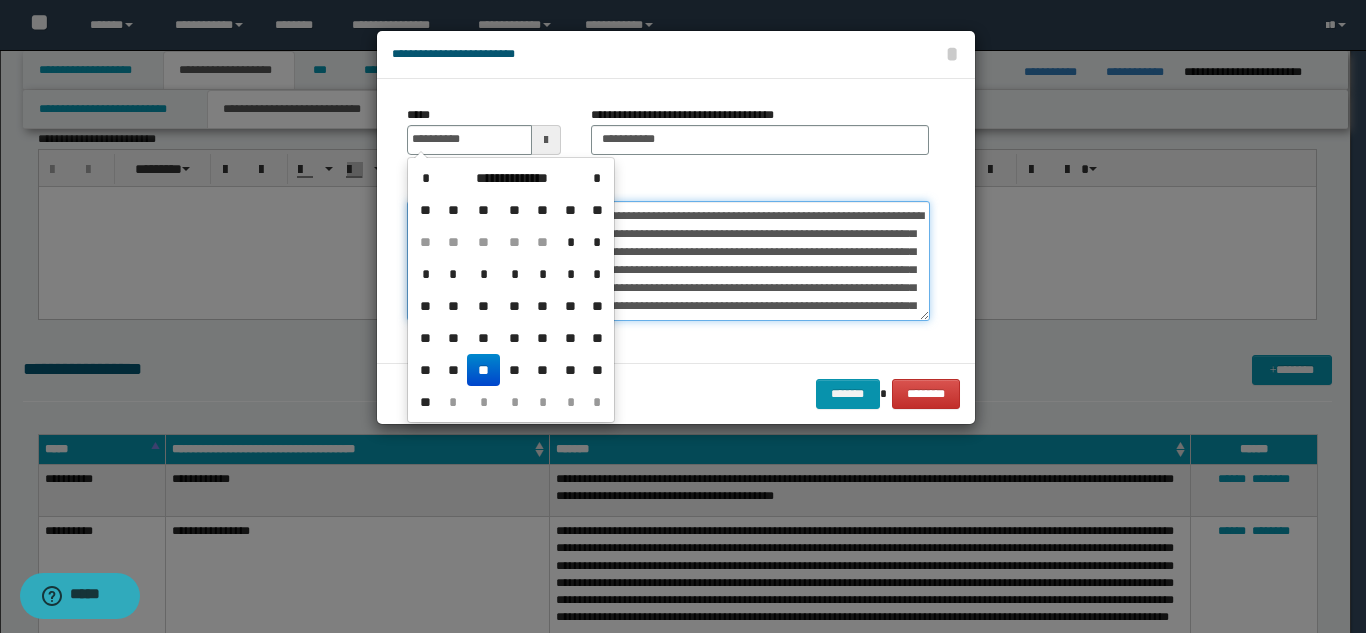 type on "**********" 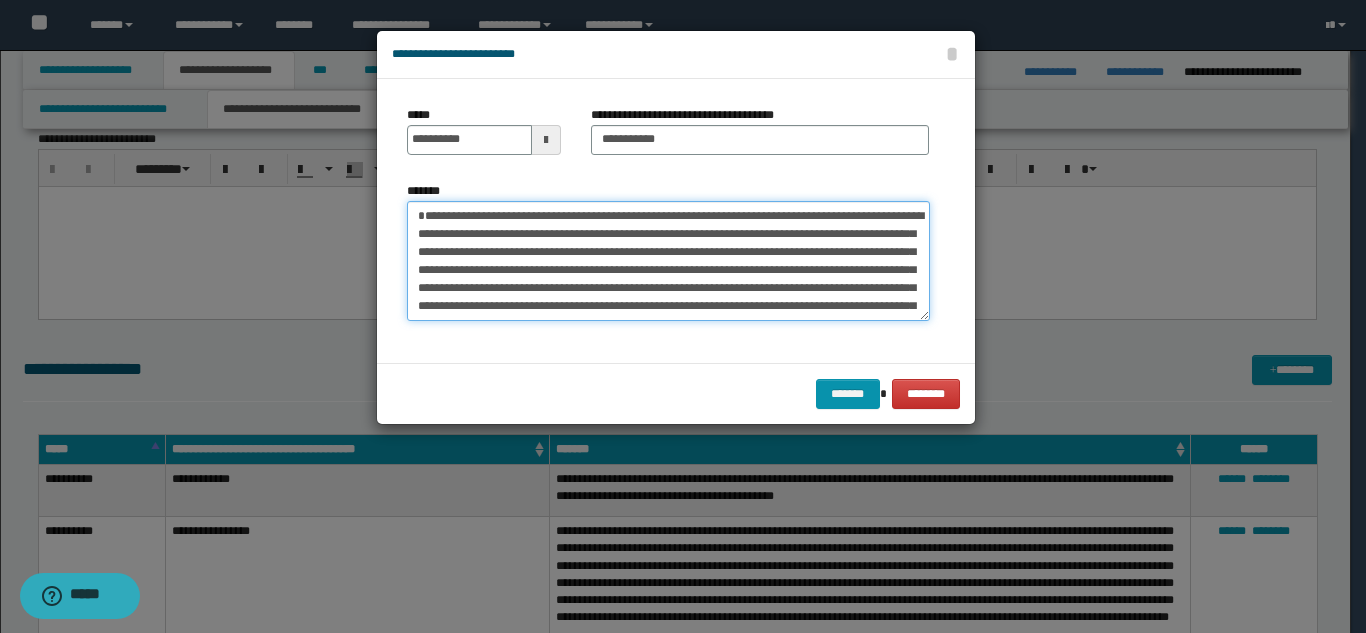 click on "**********" at bounding box center (668, 261) 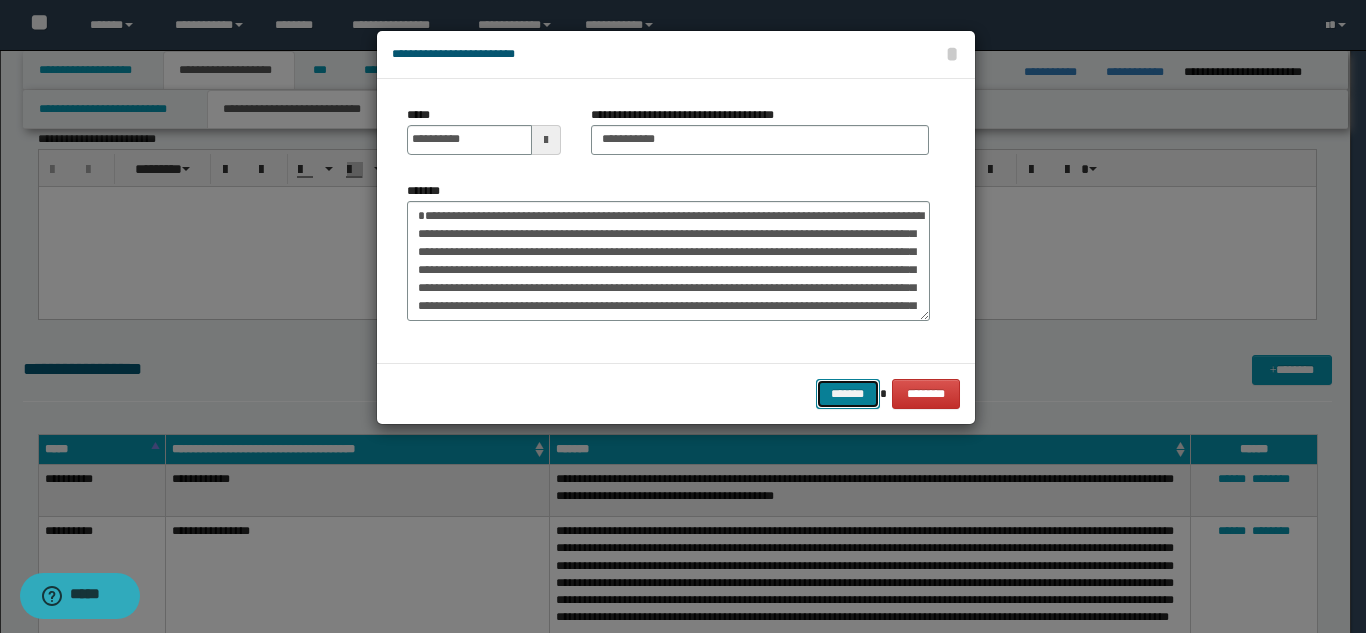 click on "*******" at bounding box center [848, 394] 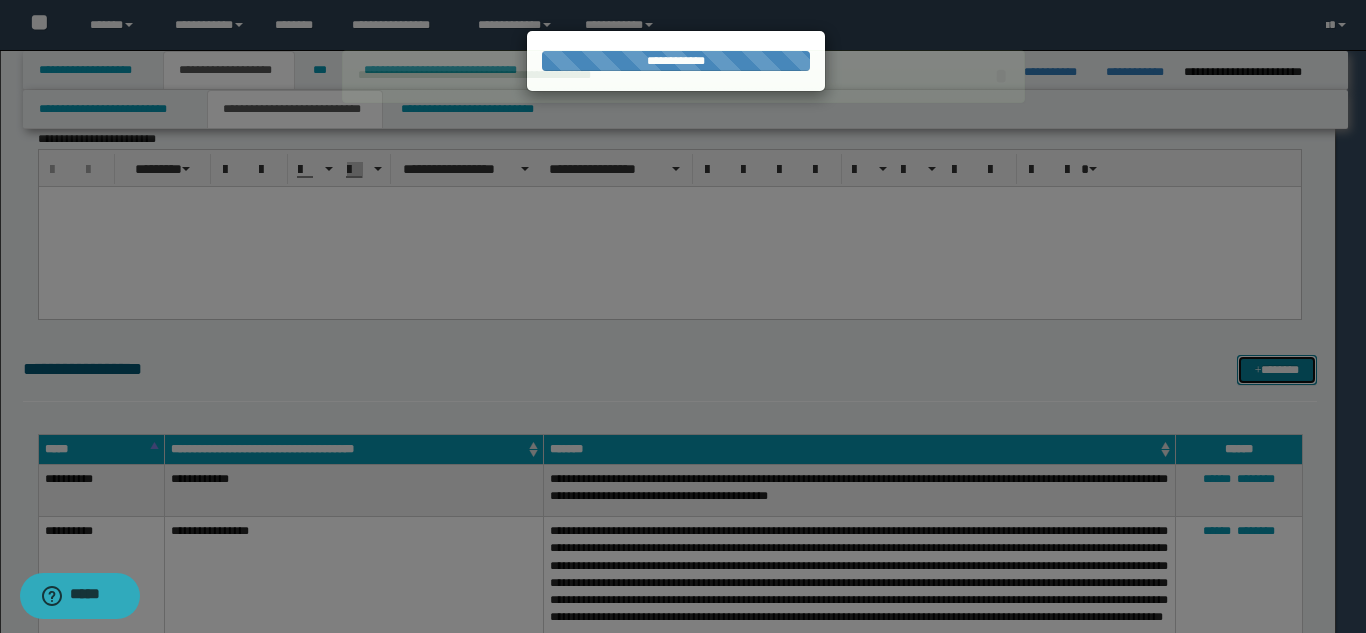 type 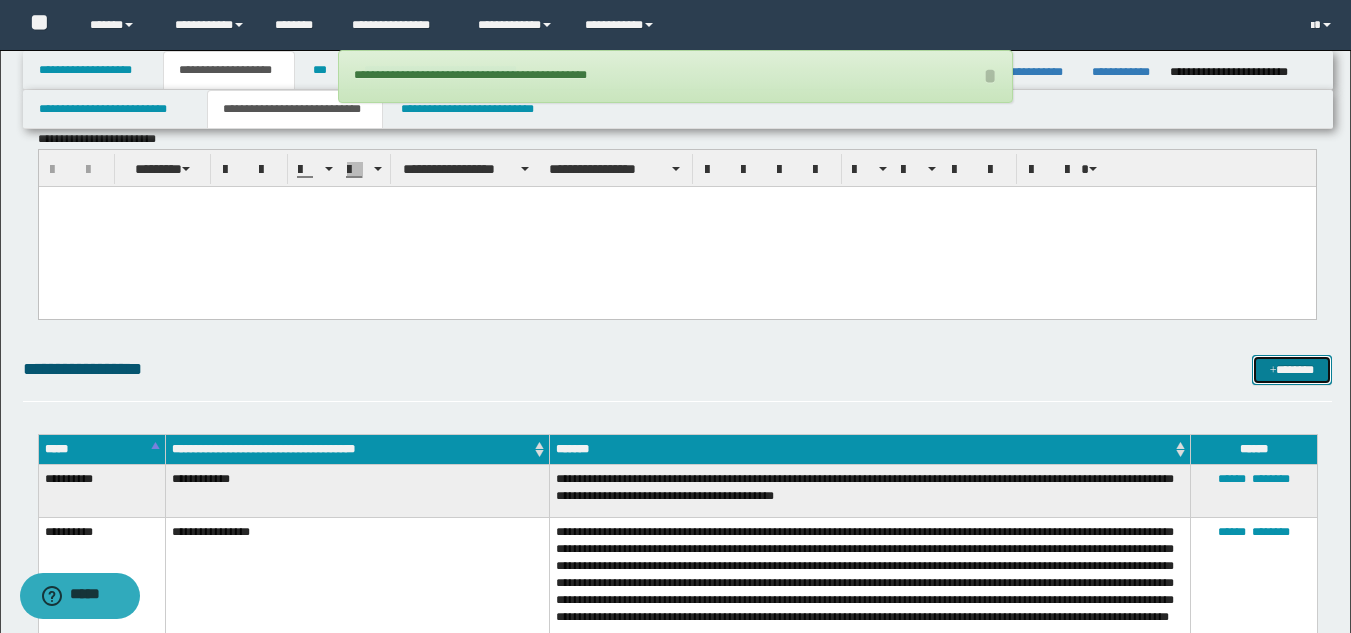 click on "*******" at bounding box center [1292, 370] 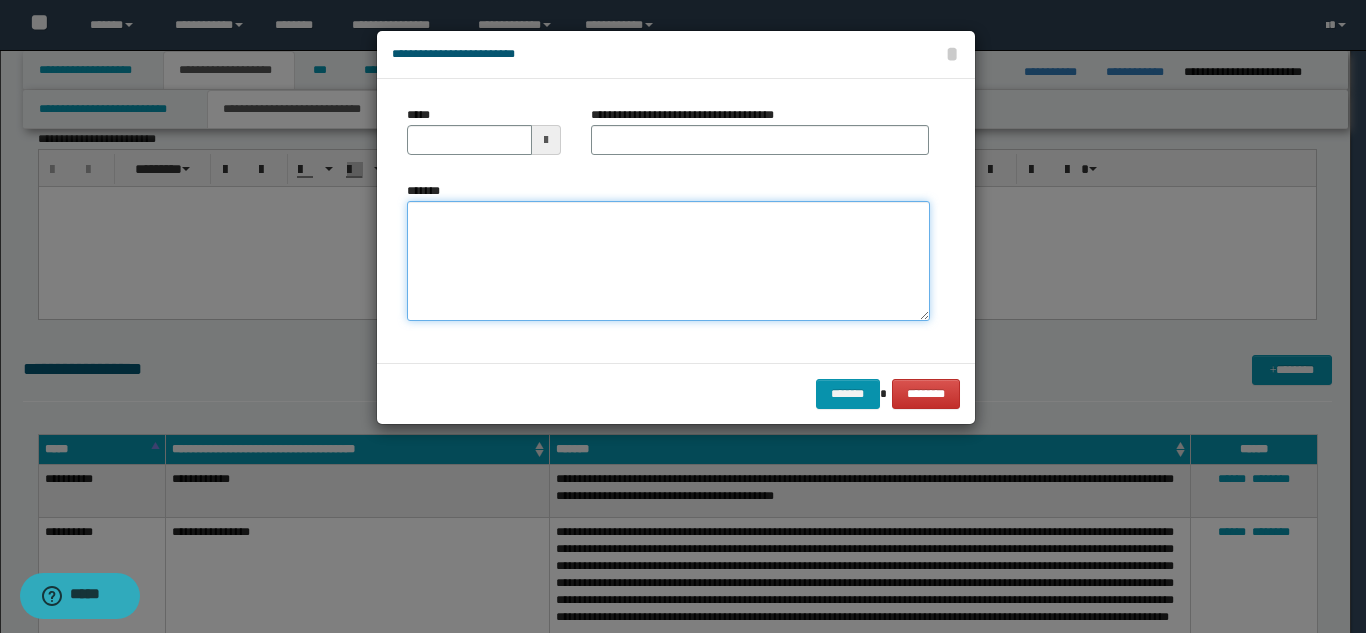 click on "*******" at bounding box center (668, 261) 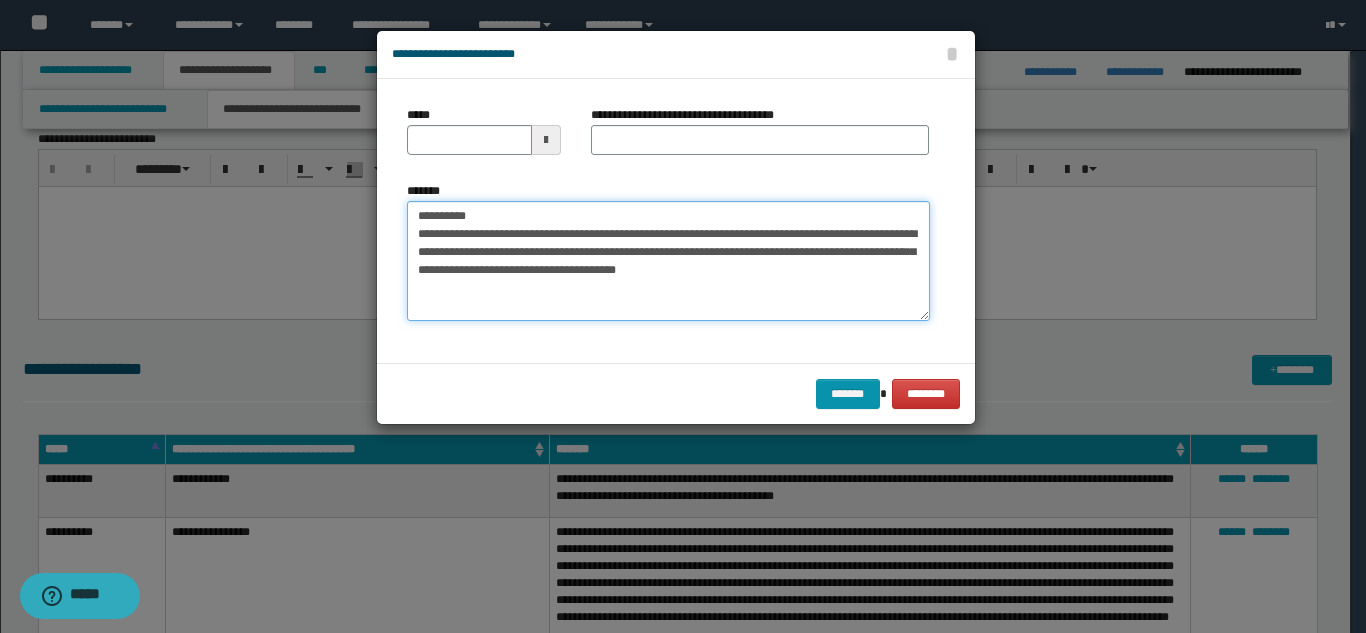drag, startPoint x: 605, startPoint y: 218, endPoint x: 571, endPoint y: 163, distance: 64.66065 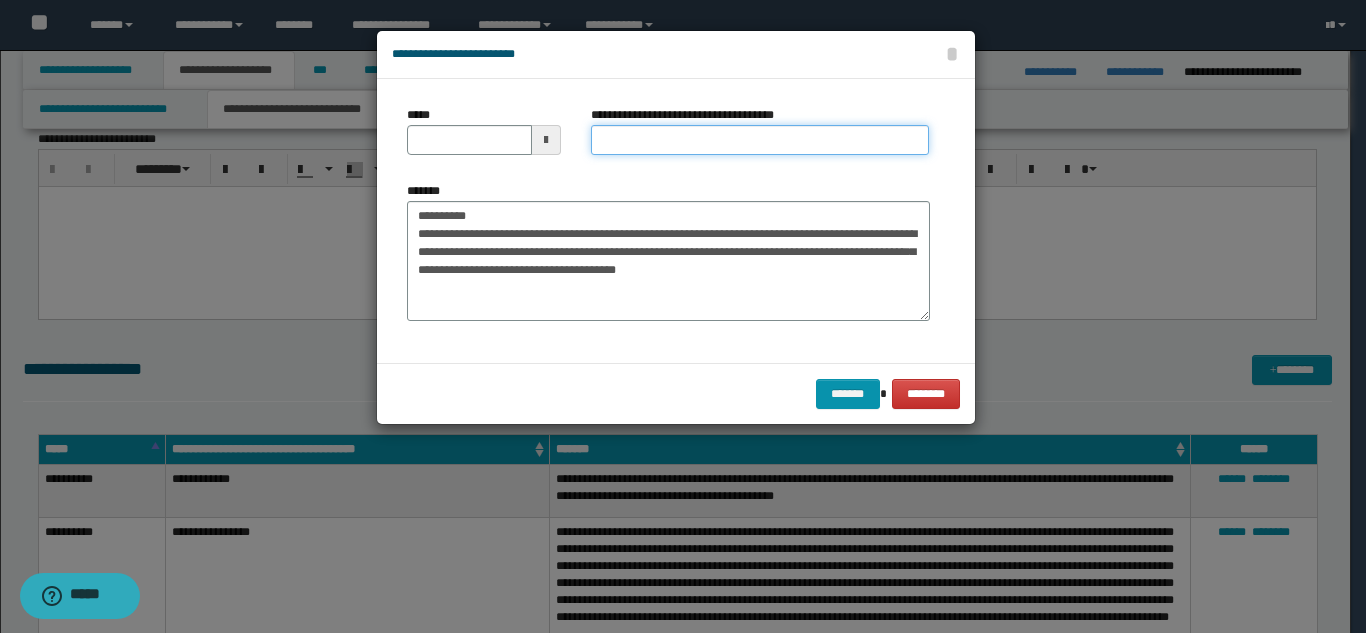 drag, startPoint x: 620, startPoint y: 136, endPoint x: 571, endPoint y: 149, distance: 50.695168 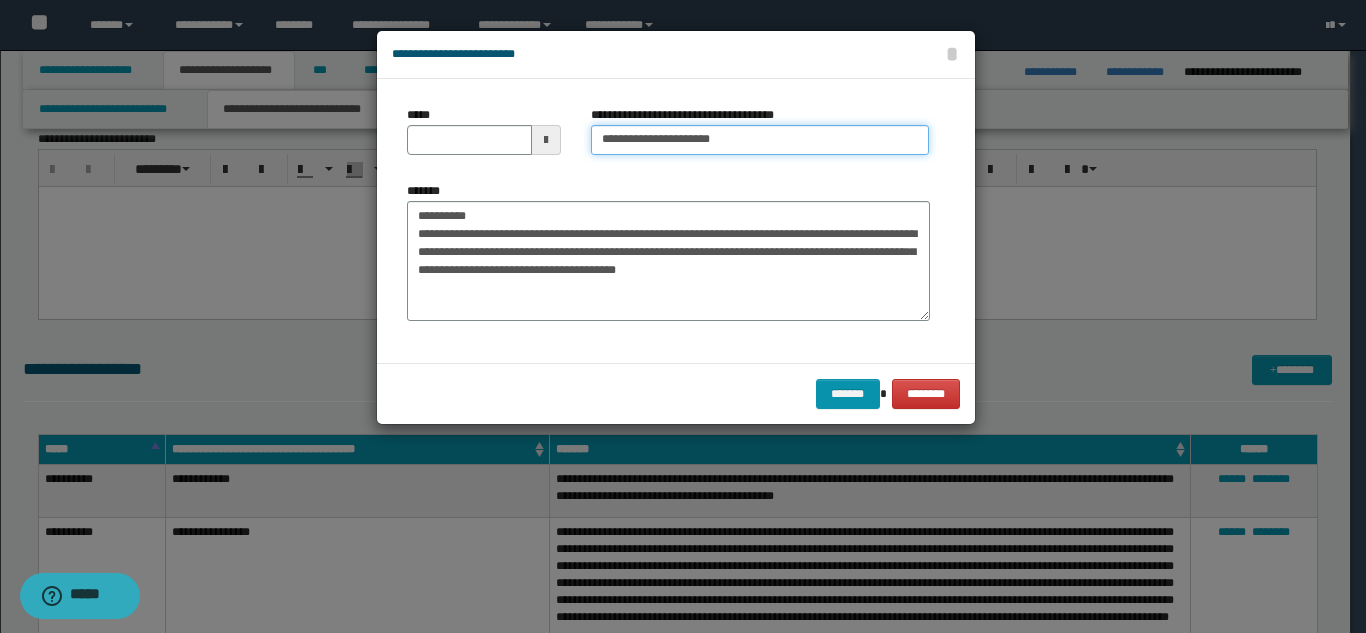 type on "**********" 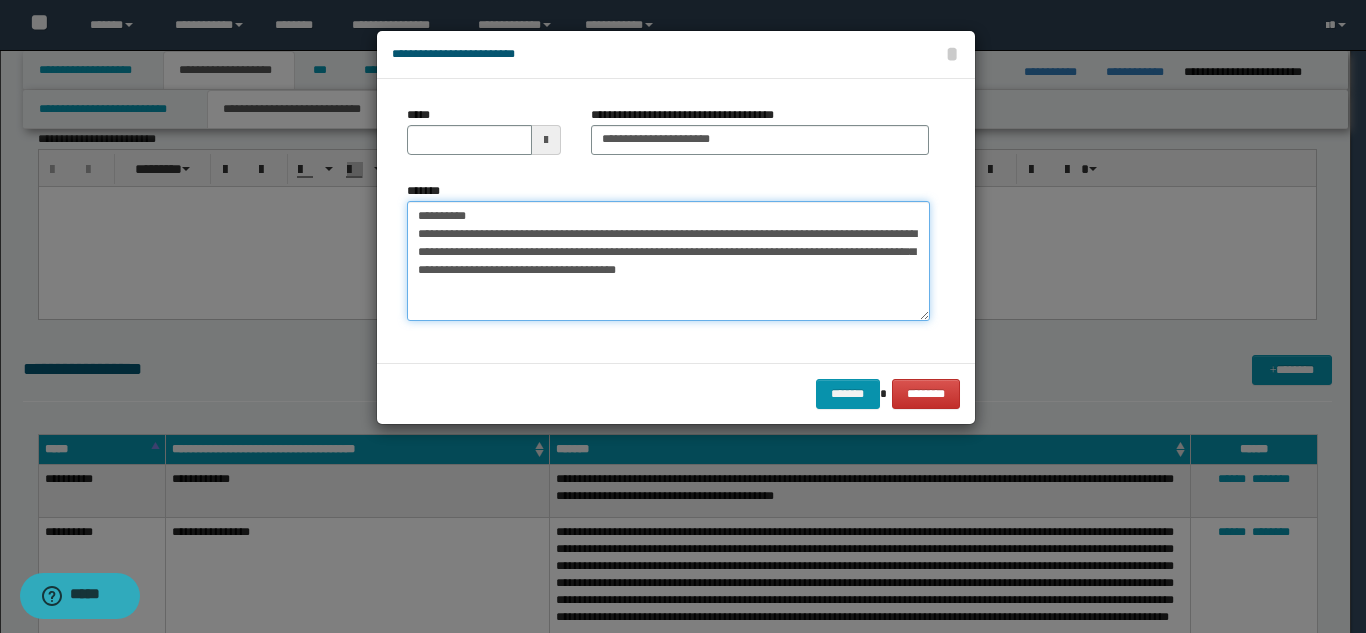 drag, startPoint x: 499, startPoint y: 215, endPoint x: 386, endPoint y: 203, distance: 113.63538 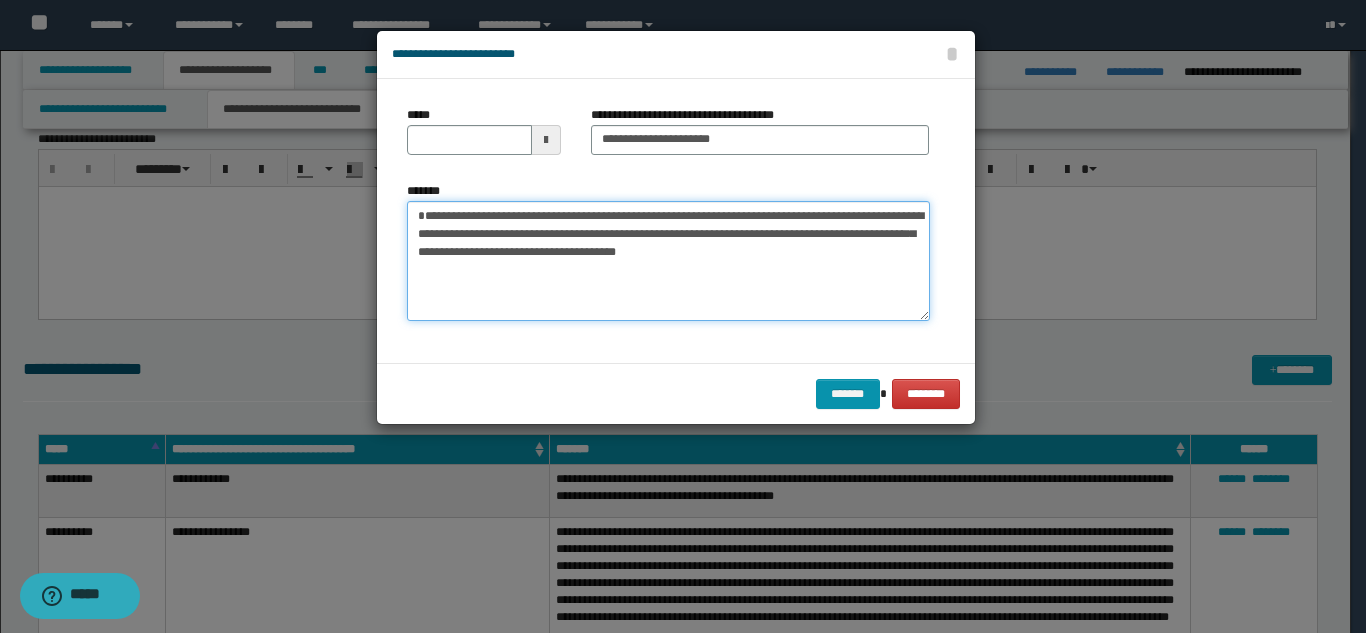 type 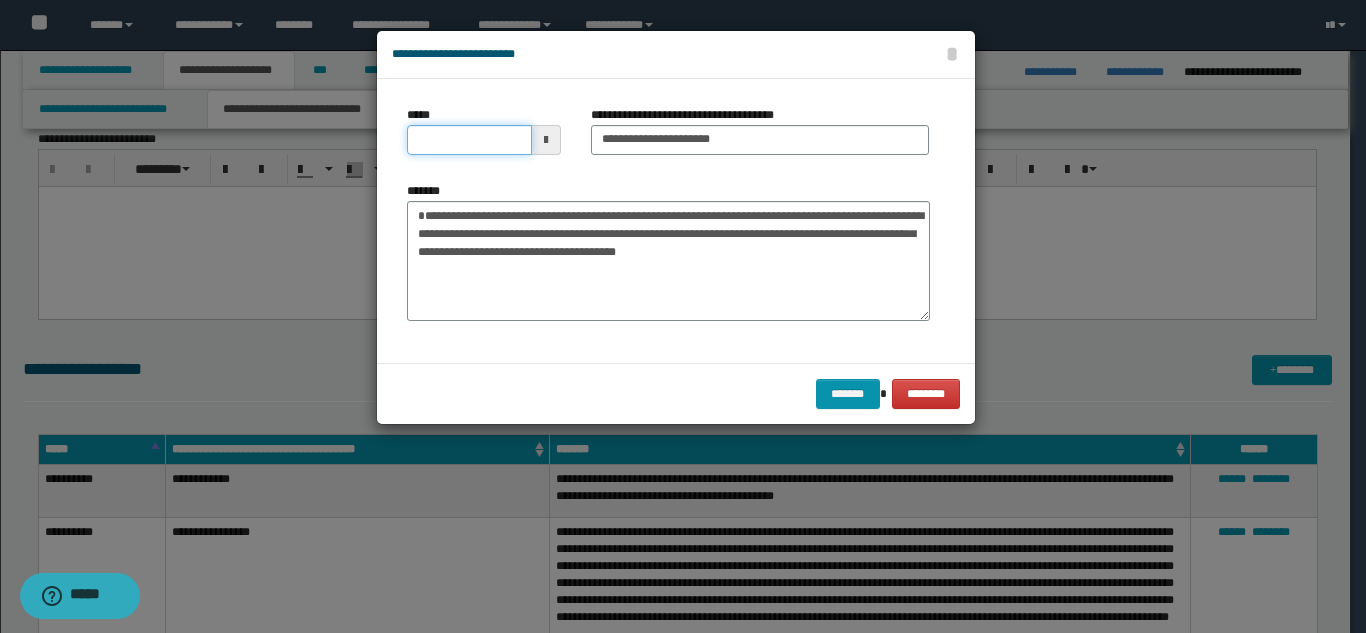 click on "*****" at bounding box center [469, 140] 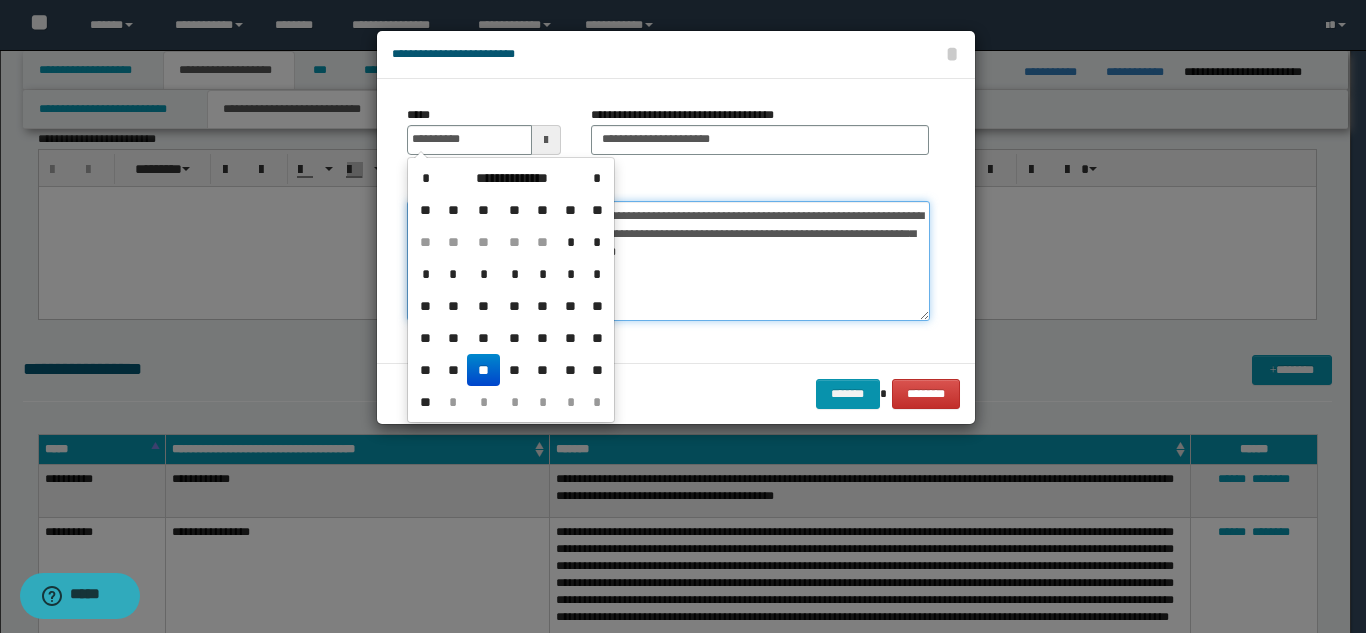type on "**********" 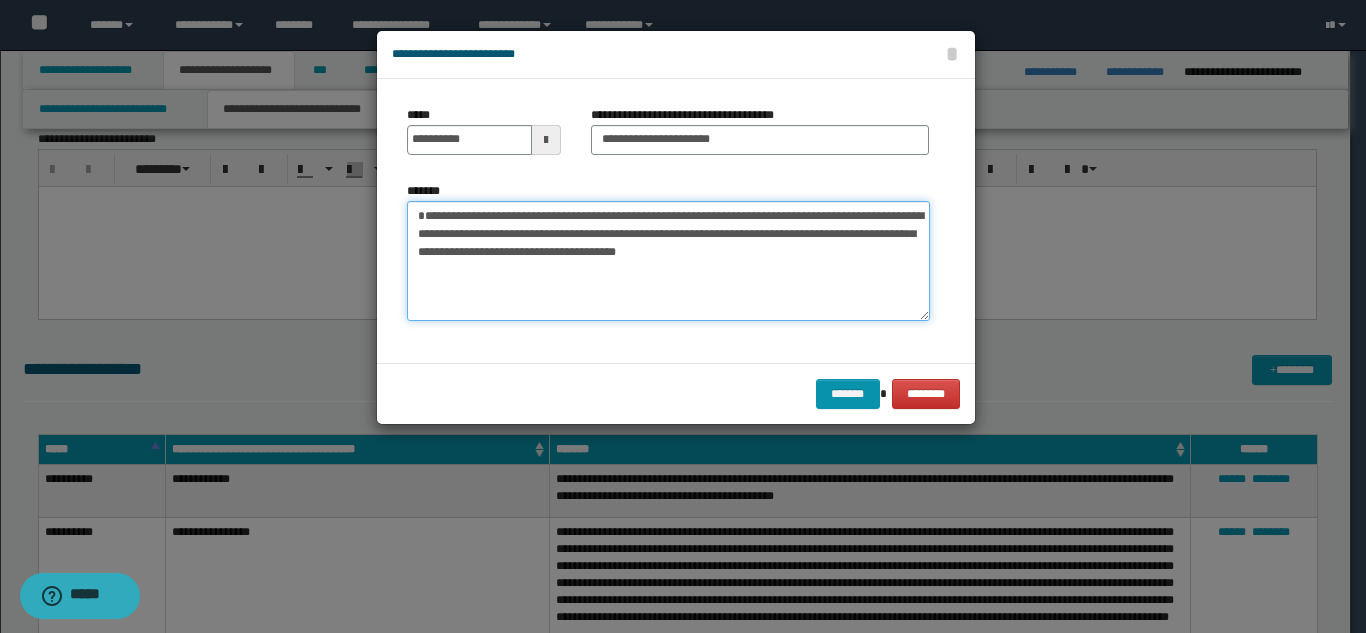 click on "**********" at bounding box center (668, 261) 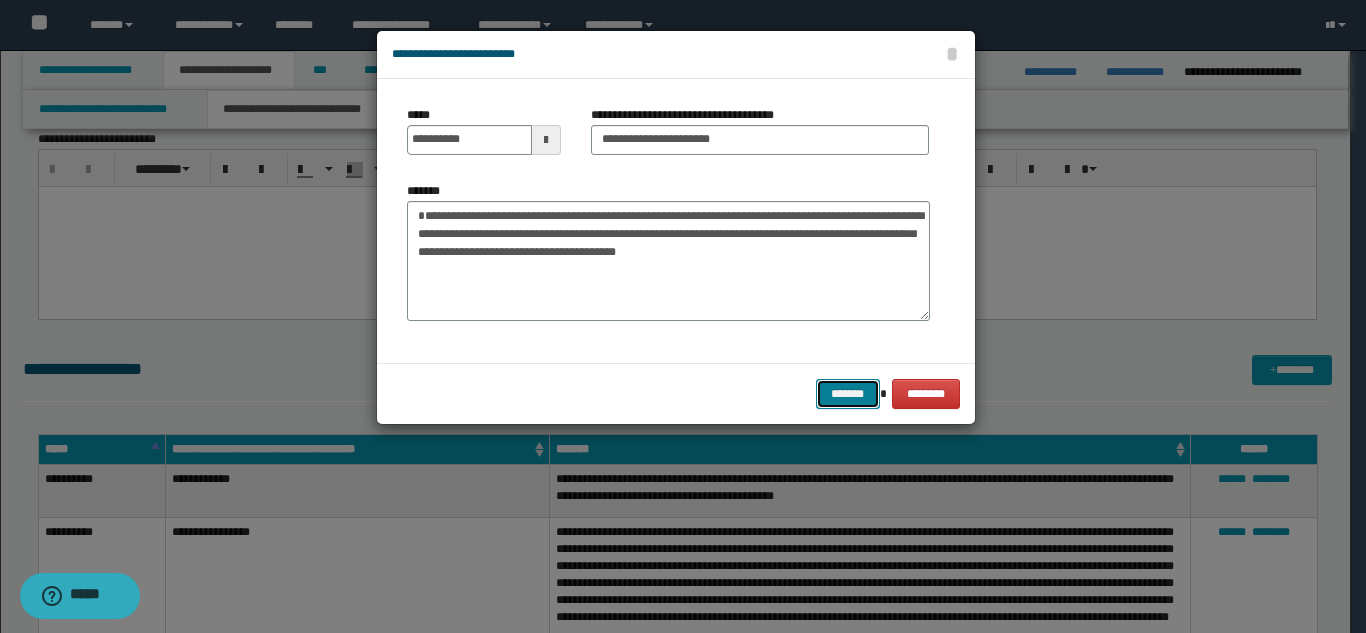 click on "*******" at bounding box center [848, 394] 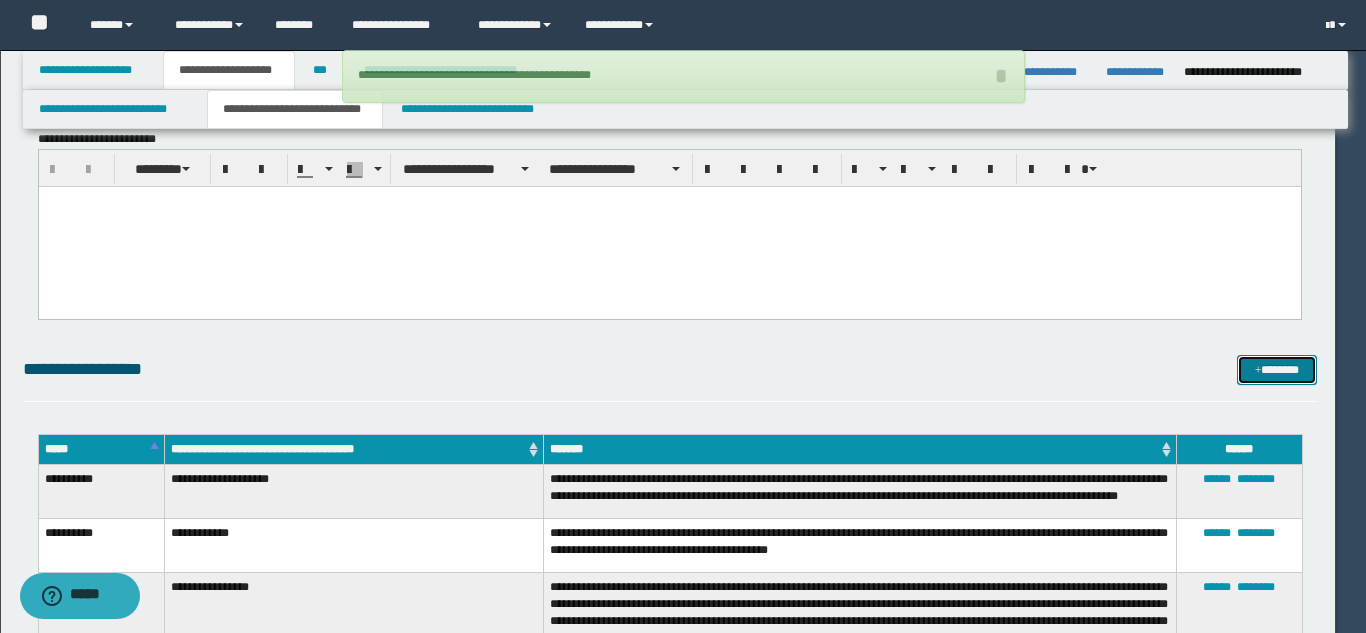 type 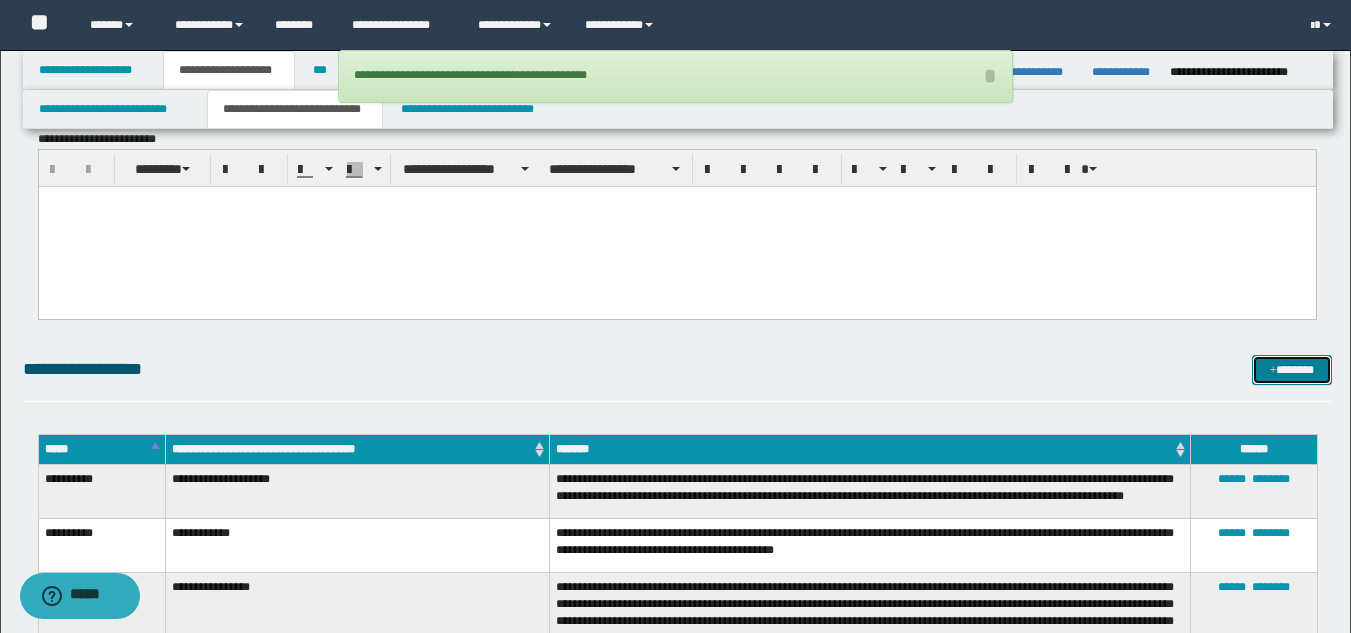 click on "*******" at bounding box center (1292, 370) 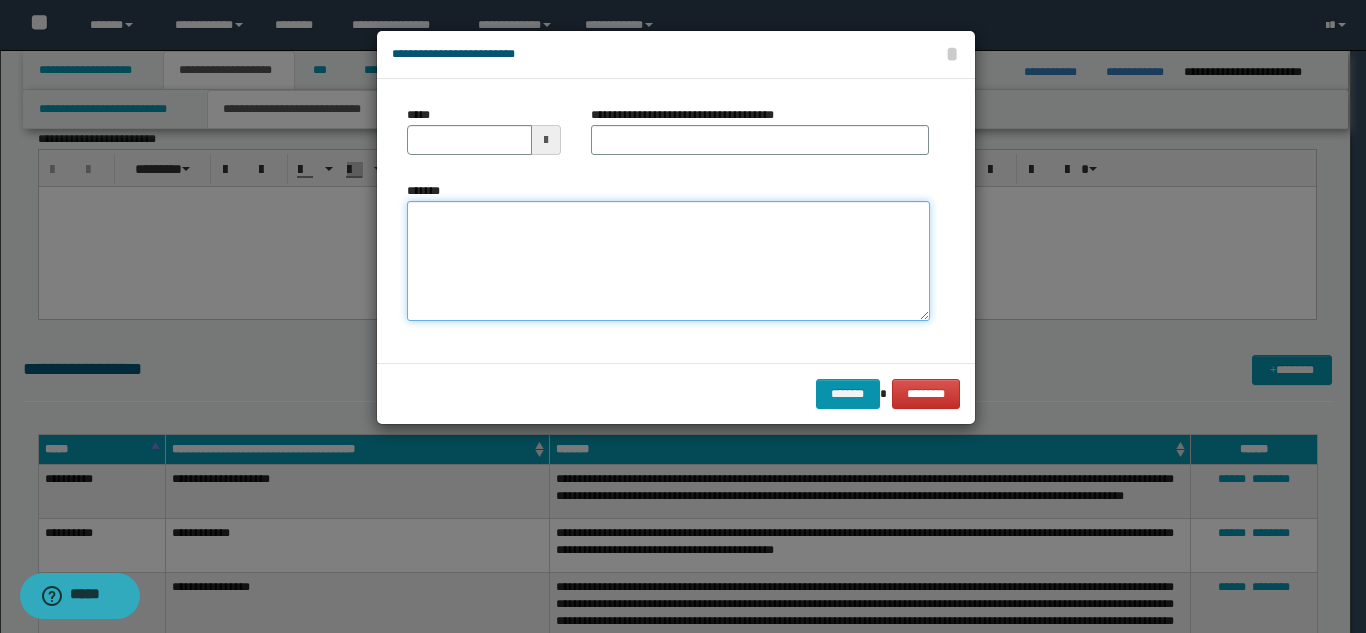 click on "*******" at bounding box center (668, 261) 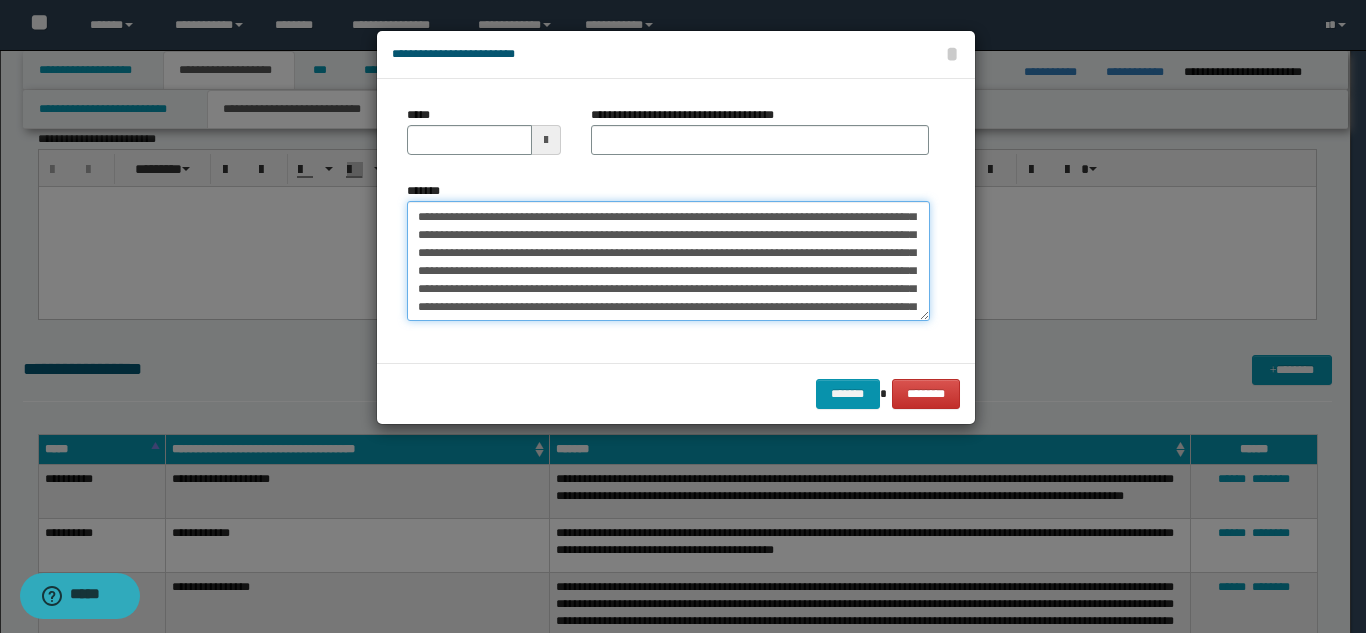 scroll, scrollTop: 0, scrollLeft: 0, axis: both 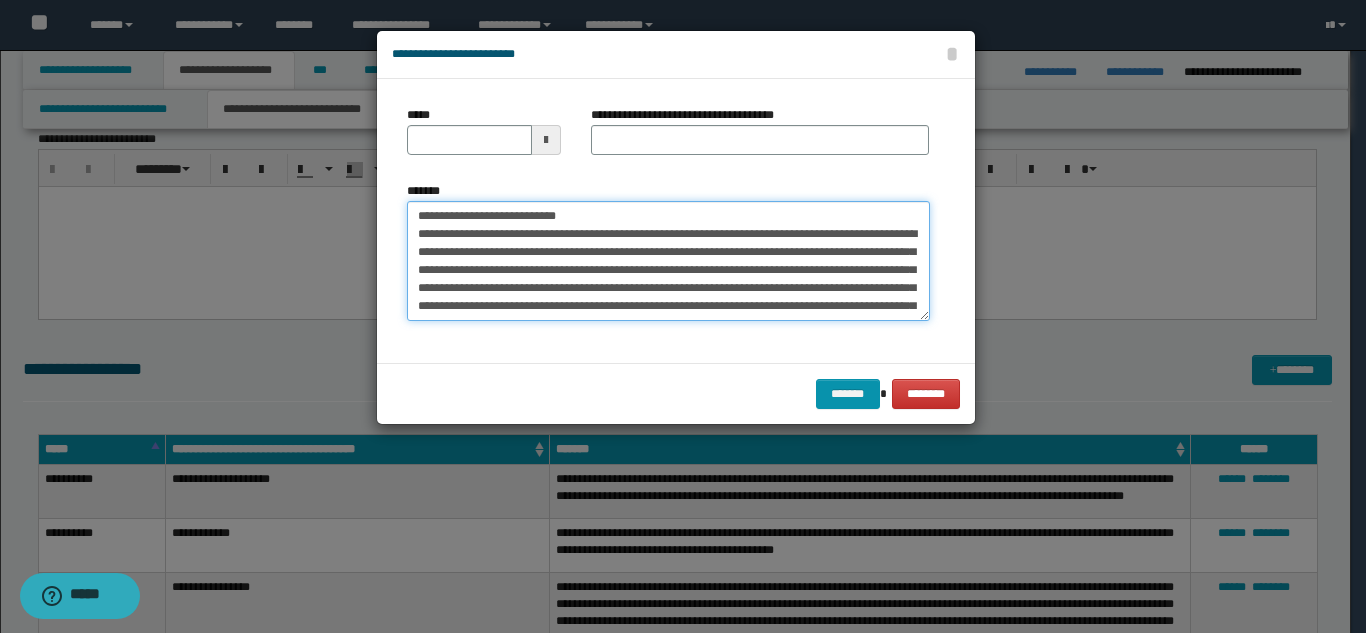drag, startPoint x: 603, startPoint y: 220, endPoint x: 513, endPoint y: 196, distance: 93.14505 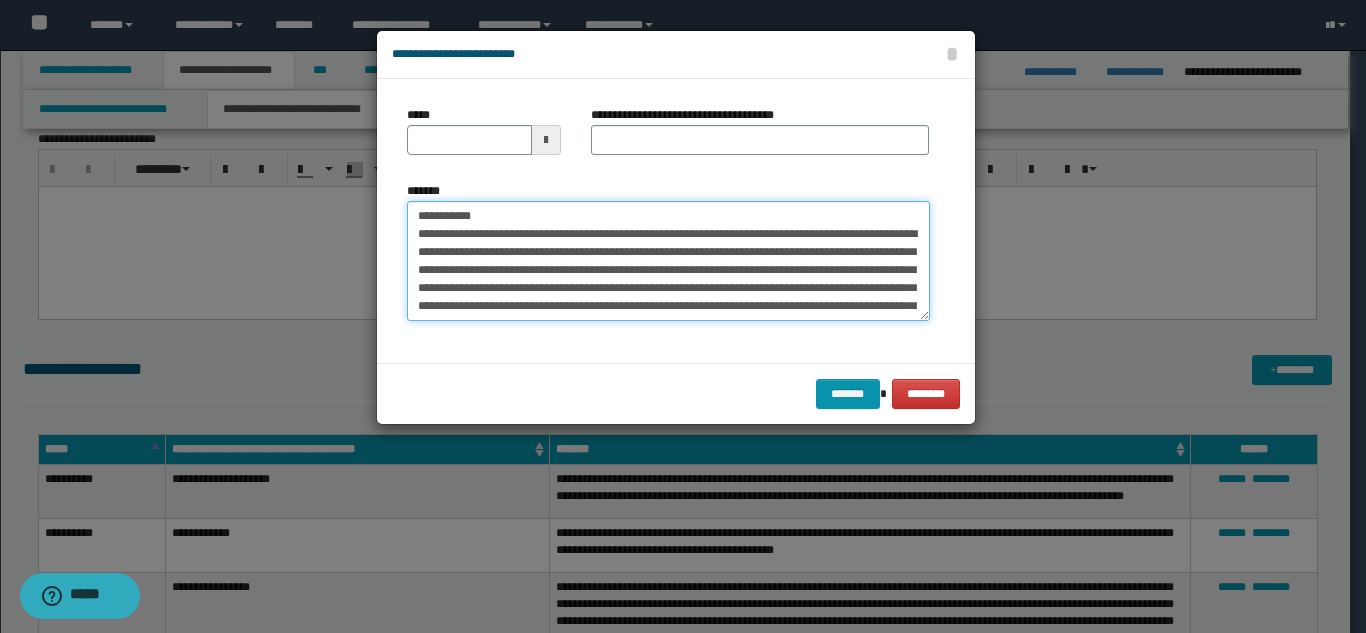 type on "**********" 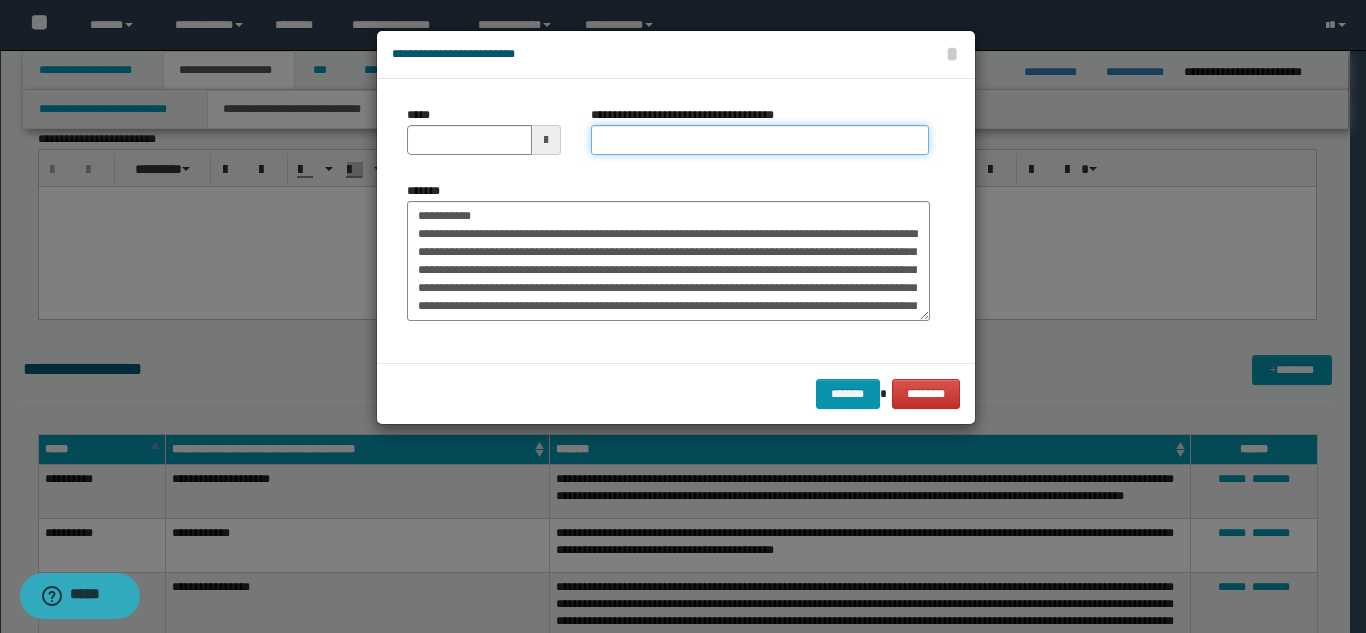 click on "**********" at bounding box center [760, 140] 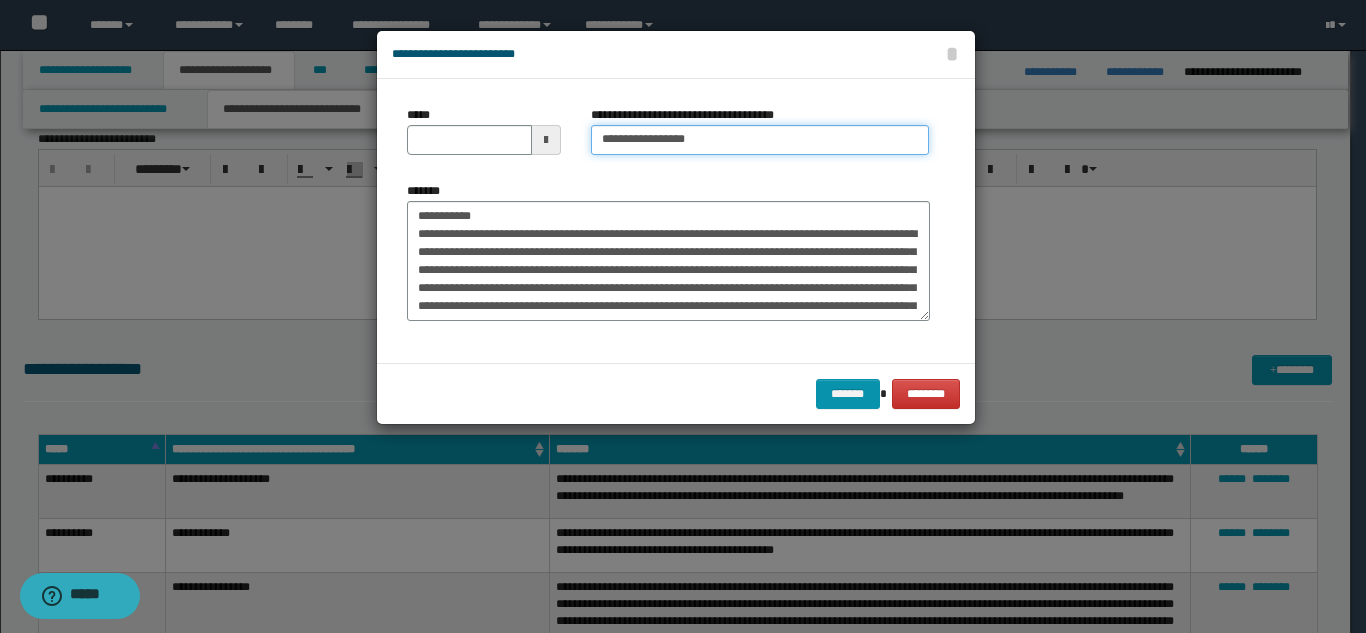 type on "**********" 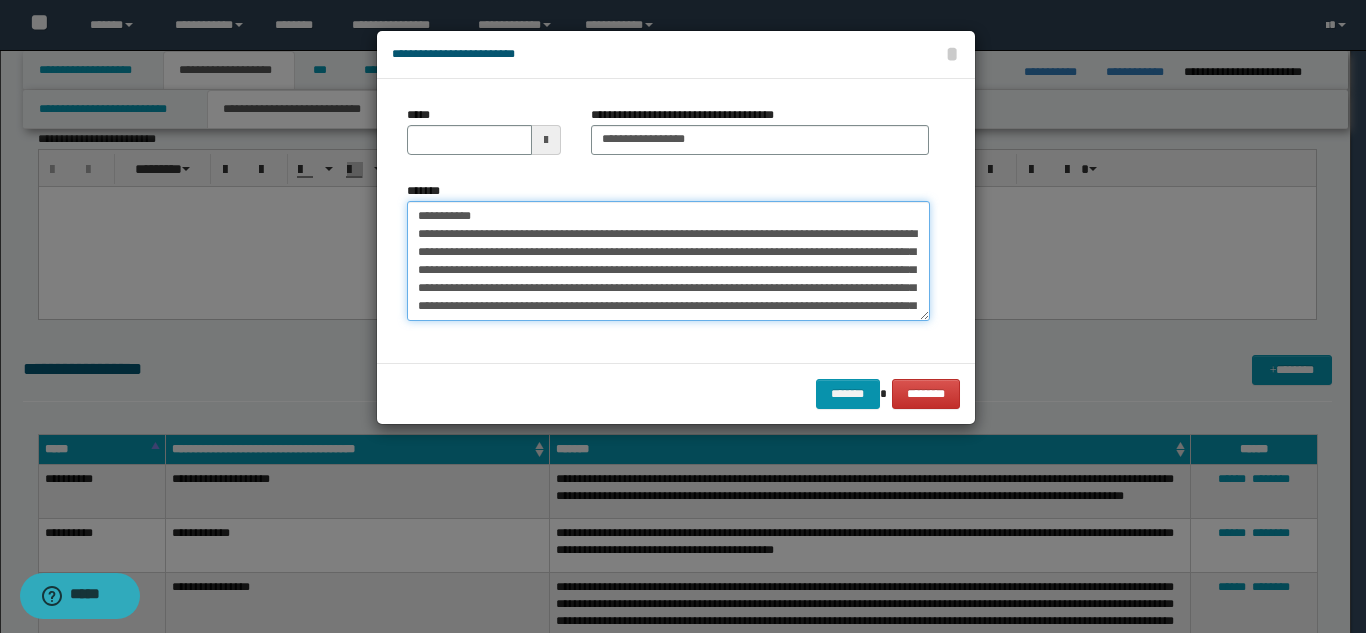 drag, startPoint x: 507, startPoint y: 206, endPoint x: 468, endPoint y: 153, distance: 65.802734 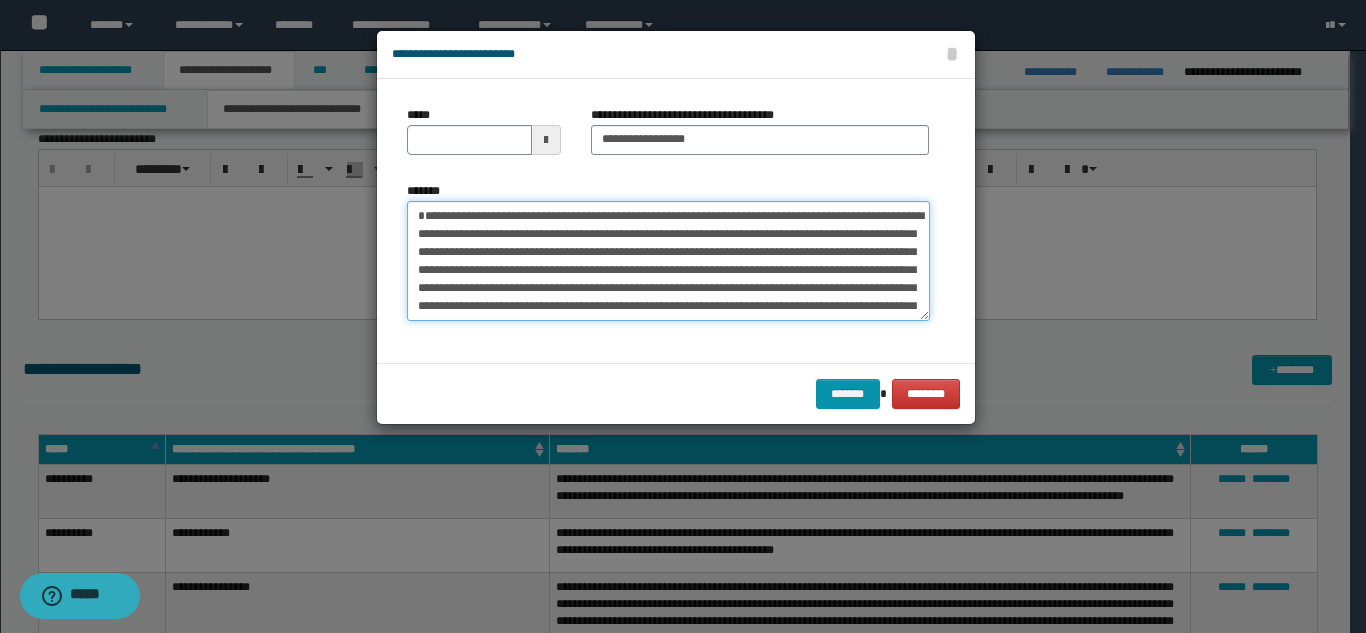 type 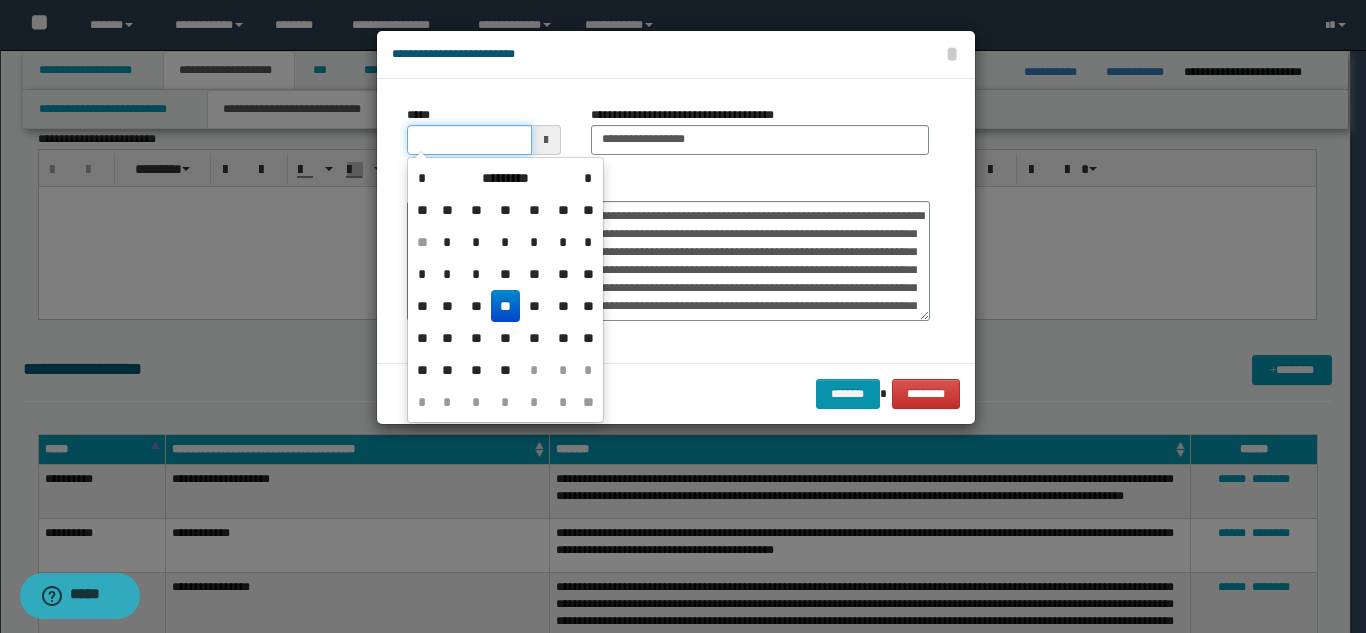 click on "*****" at bounding box center (469, 140) 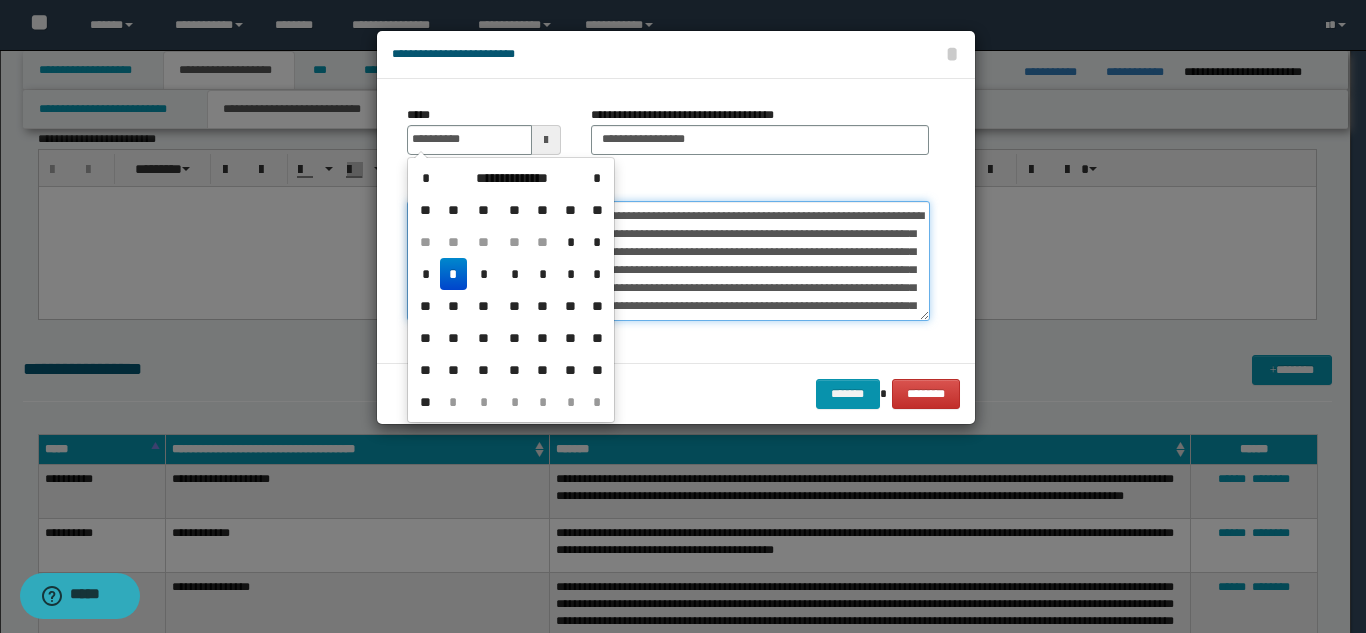 type on "**********" 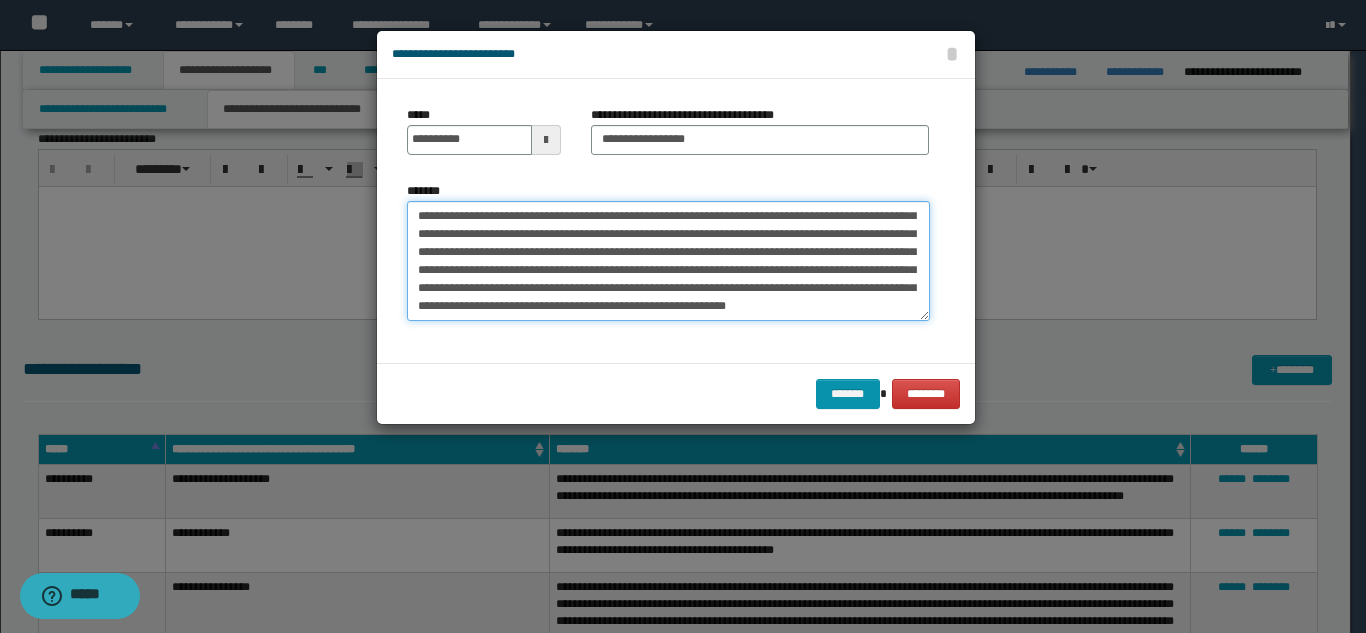 scroll, scrollTop: 126, scrollLeft: 0, axis: vertical 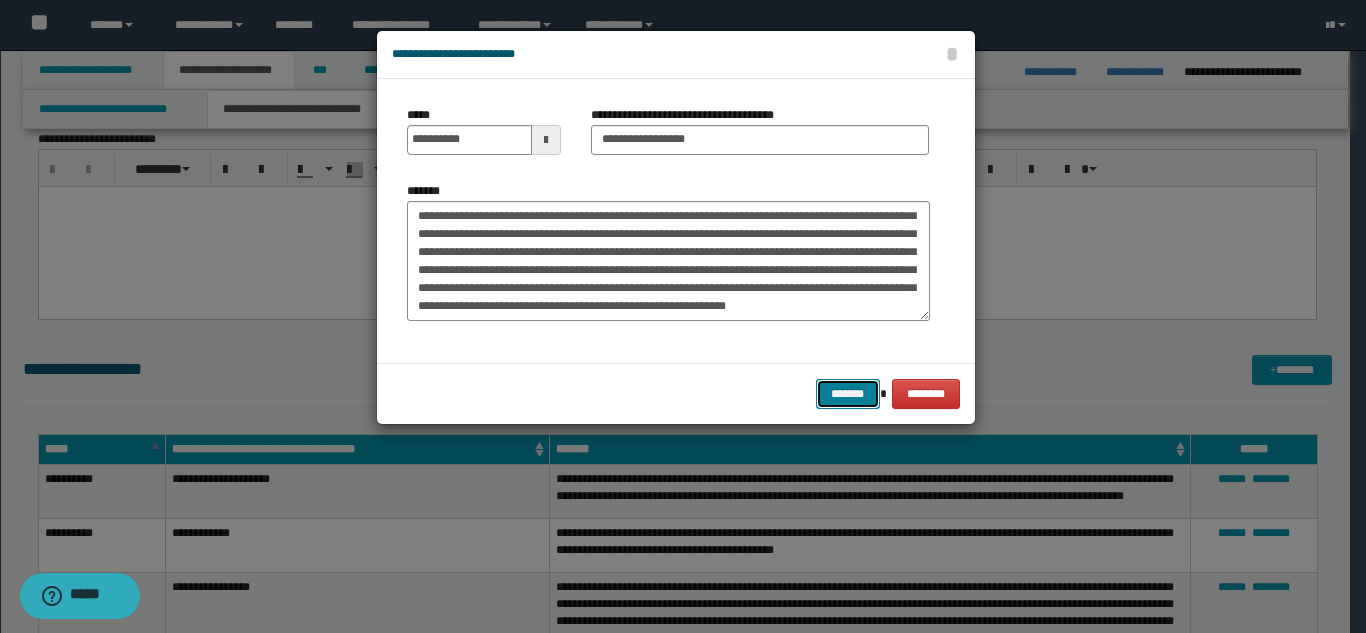 click on "*******" at bounding box center (848, 394) 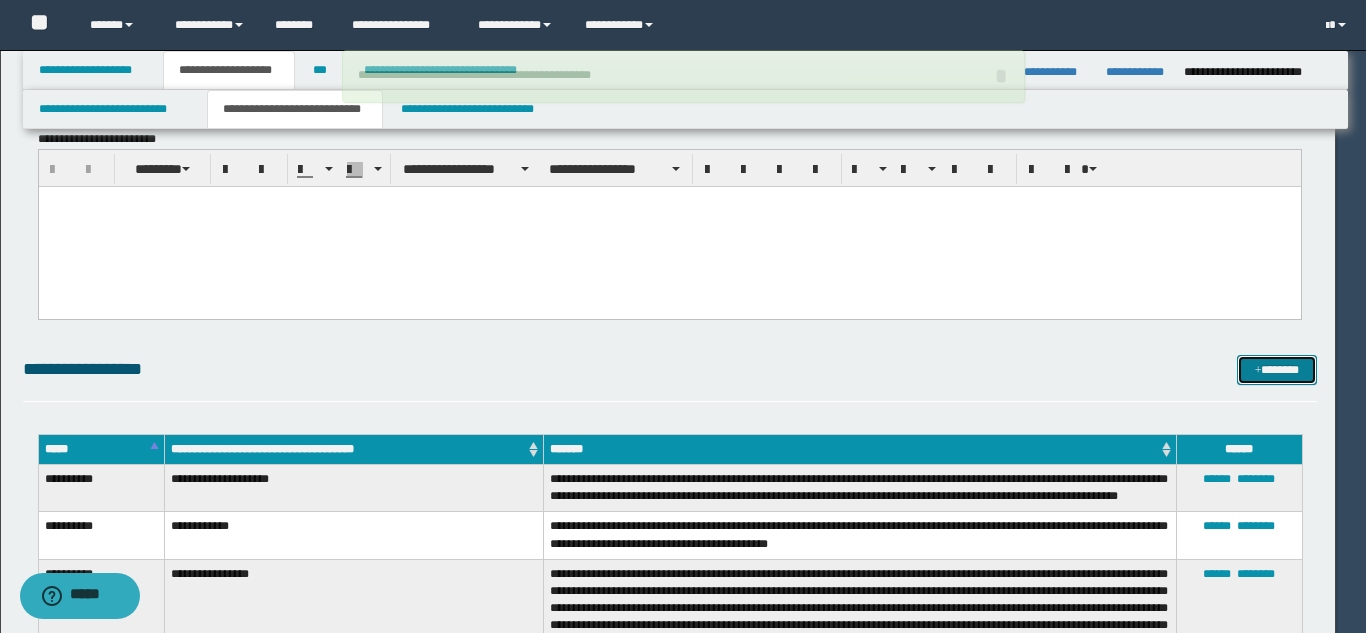 type 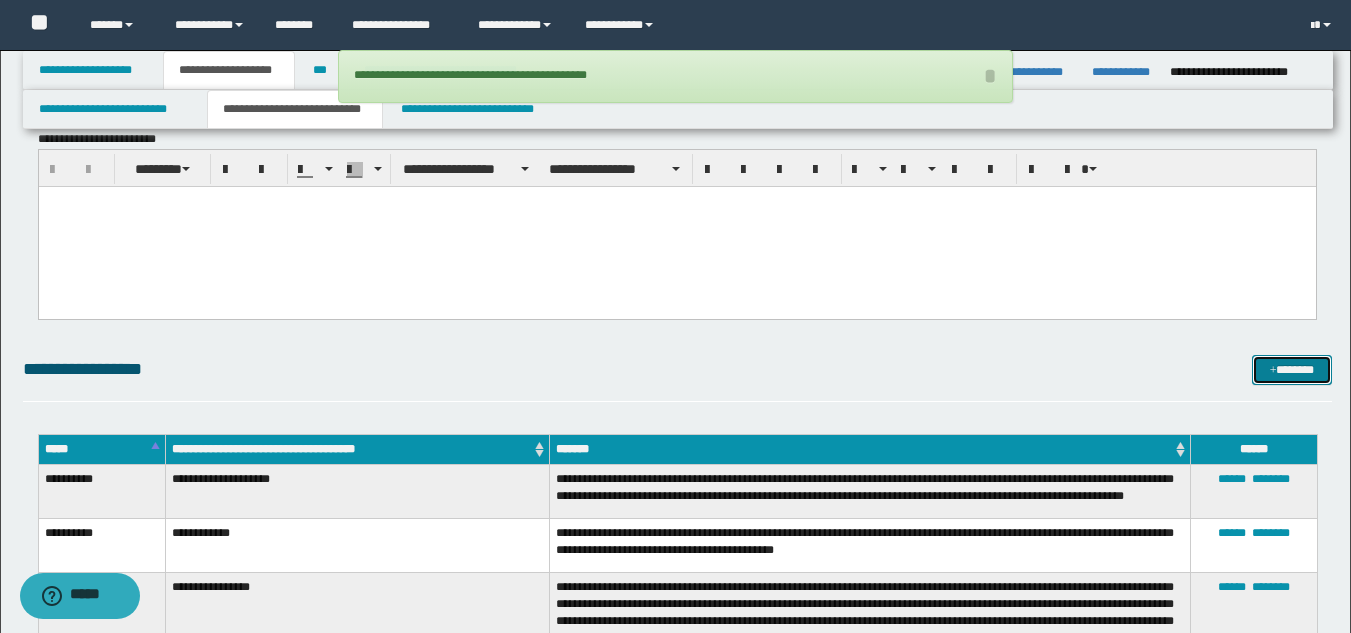 click on "*******" at bounding box center [1292, 370] 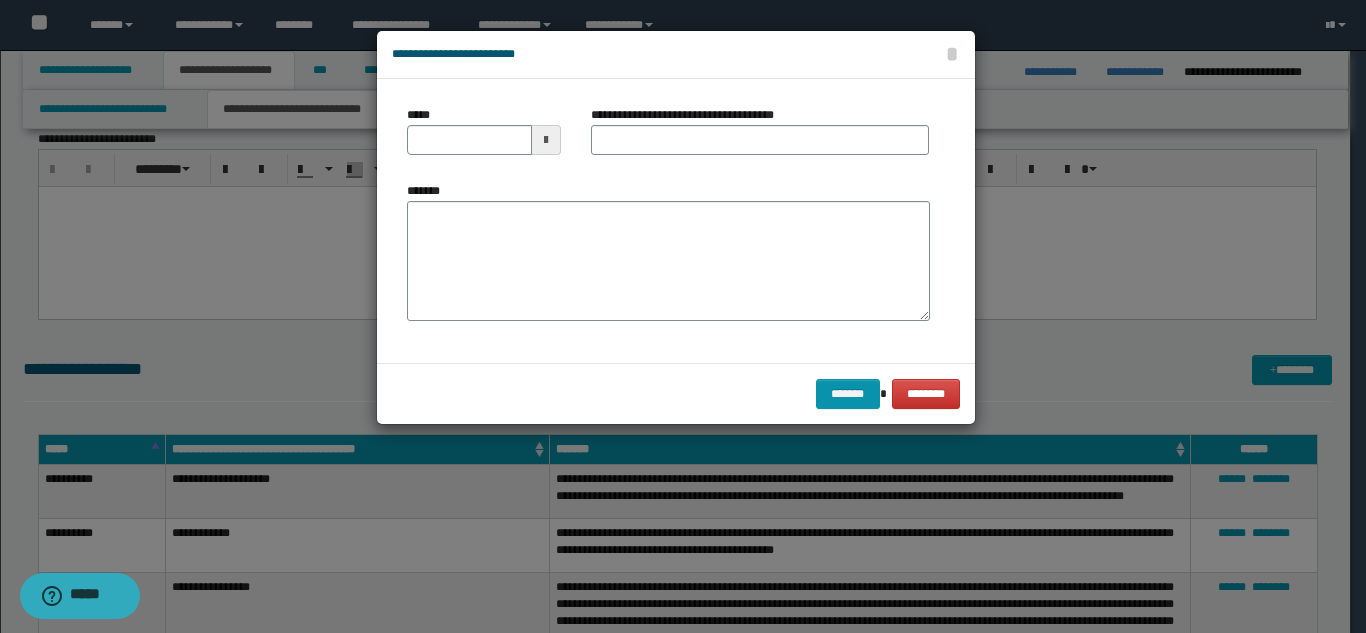 scroll, scrollTop: 0, scrollLeft: 0, axis: both 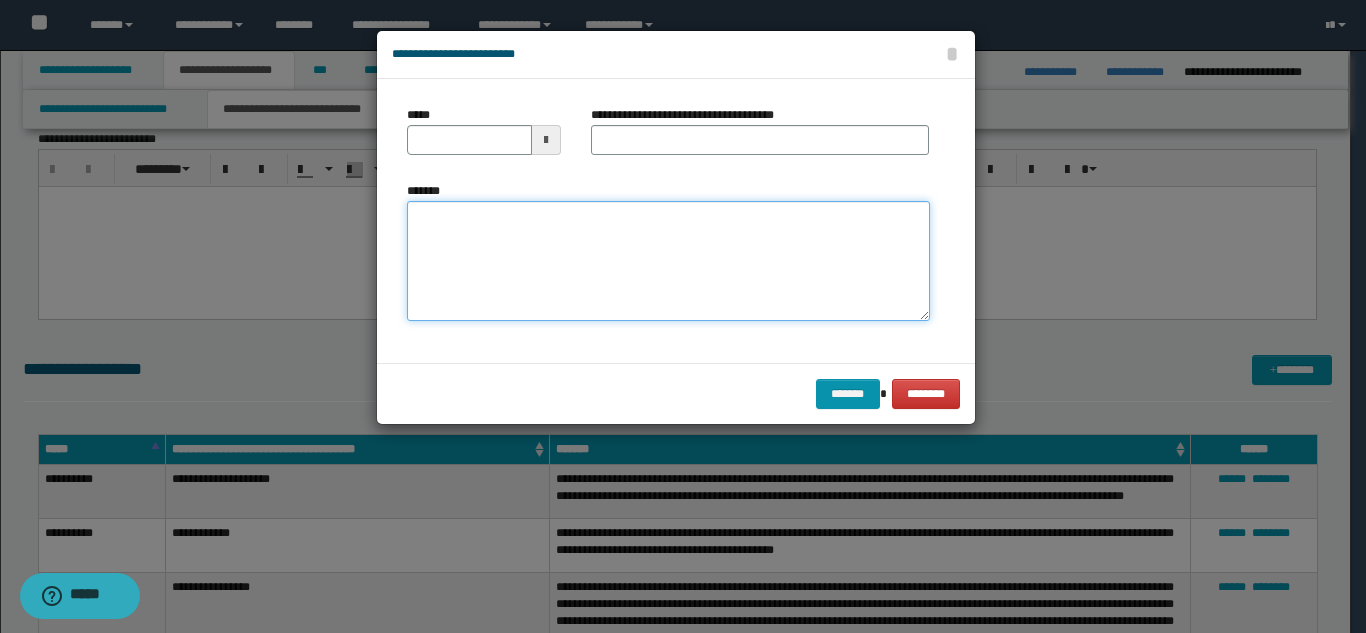 click on "*******" at bounding box center [668, 261] 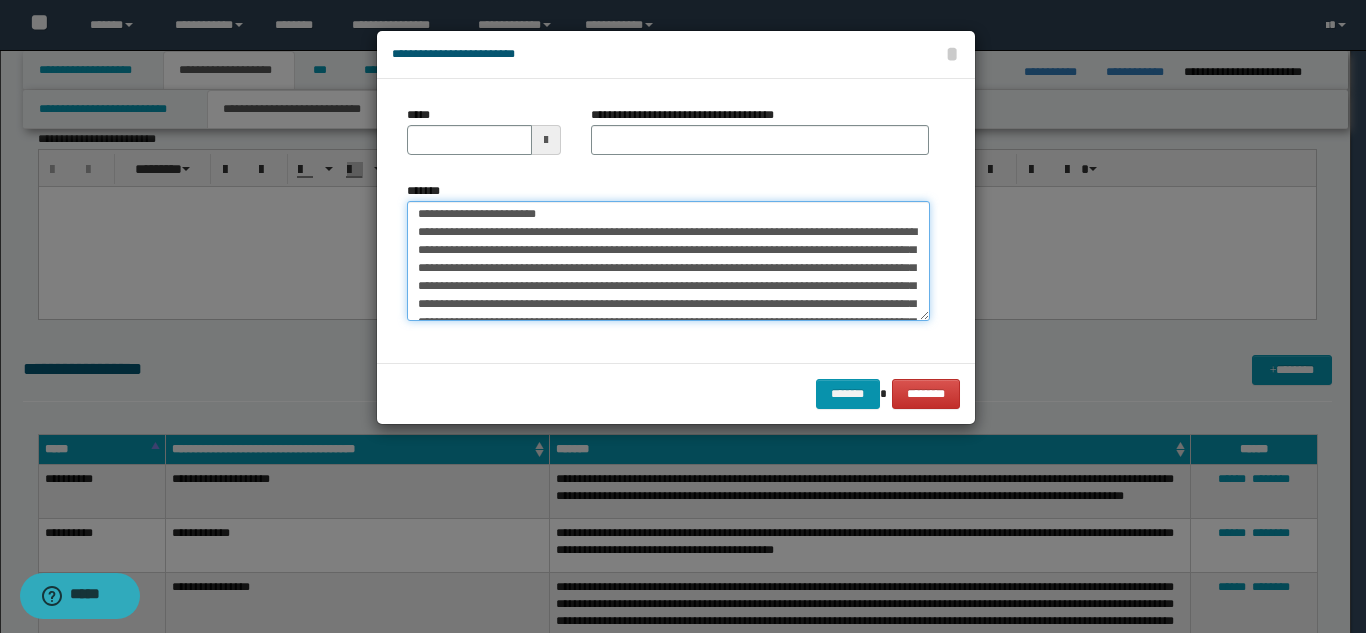 scroll, scrollTop: 0, scrollLeft: 0, axis: both 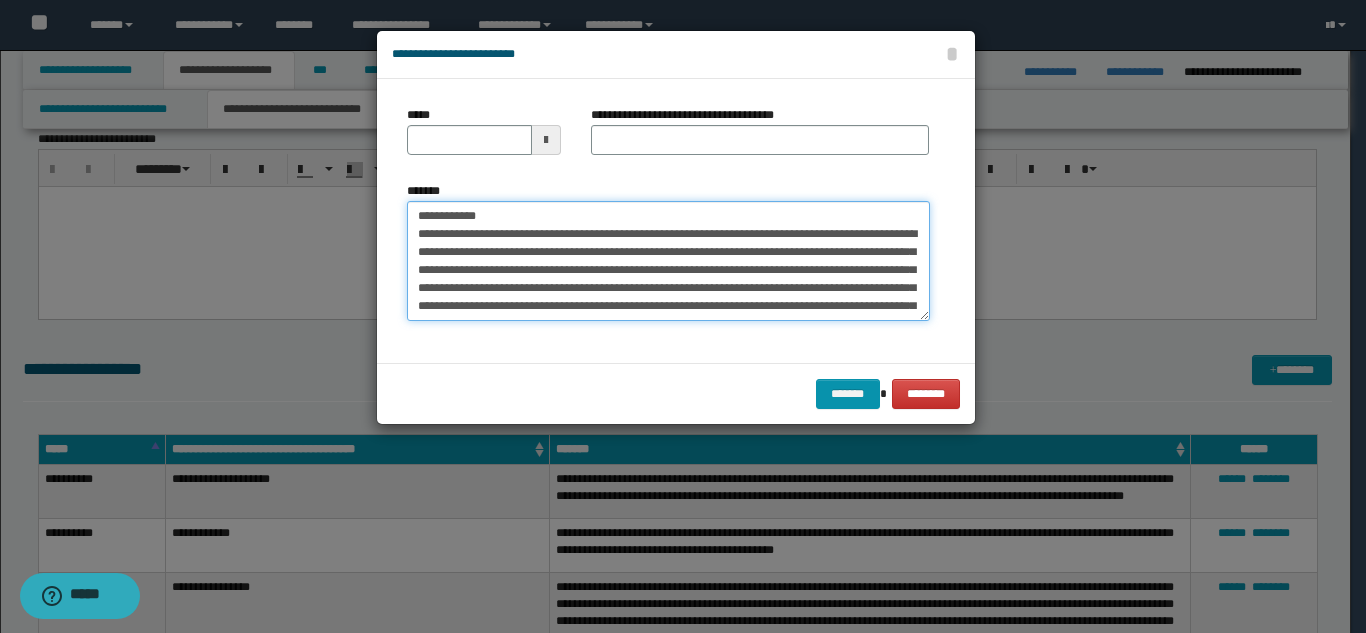 drag, startPoint x: 584, startPoint y: 220, endPoint x: 485, endPoint y: 210, distance: 99.50377 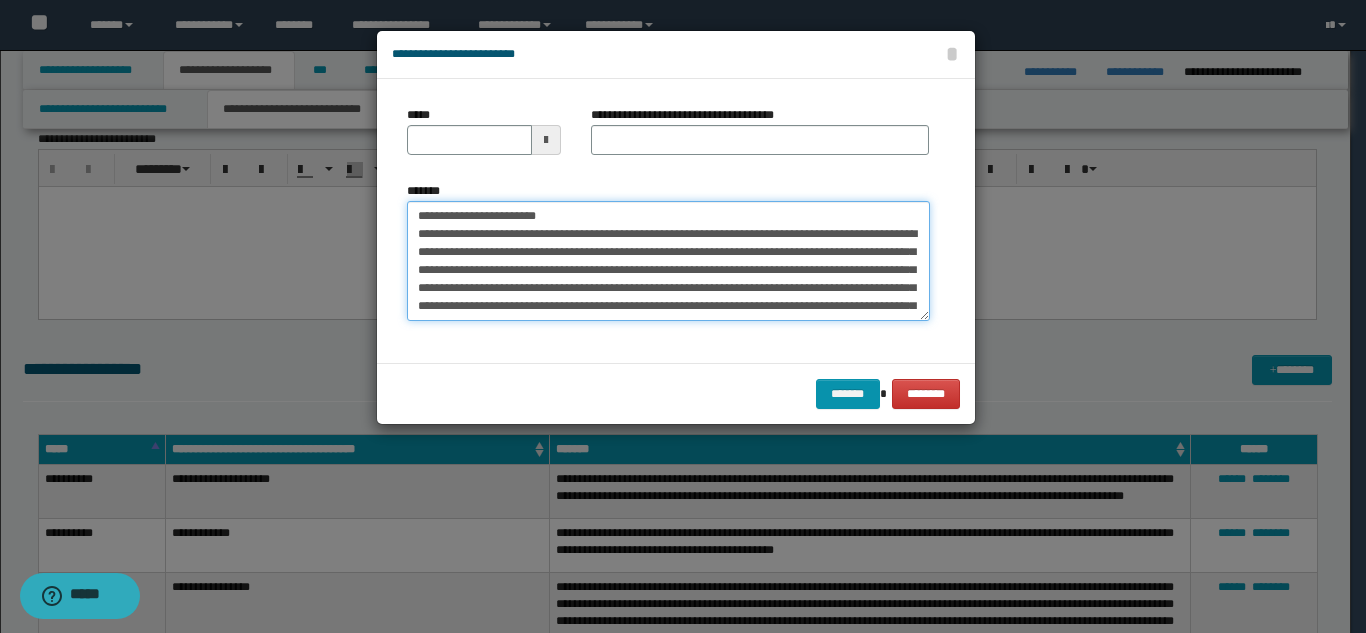 click on "**********" at bounding box center [668, 261] 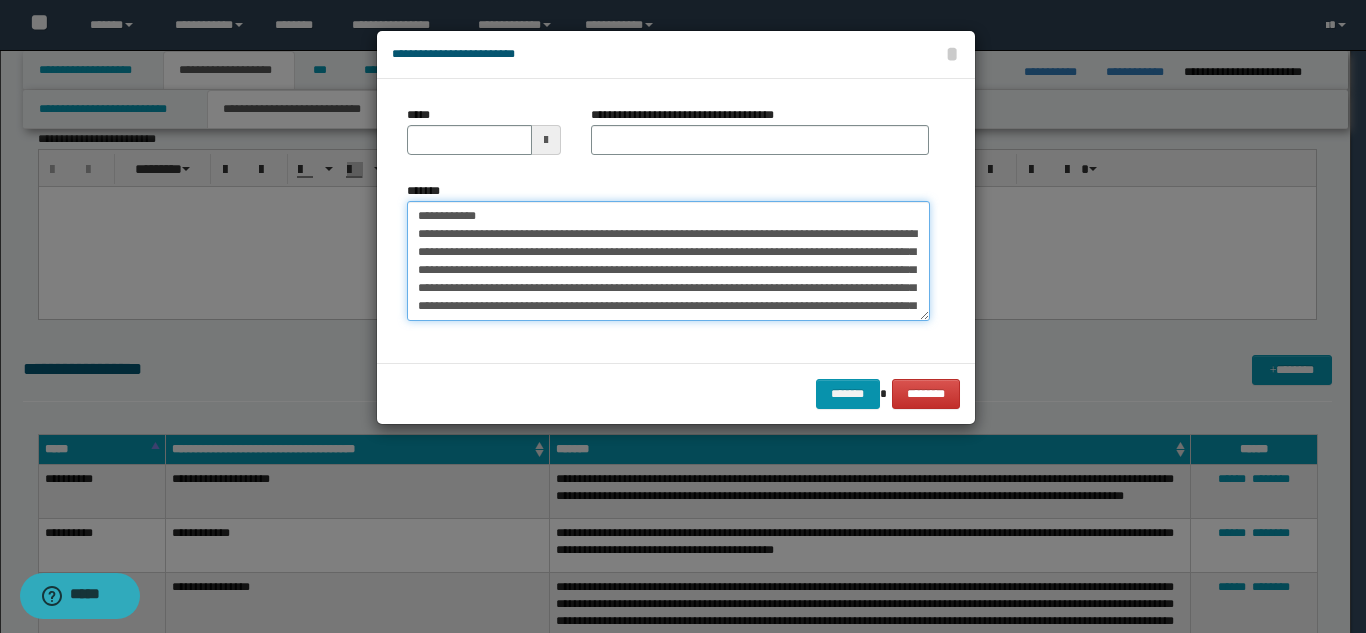 type on "**********" 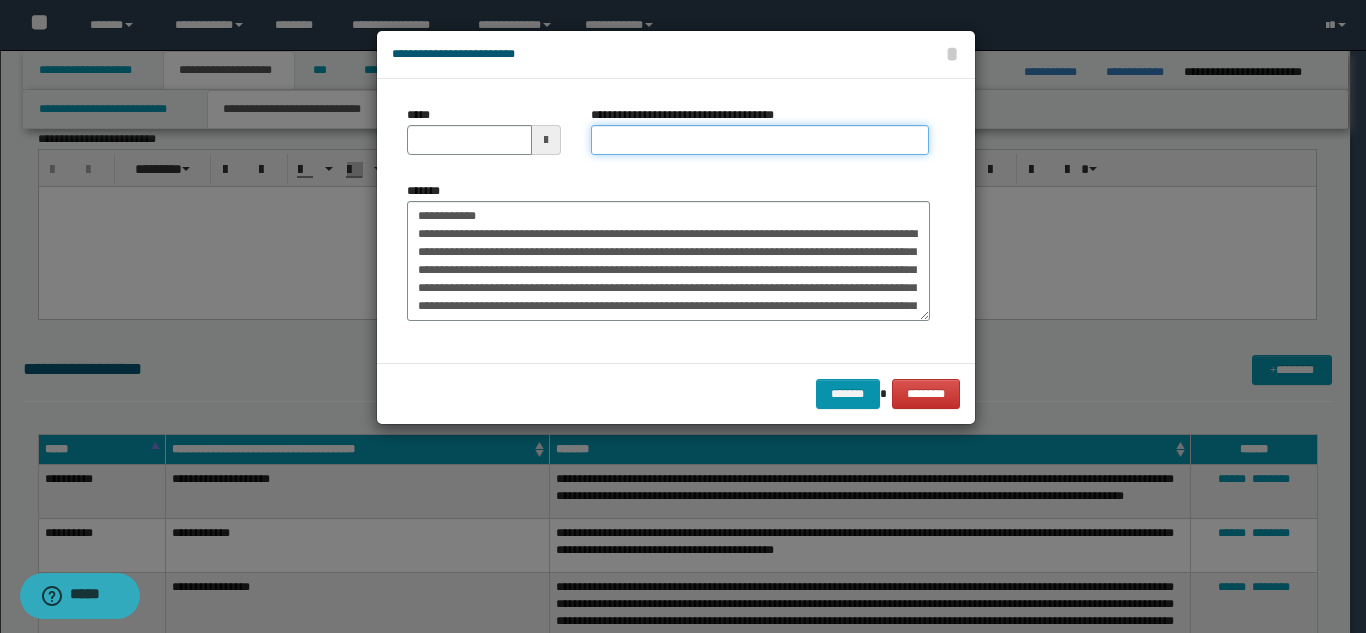 drag, startPoint x: 660, startPoint y: 146, endPoint x: 543, endPoint y: 165, distance: 118.5327 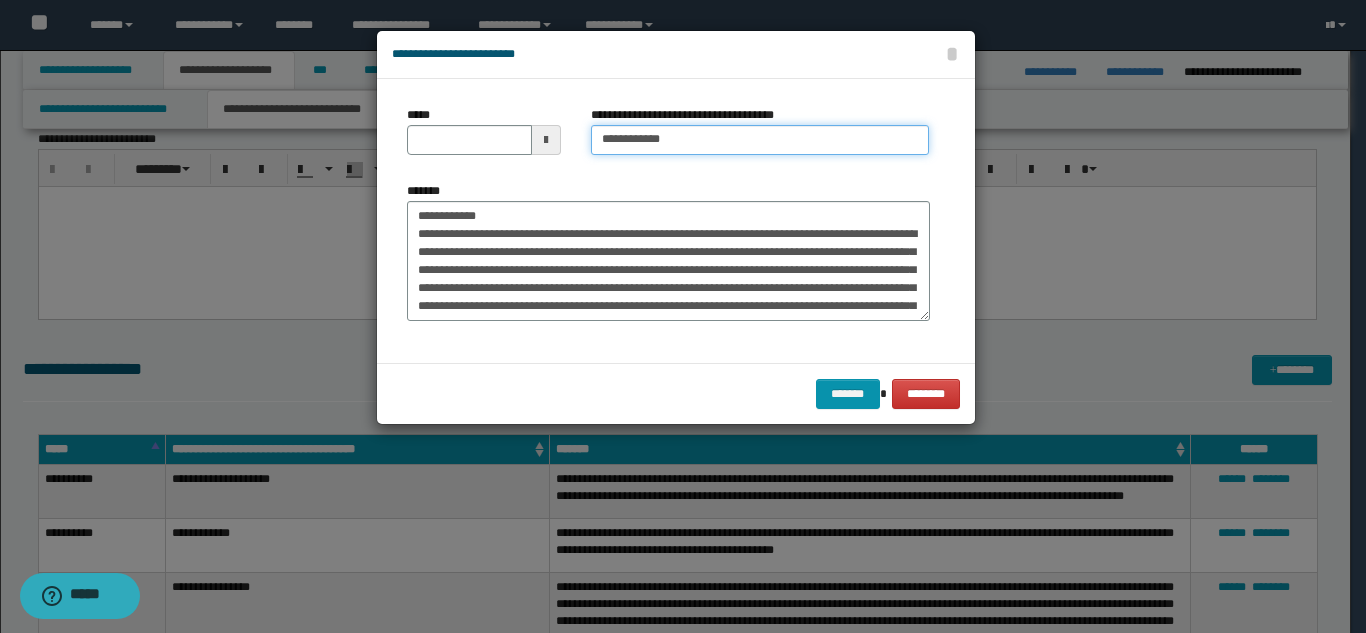 type on "**********" 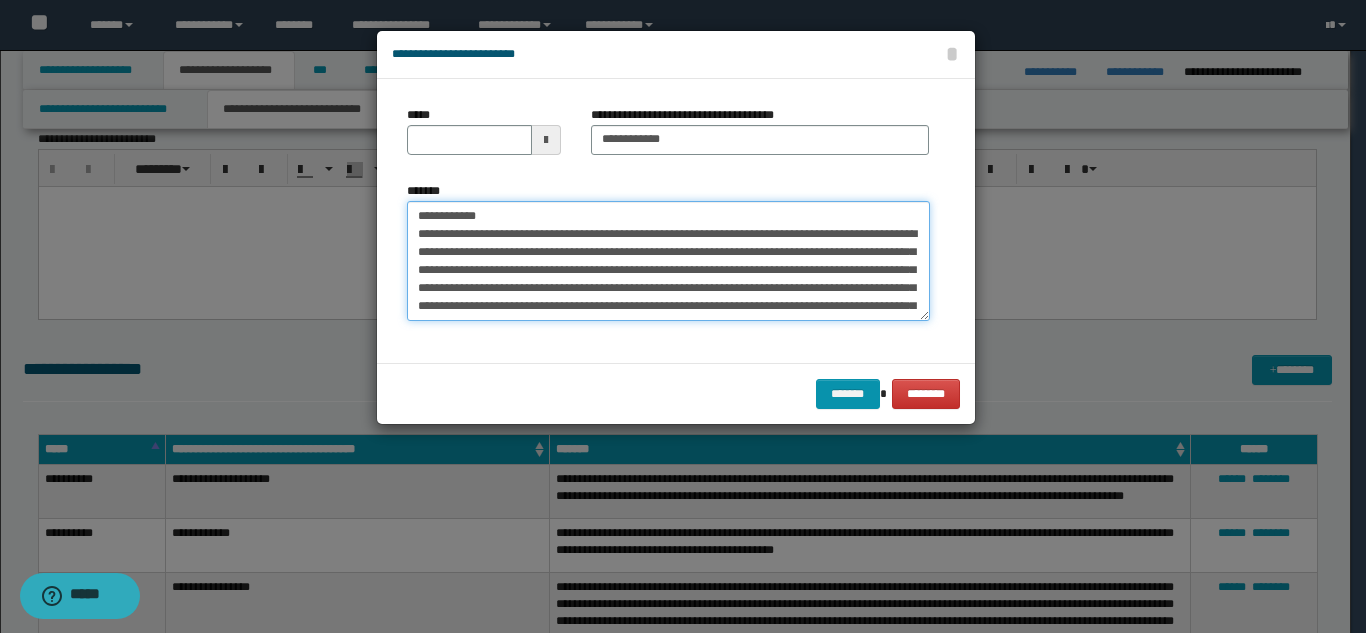 drag, startPoint x: 485, startPoint y: 213, endPoint x: 397, endPoint y: 210, distance: 88.051125 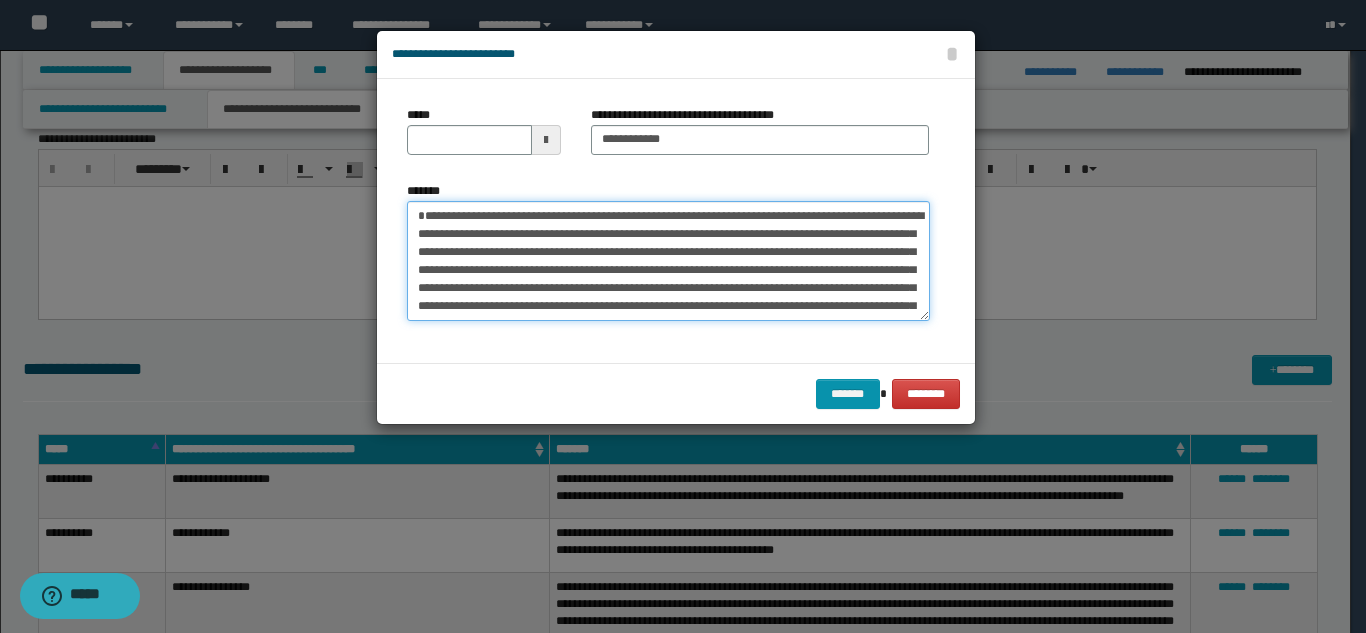 type 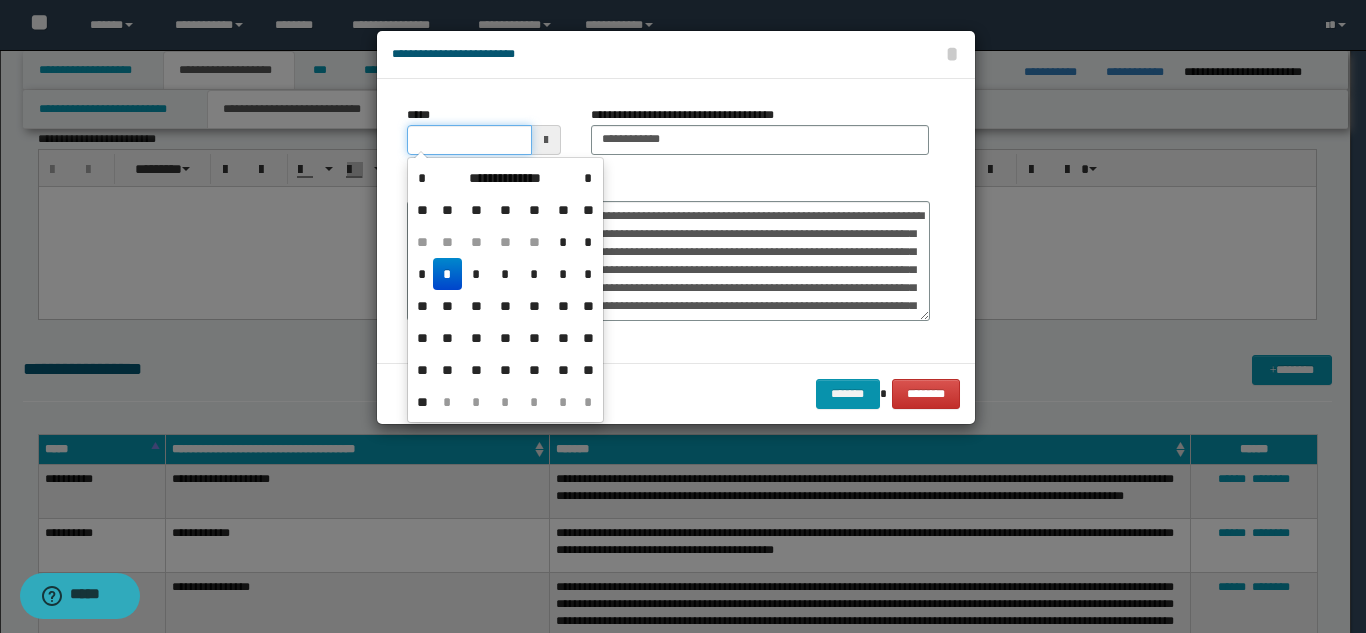 click on "*****" at bounding box center [469, 140] 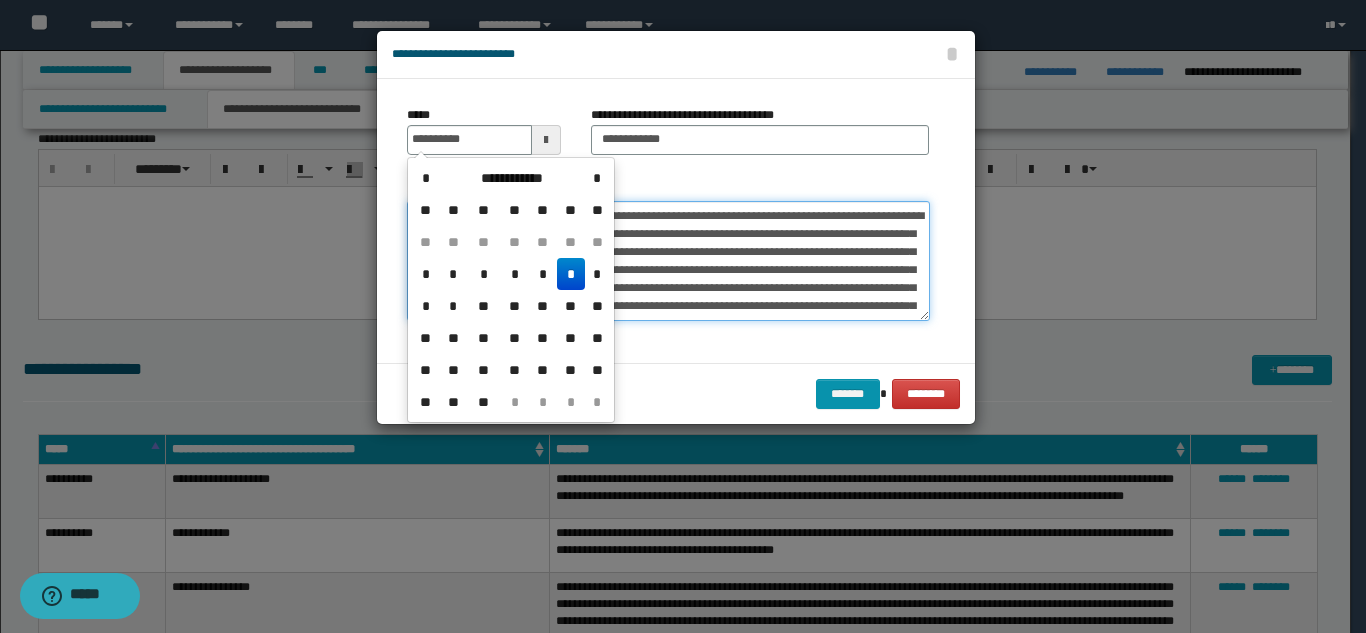 type on "**********" 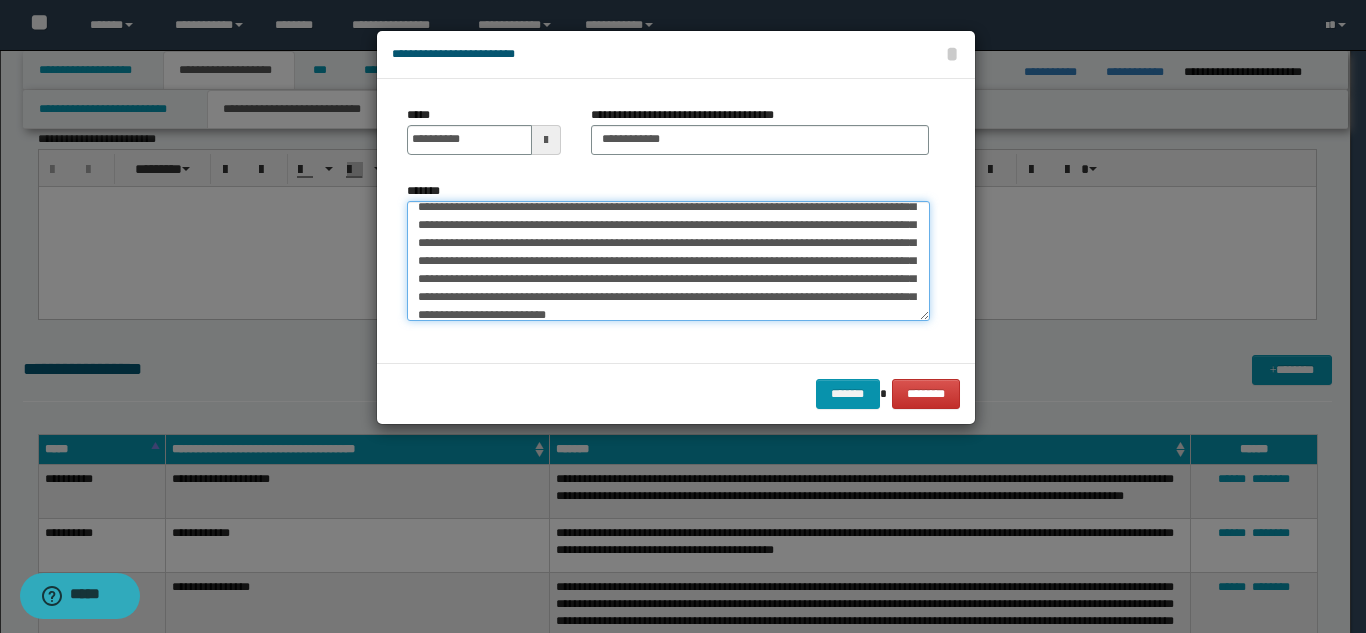 scroll, scrollTop: 126, scrollLeft: 0, axis: vertical 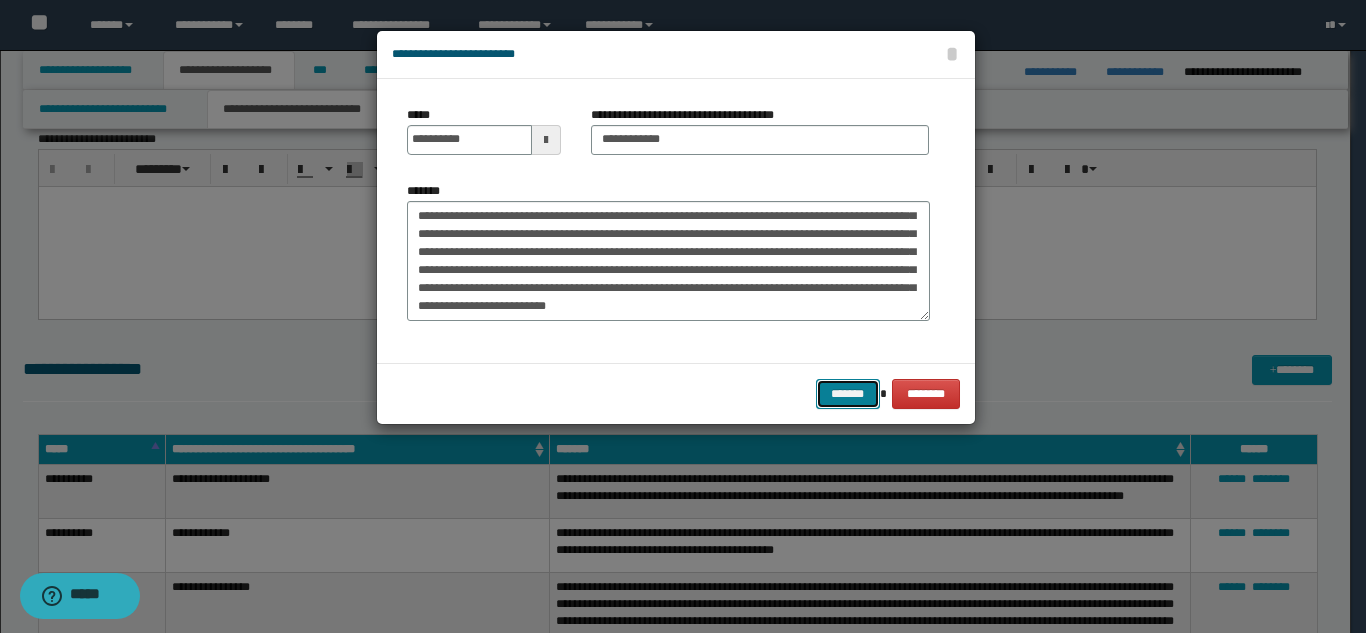 drag, startPoint x: 826, startPoint y: 383, endPoint x: 809, endPoint y: 394, distance: 20.248457 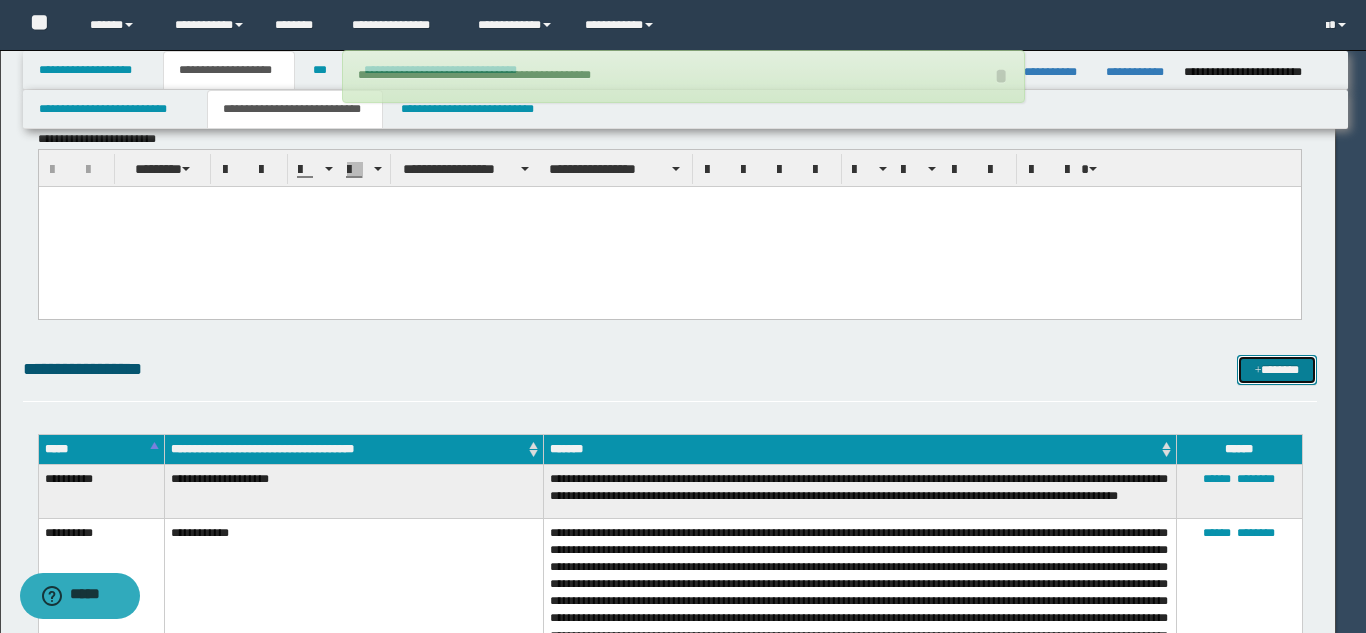 type 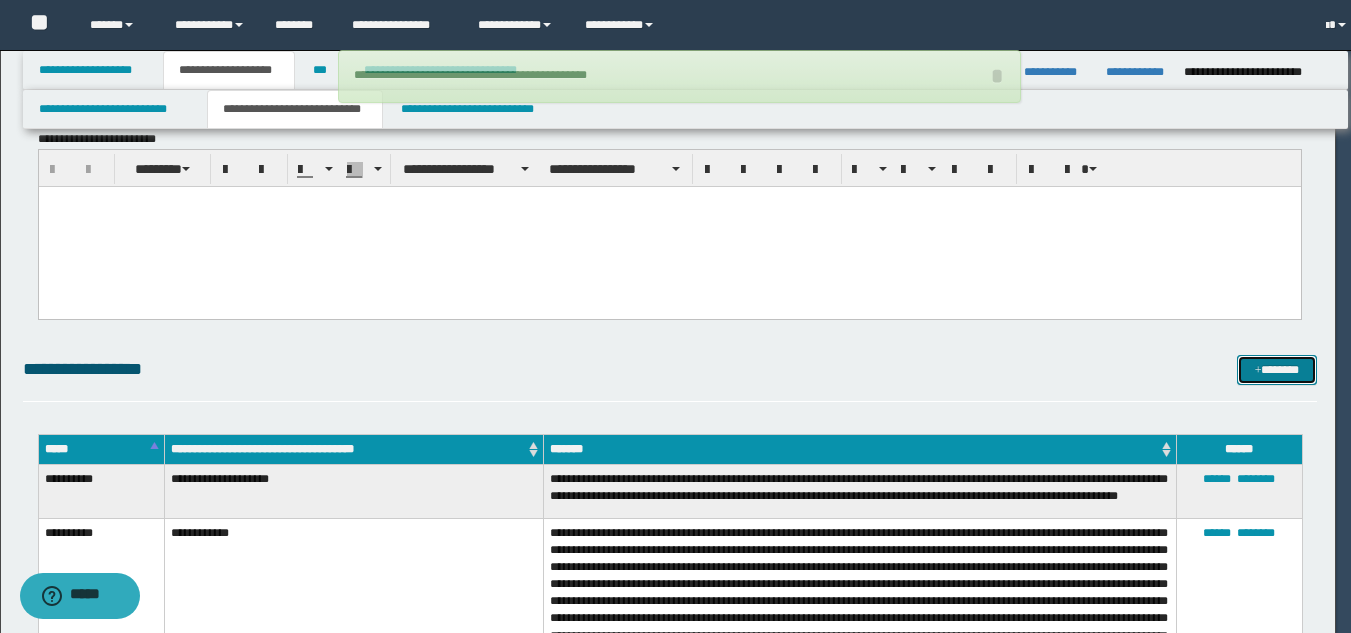 click on "*******" at bounding box center [1277, 370] 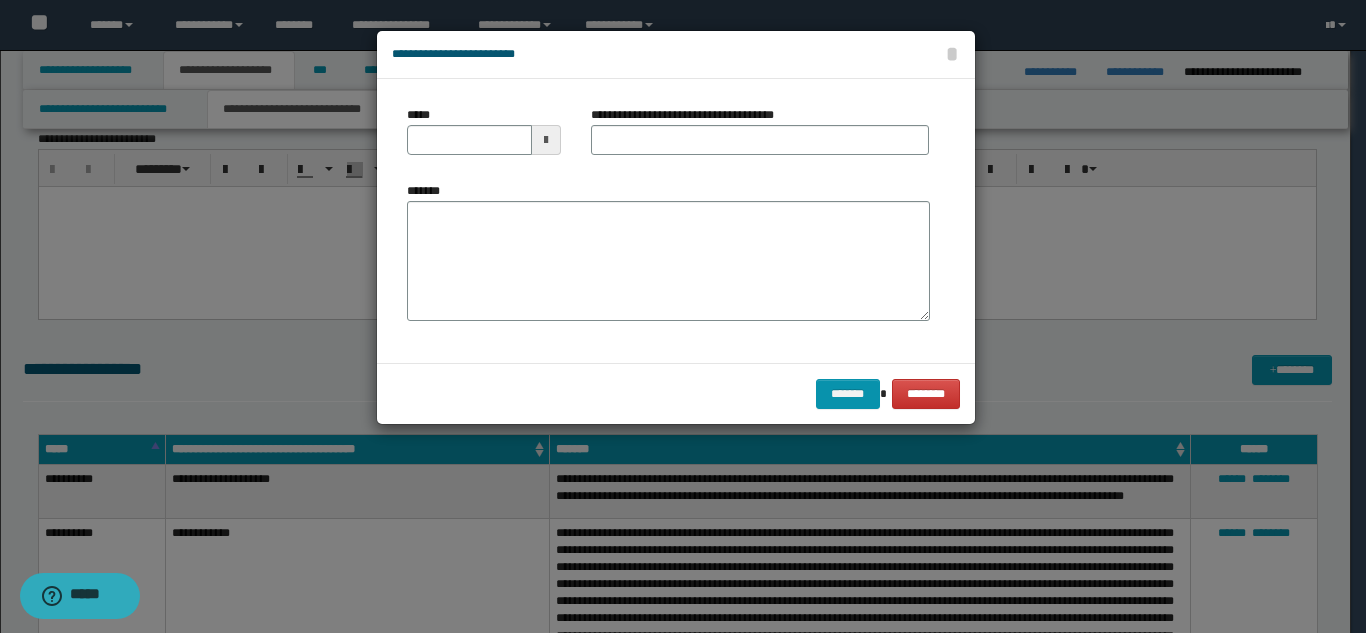 scroll, scrollTop: 0, scrollLeft: 0, axis: both 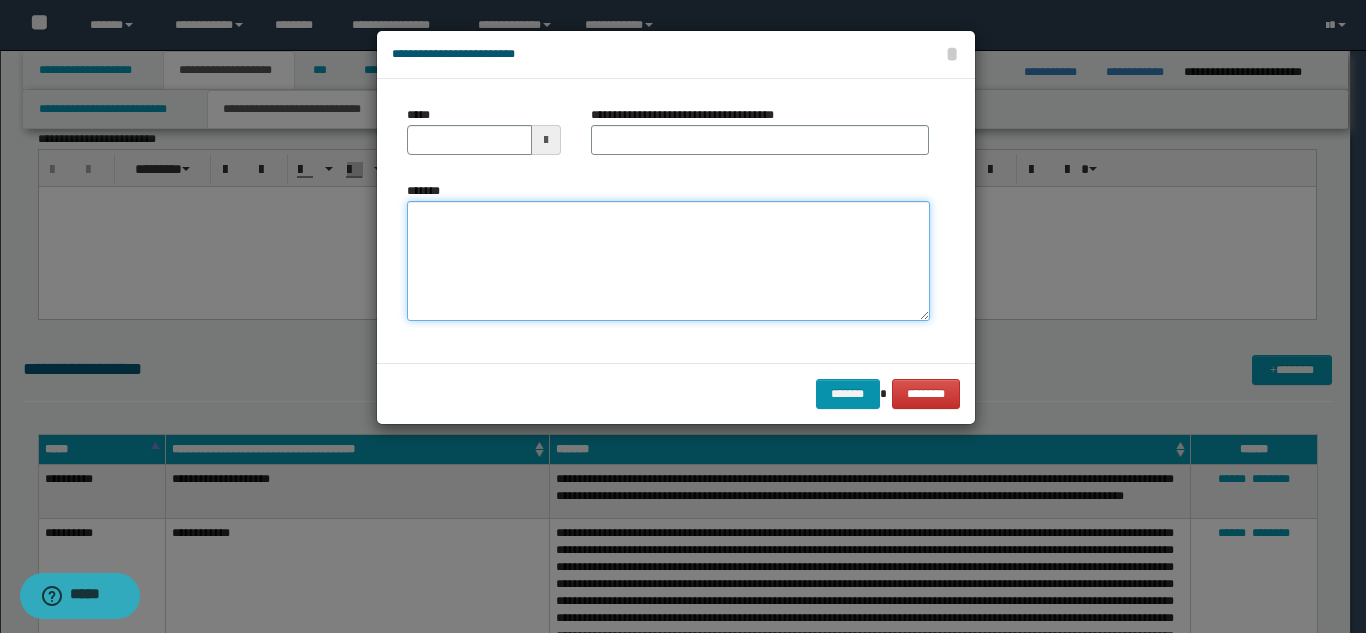 click on "*******" at bounding box center (668, 261) 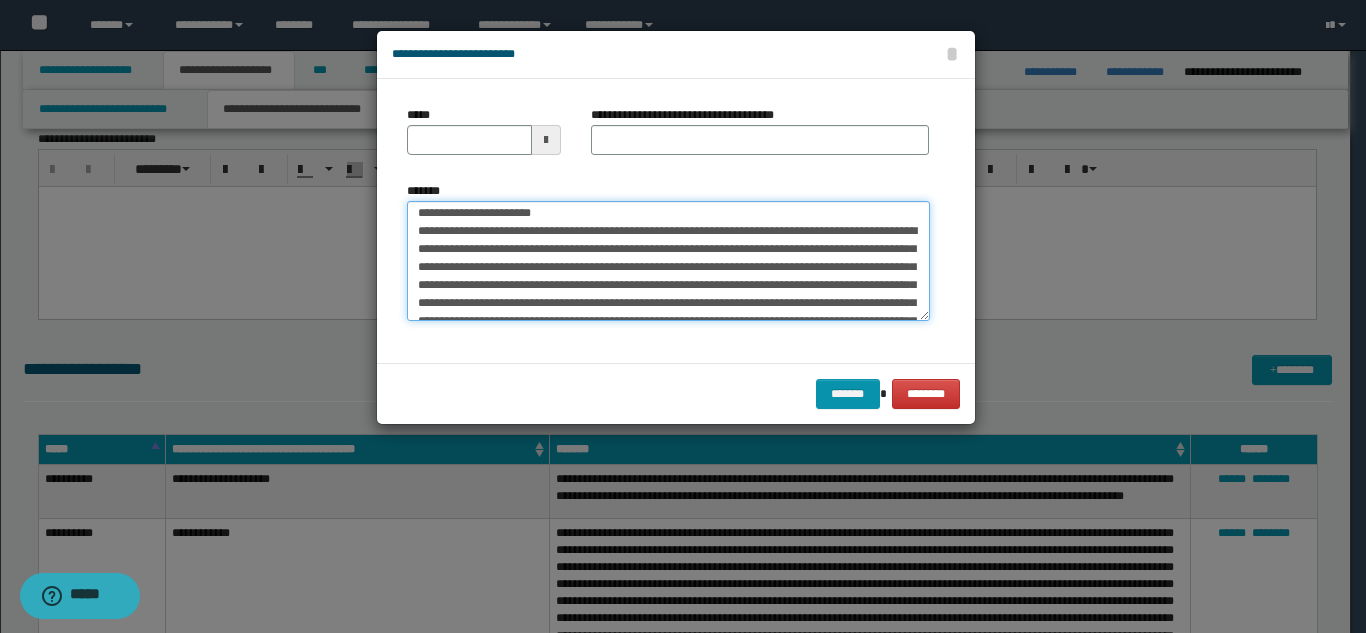 scroll, scrollTop: 0, scrollLeft: 0, axis: both 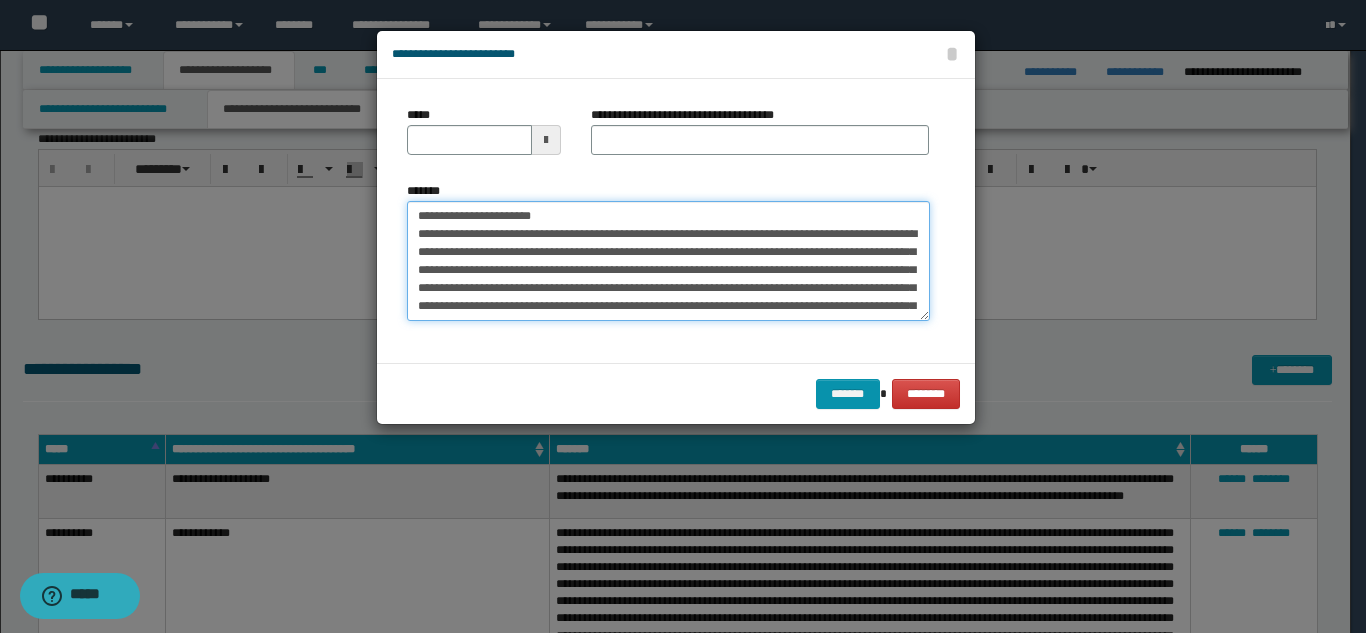 drag, startPoint x: 576, startPoint y: 216, endPoint x: 576, endPoint y: 168, distance: 48 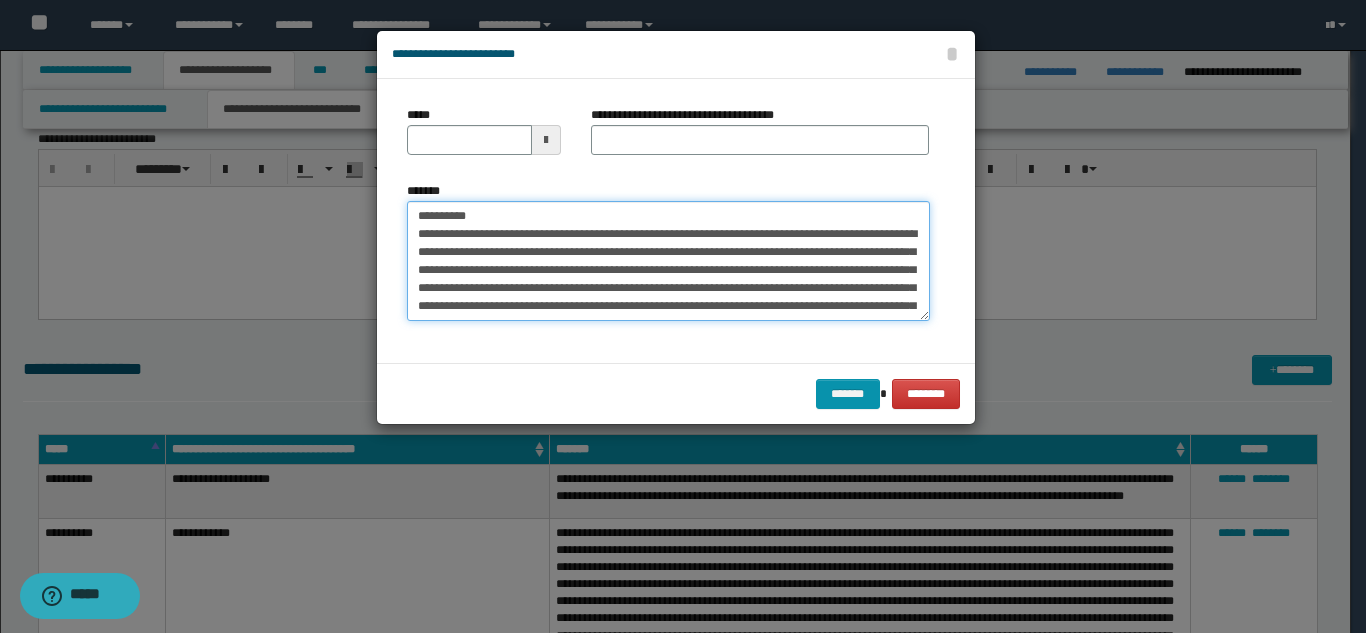 type on "**********" 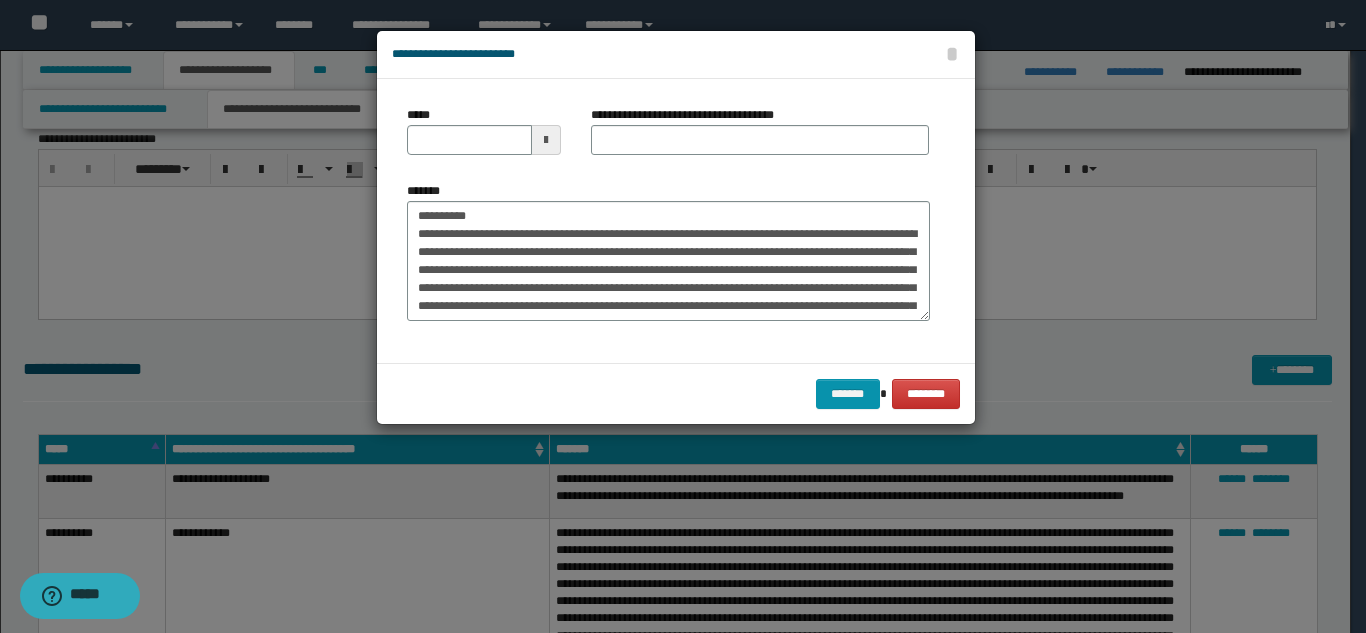 click on "**********" at bounding box center (760, 138) 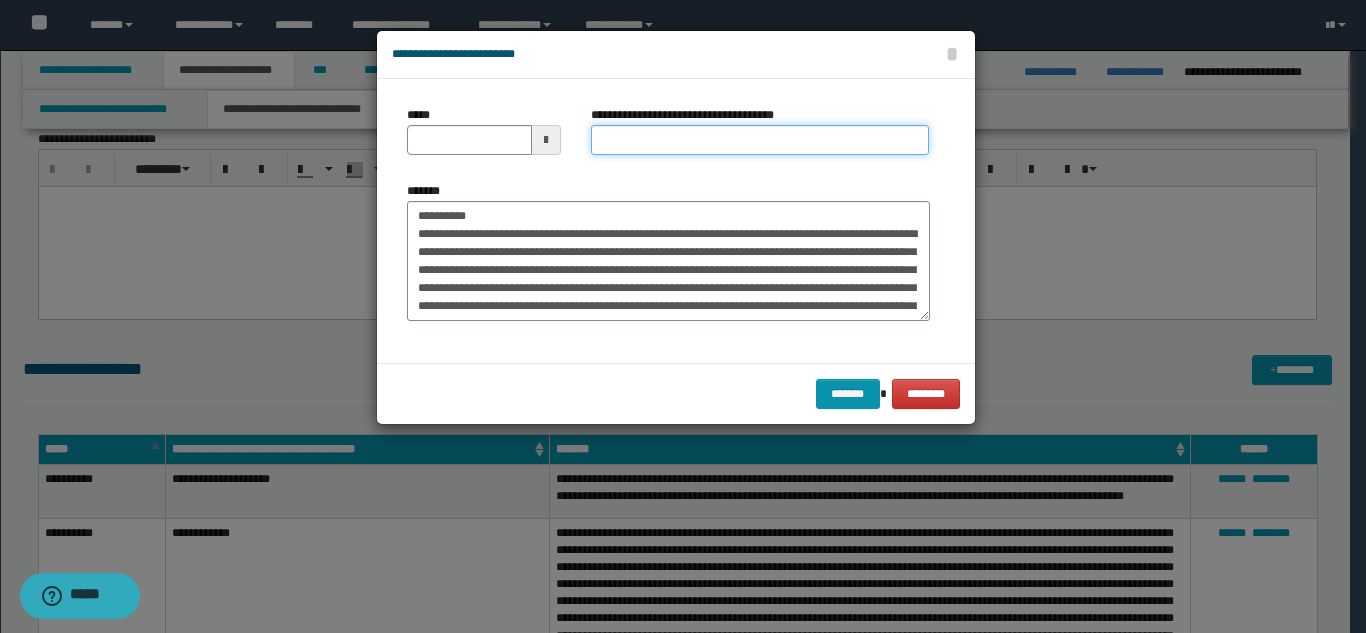 click on "**********" at bounding box center [760, 140] 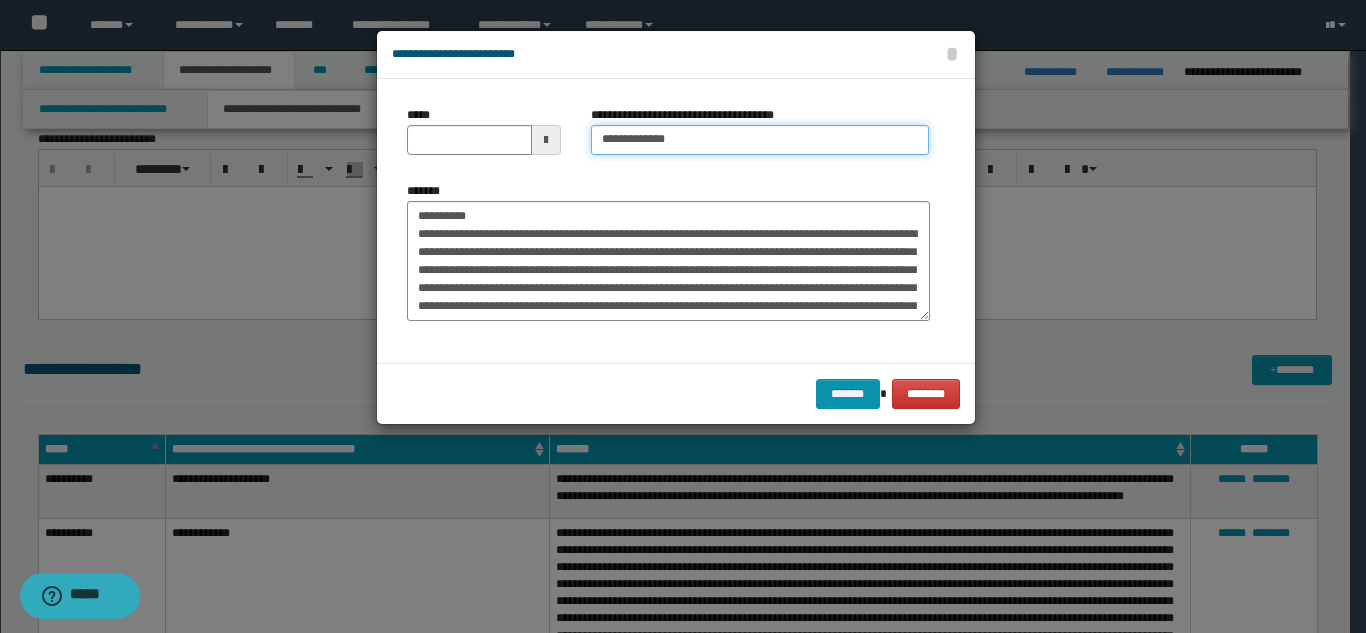type on "**********" 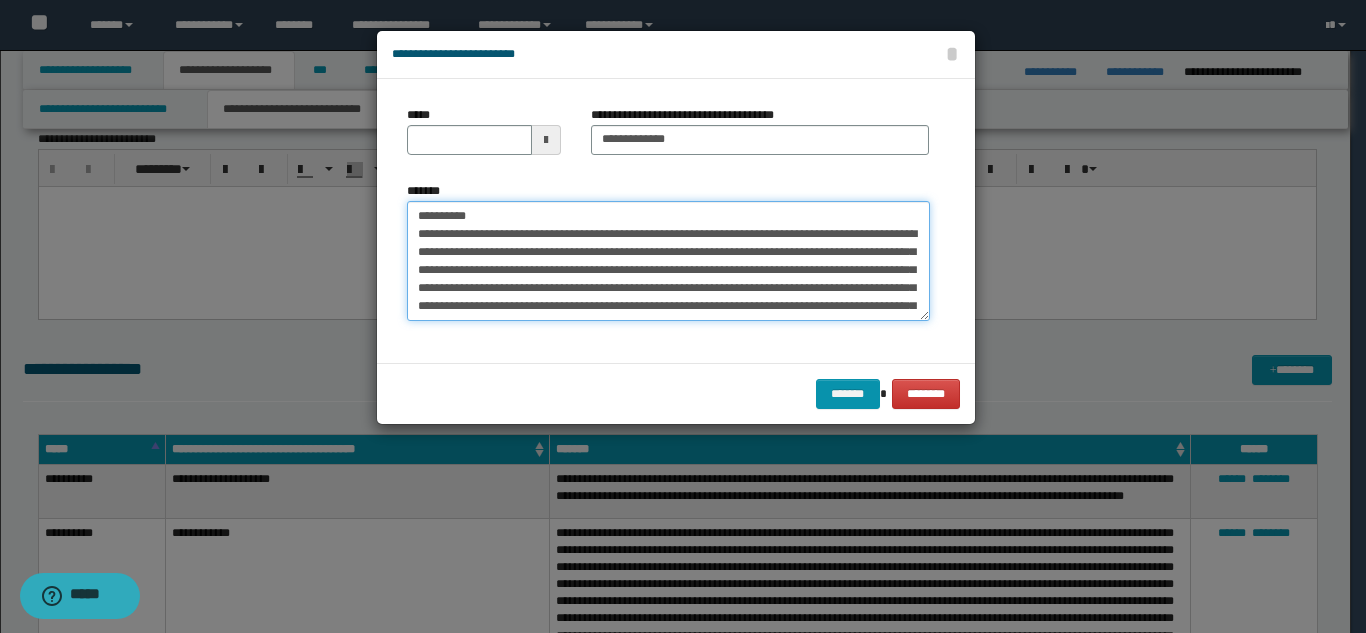 drag, startPoint x: 493, startPoint y: 217, endPoint x: 414, endPoint y: 216, distance: 79.00633 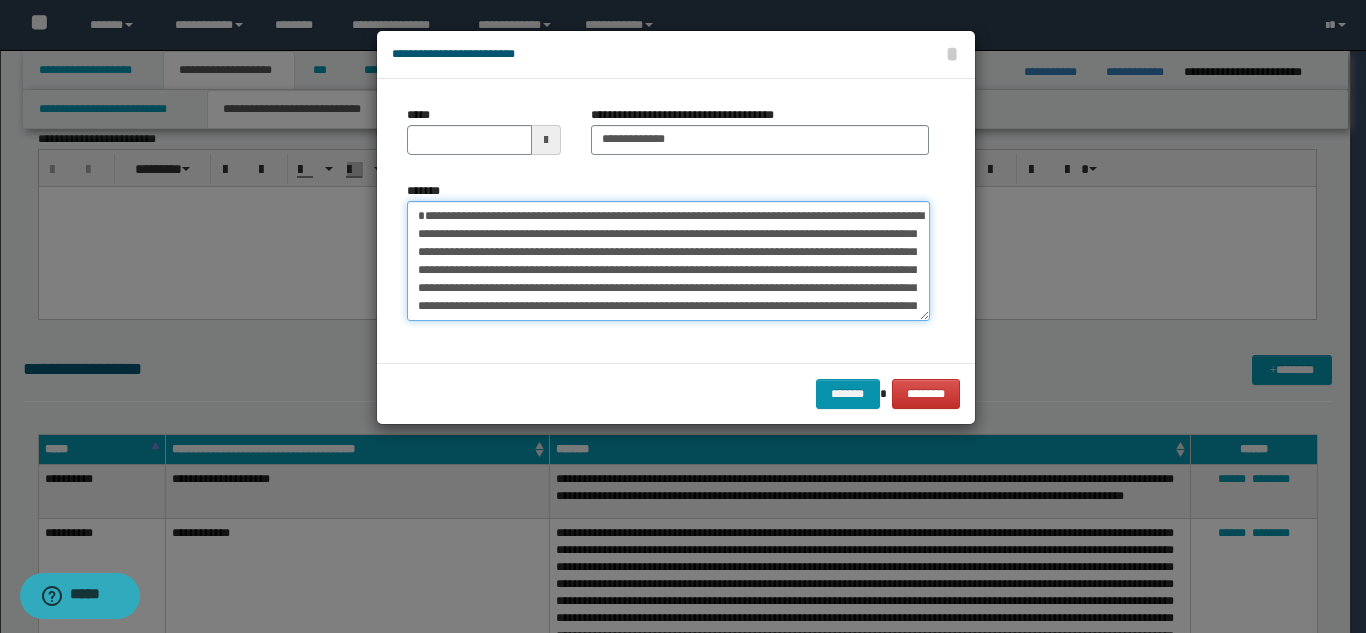 type 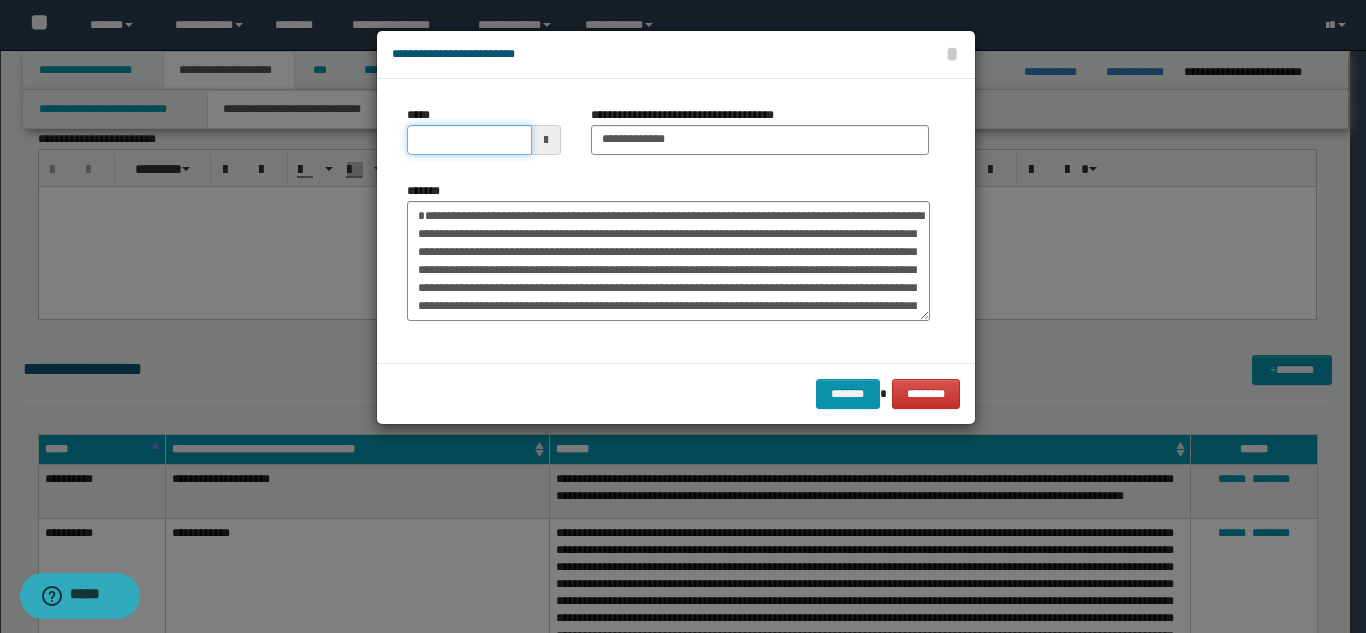click on "*****" at bounding box center (469, 140) 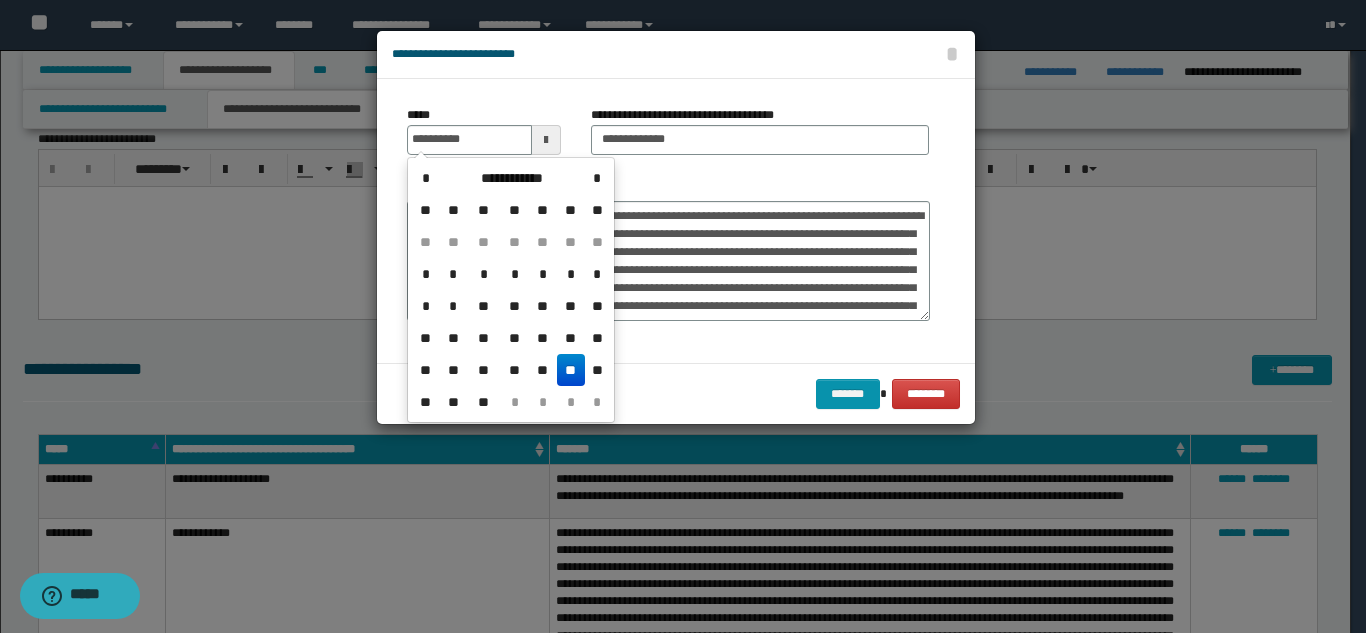 type on "**********" 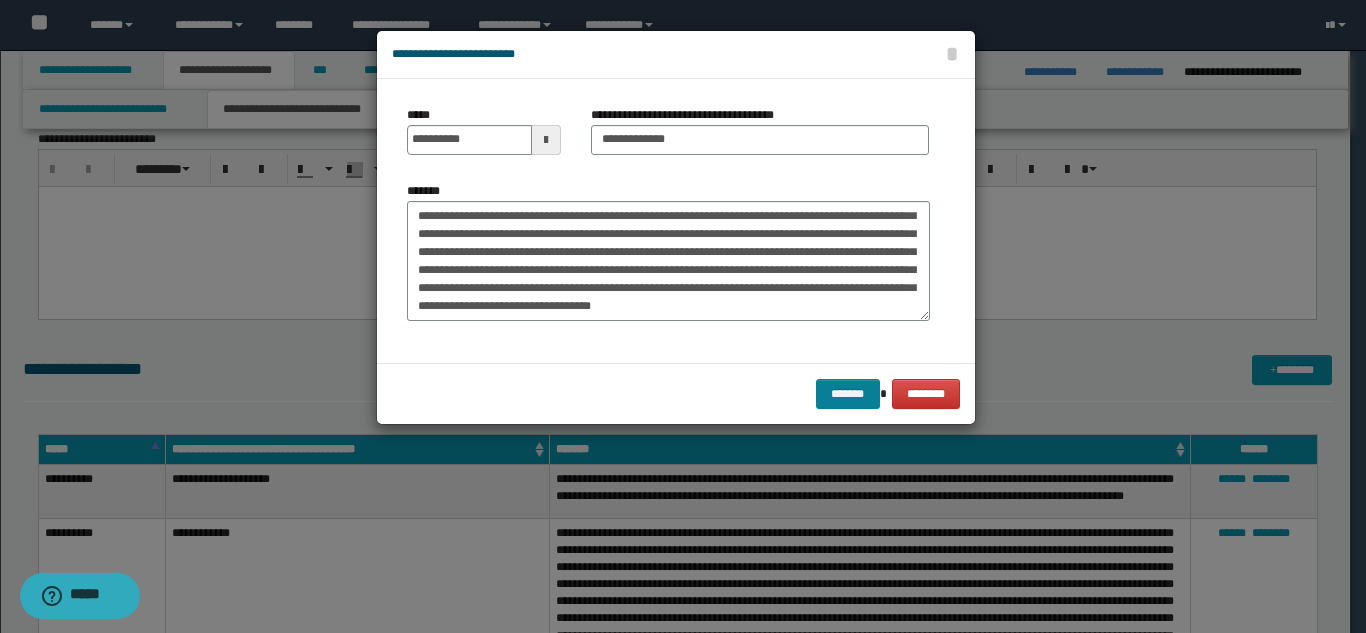 scroll, scrollTop: 100, scrollLeft: 0, axis: vertical 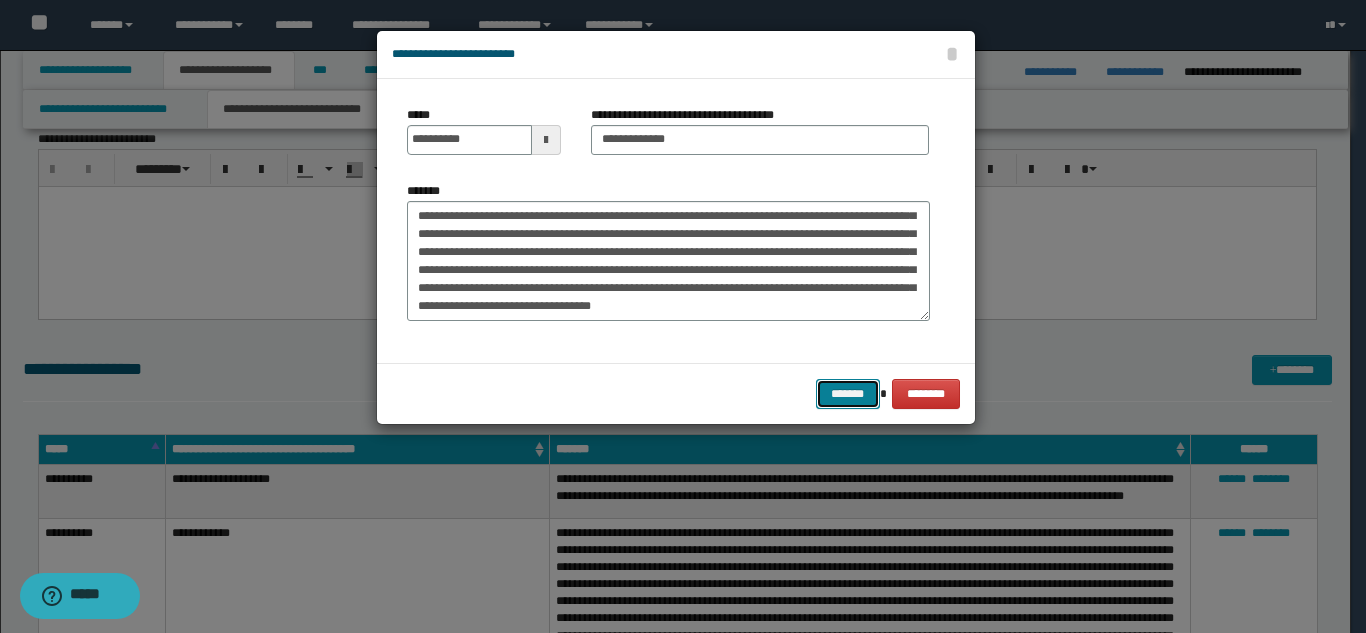 click on "*******" at bounding box center (848, 394) 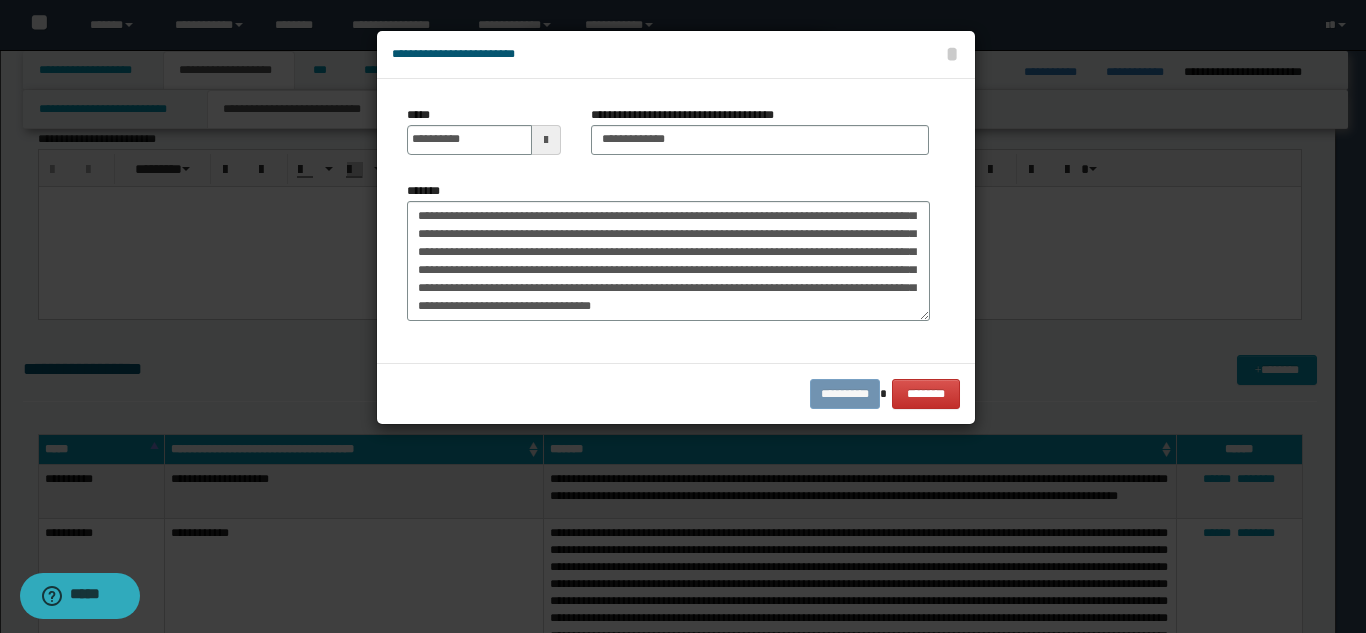 drag, startPoint x: 842, startPoint y: 372, endPoint x: 844, endPoint y: 394, distance: 22.090721 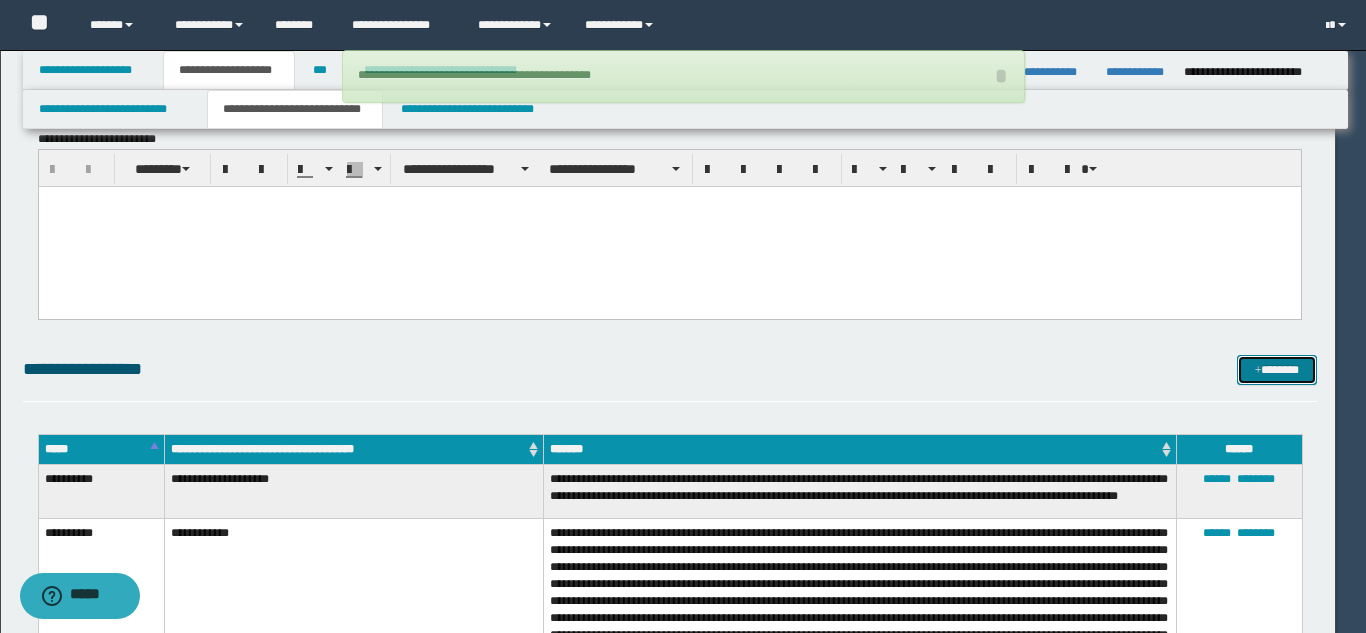 type 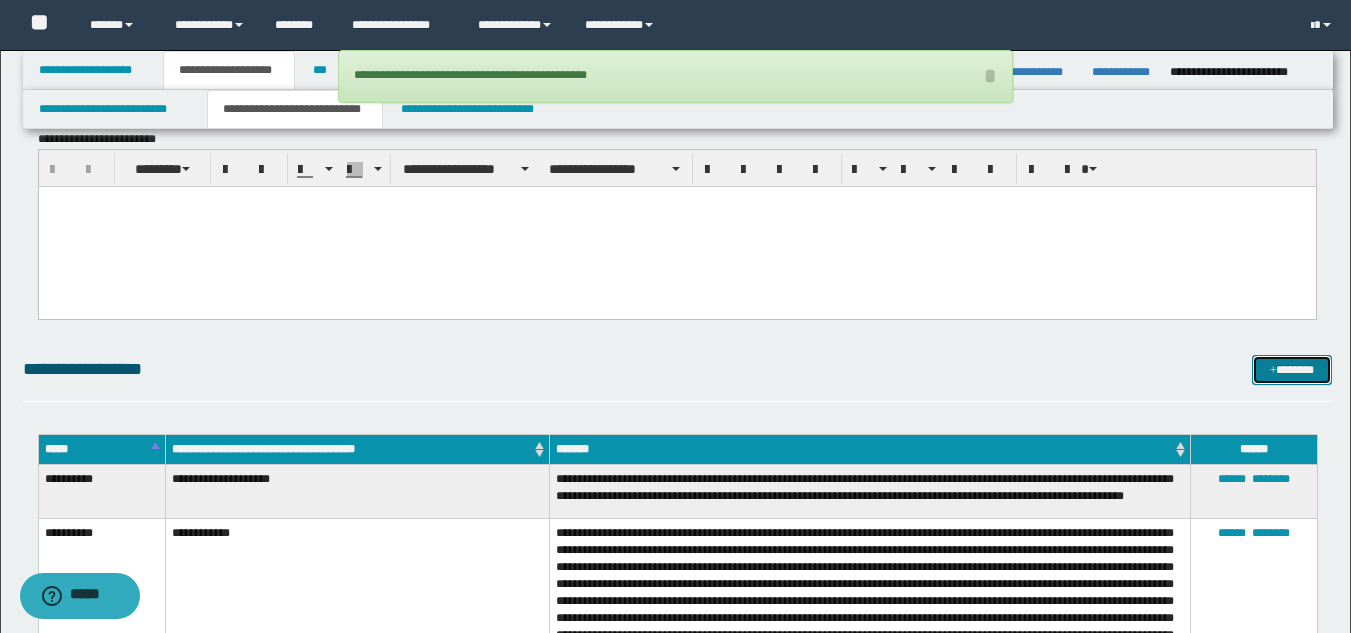 click at bounding box center (1273, 371) 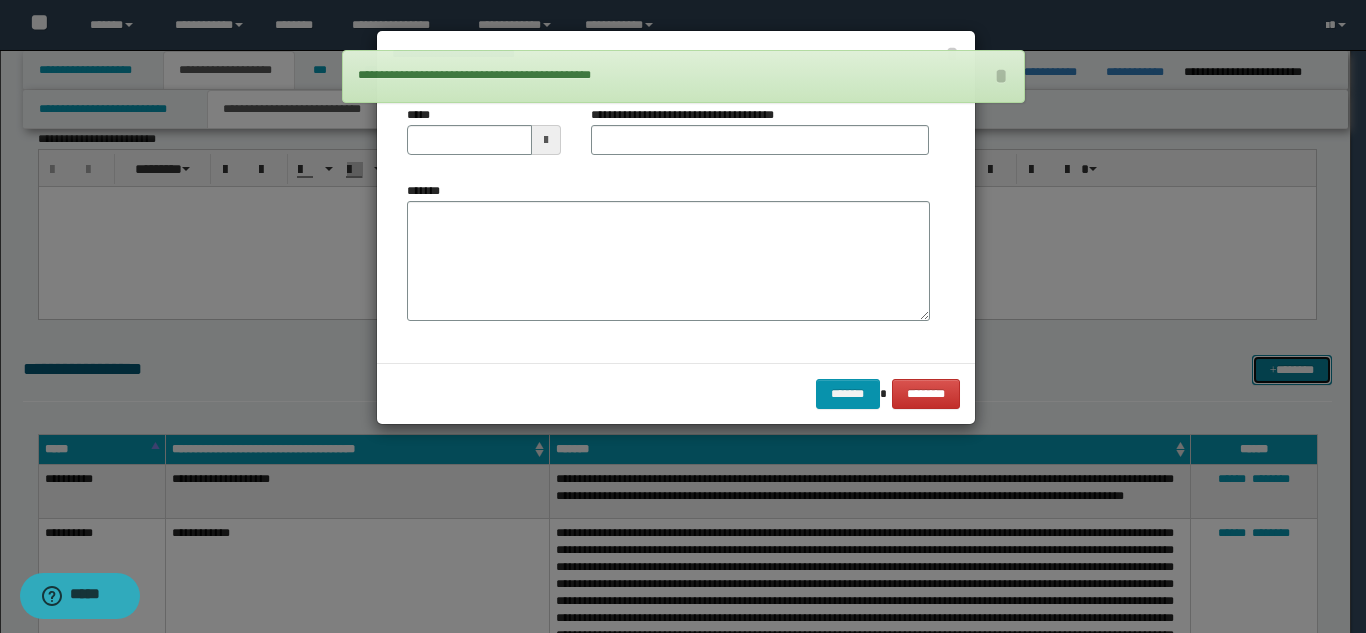 scroll, scrollTop: 0, scrollLeft: 0, axis: both 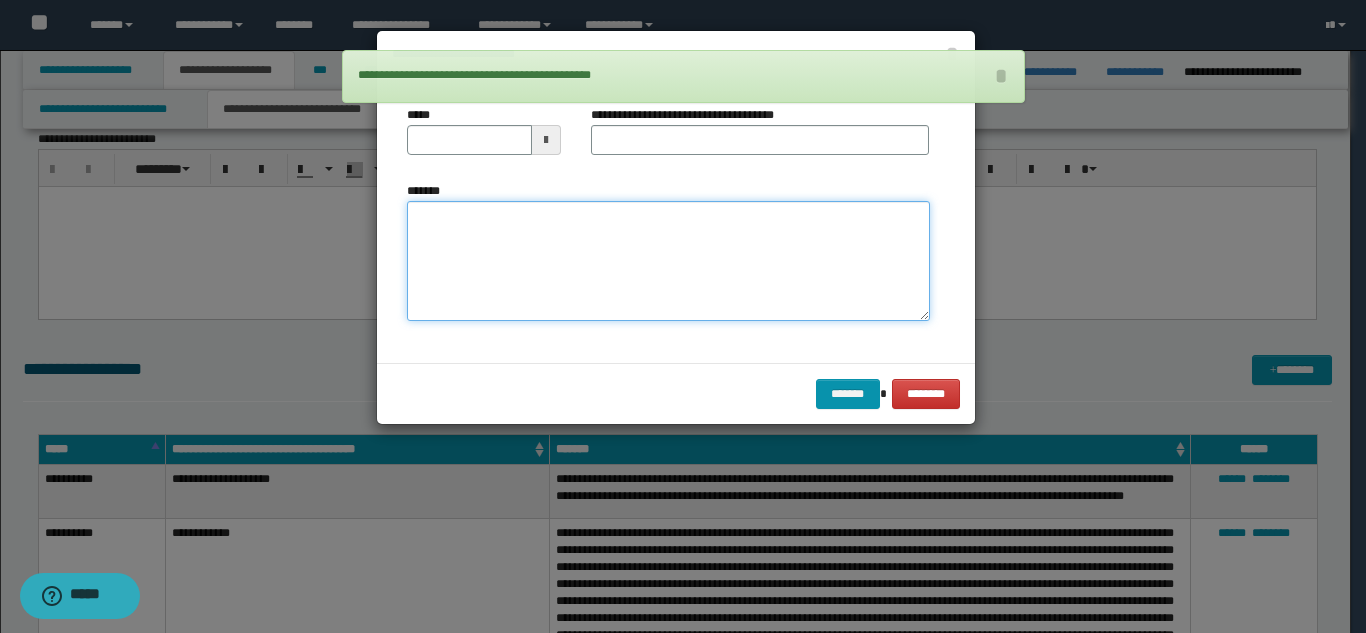 click on "*******" at bounding box center [668, 261] 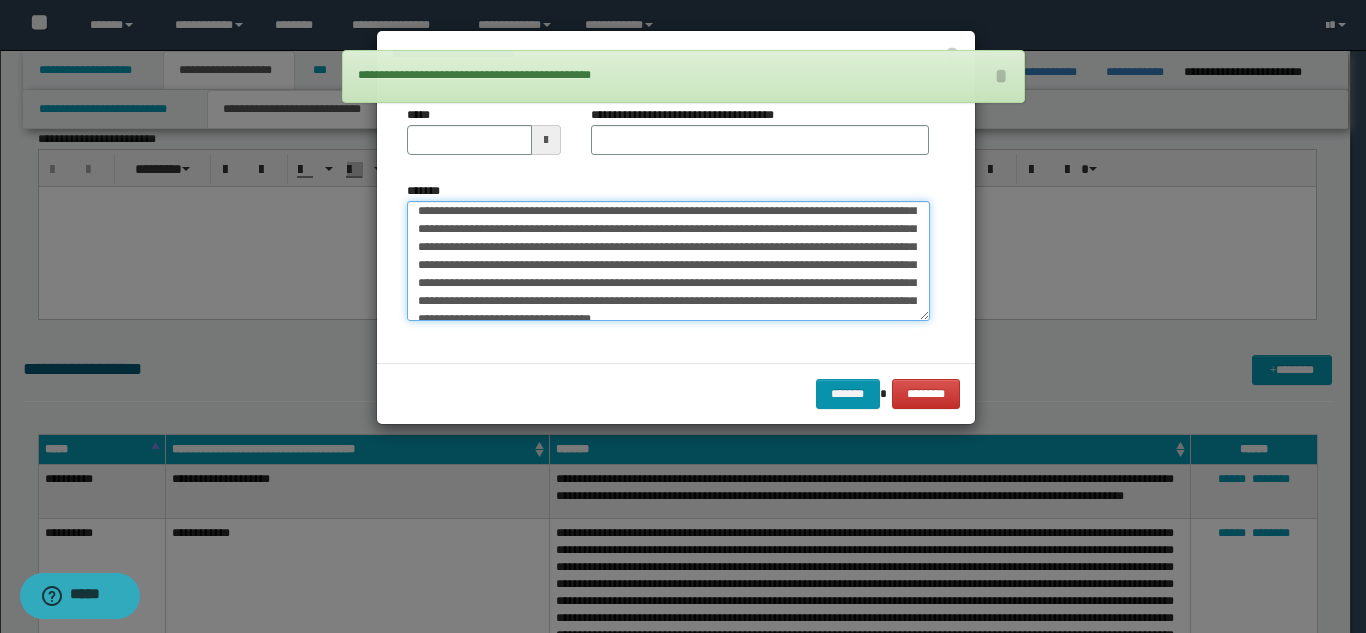 scroll, scrollTop: 0, scrollLeft: 0, axis: both 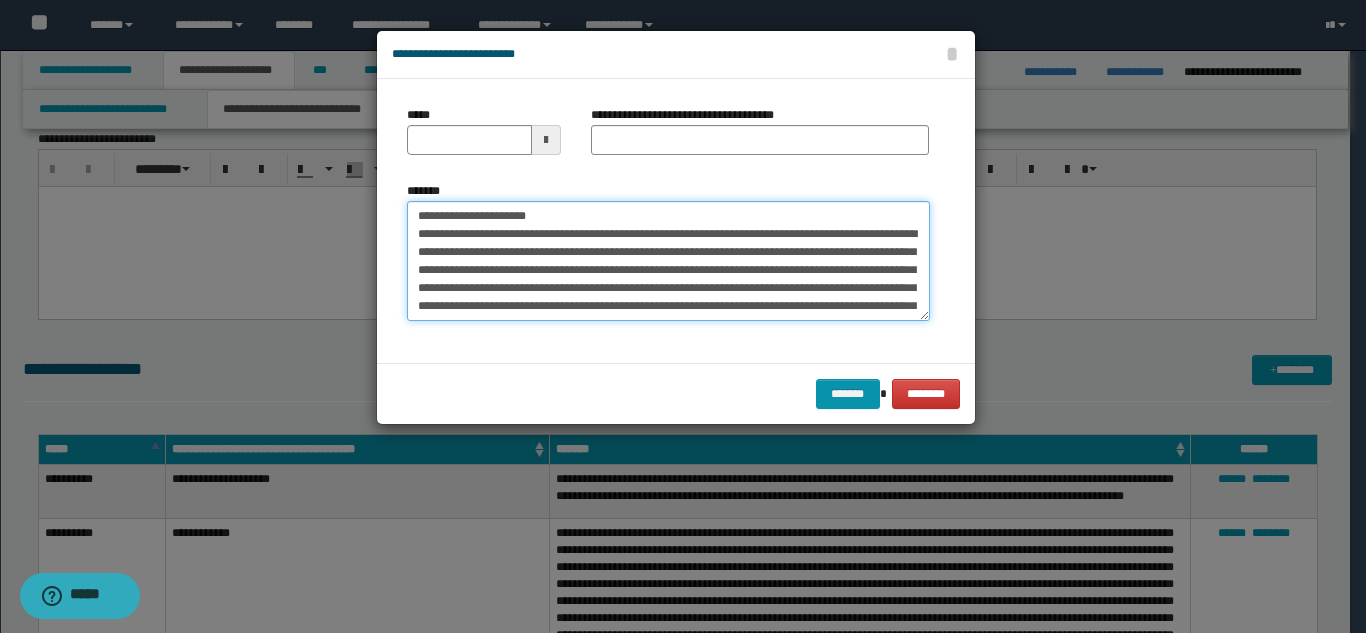 drag, startPoint x: 580, startPoint y: 225, endPoint x: 500, endPoint y: 222, distance: 80.05623 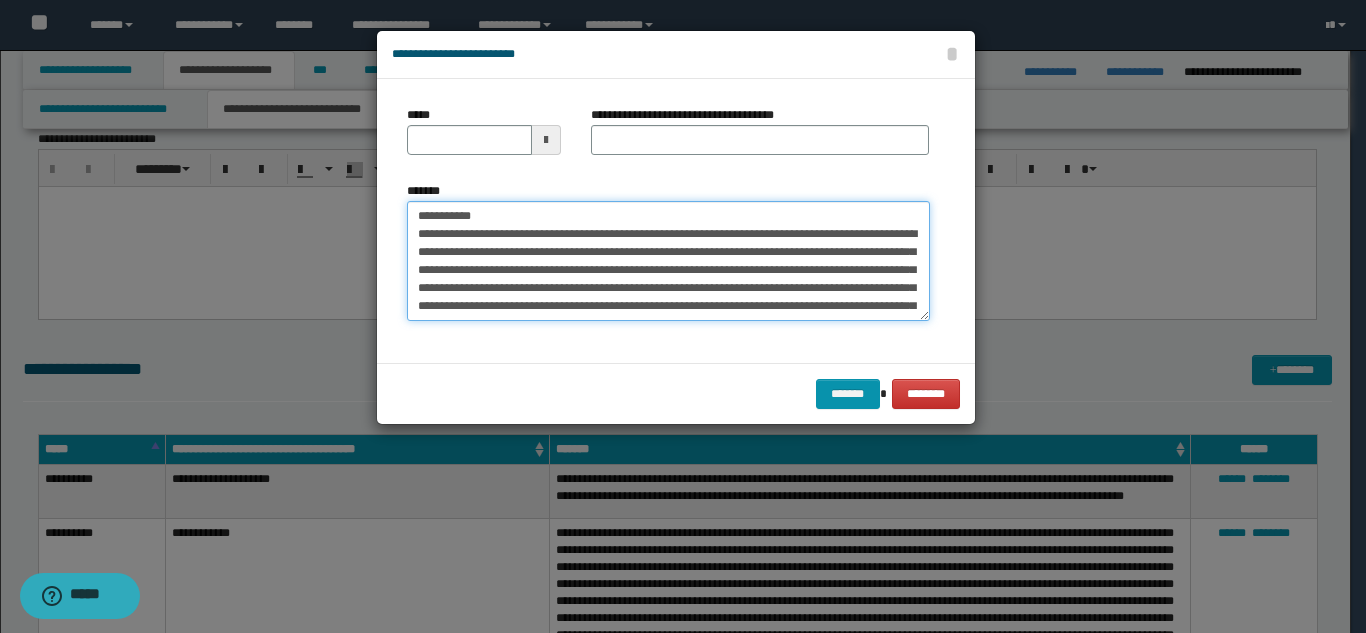 drag, startPoint x: 537, startPoint y: 218, endPoint x: 617, endPoint y: 161, distance: 98.229324 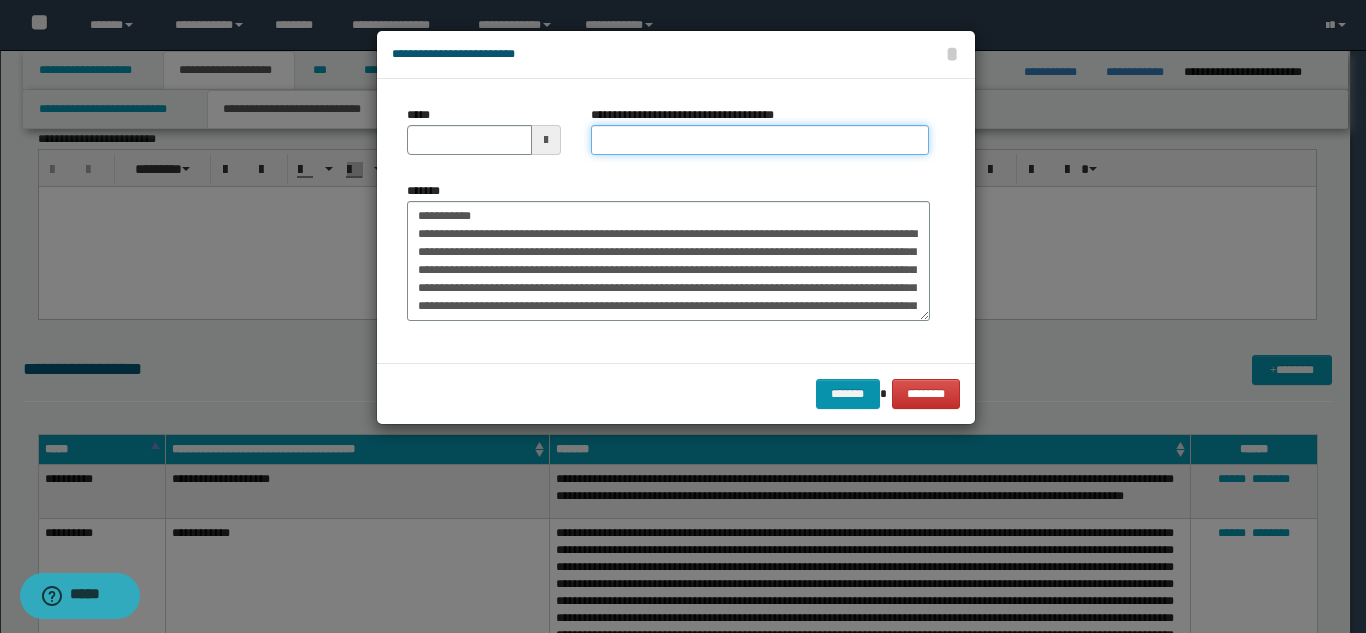 click on "**********" at bounding box center (760, 140) 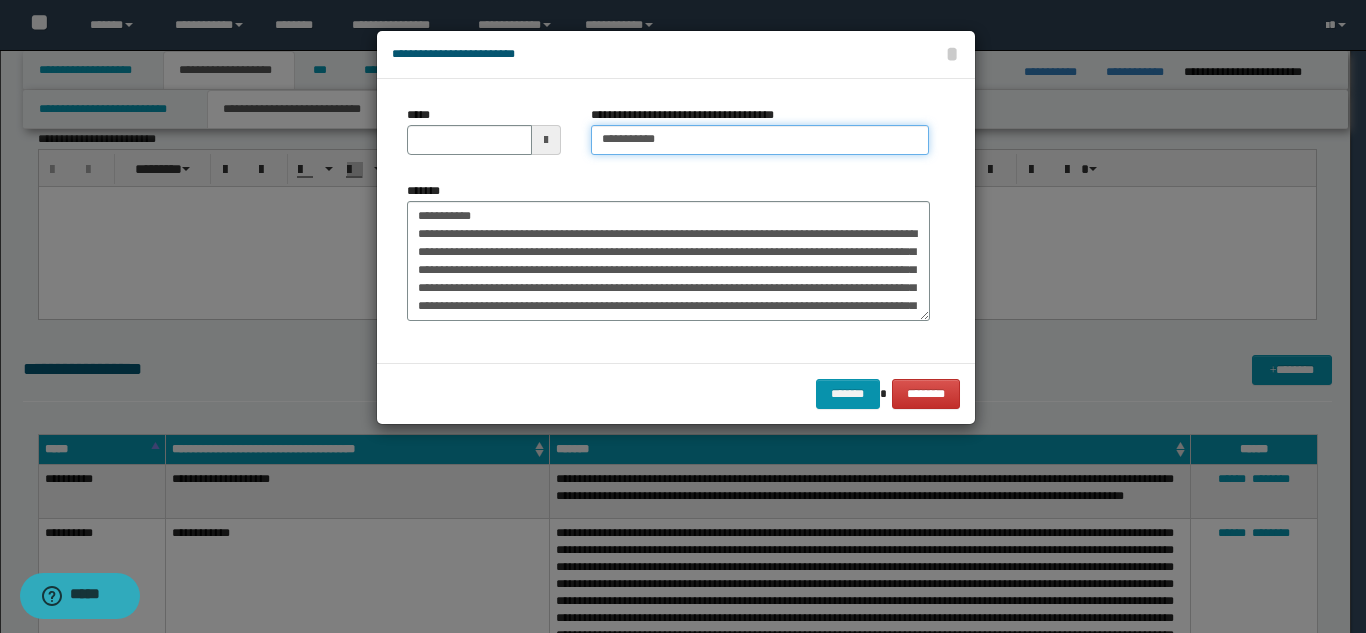type on "**********" 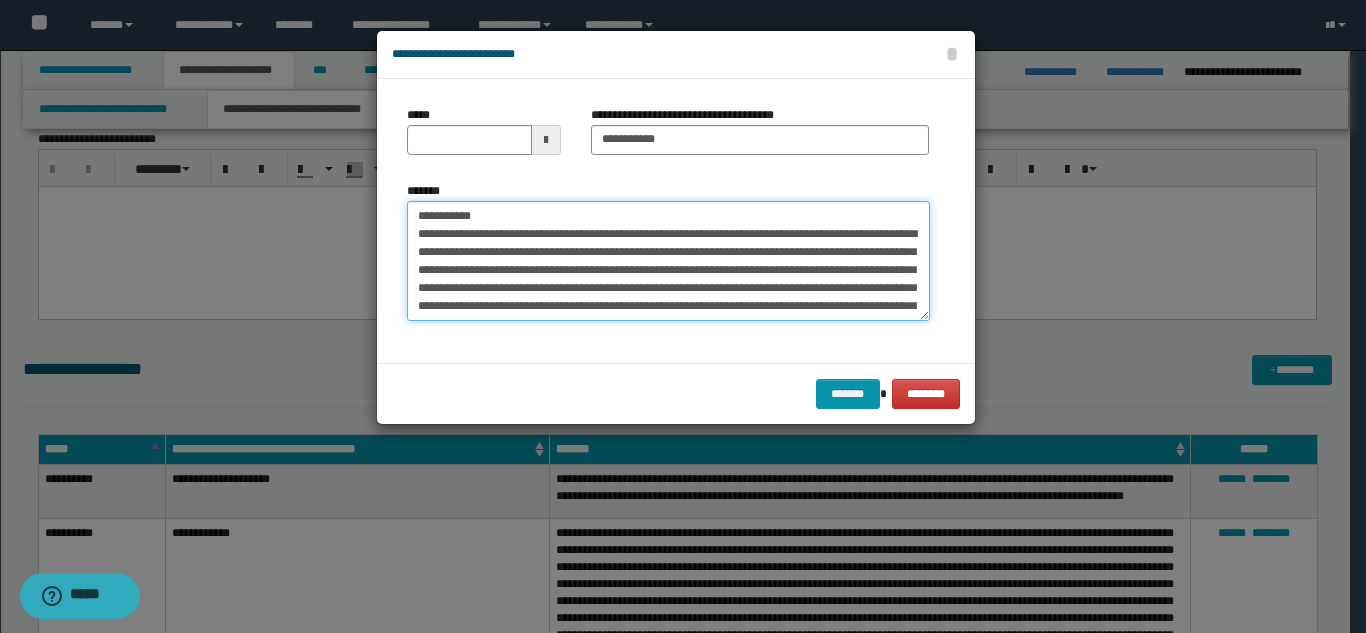 drag, startPoint x: 505, startPoint y: 216, endPoint x: 410, endPoint y: 210, distance: 95.189285 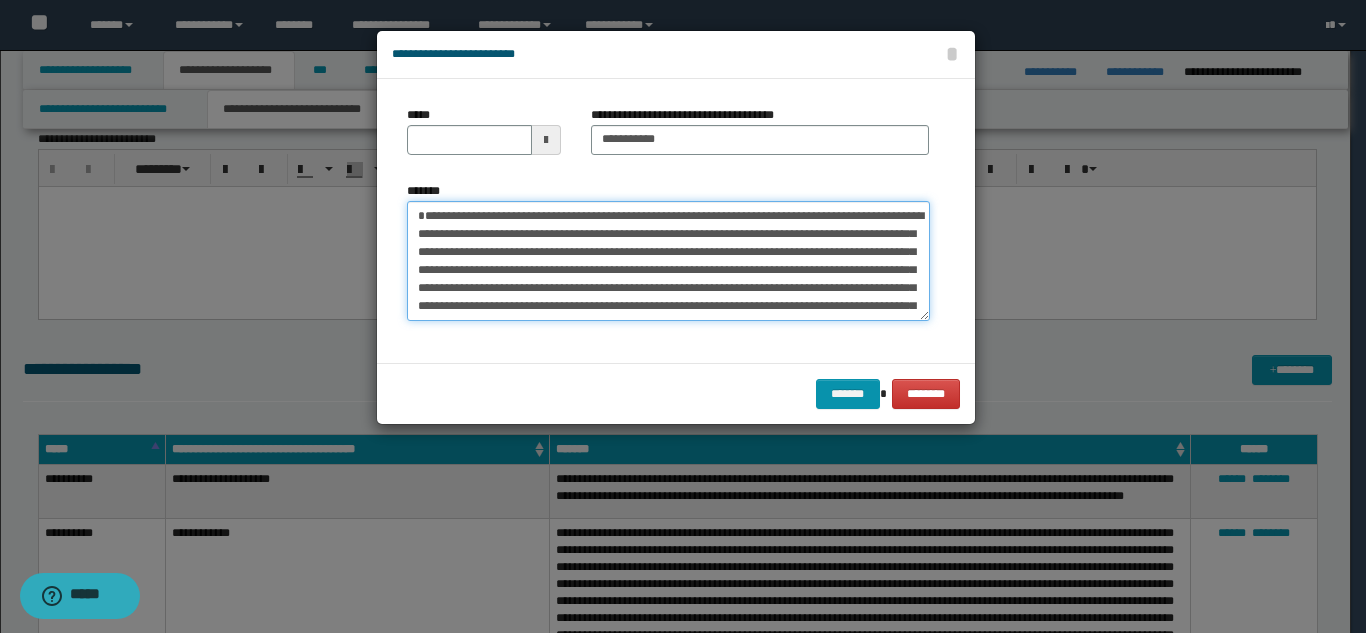 type 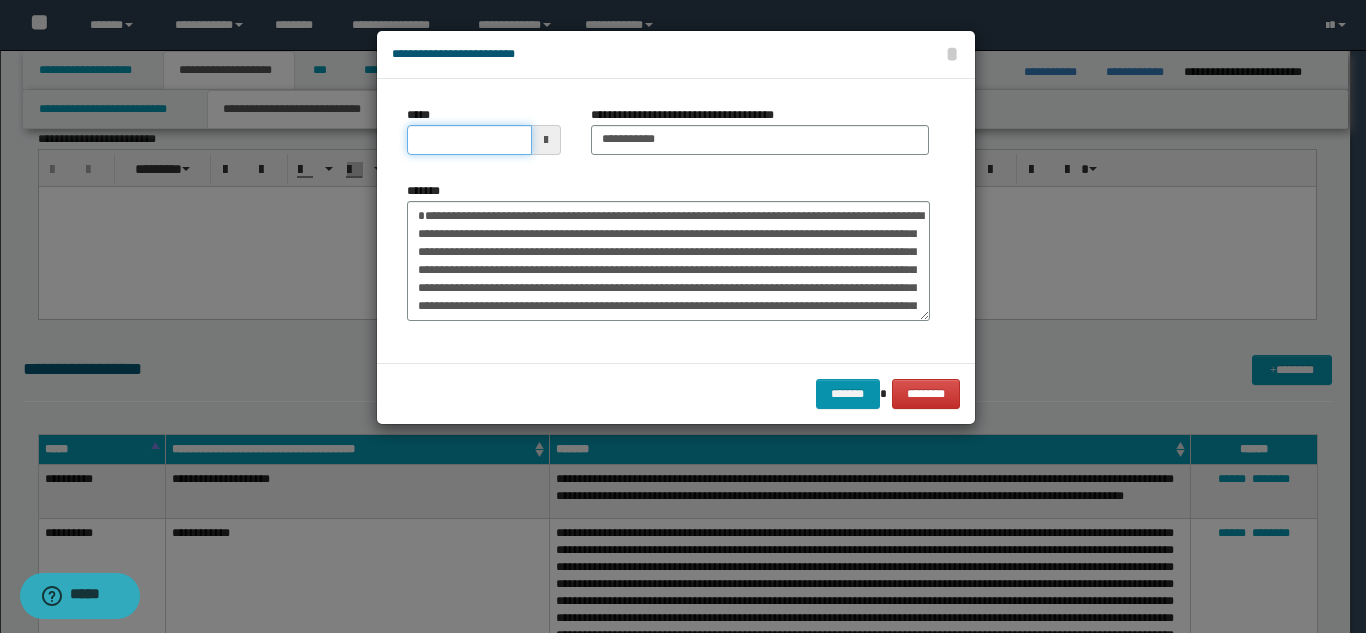 click on "*****" at bounding box center (469, 140) 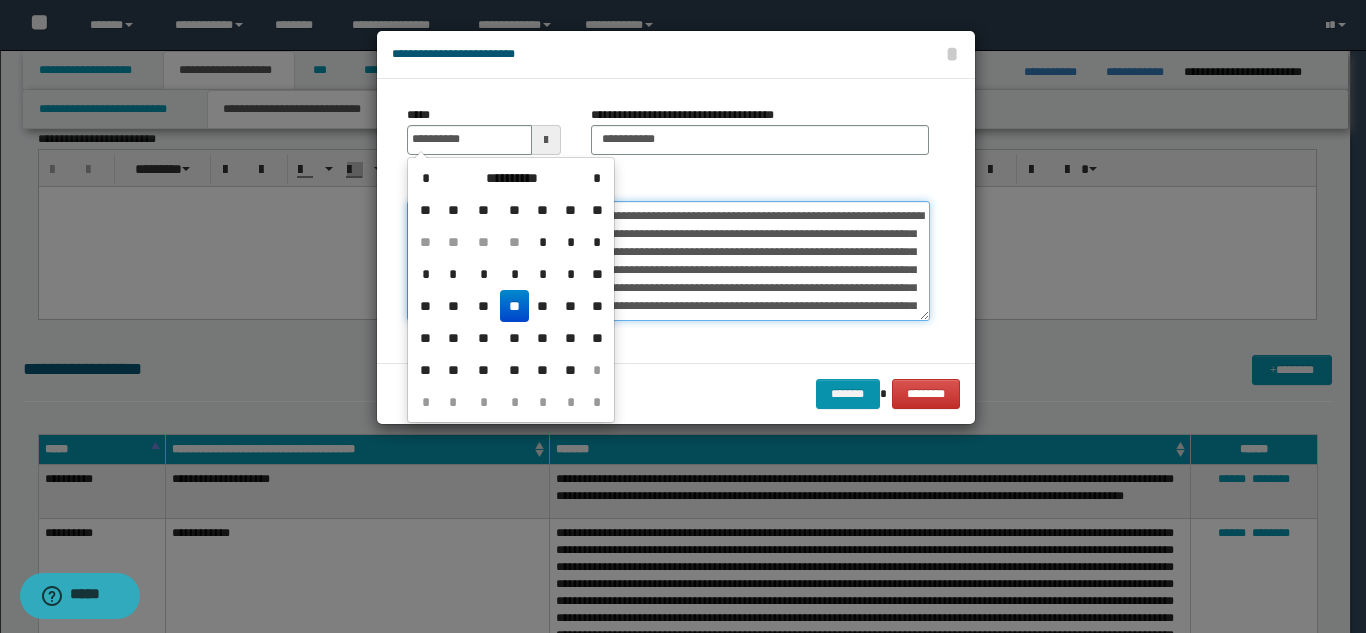 type on "**********" 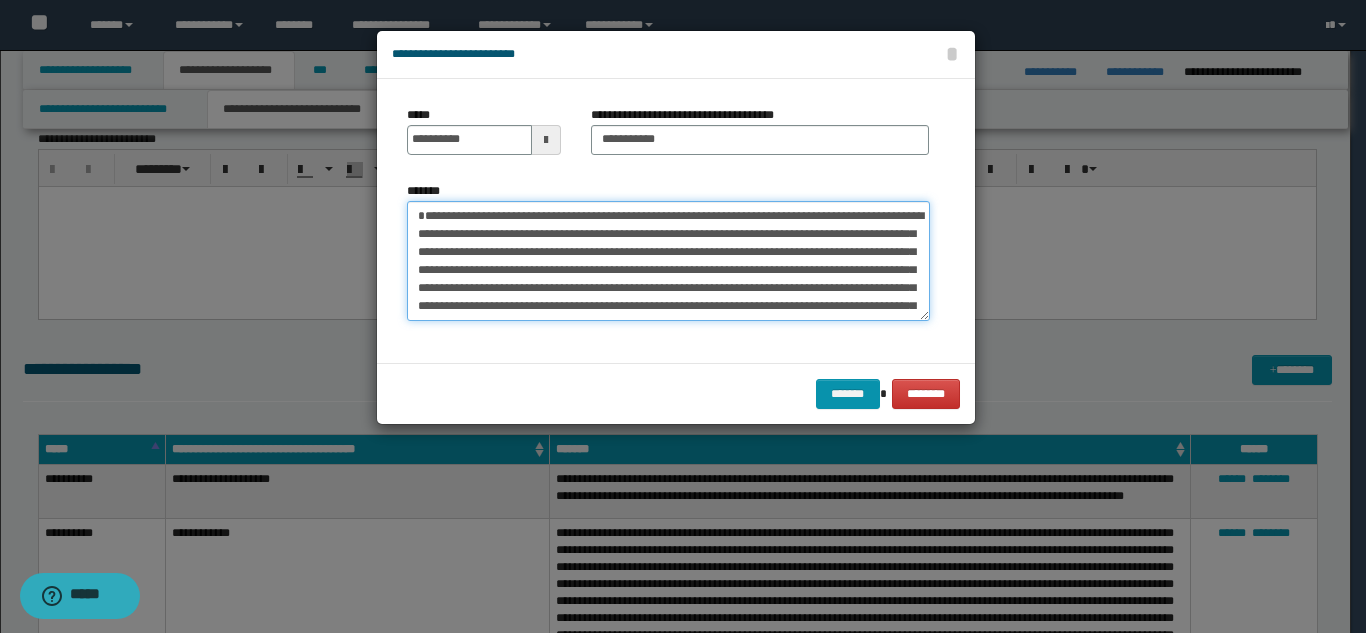 scroll, scrollTop: 90, scrollLeft: 0, axis: vertical 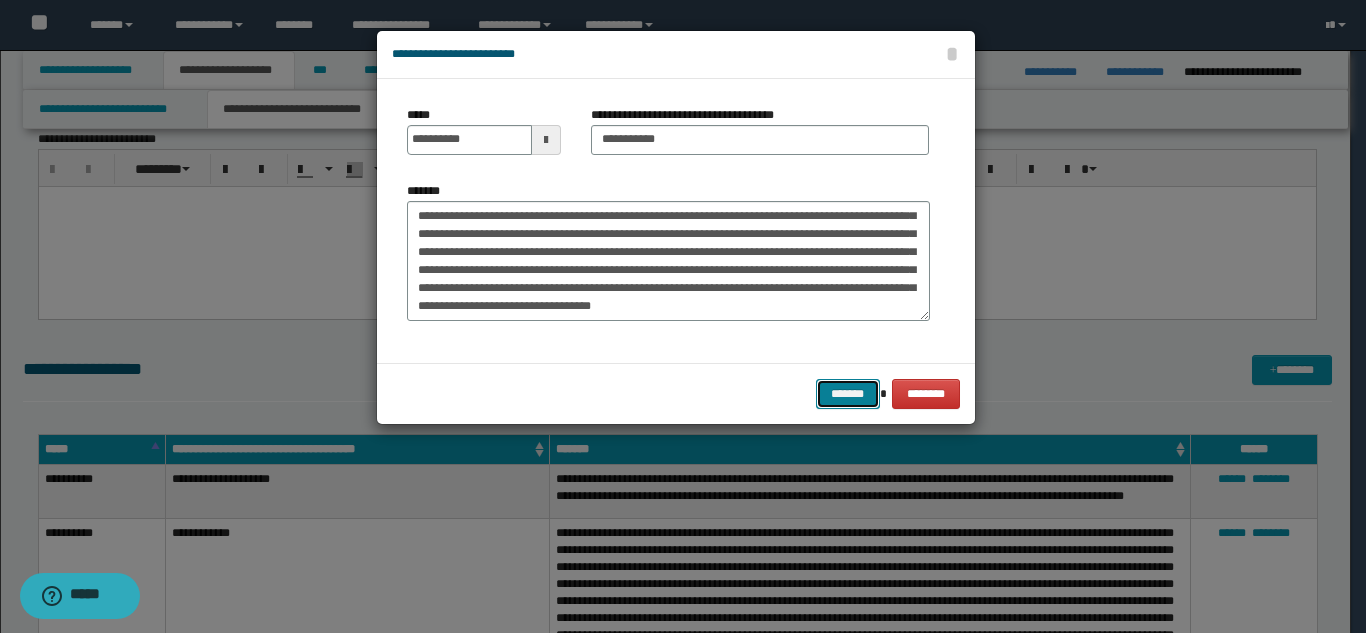 click on "*******" at bounding box center (848, 394) 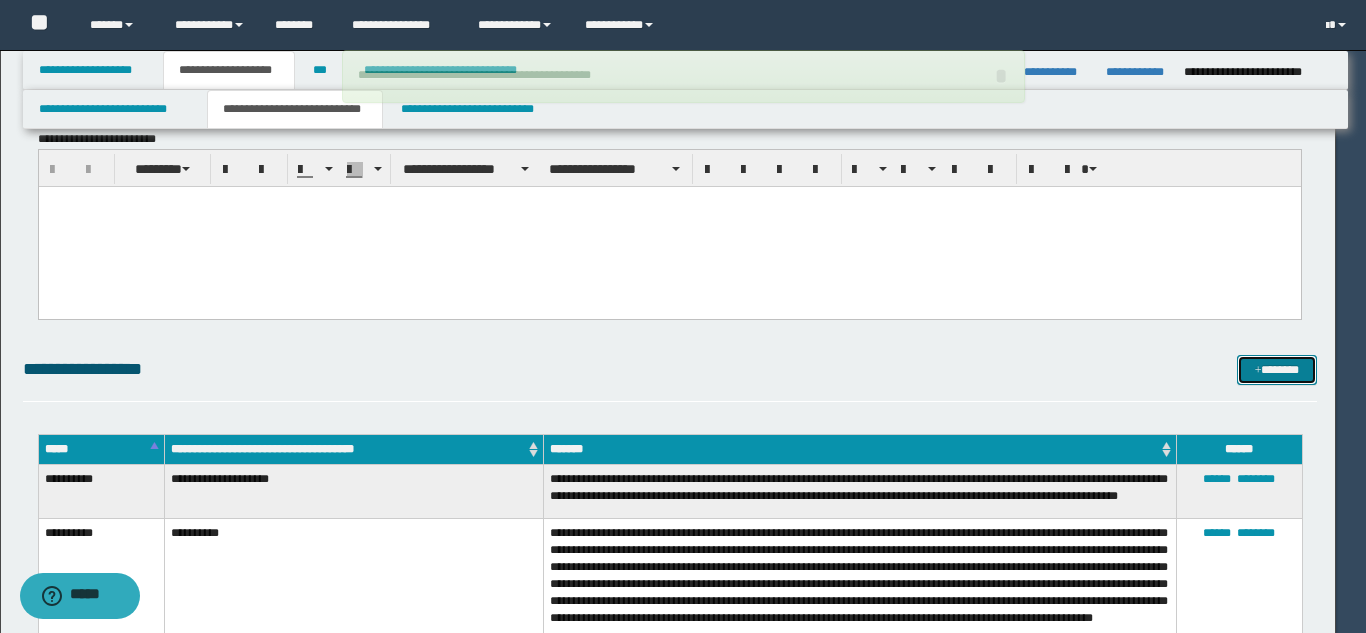 type 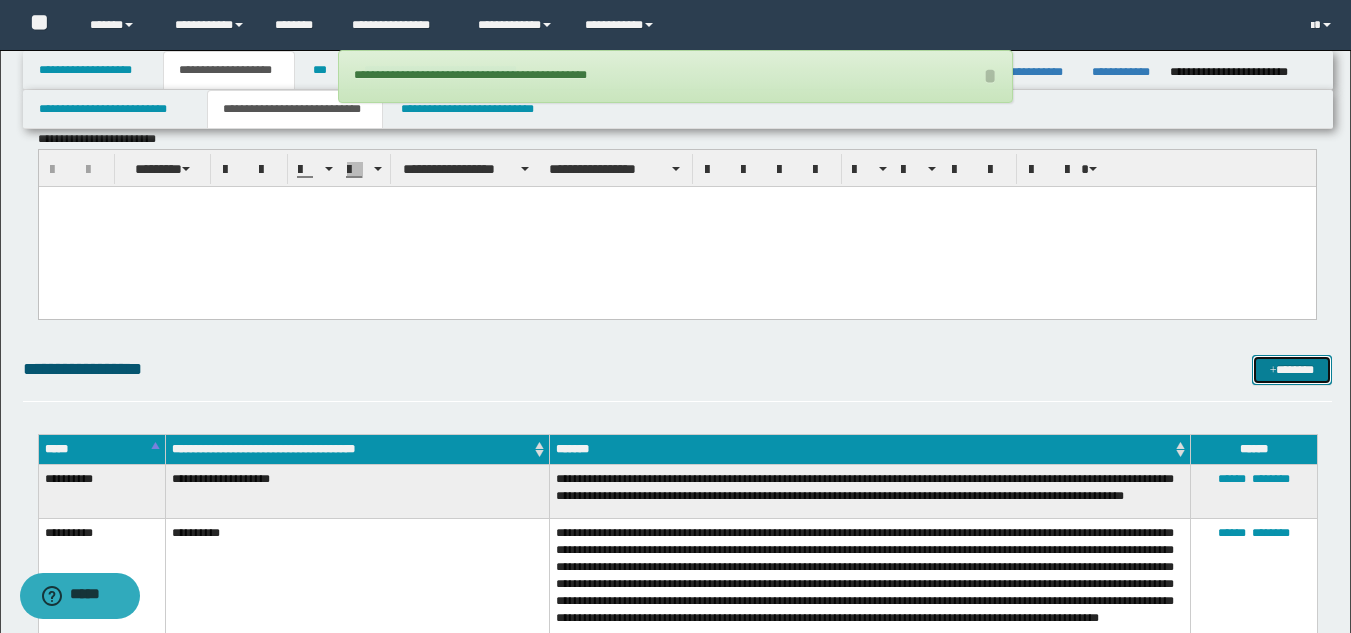 click on "*******" at bounding box center (1292, 370) 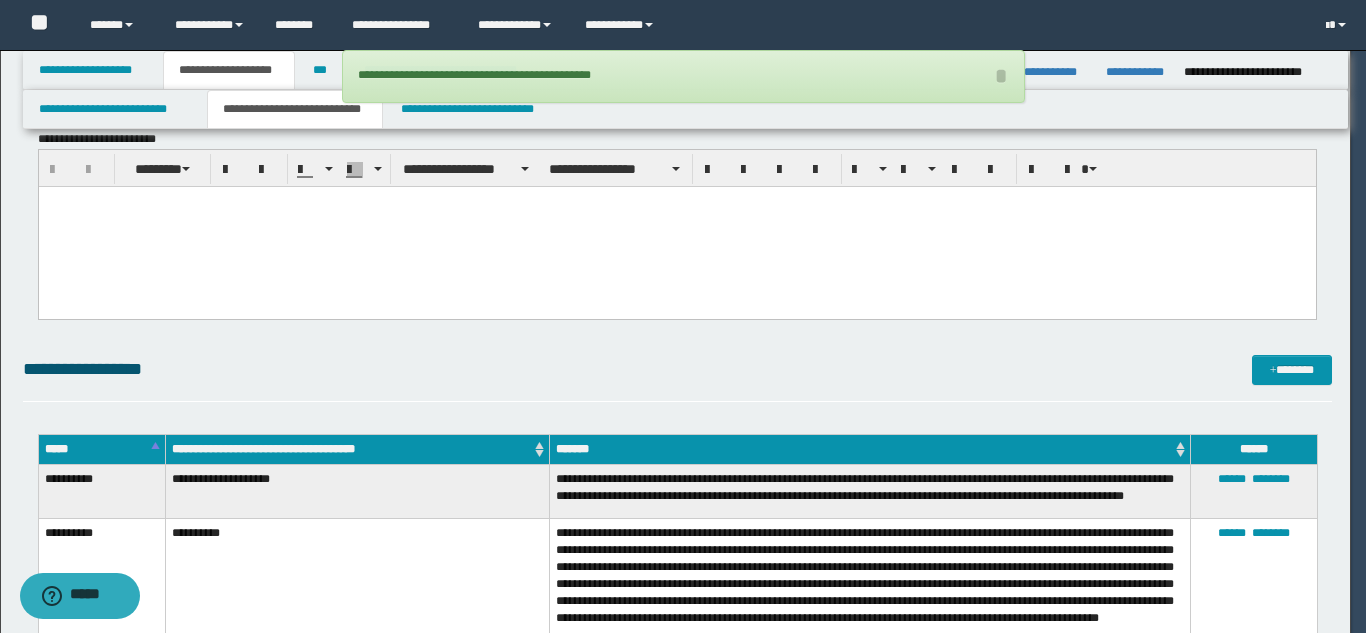 scroll, scrollTop: 0, scrollLeft: 0, axis: both 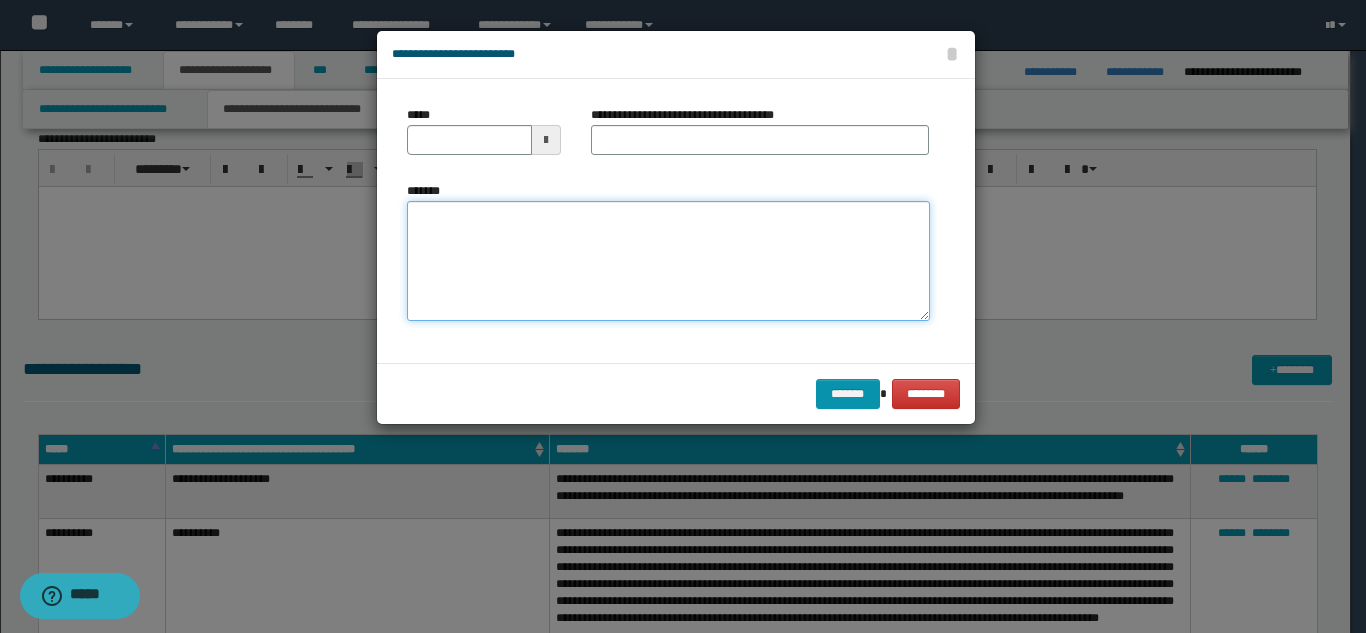 click on "*******" at bounding box center (668, 261) 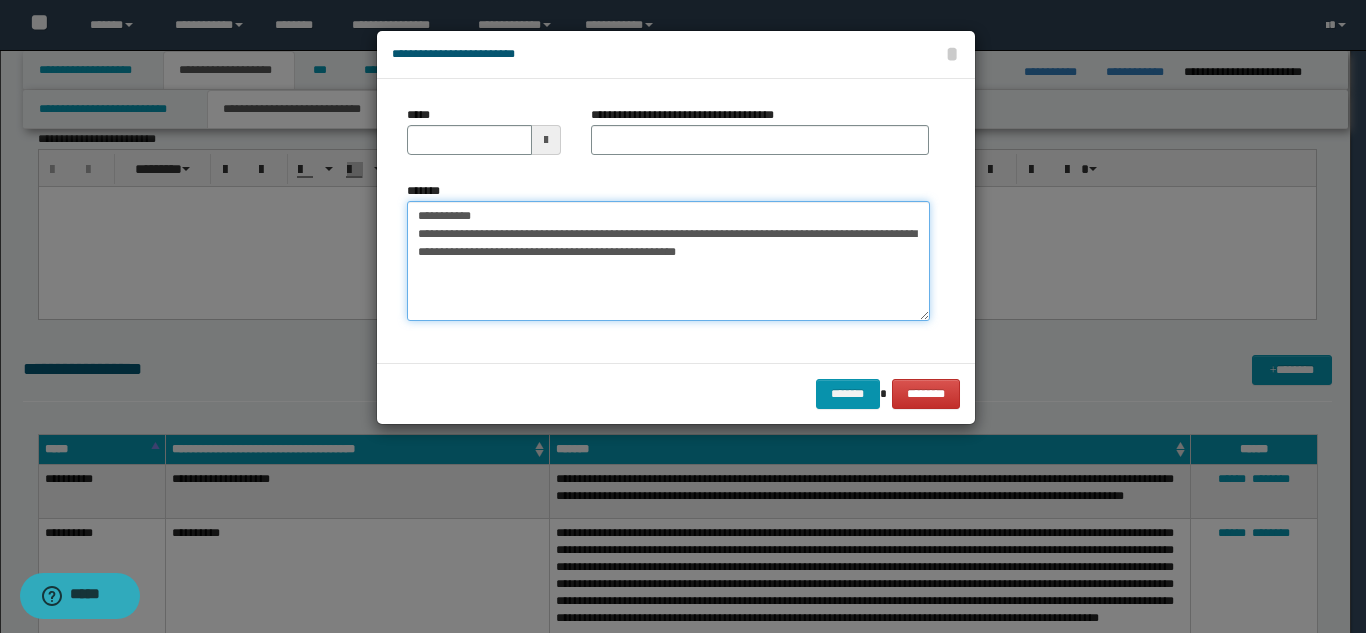 drag, startPoint x: 557, startPoint y: 216, endPoint x: 627, endPoint y: 148, distance: 97.59098 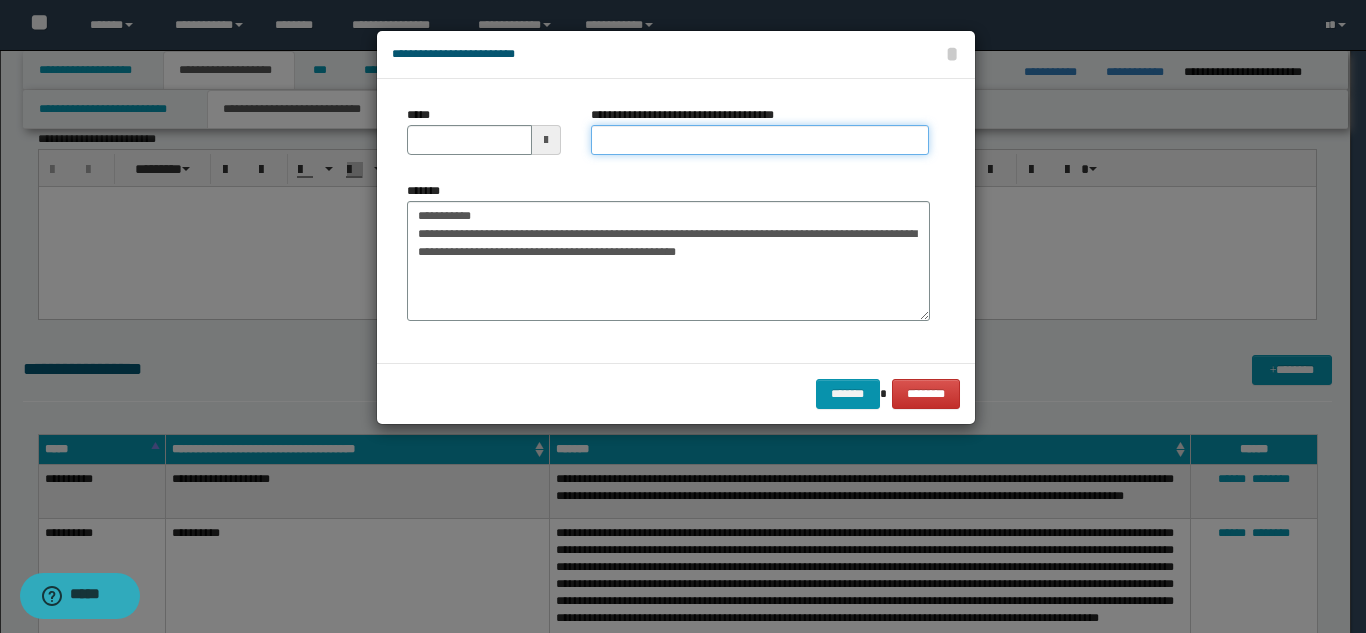 drag, startPoint x: 636, startPoint y: 144, endPoint x: 595, endPoint y: 159, distance: 43.65776 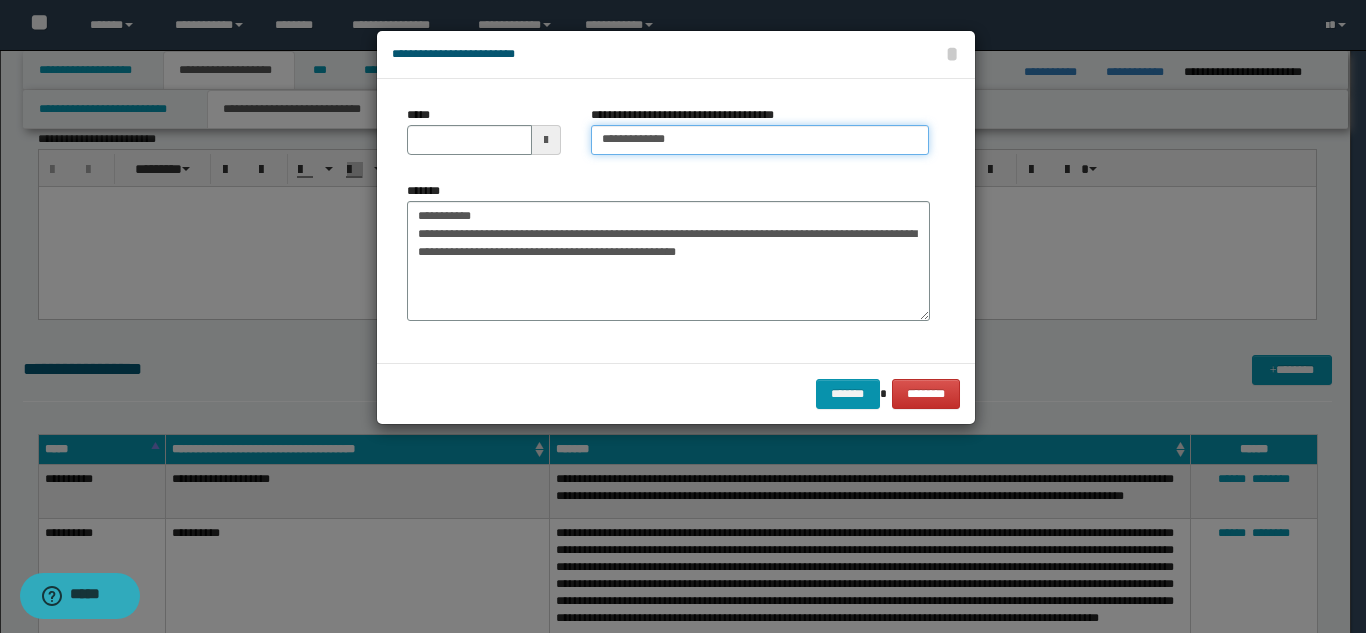 type on "**********" 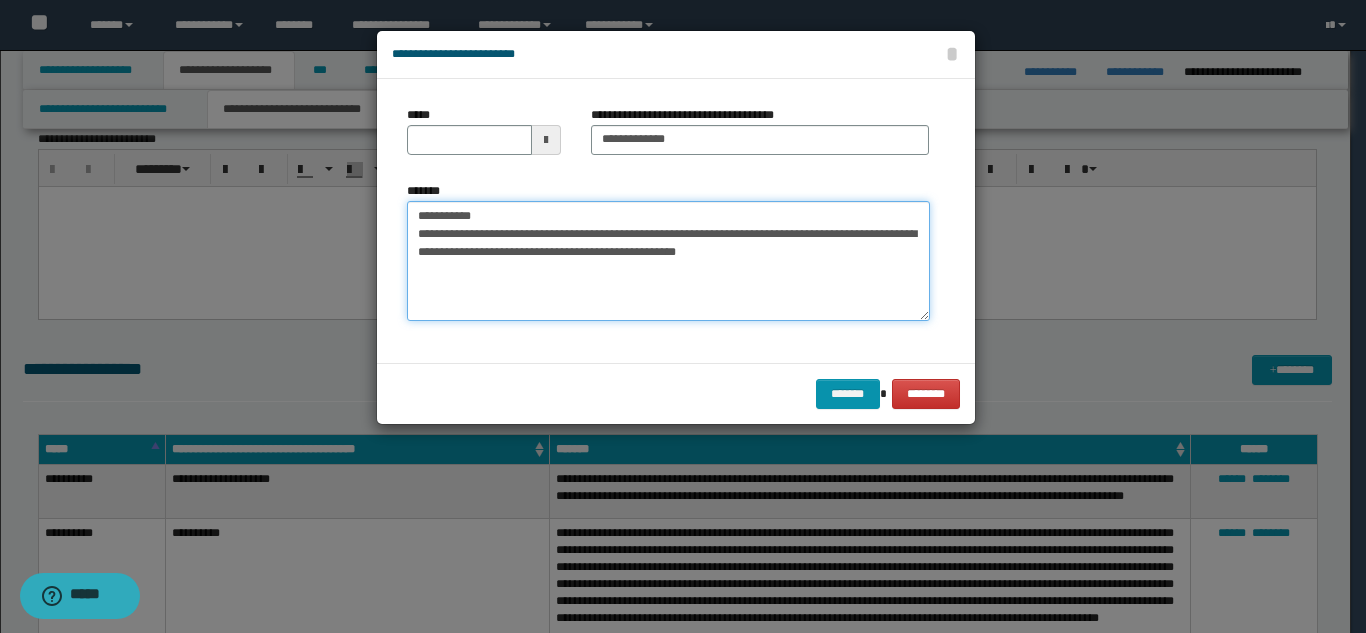 drag, startPoint x: 461, startPoint y: 218, endPoint x: 404, endPoint y: 180, distance: 68.50548 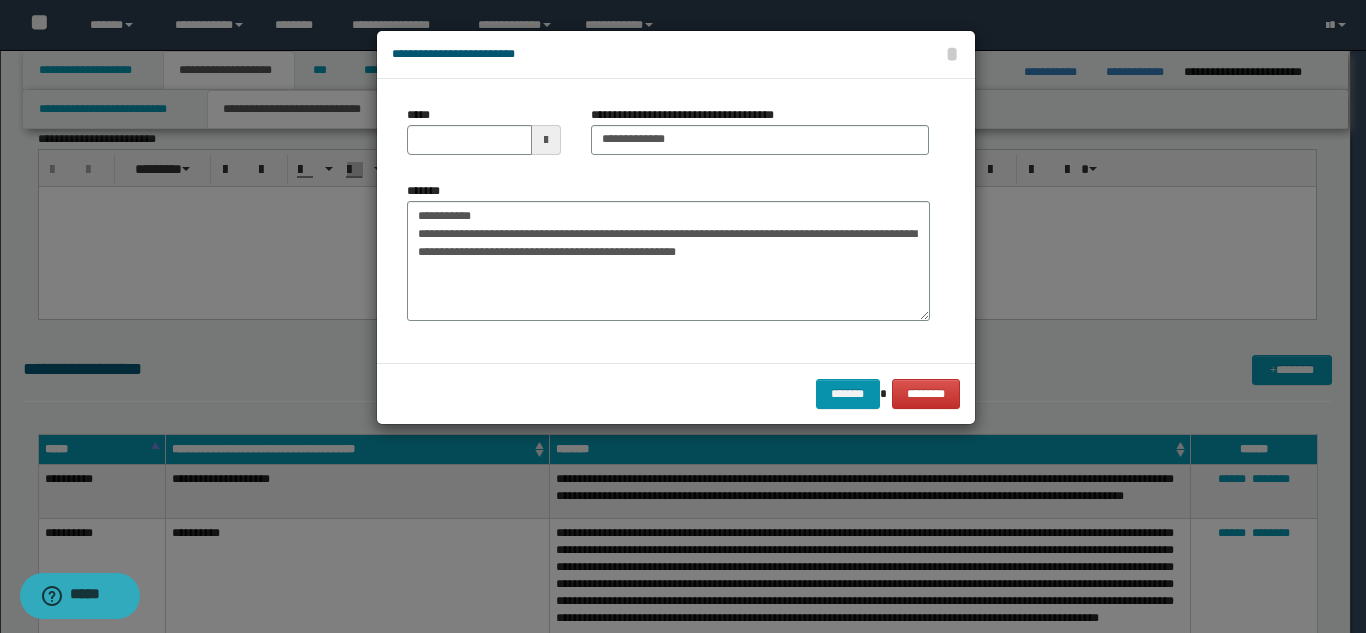 click on "**********" at bounding box center (668, 259) 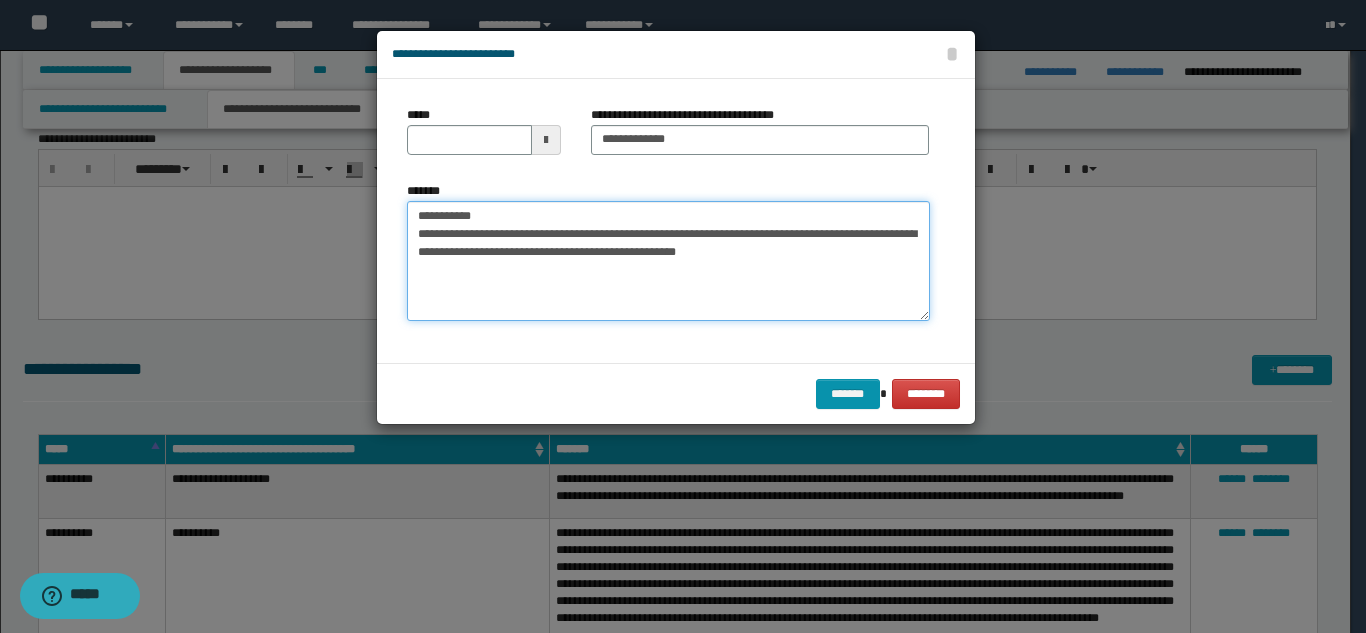 drag, startPoint x: 450, startPoint y: 222, endPoint x: 397, endPoint y: 220, distance: 53.037724 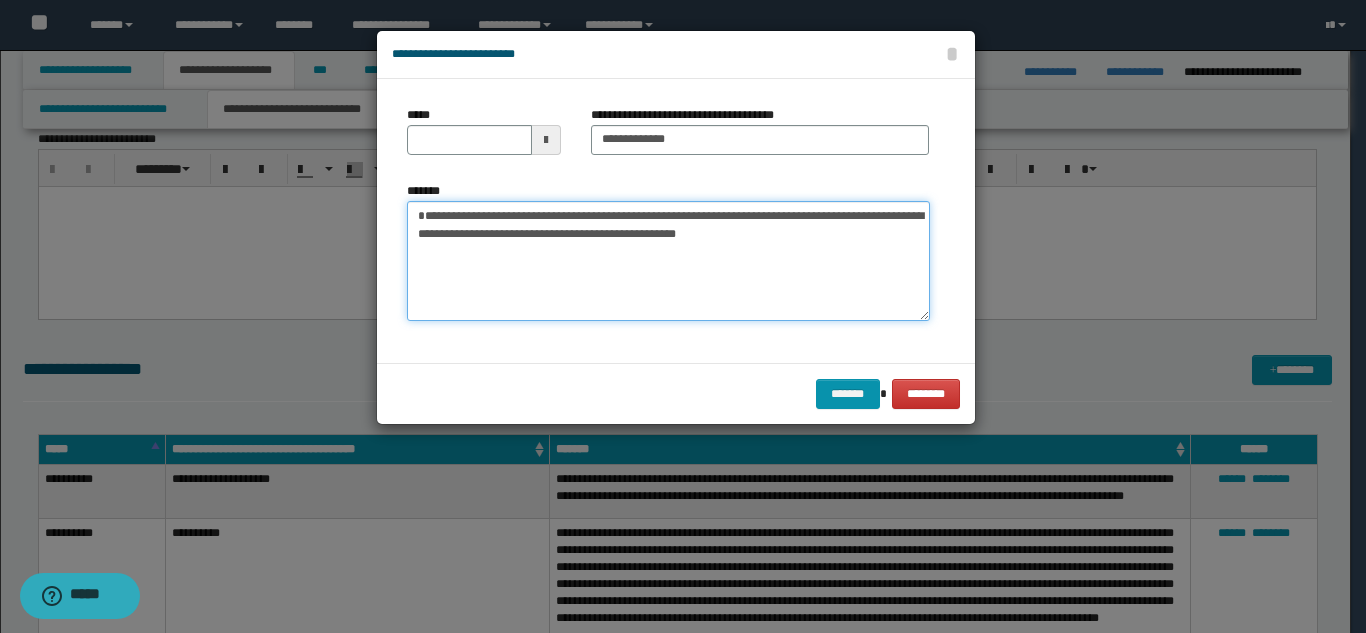 type 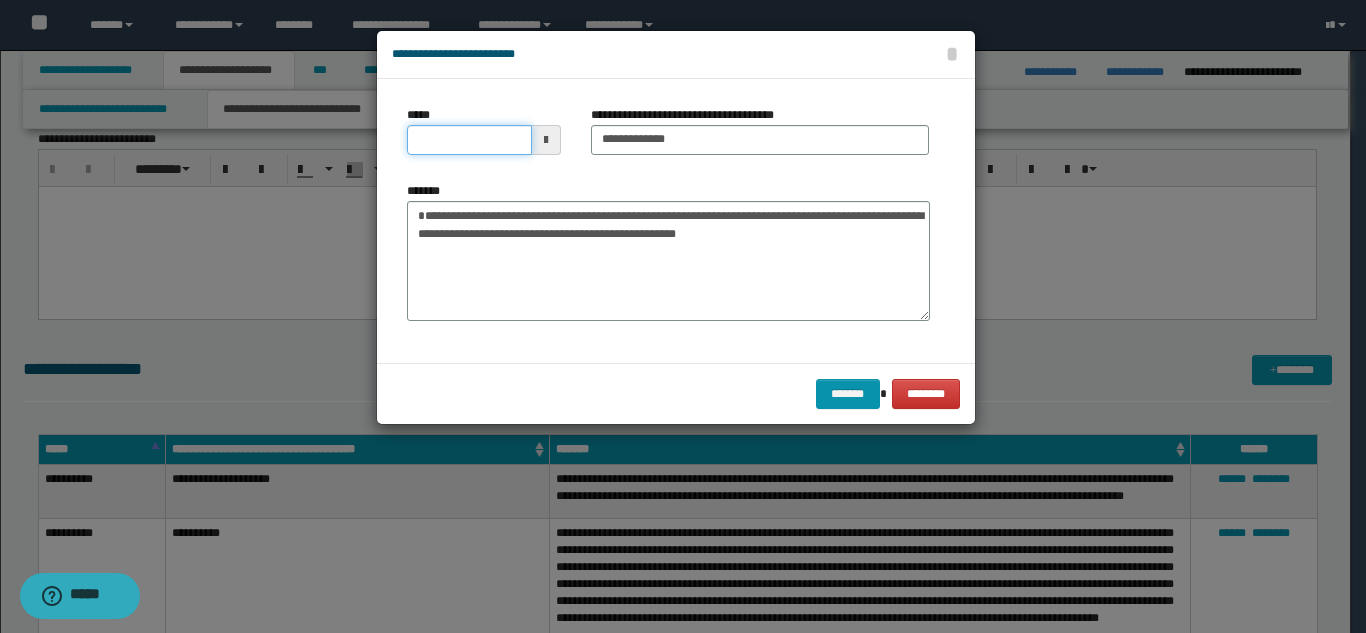 click on "*****" at bounding box center [469, 140] 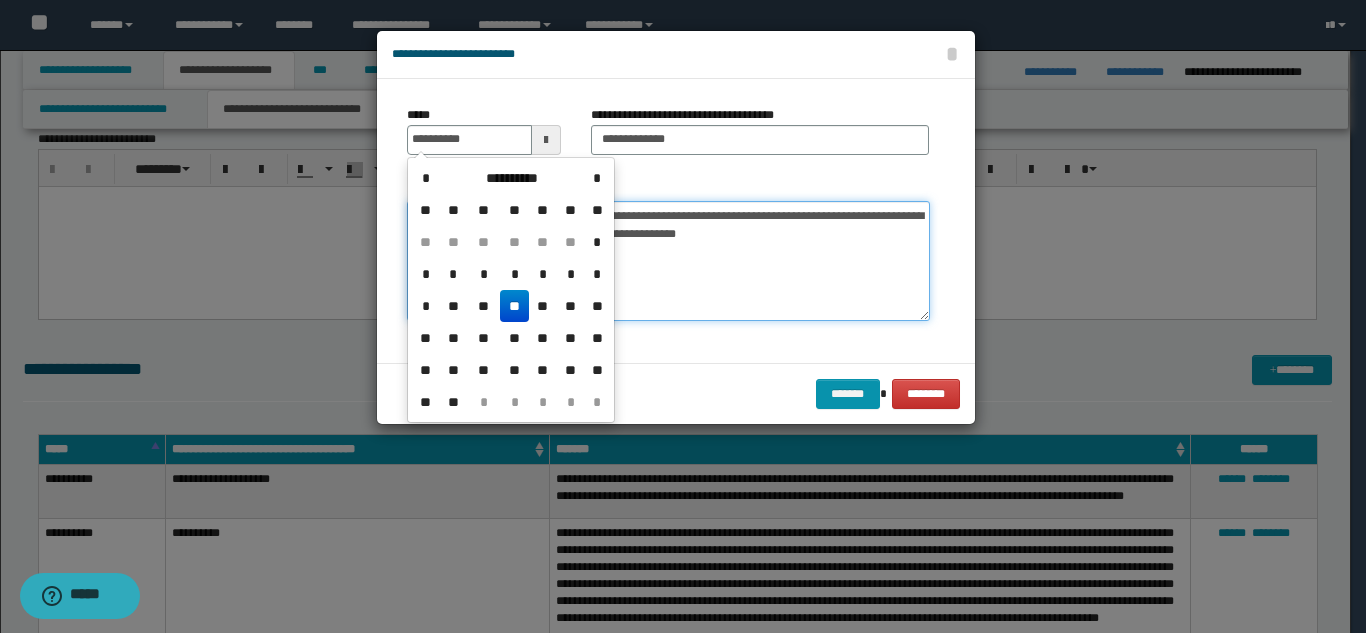 type on "**********" 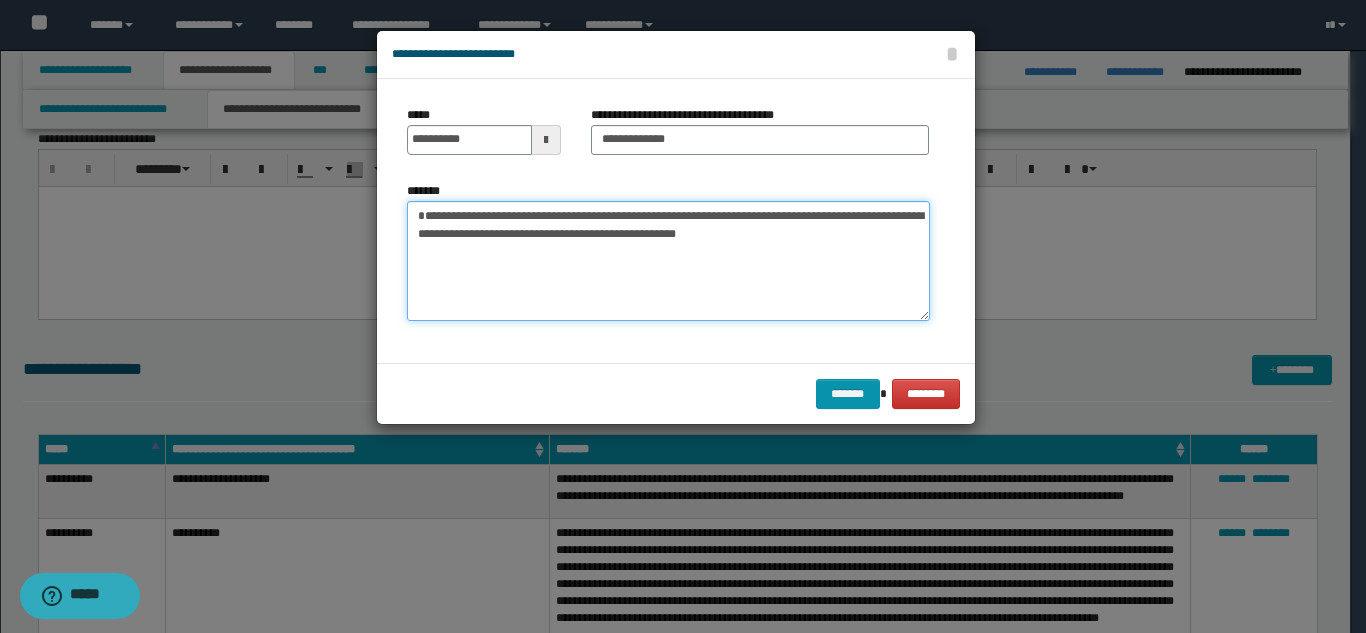 click on "**********" at bounding box center (668, 261) 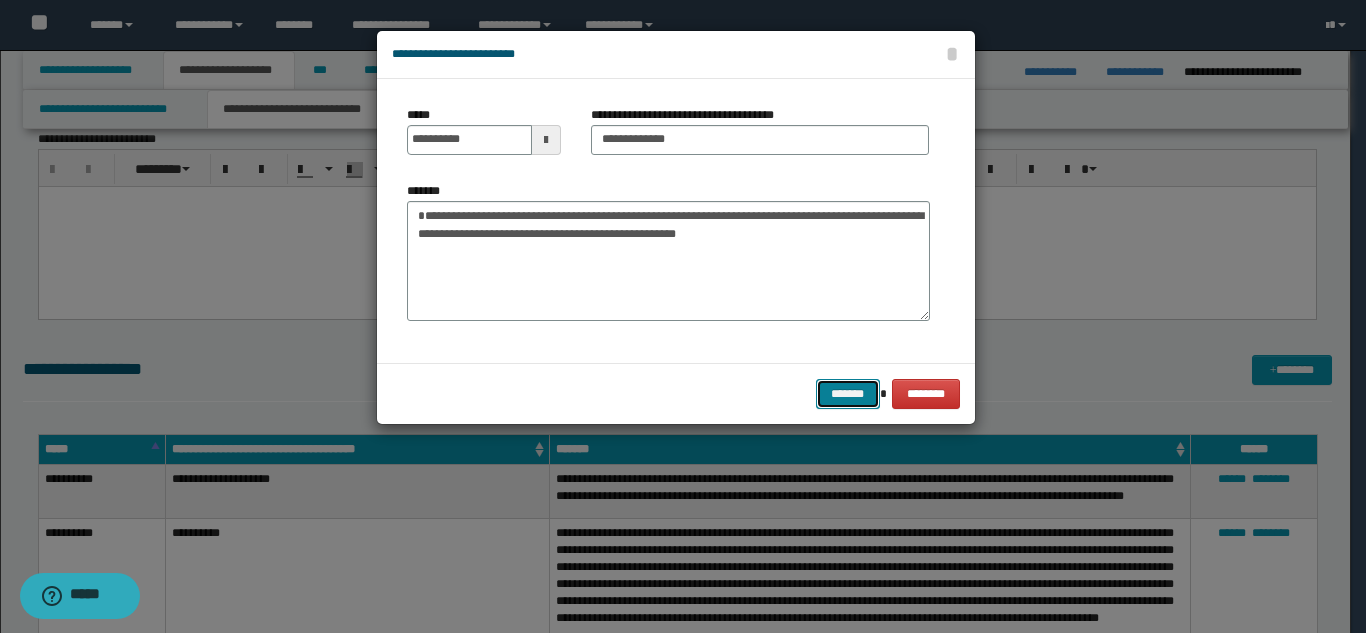click on "*******" at bounding box center [848, 394] 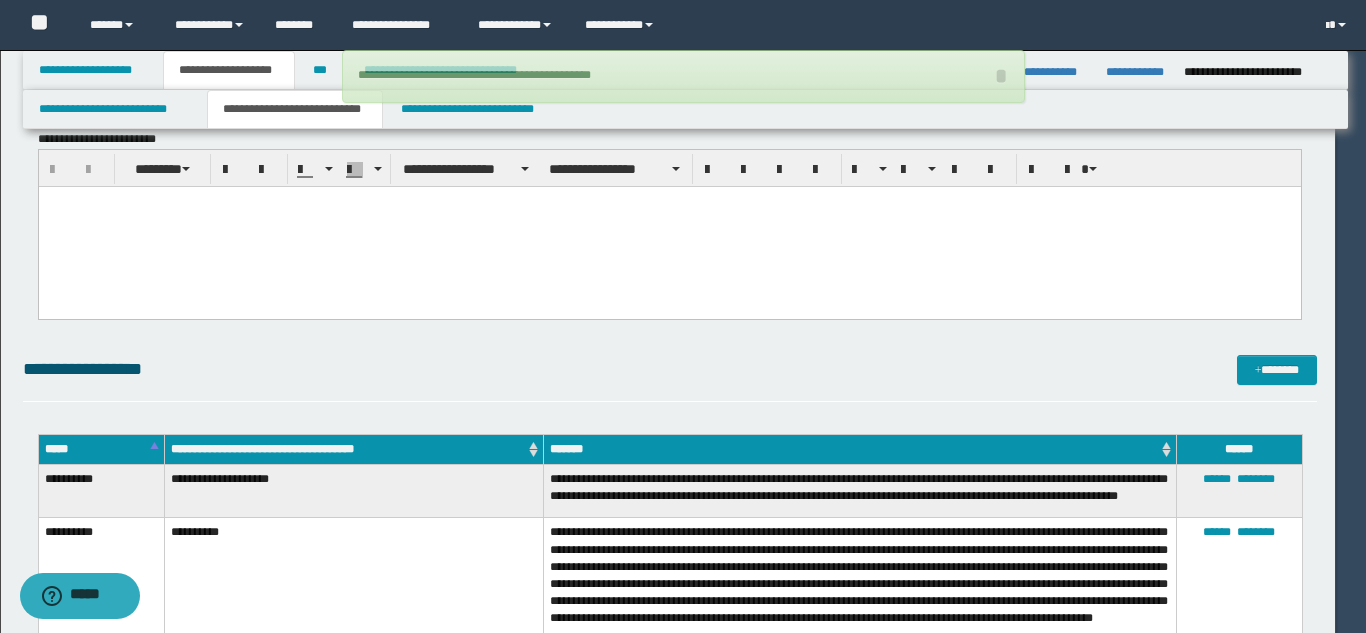 type 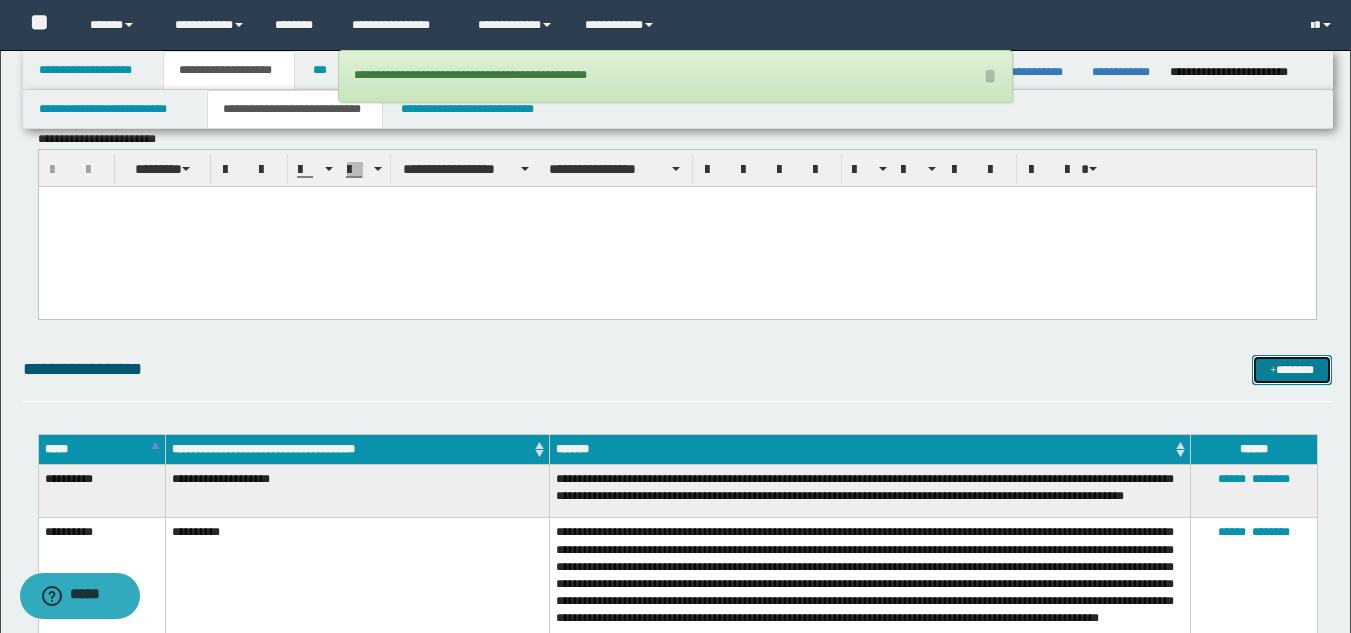 click at bounding box center [1273, 371] 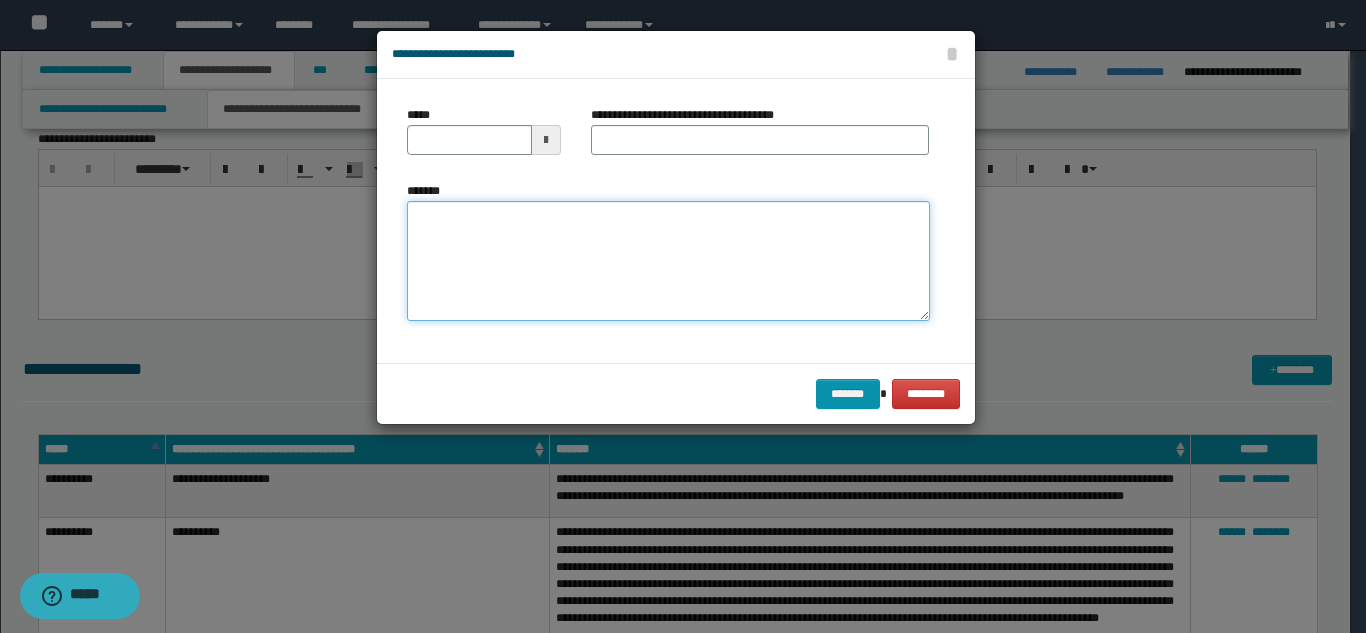 drag, startPoint x: 497, startPoint y: 318, endPoint x: 485, endPoint y: 284, distance: 36.05551 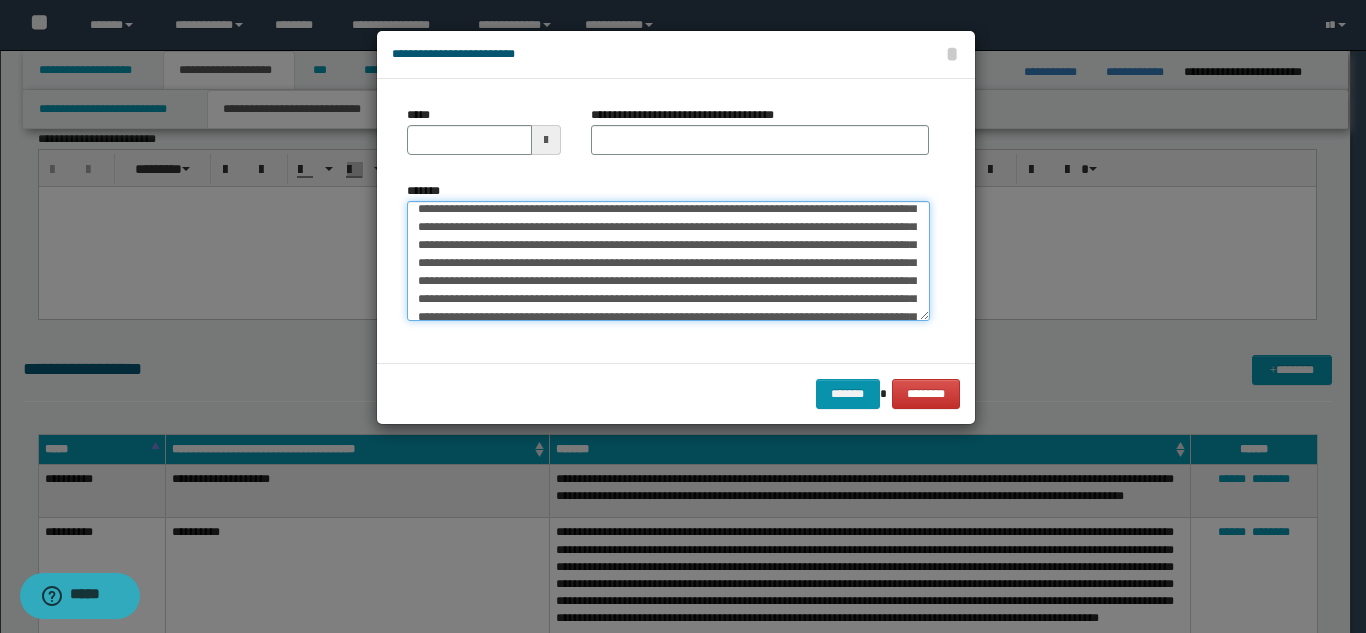 scroll, scrollTop: 0, scrollLeft: 0, axis: both 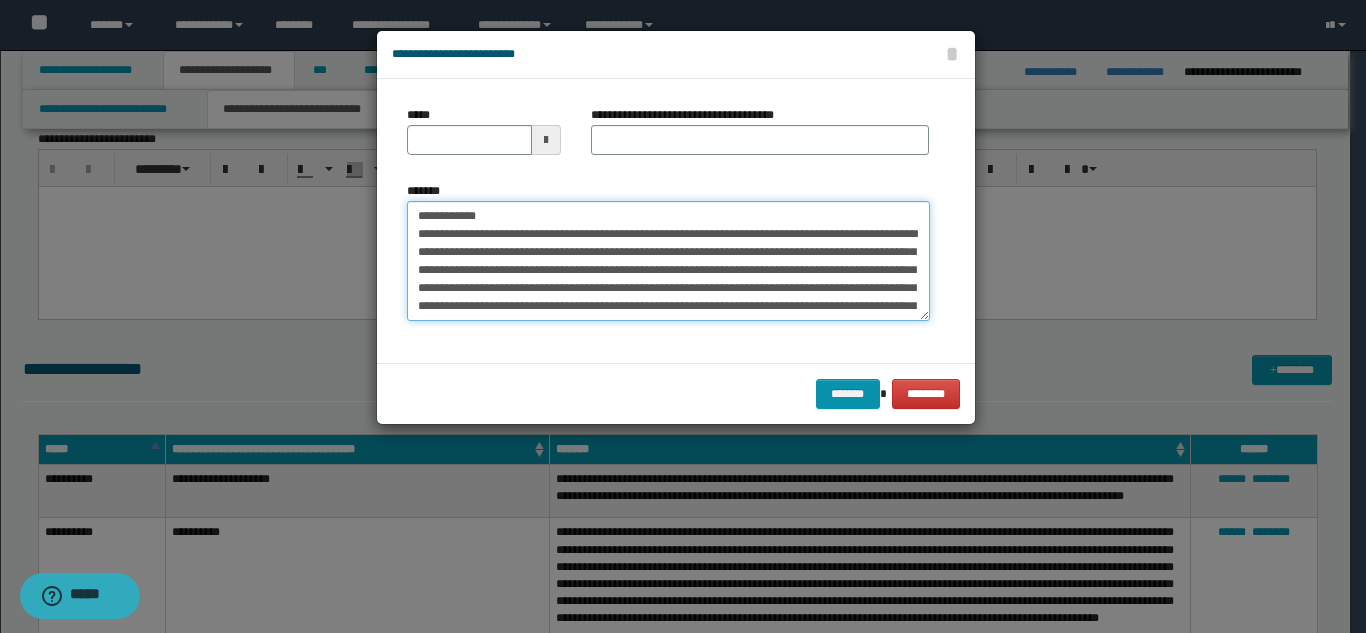 drag, startPoint x: 588, startPoint y: 219, endPoint x: 486, endPoint y: 216, distance: 102.044106 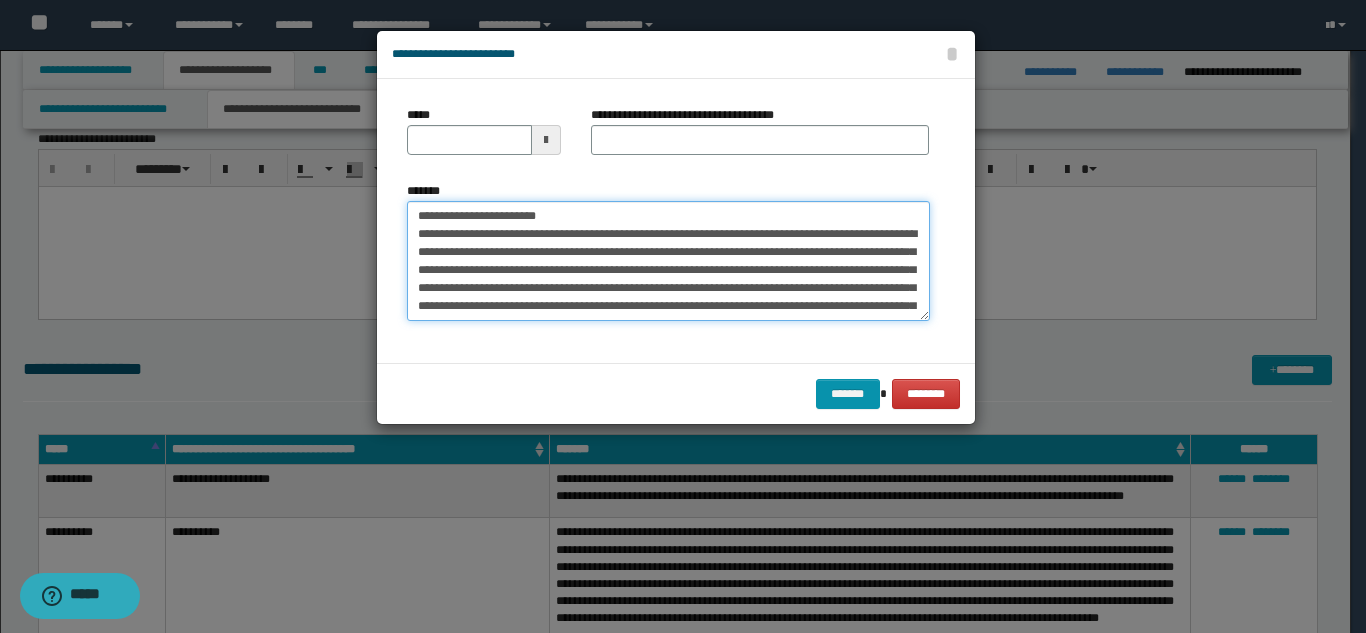 click on "*******" at bounding box center (668, 261) 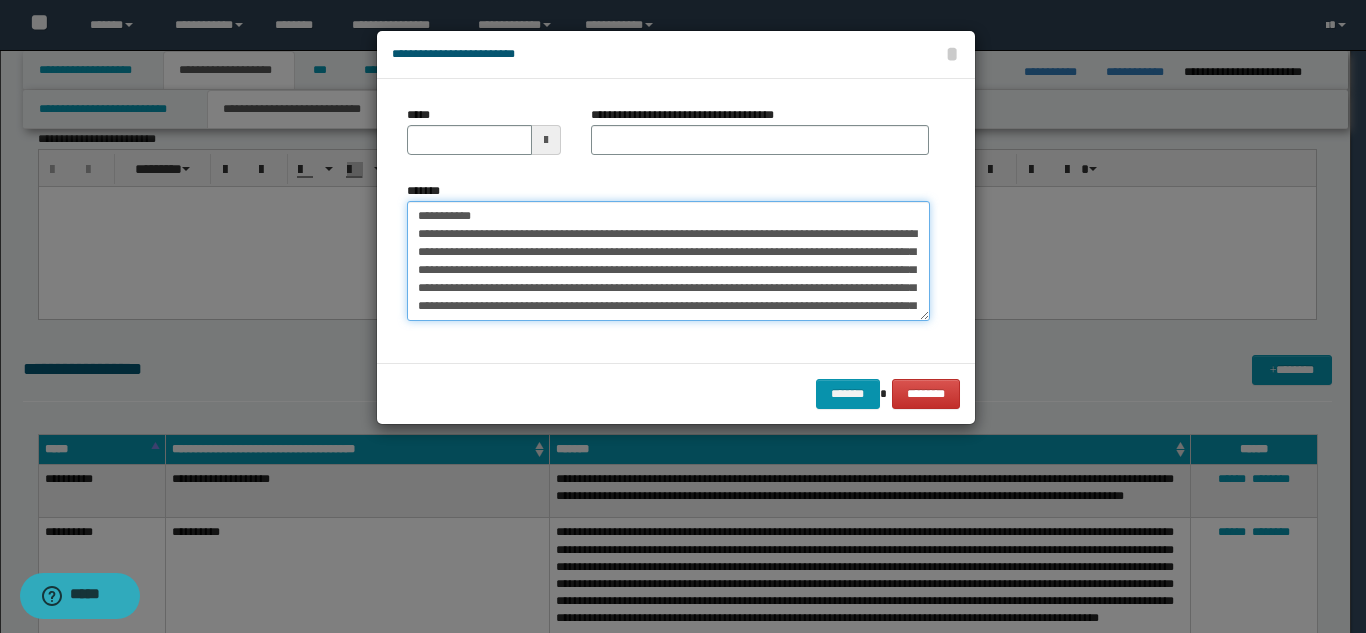 drag, startPoint x: 569, startPoint y: 219, endPoint x: 535, endPoint y: 194, distance: 42.201897 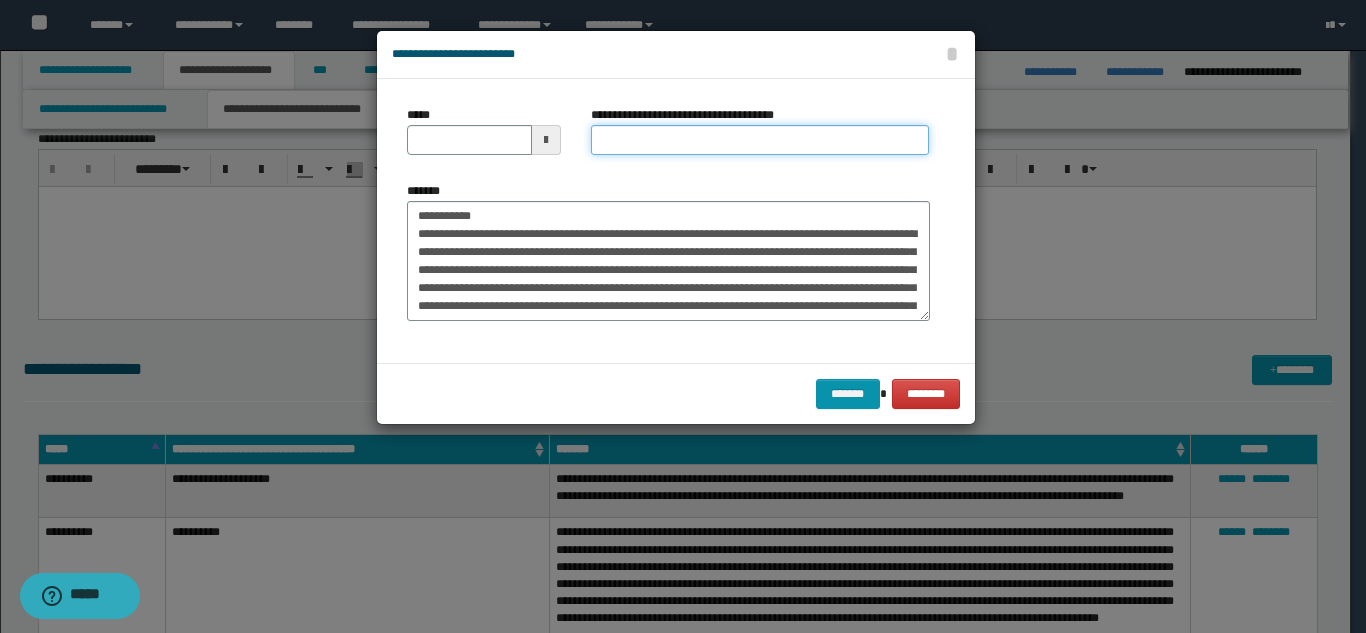 click on "**********" at bounding box center (760, 140) 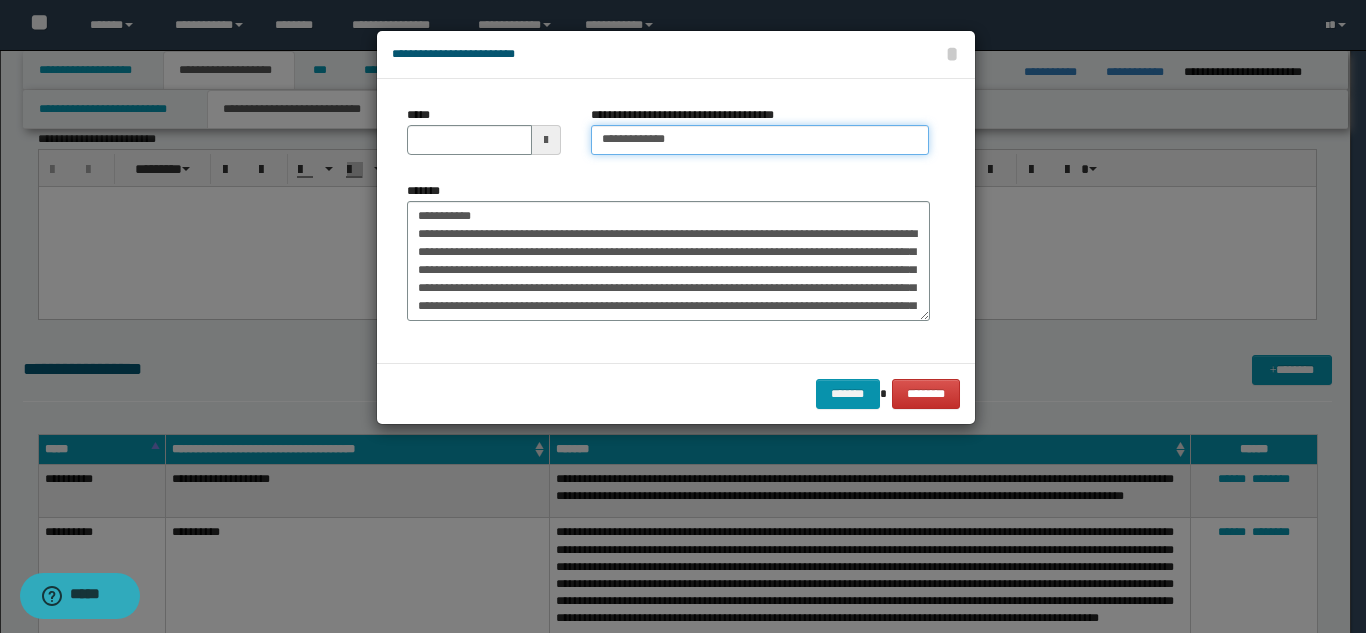 type on "**********" 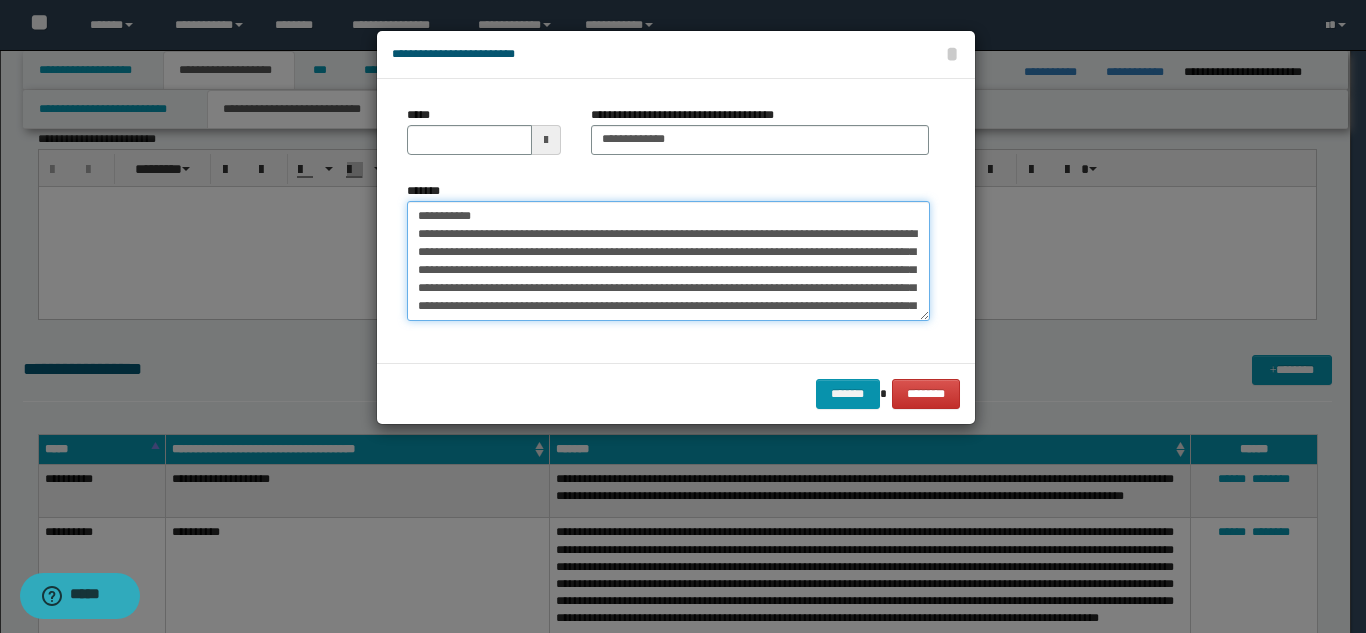 drag, startPoint x: 496, startPoint y: 213, endPoint x: 407, endPoint y: 216, distance: 89.050545 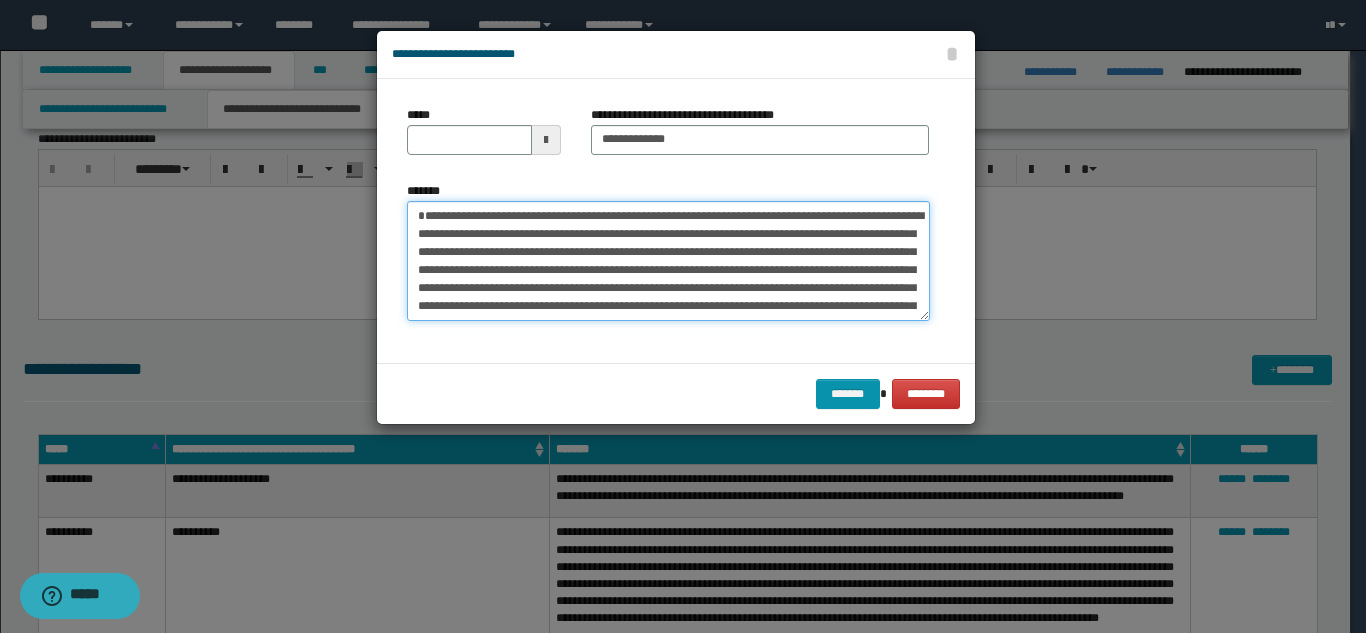 type 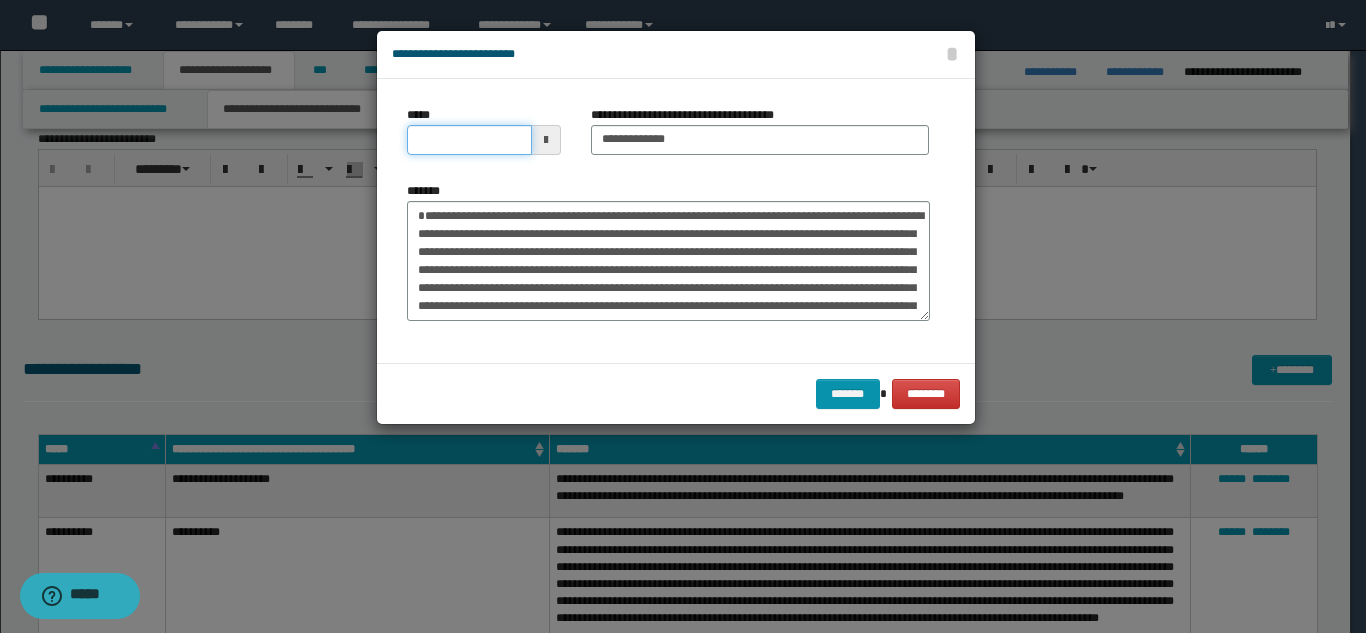 click on "*****" at bounding box center [469, 140] 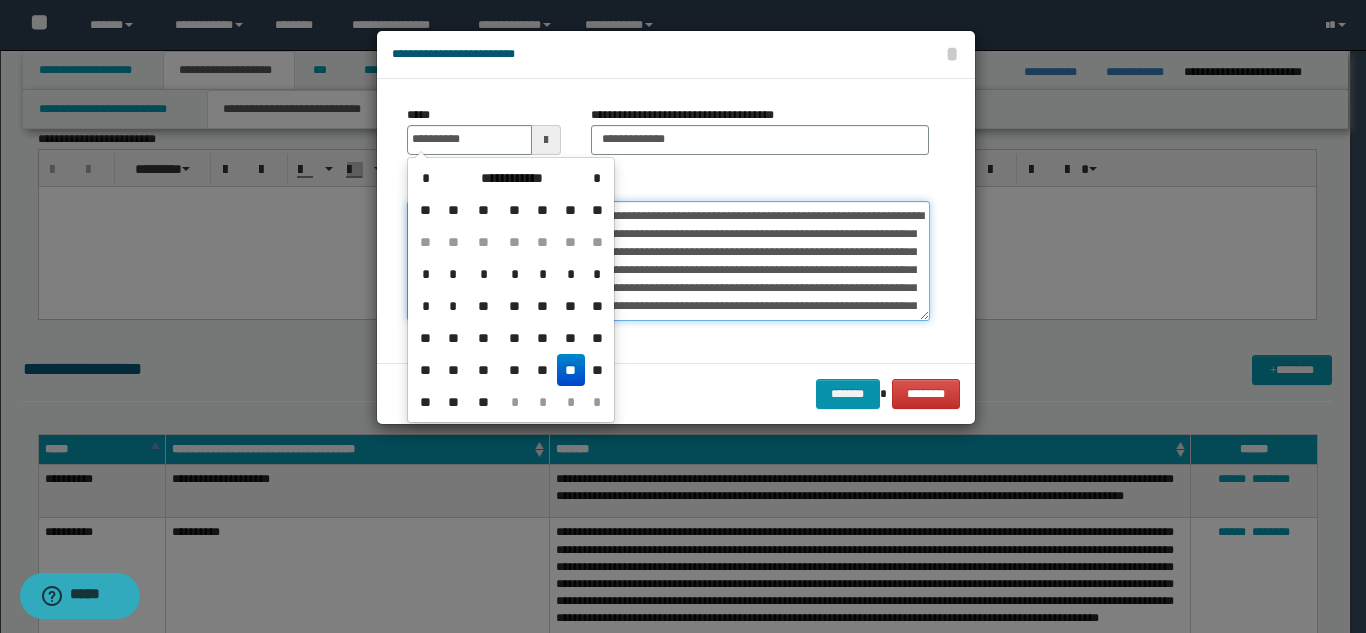type on "**********" 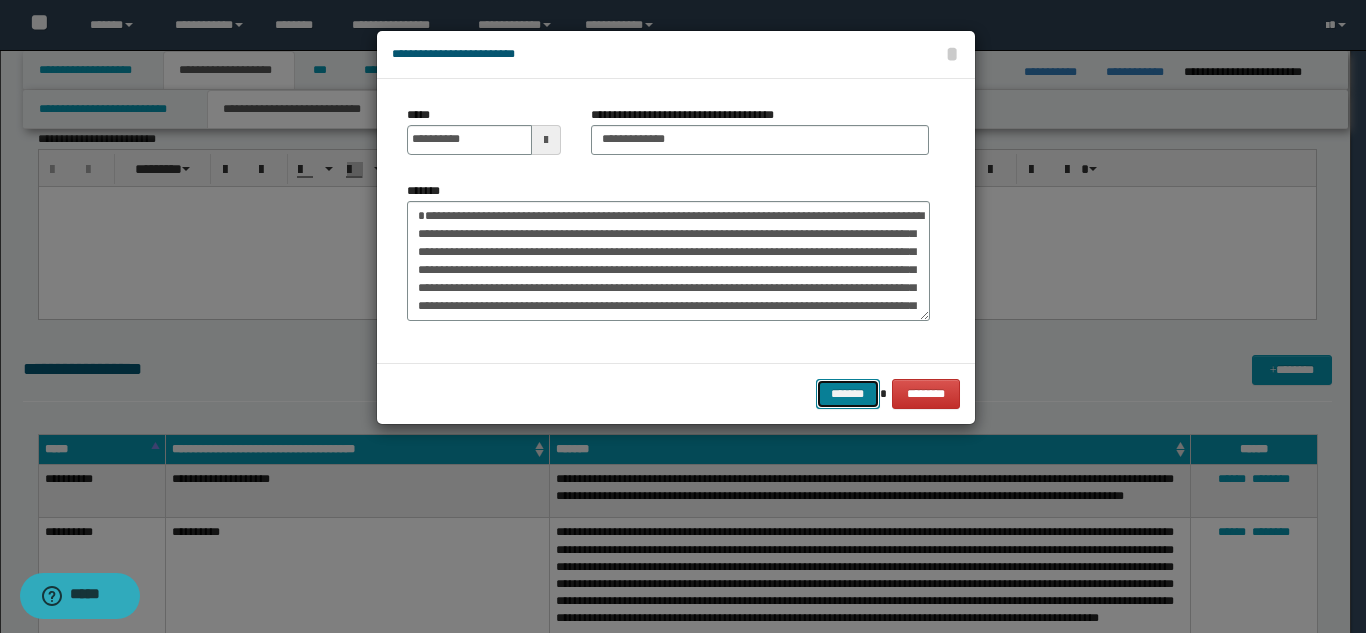 click on "*******" at bounding box center (848, 394) 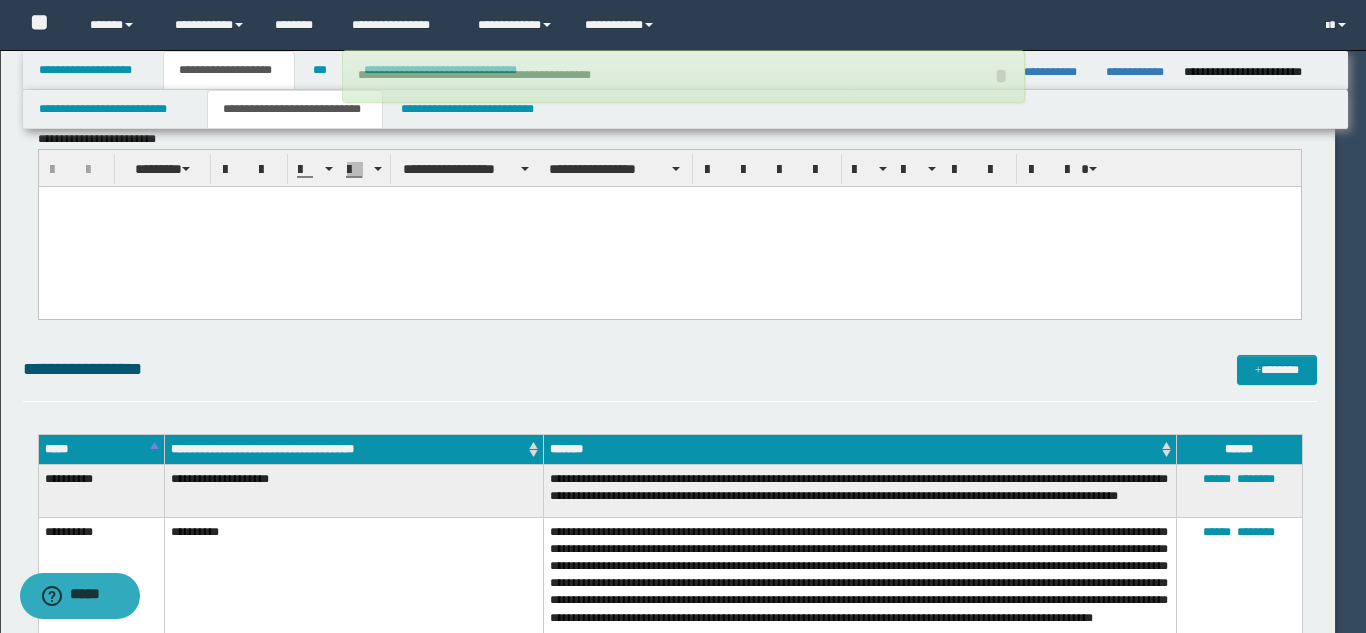type 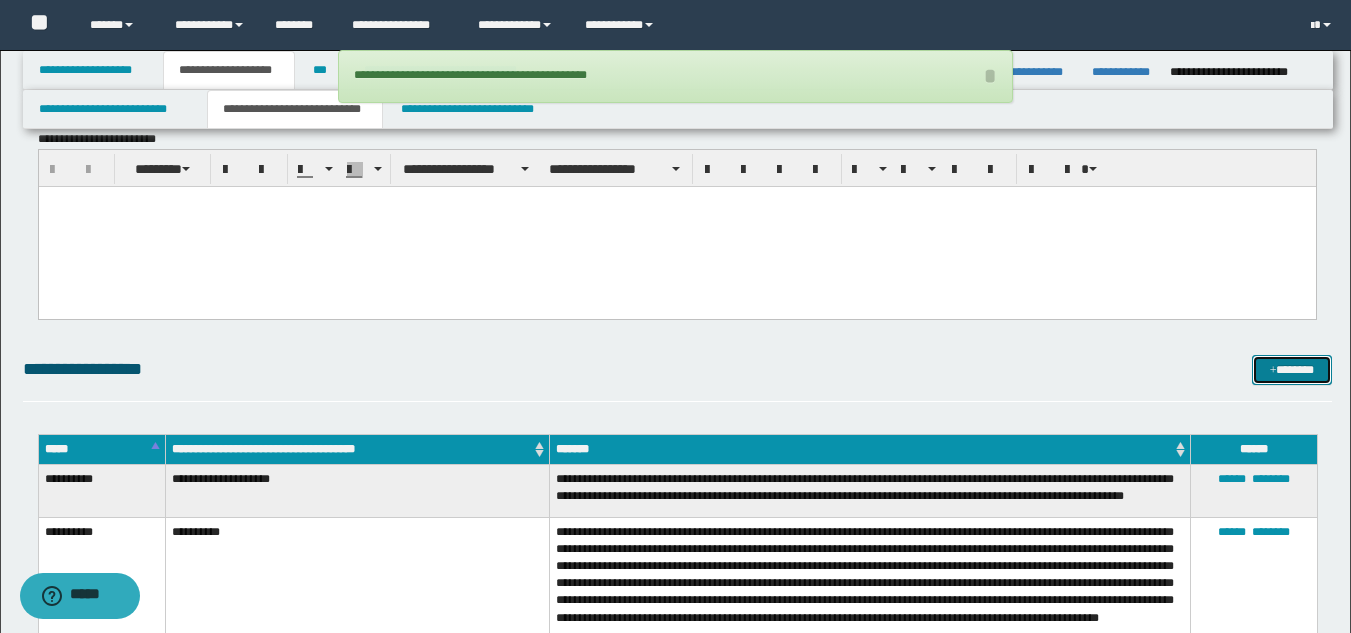 click at bounding box center (1273, 371) 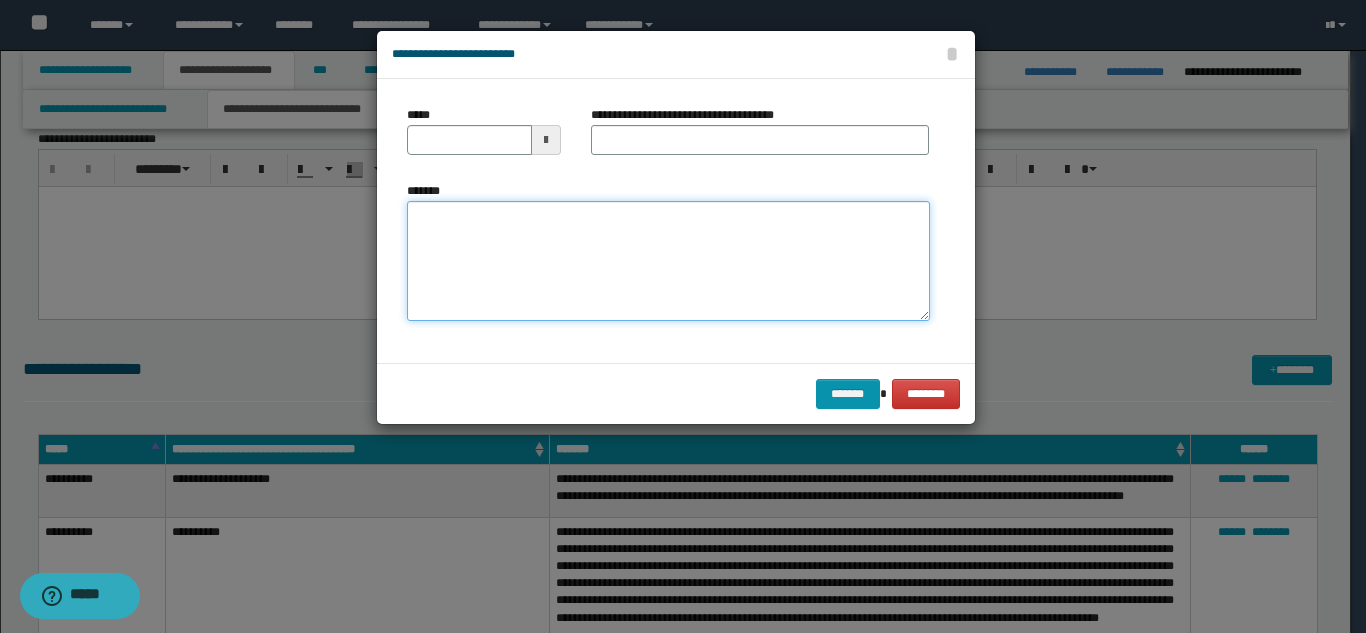 click on "*******" at bounding box center (668, 261) 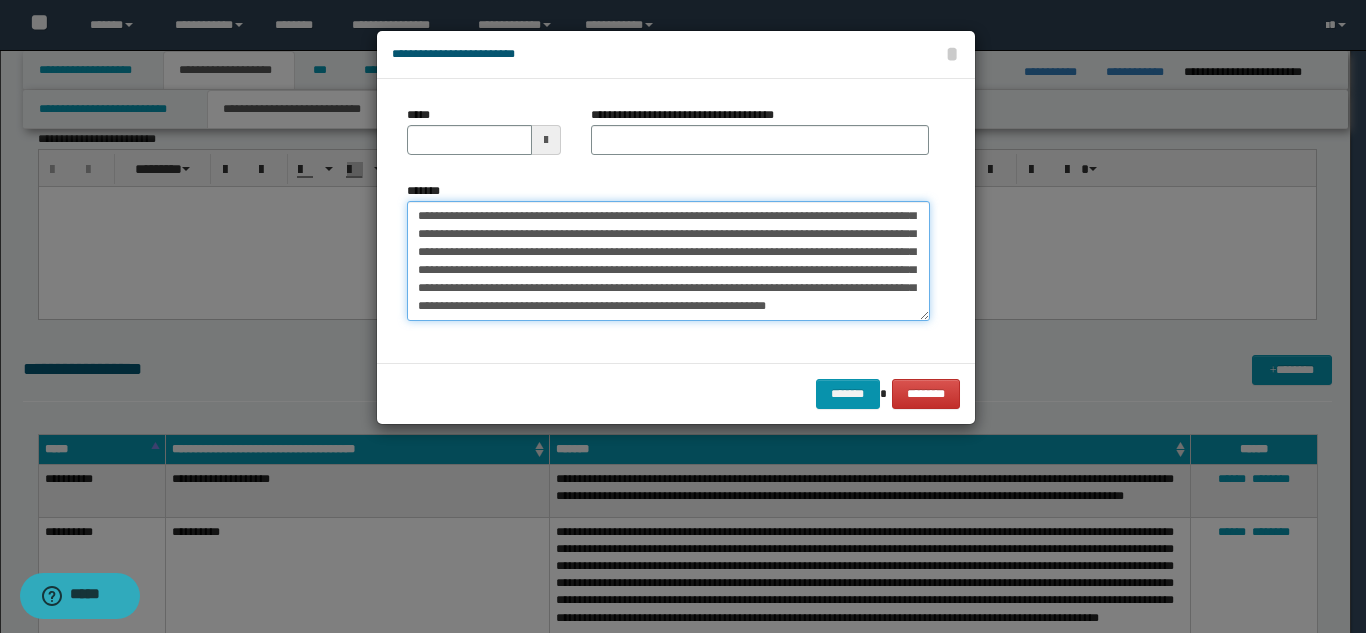 scroll, scrollTop: 0, scrollLeft: 0, axis: both 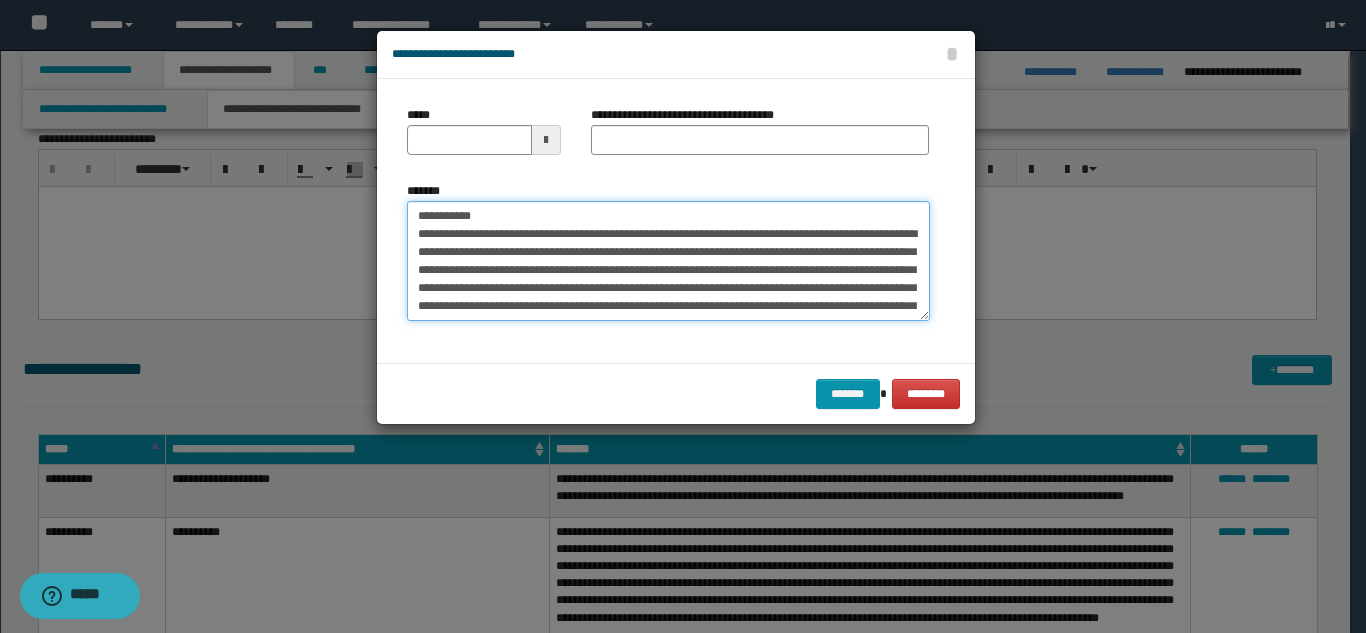 drag, startPoint x: 567, startPoint y: 217, endPoint x: 527, endPoint y: 193, distance: 46.647614 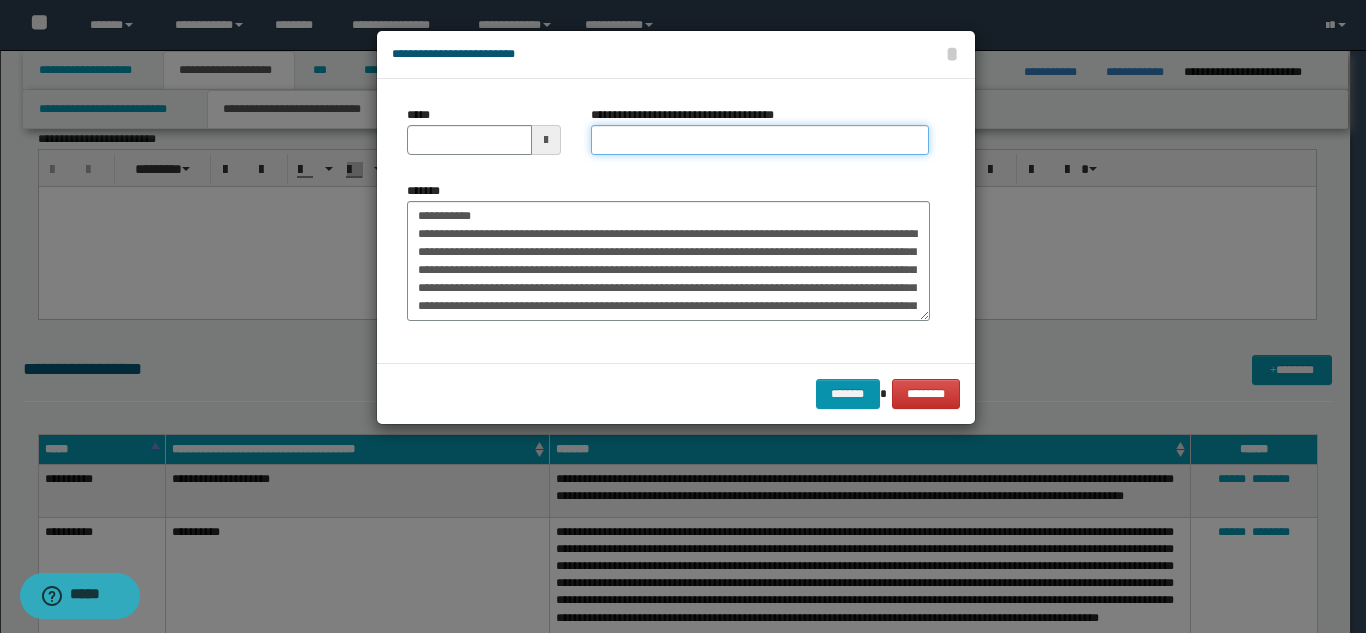 click on "**********" at bounding box center [760, 140] 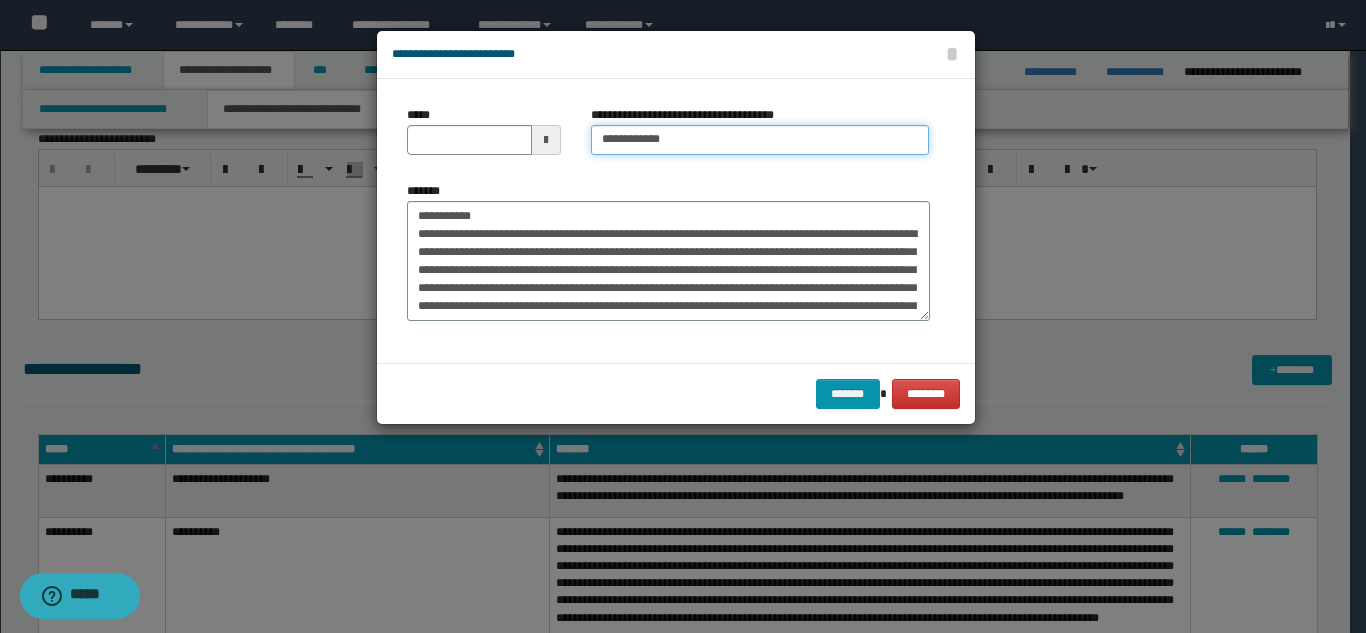 type on "**********" 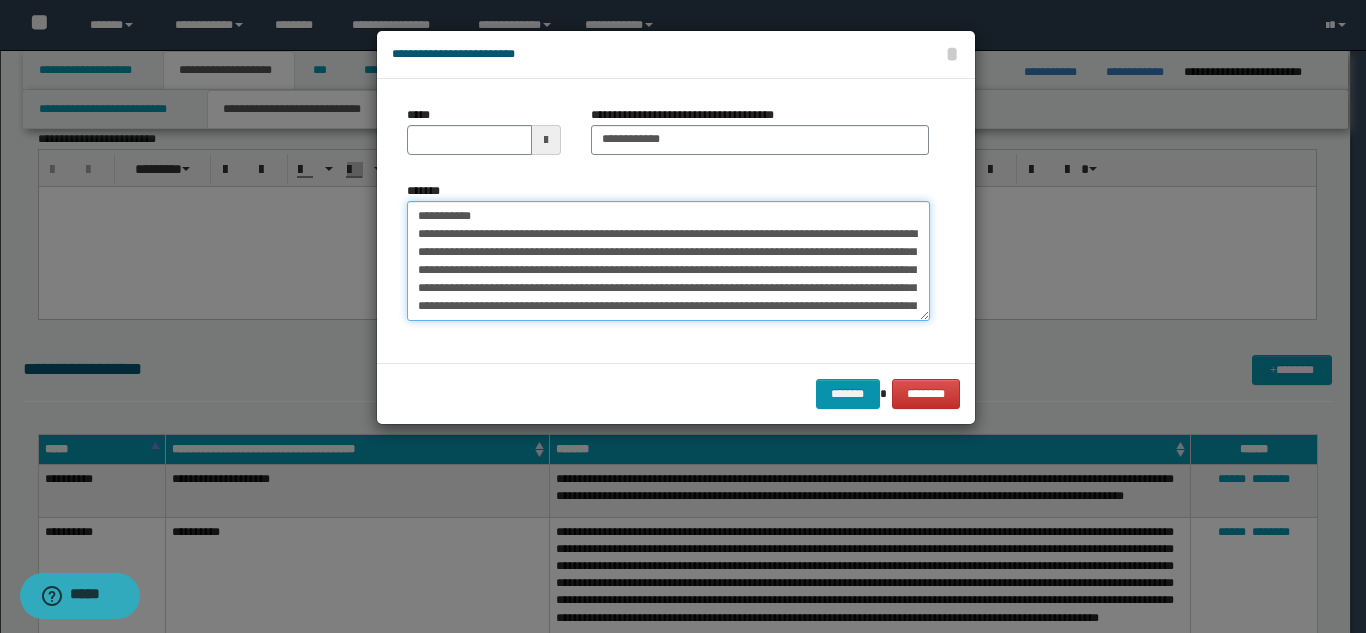 drag, startPoint x: 499, startPoint y: 216, endPoint x: 401, endPoint y: 210, distance: 98.1835 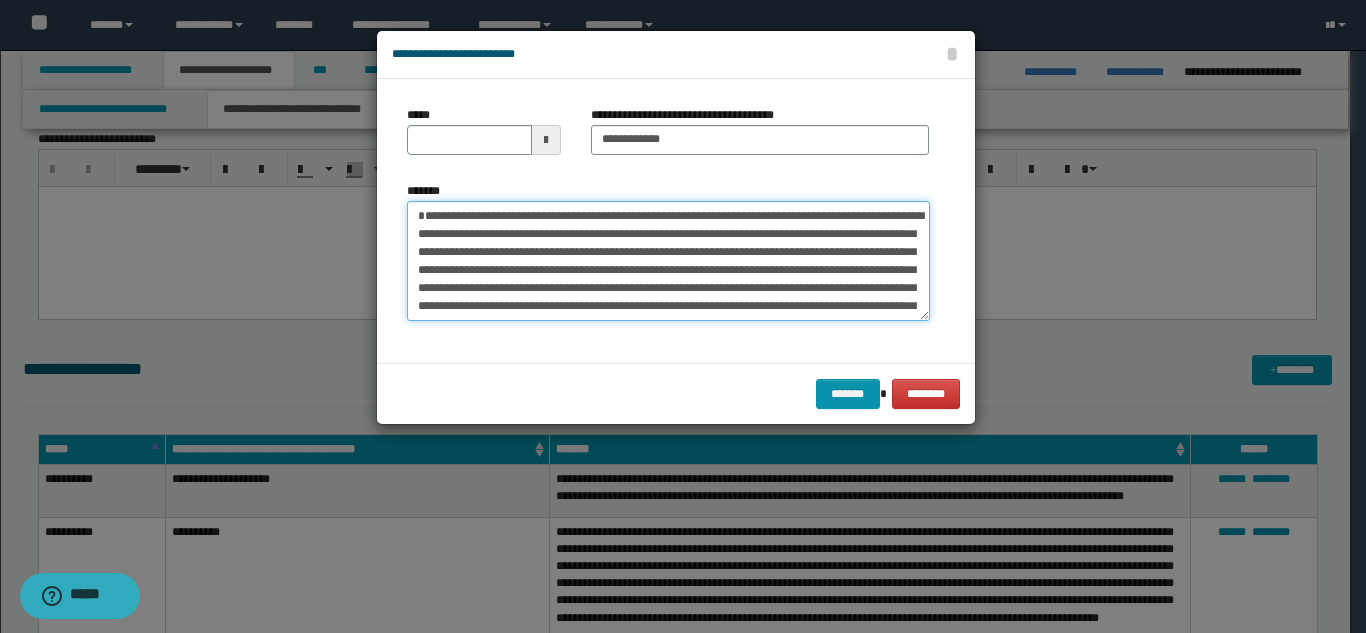 type 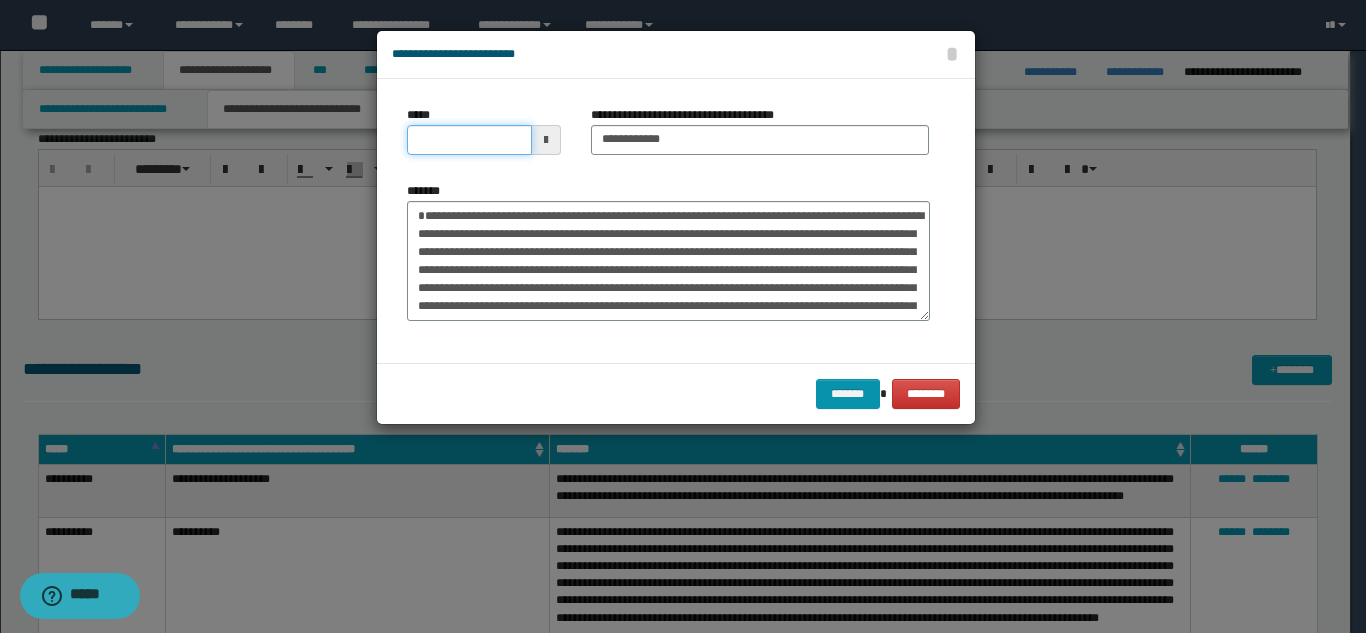 click on "*****" at bounding box center [469, 140] 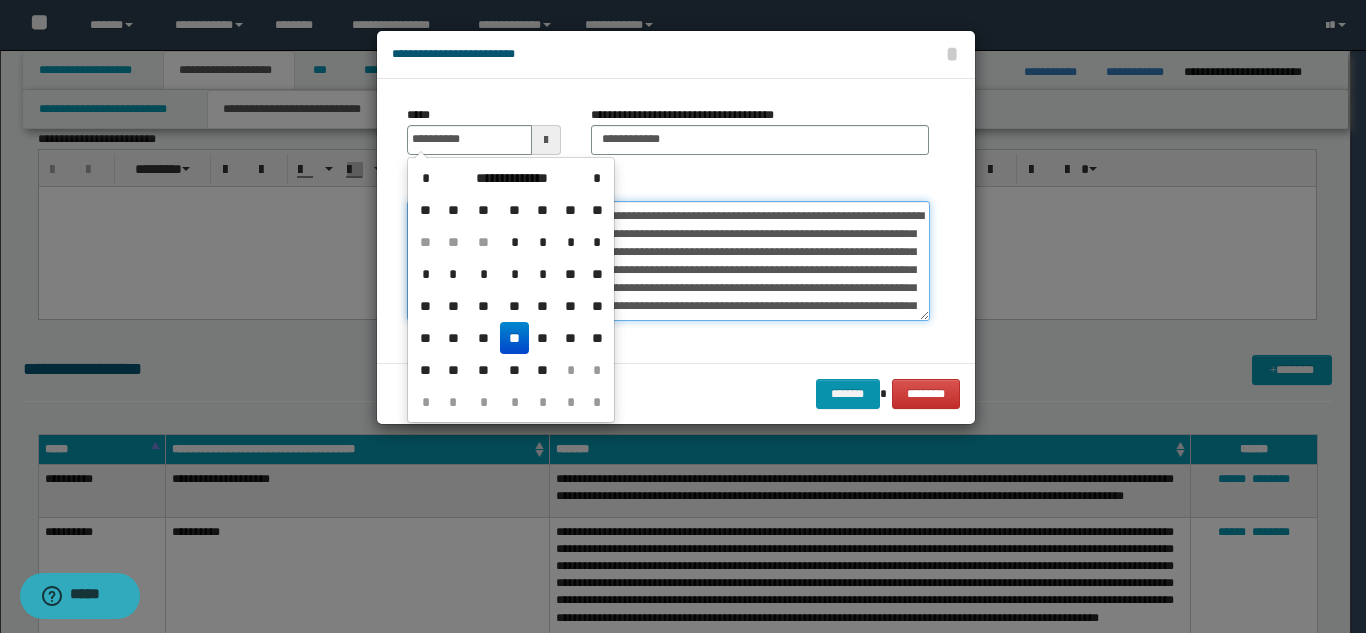 type on "**********" 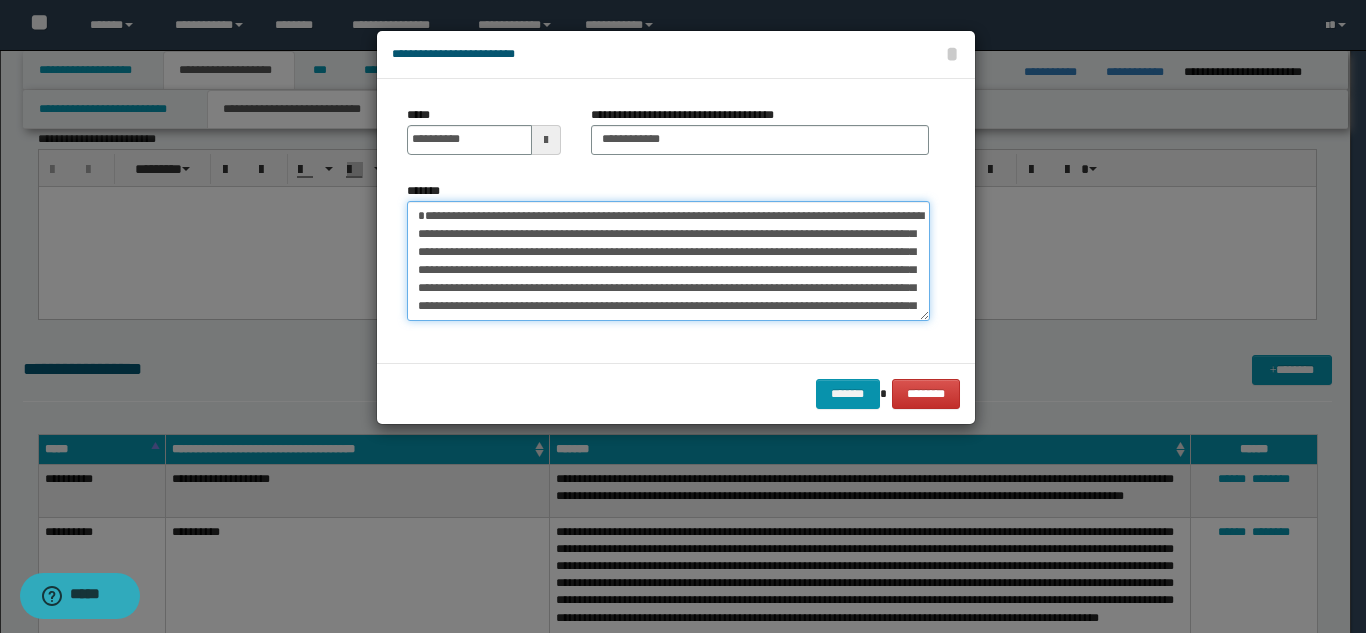 click on "**********" at bounding box center (668, 261) 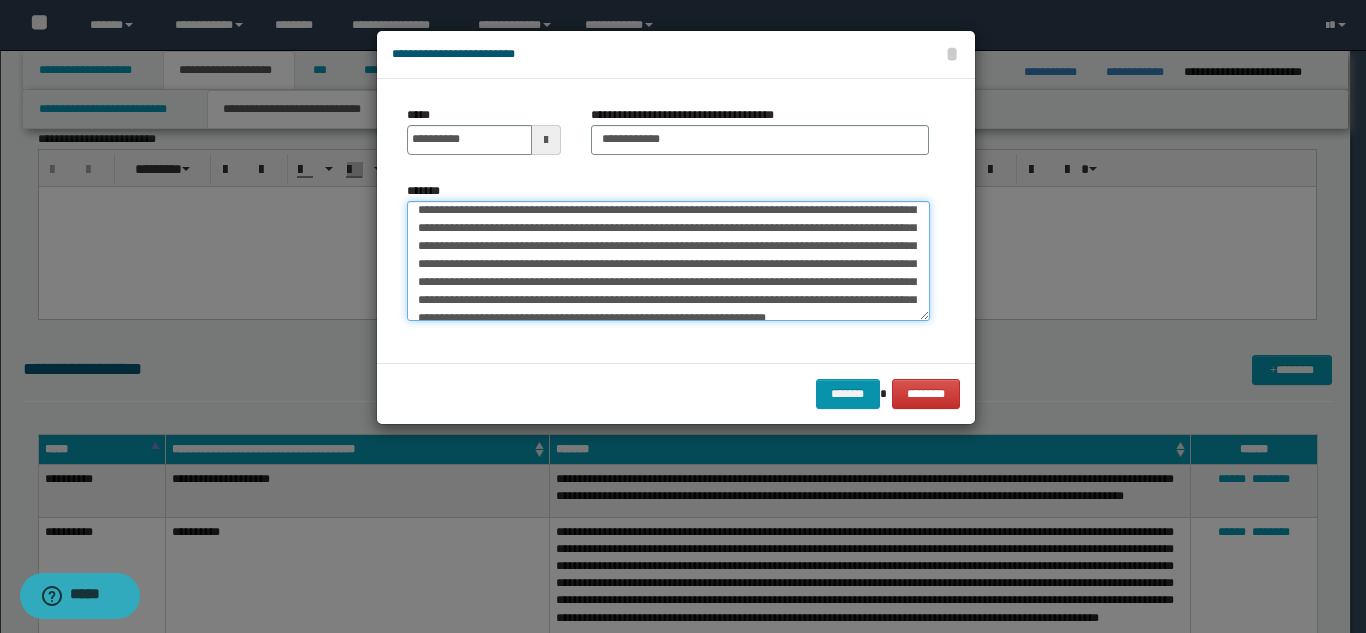 scroll, scrollTop: 126, scrollLeft: 0, axis: vertical 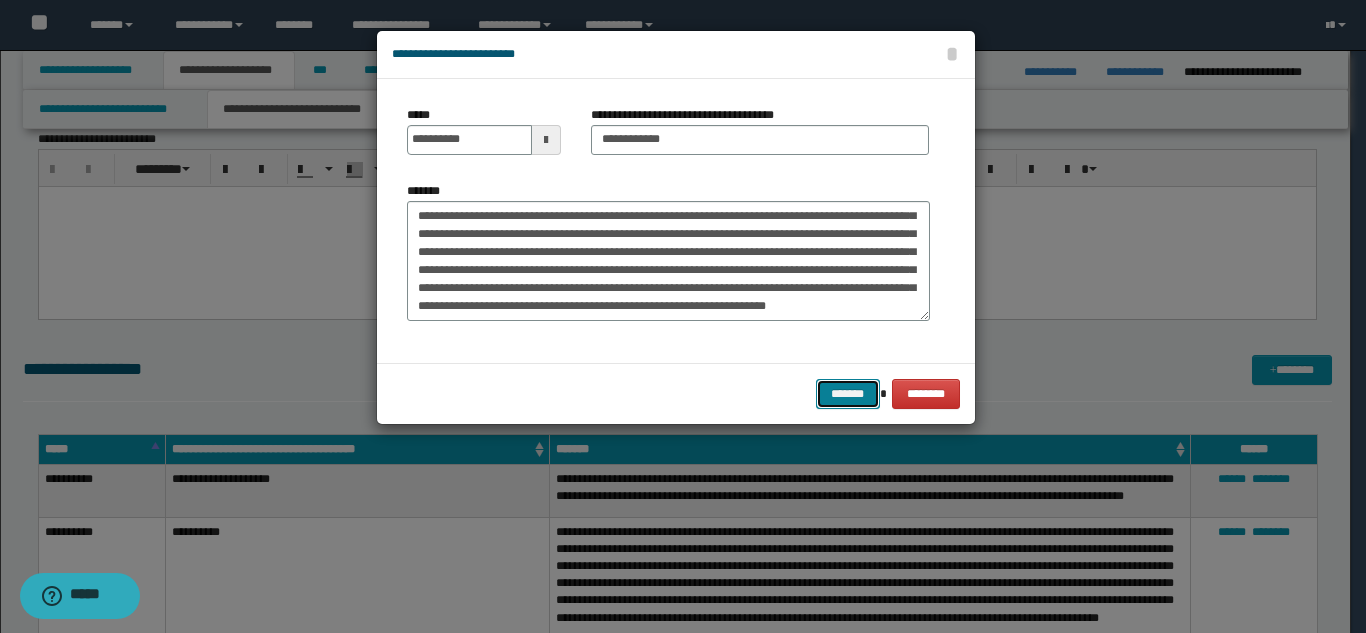 click on "*******" at bounding box center [848, 394] 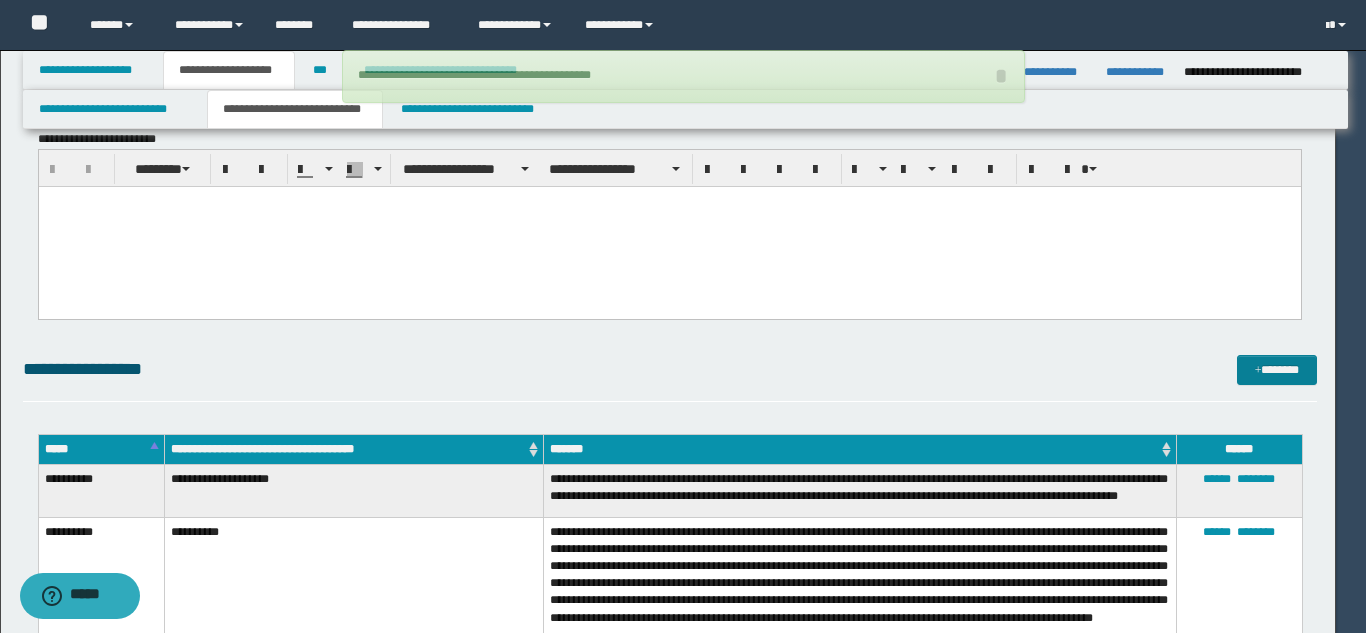 type 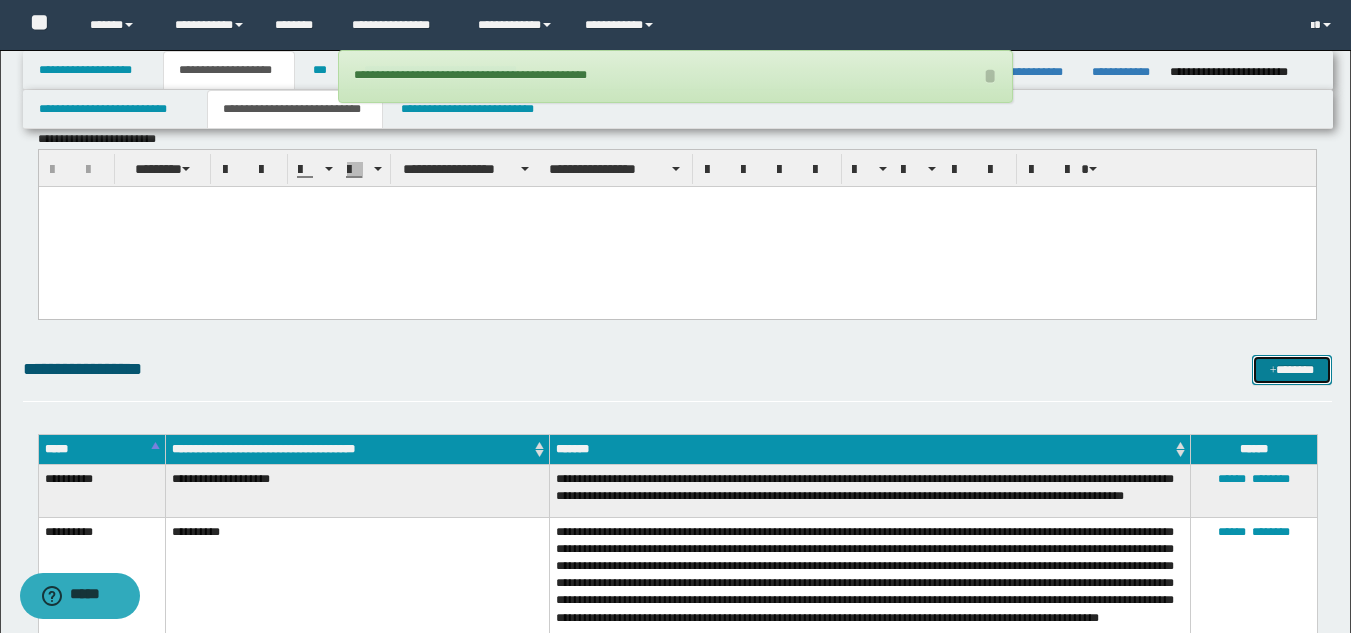 click on "*******" at bounding box center (1292, 370) 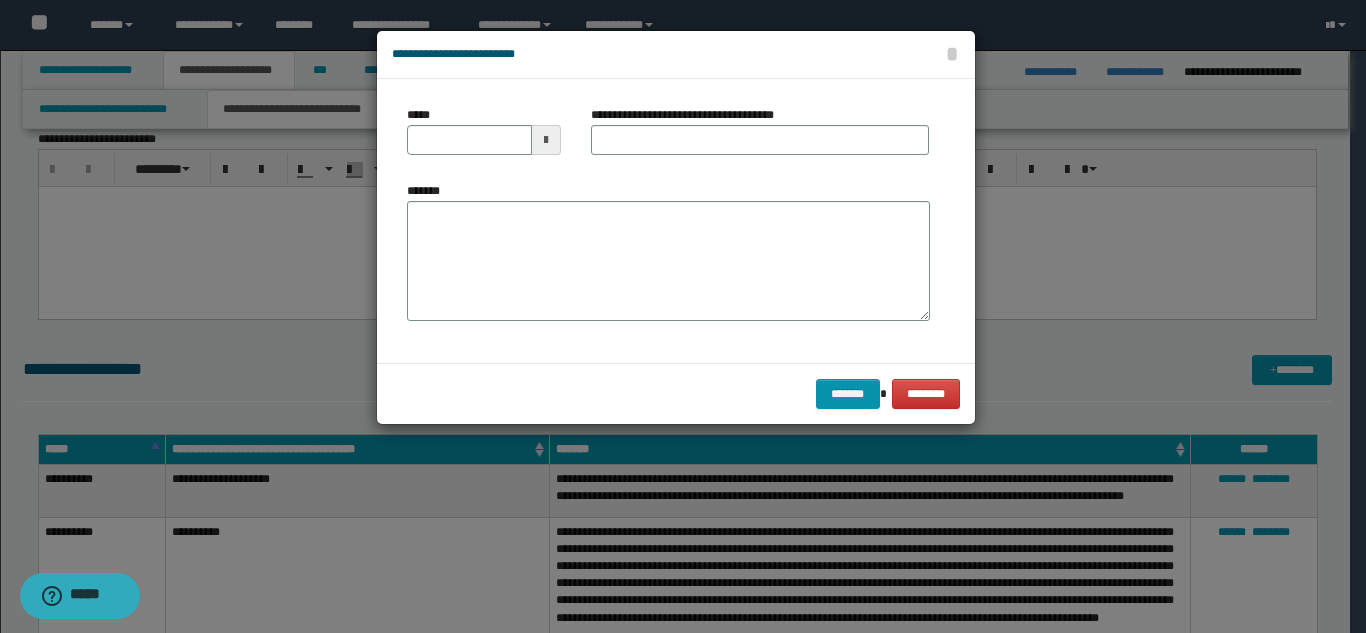 scroll, scrollTop: 0, scrollLeft: 0, axis: both 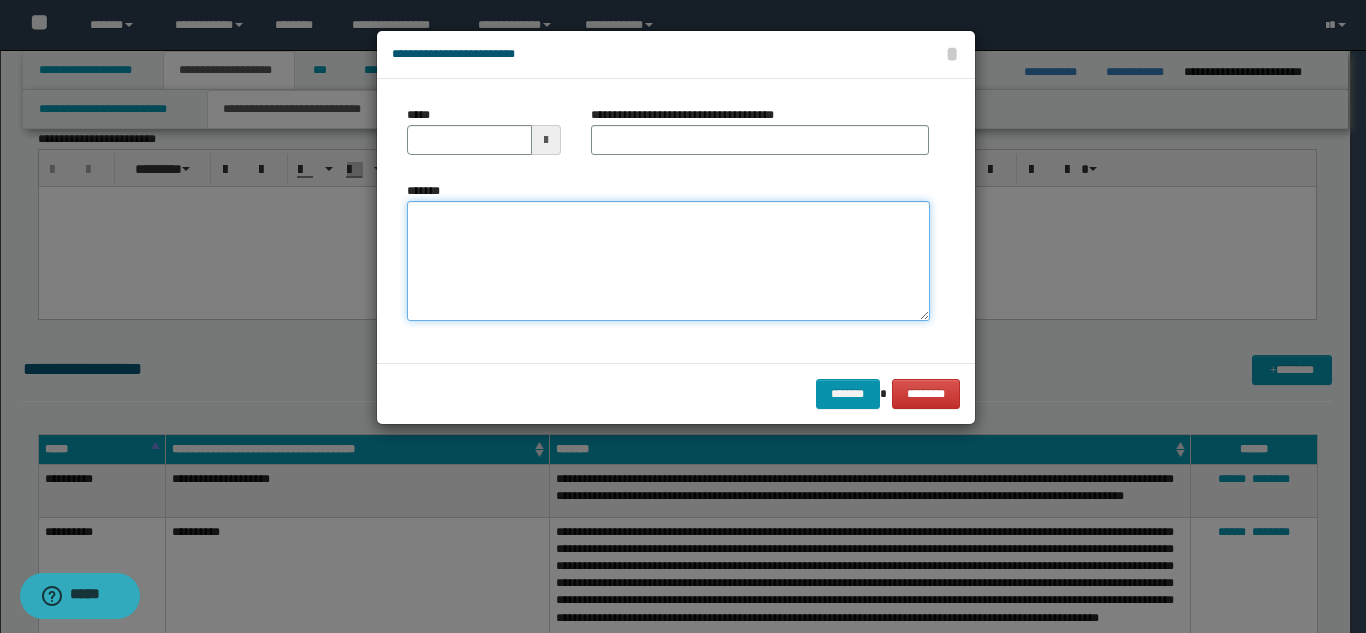 click on "*******" at bounding box center [668, 261] 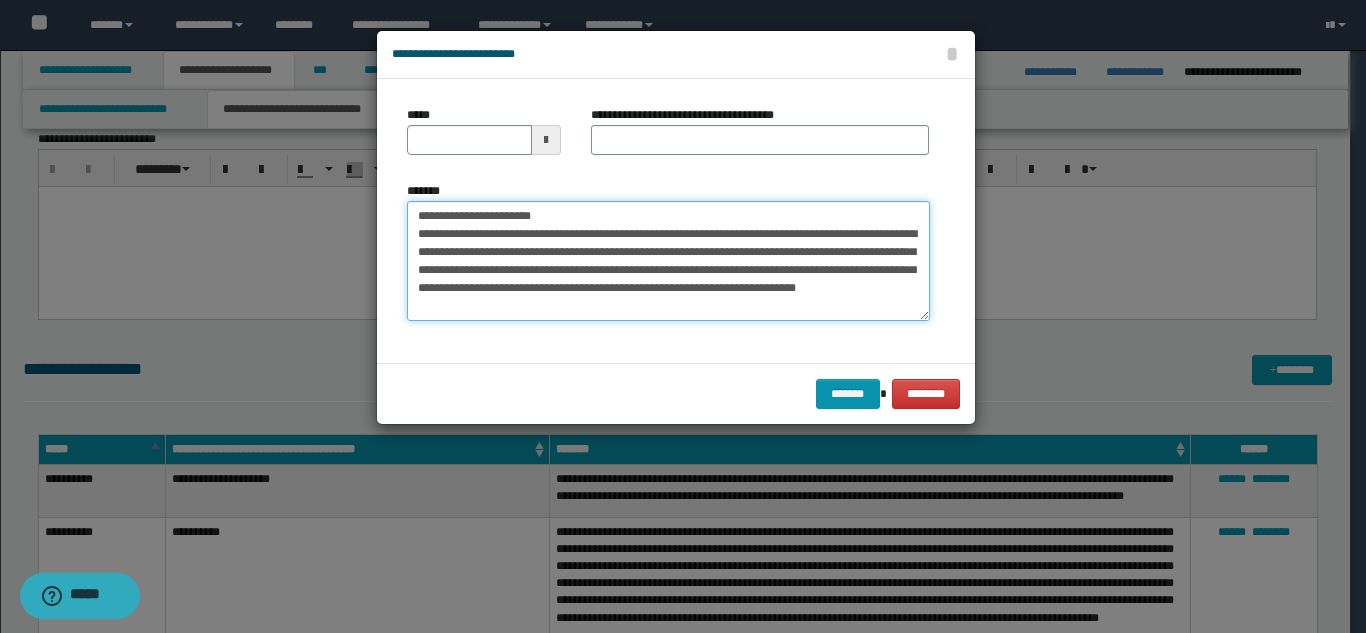 scroll, scrollTop: 0, scrollLeft: 0, axis: both 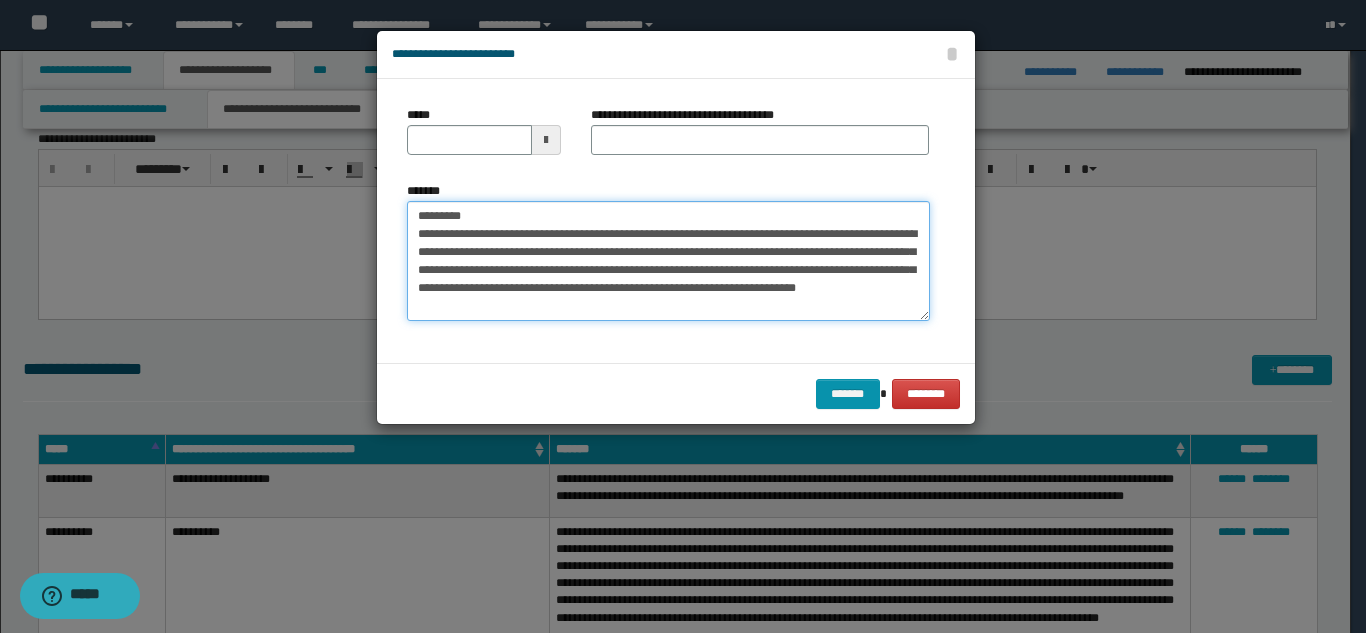 drag, startPoint x: 554, startPoint y: 223, endPoint x: 490, endPoint y: 208, distance: 65.734314 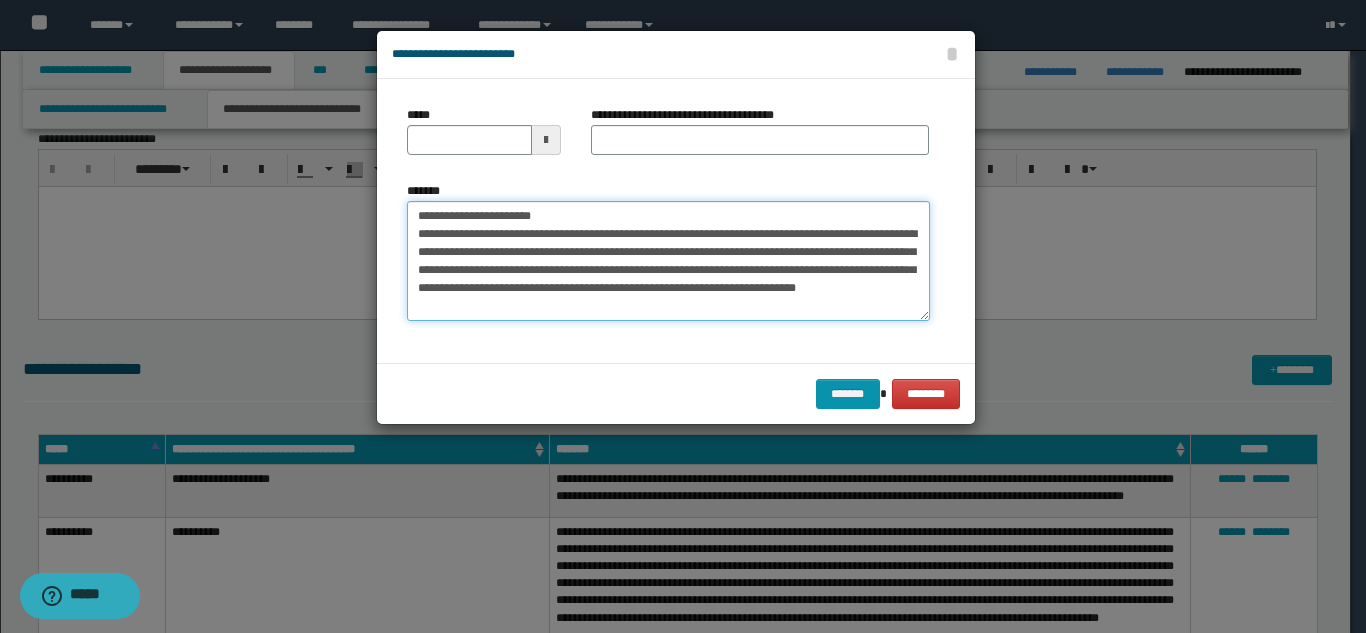 click on "**********" at bounding box center [668, 261] 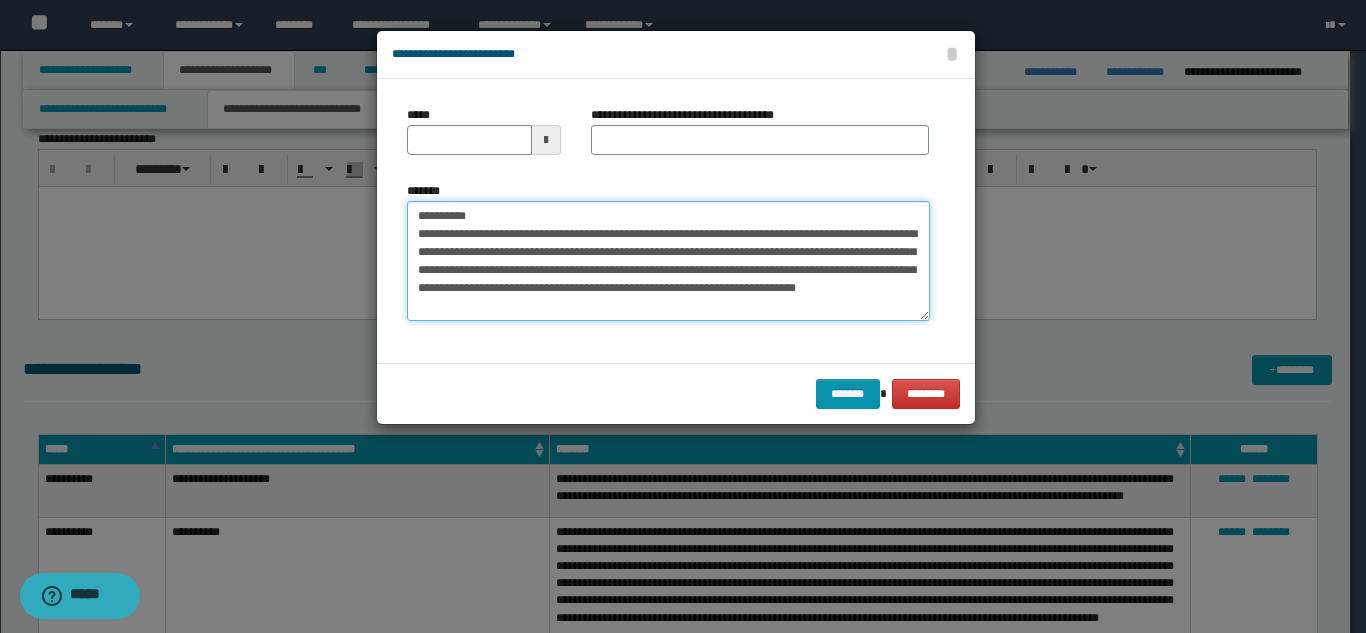 drag, startPoint x: 558, startPoint y: 217, endPoint x: 573, endPoint y: 178, distance: 41.785164 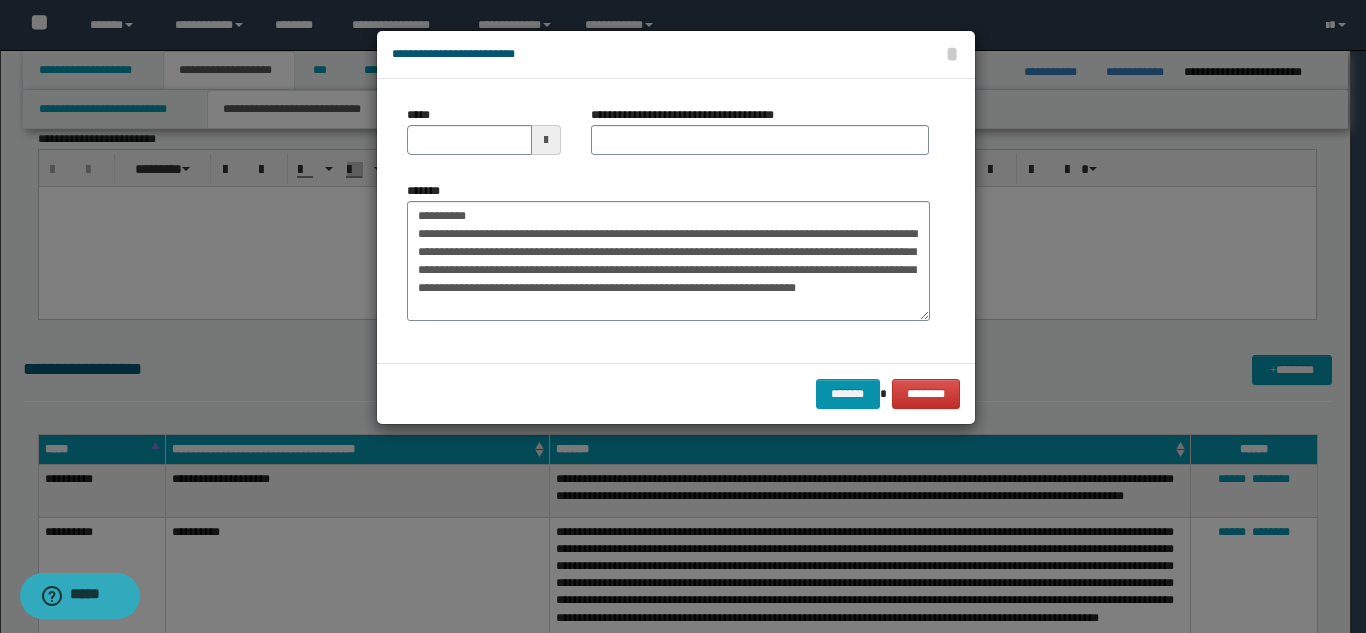 click on "**********" at bounding box center (760, 138) 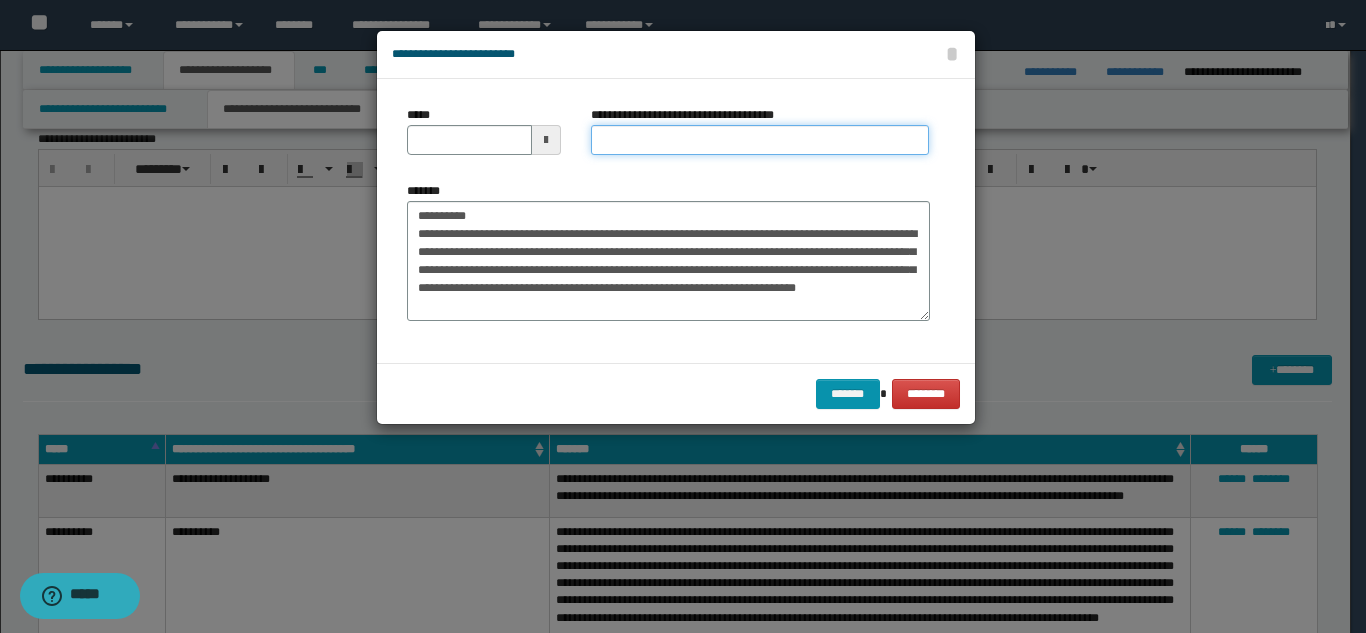 drag, startPoint x: 615, startPoint y: 151, endPoint x: 603, endPoint y: 153, distance: 12.165525 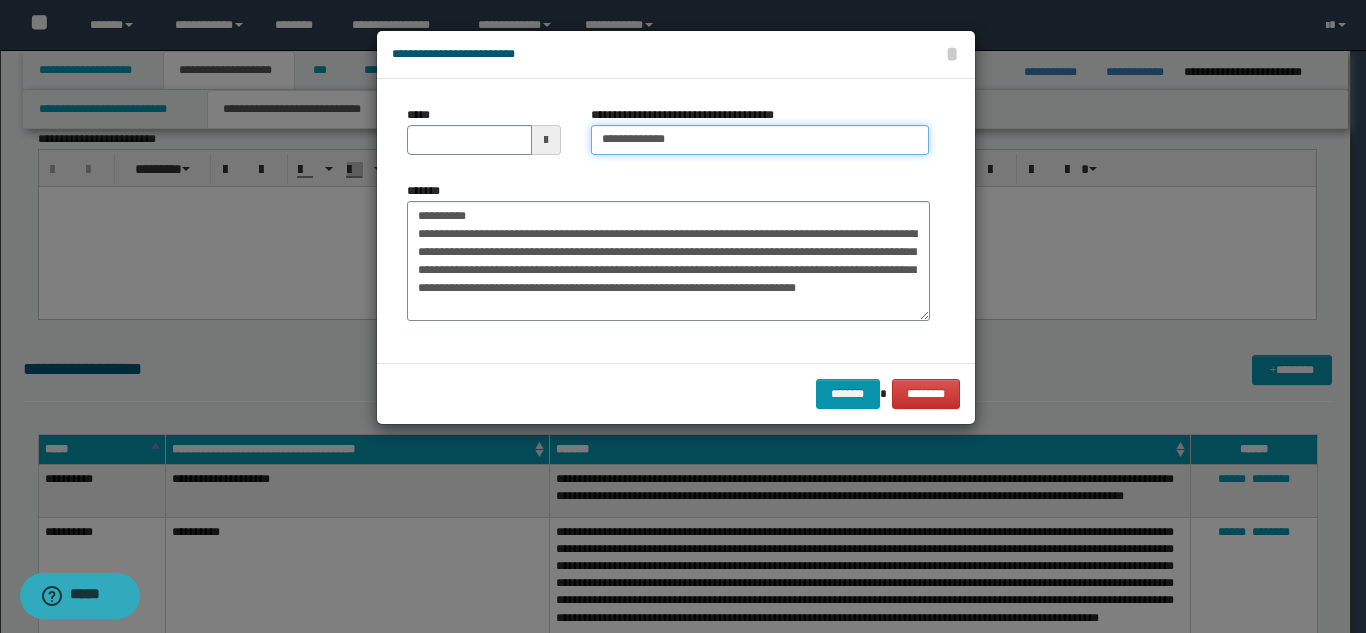 type on "**********" 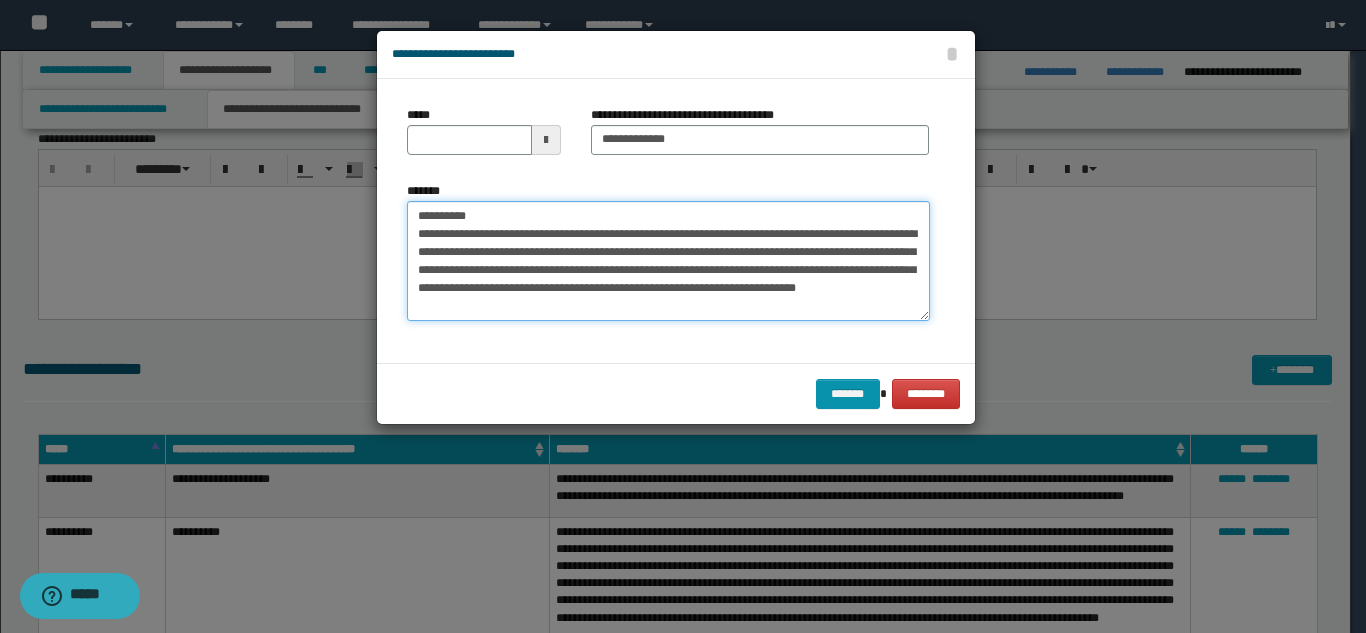 drag, startPoint x: 487, startPoint y: 220, endPoint x: 403, endPoint y: 202, distance: 85.90693 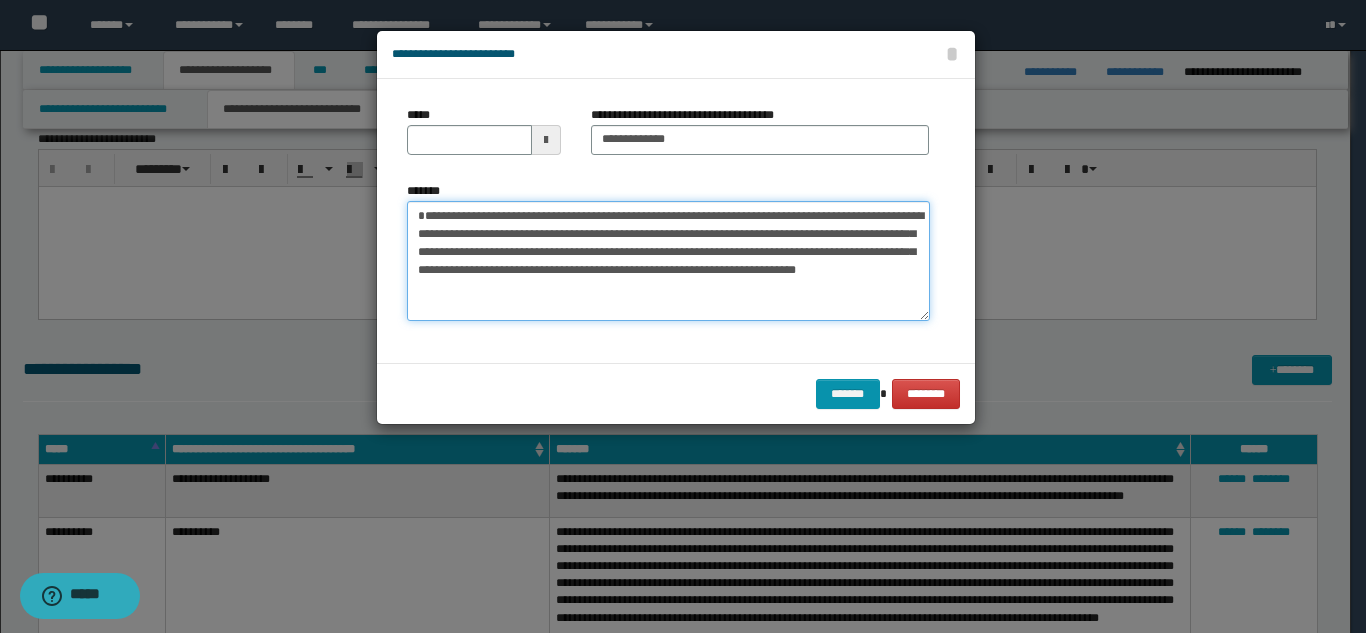 type 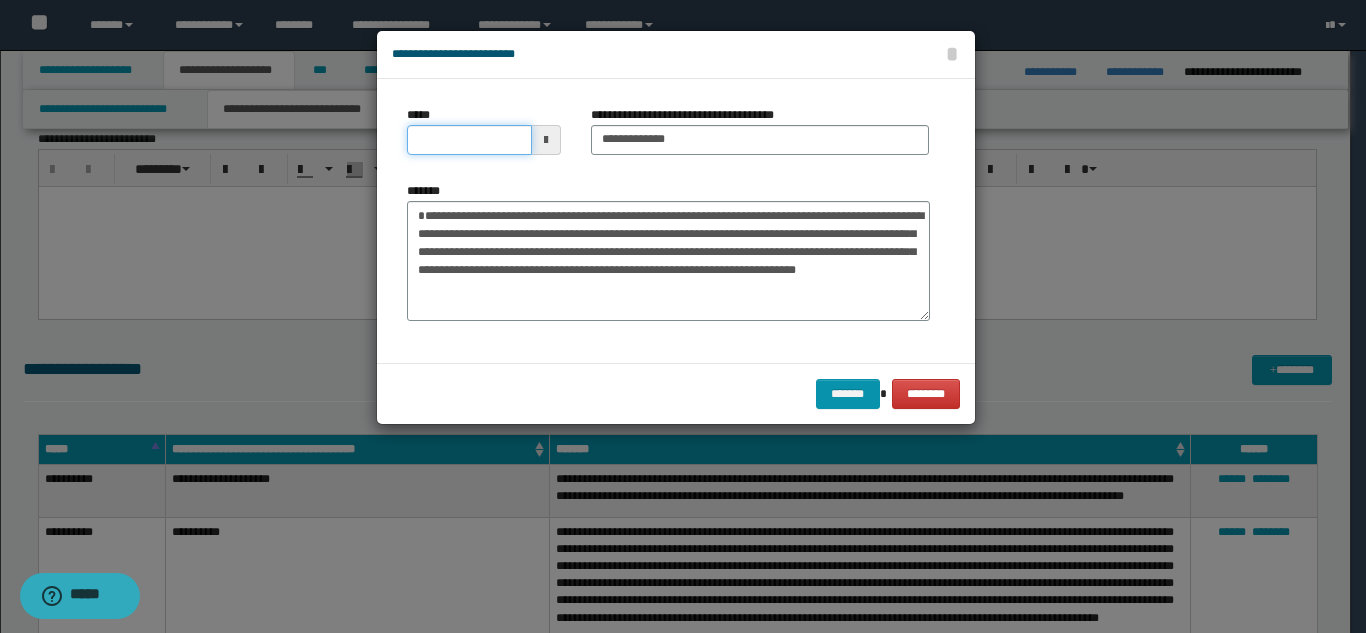 click on "*****" at bounding box center (469, 140) 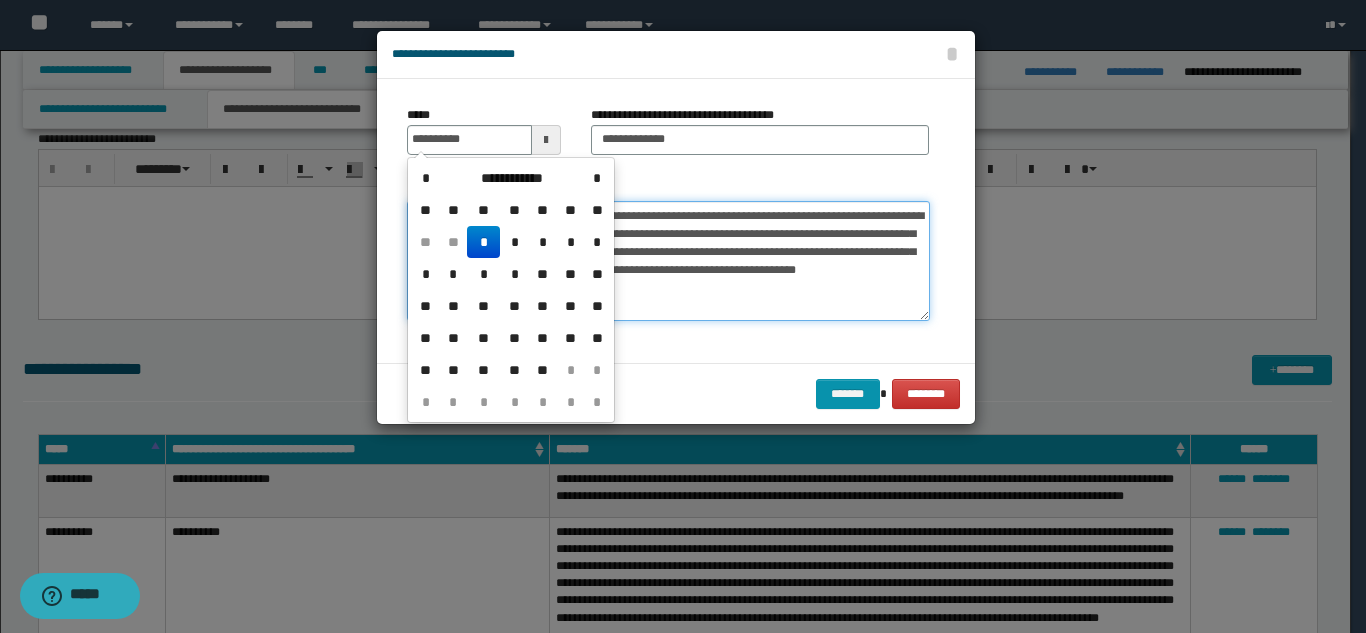 type on "**********" 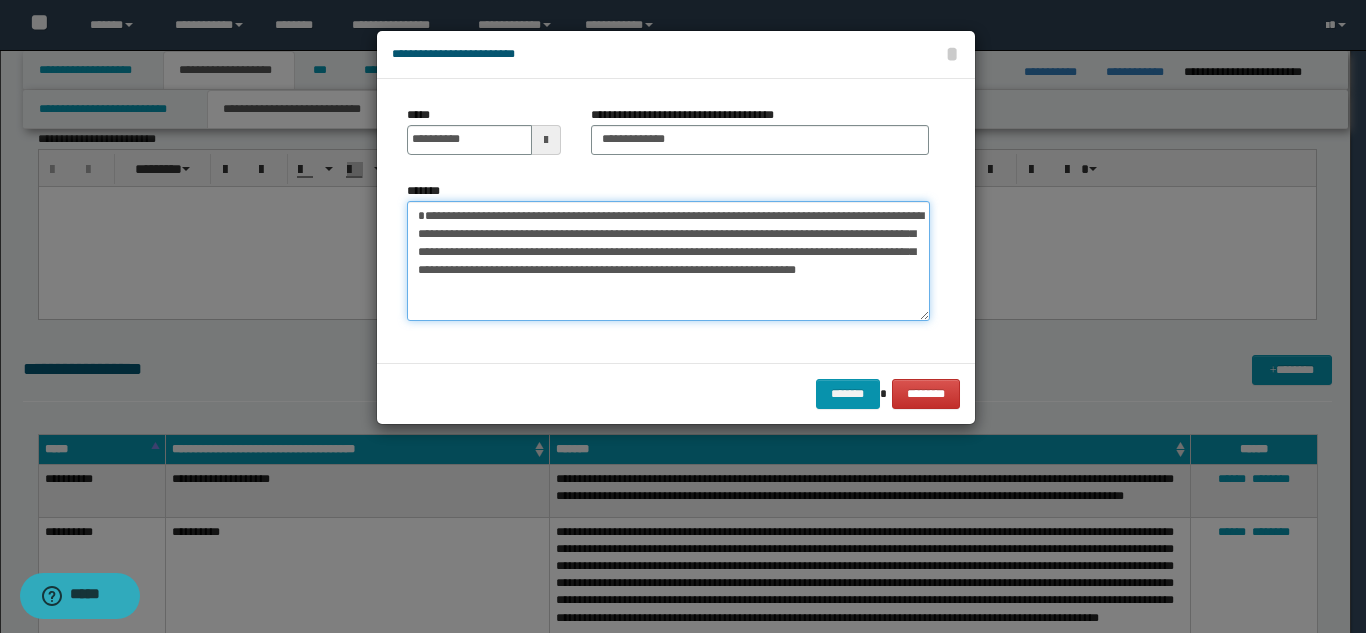 click on "**********" at bounding box center [668, 261] 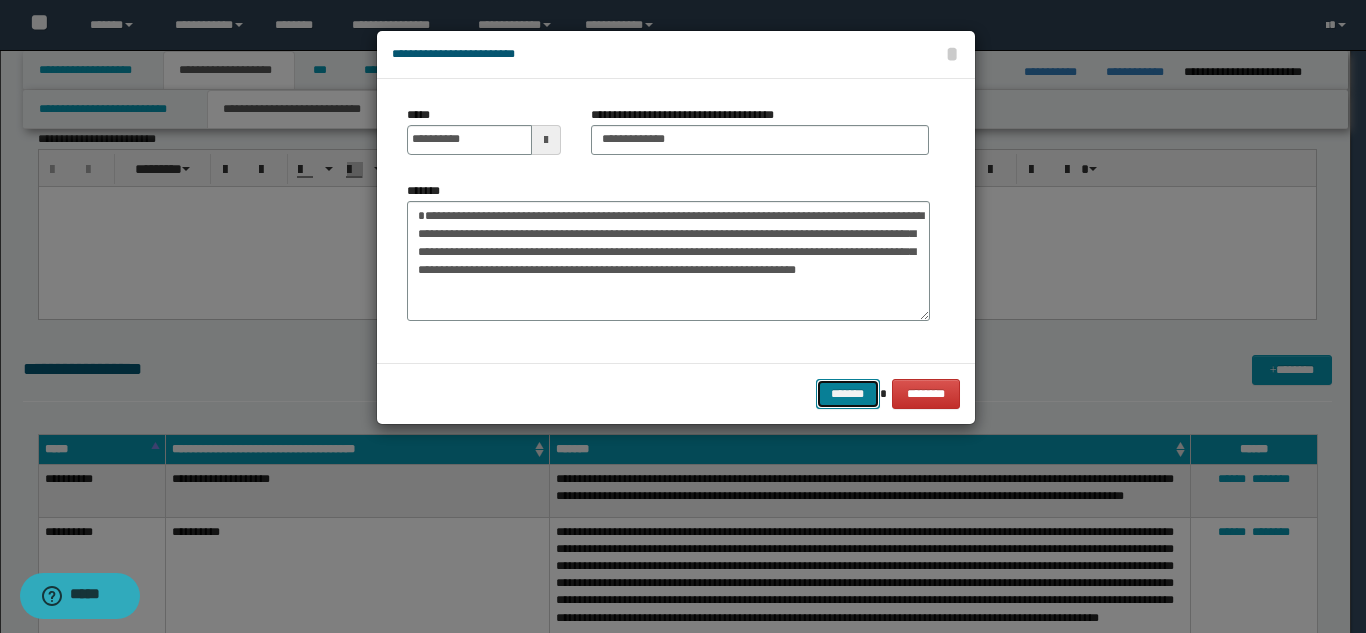 click on "*******" at bounding box center [848, 394] 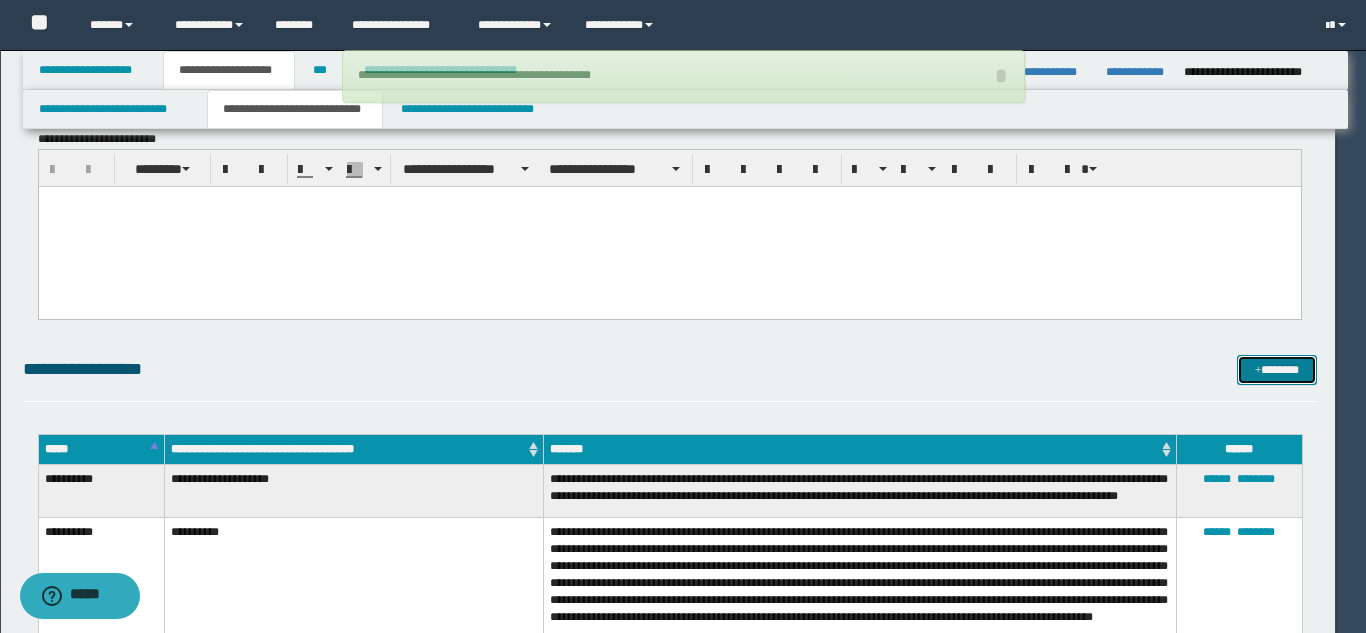 type 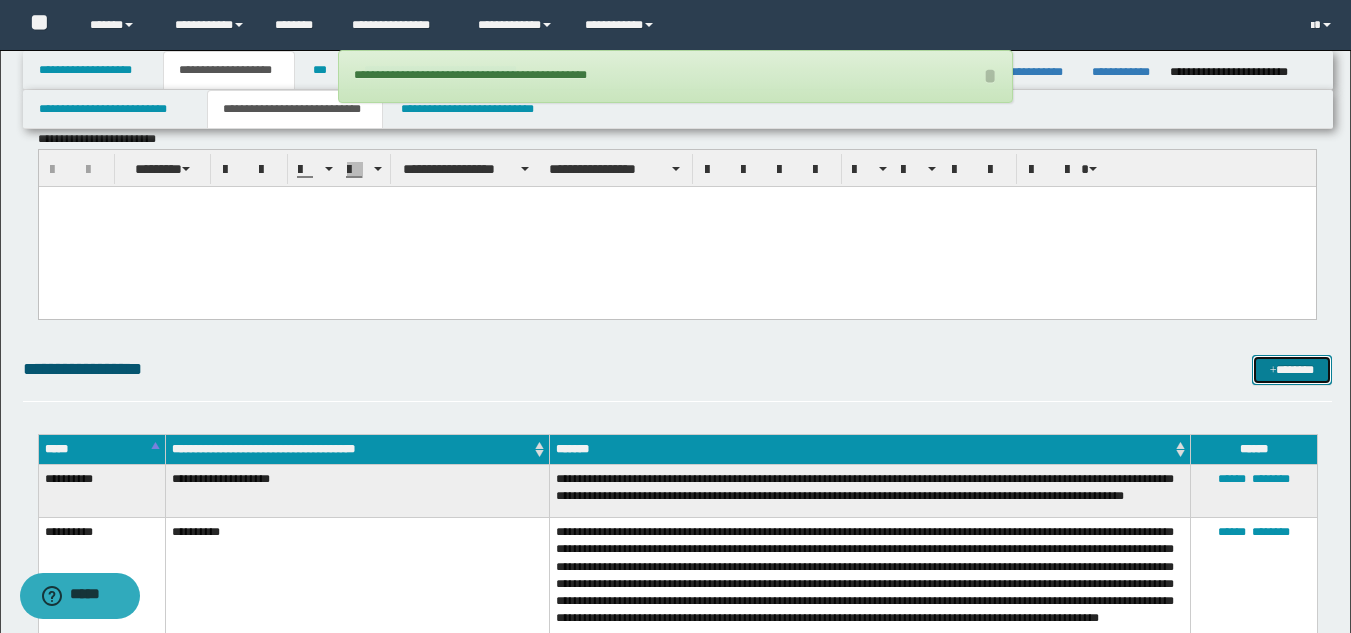 drag, startPoint x: 1277, startPoint y: 373, endPoint x: 1029, endPoint y: 343, distance: 249.80792 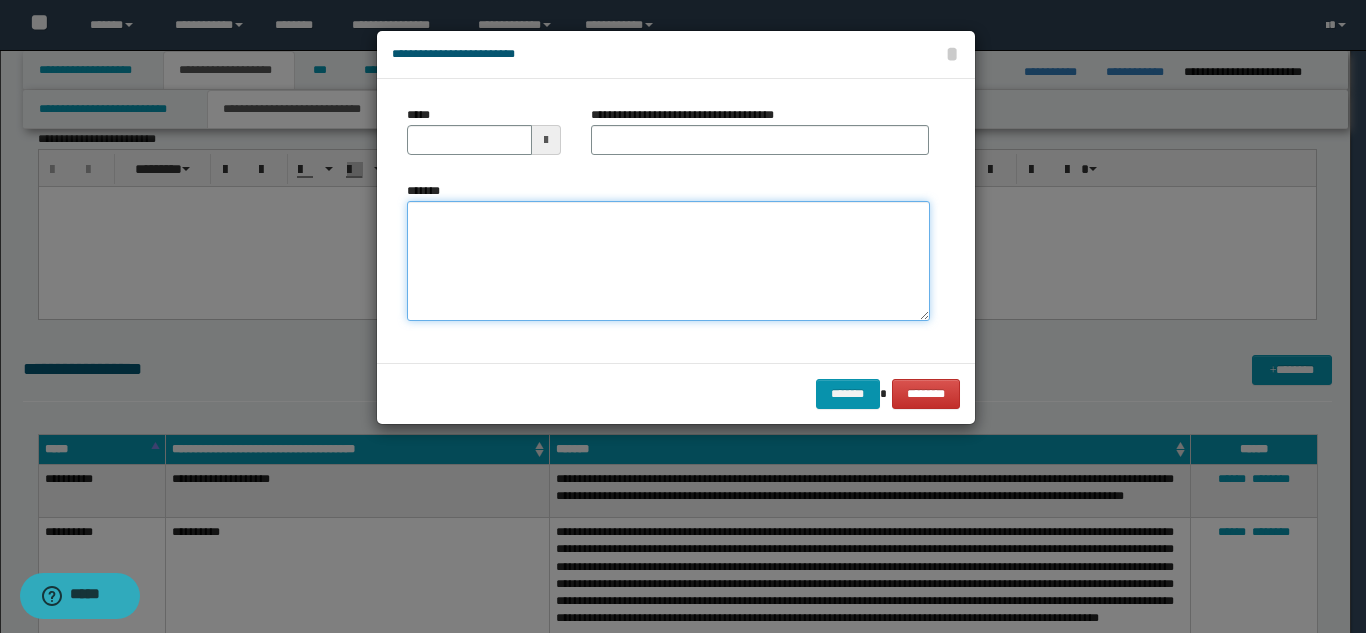 click on "*******" at bounding box center (668, 261) 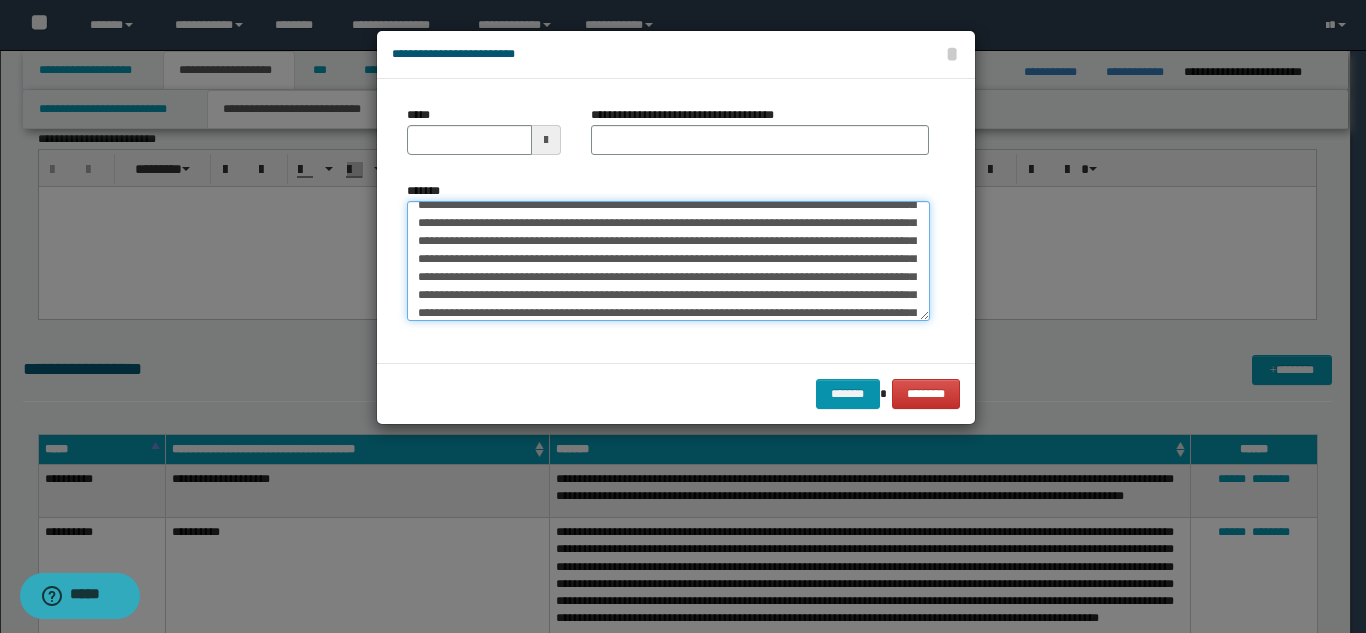 scroll, scrollTop: 0, scrollLeft: 0, axis: both 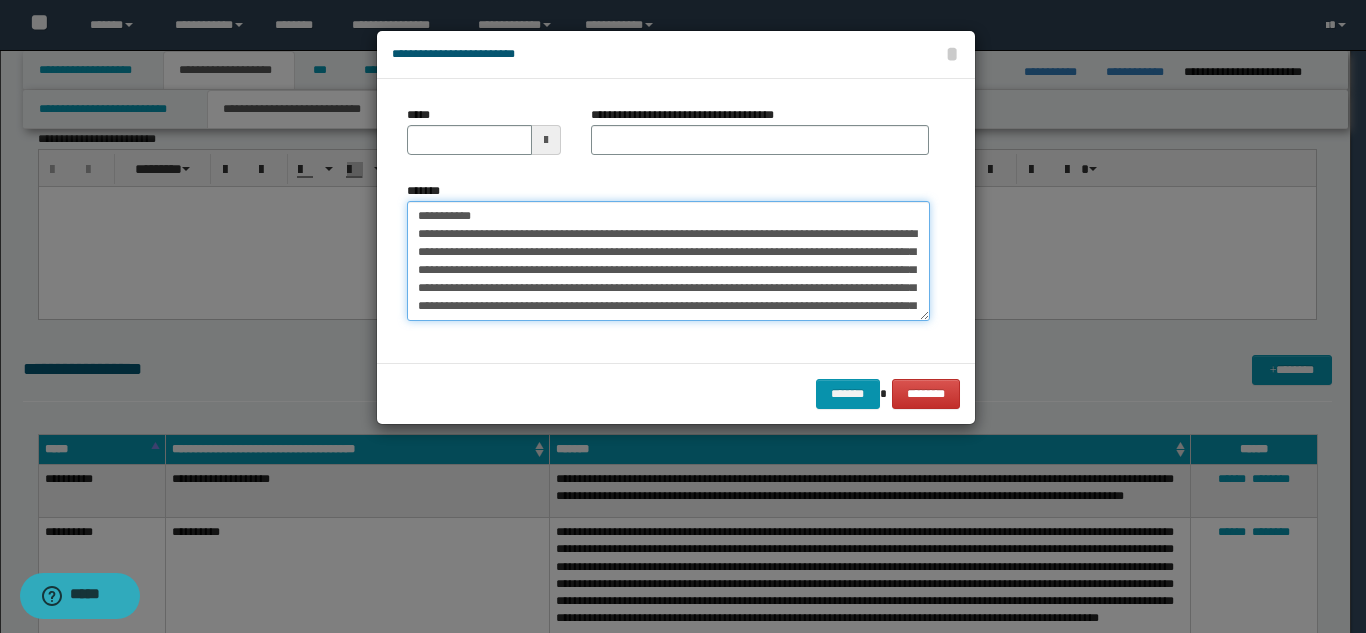 drag, startPoint x: 583, startPoint y: 212, endPoint x: 606, endPoint y: 158, distance: 58.694122 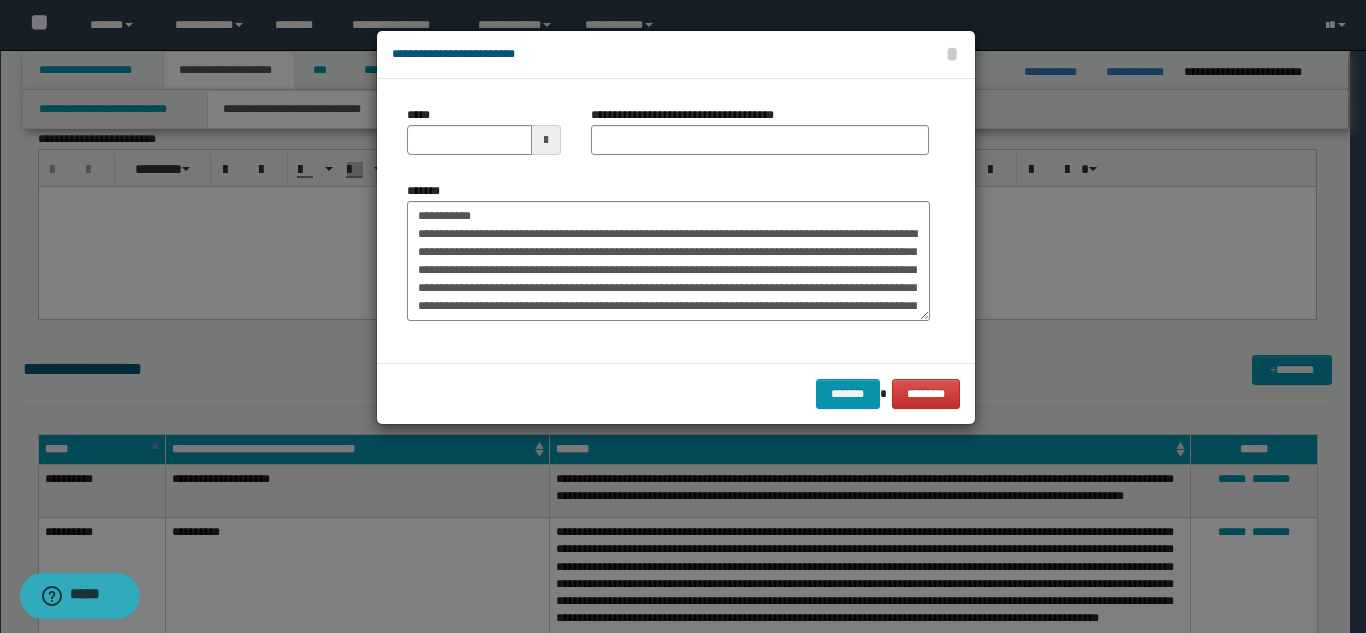 click on "**********" at bounding box center (760, 138) 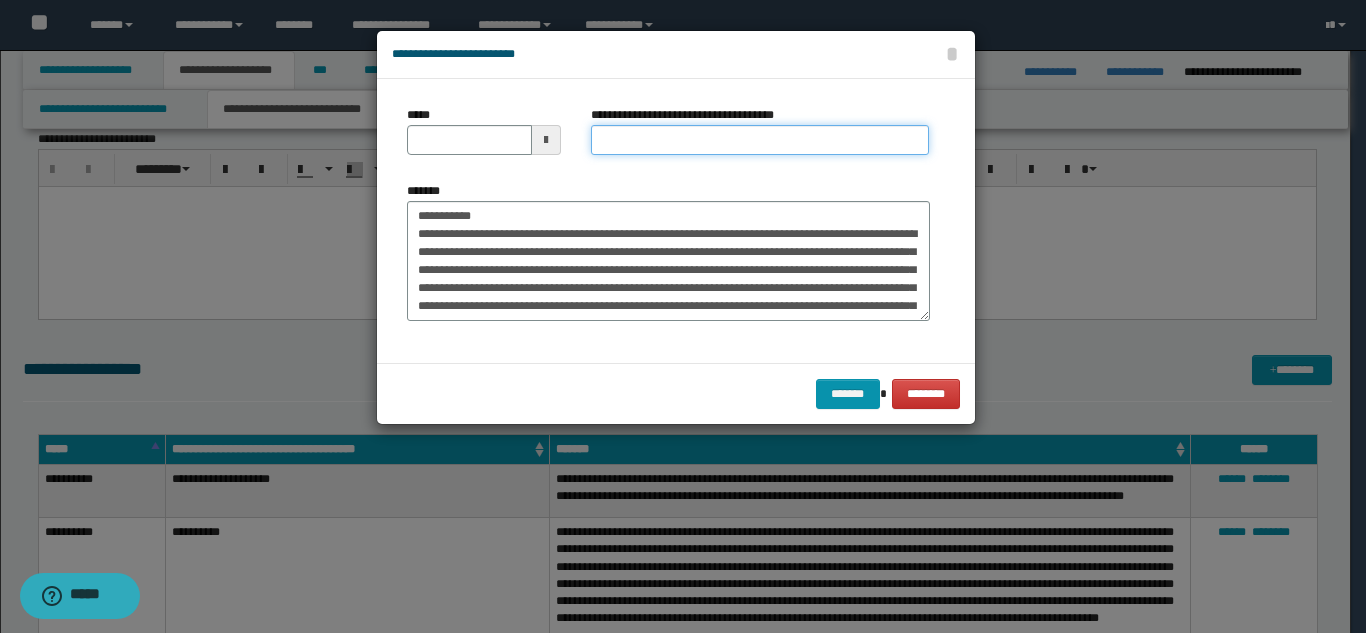 click on "**********" at bounding box center (760, 140) 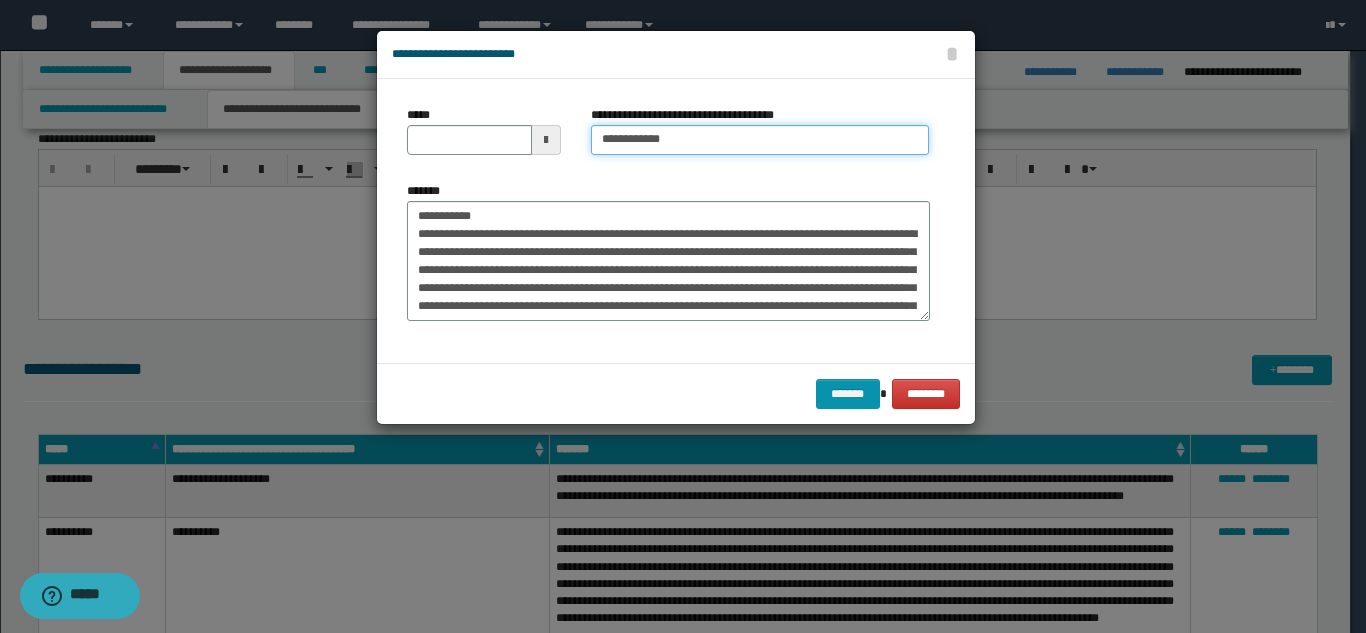 type on "**********" 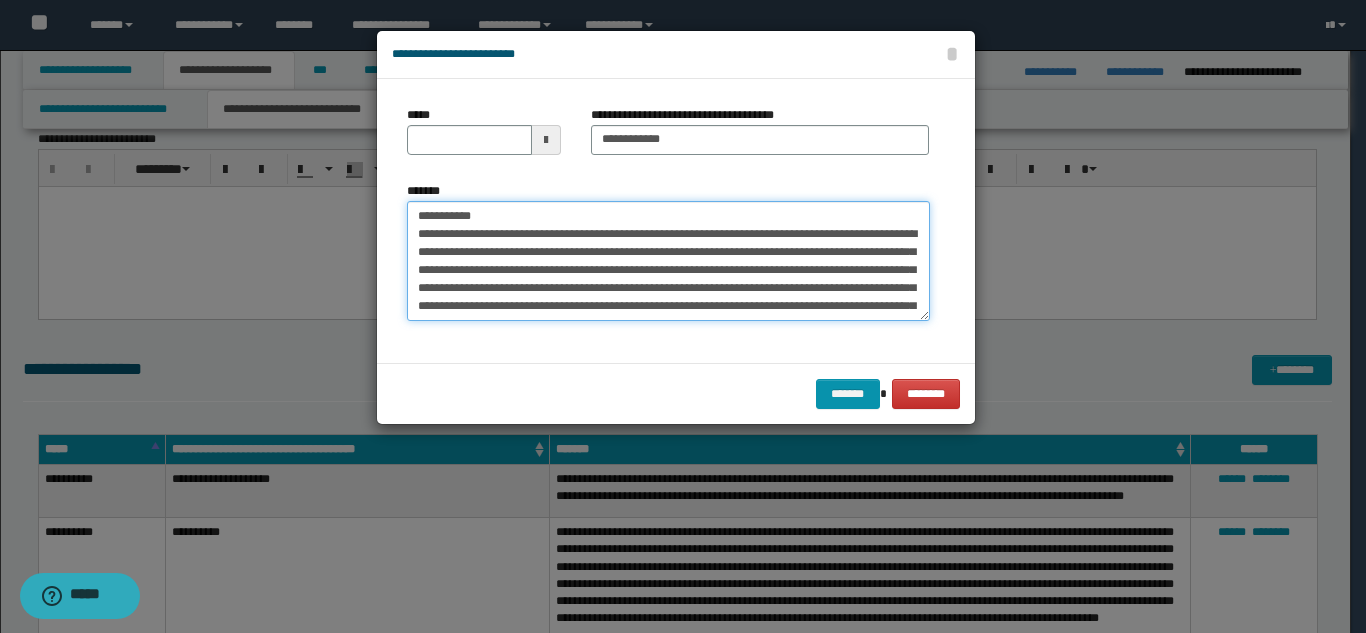 drag, startPoint x: 487, startPoint y: 213, endPoint x: 433, endPoint y: 167, distance: 70.93659 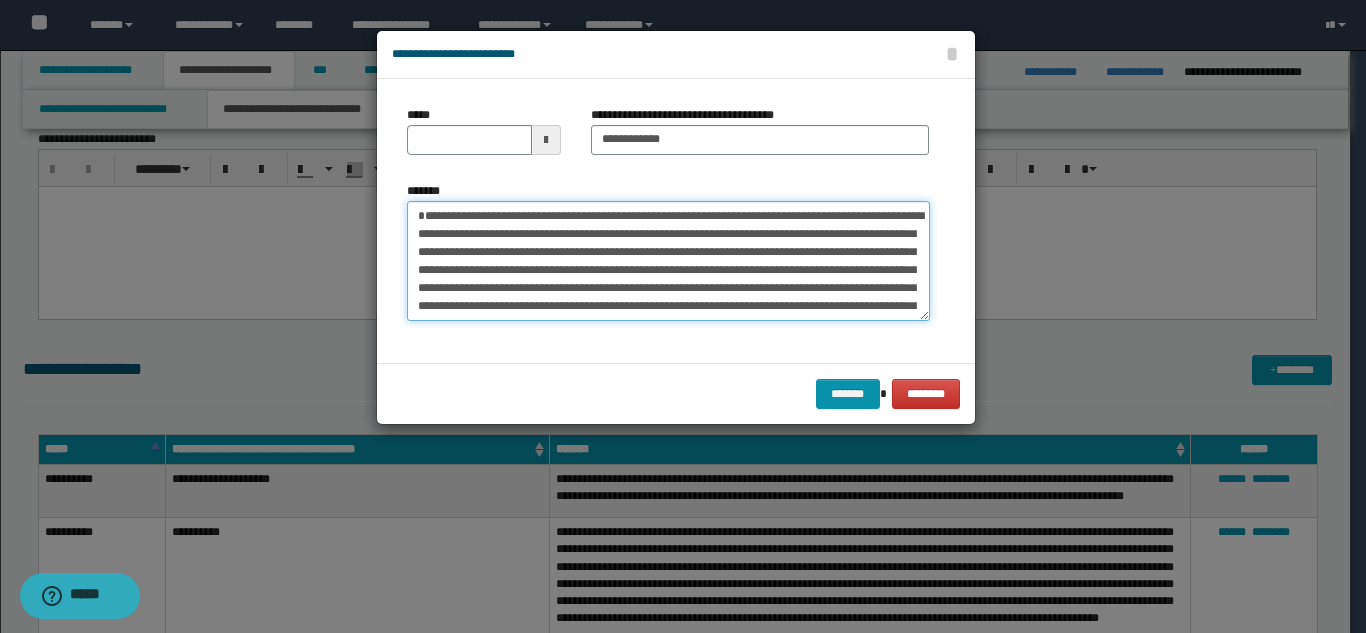 type 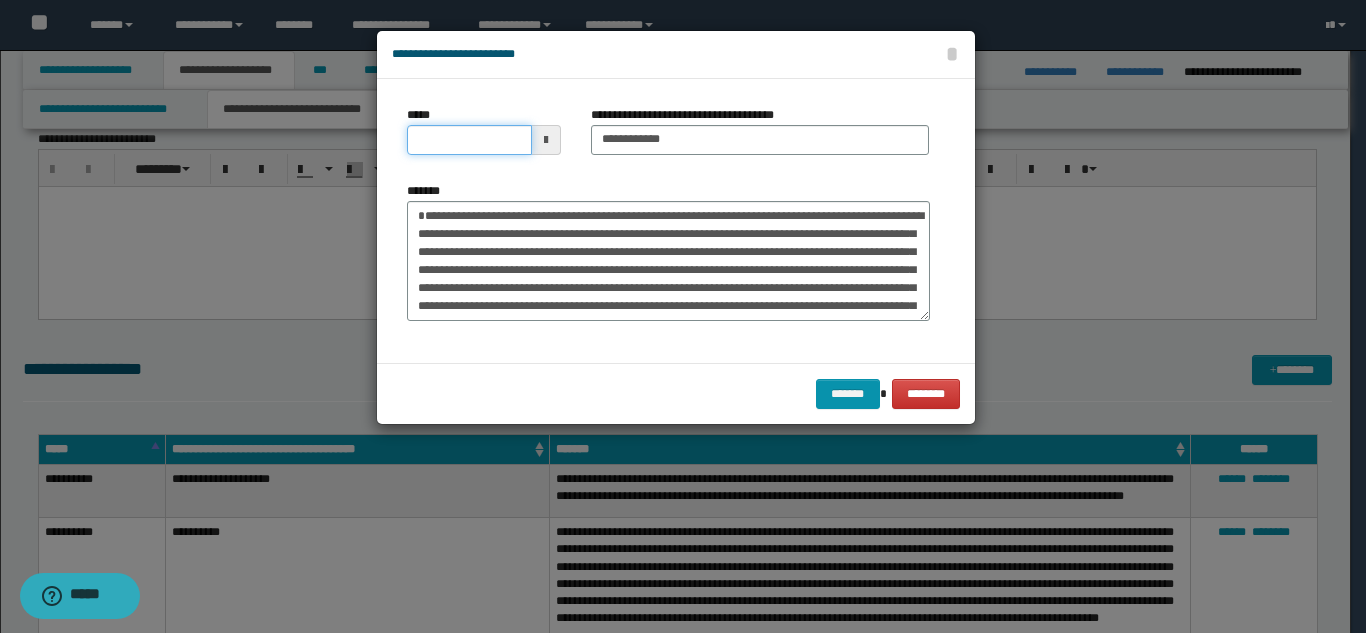 click on "*****" at bounding box center (469, 140) 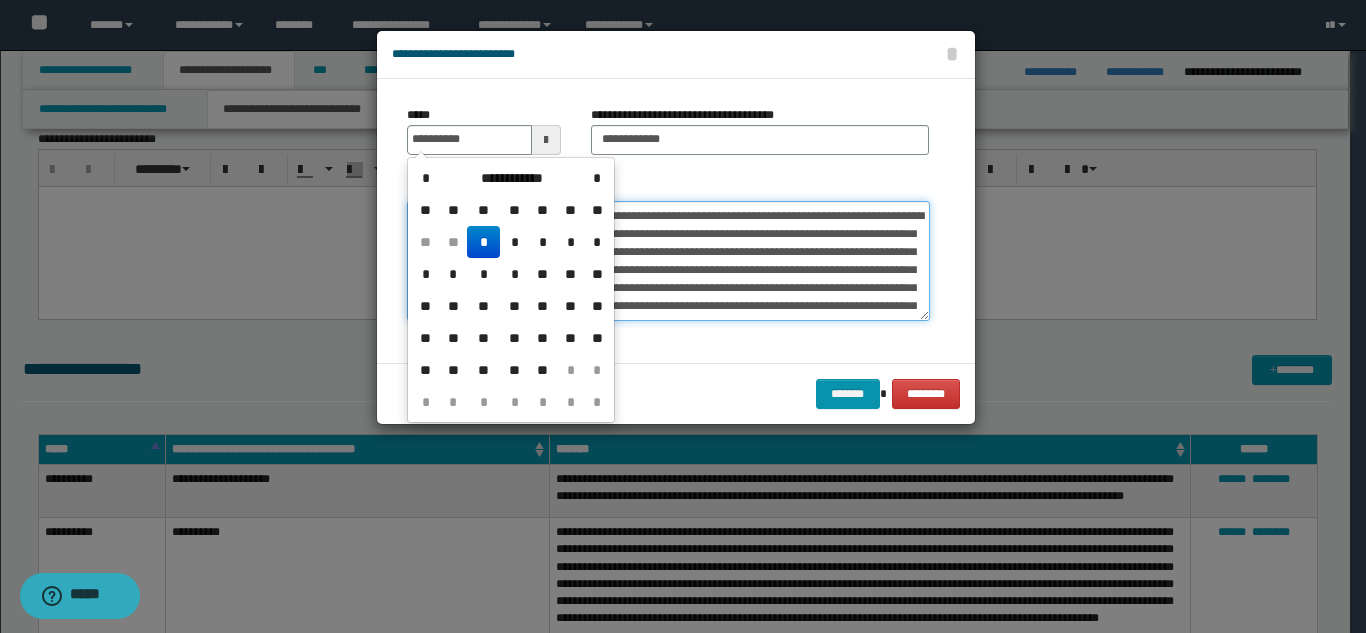 type on "**********" 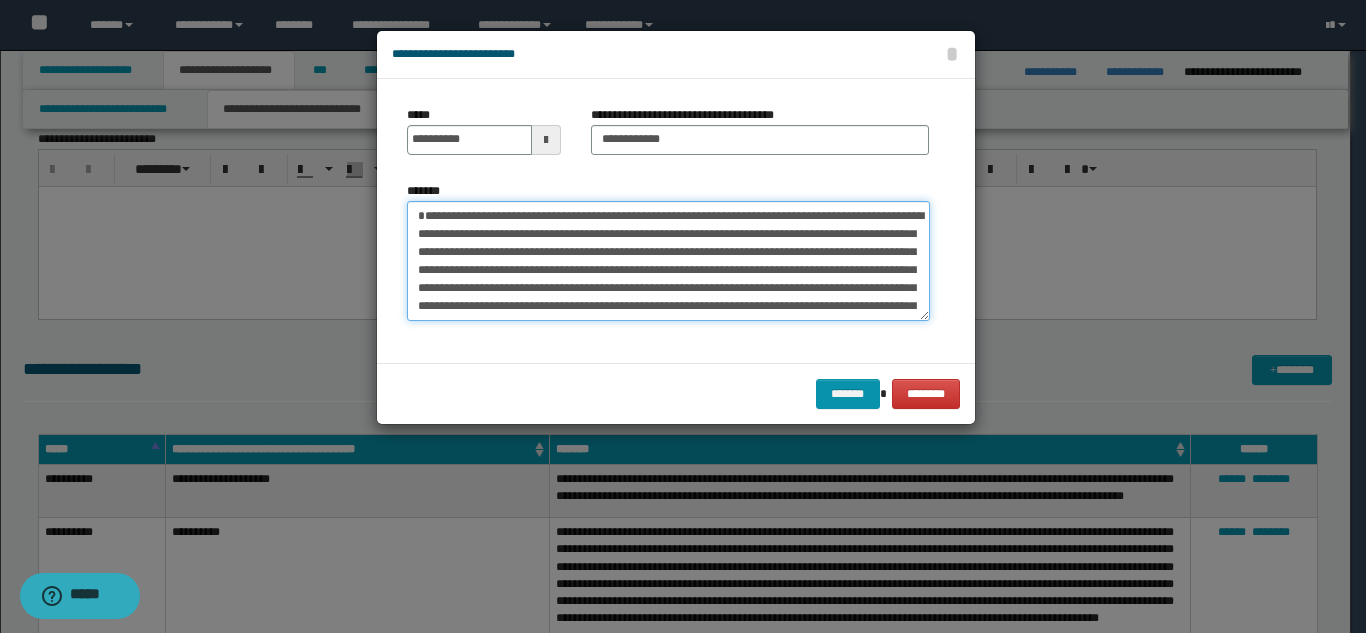 click on "**********" at bounding box center [668, 261] 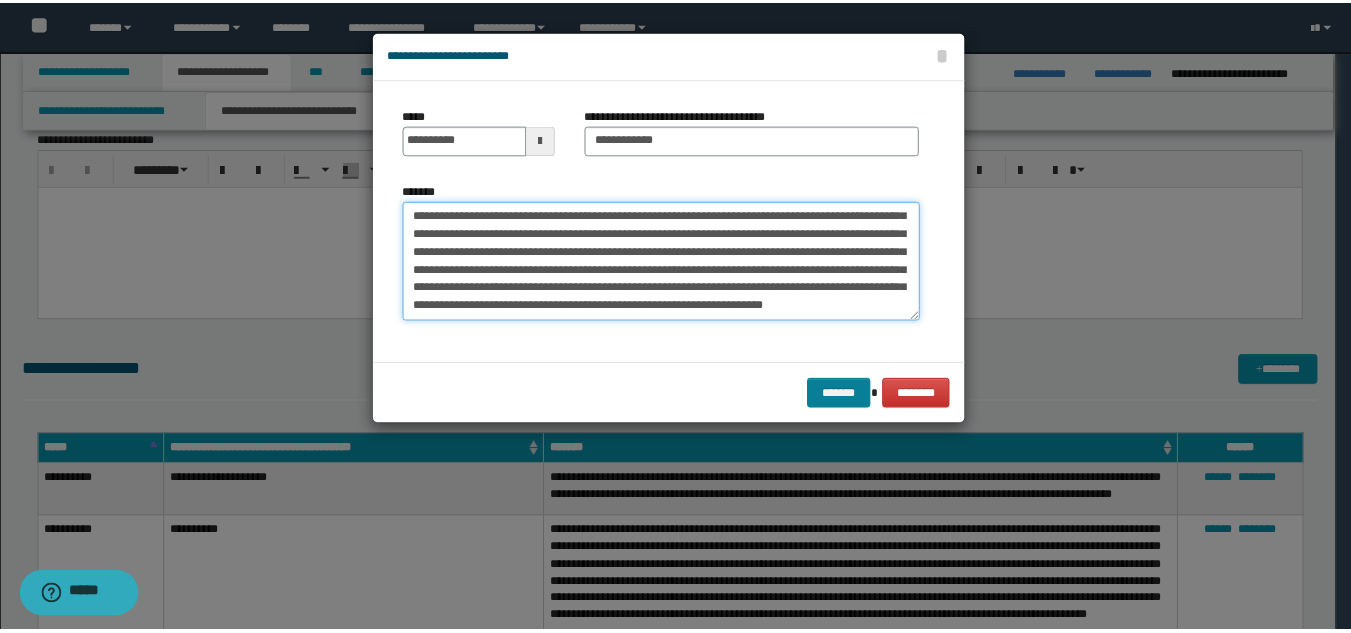 scroll, scrollTop: 108, scrollLeft: 0, axis: vertical 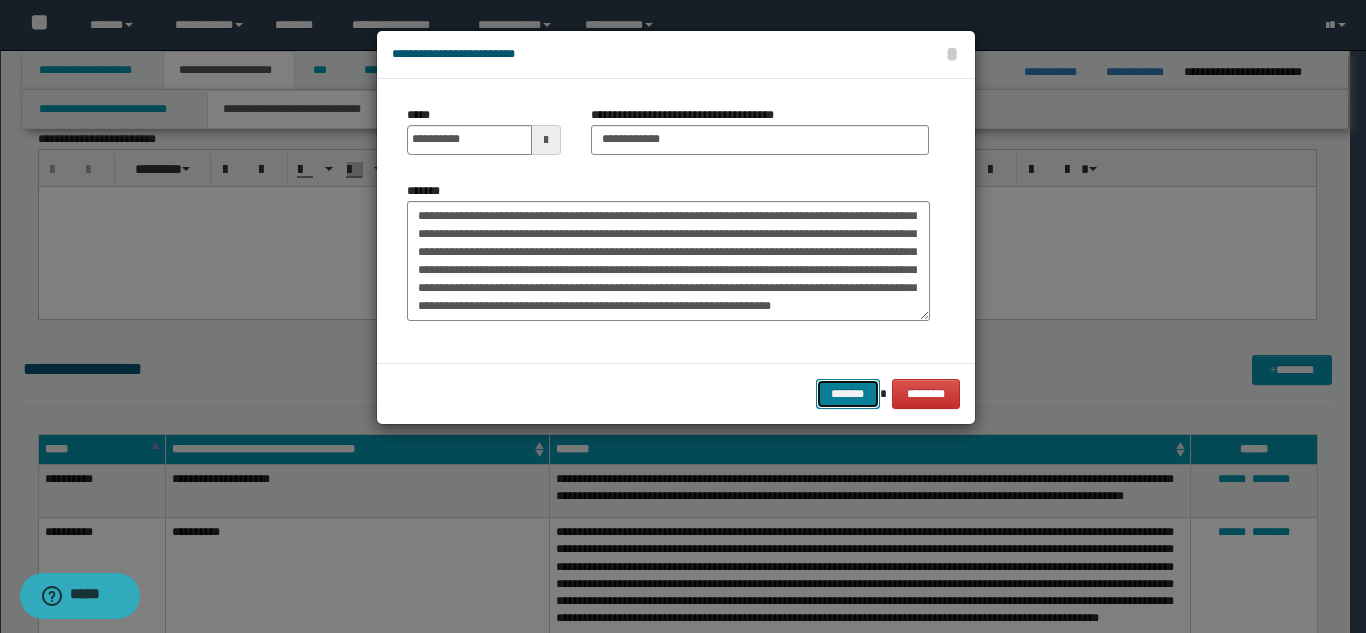 click on "*******" at bounding box center (848, 394) 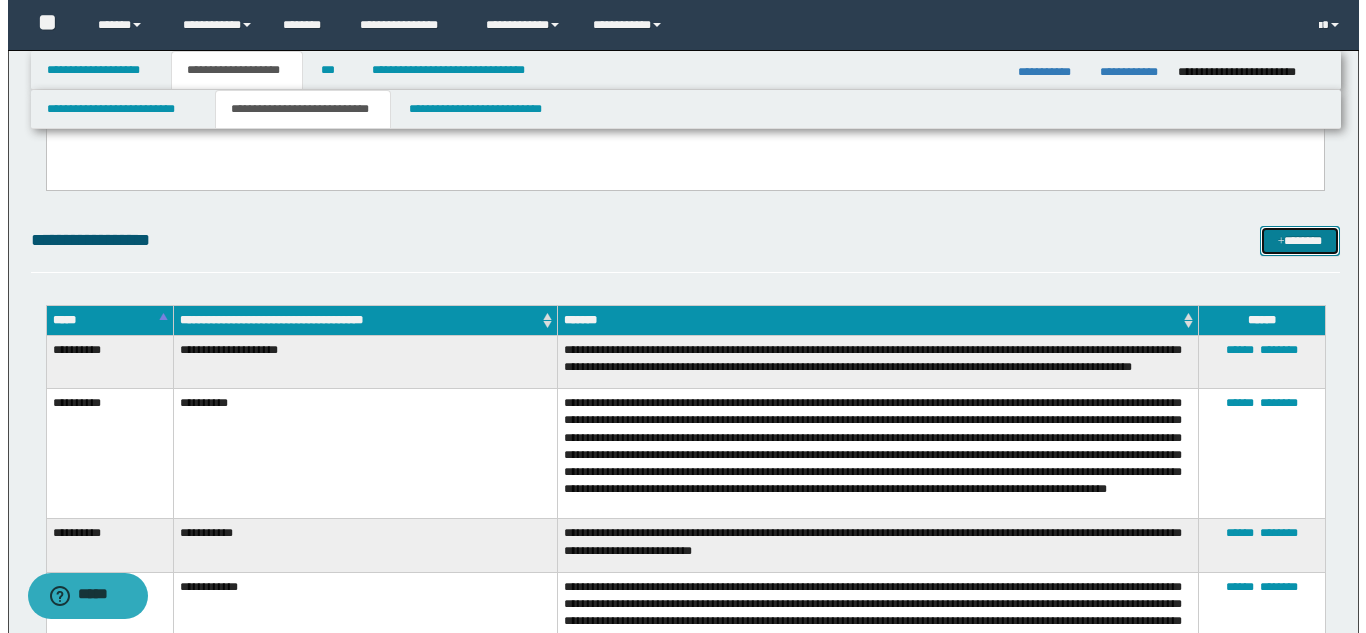 scroll, scrollTop: 2451, scrollLeft: 0, axis: vertical 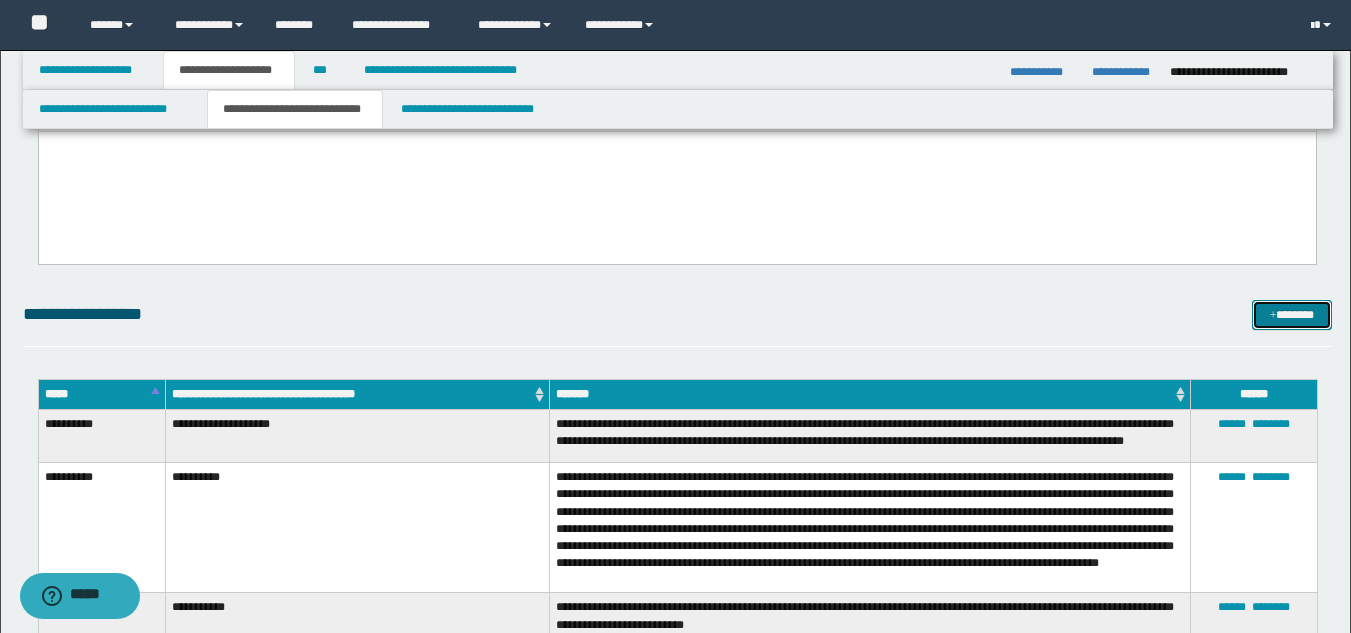 click on "*******" at bounding box center (1292, 315) 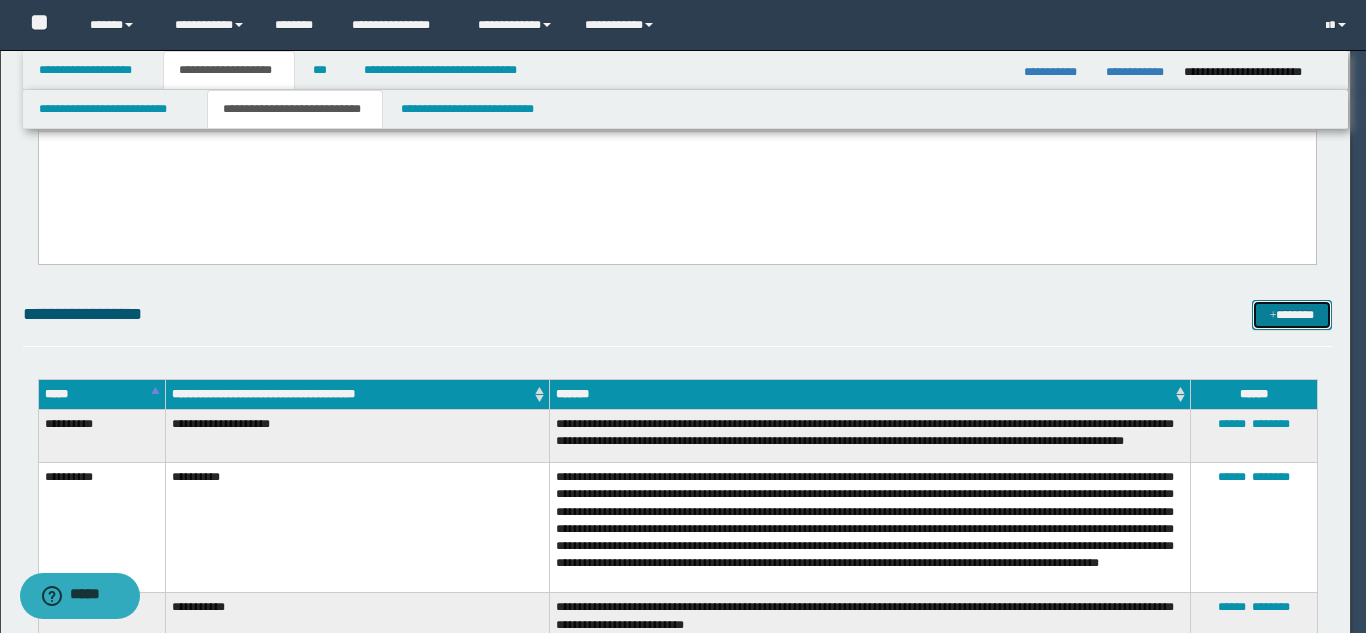 scroll, scrollTop: 0, scrollLeft: 0, axis: both 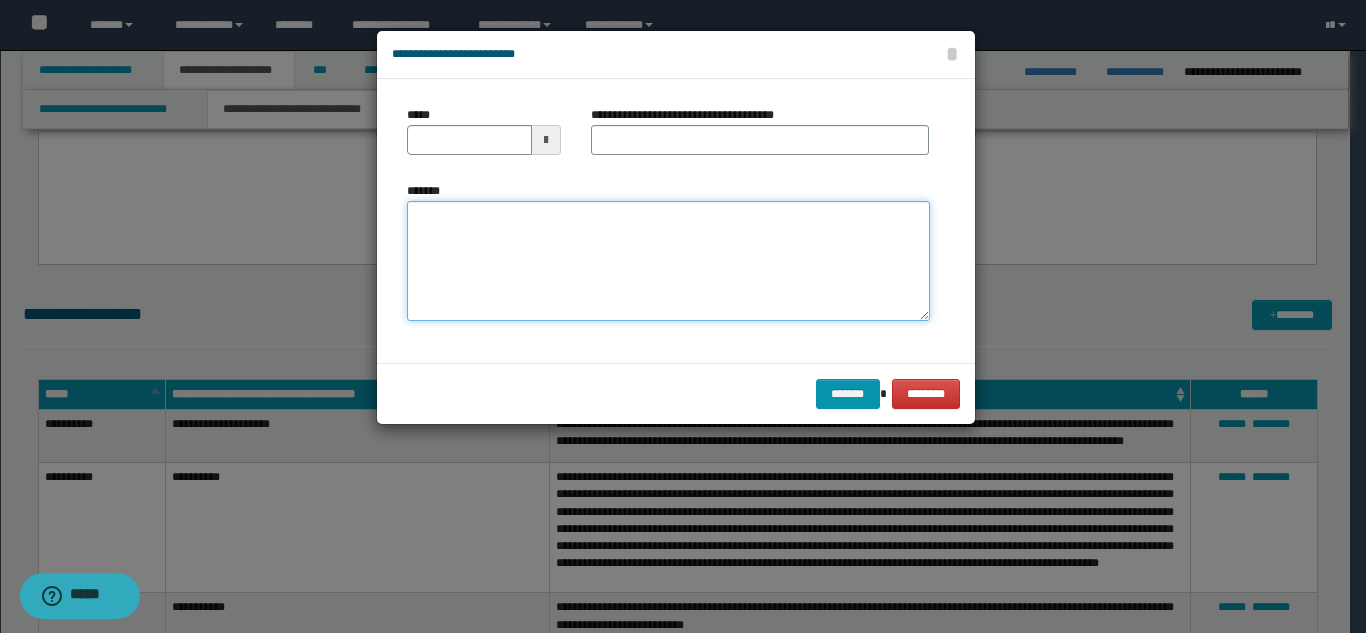 click on "*******" at bounding box center [668, 261] 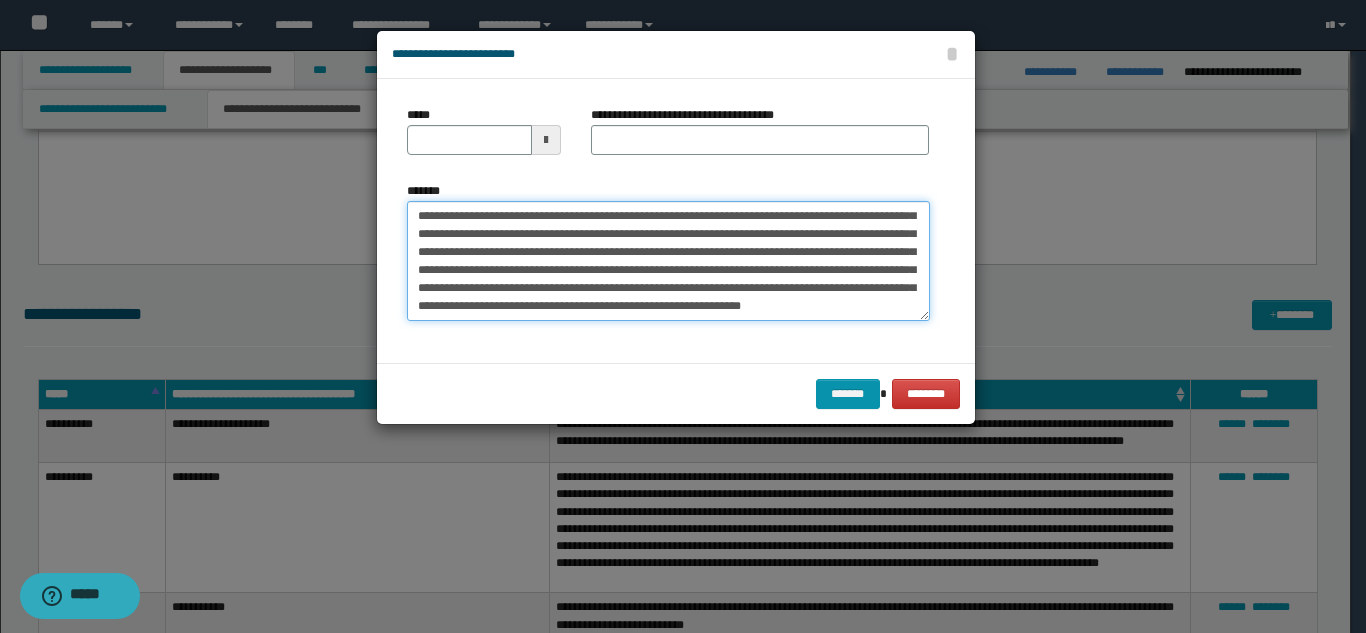 scroll, scrollTop: 0, scrollLeft: 0, axis: both 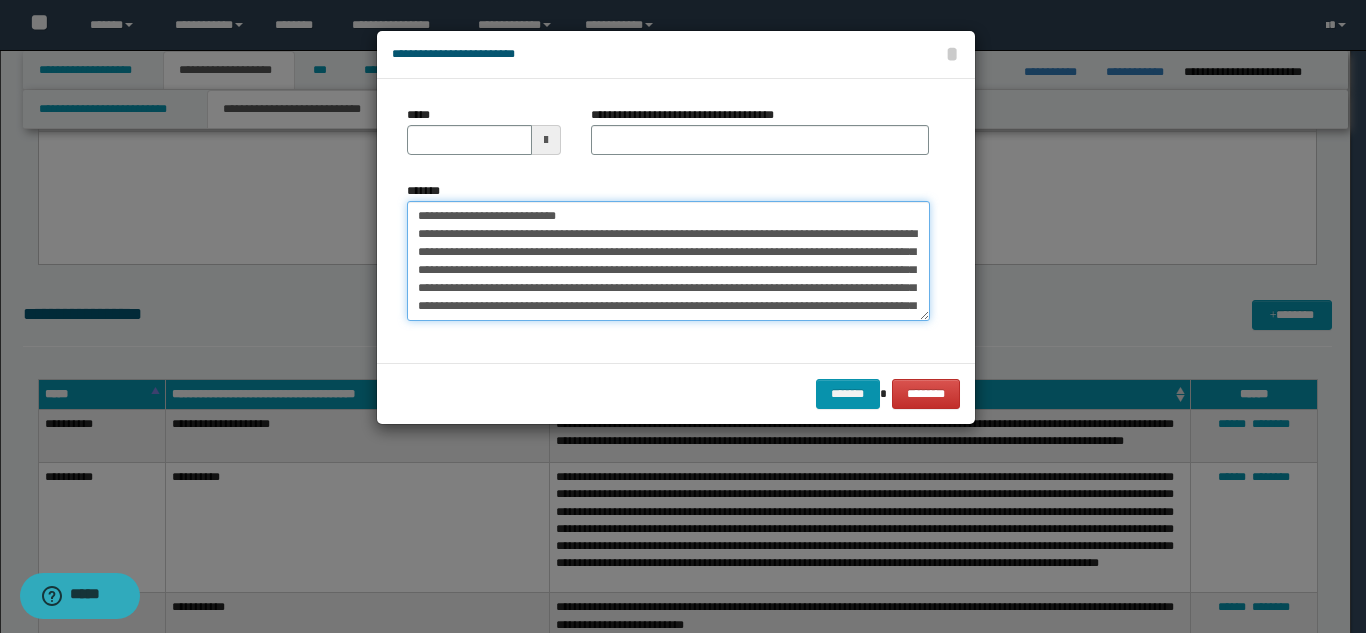 drag, startPoint x: 593, startPoint y: 219, endPoint x: 576, endPoint y: 185, distance: 38.013157 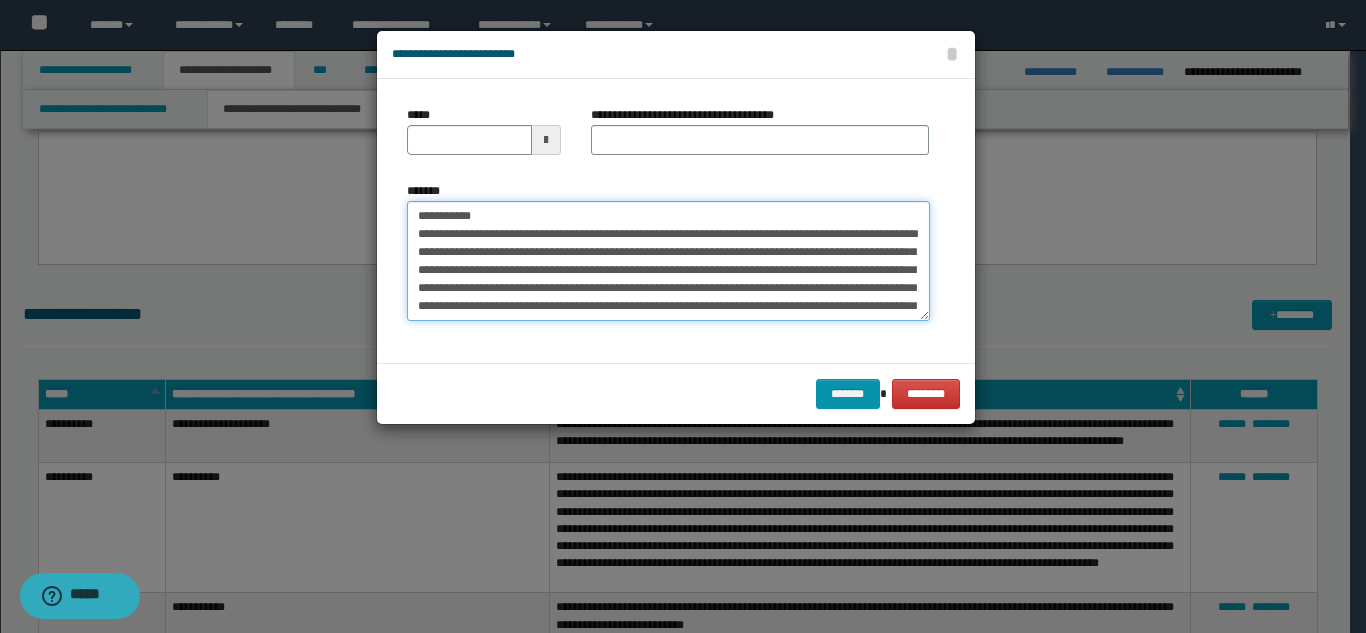 type on "**********" 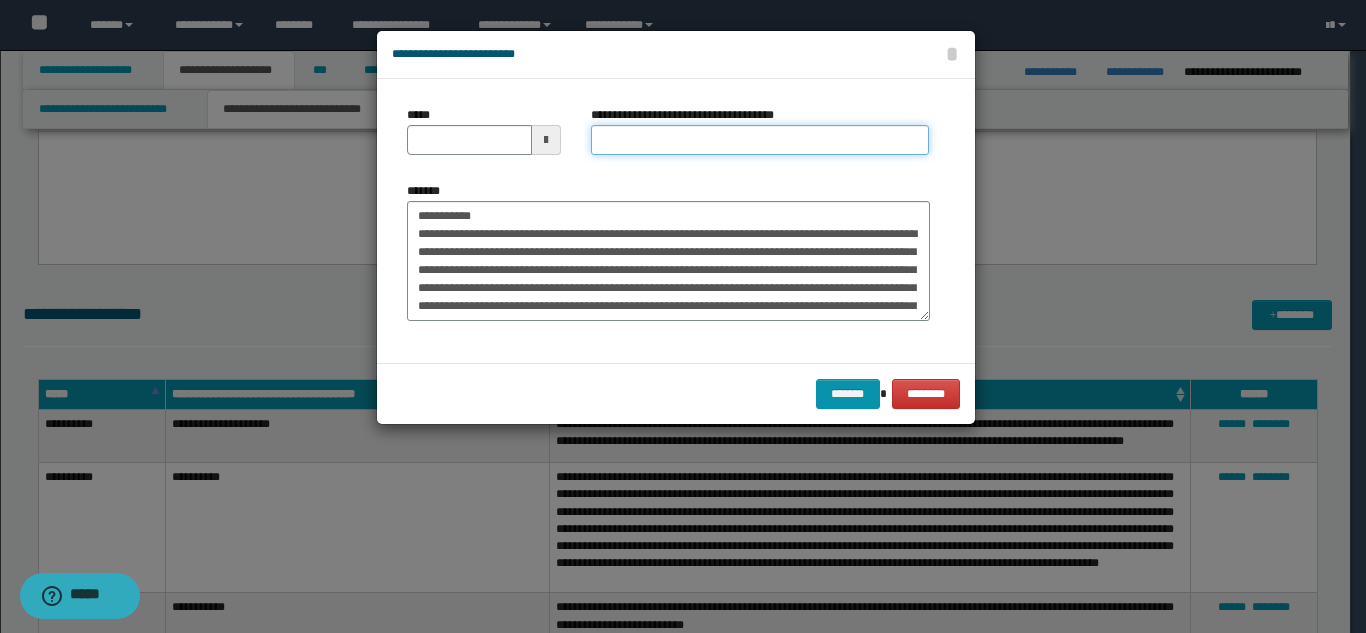 drag, startPoint x: 659, startPoint y: 144, endPoint x: 599, endPoint y: 155, distance: 61 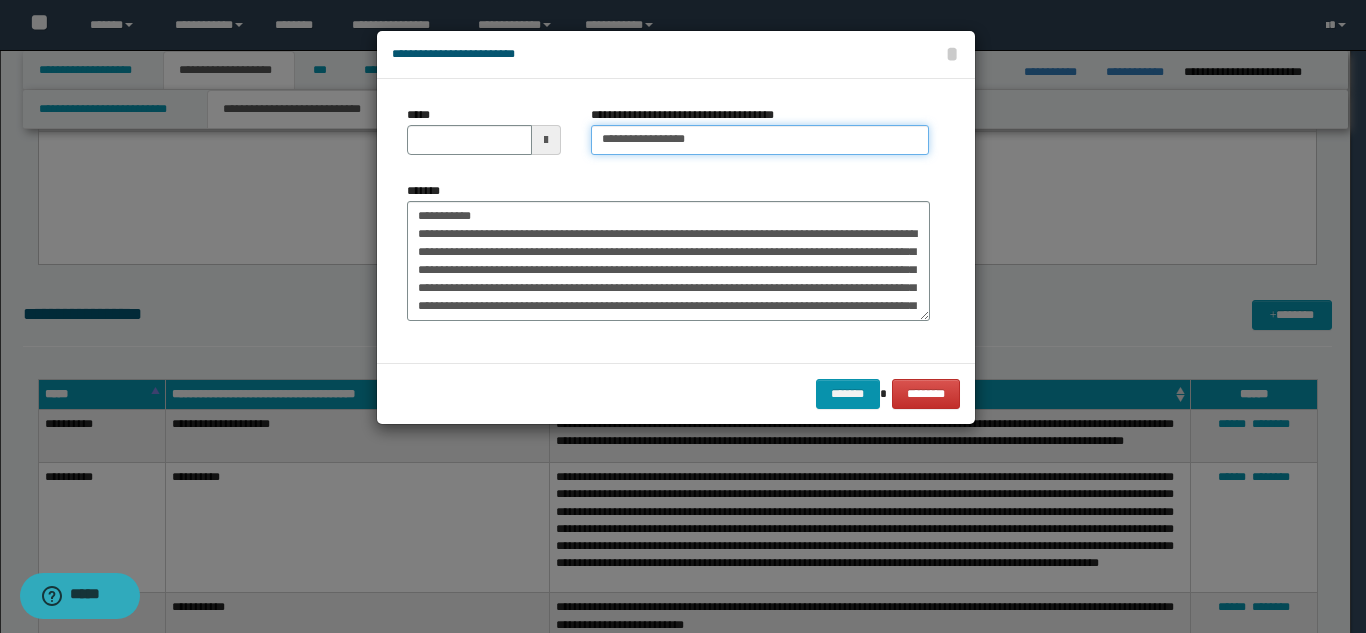 type on "**********" 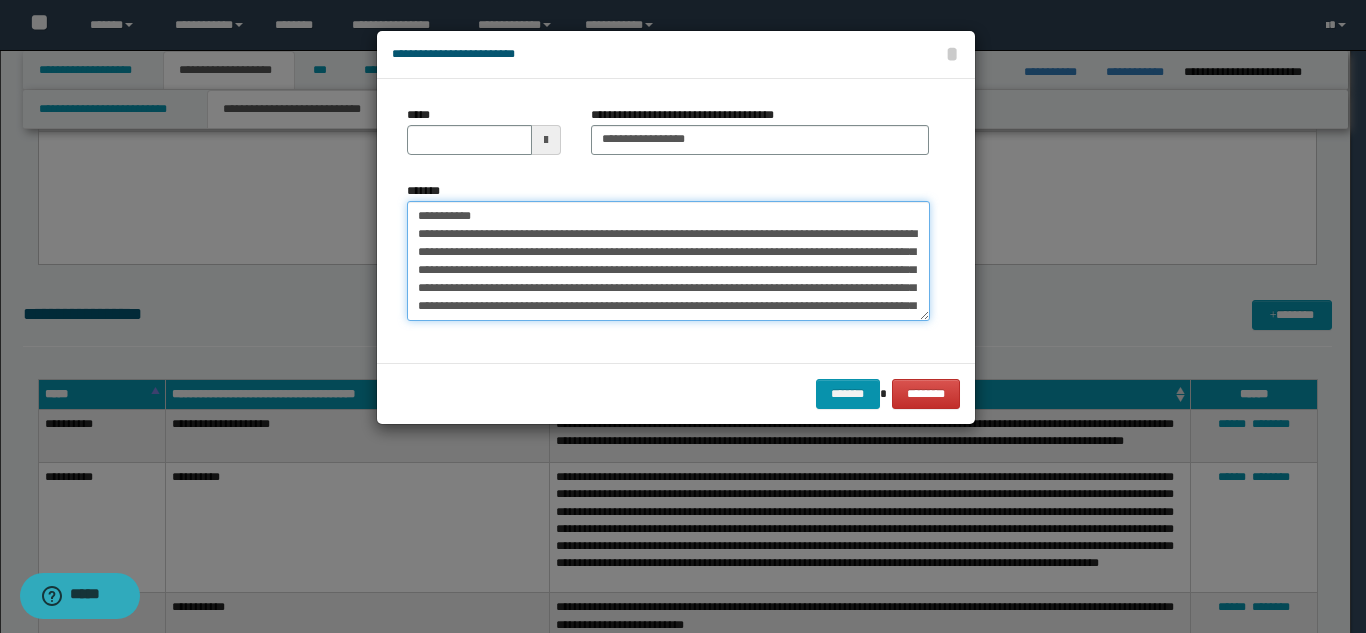 drag, startPoint x: 489, startPoint y: 217, endPoint x: 391, endPoint y: 212, distance: 98.12747 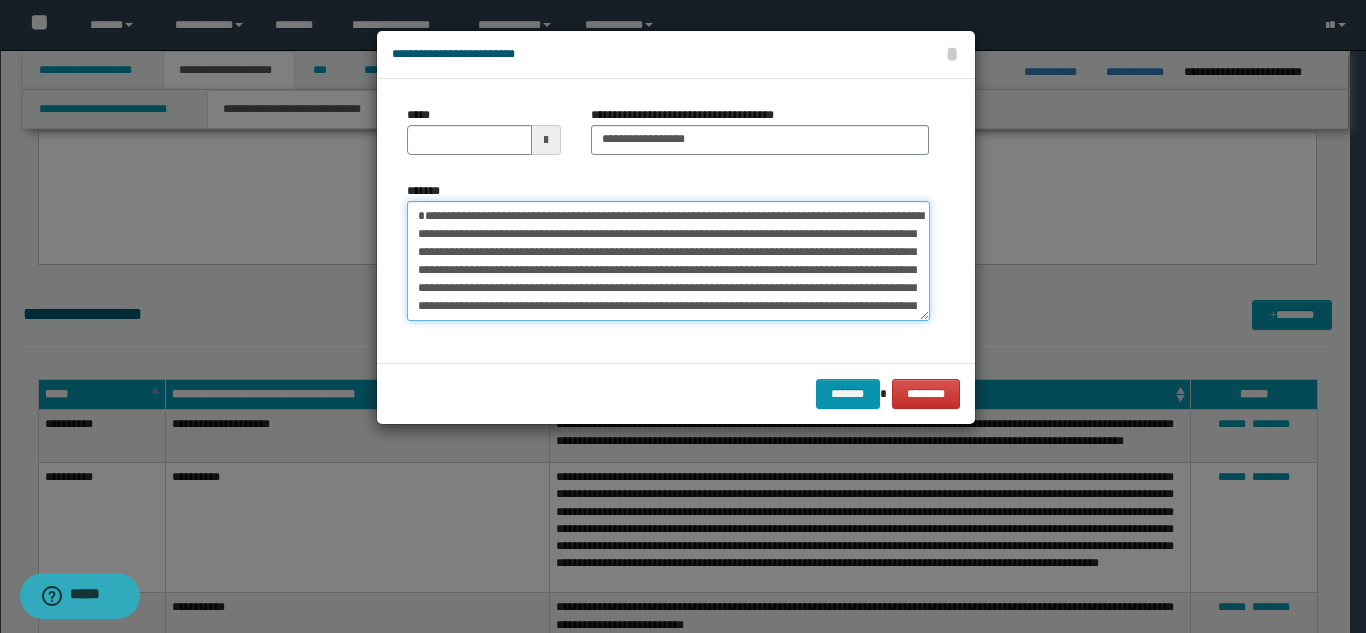 type 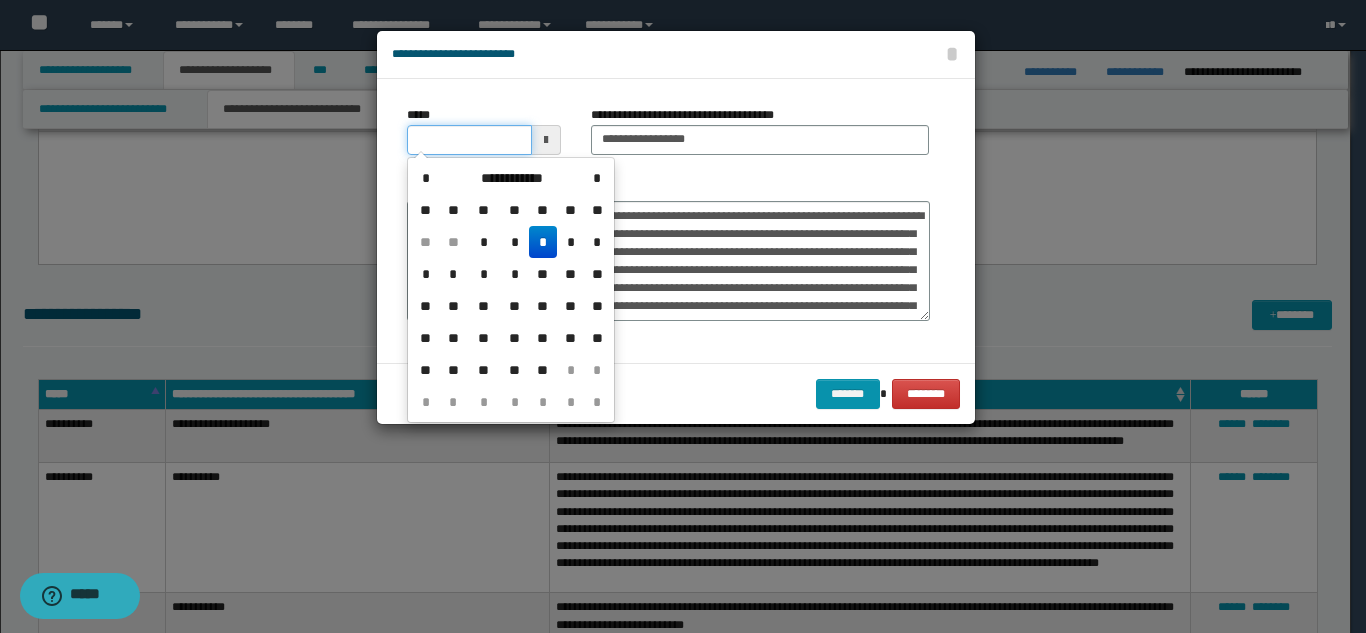 click on "*****" at bounding box center (469, 140) 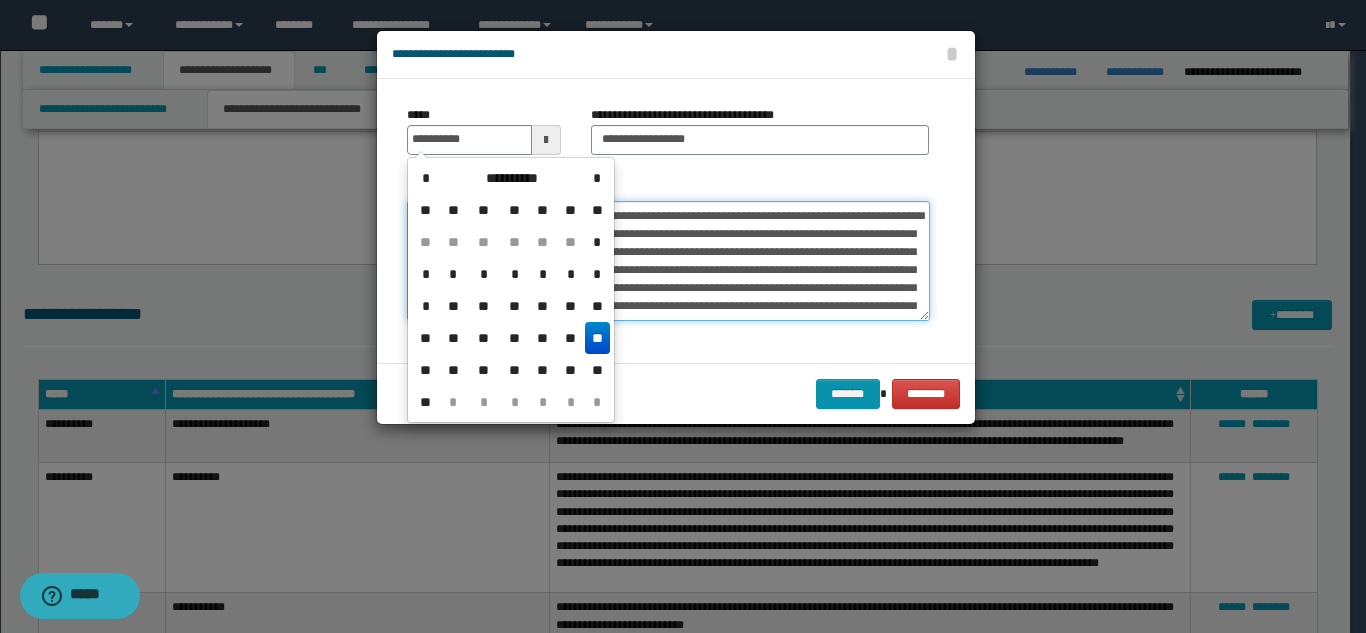 type on "**********" 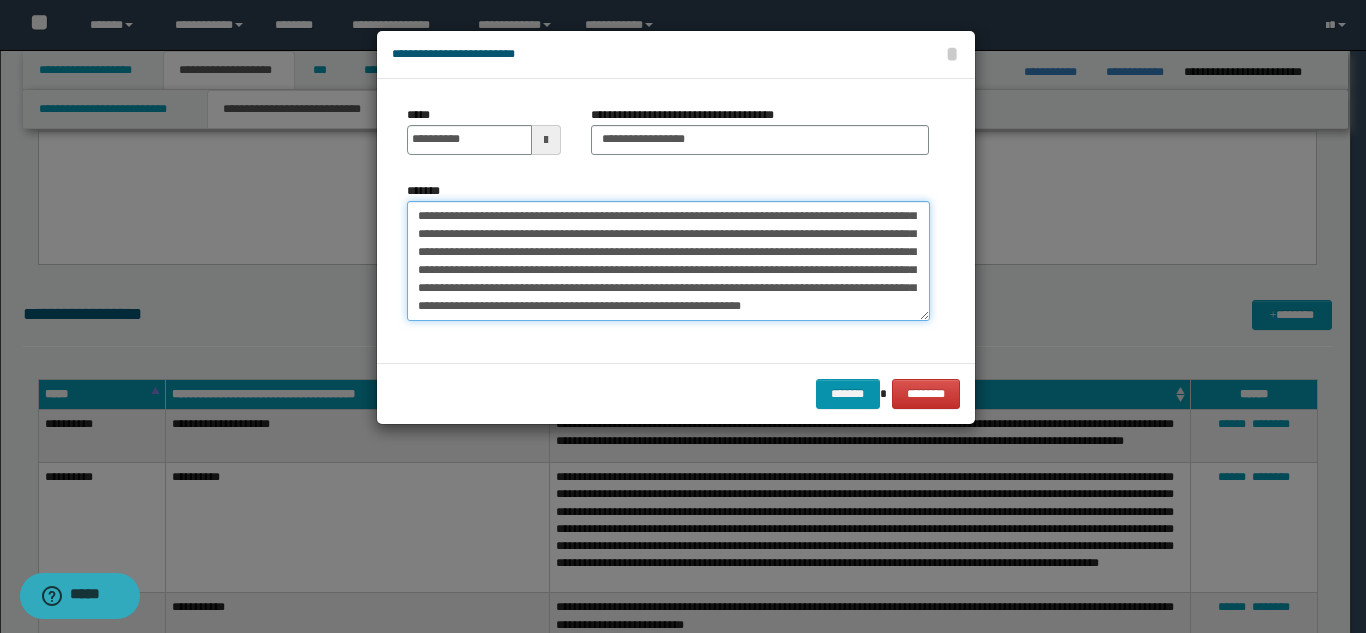 scroll, scrollTop: 90, scrollLeft: 0, axis: vertical 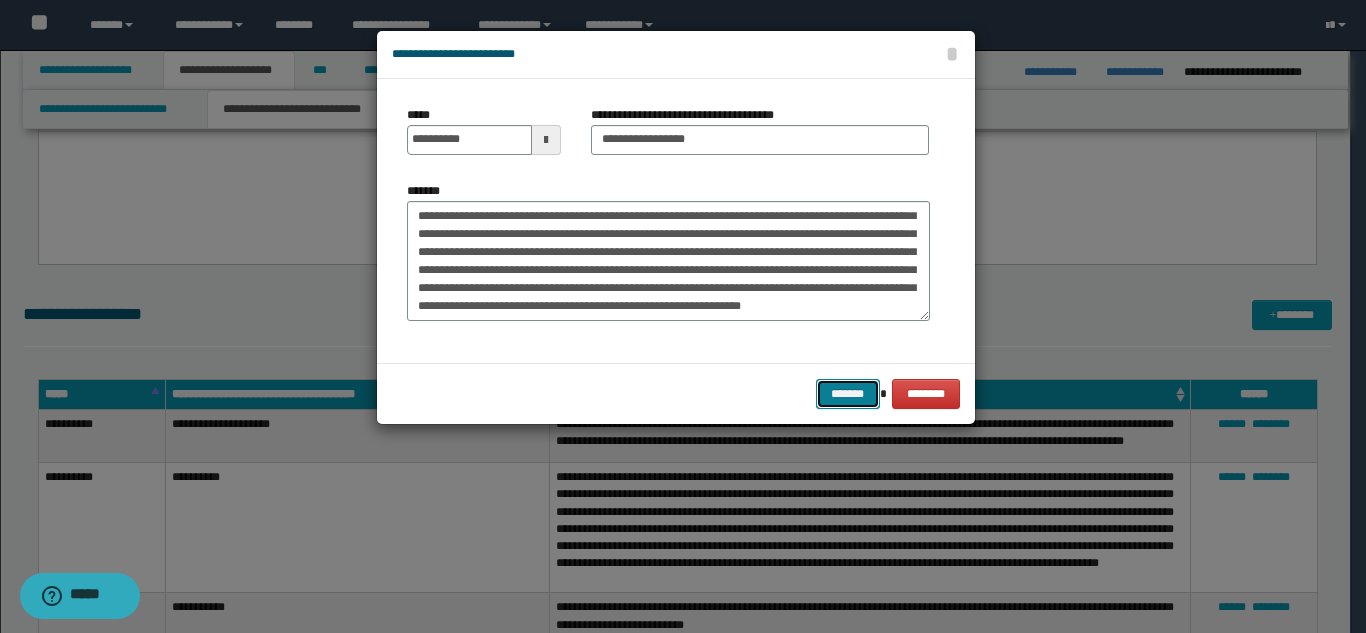 click on "*******" at bounding box center (848, 394) 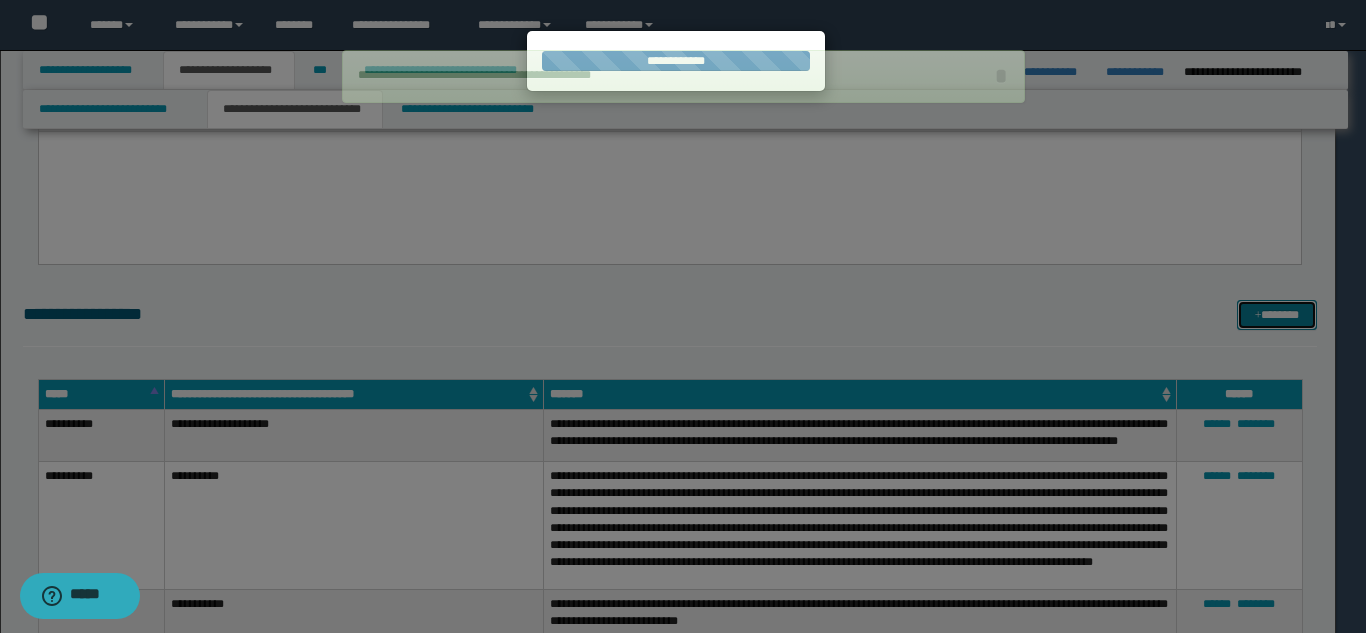 type 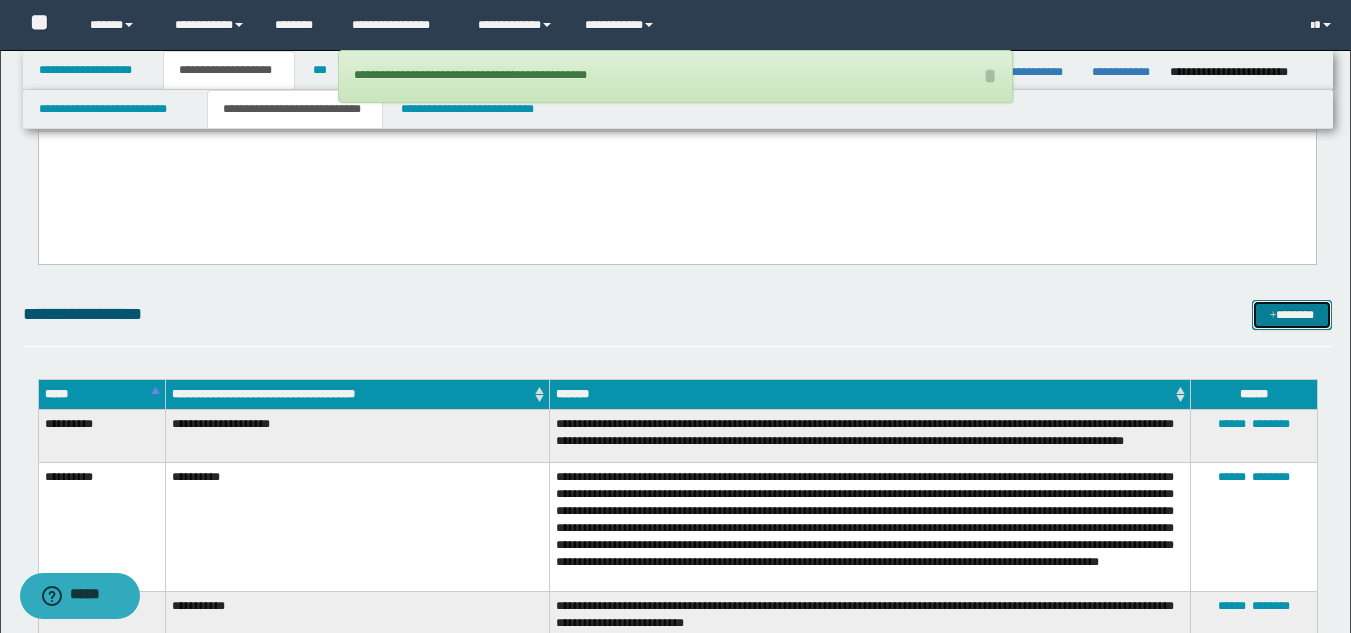click at bounding box center [1273, 316] 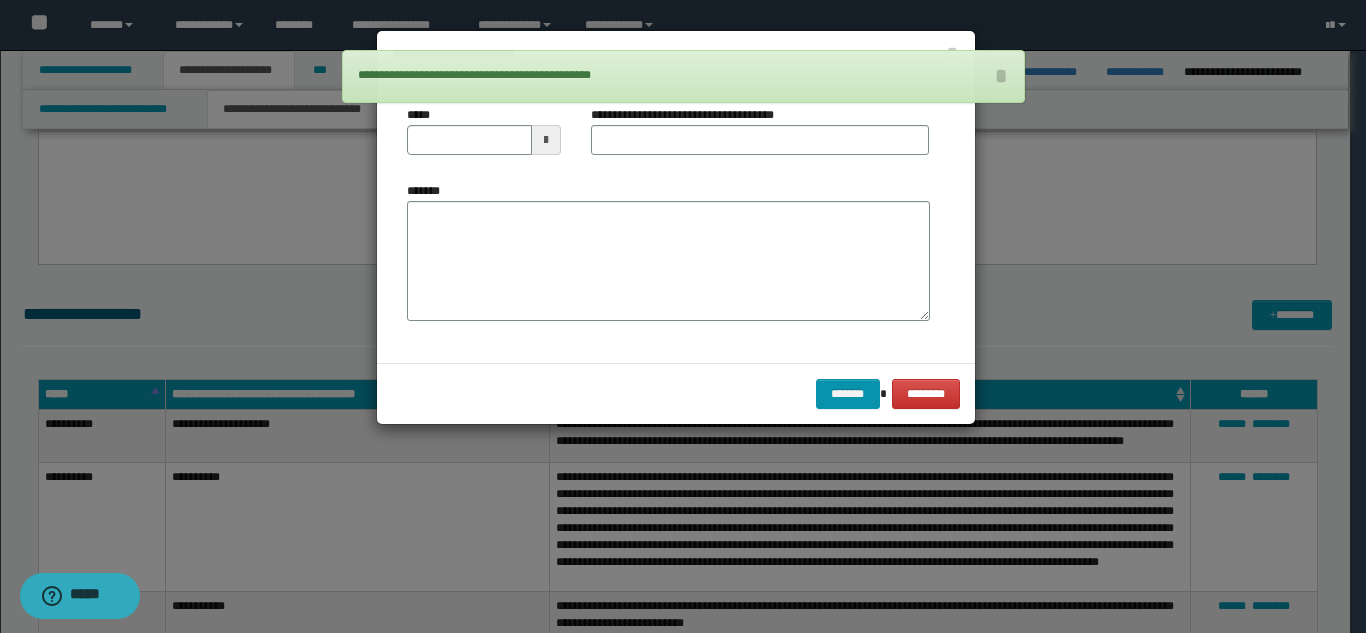 scroll, scrollTop: 0, scrollLeft: 0, axis: both 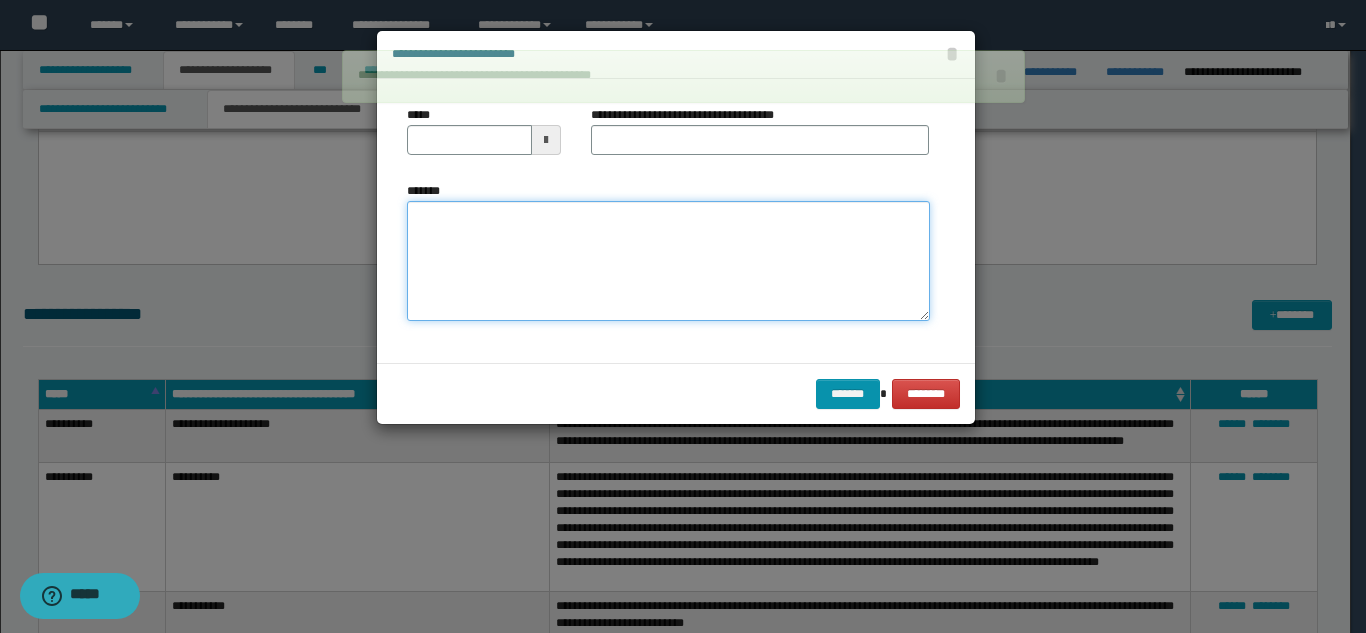 click on "*******" at bounding box center (668, 261) 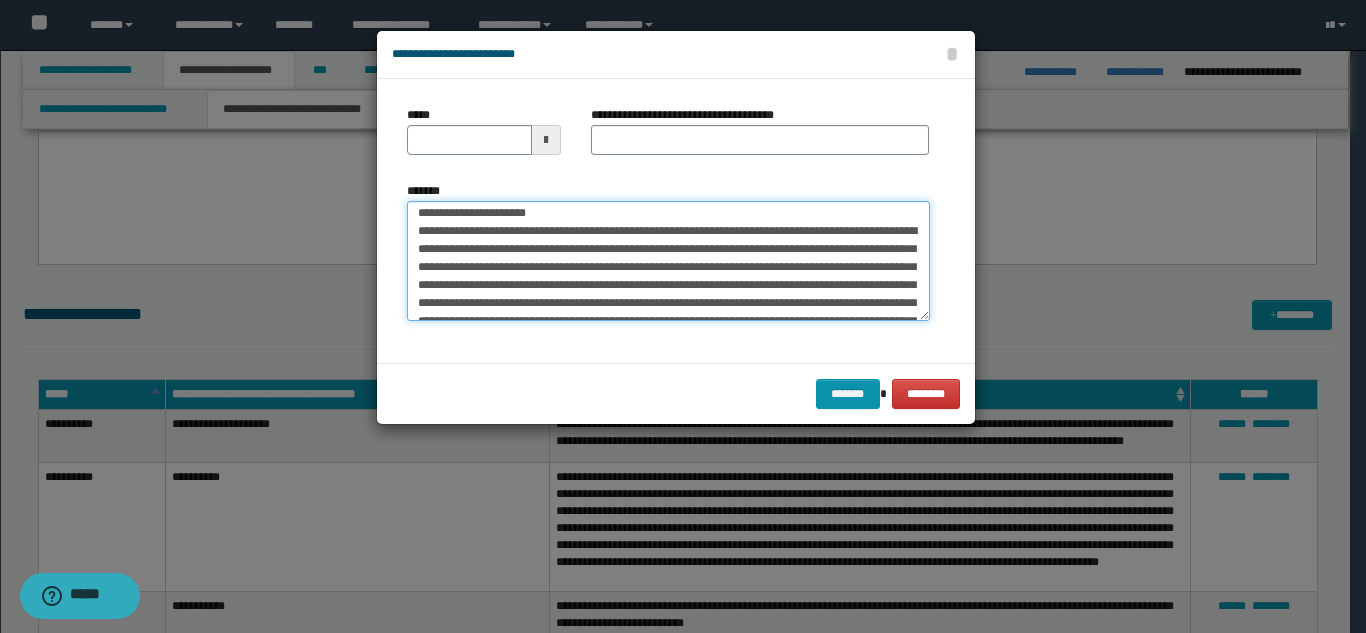 scroll, scrollTop: 0, scrollLeft: 0, axis: both 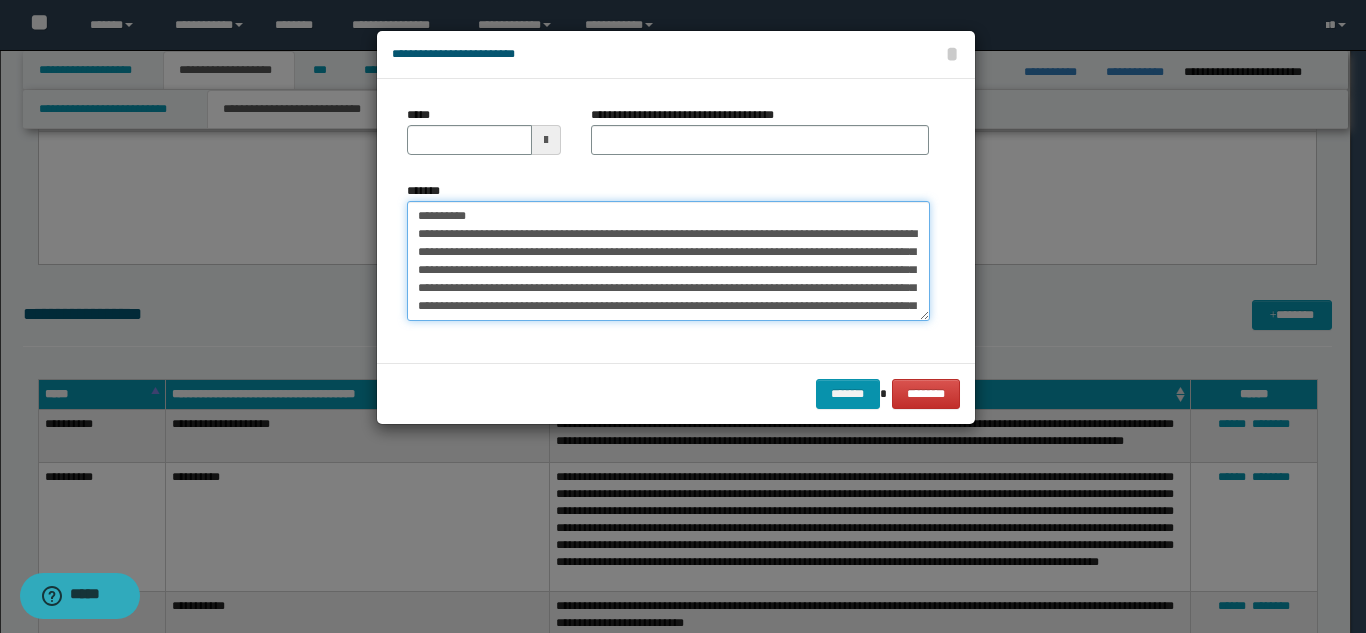 drag, startPoint x: 547, startPoint y: 215, endPoint x: 478, endPoint y: 212, distance: 69.065186 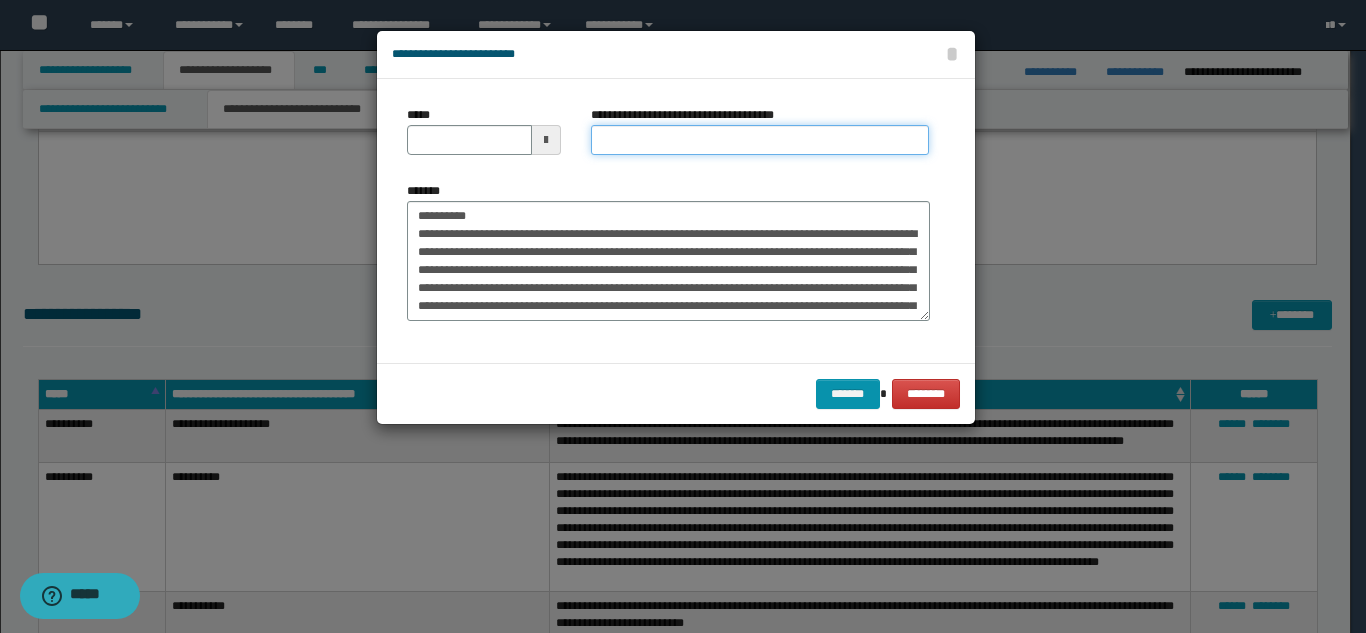 click on "**********" at bounding box center (760, 140) 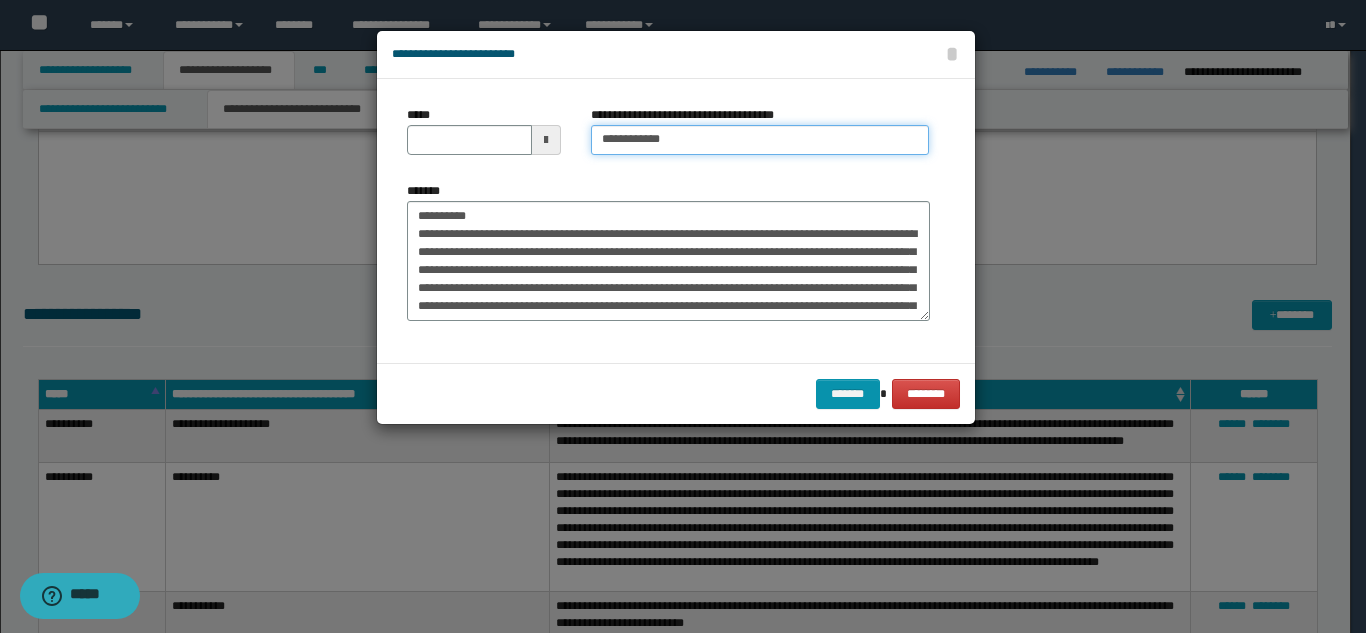 type on "**********" 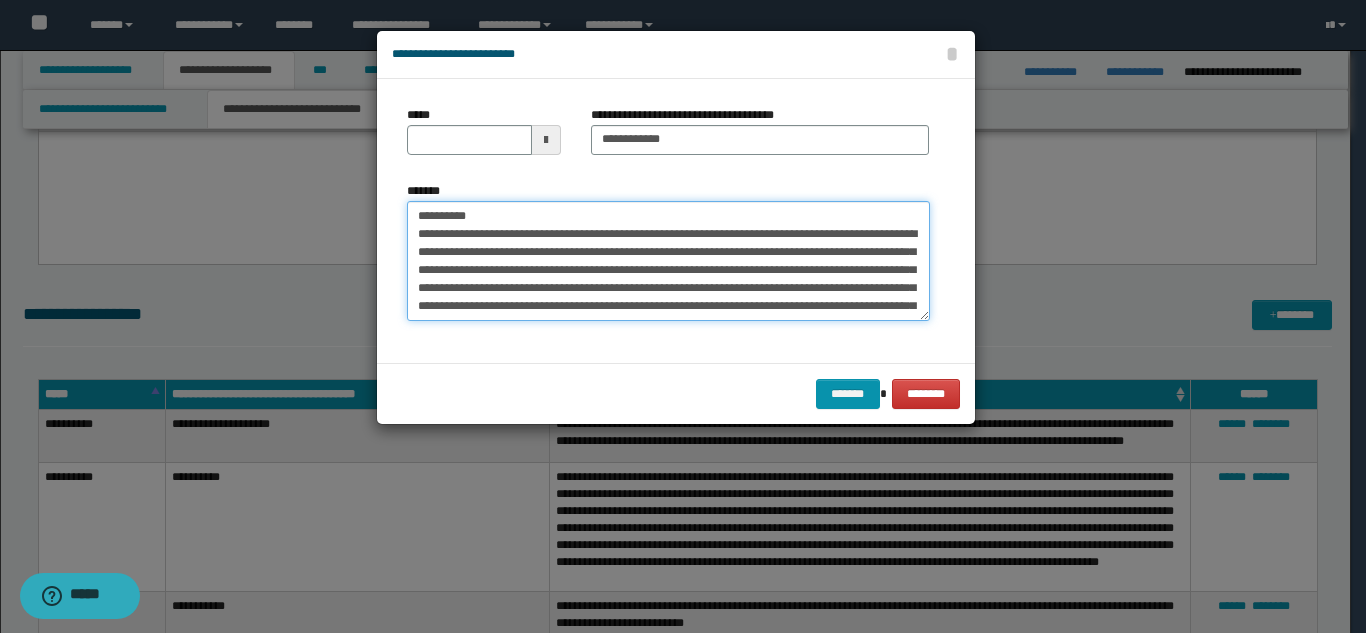 drag, startPoint x: 478, startPoint y: 218, endPoint x: 400, endPoint y: 220, distance: 78.025635 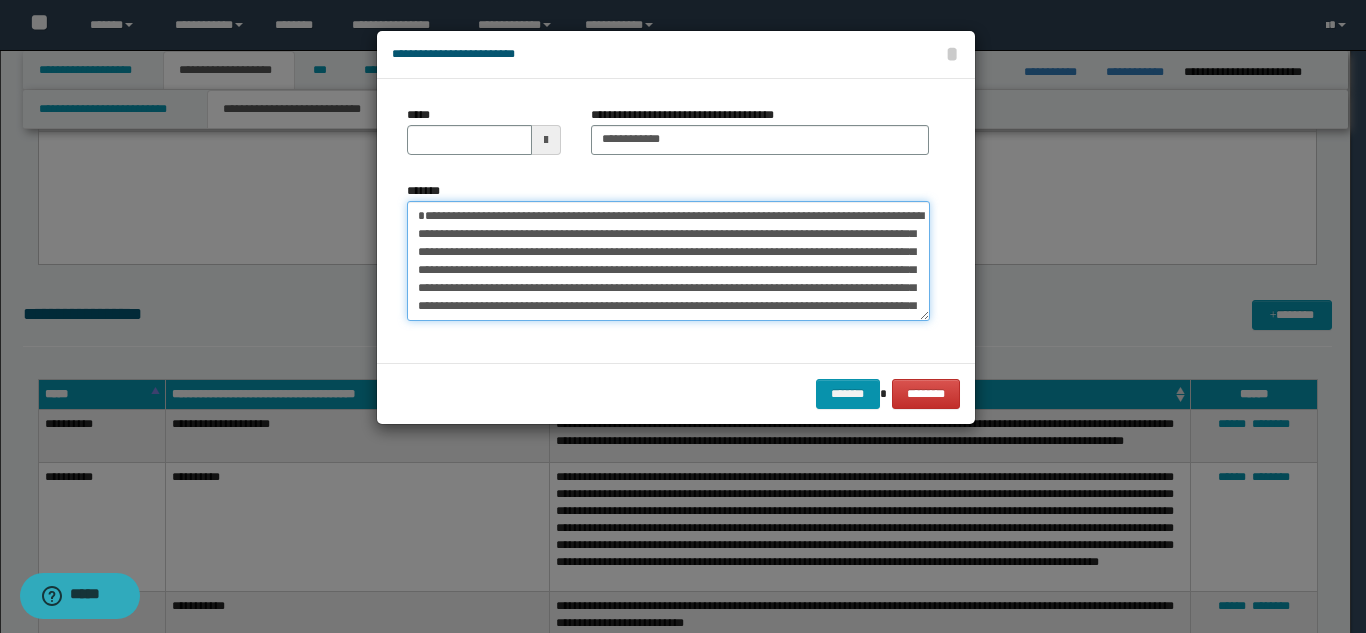 type 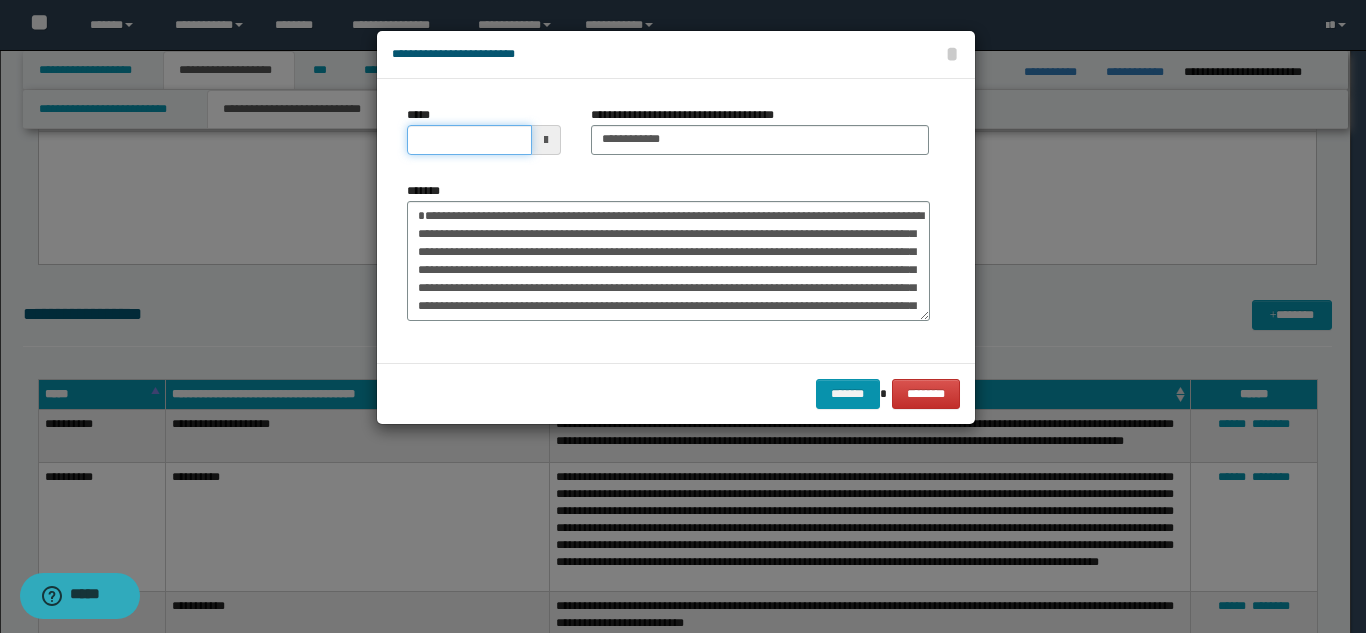 click on "*****" at bounding box center (469, 140) 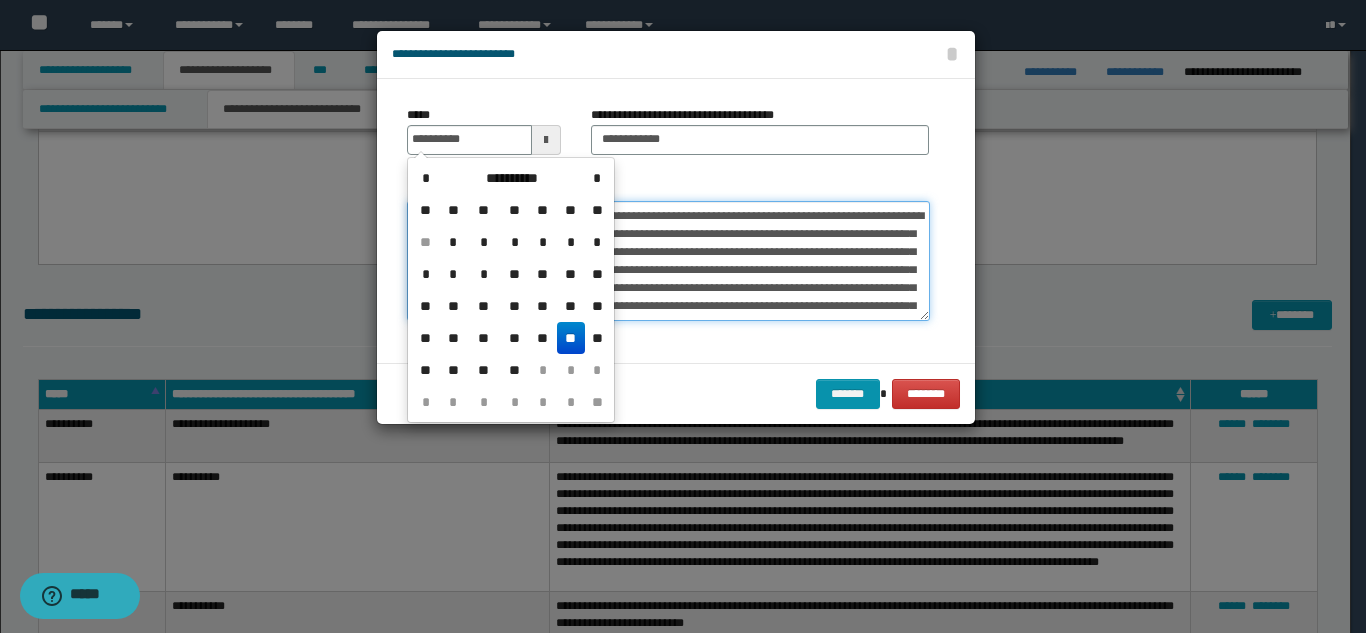 type on "**********" 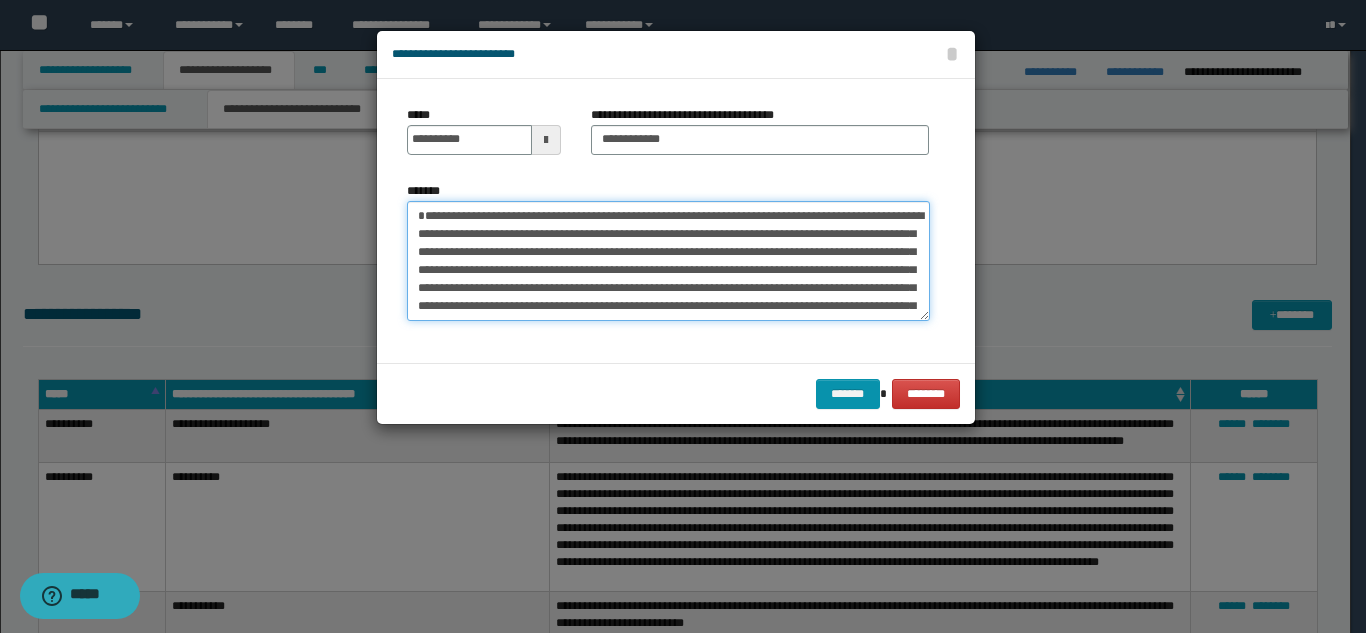 click on "**********" at bounding box center [668, 261] 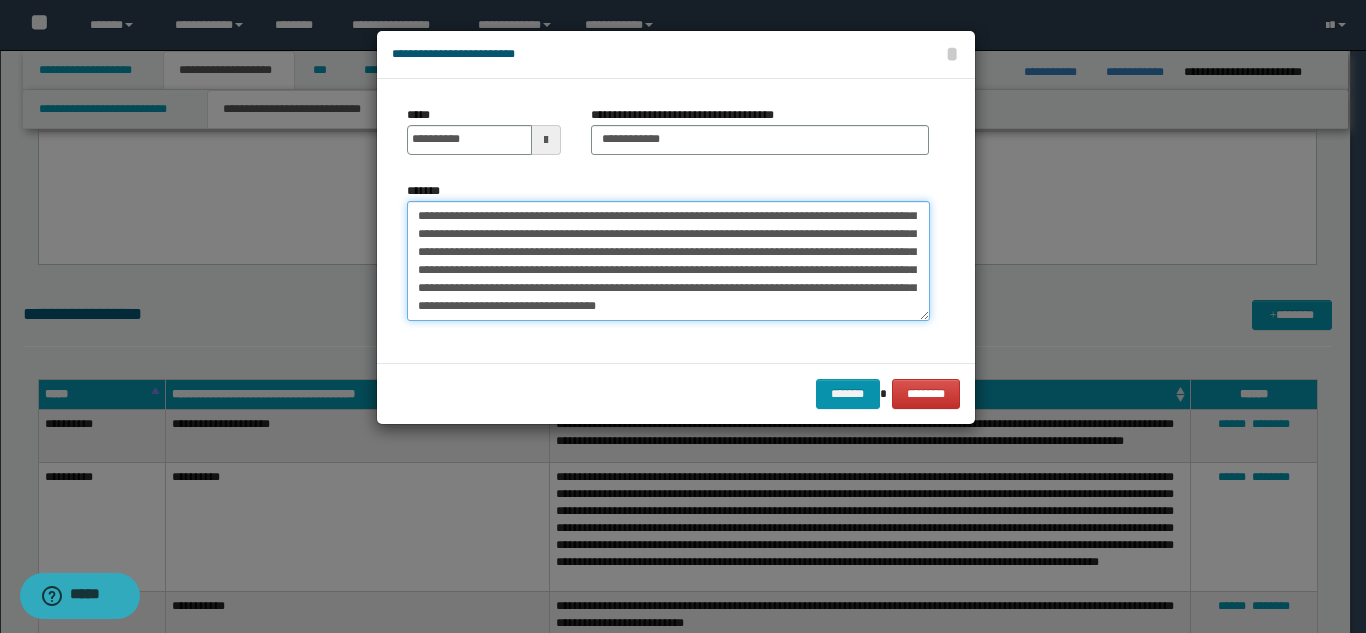 scroll, scrollTop: 126, scrollLeft: 0, axis: vertical 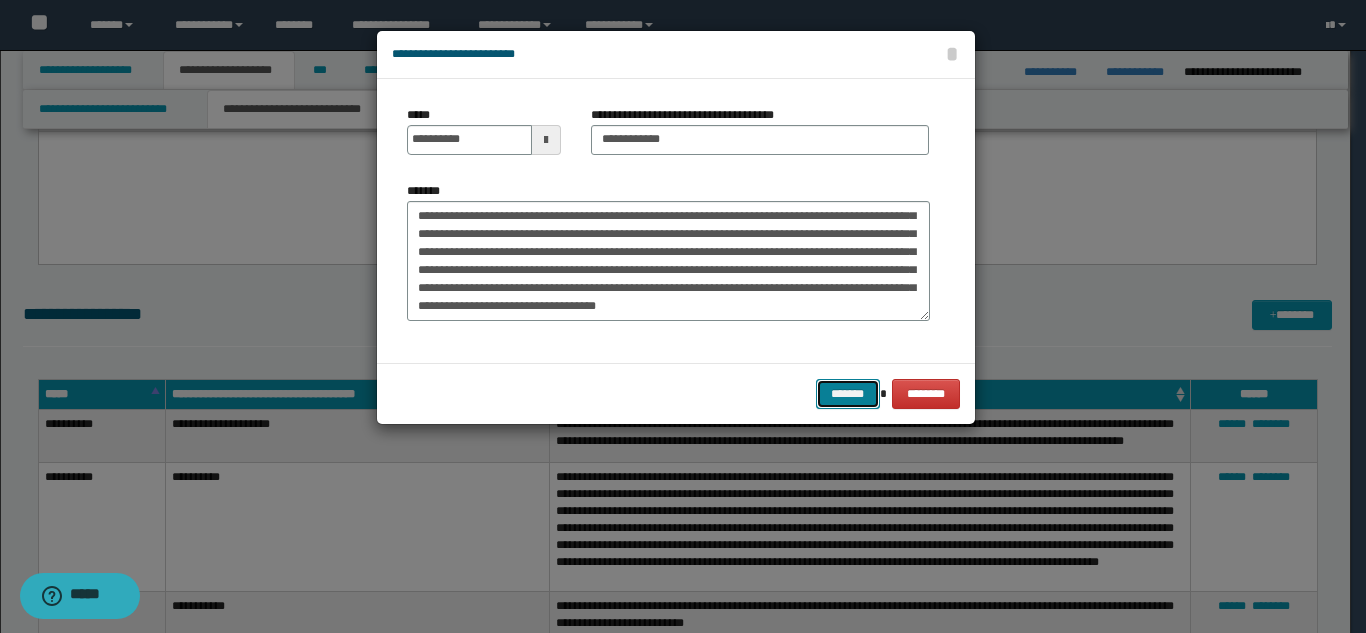 click on "*******" at bounding box center (848, 394) 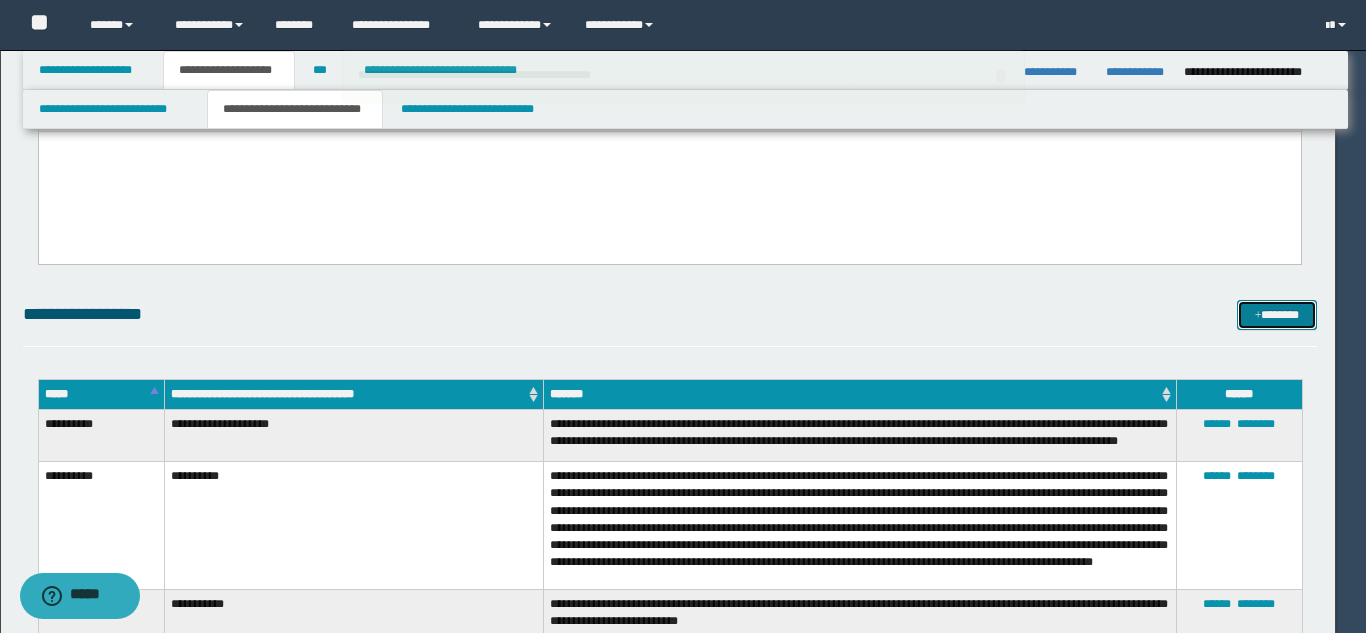 type 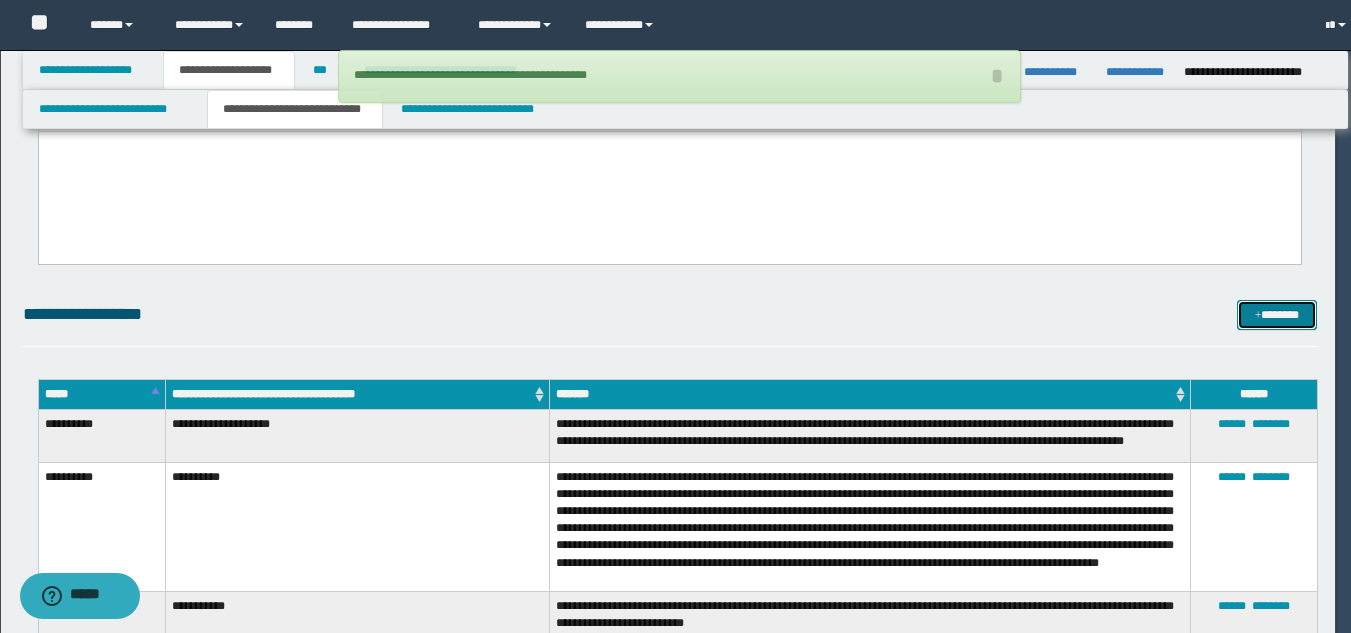 click on "*******" at bounding box center [1277, 315] 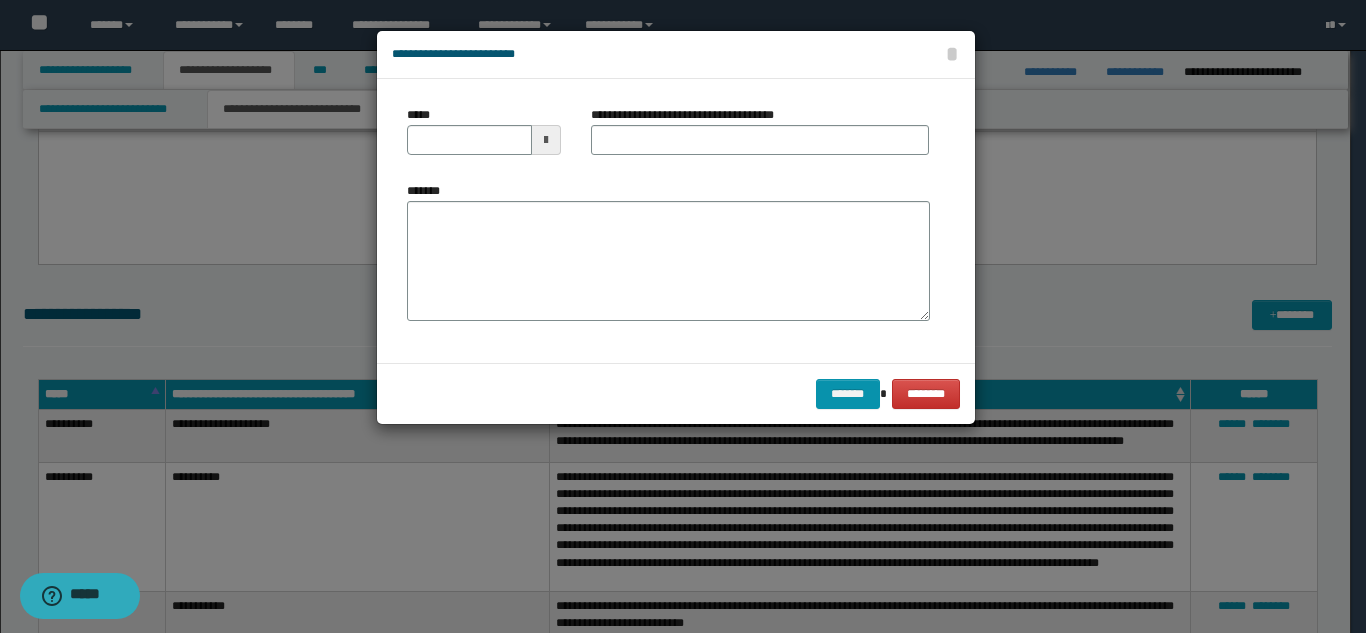 scroll, scrollTop: 0, scrollLeft: 0, axis: both 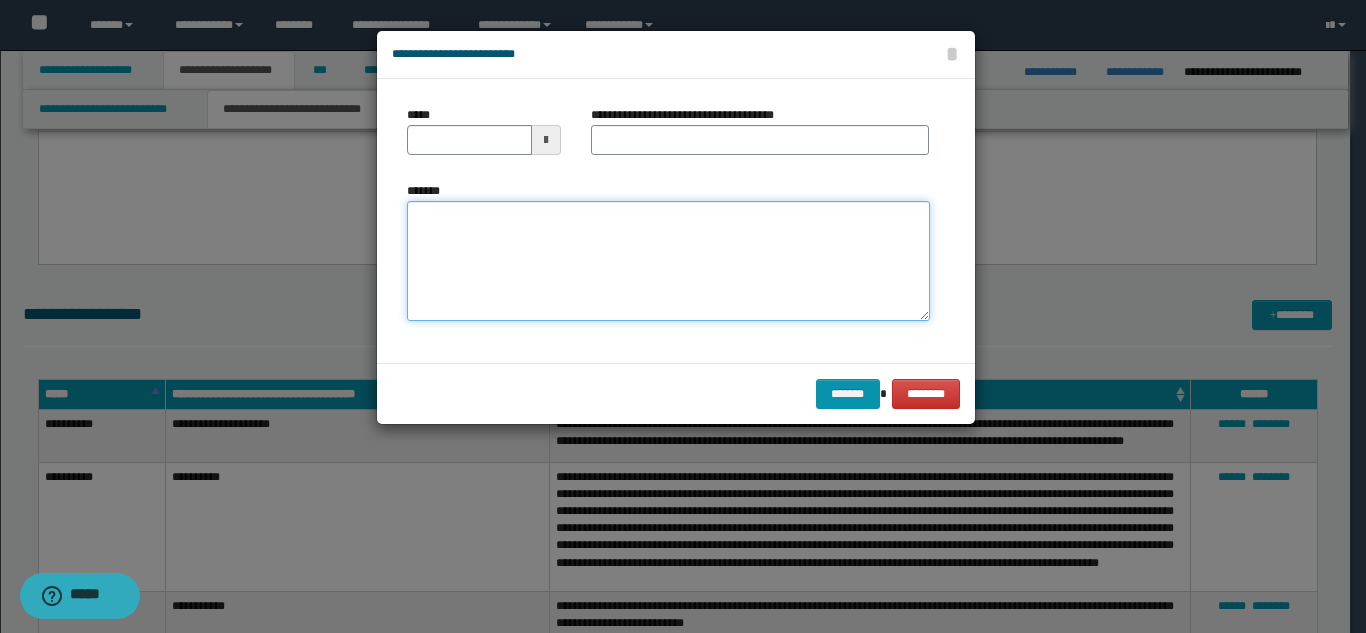 drag, startPoint x: 650, startPoint y: 292, endPoint x: 593, endPoint y: 265, distance: 63.07139 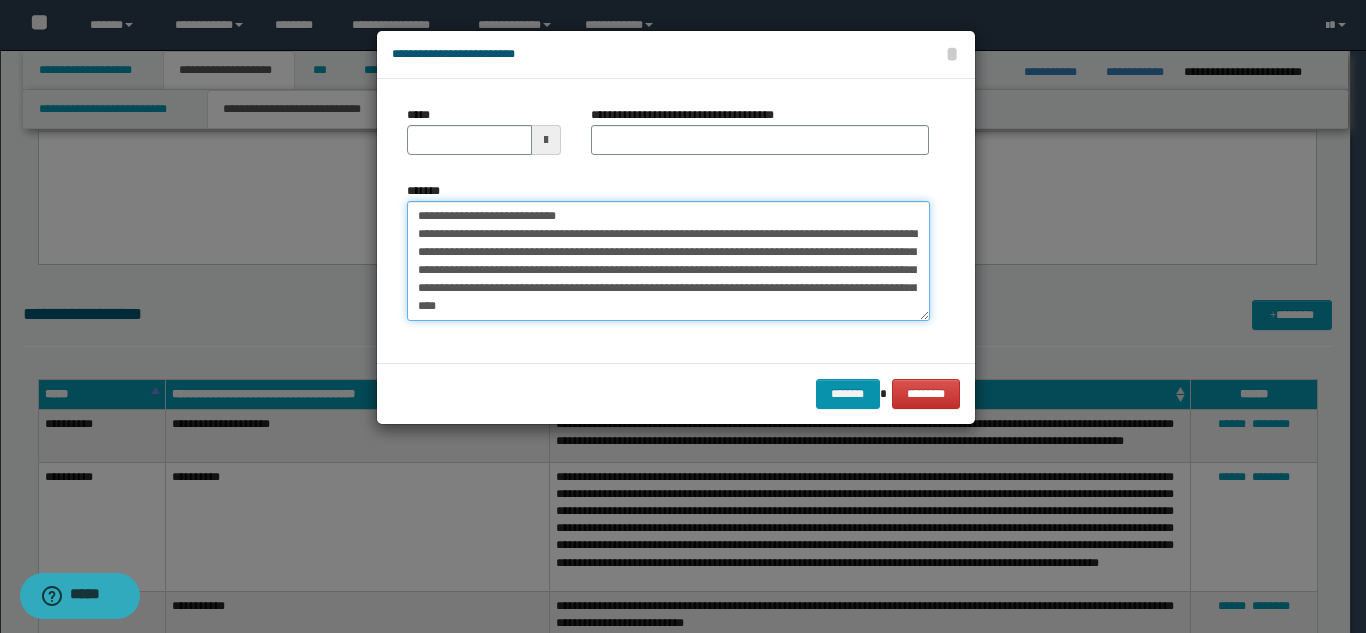 scroll, scrollTop: 0, scrollLeft: 0, axis: both 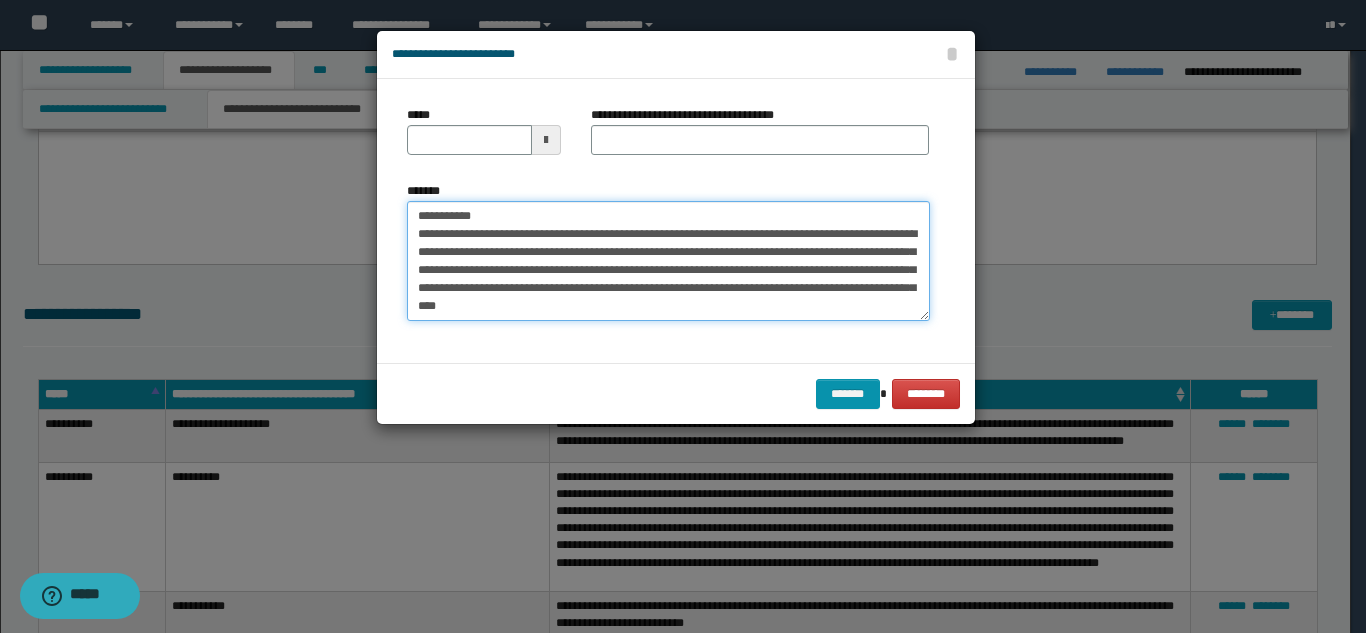 drag, startPoint x: 590, startPoint y: 209, endPoint x: 600, endPoint y: 145, distance: 64.77654 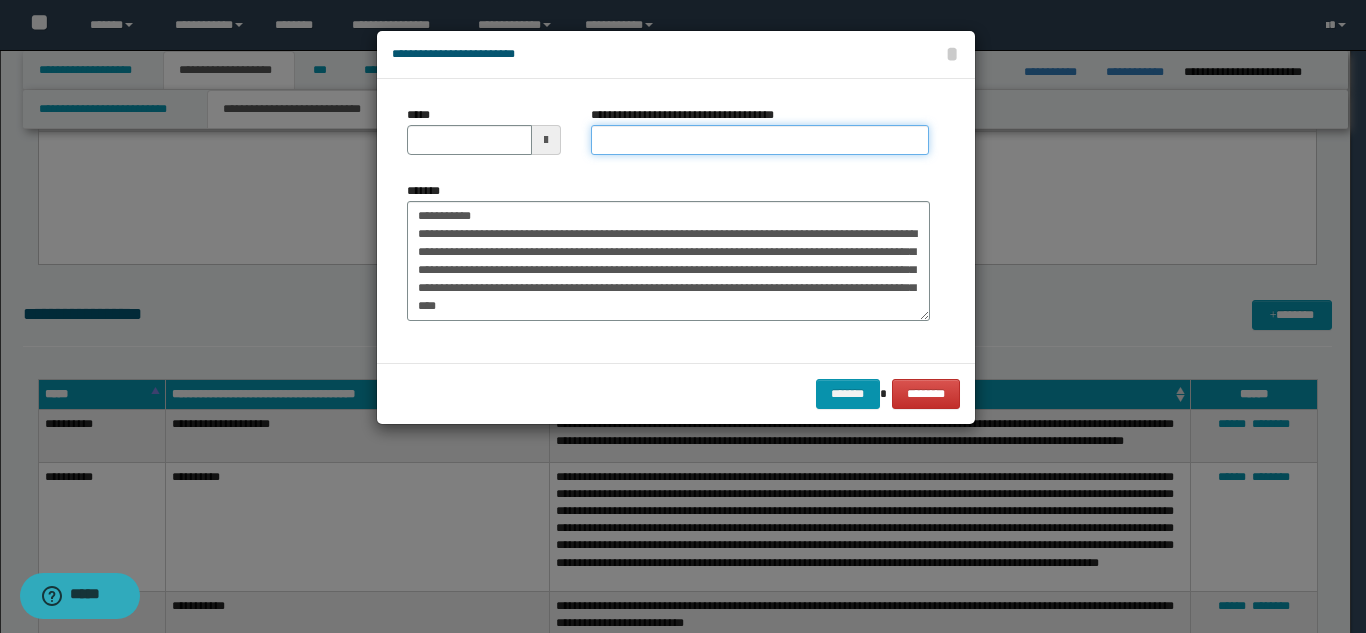 click on "**********" at bounding box center (760, 140) 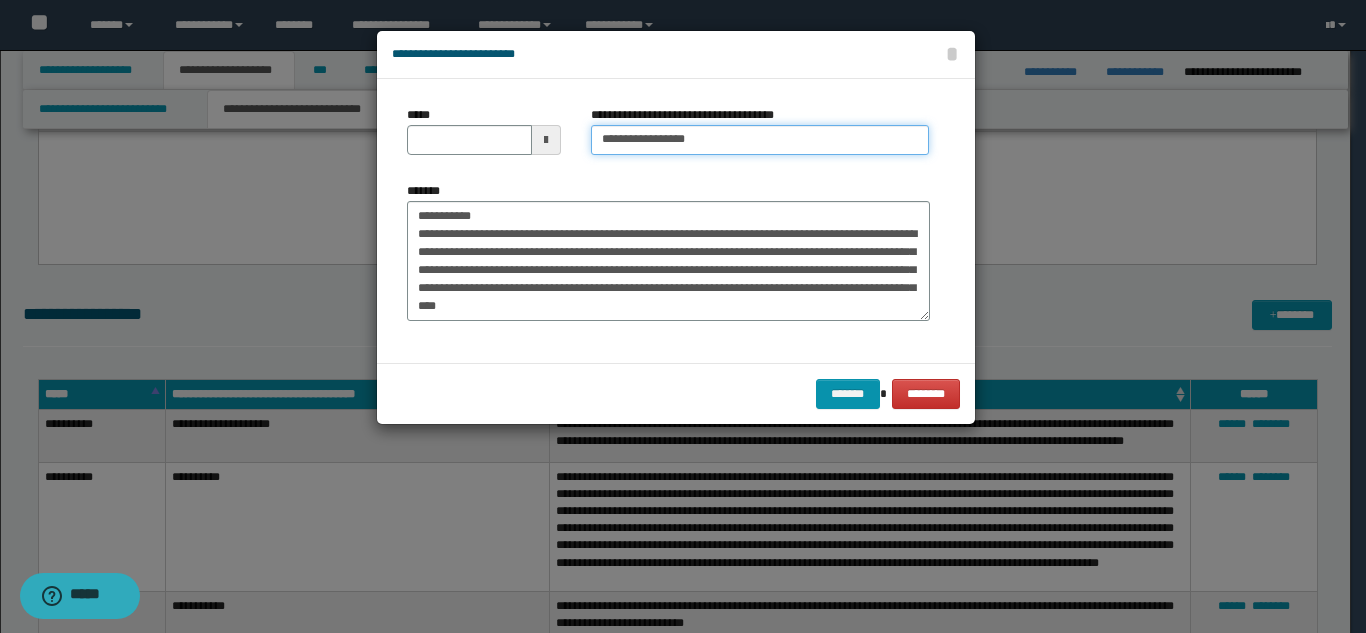 type on "**********" 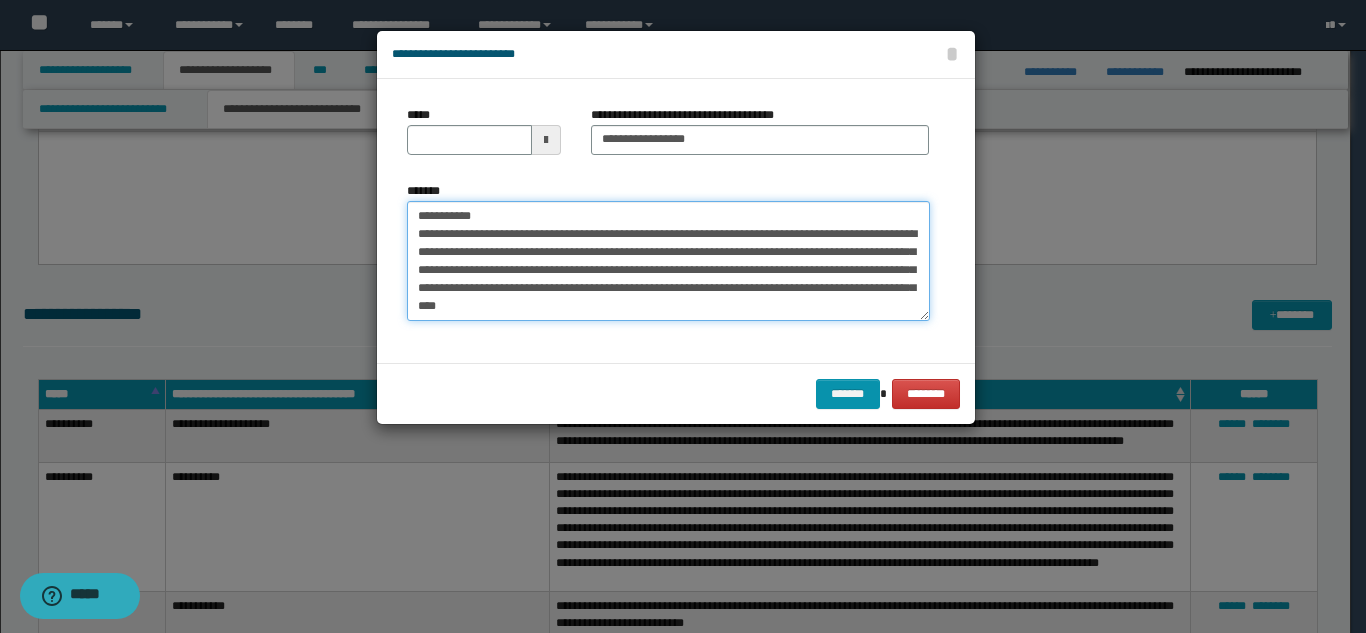 drag, startPoint x: 494, startPoint y: 216, endPoint x: 394, endPoint y: 200, distance: 101.27191 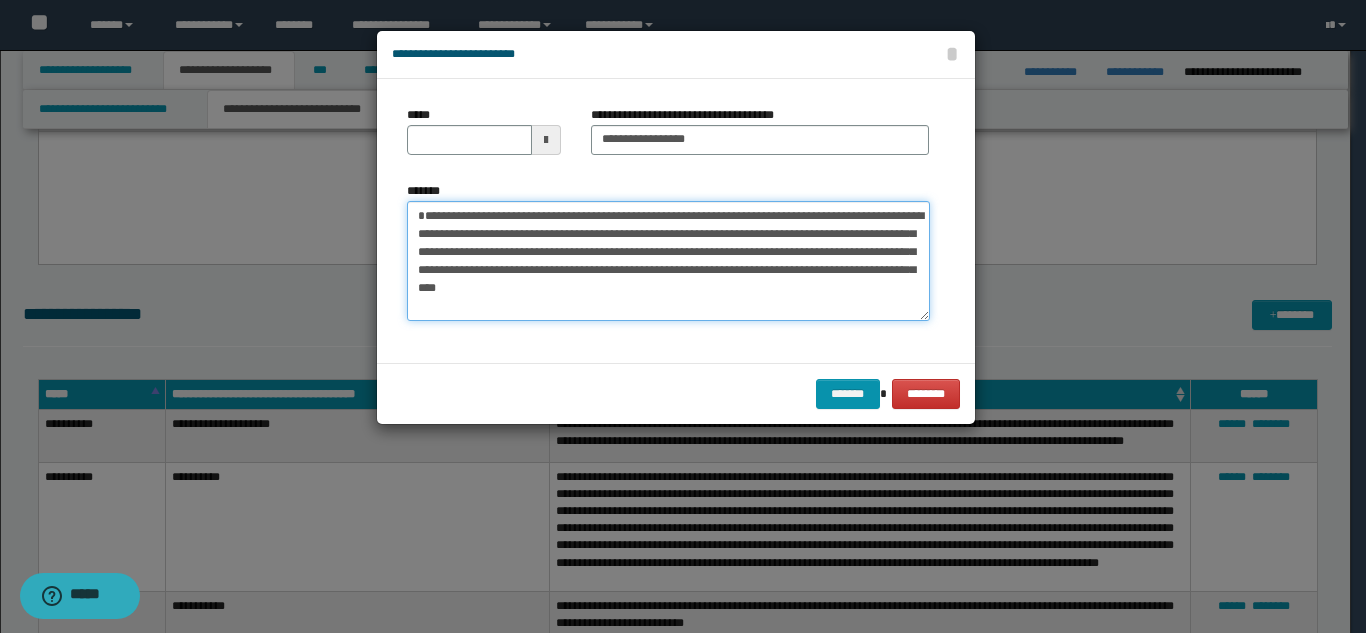 type 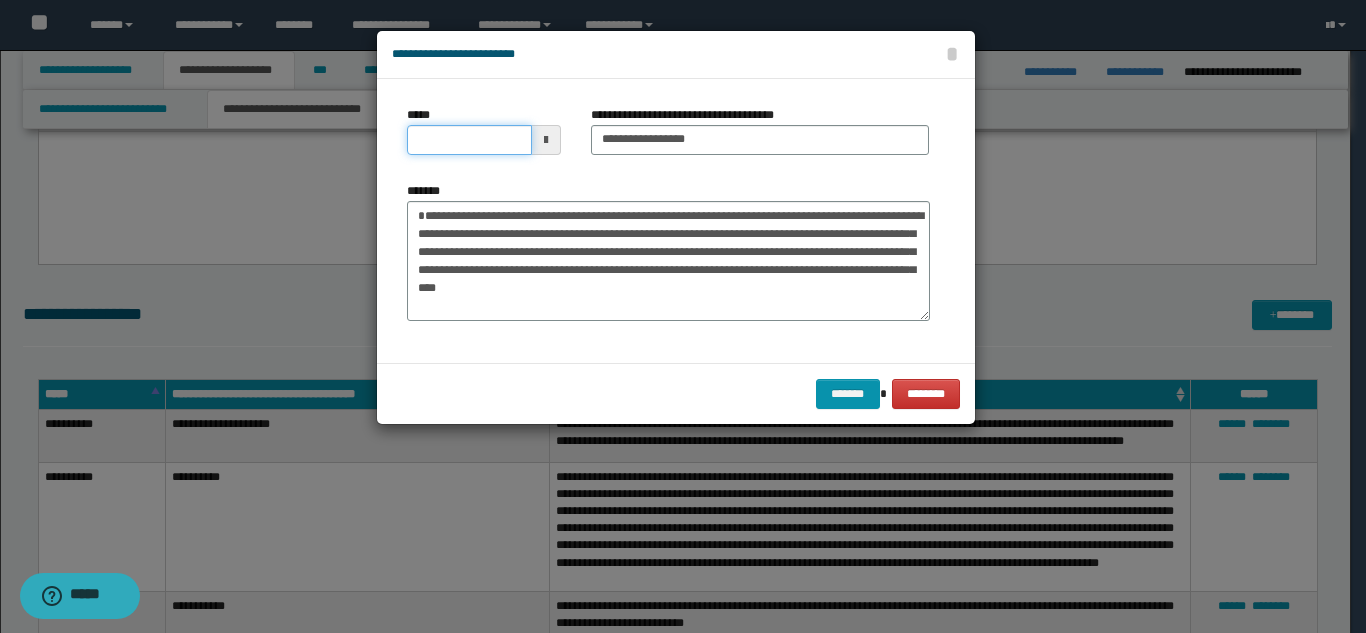 click on "**********" at bounding box center (675, -2135) 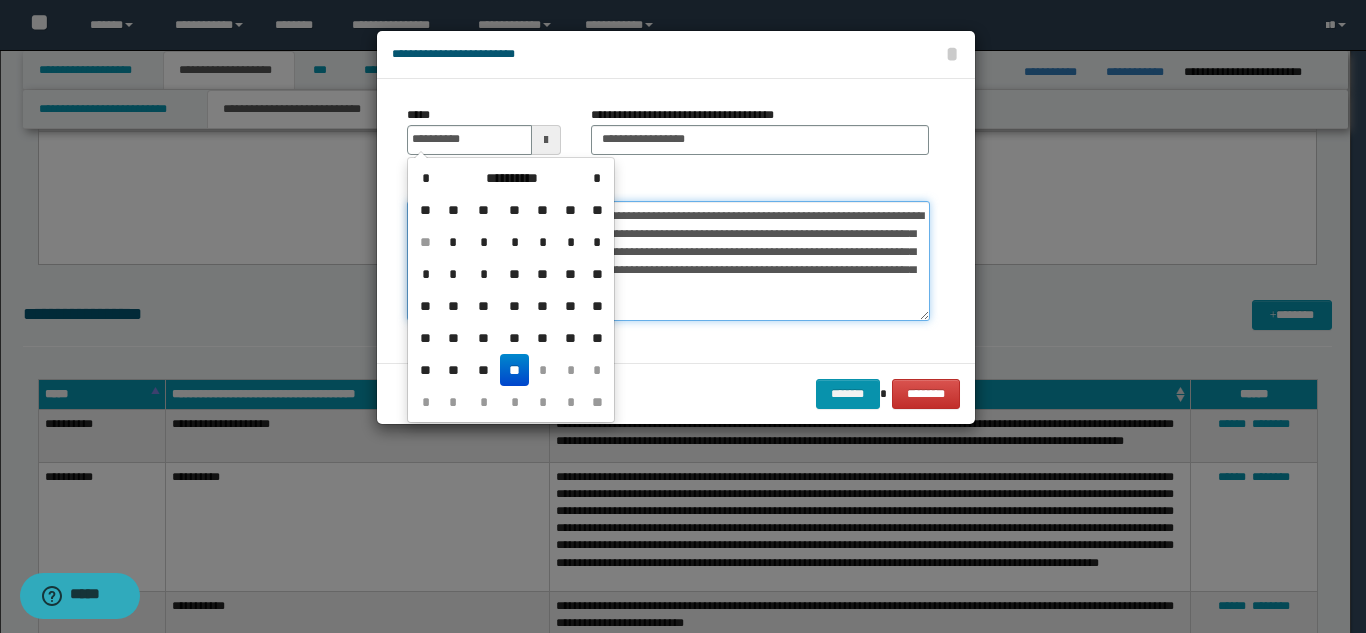 type on "**********" 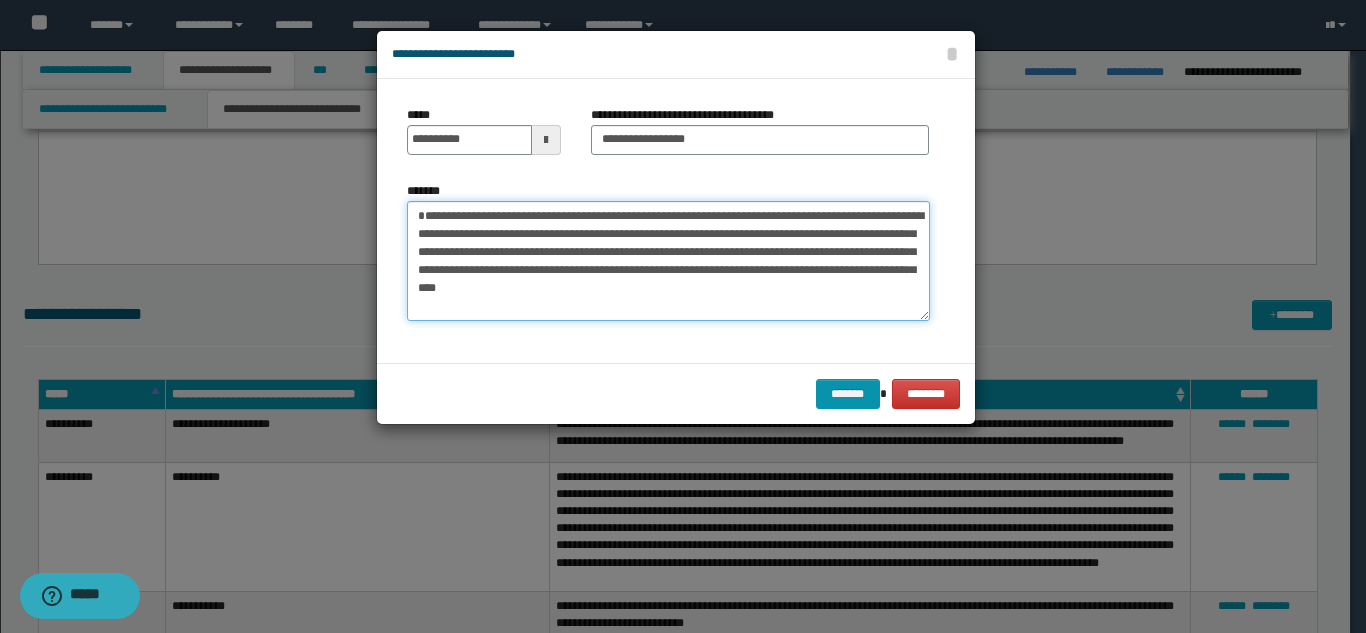 click on "**********" at bounding box center [668, 261] 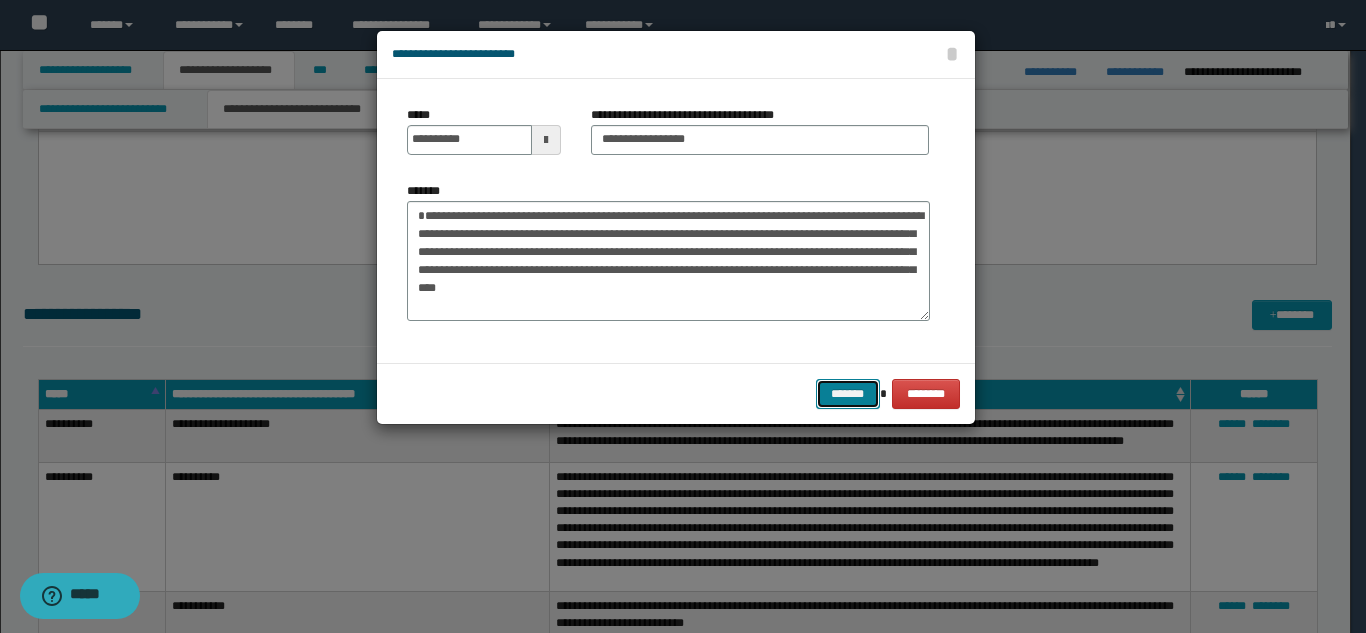 click on "*******" at bounding box center (848, 394) 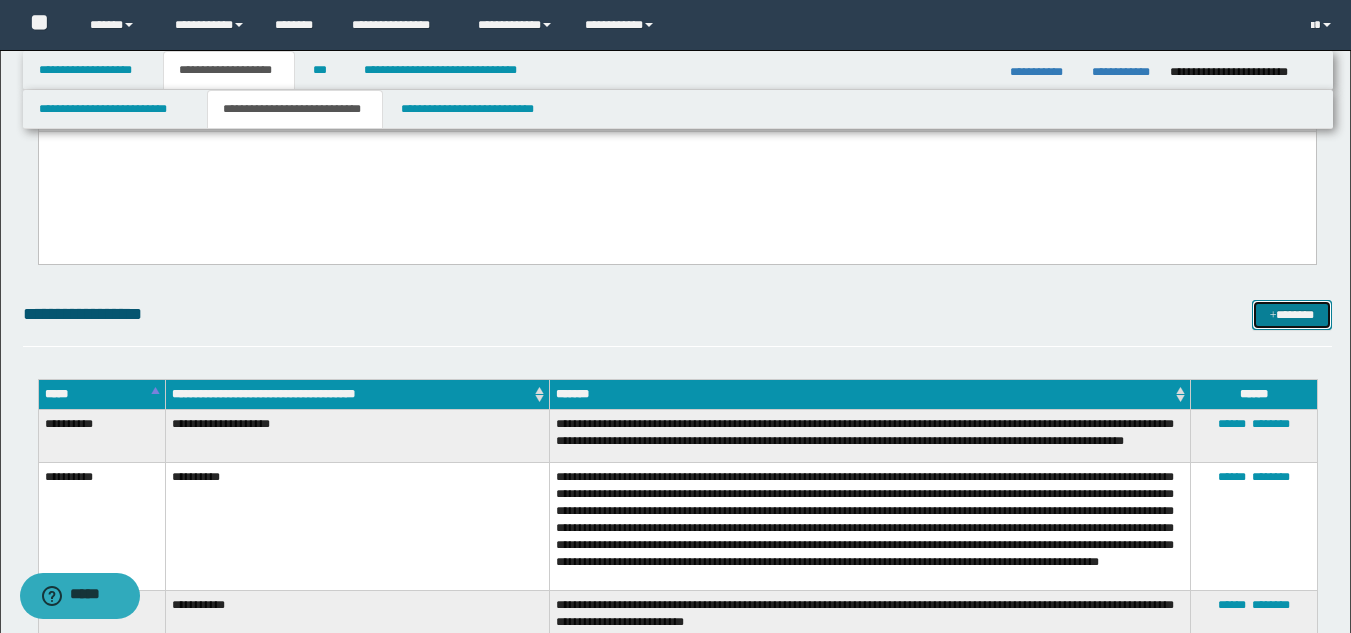 click on "*******" at bounding box center [1292, 315] 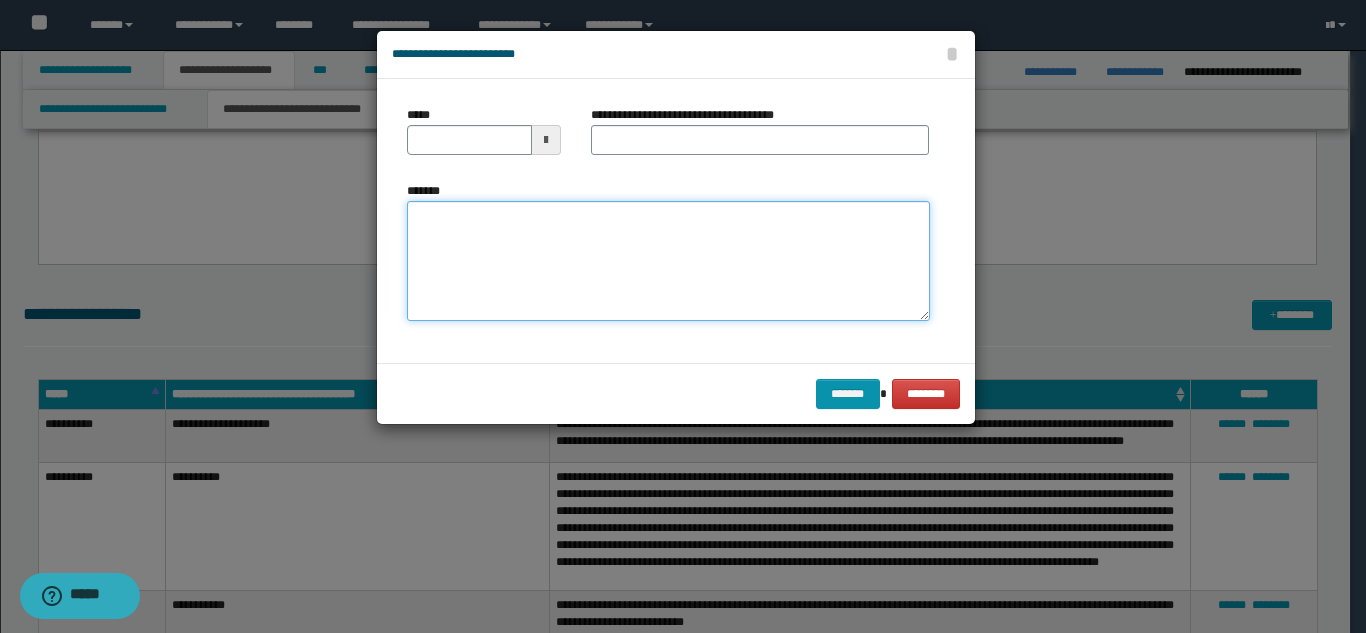 click on "*******" at bounding box center (668, 261) 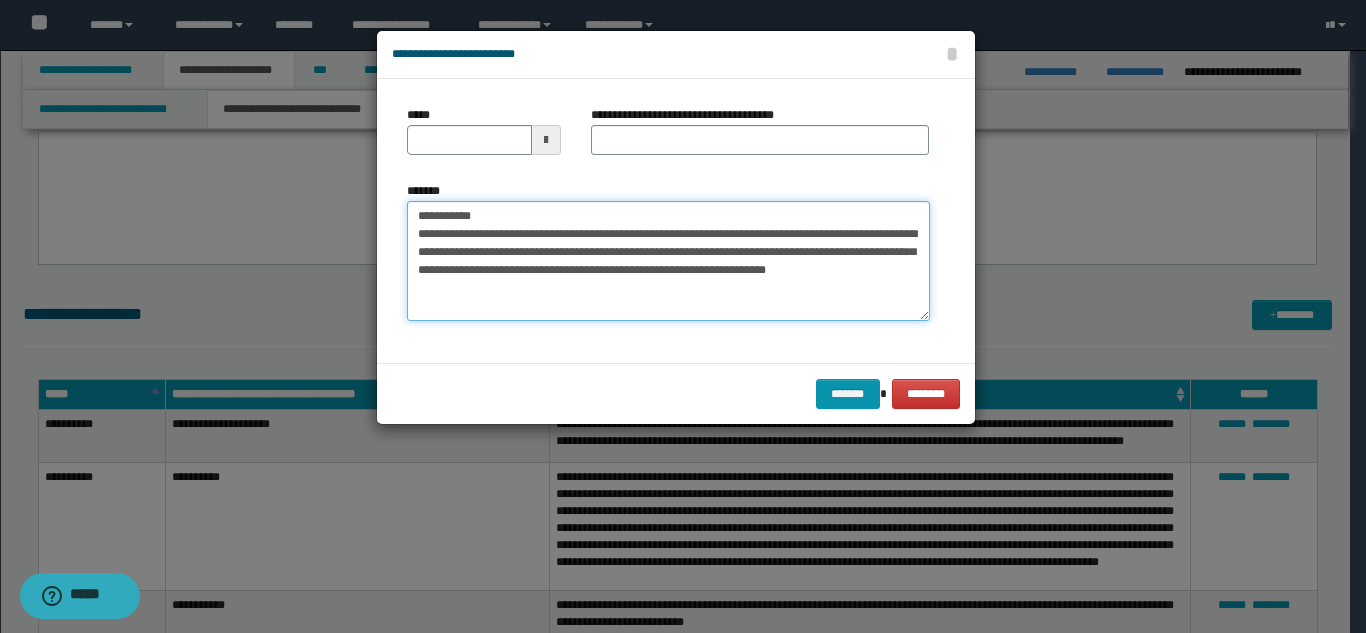 drag, startPoint x: 581, startPoint y: 222, endPoint x: 482, endPoint y: 219, distance: 99.04544 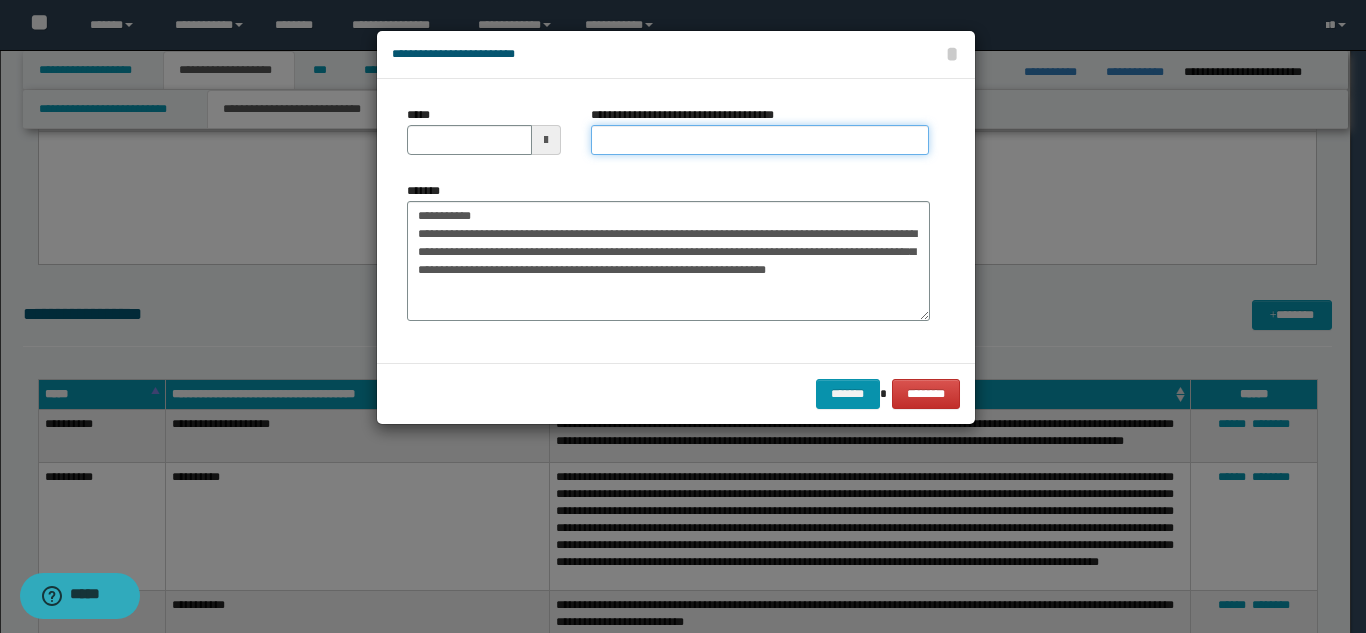 click on "**********" at bounding box center (760, 140) 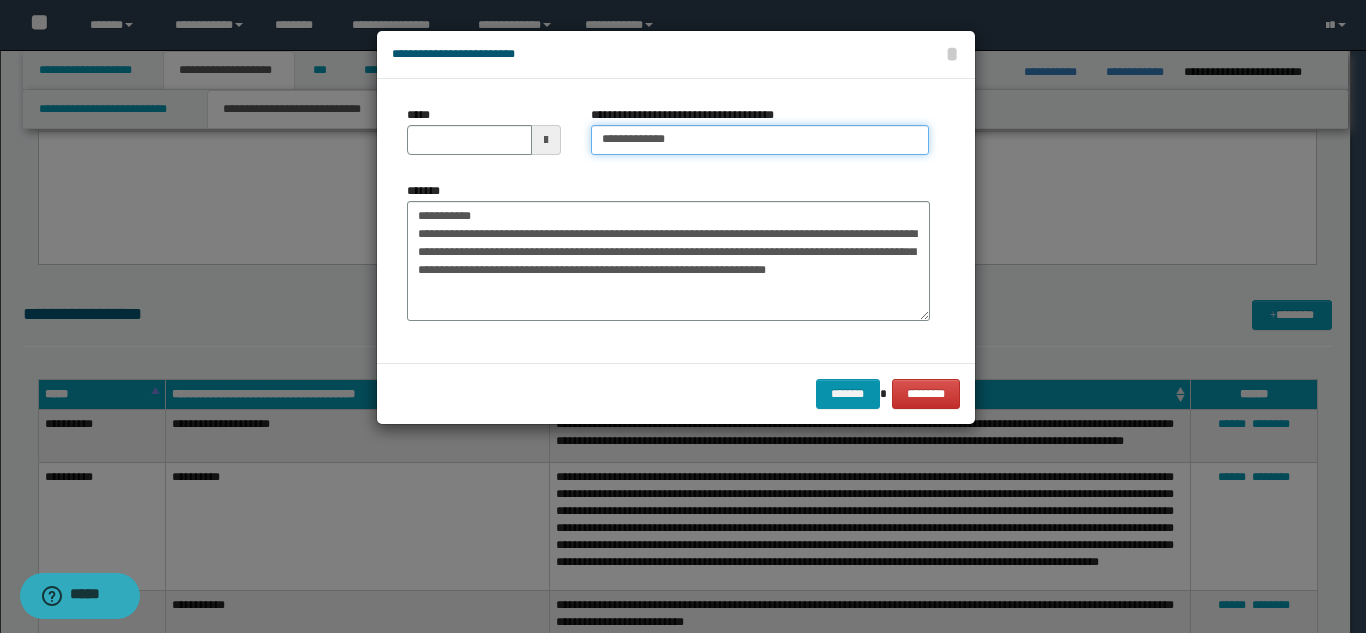 type on "**********" 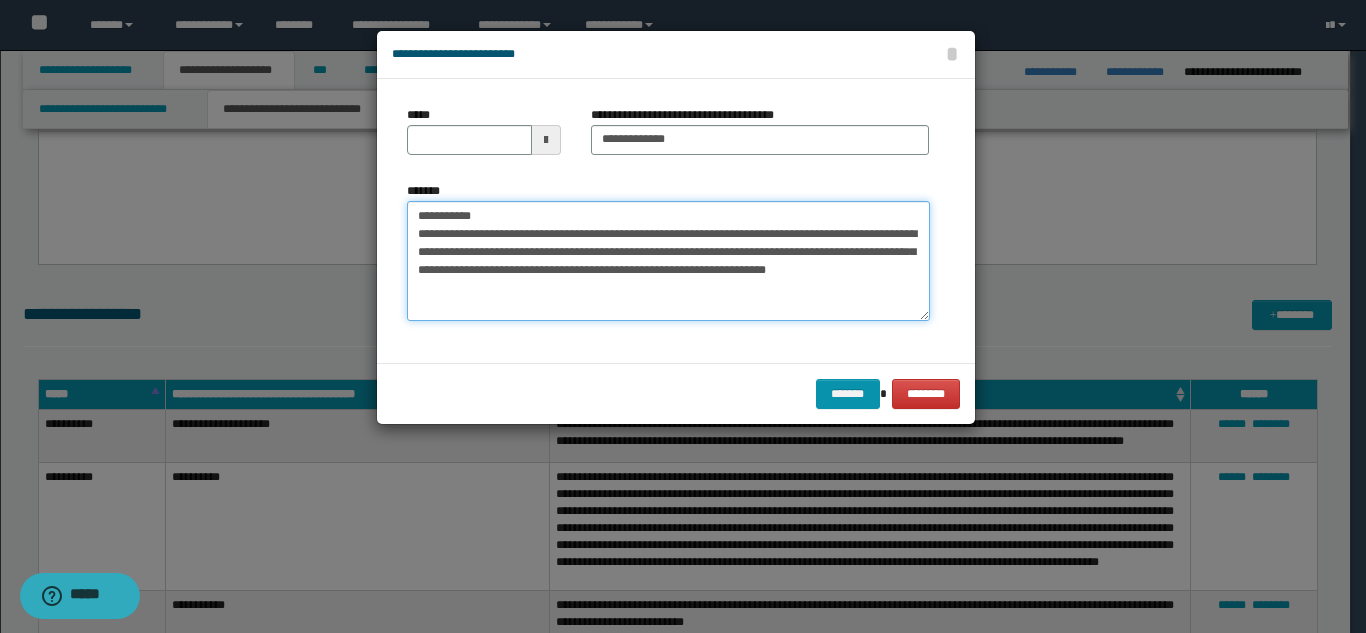 drag, startPoint x: 498, startPoint y: 212, endPoint x: 423, endPoint y: 213, distance: 75.00667 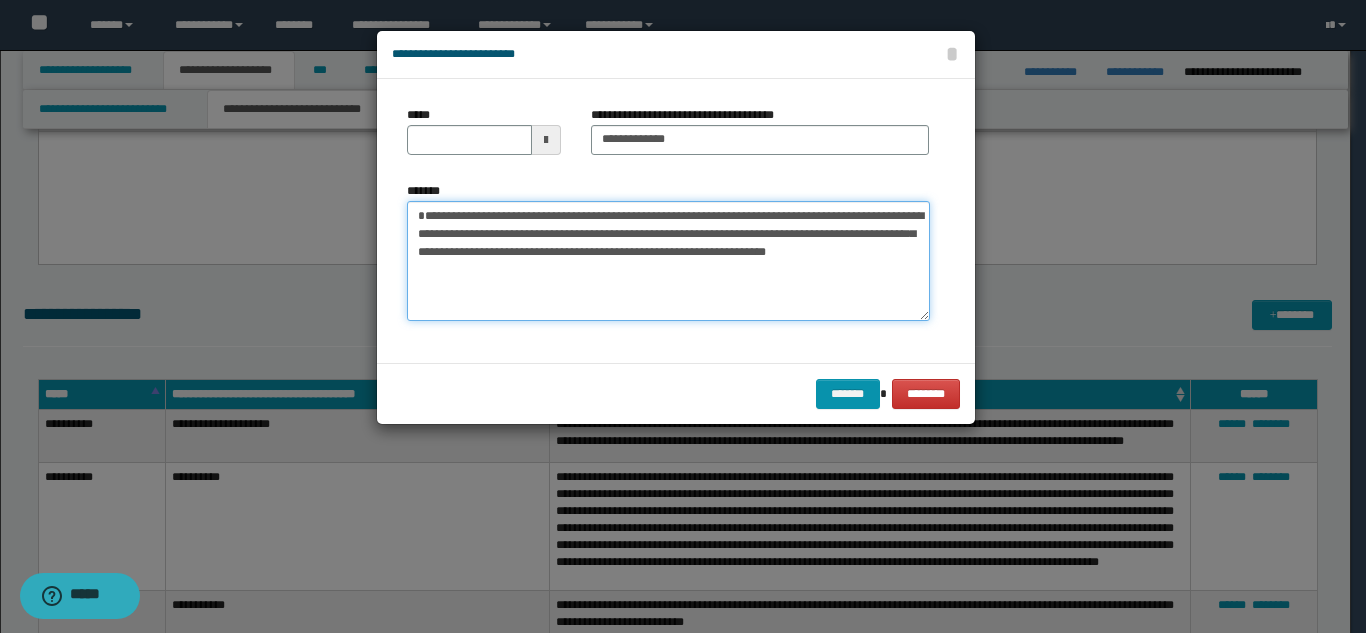 type 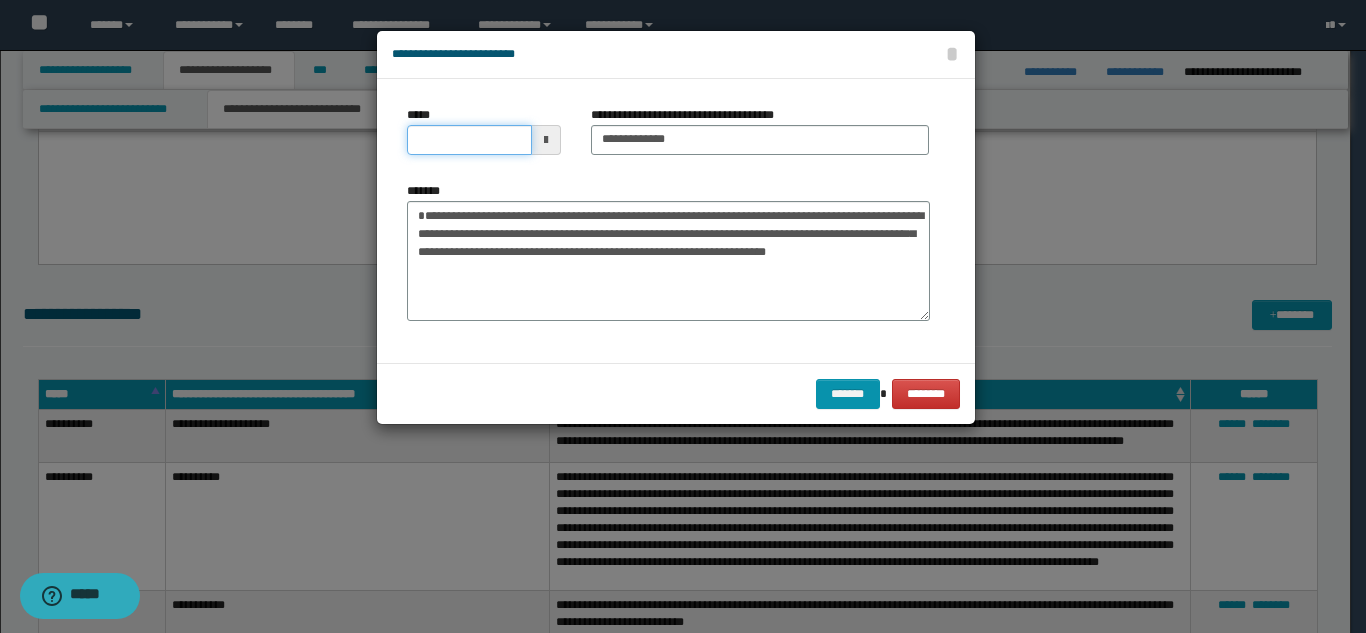 click on "*****" at bounding box center [469, 140] 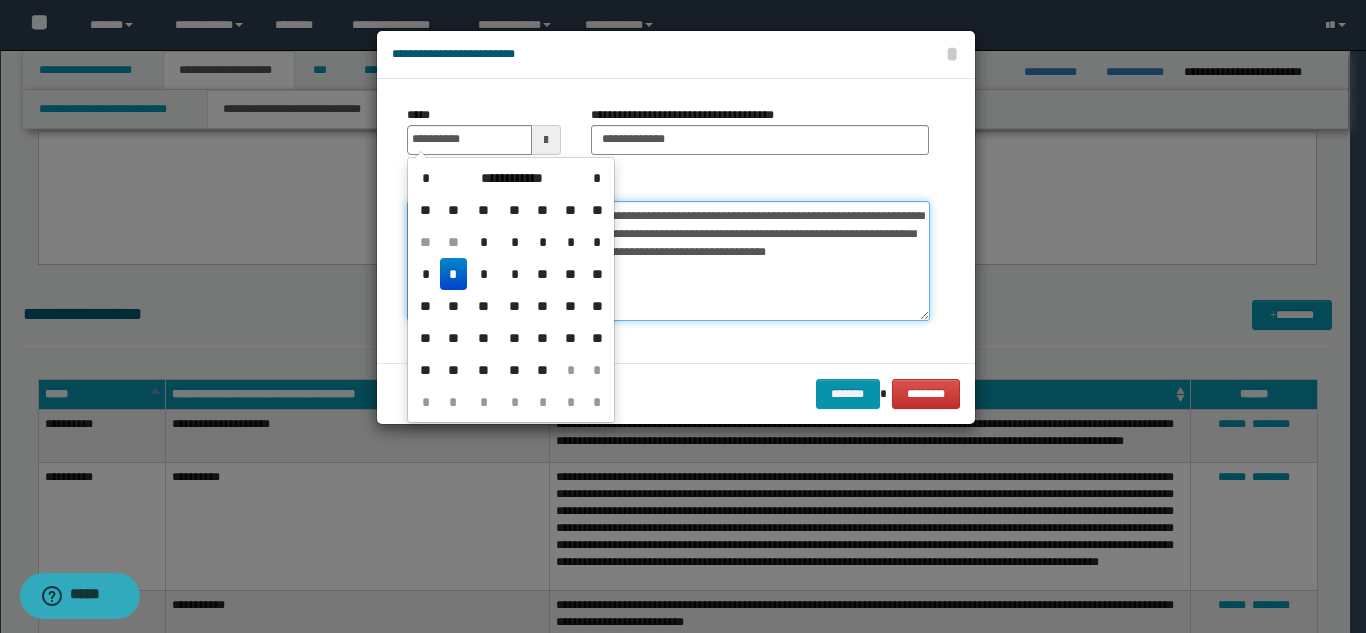 type on "**********" 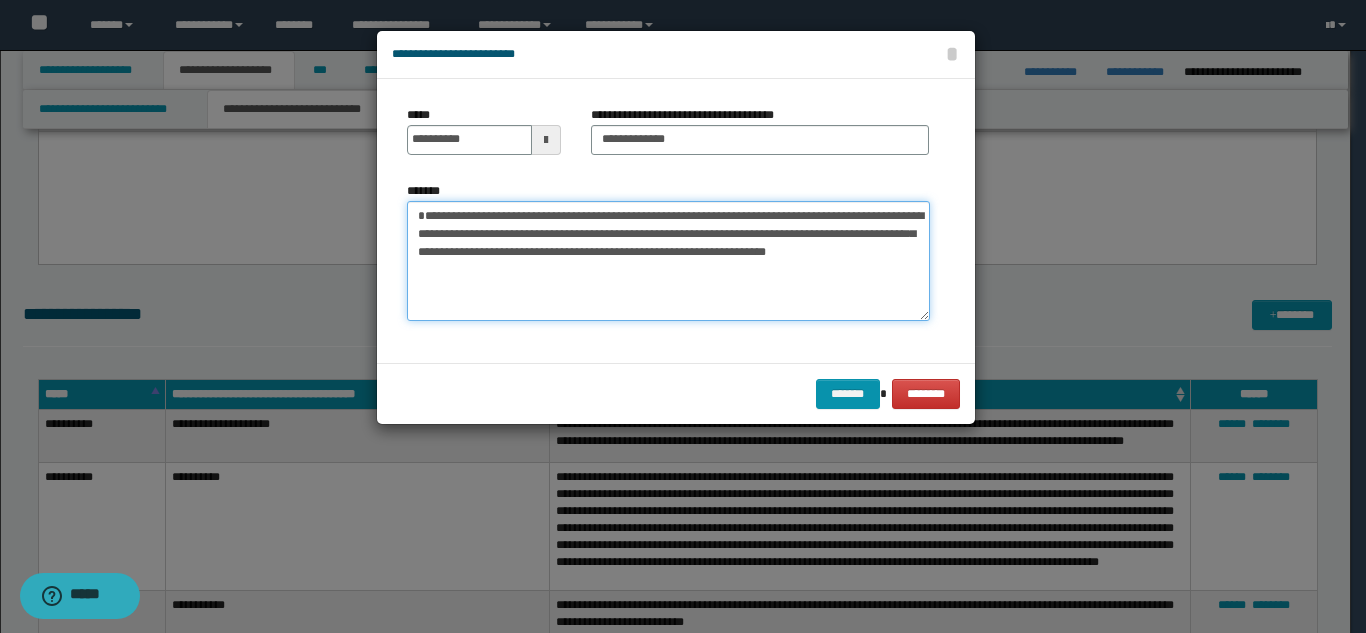 click on "**********" at bounding box center [668, 261] 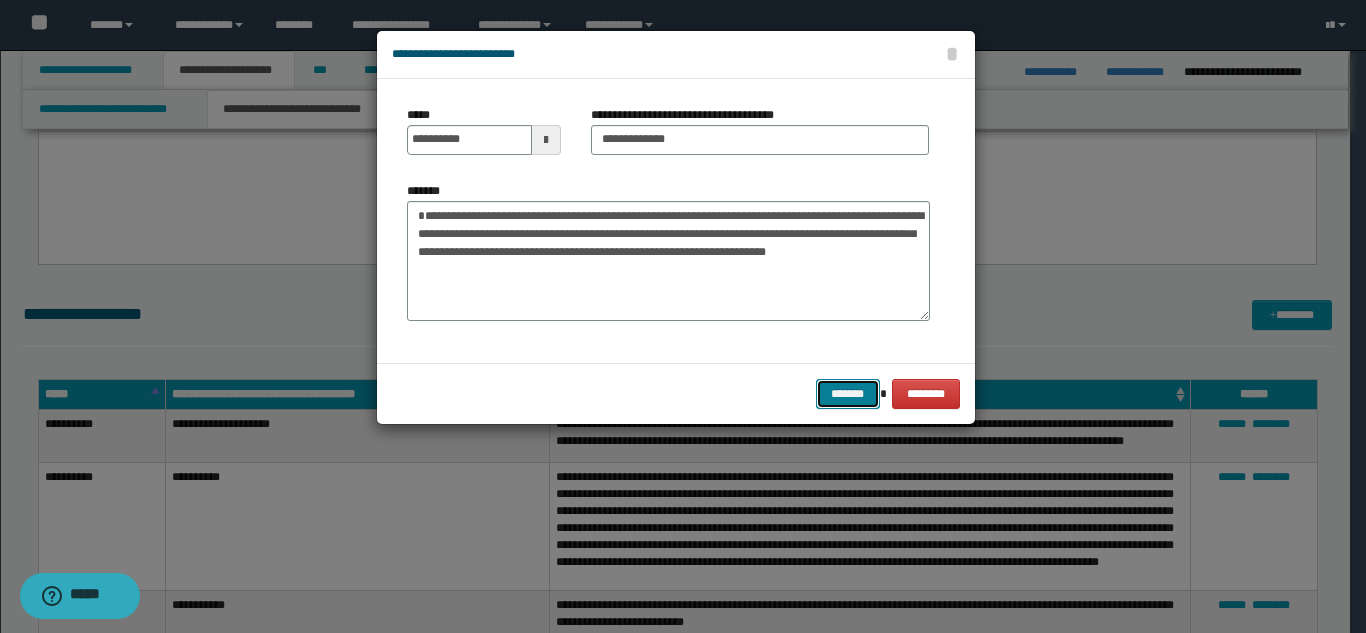 click on "*******" at bounding box center [848, 394] 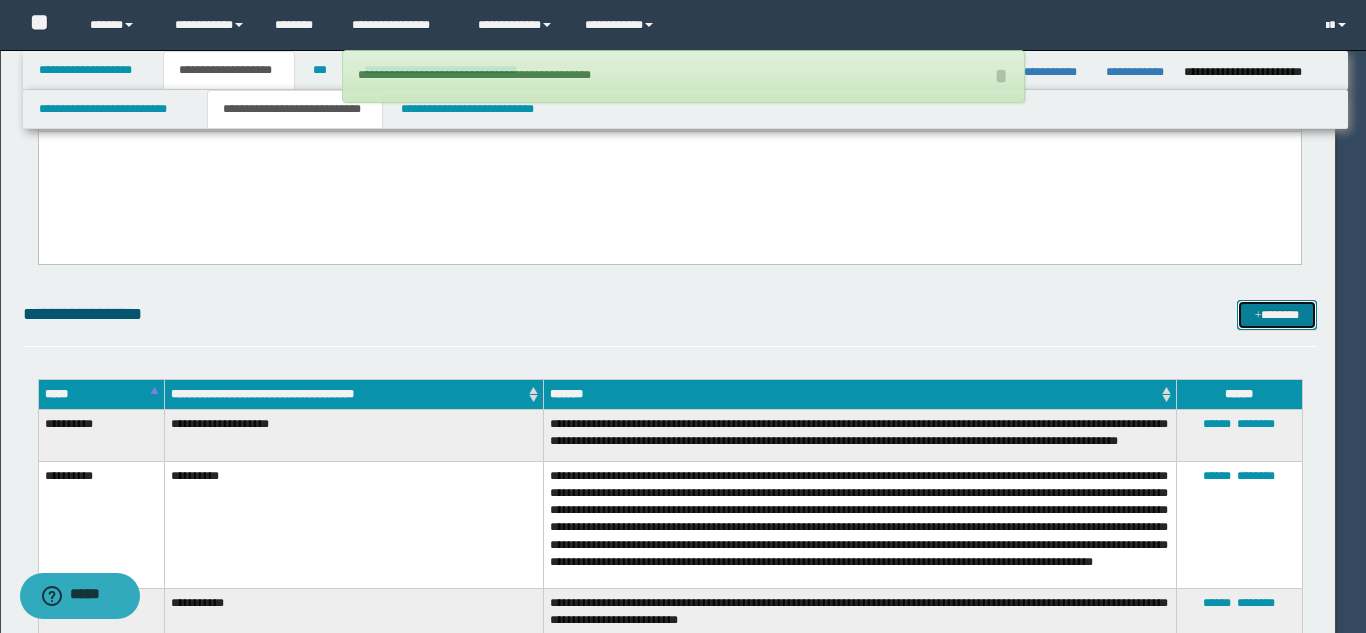 type 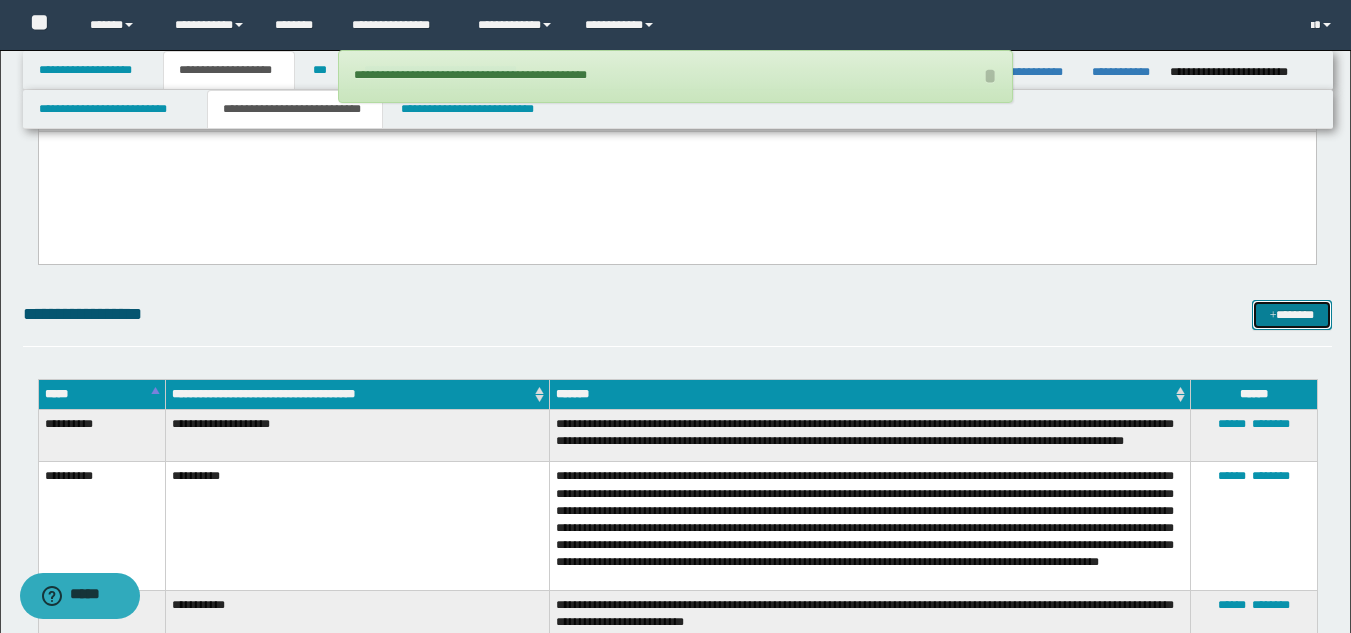click on "*******" at bounding box center [1292, 315] 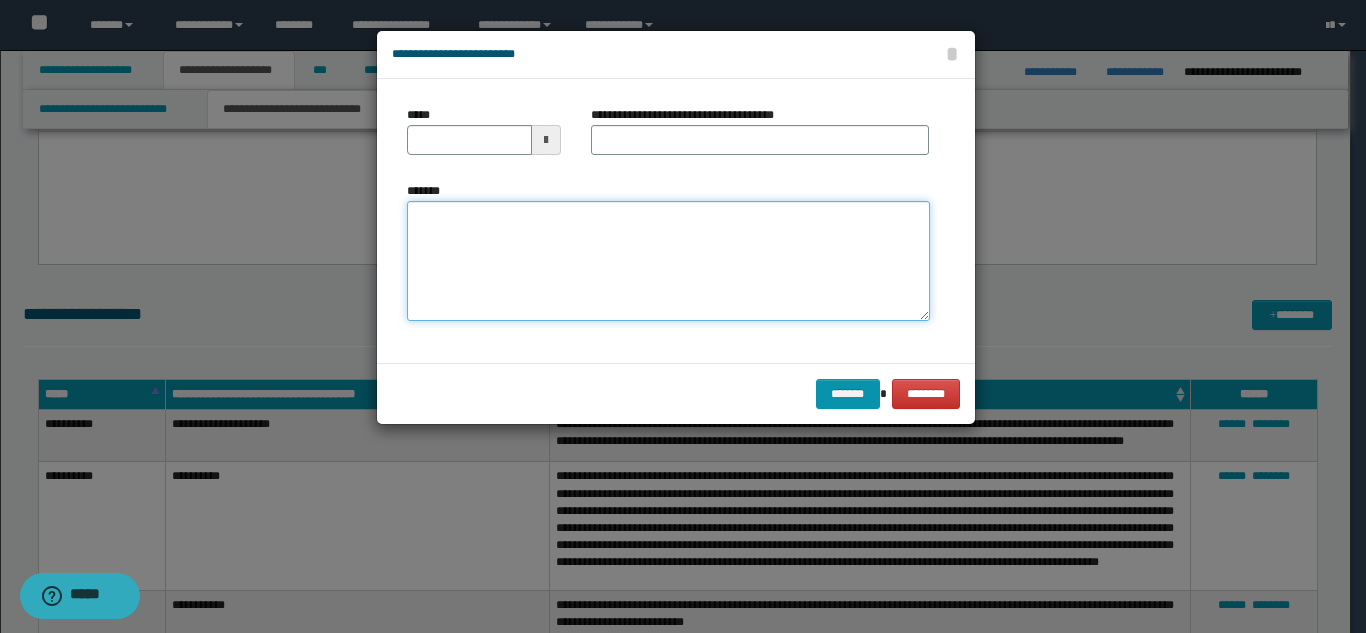 click on "*******" at bounding box center (668, 261) 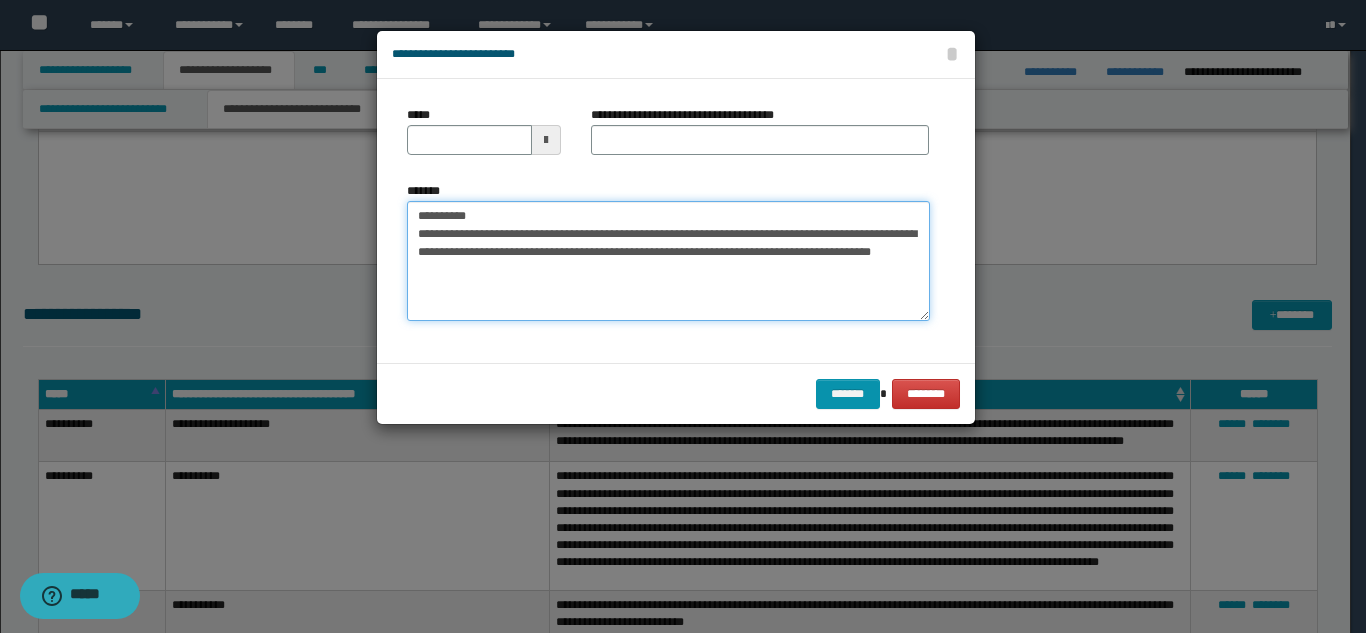drag, startPoint x: 565, startPoint y: 218, endPoint x: 536, endPoint y: 202, distance: 33.12099 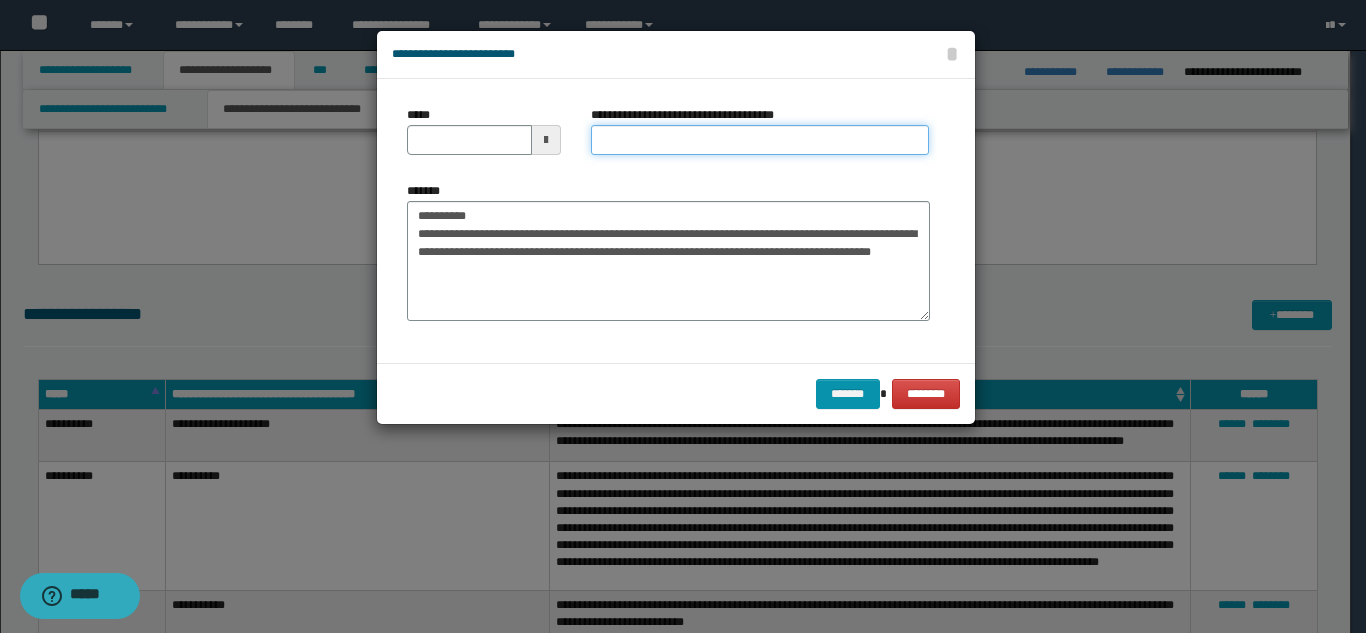 click on "**********" at bounding box center [760, 140] 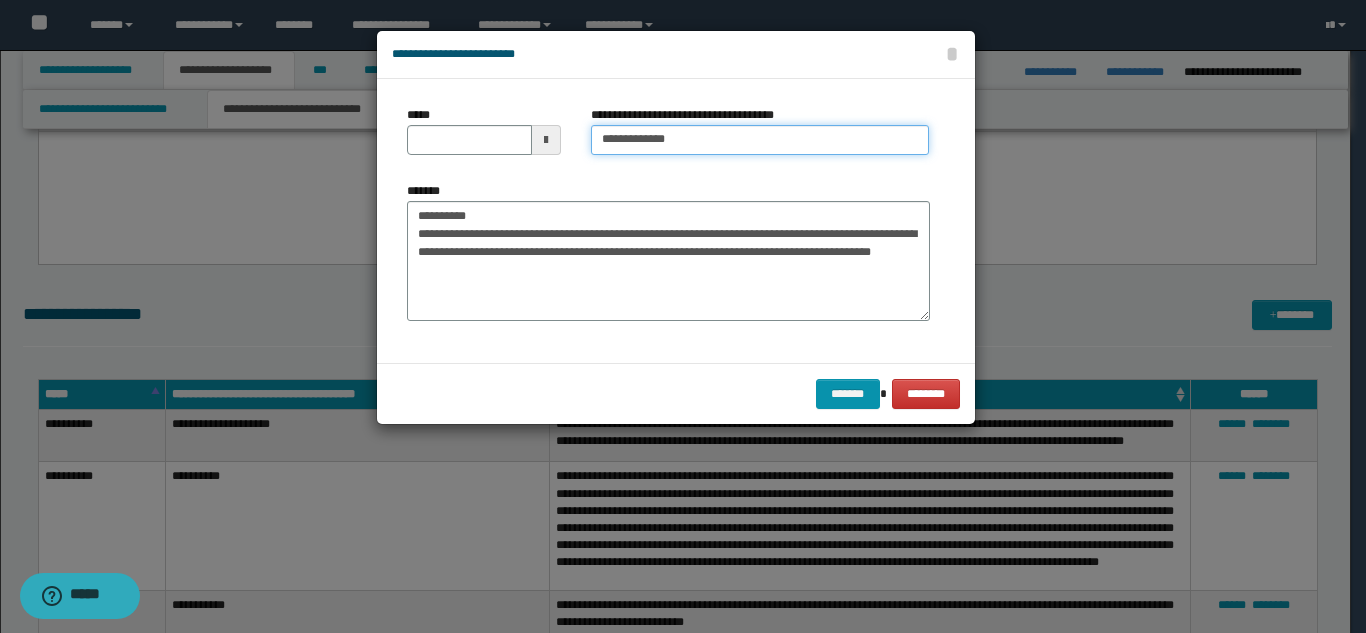 type on "**********" 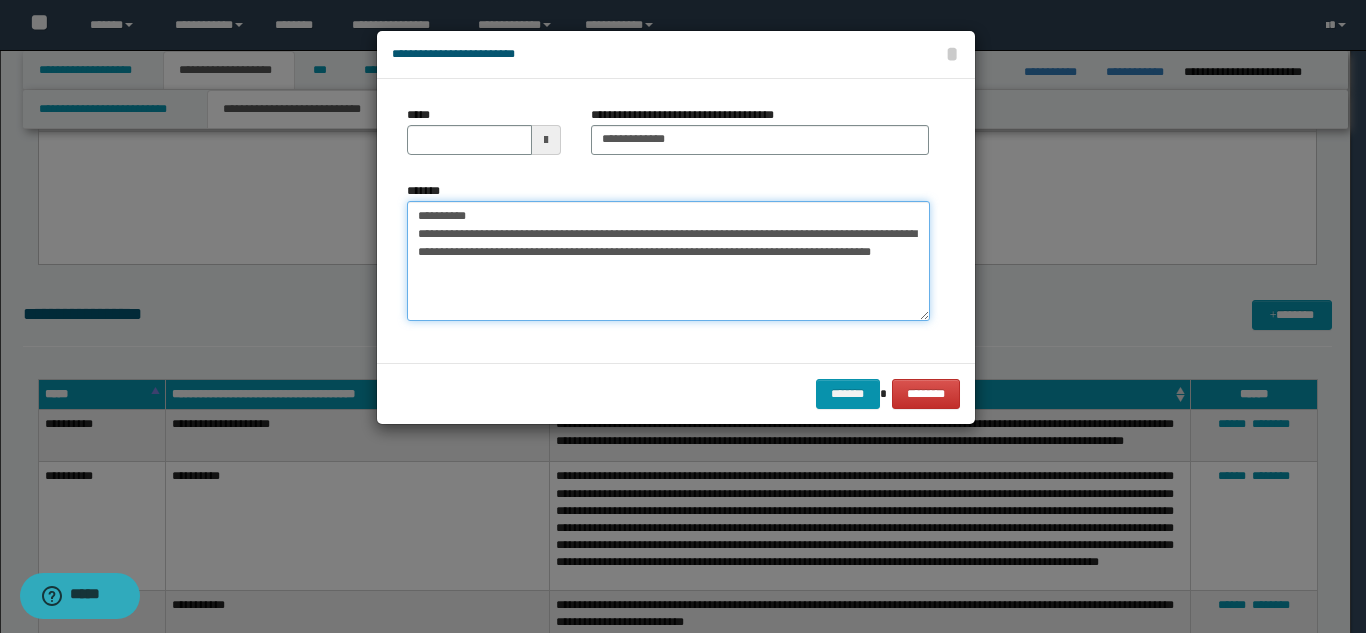 drag, startPoint x: 487, startPoint y: 217, endPoint x: 391, endPoint y: 213, distance: 96.0833 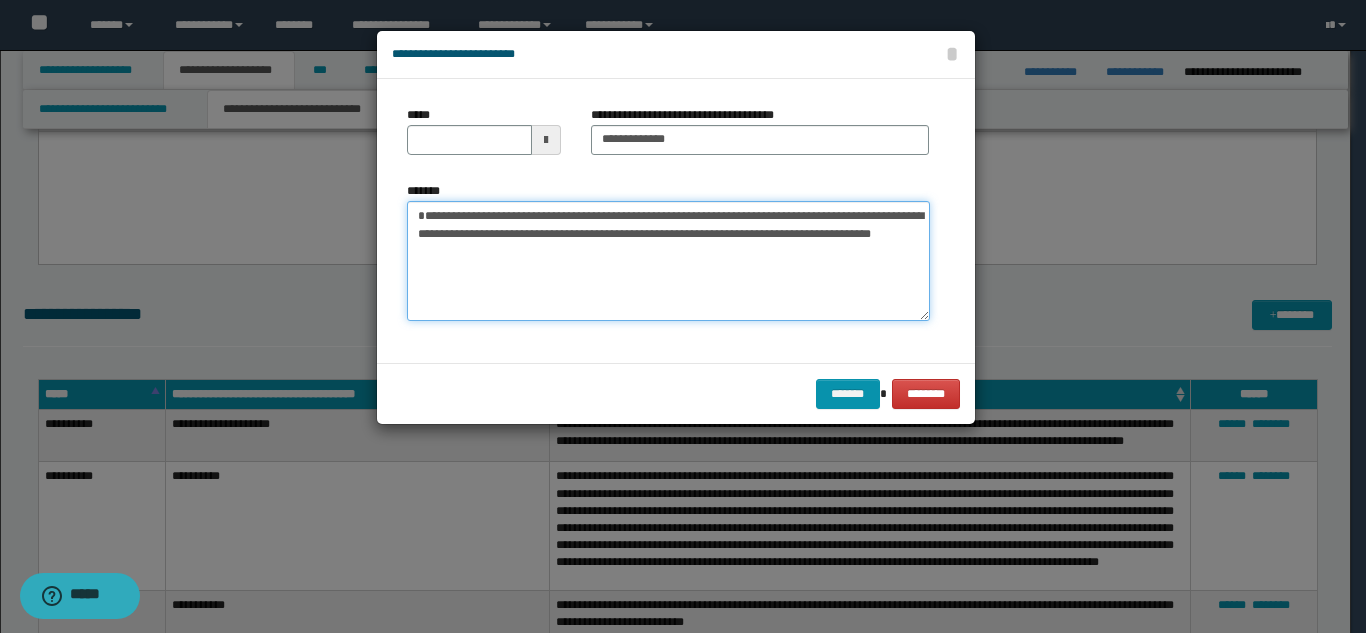 type 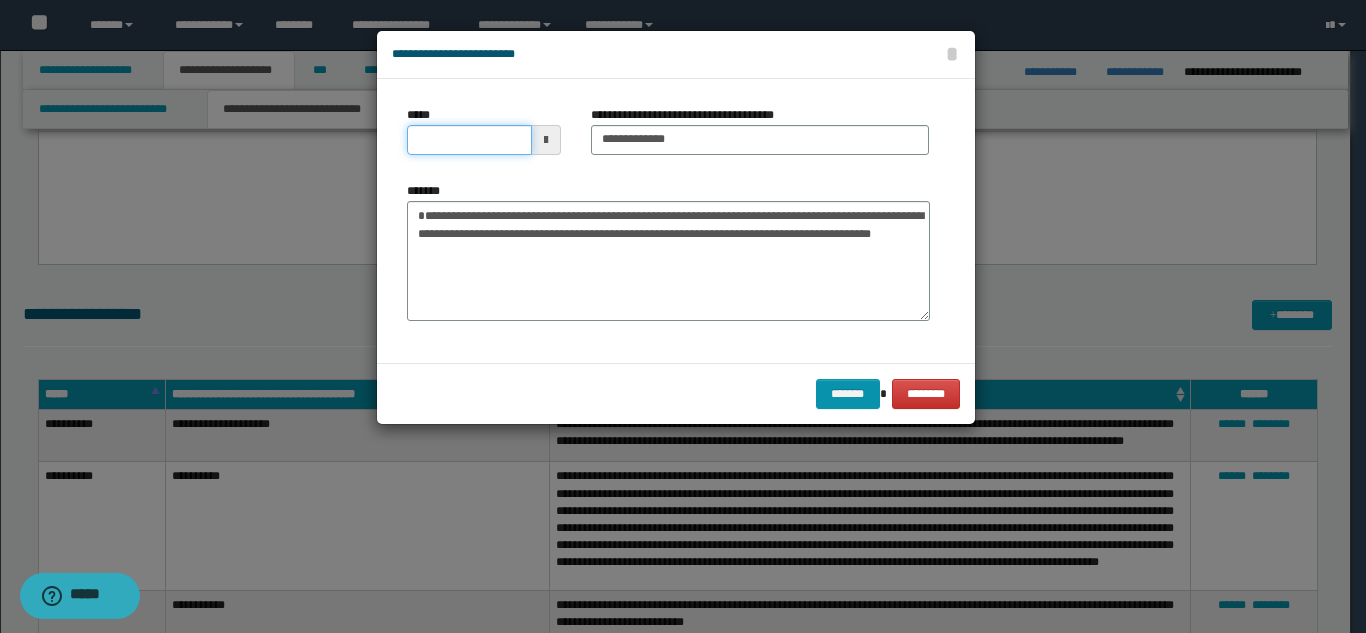 click on "*****" at bounding box center [469, 140] 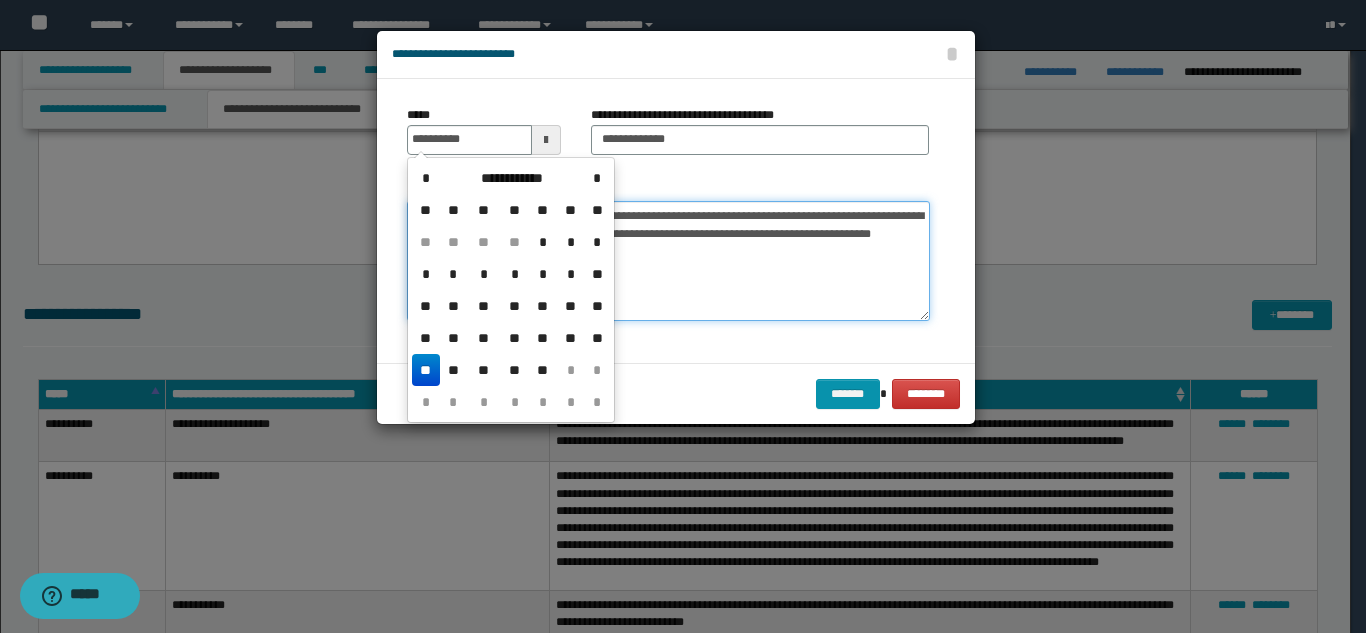 type on "**********" 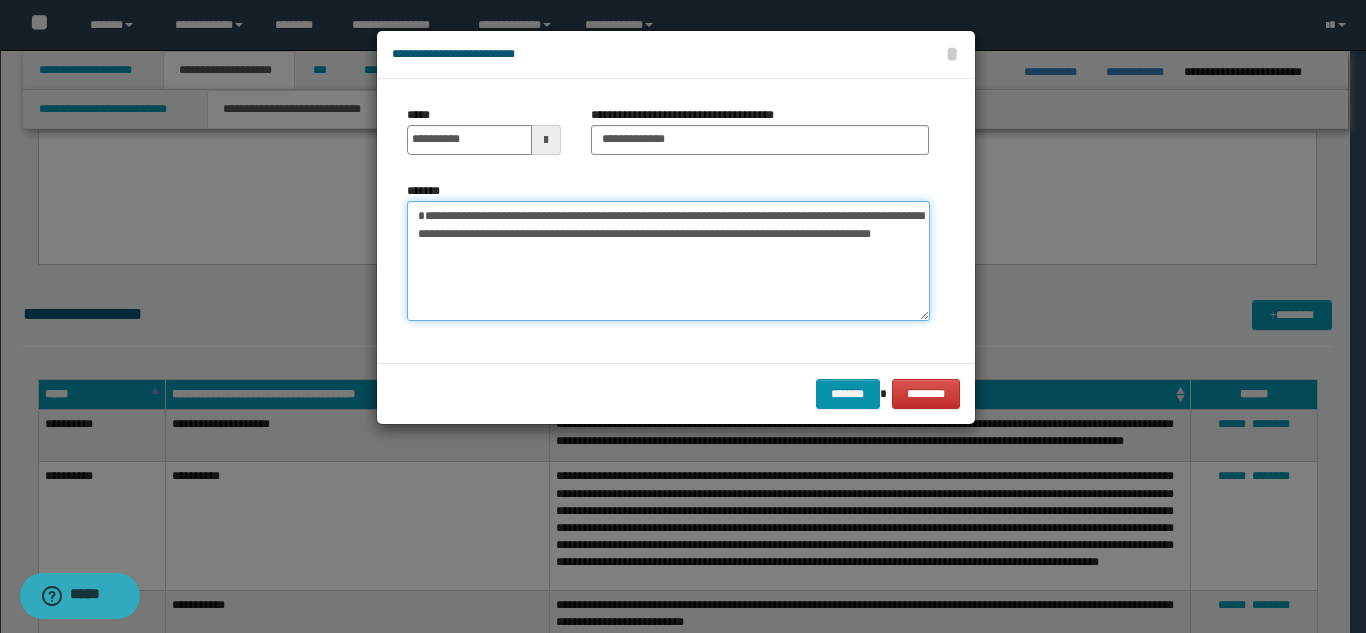 click on "**********" at bounding box center [668, 261] 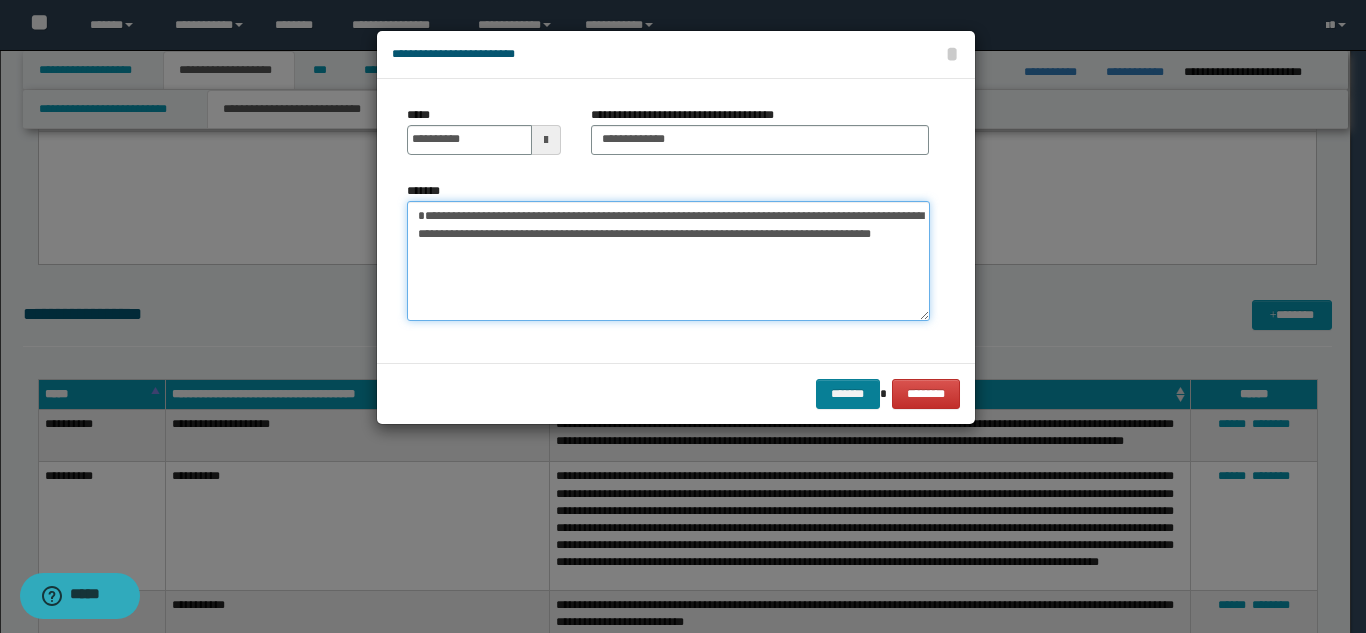 type on "**********" 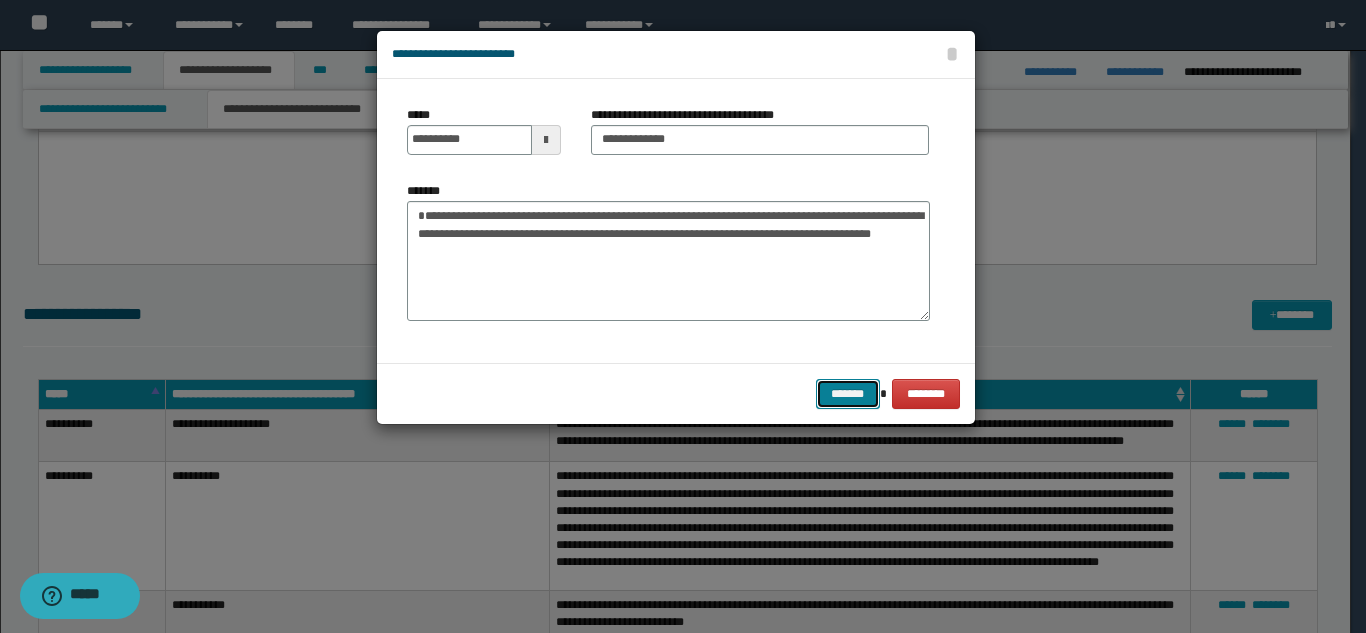 click on "*******" at bounding box center [848, 394] 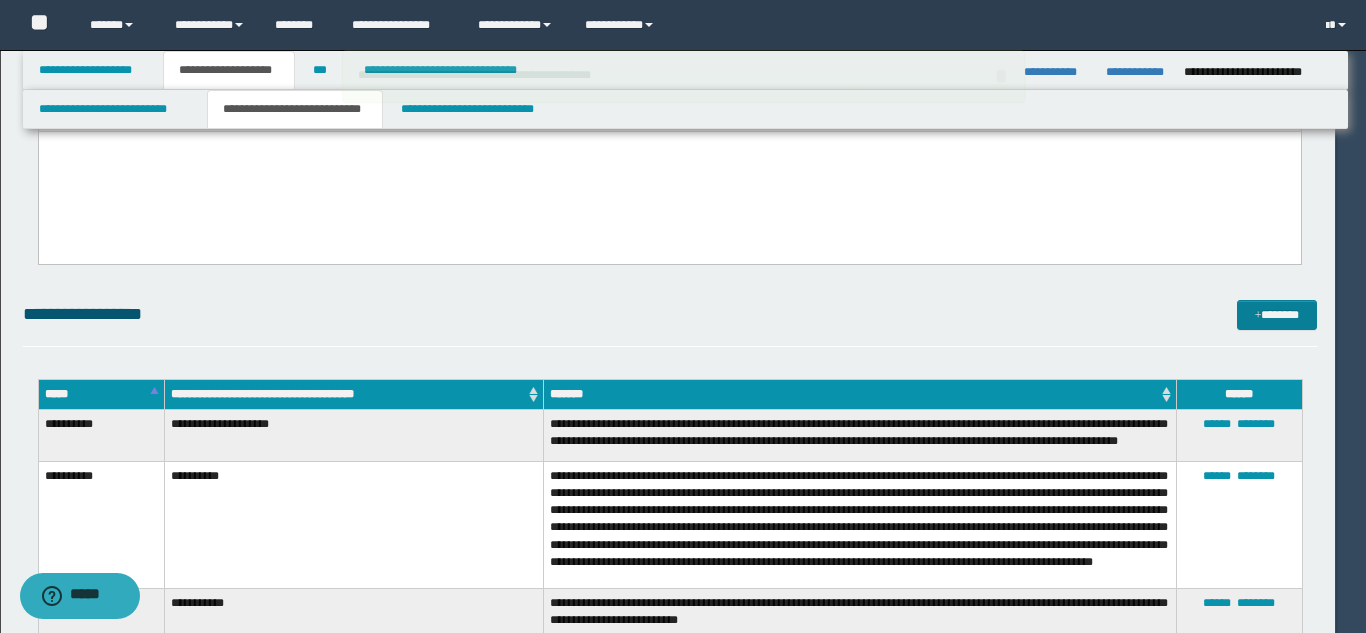 type 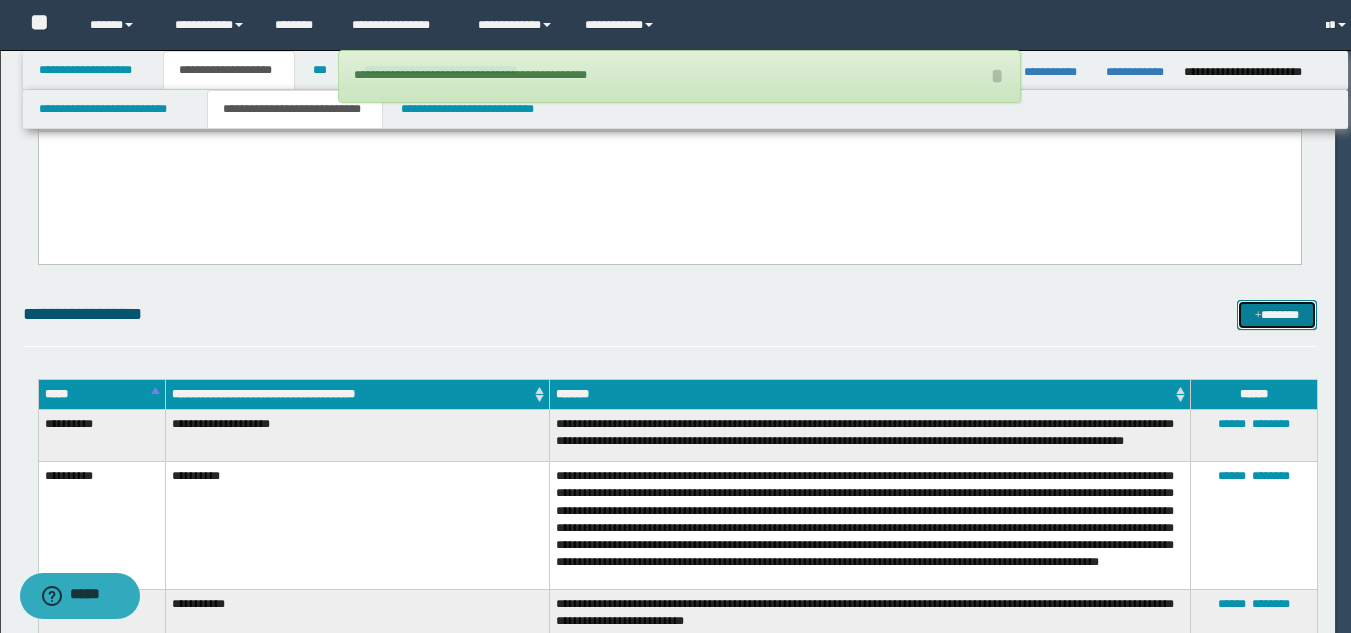 click on "*******" at bounding box center [1277, 315] 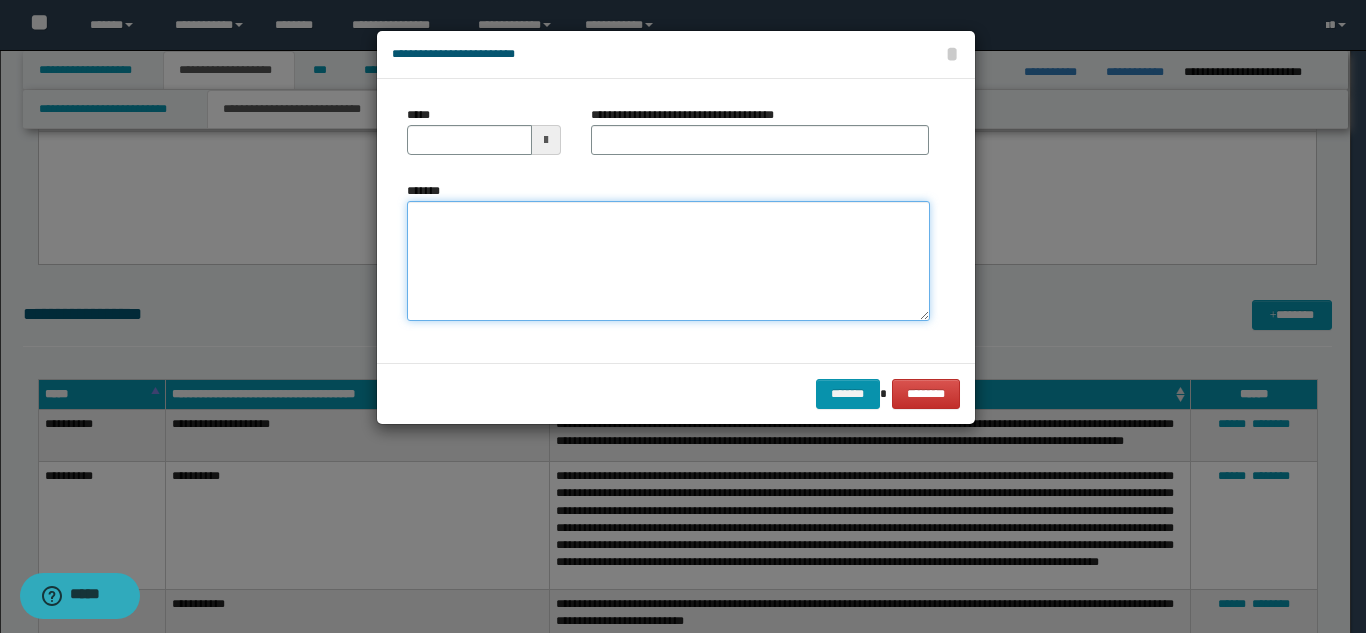 click on "*******" at bounding box center [668, 261] 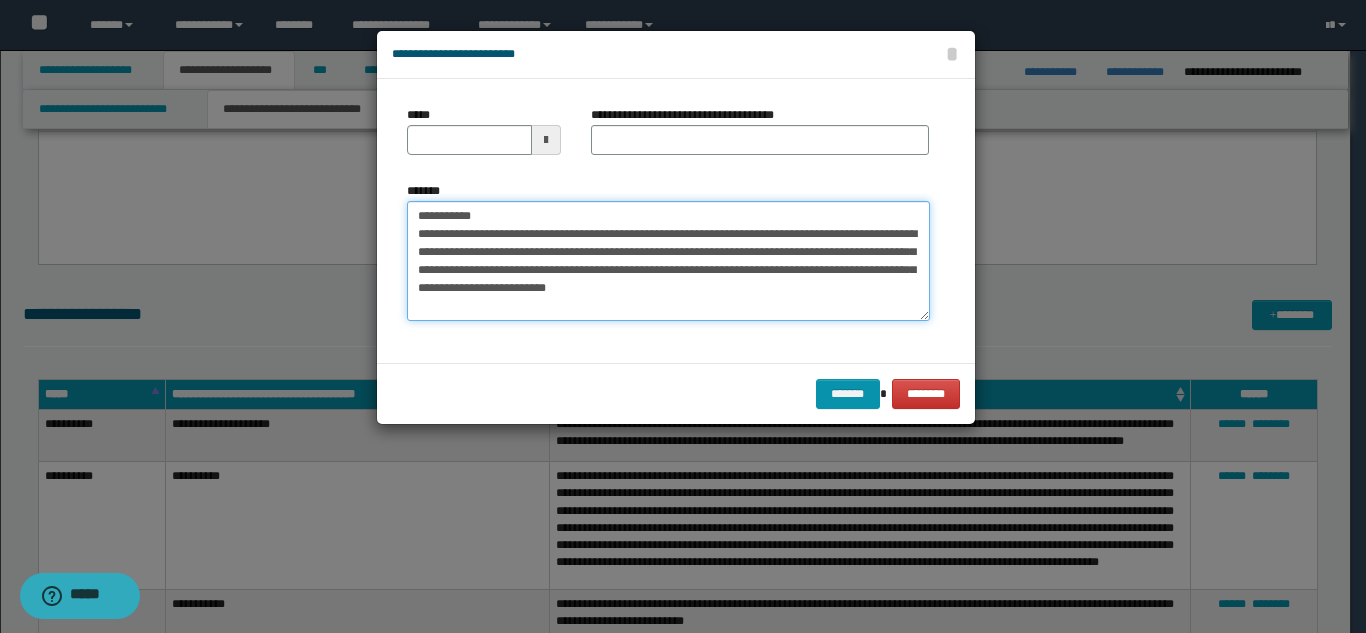 drag, startPoint x: 597, startPoint y: 215, endPoint x: 485, endPoint y: 211, distance: 112.0714 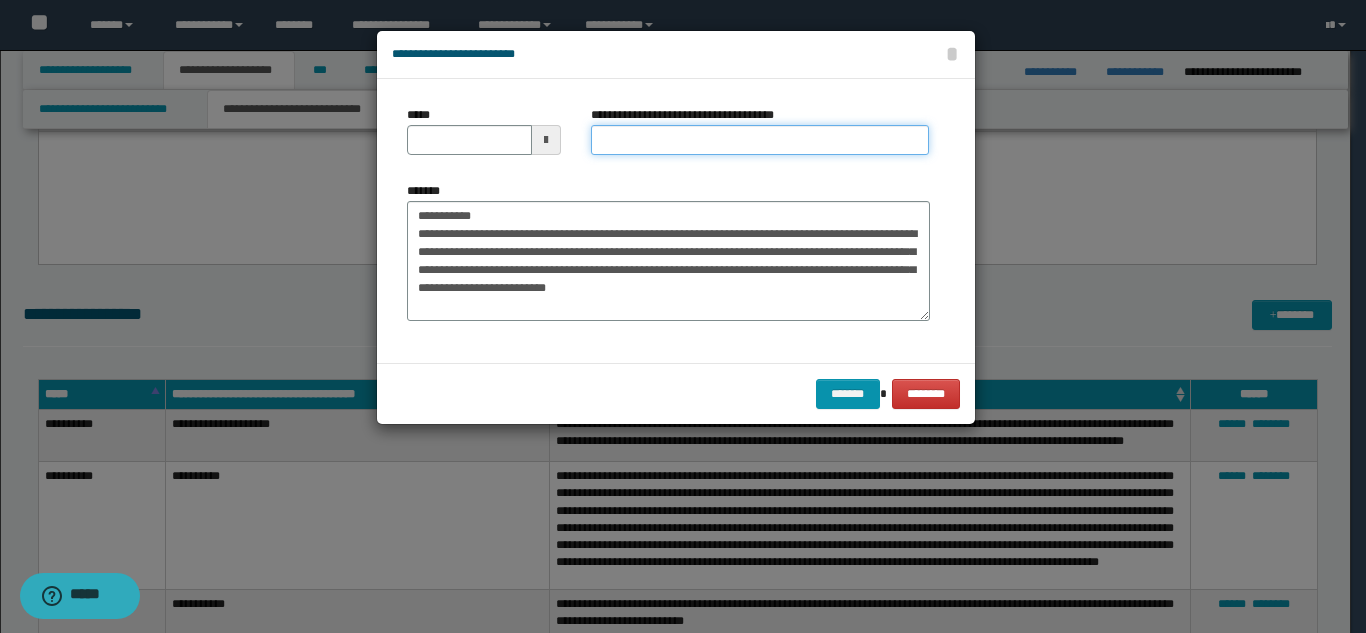 drag, startPoint x: 613, startPoint y: 147, endPoint x: 580, endPoint y: 161, distance: 35.846897 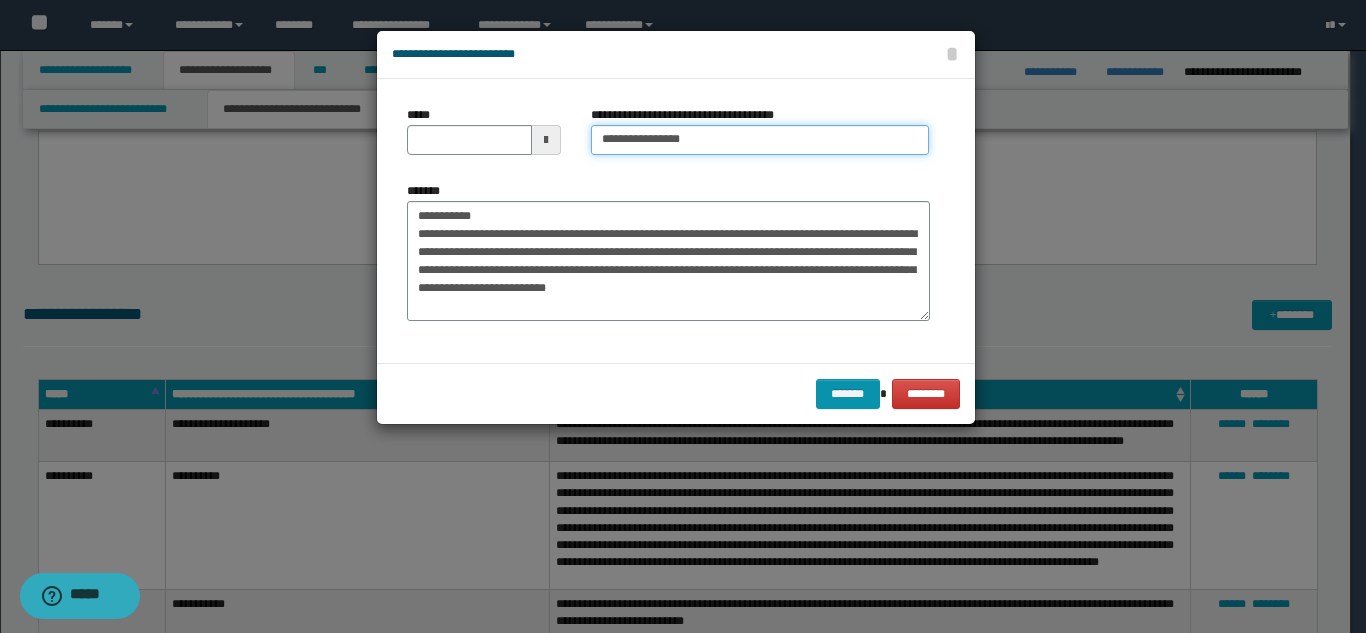 type on "**********" 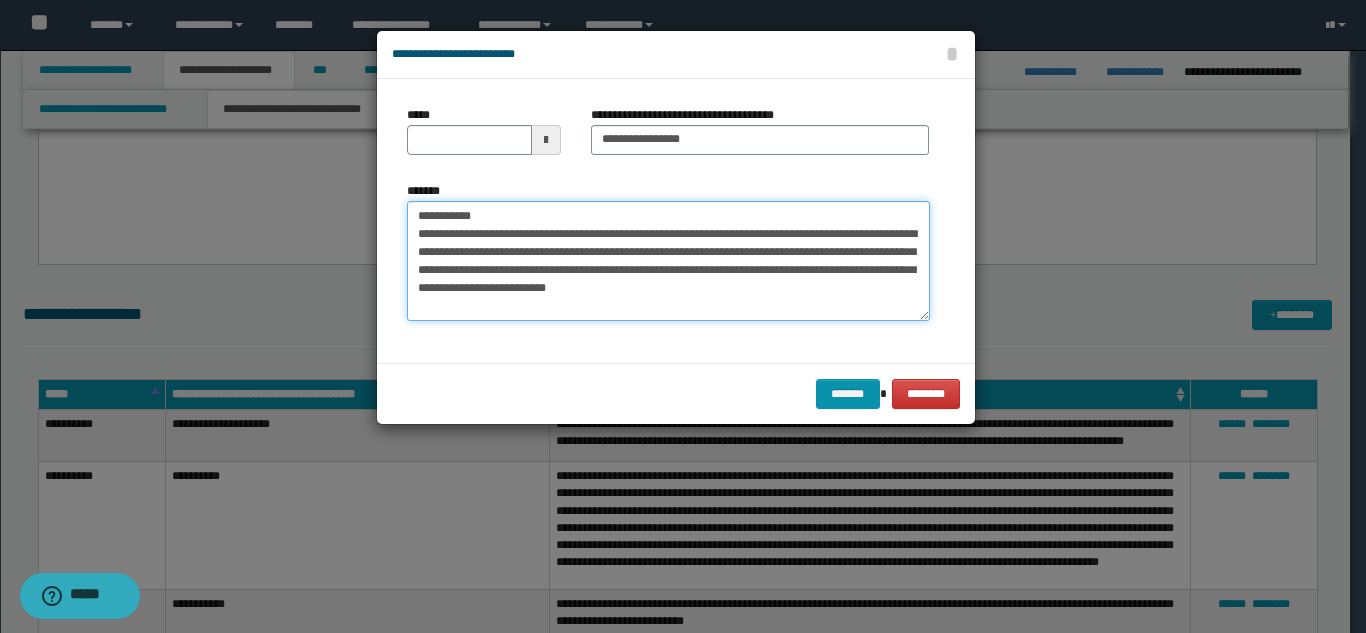 drag, startPoint x: 482, startPoint y: 221, endPoint x: 411, endPoint y: 174, distance: 85.146935 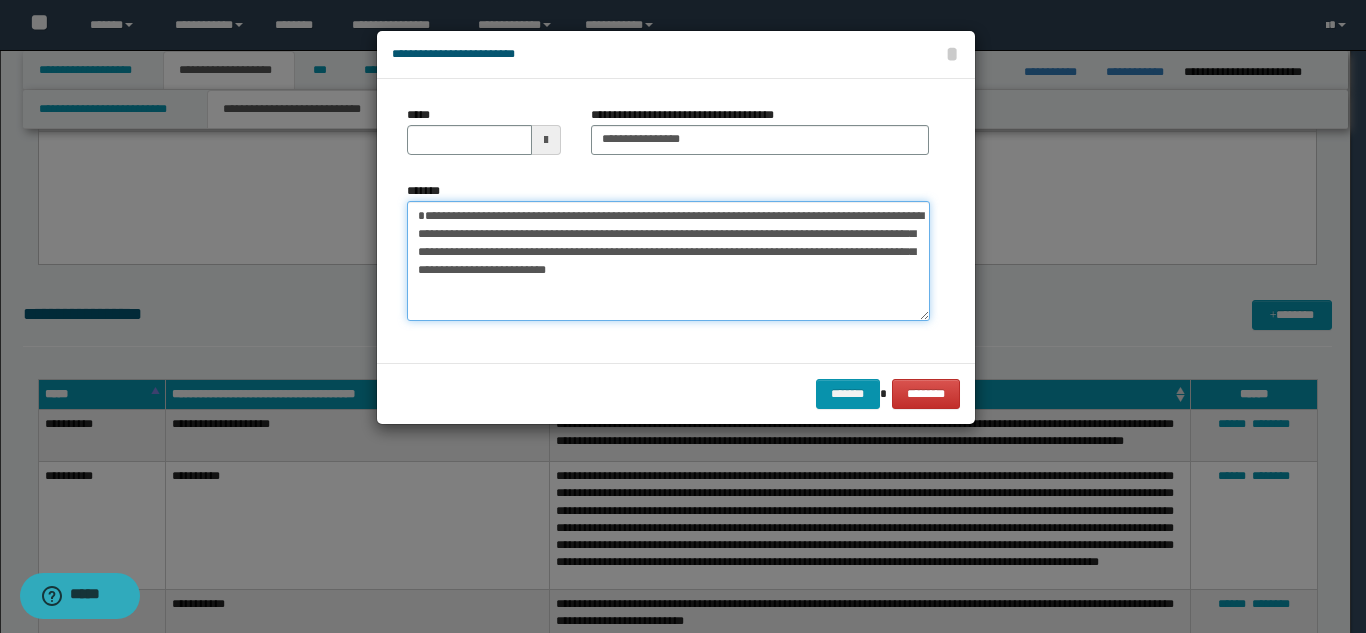 type 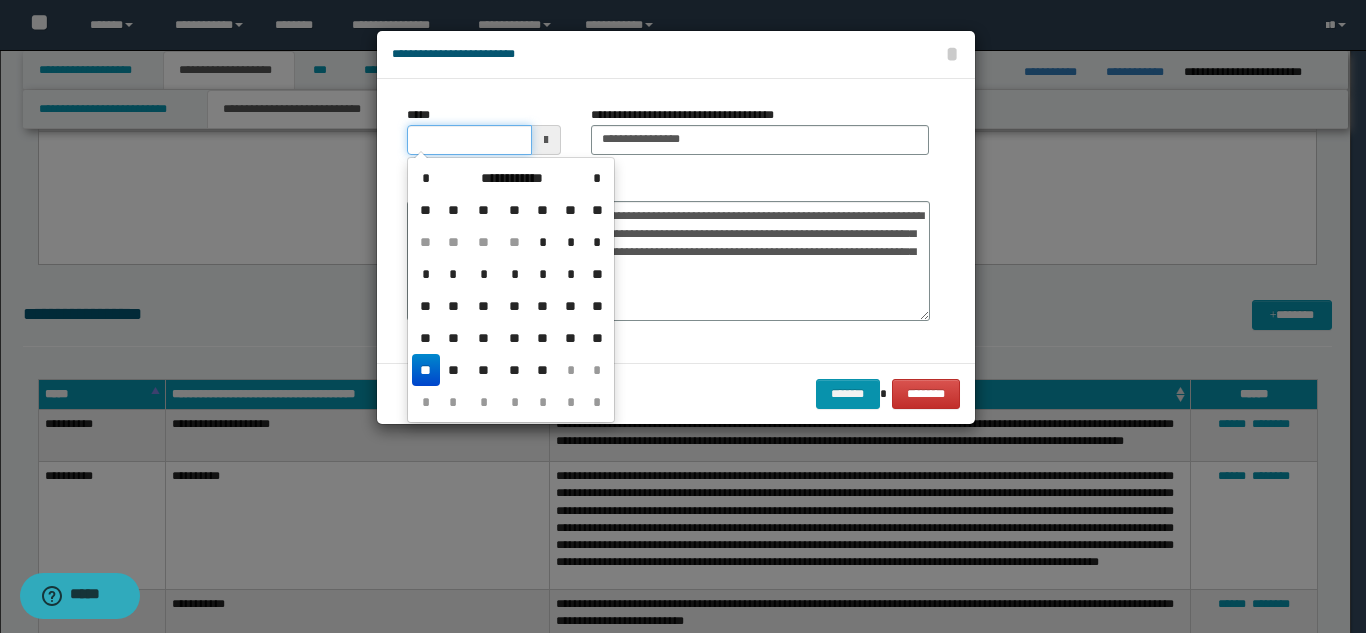 click on "*****" at bounding box center (469, 140) 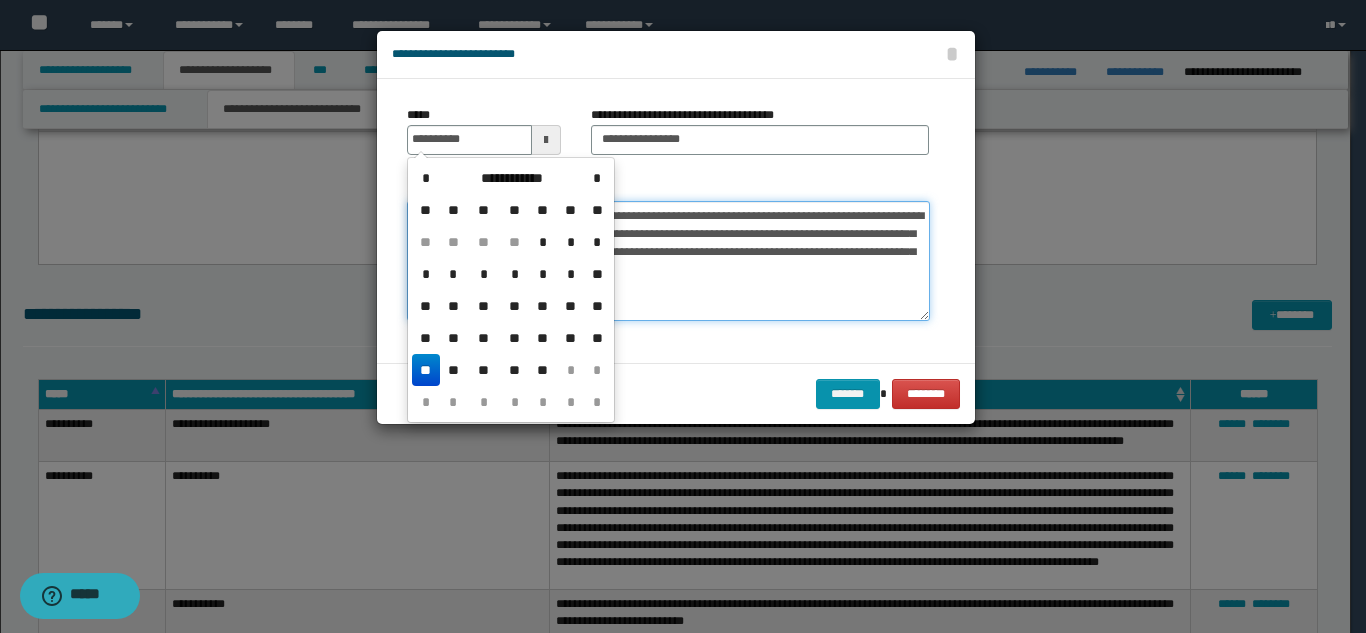 type on "**********" 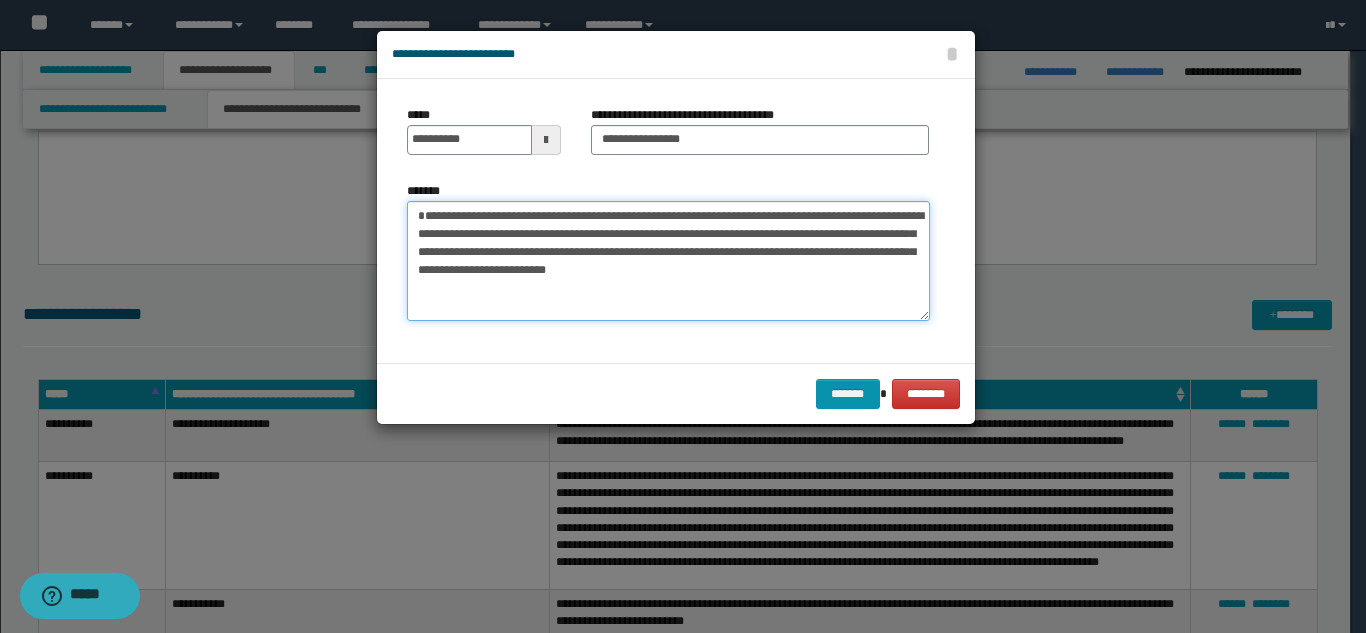 click on "**********" at bounding box center [668, 261] 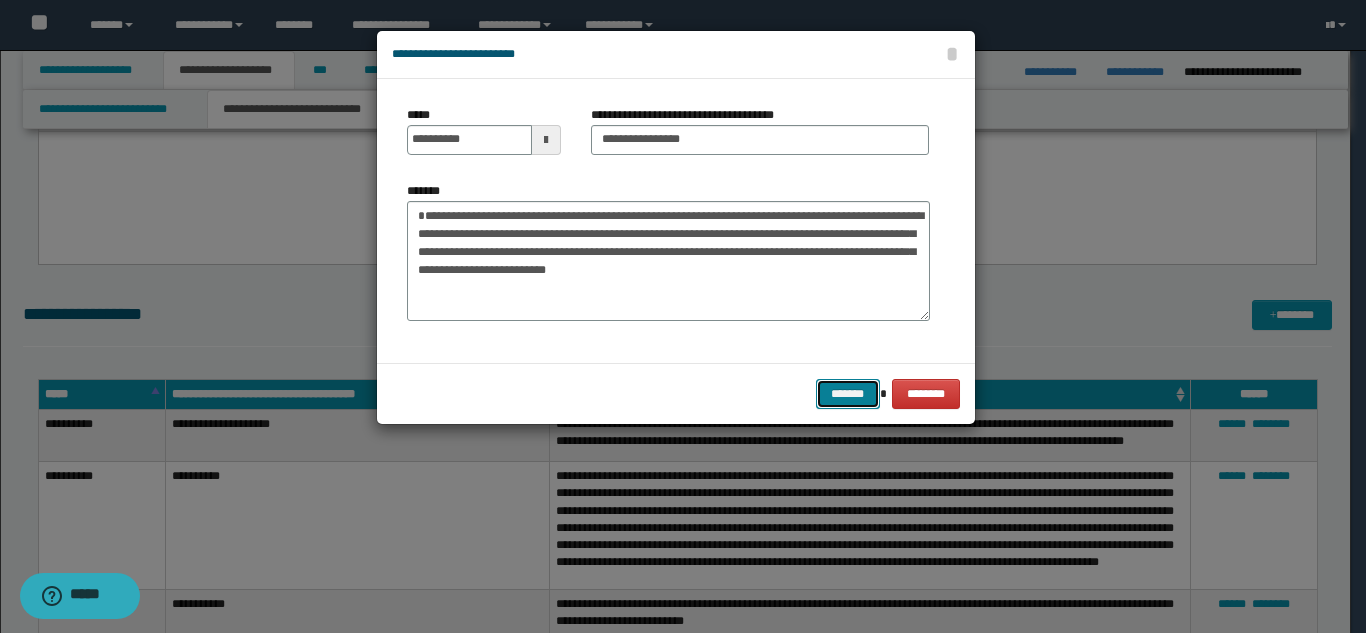 click on "*******" at bounding box center (848, 394) 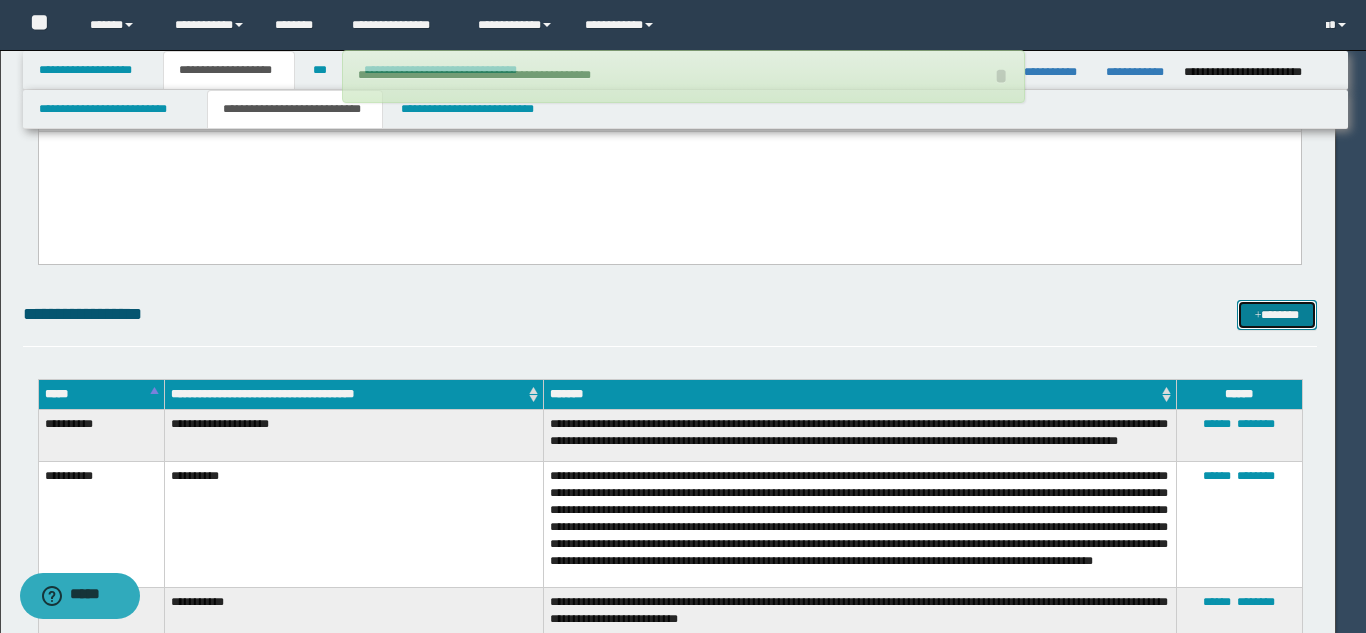 type 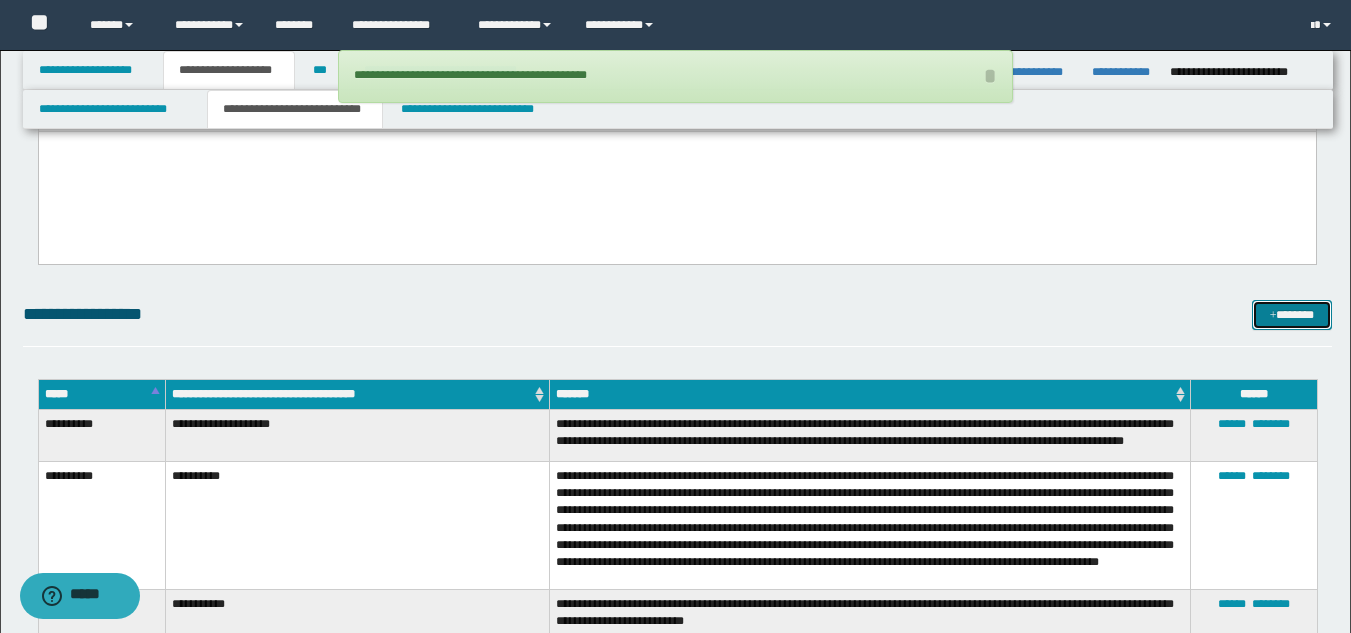 click at bounding box center [1273, 316] 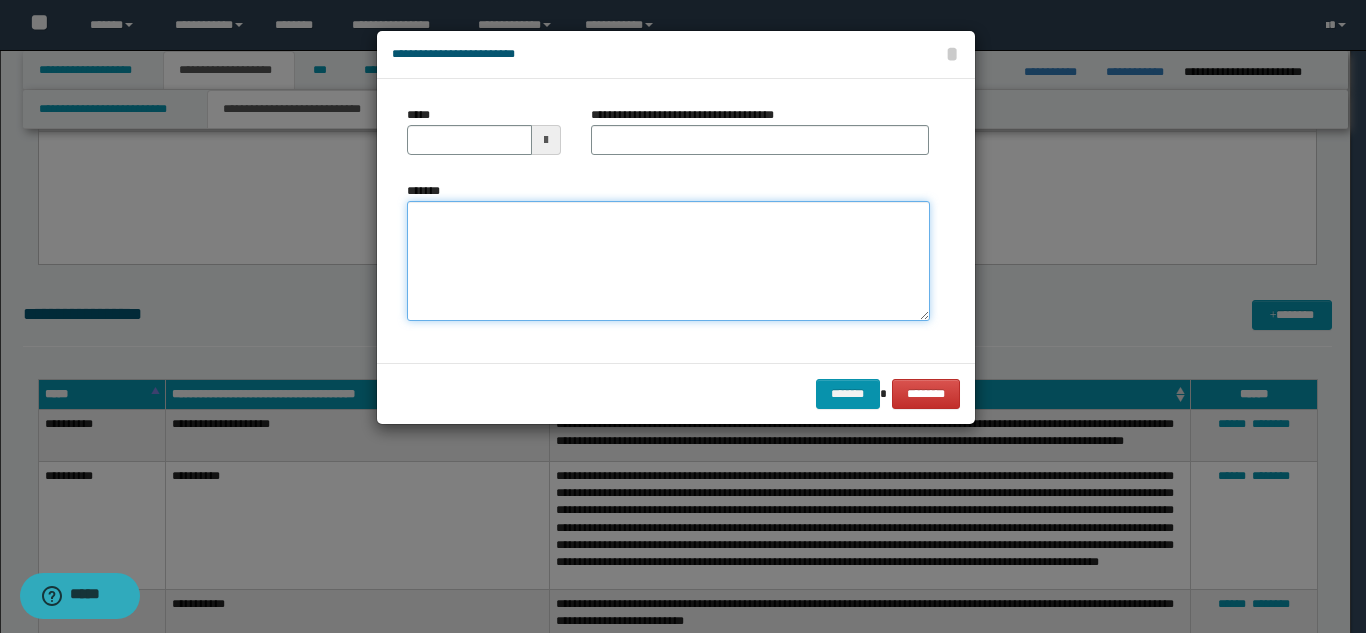 click on "*******" at bounding box center [668, 261] 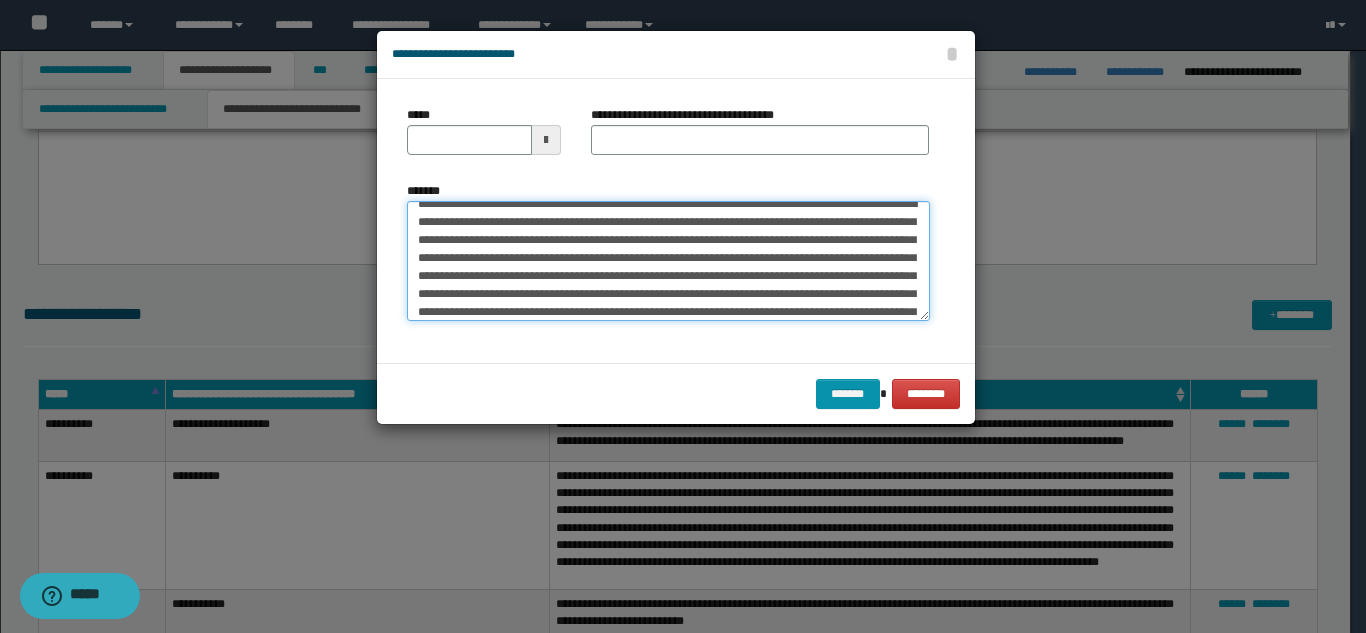 scroll, scrollTop: 0, scrollLeft: 0, axis: both 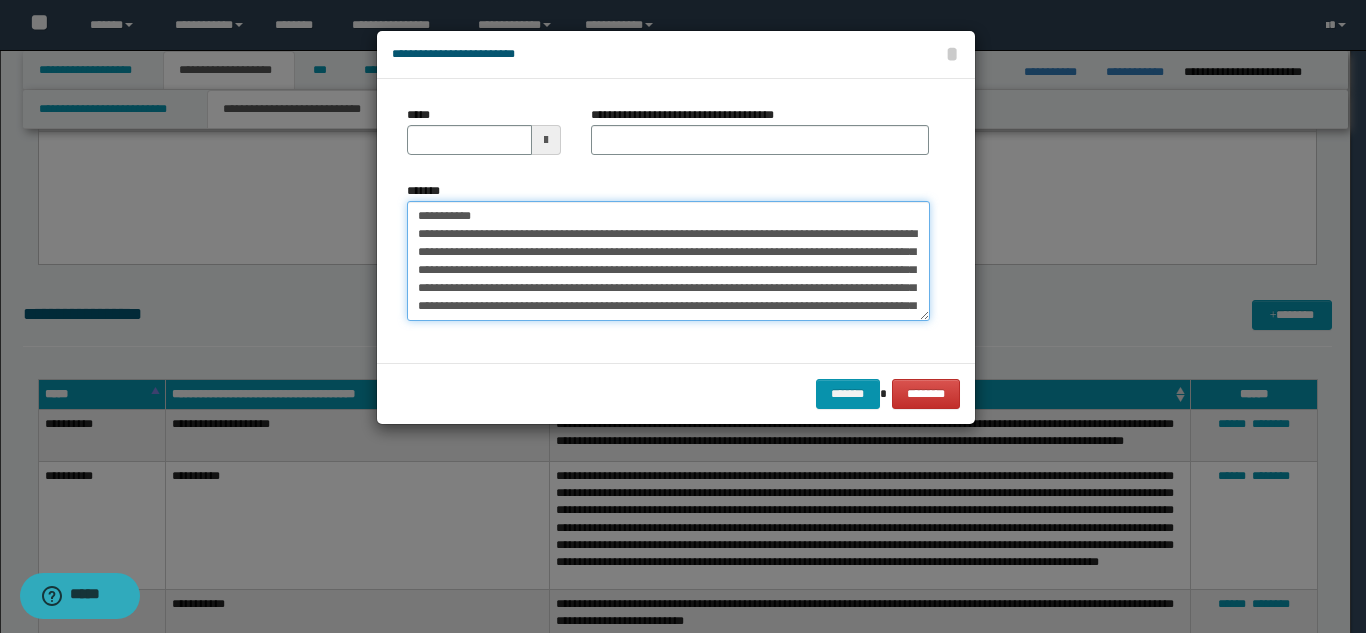 drag, startPoint x: 574, startPoint y: 217, endPoint x: 483, endPoint y: 210, distance: 91.26884 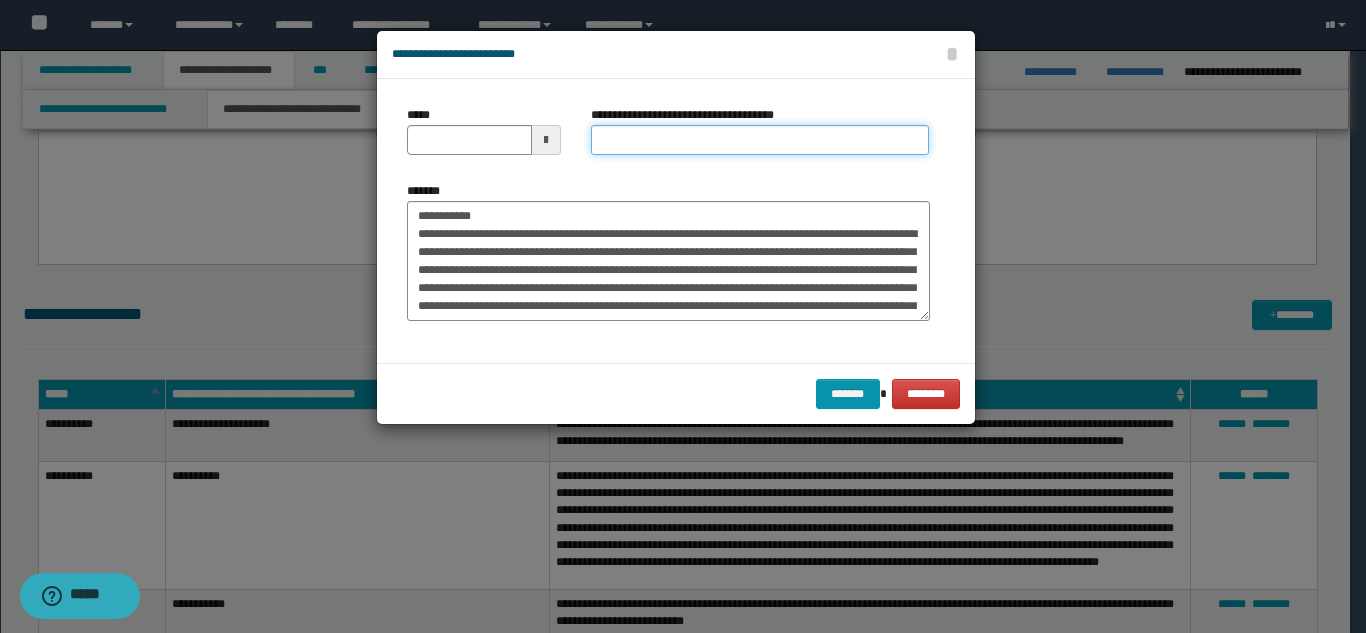 drag, startPoint x: 610, startPoint y: 145, endPoint x: 590, endPoint y: 152, distance: 21.189621 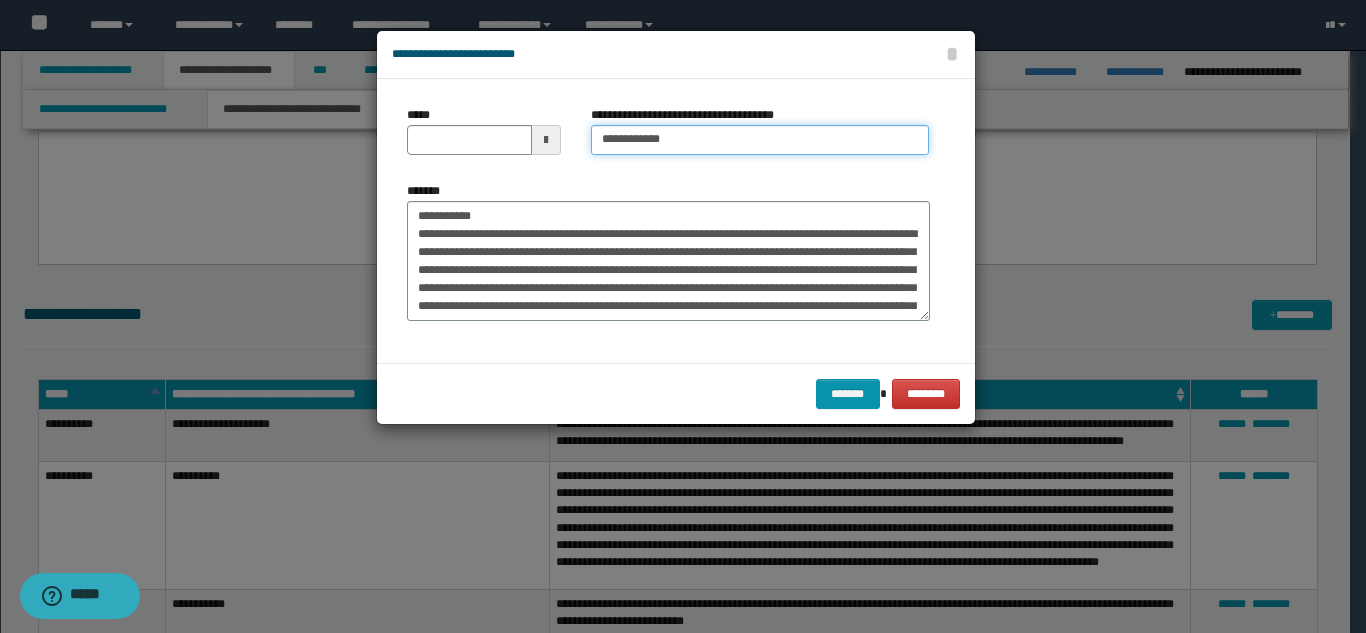 type on "**********" 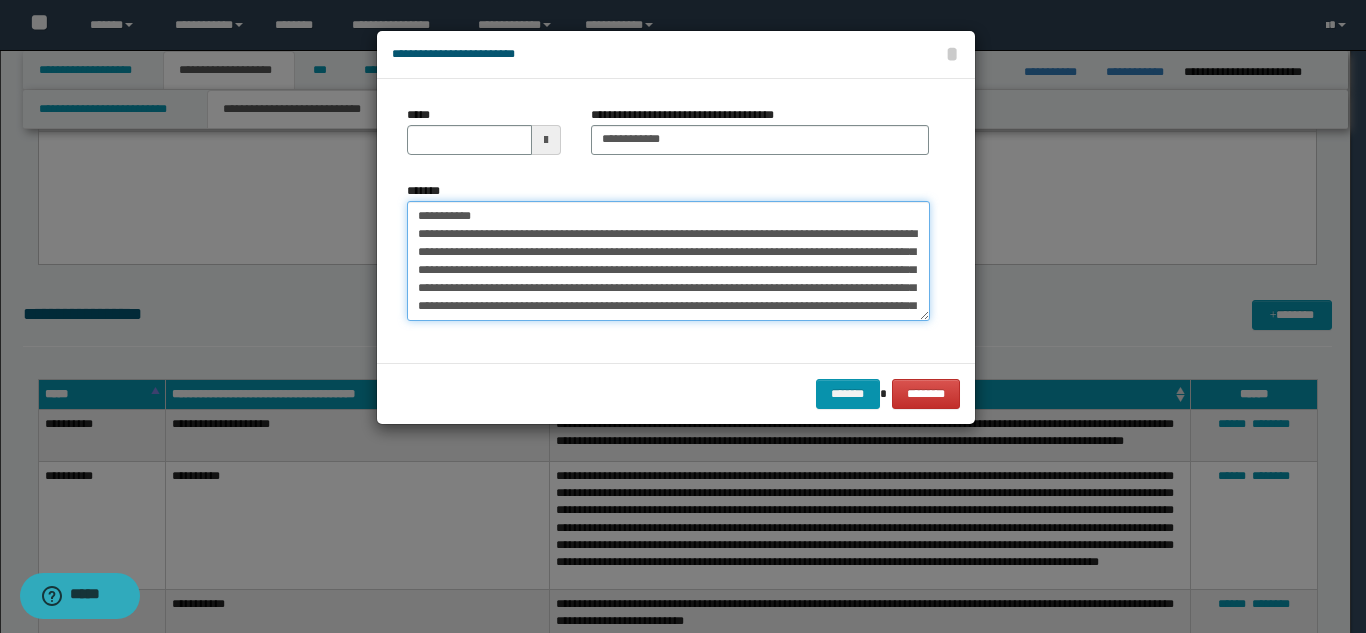 drag, startPoint x: 462, startPoint y: 226, endPoint x: 490, endPoint y: 209, distance: 32.75668 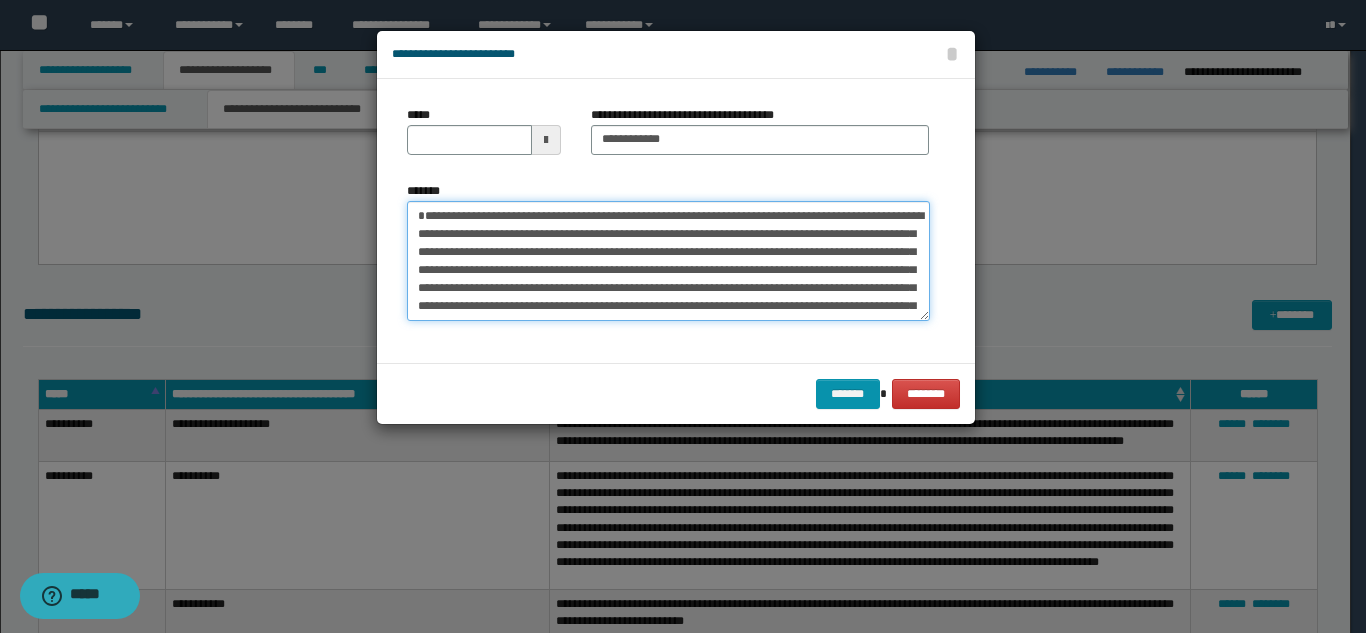 type 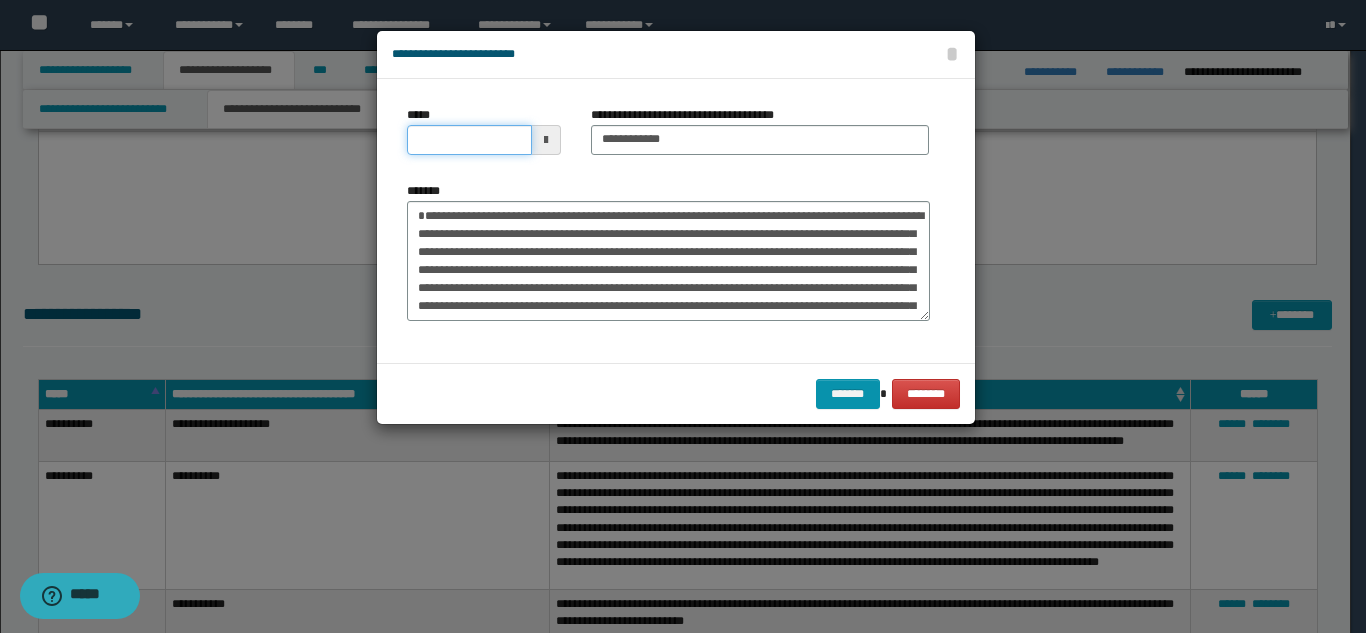 click on "*****" at bounding box center [469, 140] 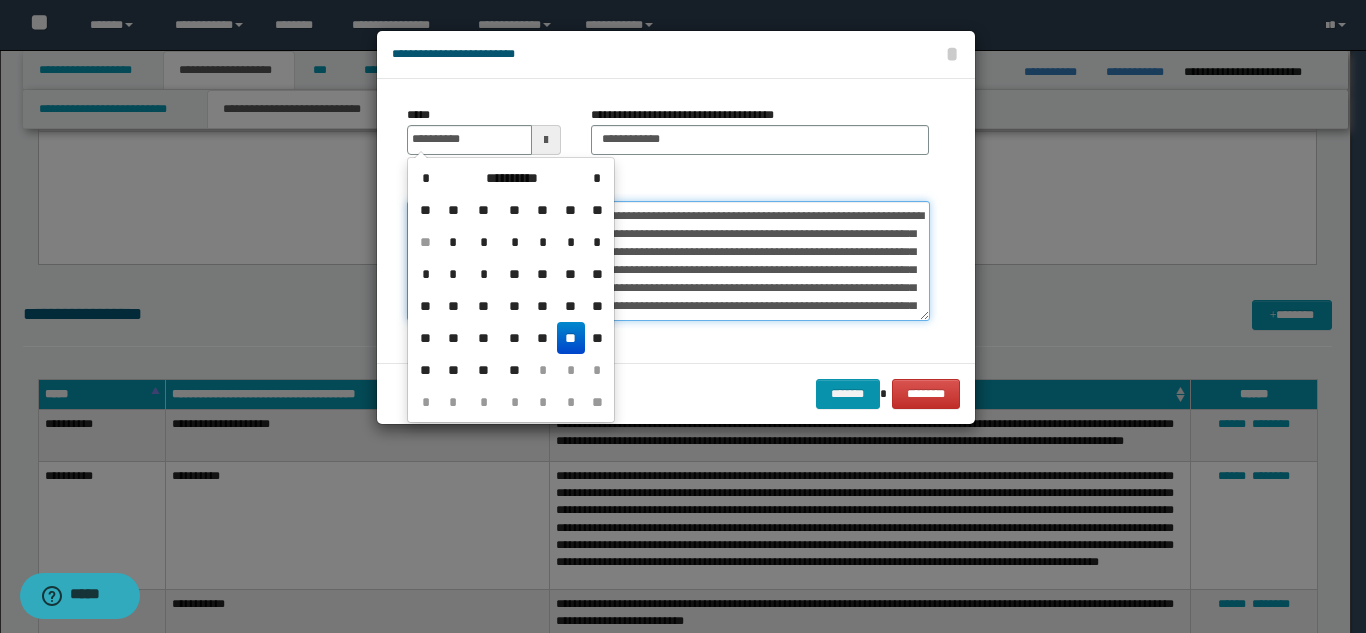 type on "**********" 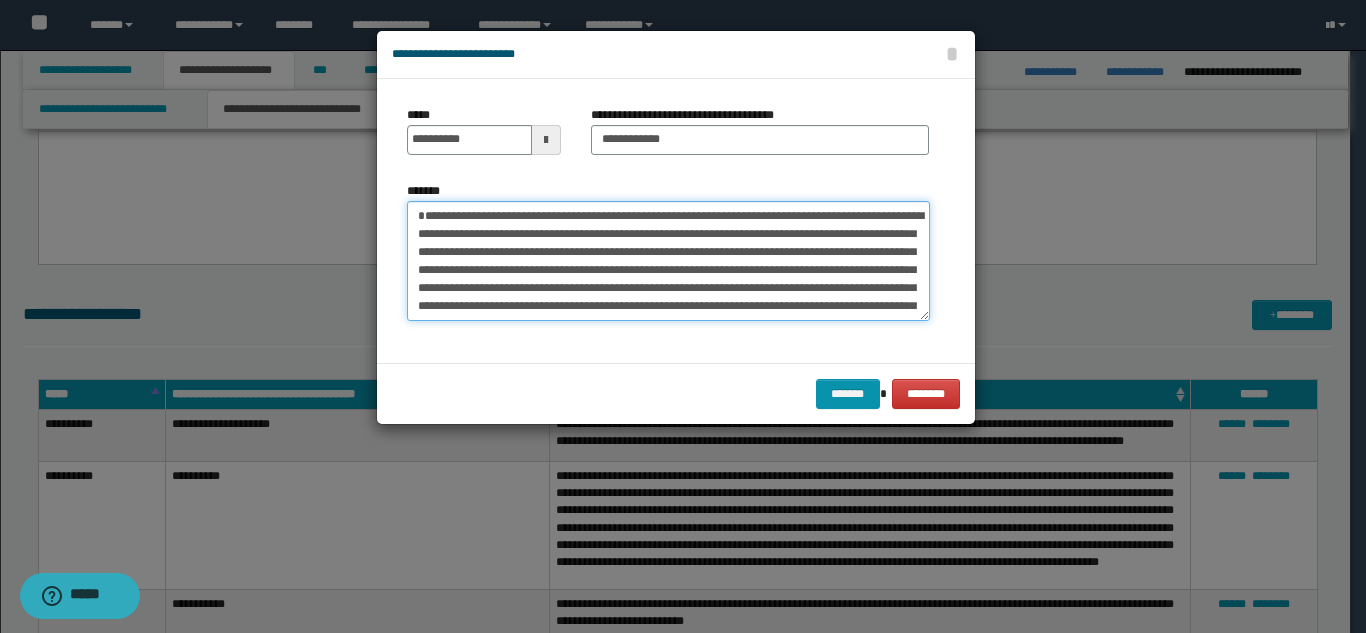click on "**********" at bounding box center (668, 261) 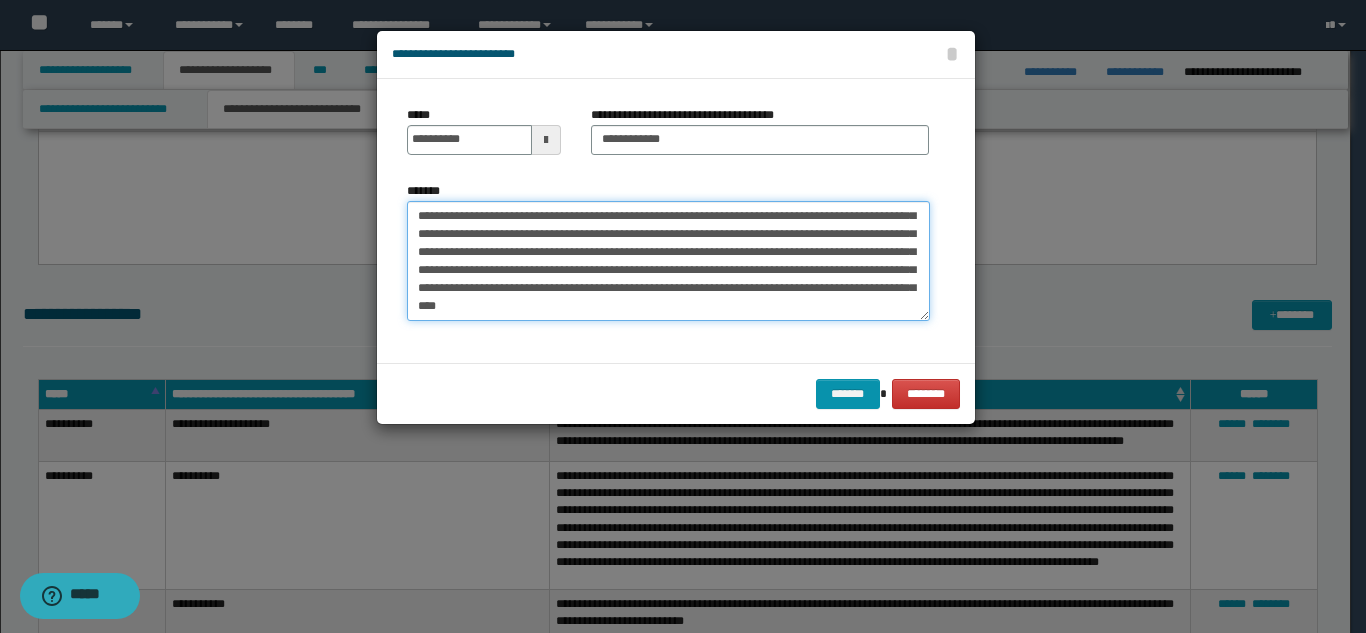 scroll, scrollTop: 90, scrollLeft: 0, axis: vertical 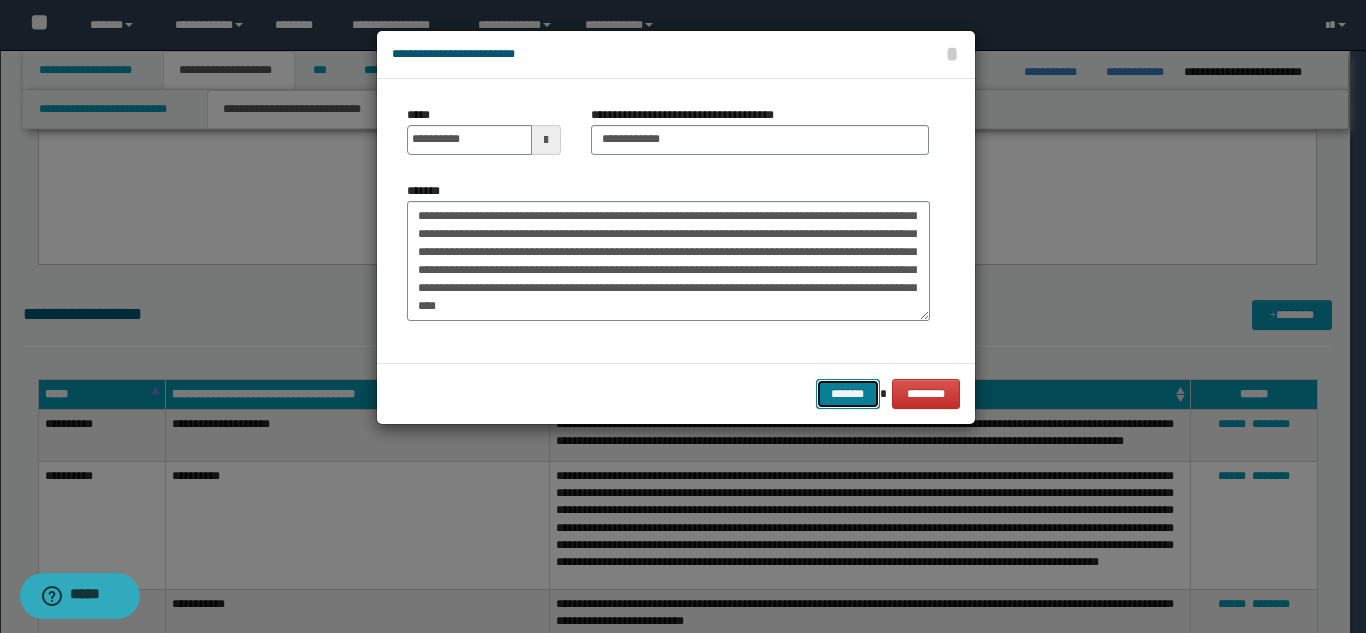 click on "*******" at bounding box center (848, 394) 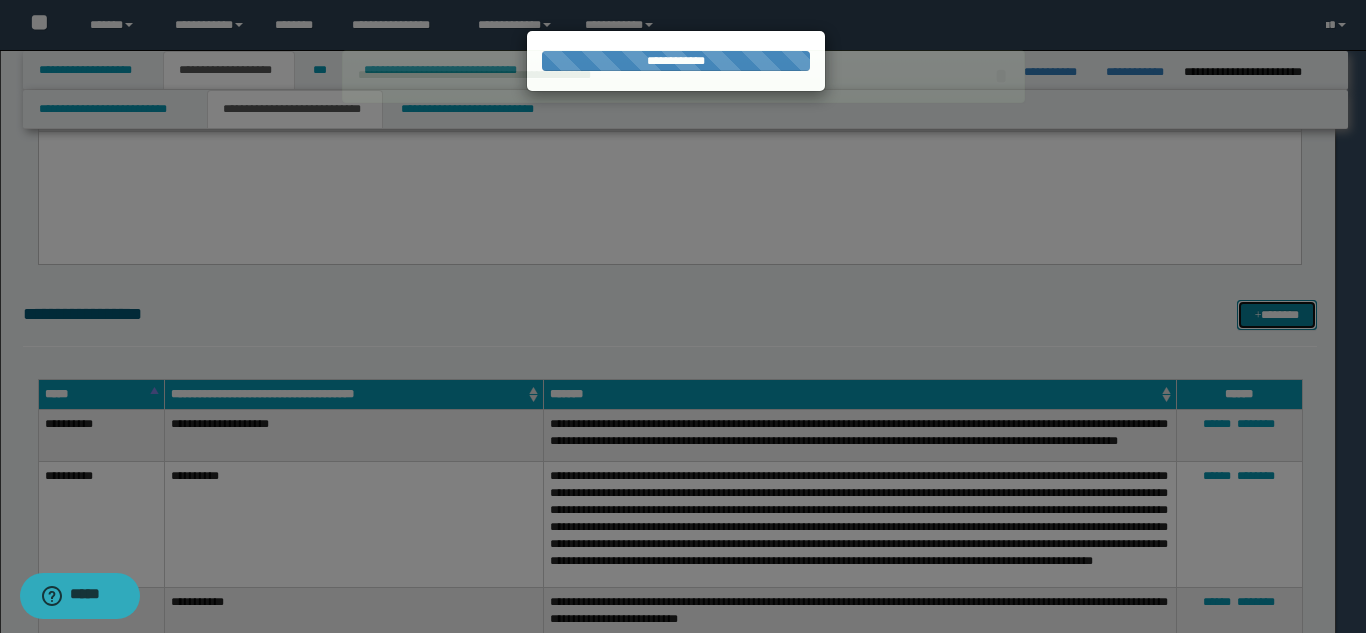 type 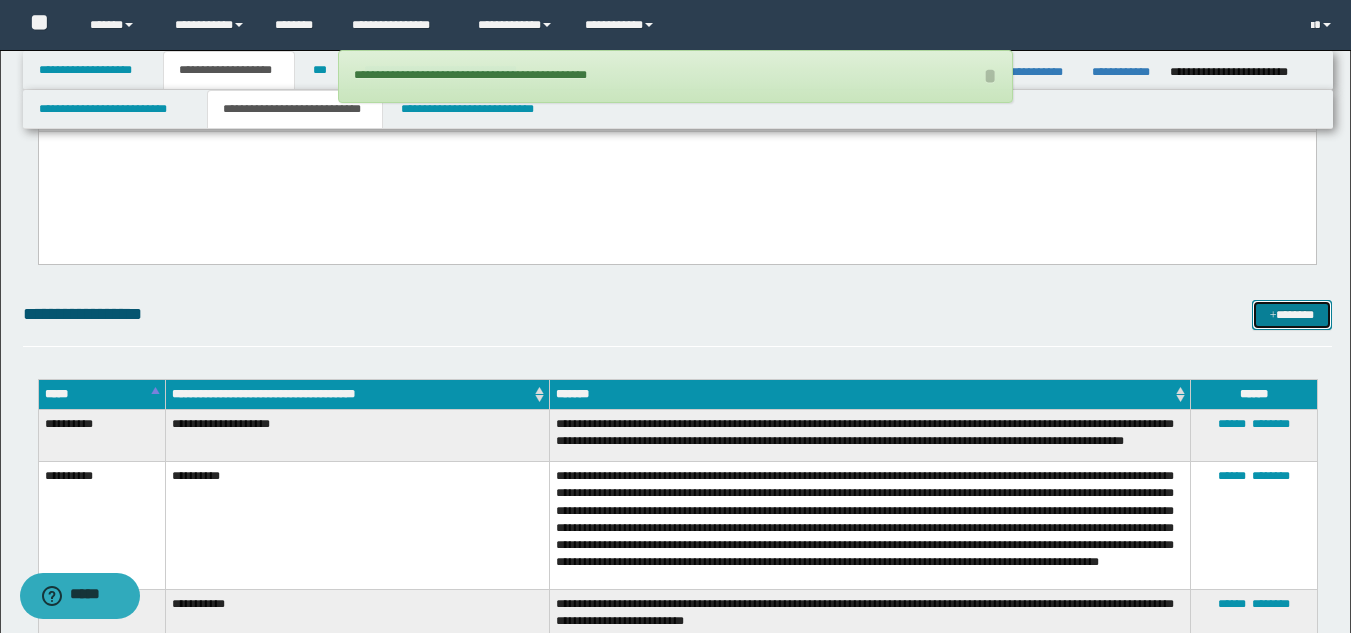 click on "*******" at bounding box center (1292, 315) 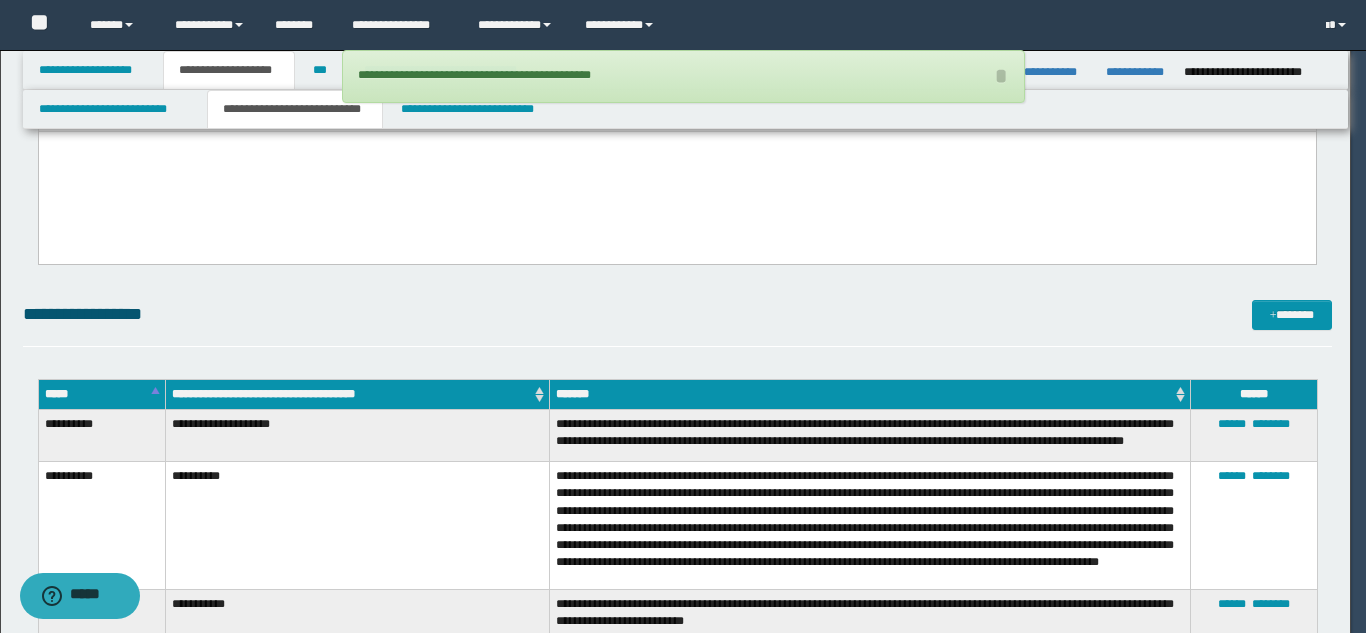 scroll, scrollTop: 0, scrollLeft: 0, axis: both 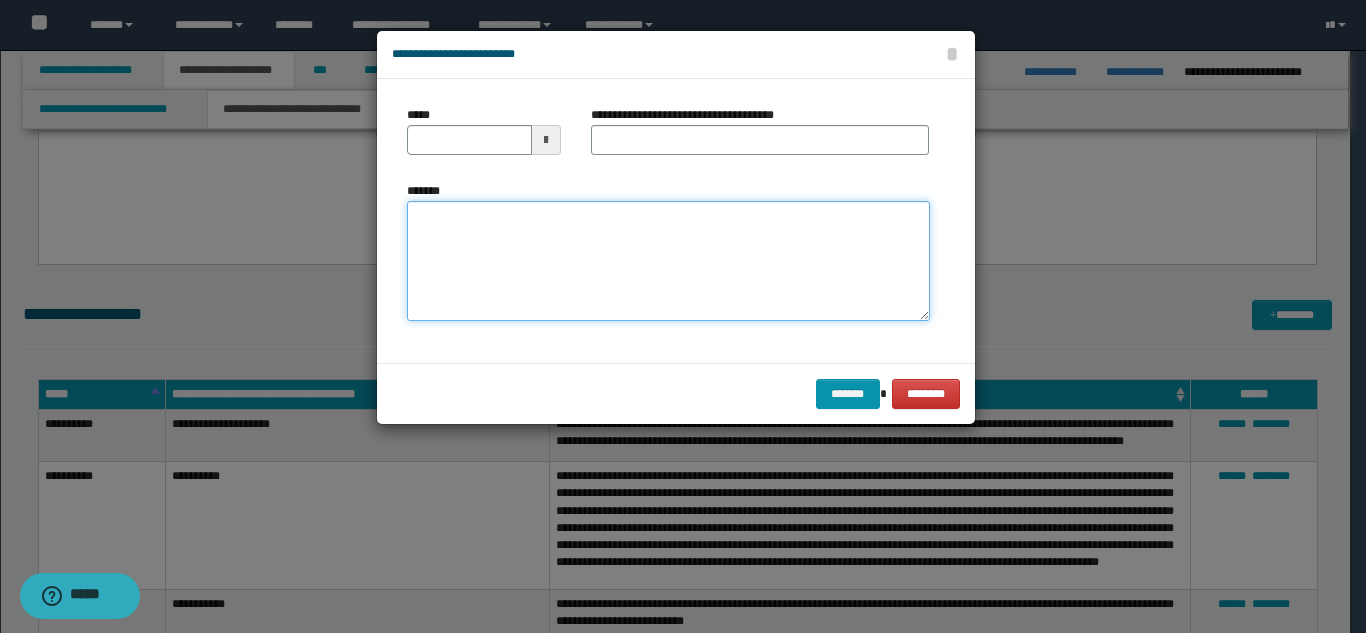 drag, startPoint x: 481, startPoint y: 269, endPoint x: 531, endPoint y: 258, distance: 51.1957 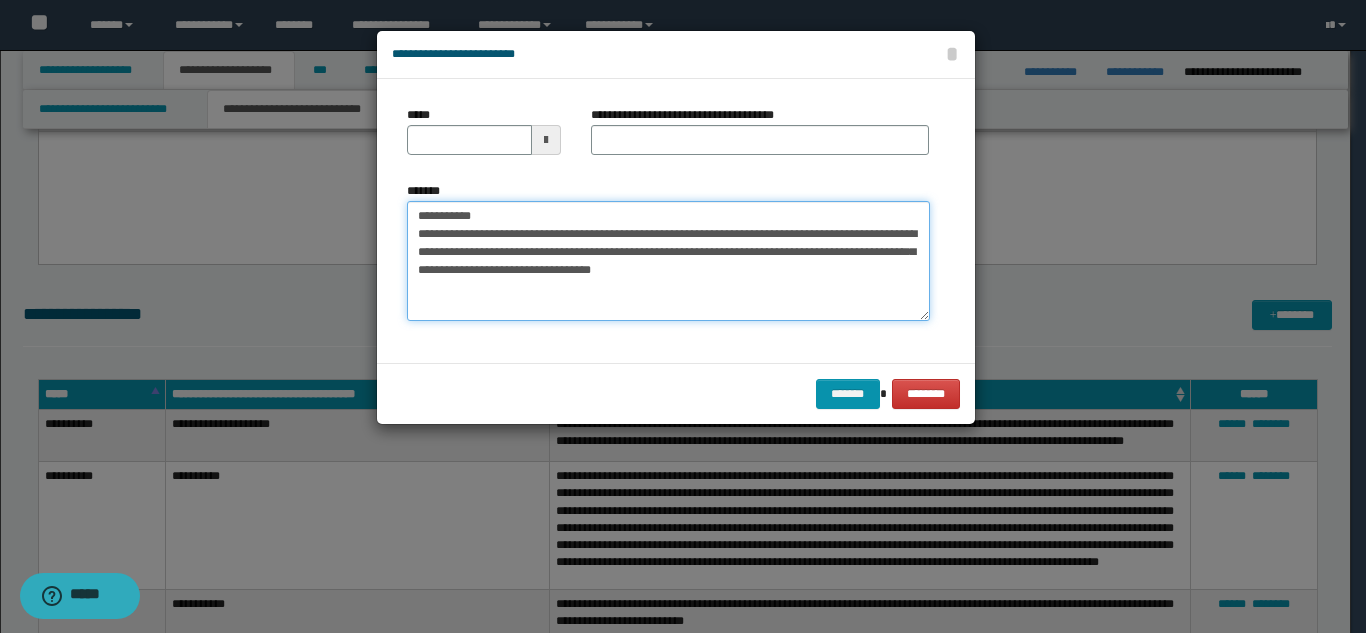 drag, startPoint x: 575, startPoint y: 215, endPoint x: 482, endPoint y: 215, distance: 93 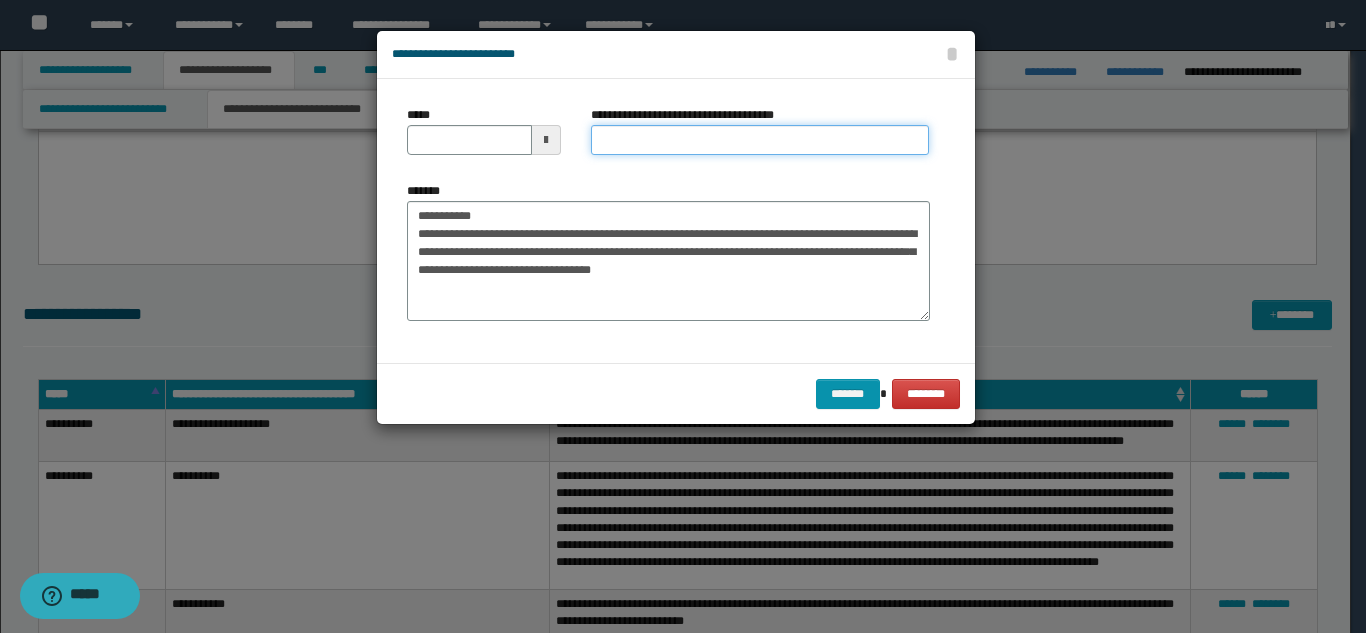 click on "**********" at bounding box center (760, 140) 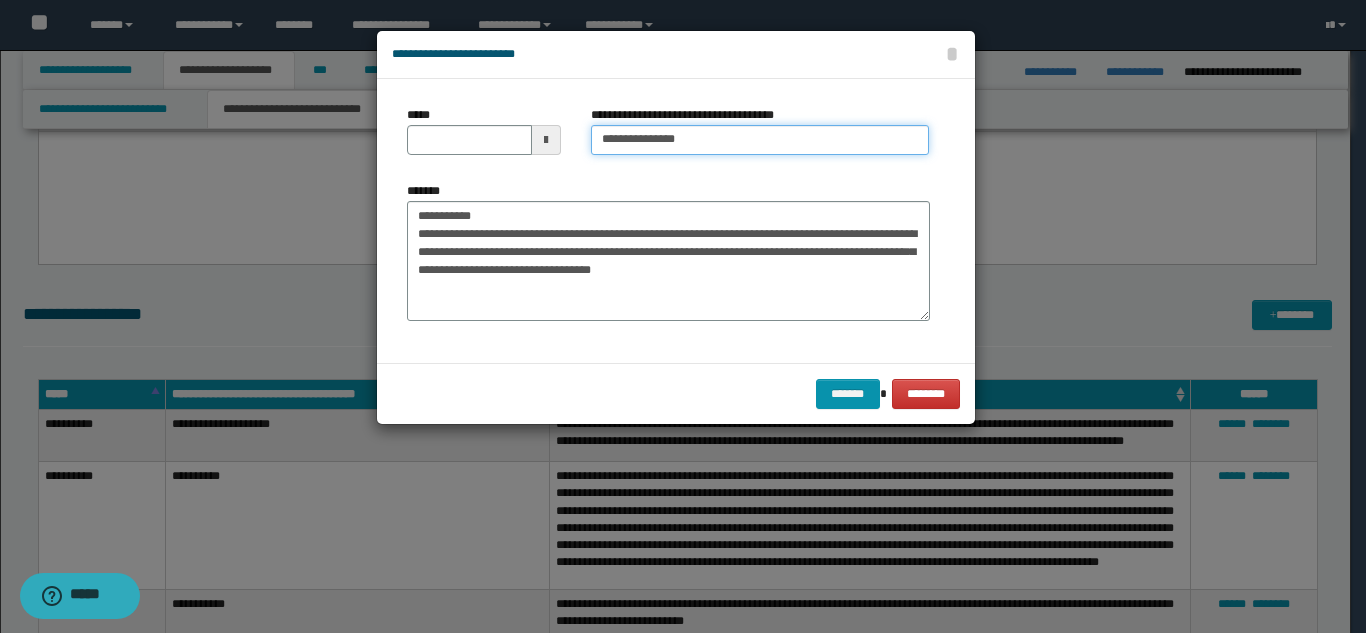 type on "**********" 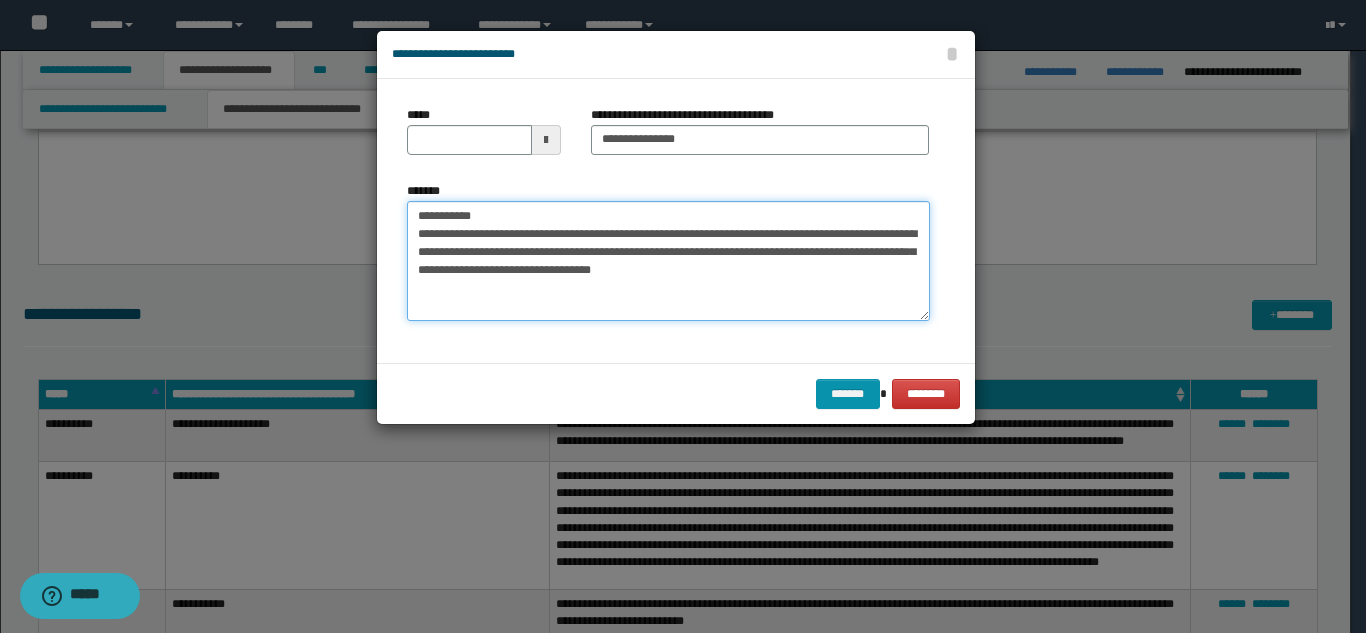 drag, startPoint x: 504, startPoint y: 209, endPoint x: 411, endPoint y: 211, distance: 93.0215 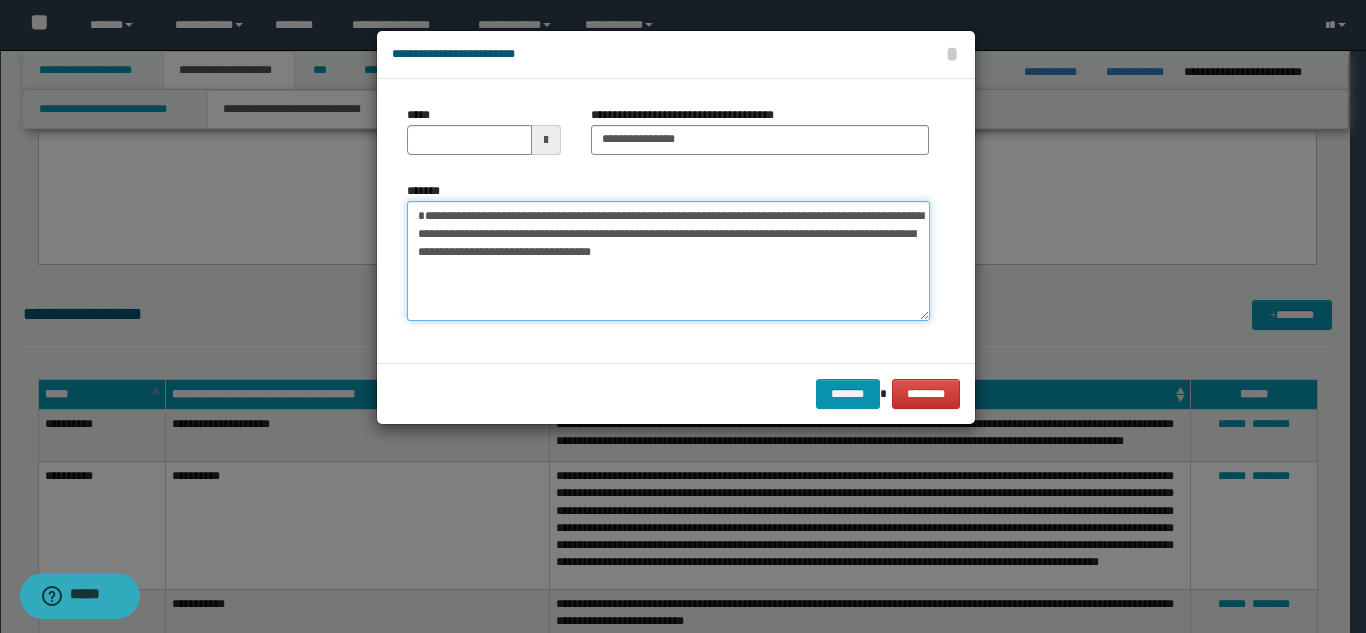 type 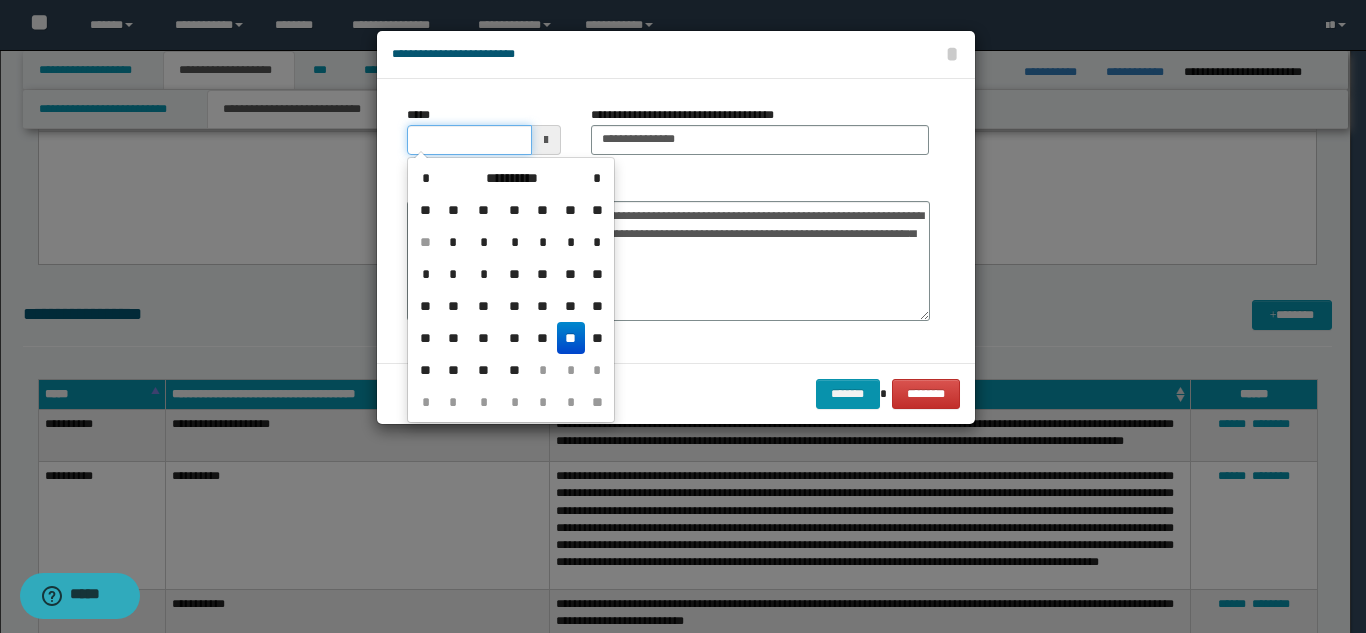 click on "*****" at bounding box center [469, 140] 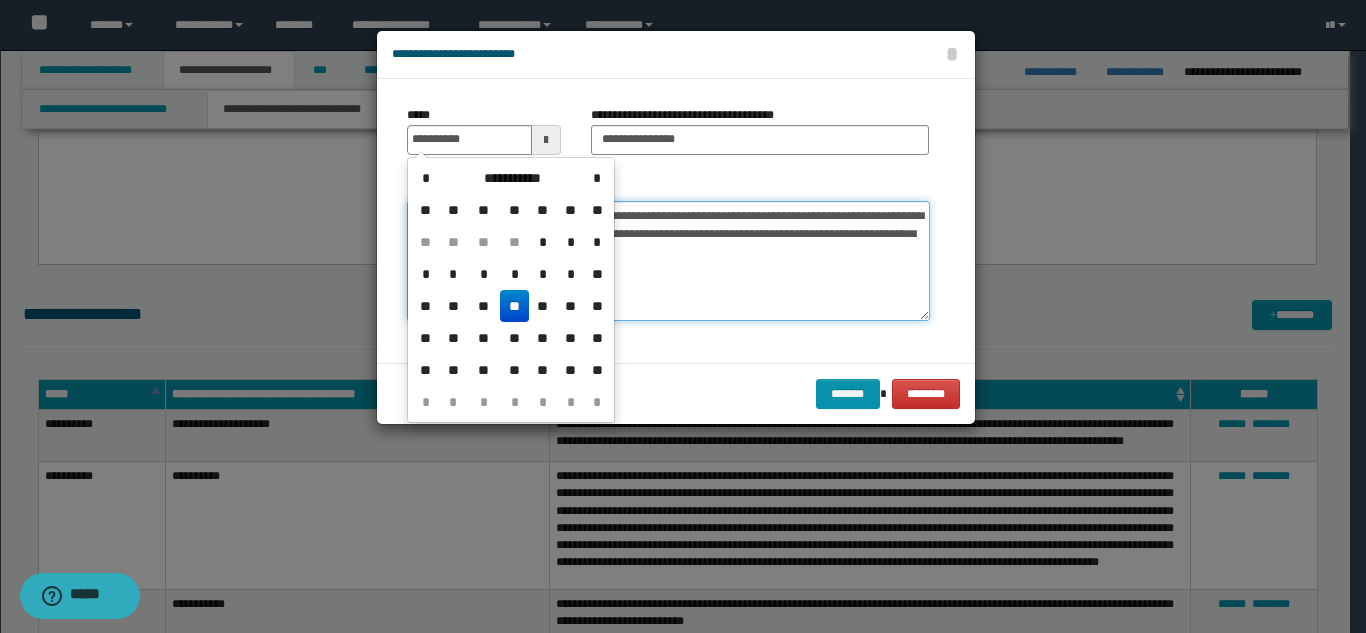 type on "**********" 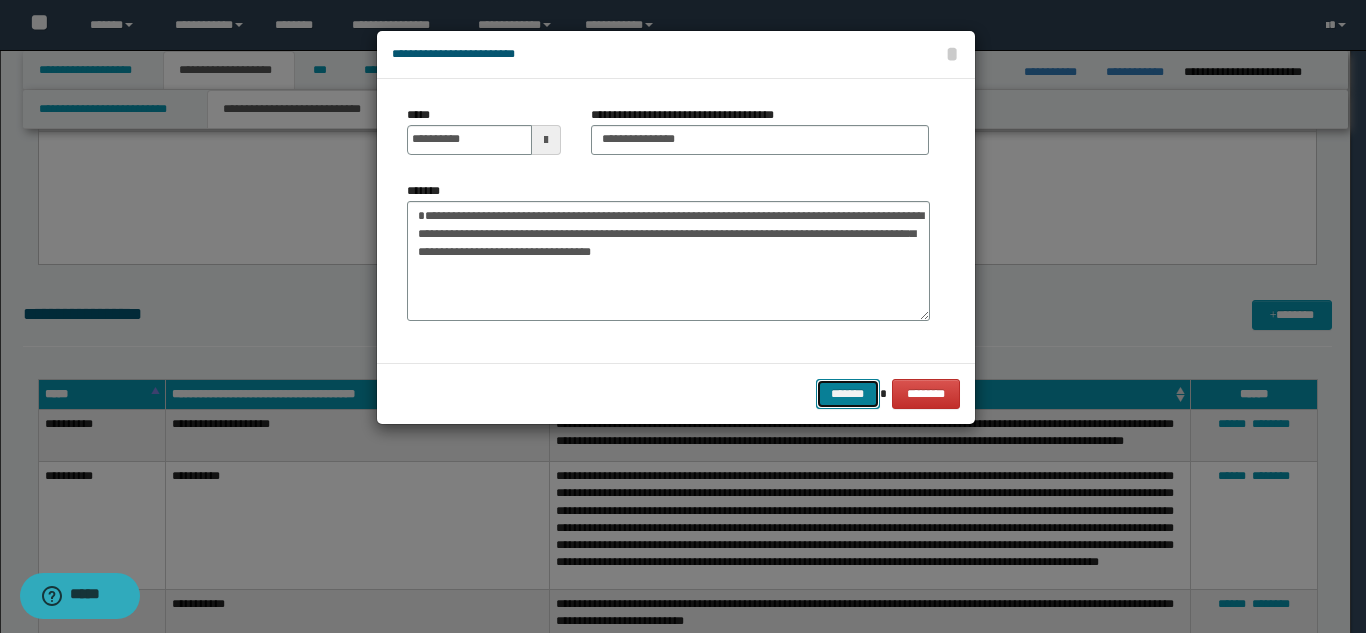 click on "*******" at bounding box center (848, 394) 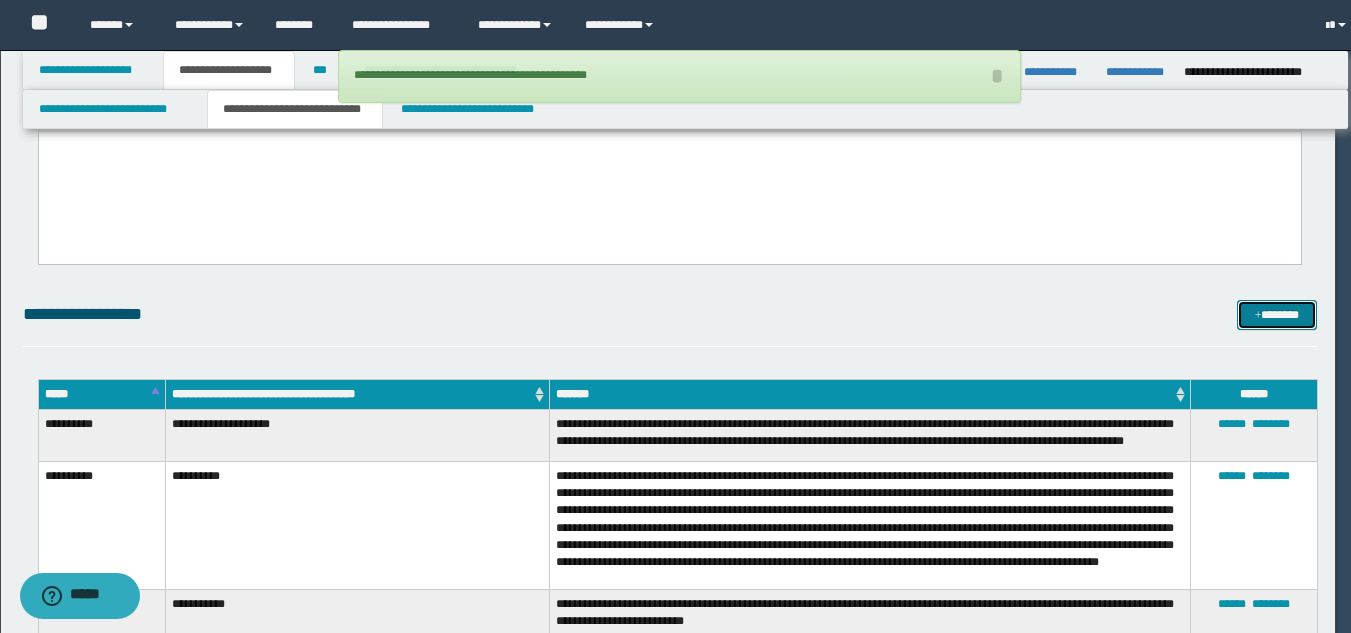 click on "*******" at bounding box center [1277, 315] 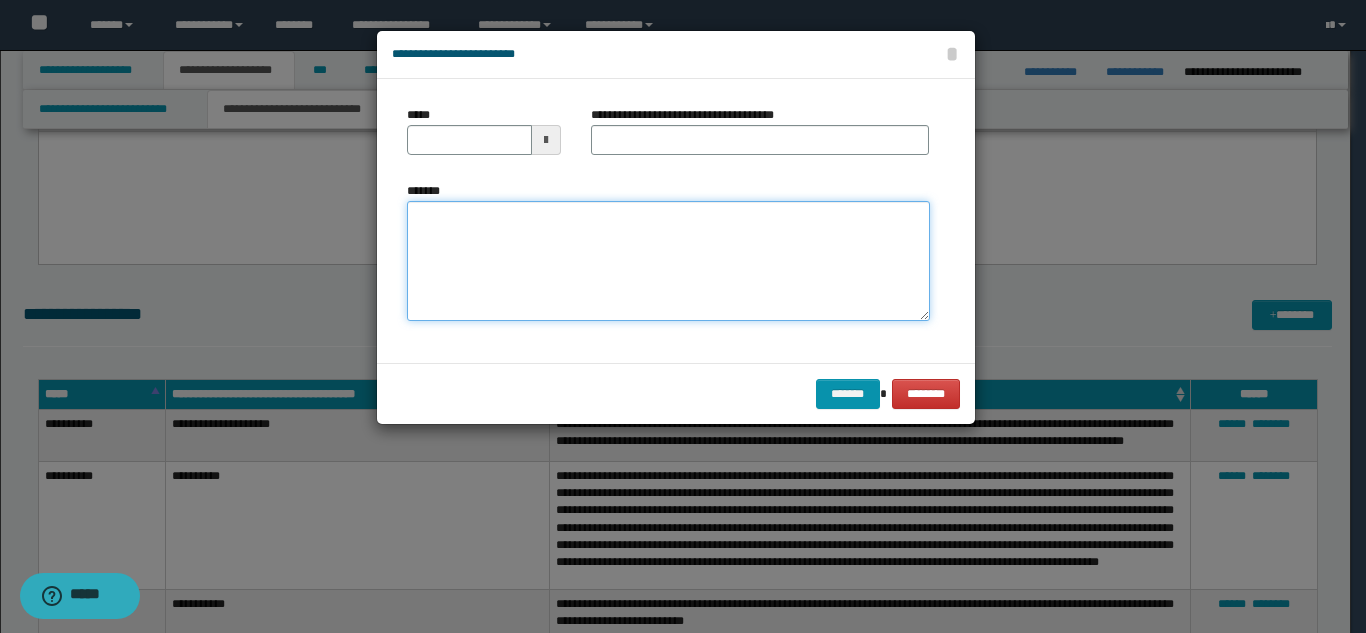 click on "*******" at bounding box center [668, 261] 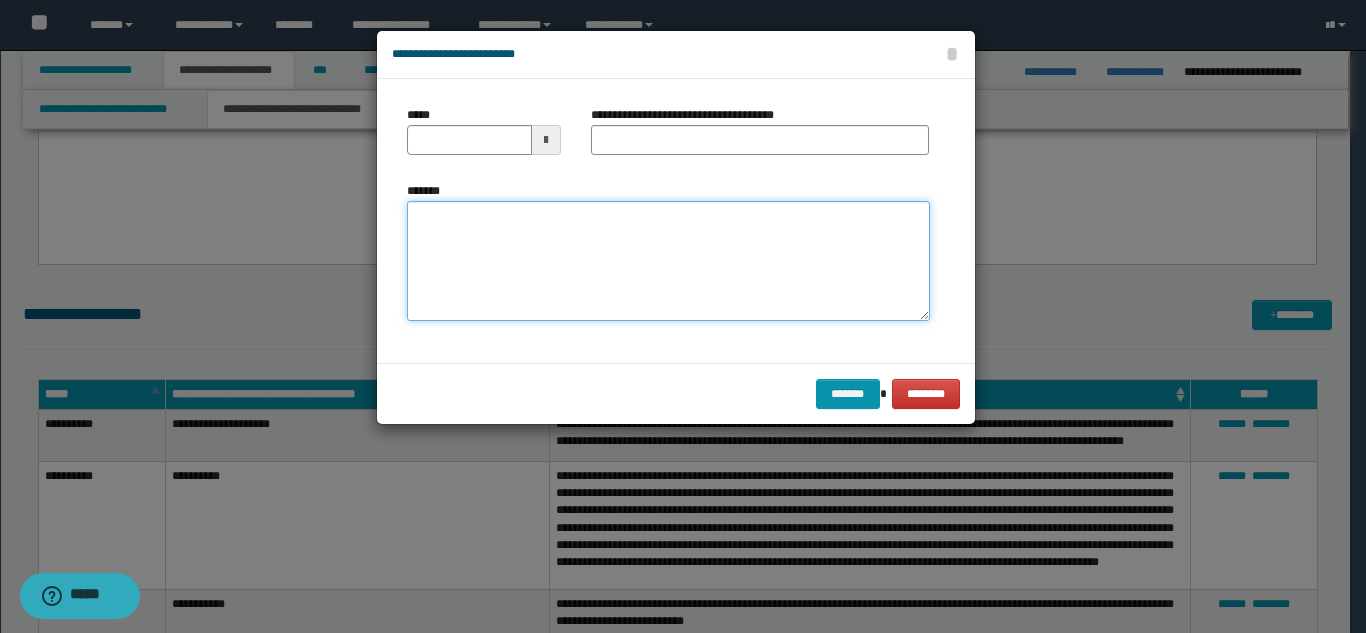 click on "*******" at bounding box center (668, 261) 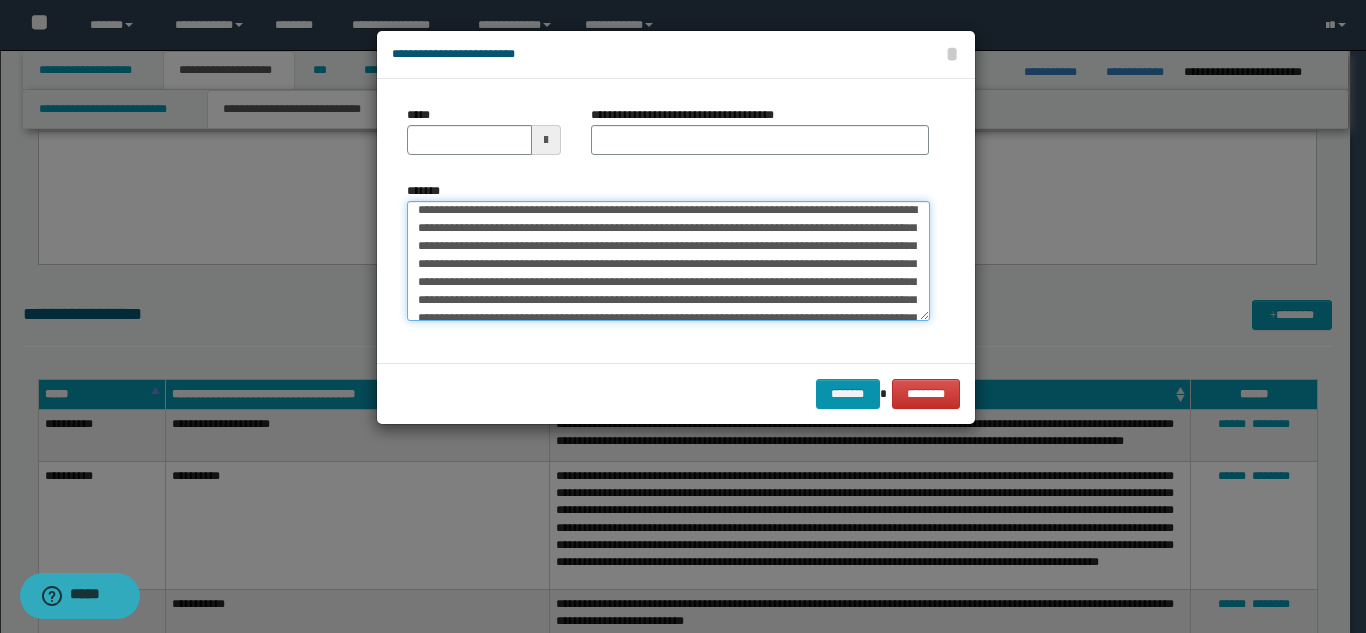 scroll, scrollTop: 0, scrollLeft: 0, axis: both 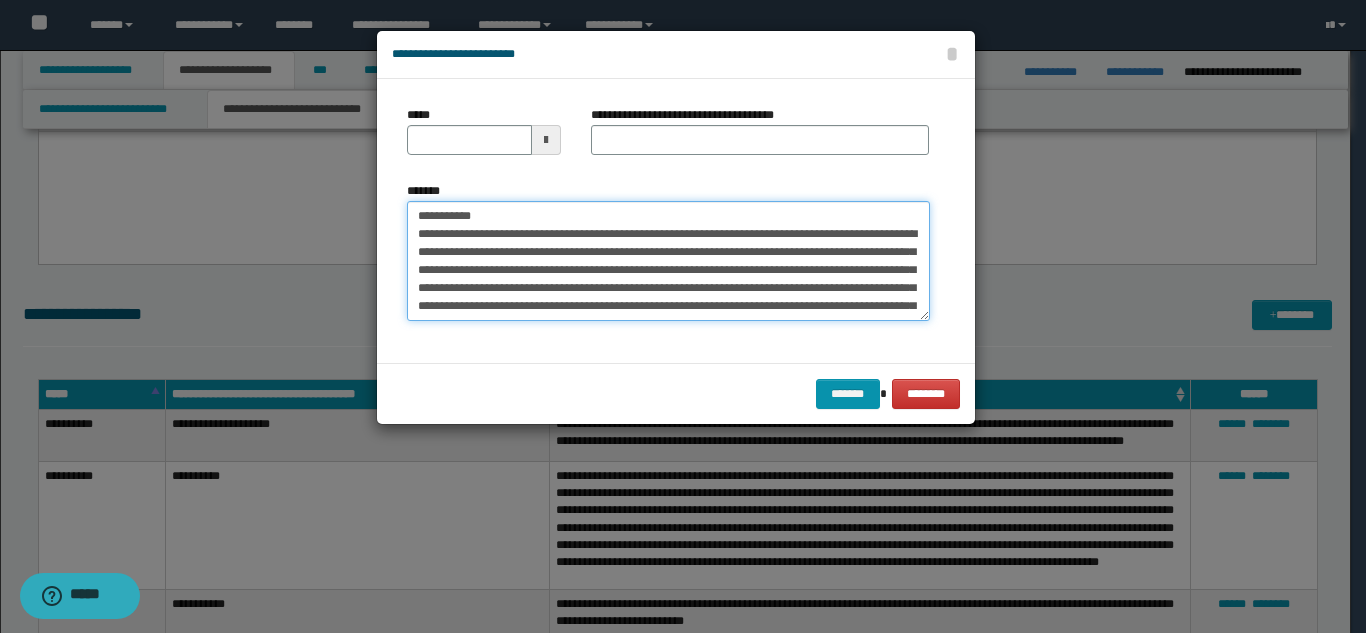 drag, startPoint x: 602, startPoint y: 212, endPoint x: 596, endPoint y: 171, distance: 41.4367 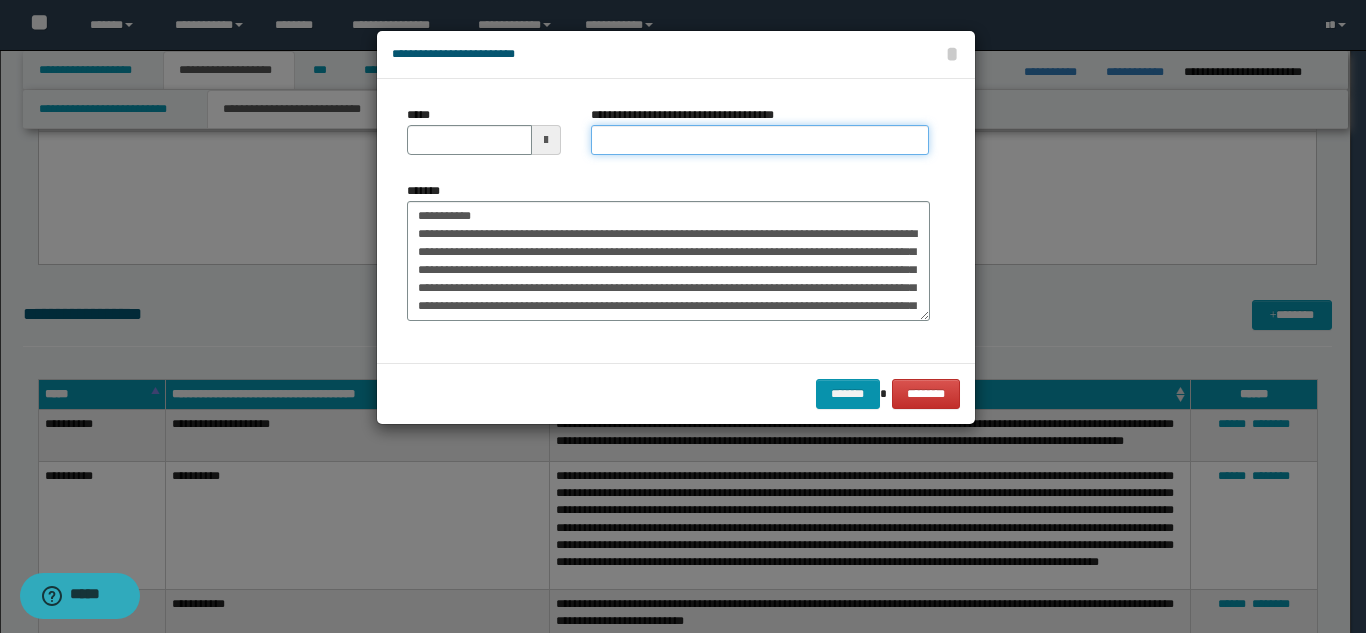 click on "**********" at bounding box center (760, 140) 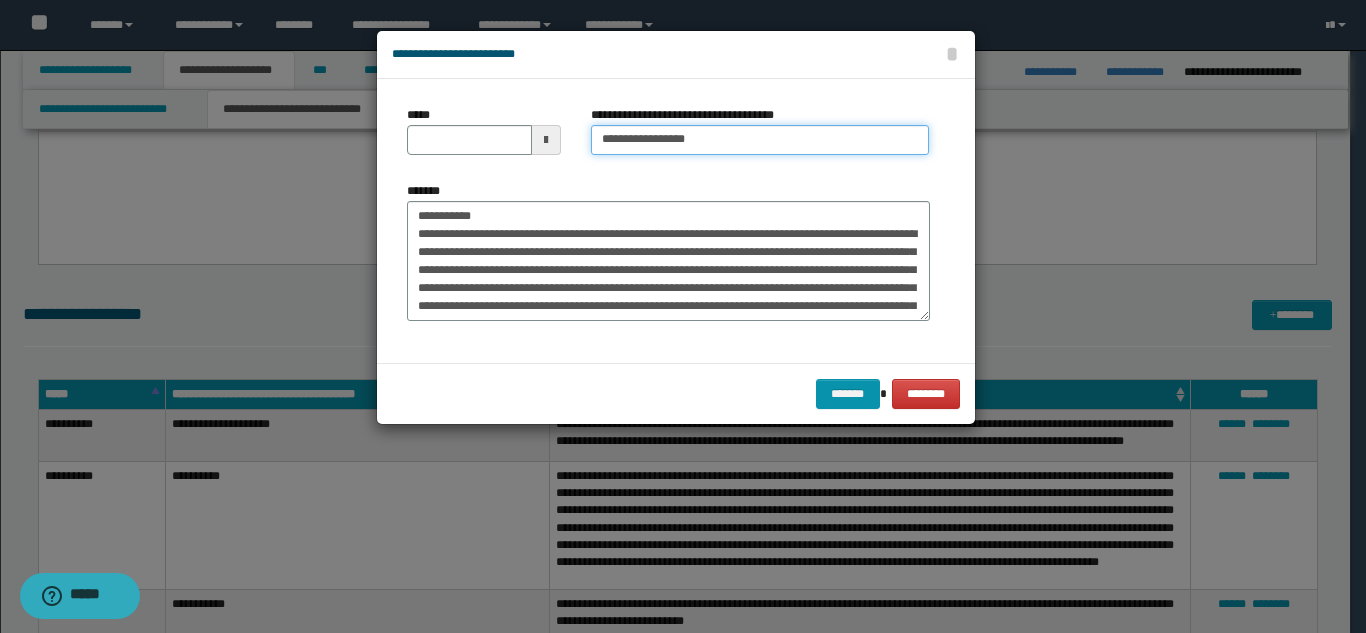 type on "**********" 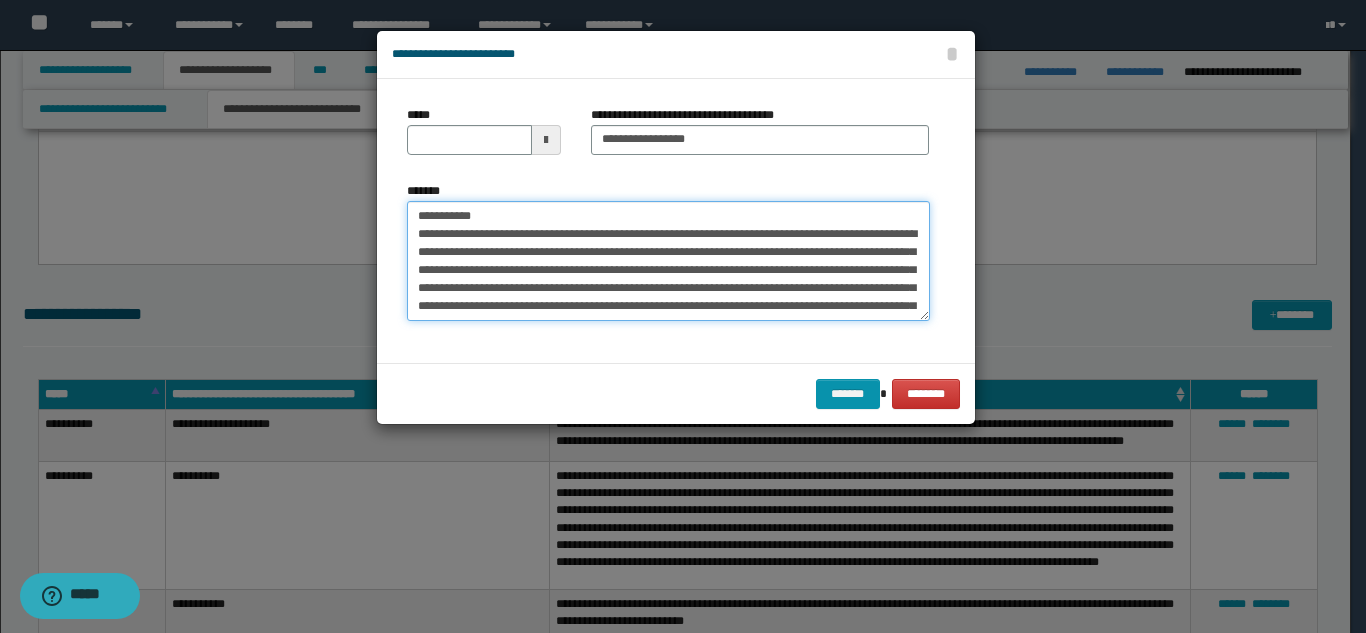 drag, startPoint x: 513, startPoint y: 208, endPoint x: 416, endPoint y: 215, distance: 97.25225 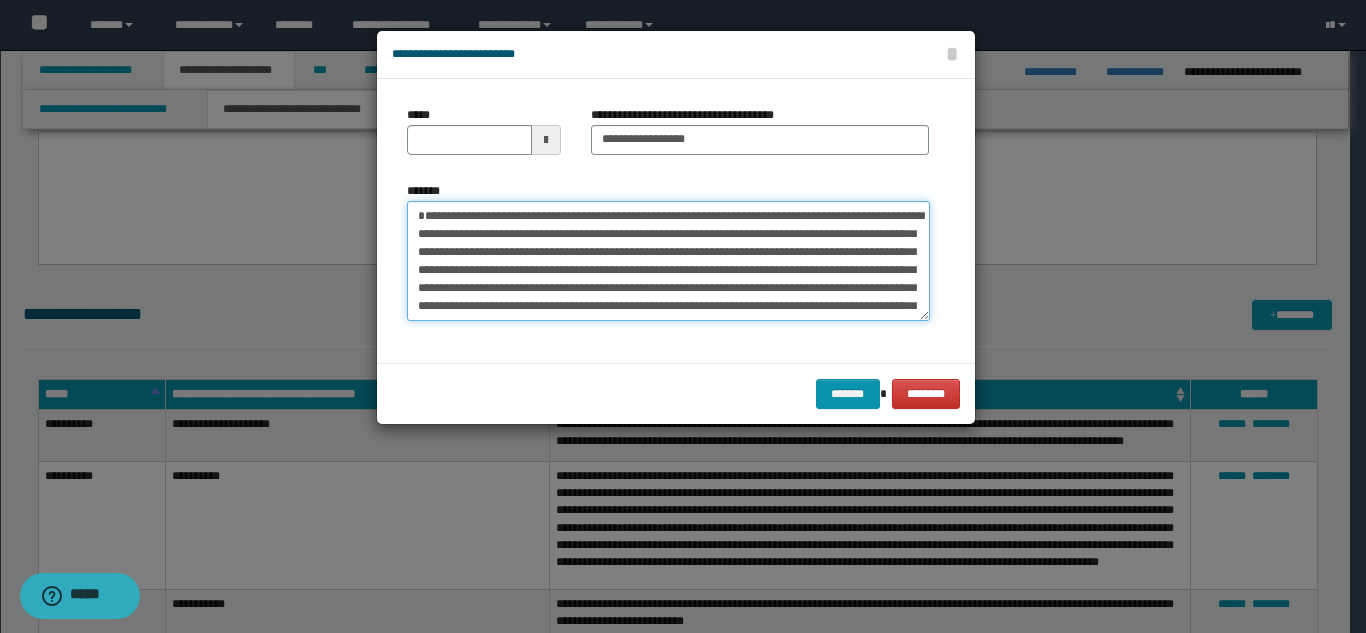 type 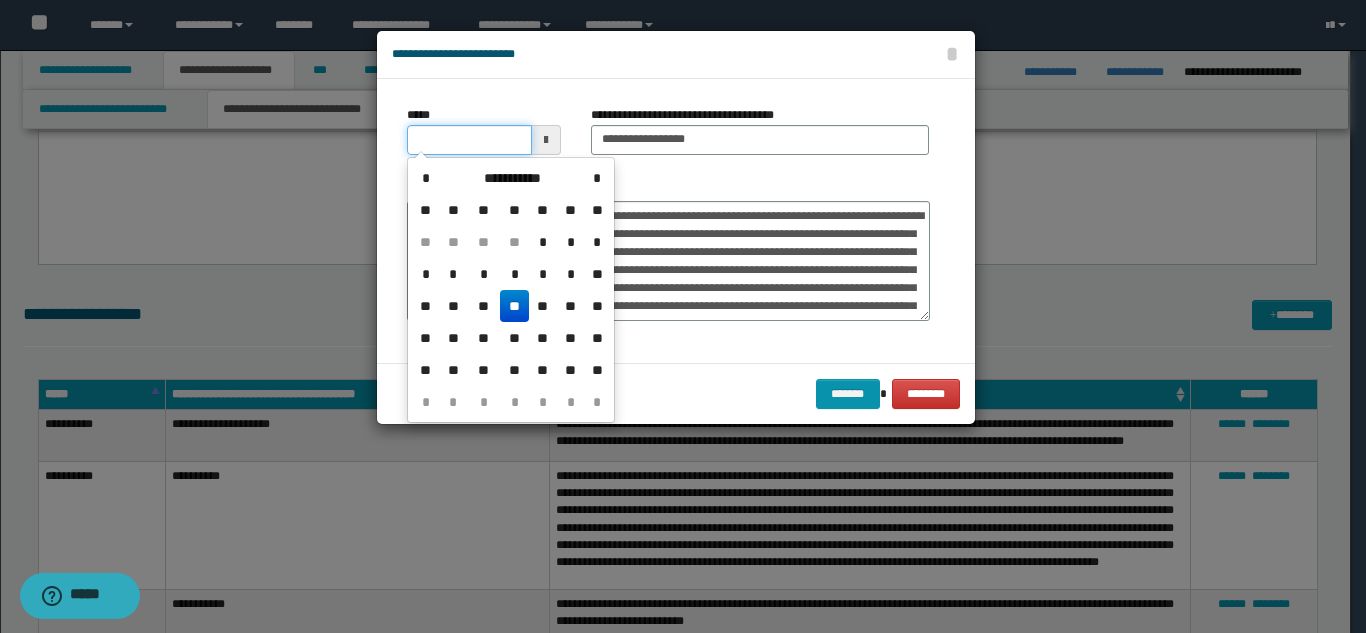 click on "*****" at bounding box center (469, 140) 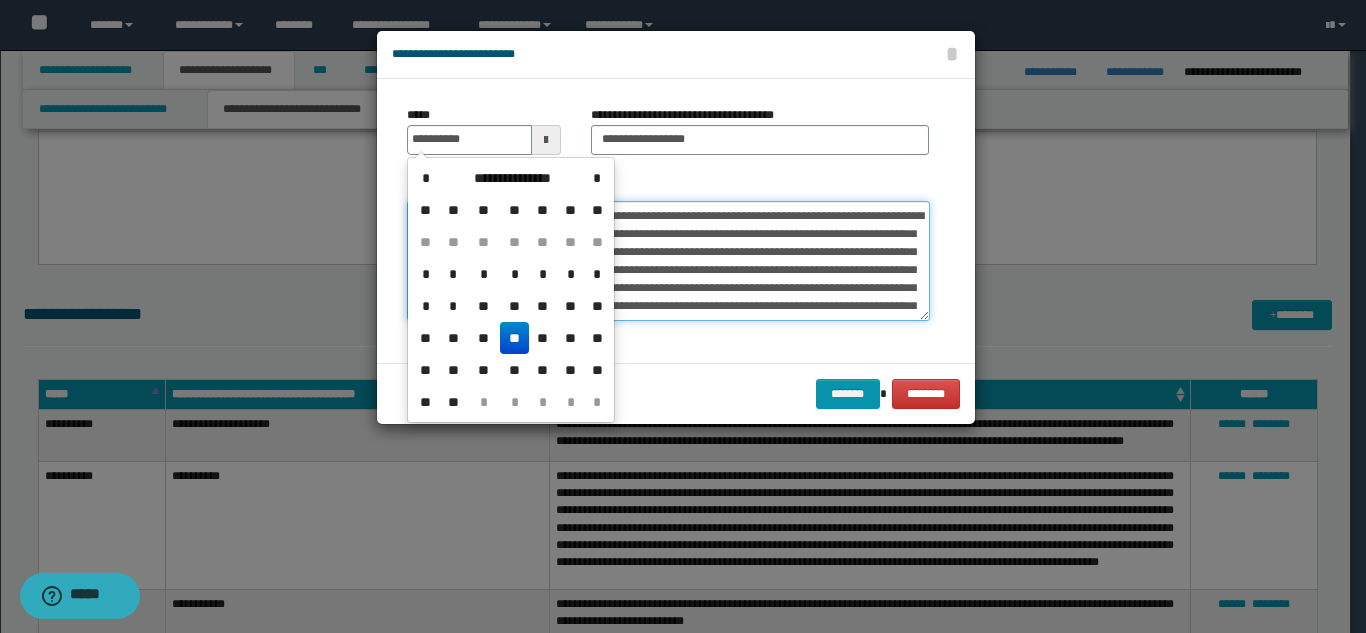 type on "**********" 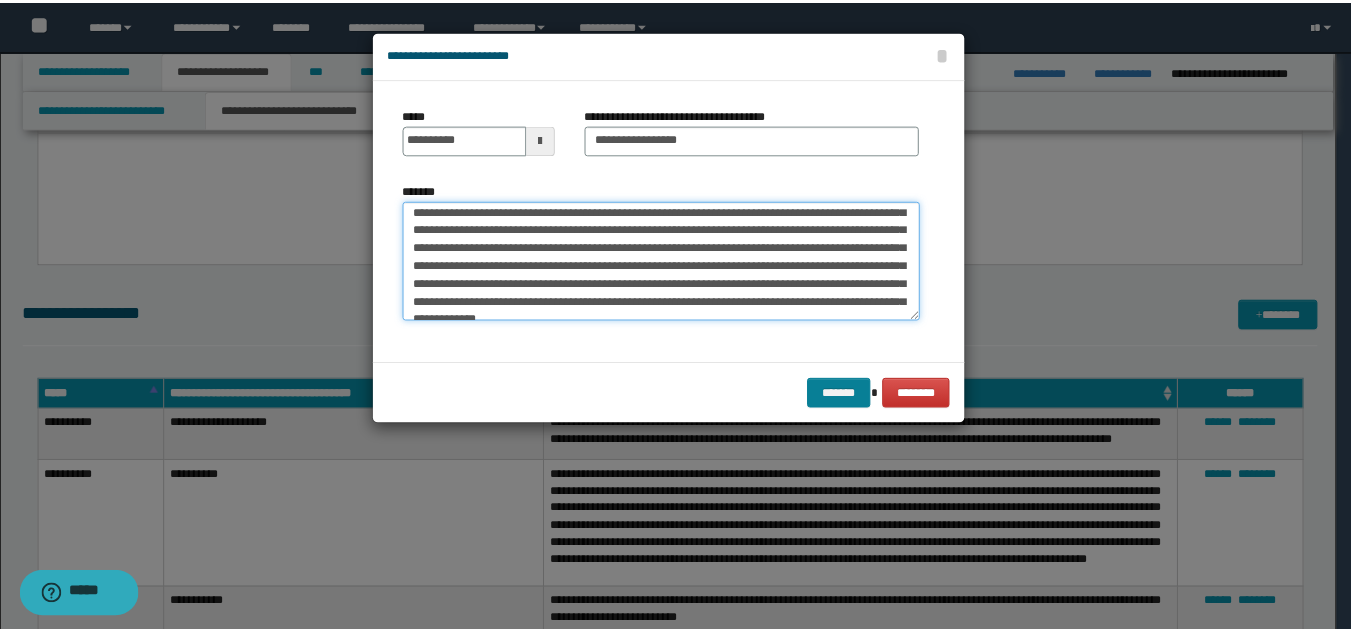 scroll, scrollTop: 90, scrollLeft: 0, axis: vertical 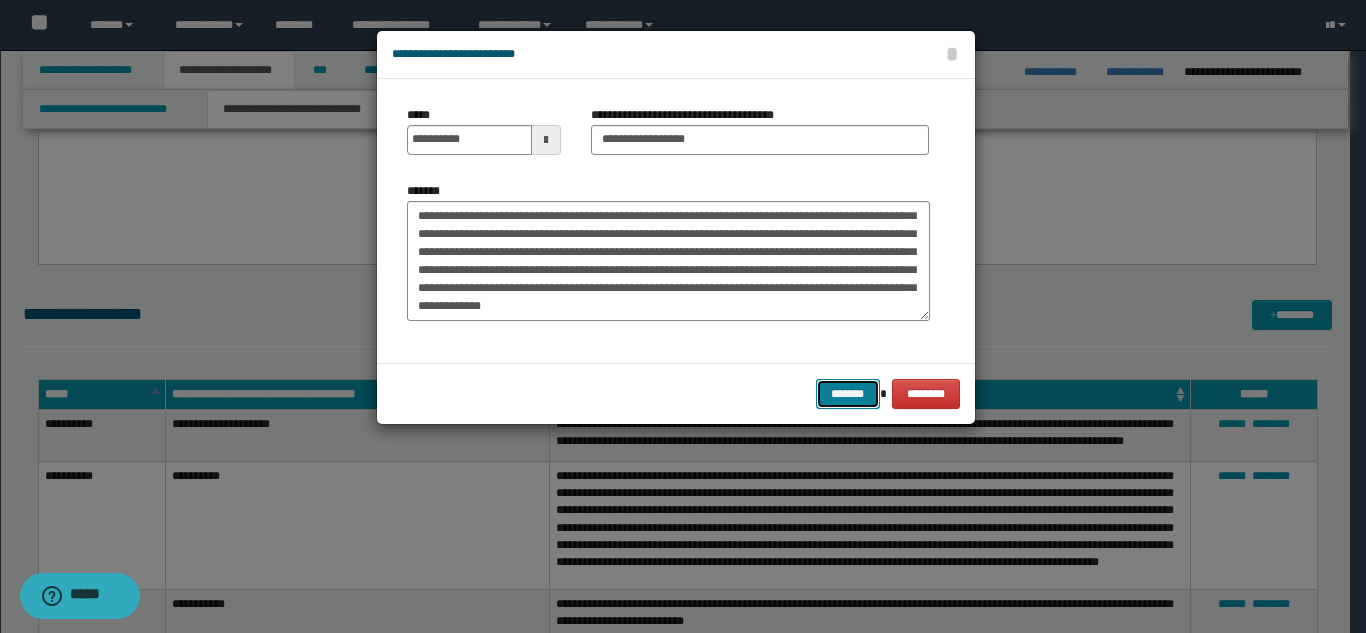 click on "*******" at bounding box center [848, 394] 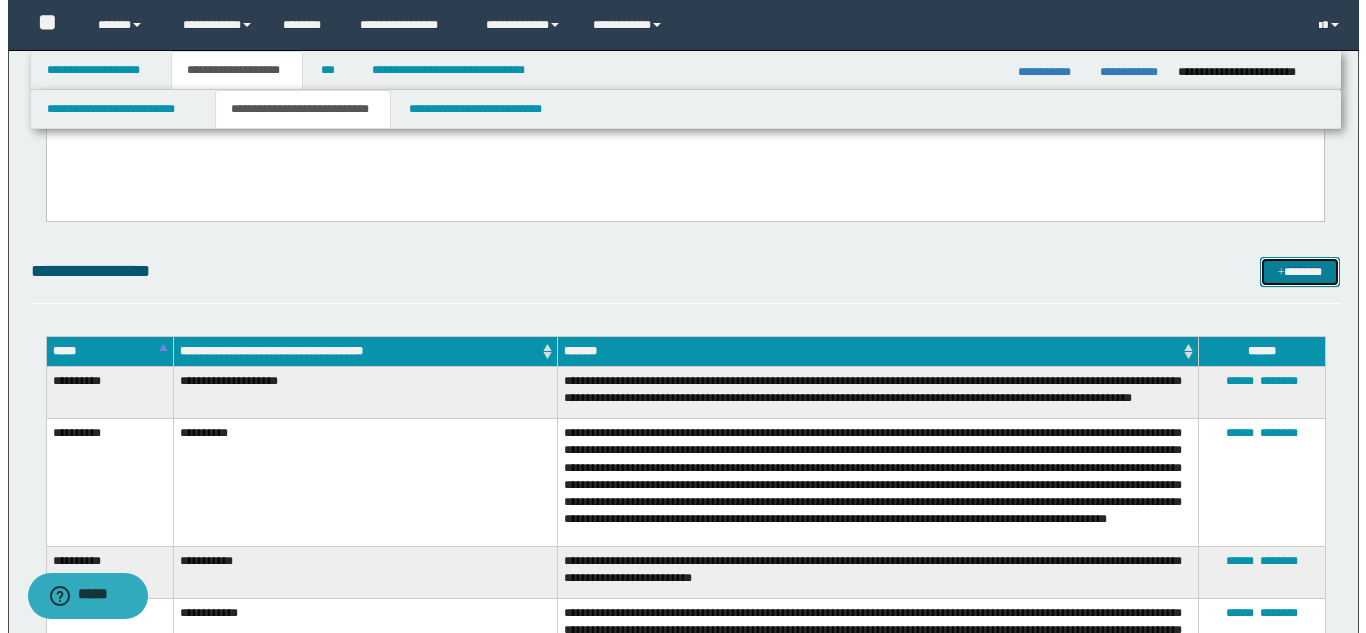scroll, scrollTop: 2483, scrollLeft: 0, axis: vertical 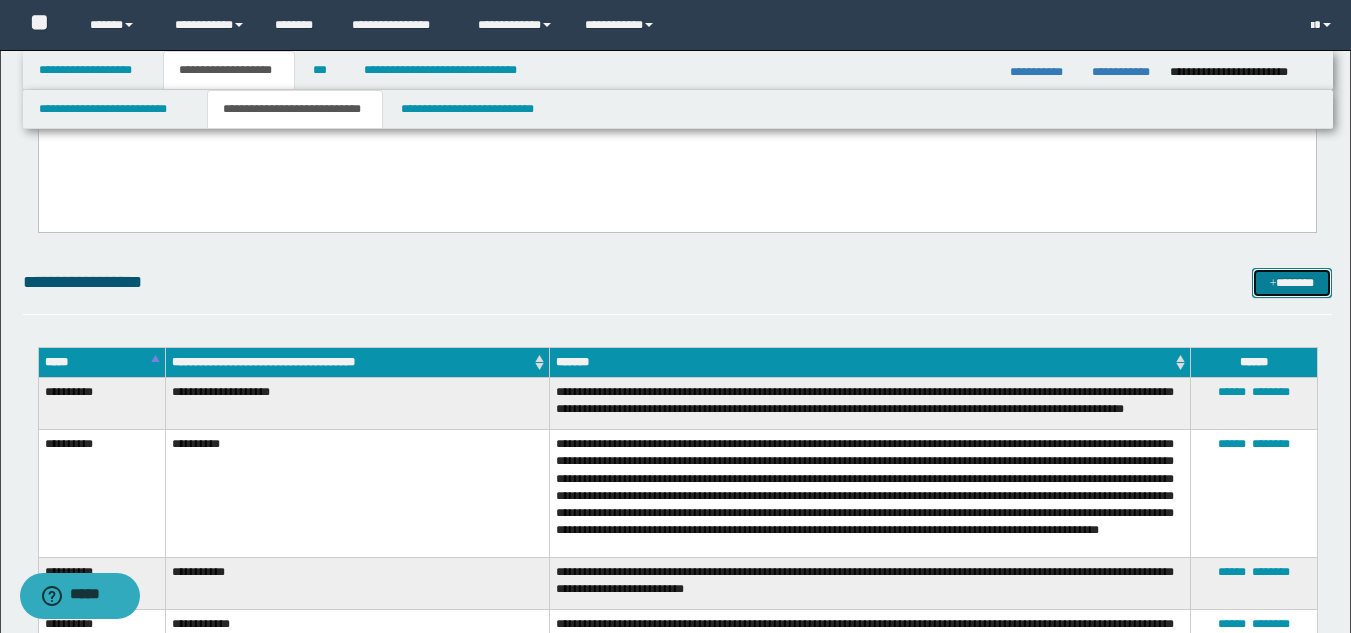 click on "*******" at bounding box center [1292, 283] 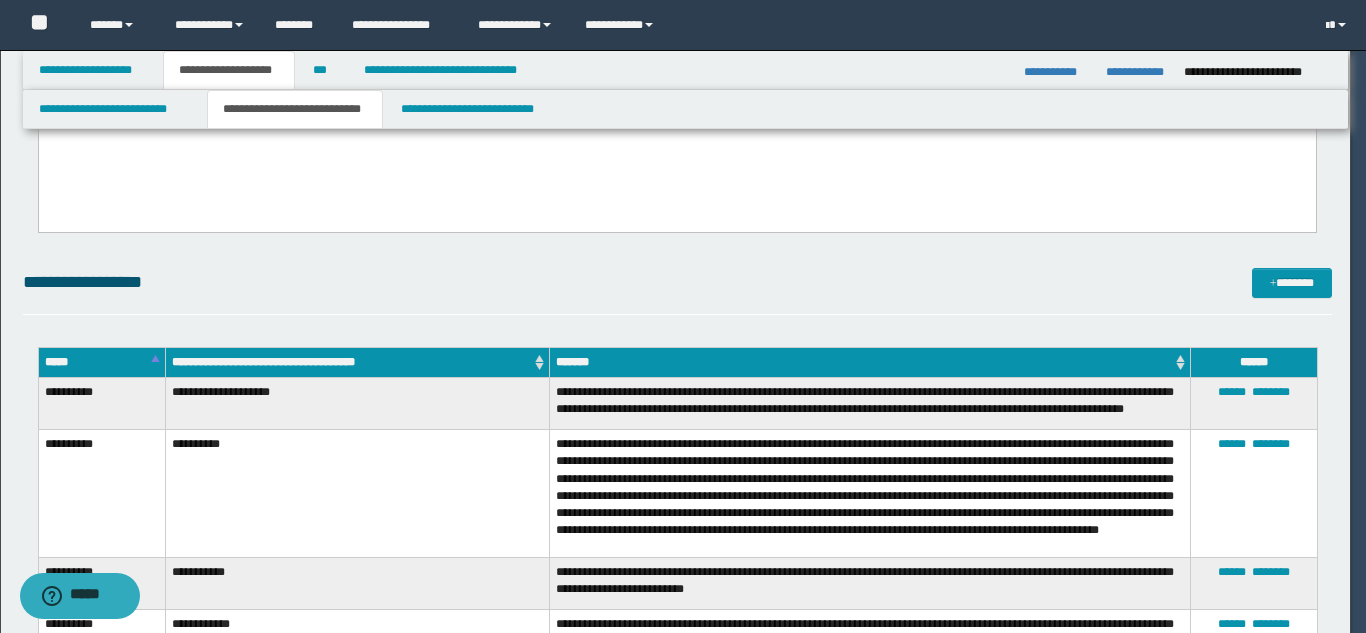 scroll, scrollTop: 0, scrollLeft: 0, axis: both 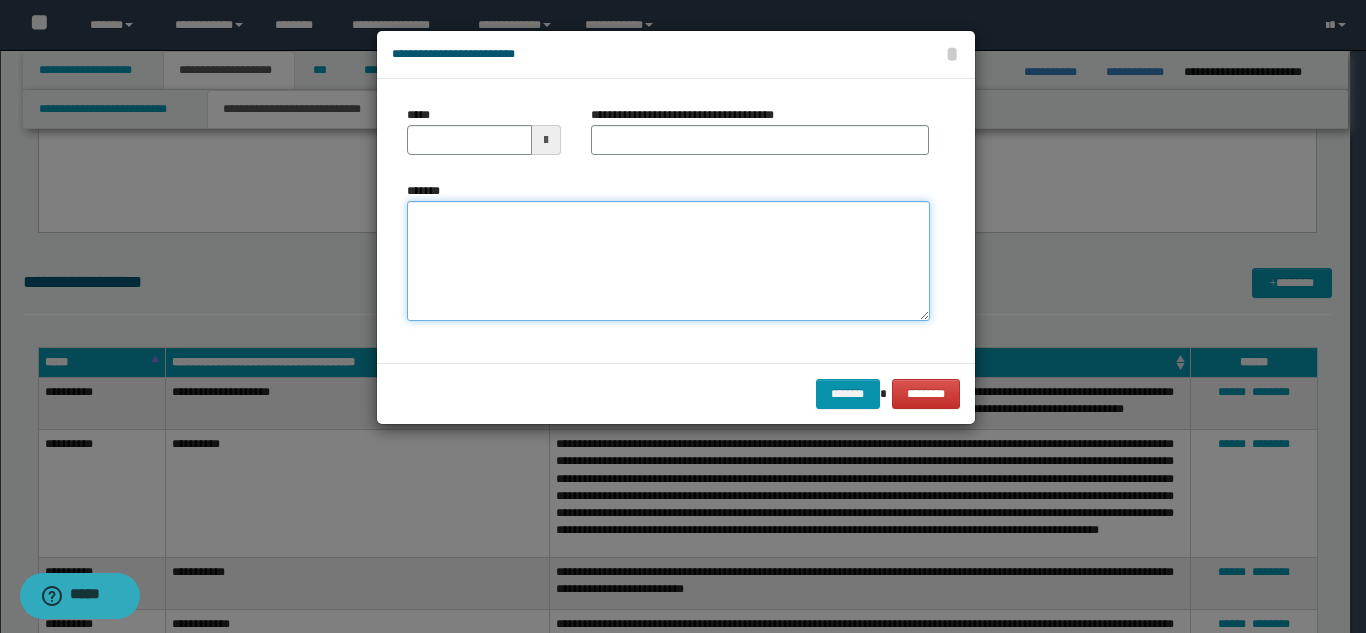 click on "*******" at bounding box center (668, 261) 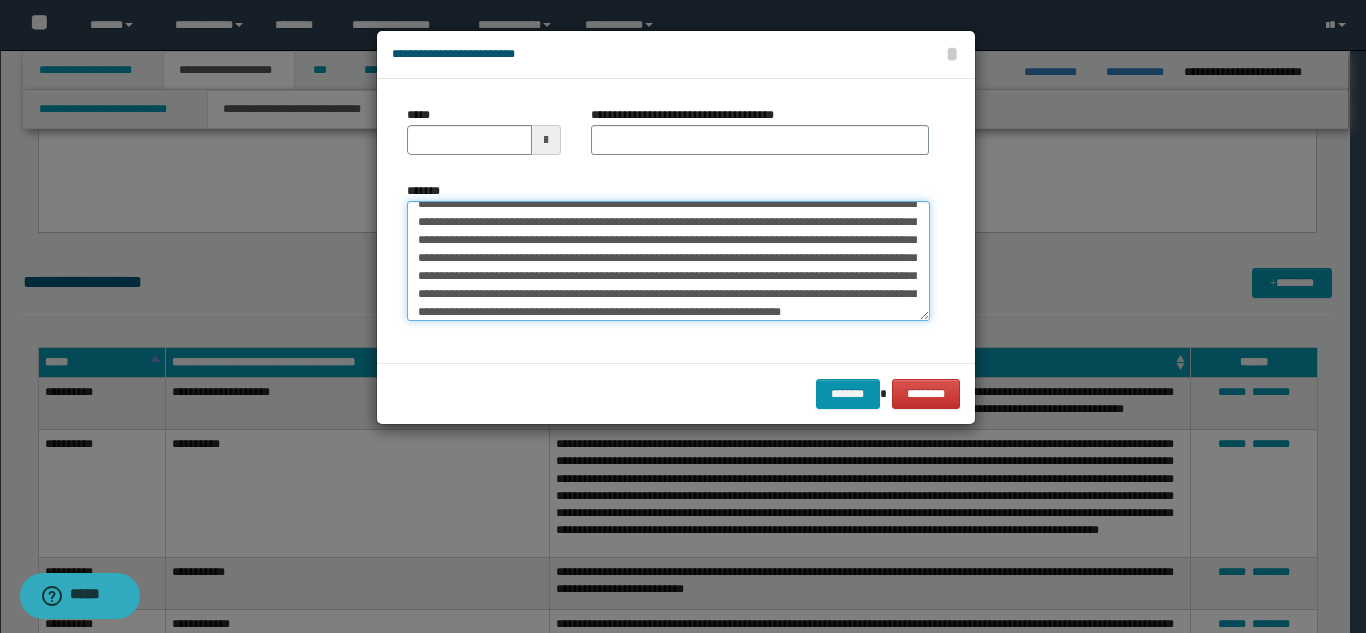 scroll, scrollTop: 0, scrollLeft: 0, axis: both 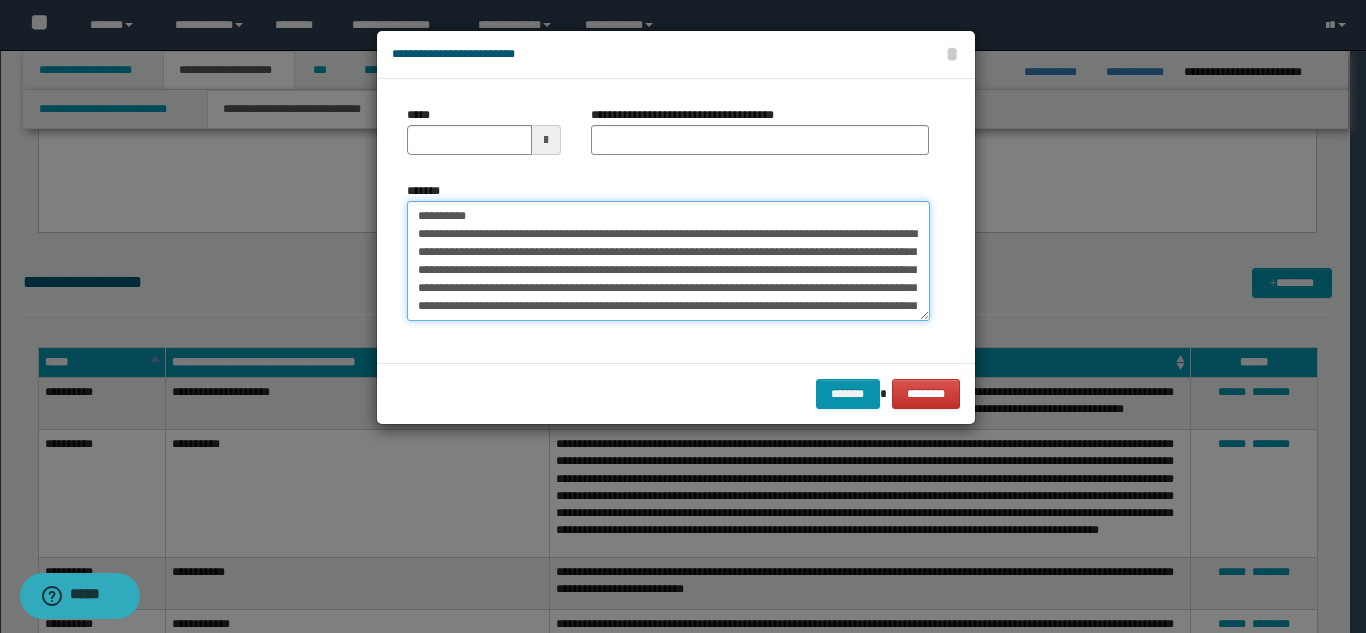 drag, startPoint x: 576, startPoint y: 214, endPoint x: 476, endPoint y: 214, distance: 100 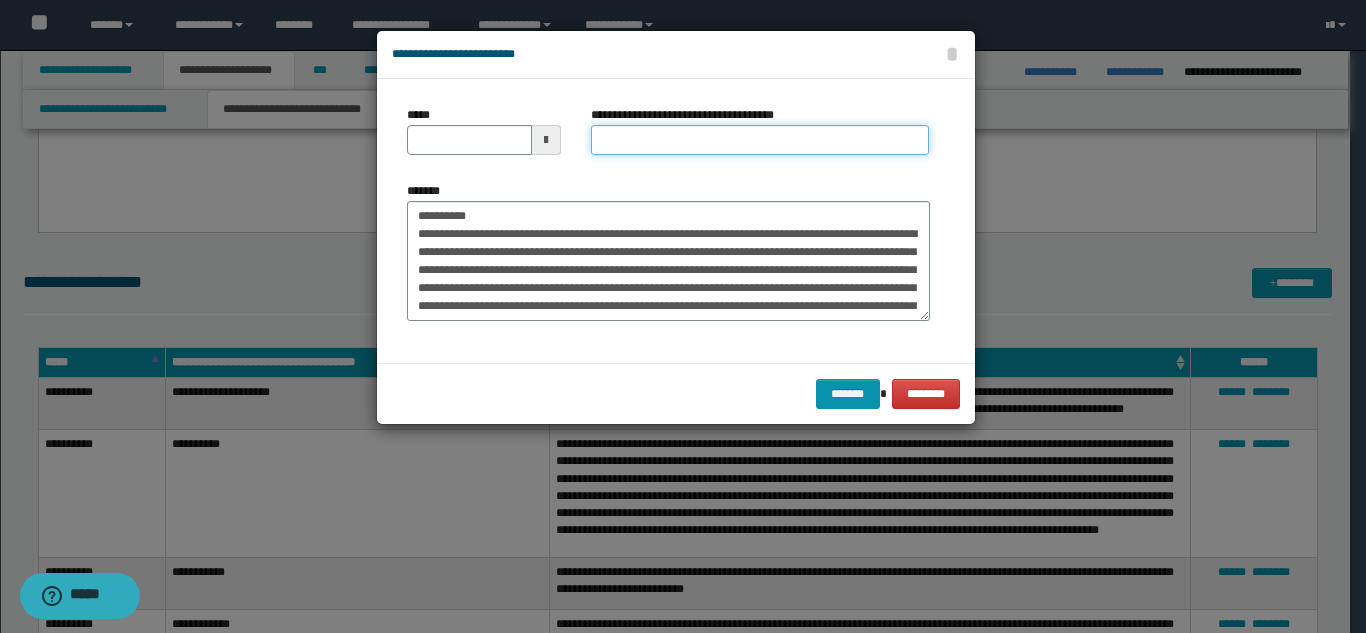 click on "**********" at bounding box center [760, 140] 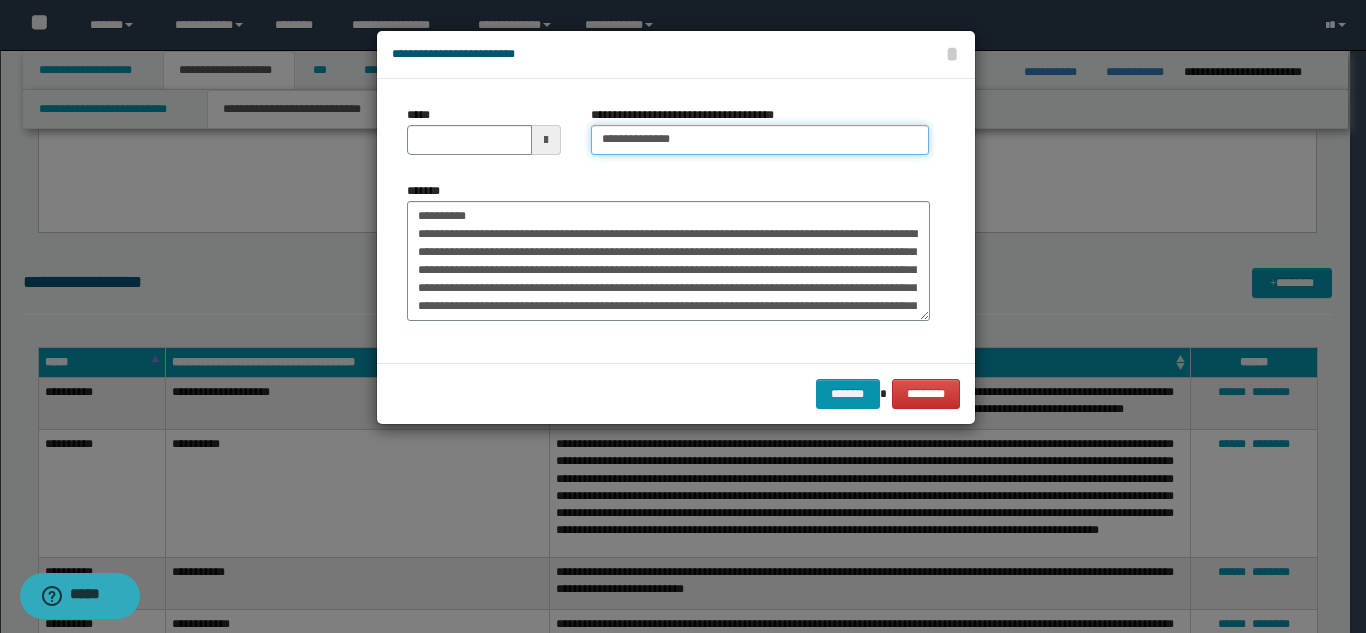 type on "**********" 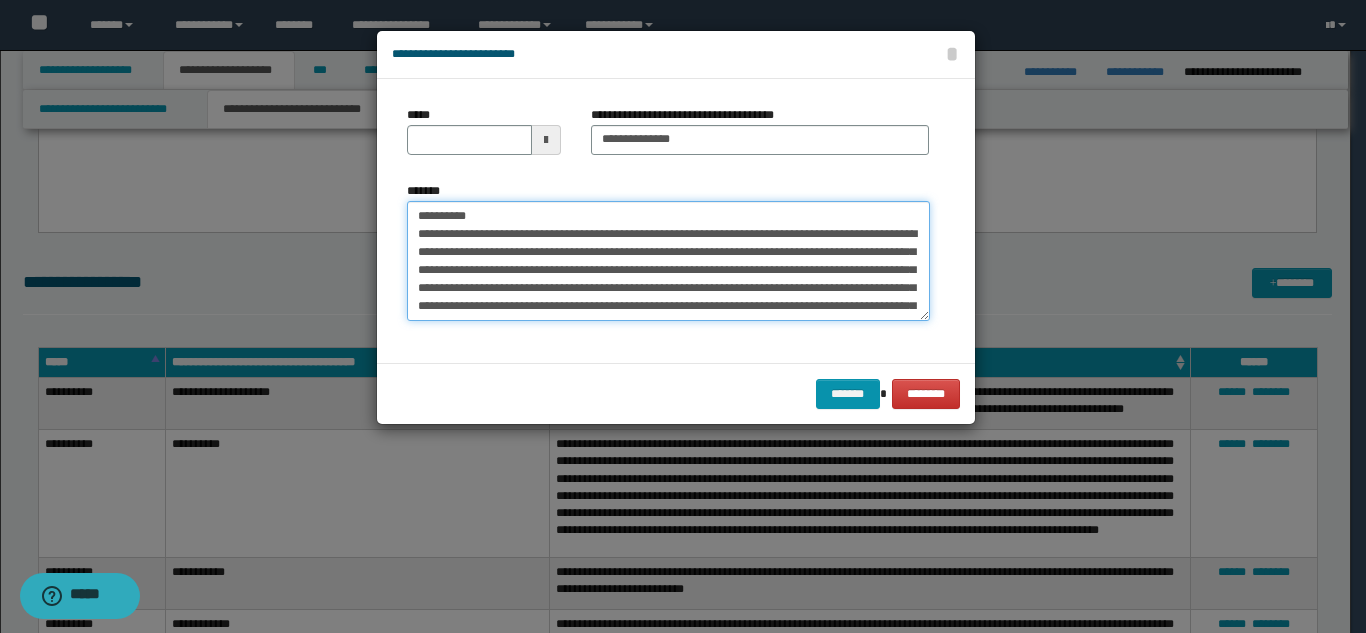 drag, startPoint x: 487, startPoint y: 209, endPoint x: 389, endPoint y: 208, distance: 98.005104 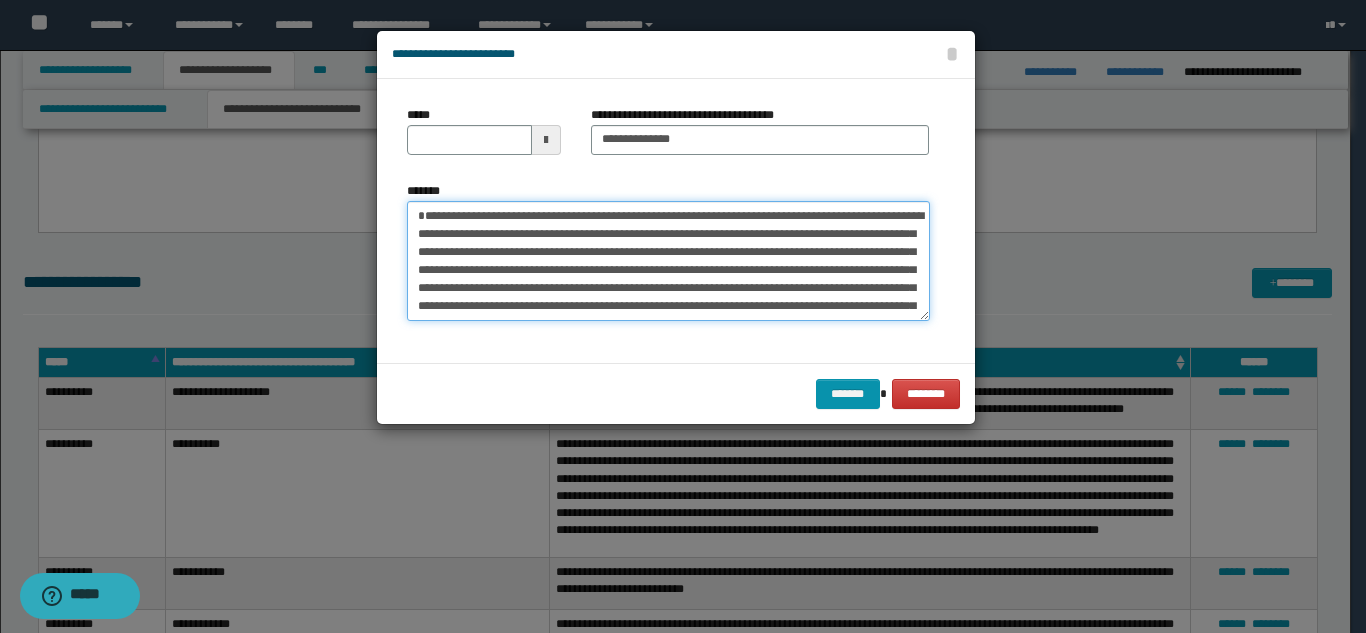 type 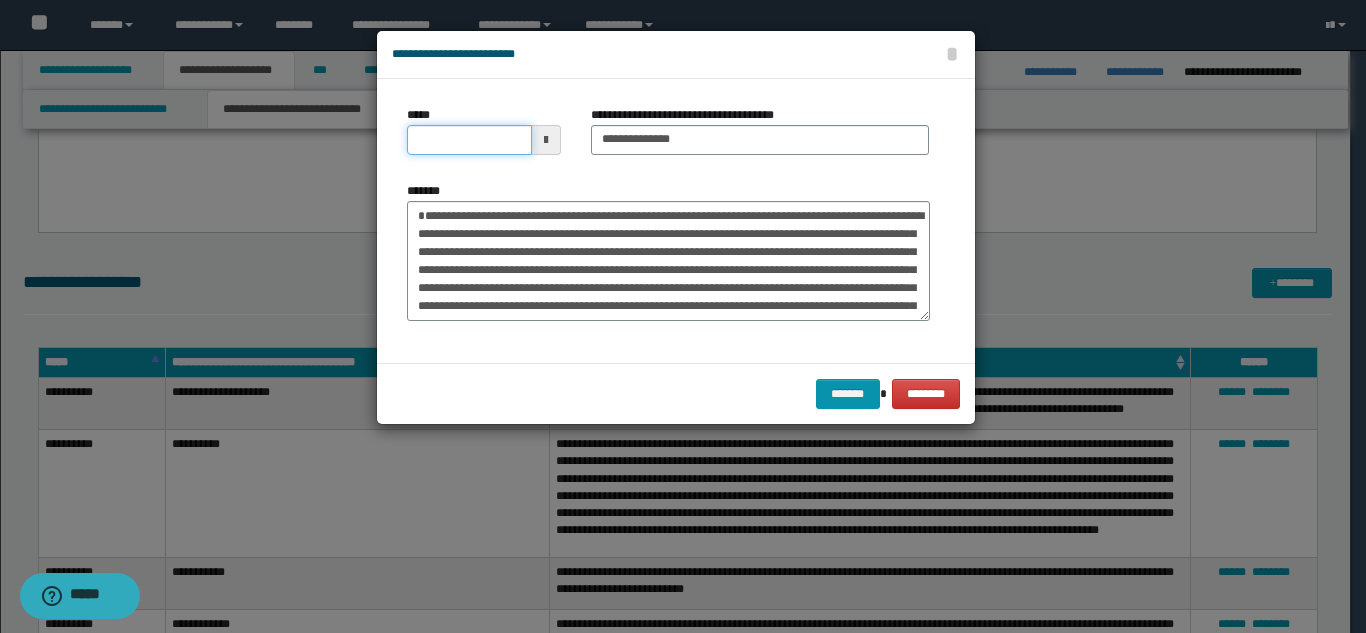 click on "*****" at bounding box center [469, 140] 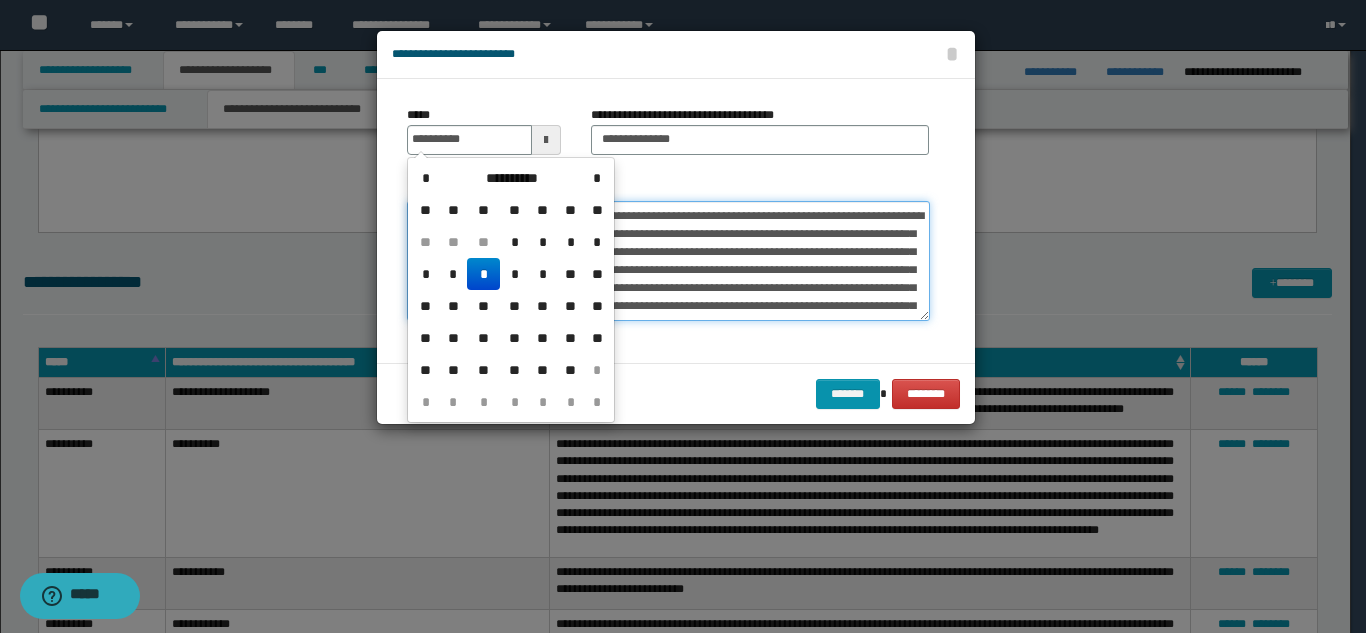 type on "**********" 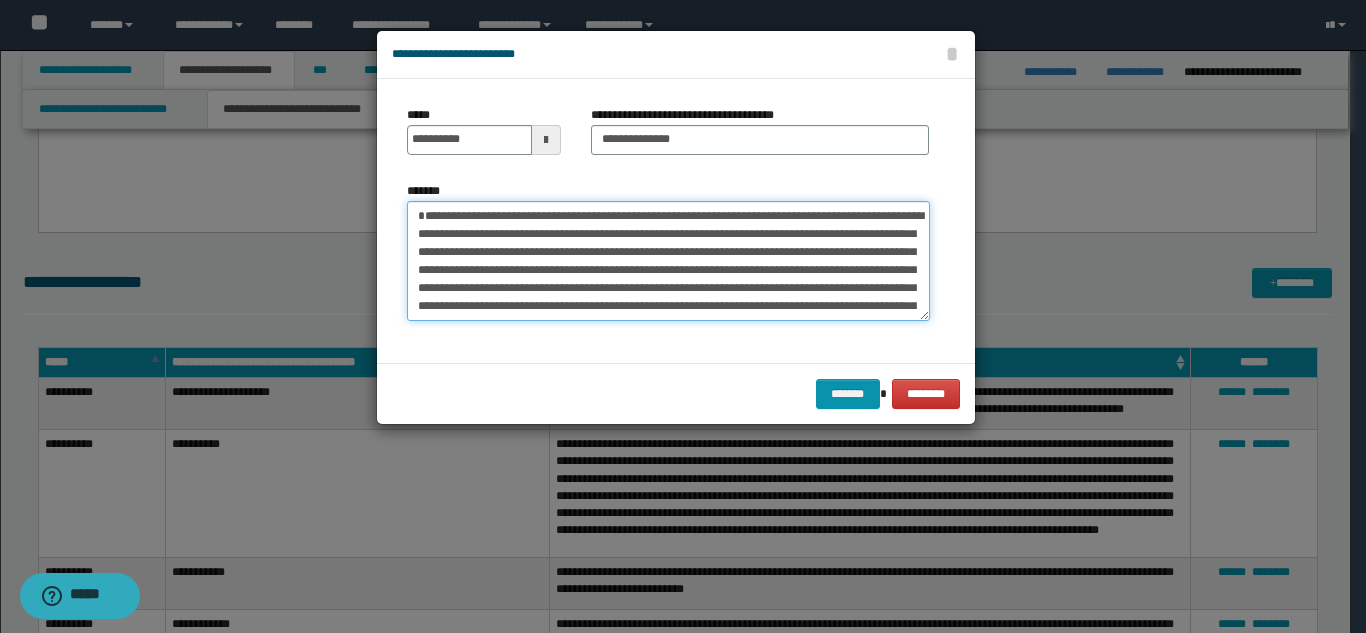 scroll, scrollTop: 144, scrollLeft: 0, axis: vertical 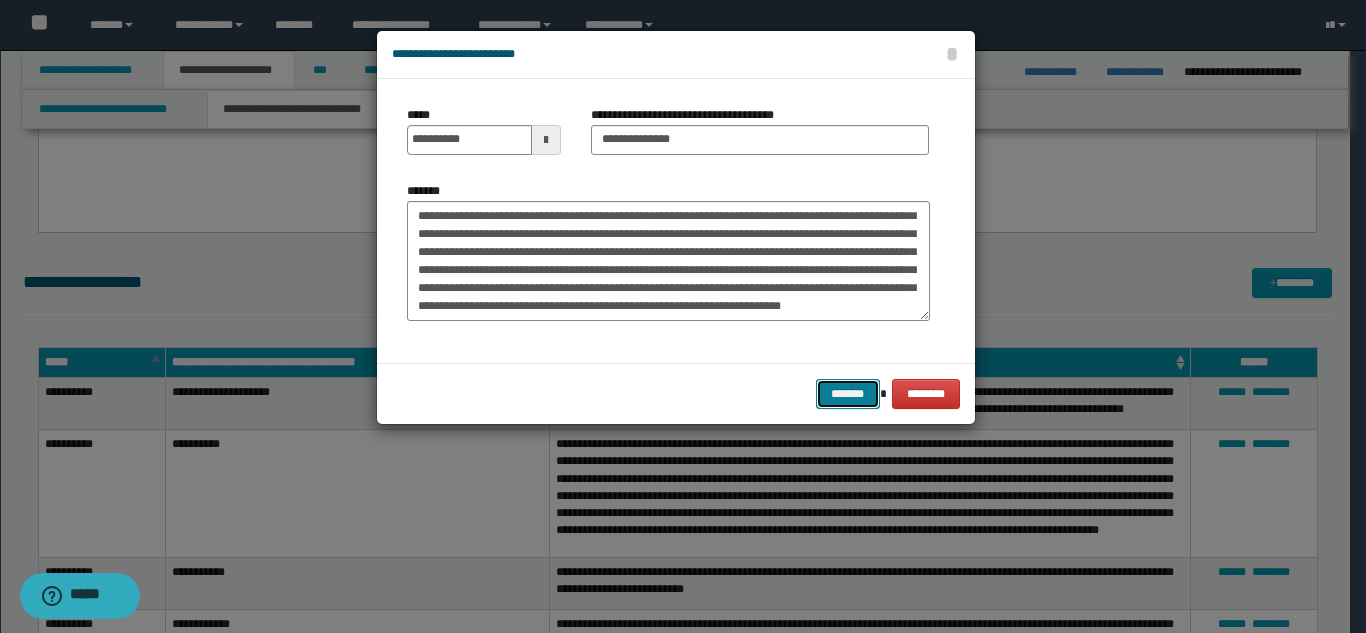 click on "*******" at bounding box center (848, 394) 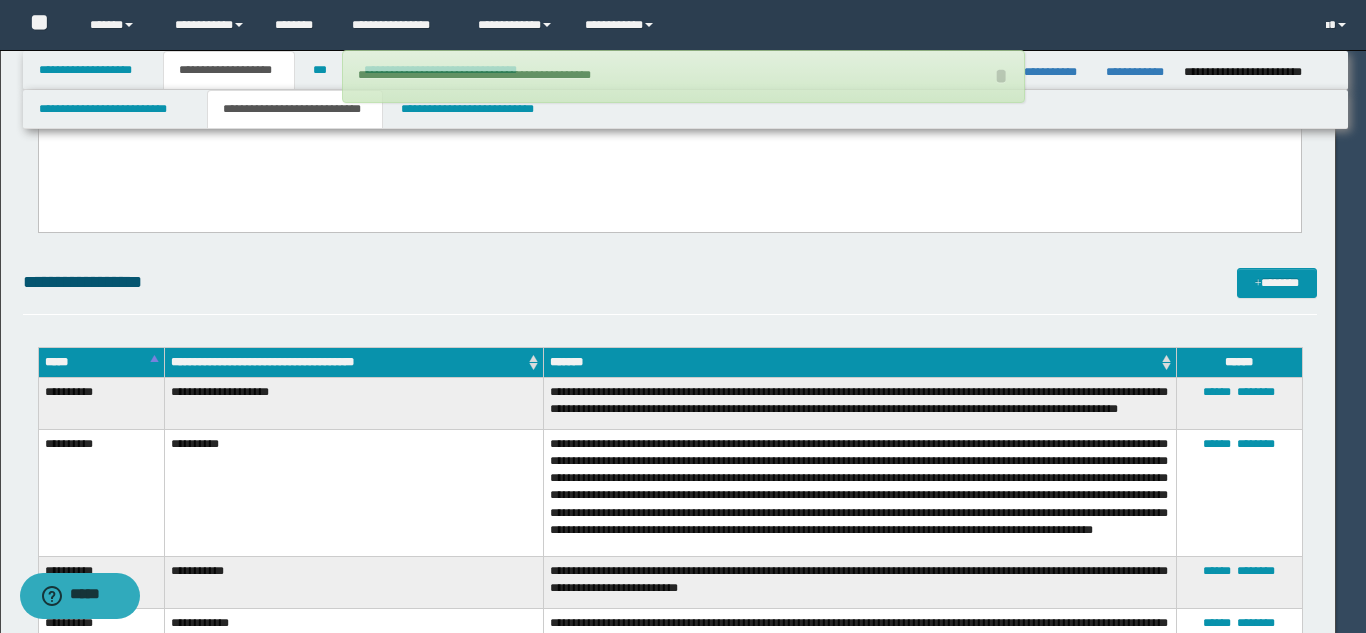 type 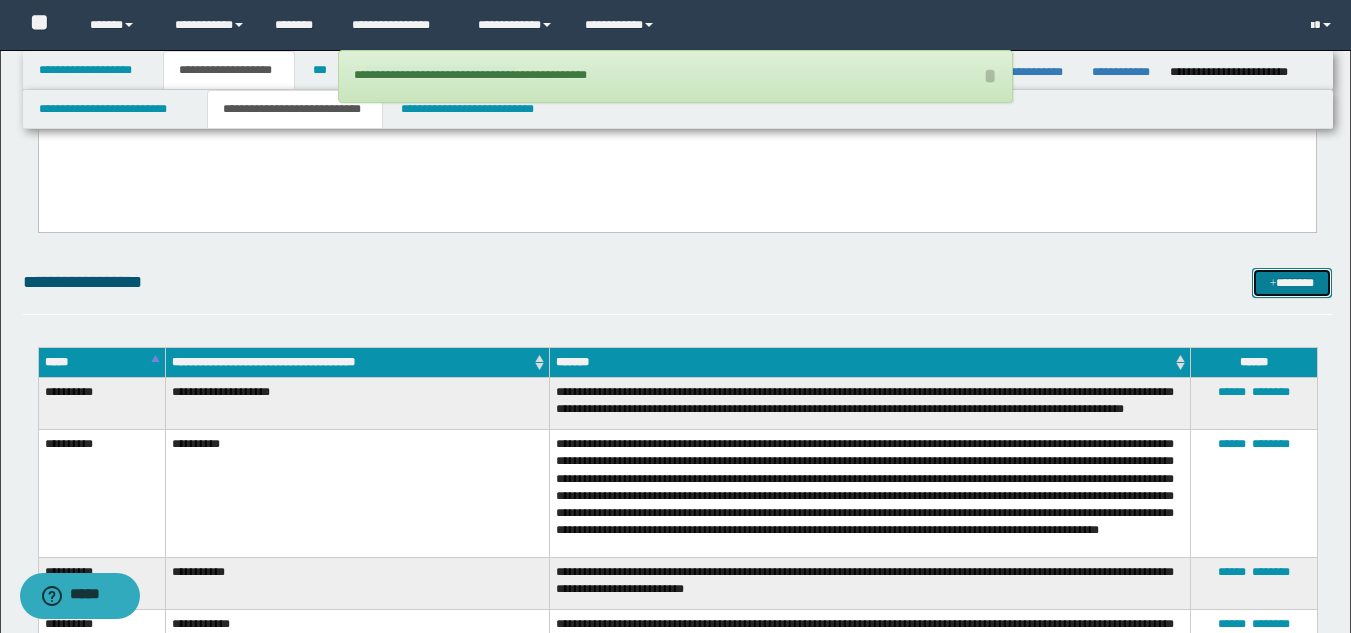 click on "*******" at bounding box center [1292, 283] 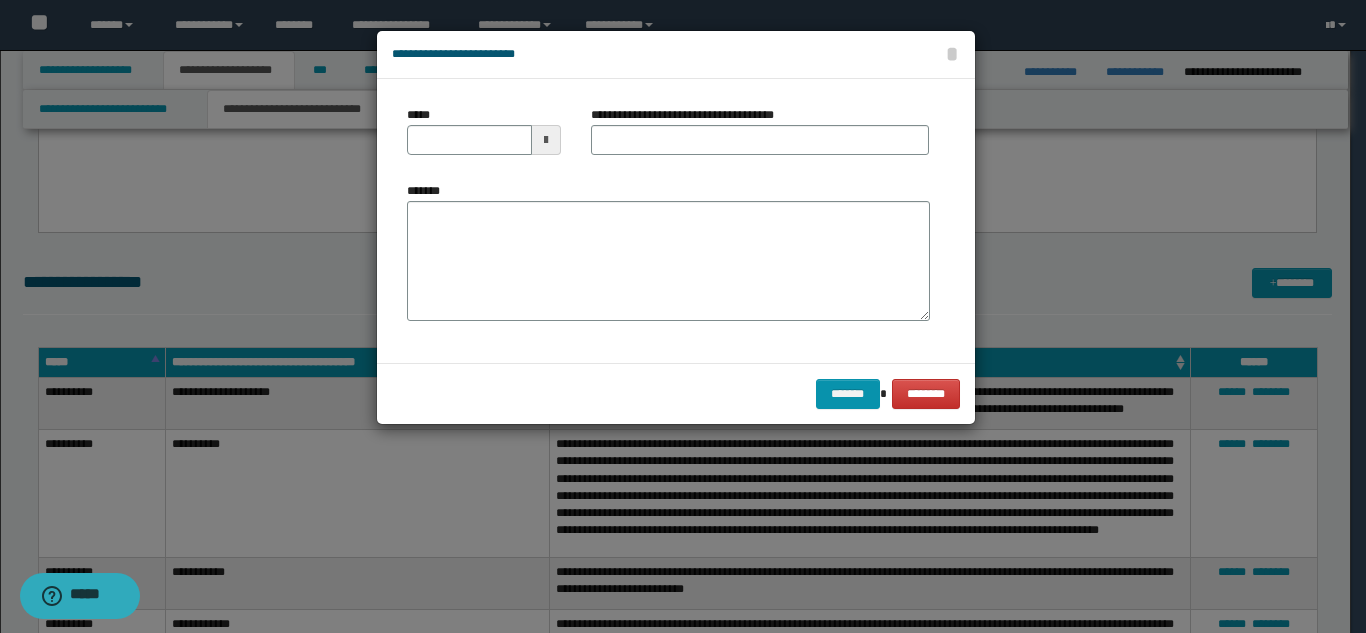 scroll, scrollTop: 0, scrollLeft: 0, axis: both 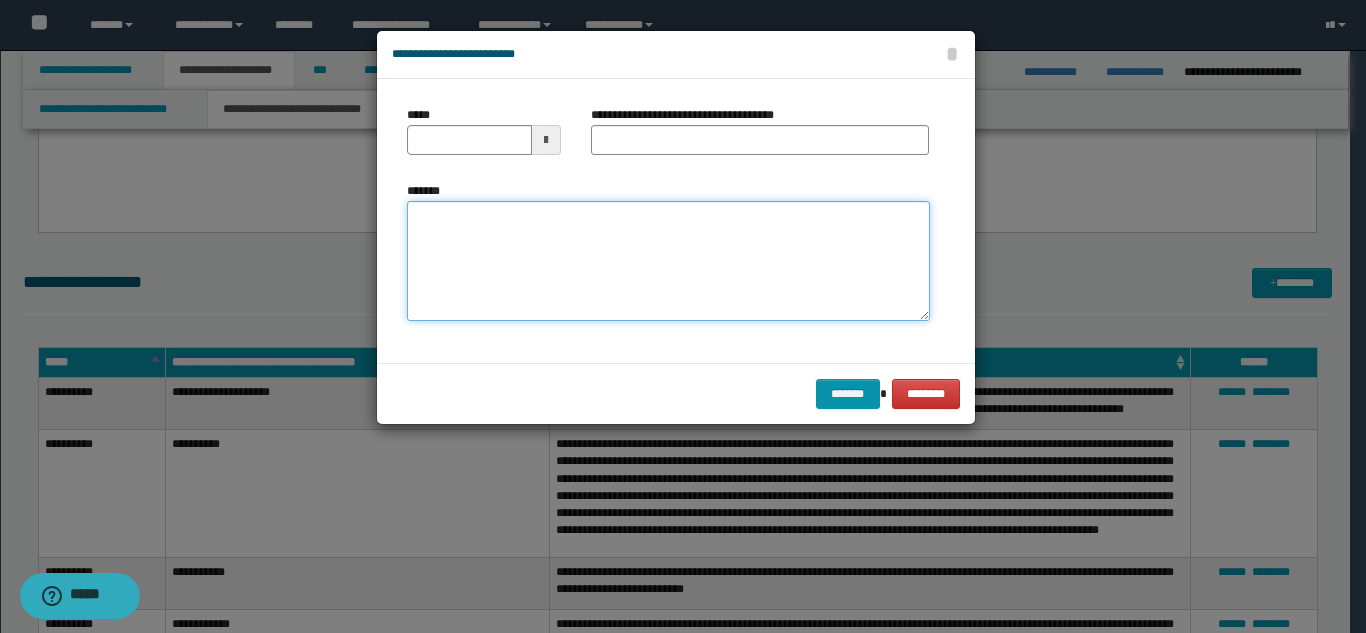click on "*******" at bounding box center (668, 261) 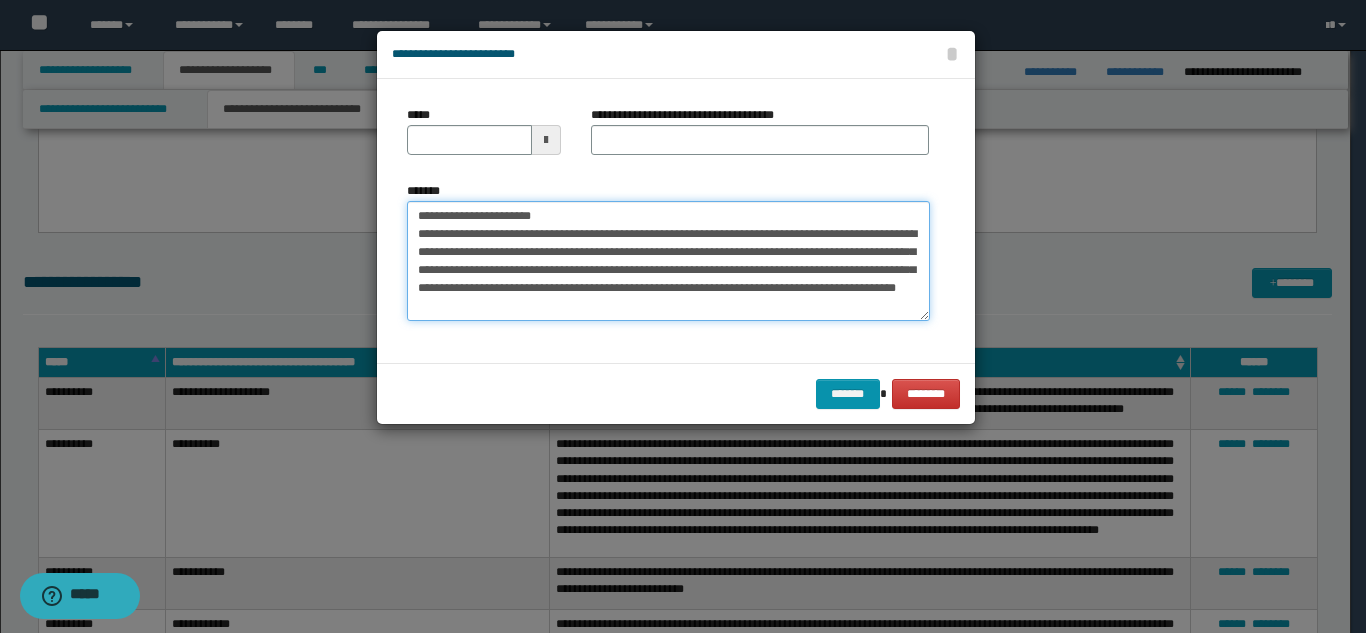 scroll, scrollTop: 0, scrollLeft: 0, axis: both 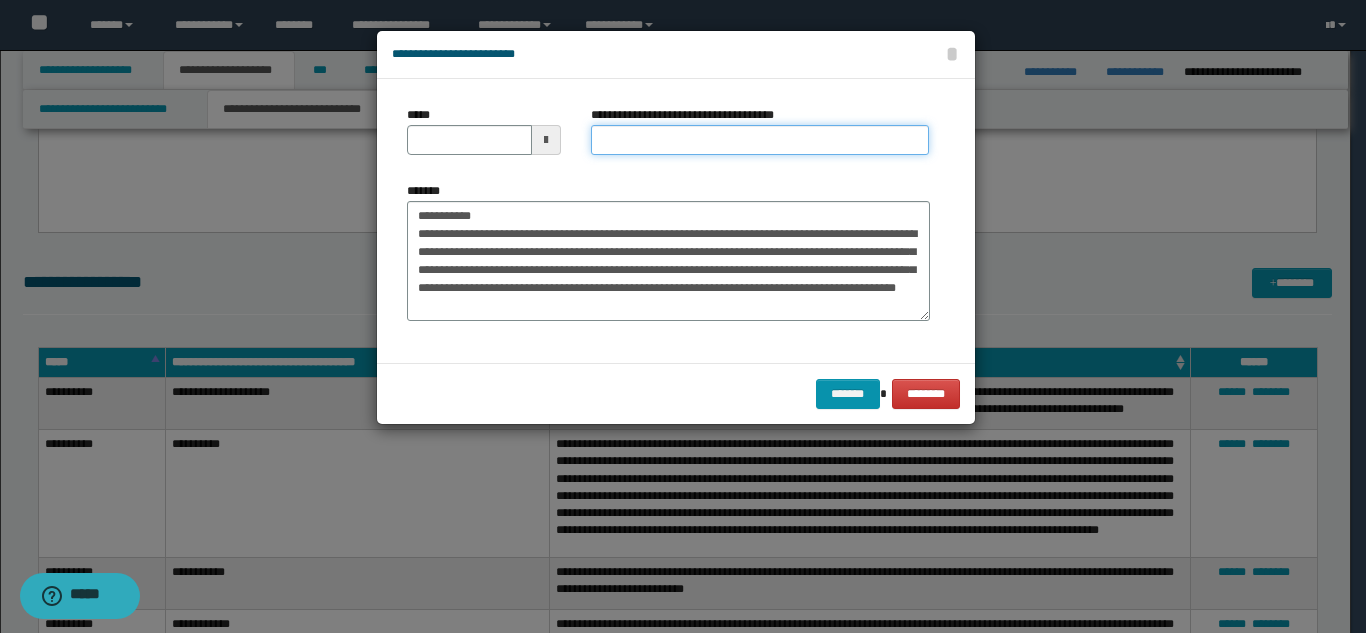 drag, startPoint x: 614, startPoint y: 146, endPoint x: 566, endPoint y: 159, distance: 49.729267 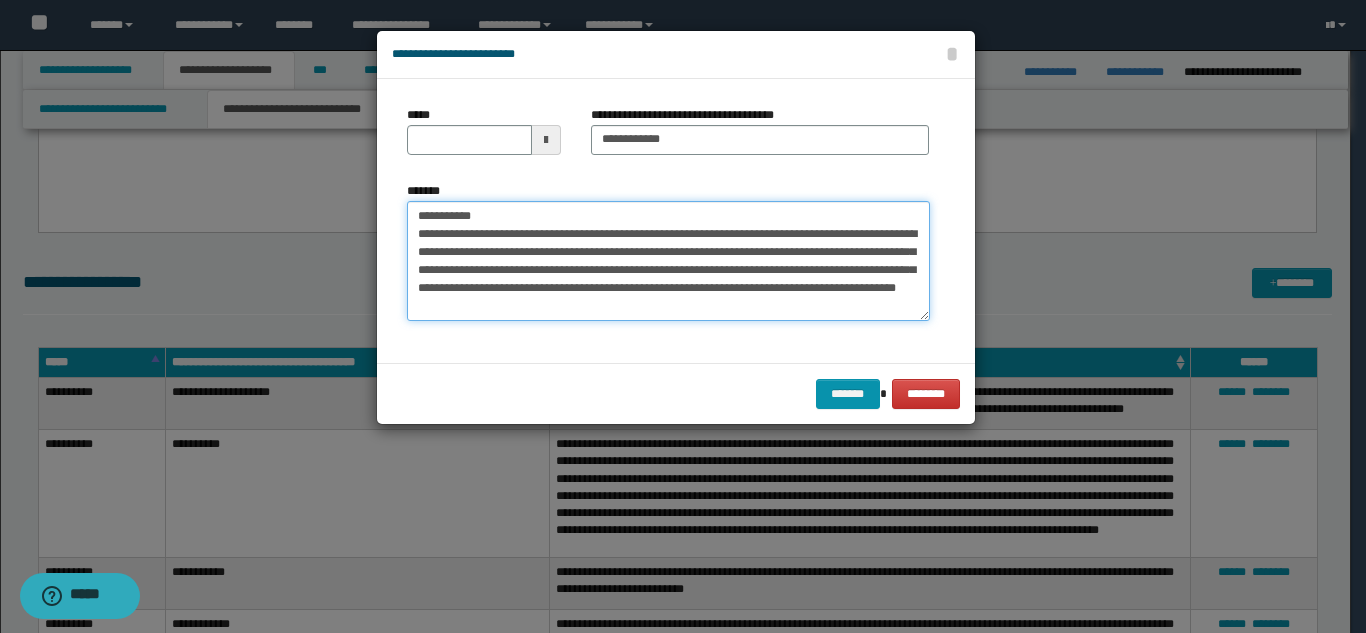drag, startPoint x: 461, startPoint y: 216, endPoint x: 428, endPoint y: 165, distance: 60.74537 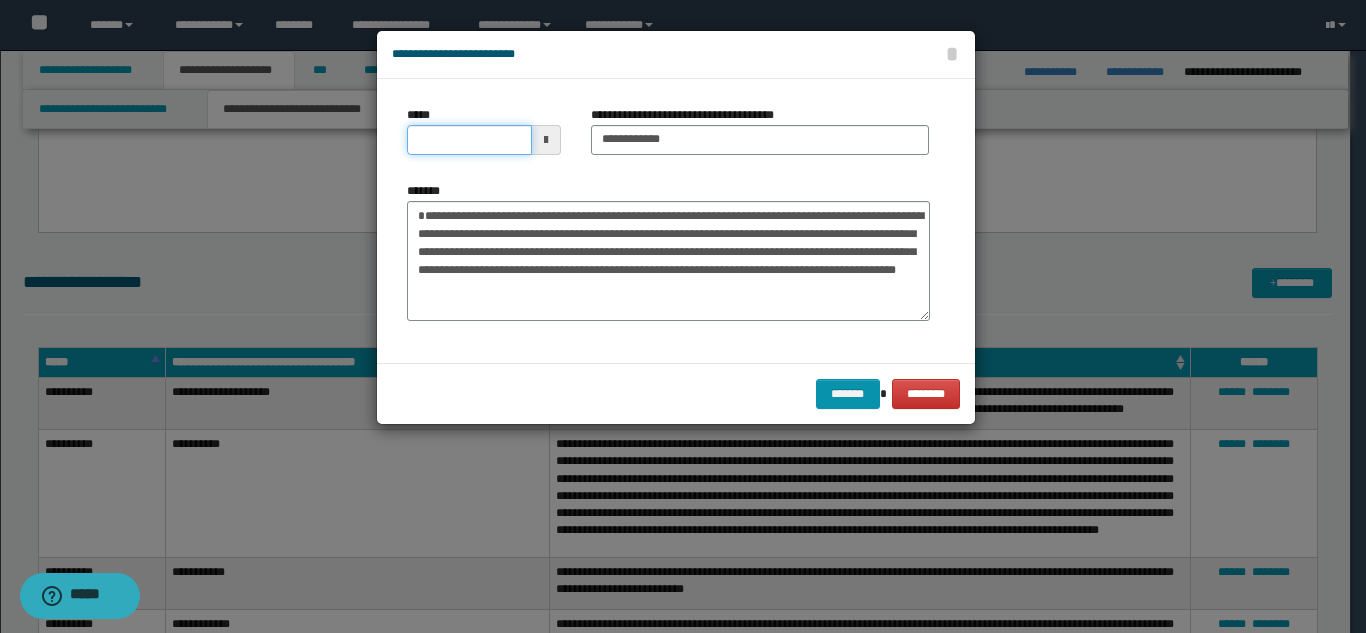 click on "*****" at bounding box center (469, 140) 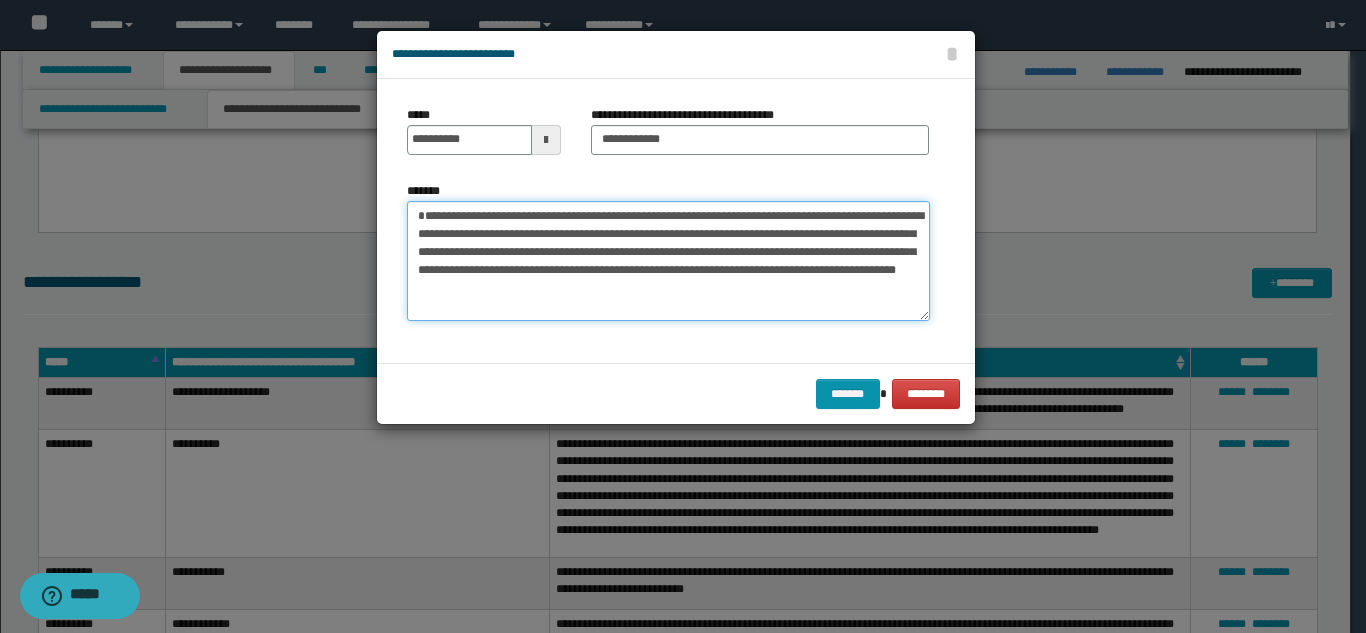 click on "**********" at bounding box center (668, 261) 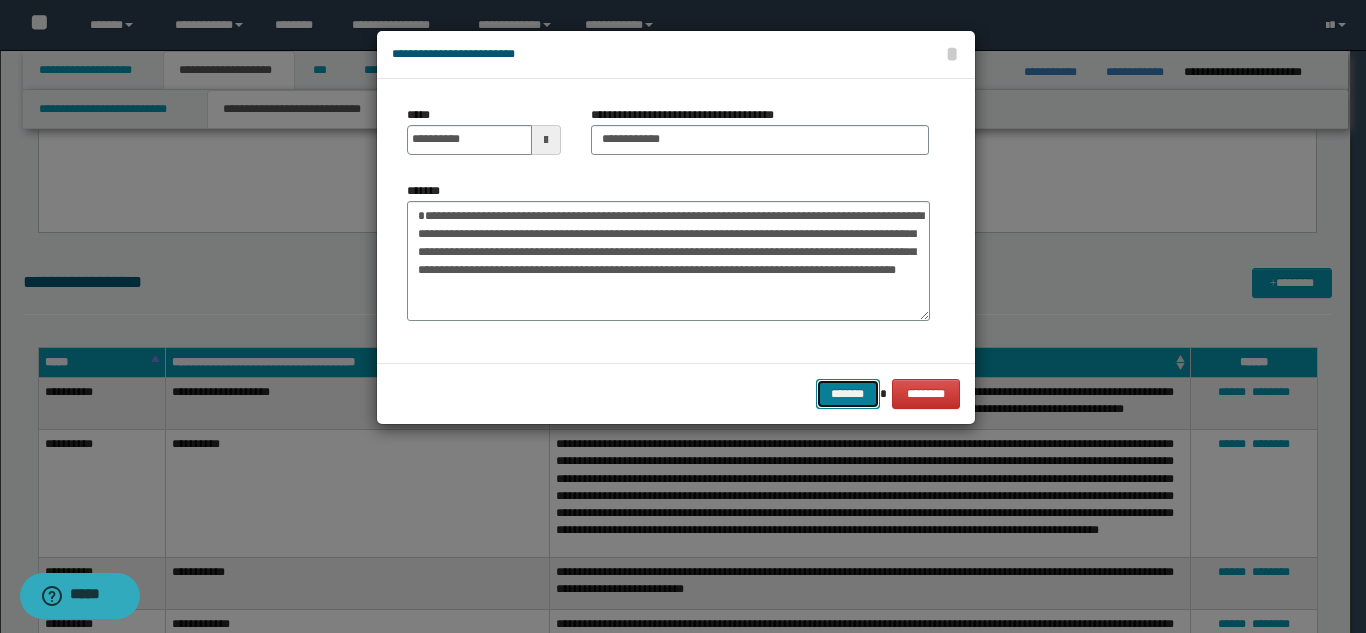 click on "*******" at bounding box center [848, 394] 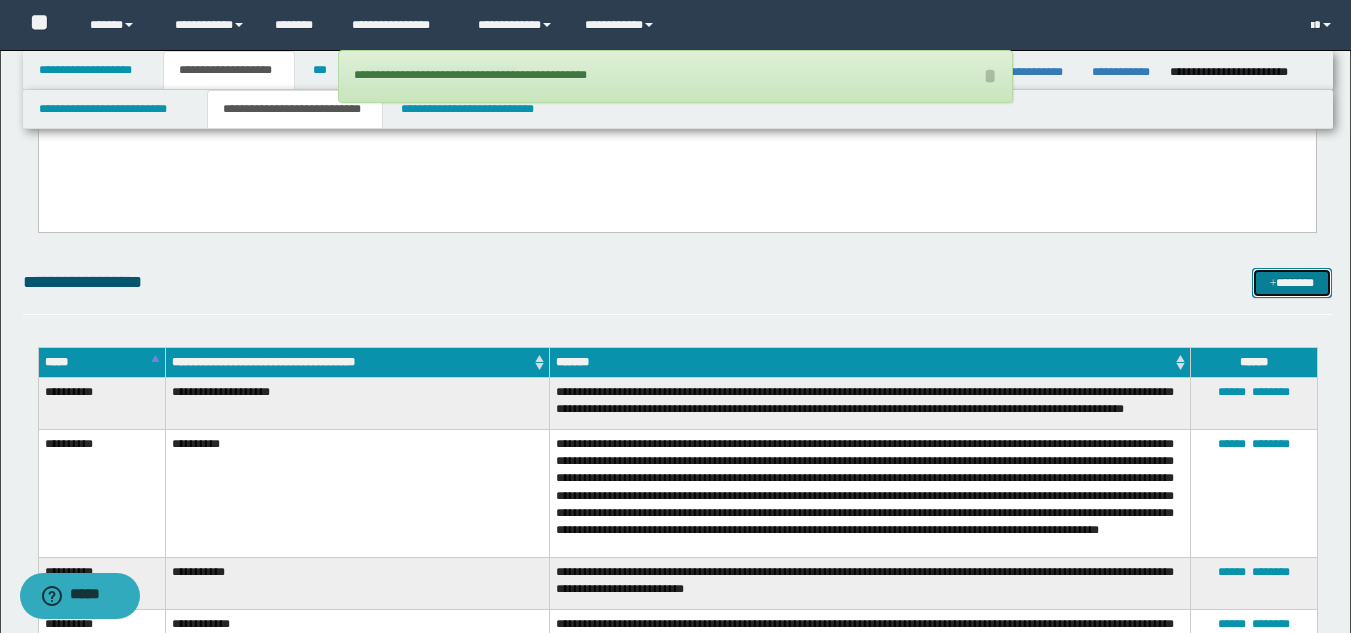 click on "*******" at bounding box center (1292, 283) 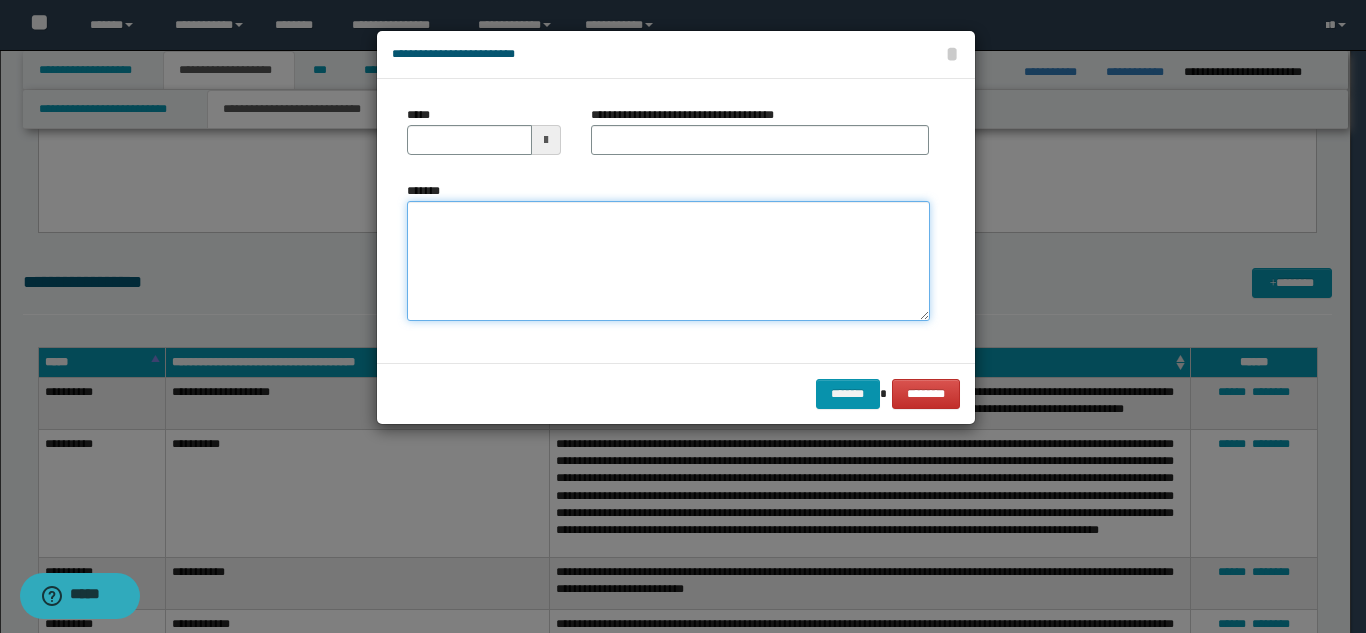 click on "*******" at bounding box center [668, 261] 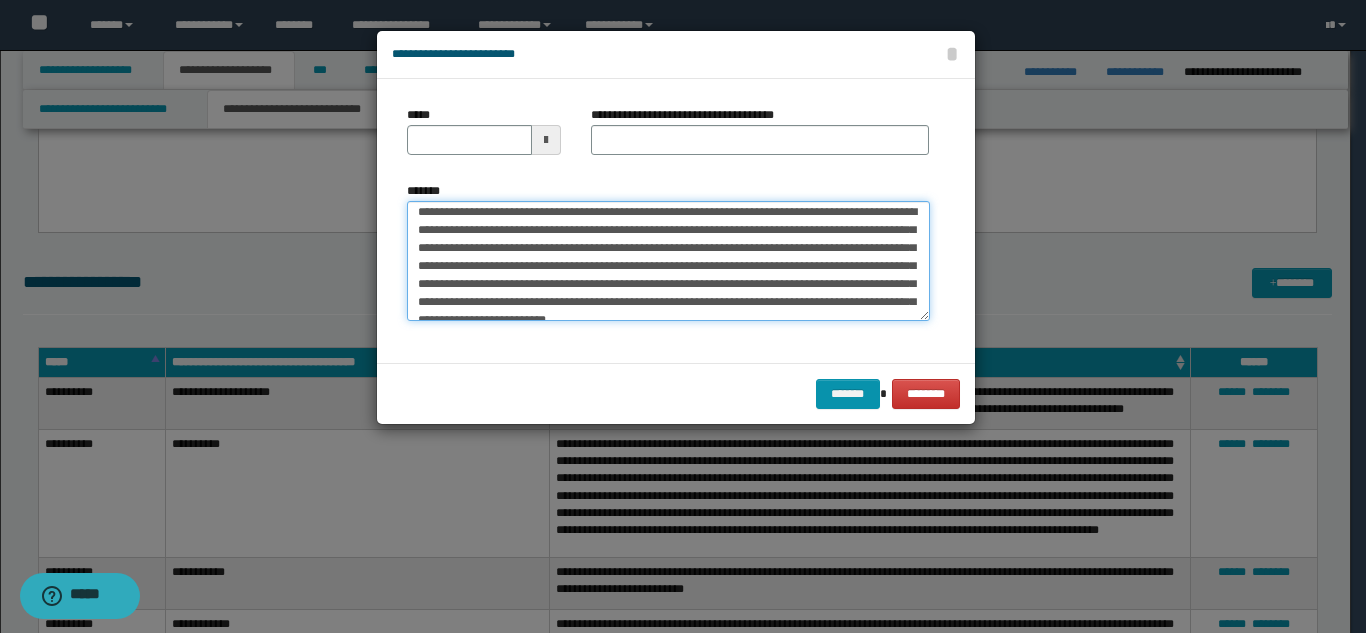 scroll, scrollTop: 0, scrollLeft: 0, axis: both 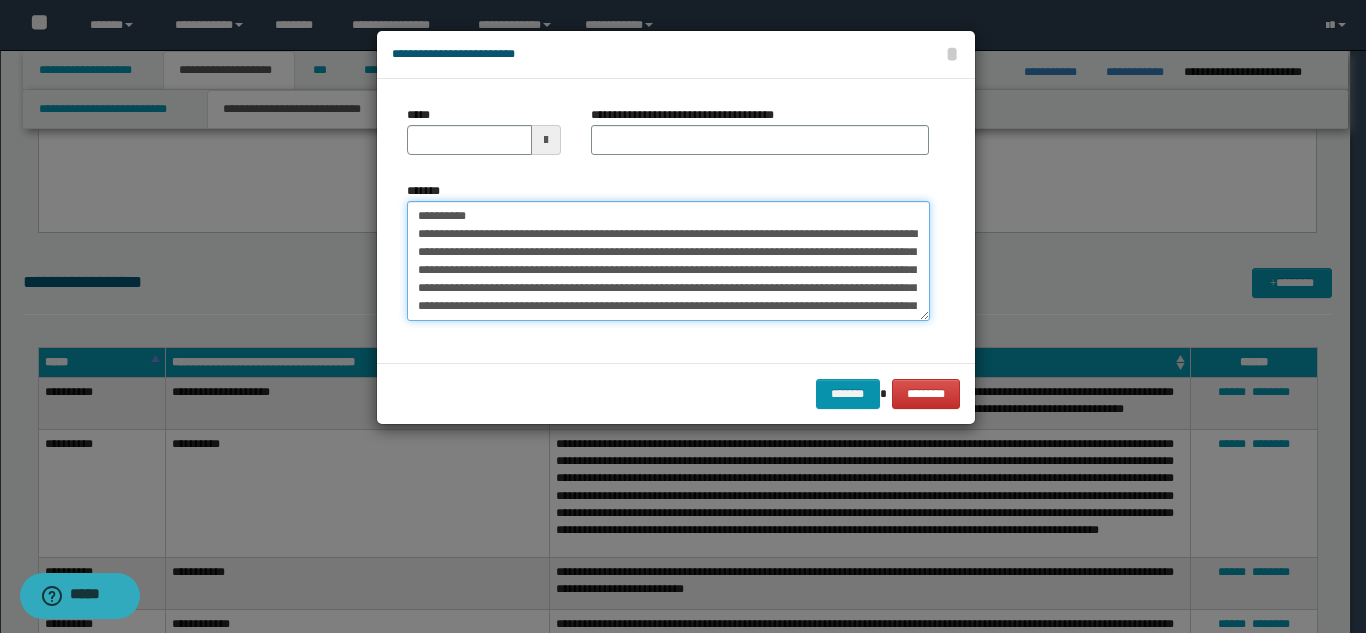 drag, startPoint x: 575, startPoint y: 206, endPoint x: 490, endPoint y: 201, distance: 85.146935 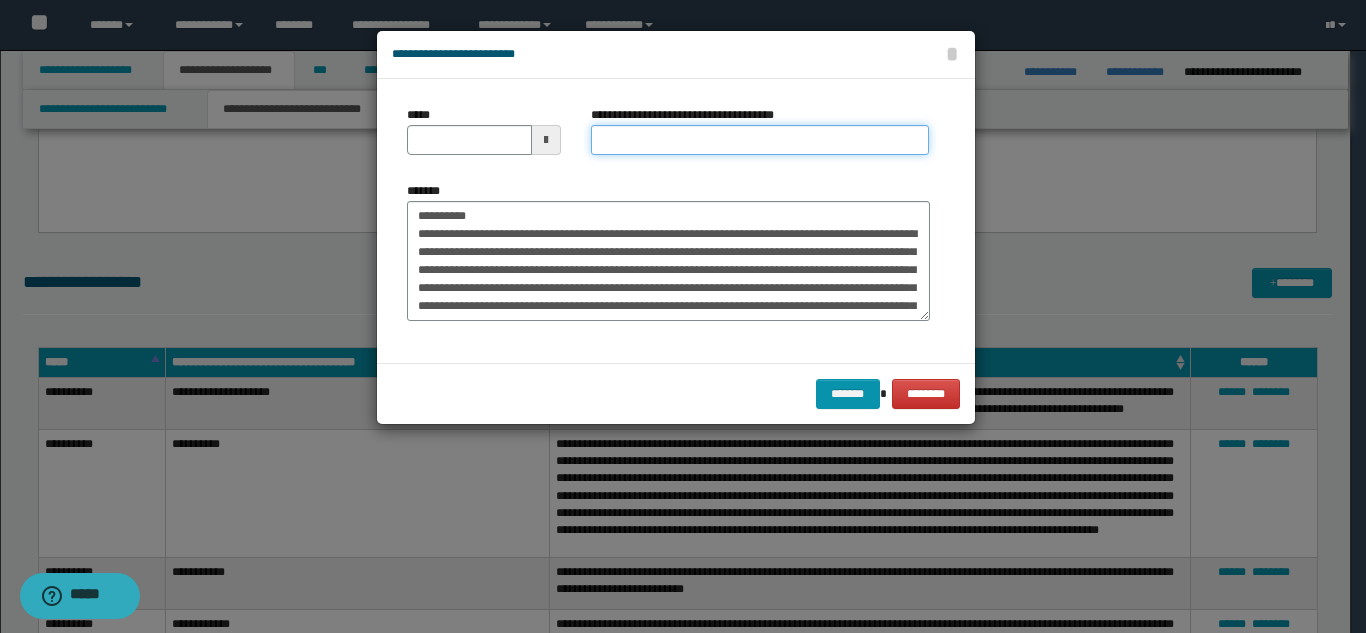 click on "**********" at bounding box center [760, 140] 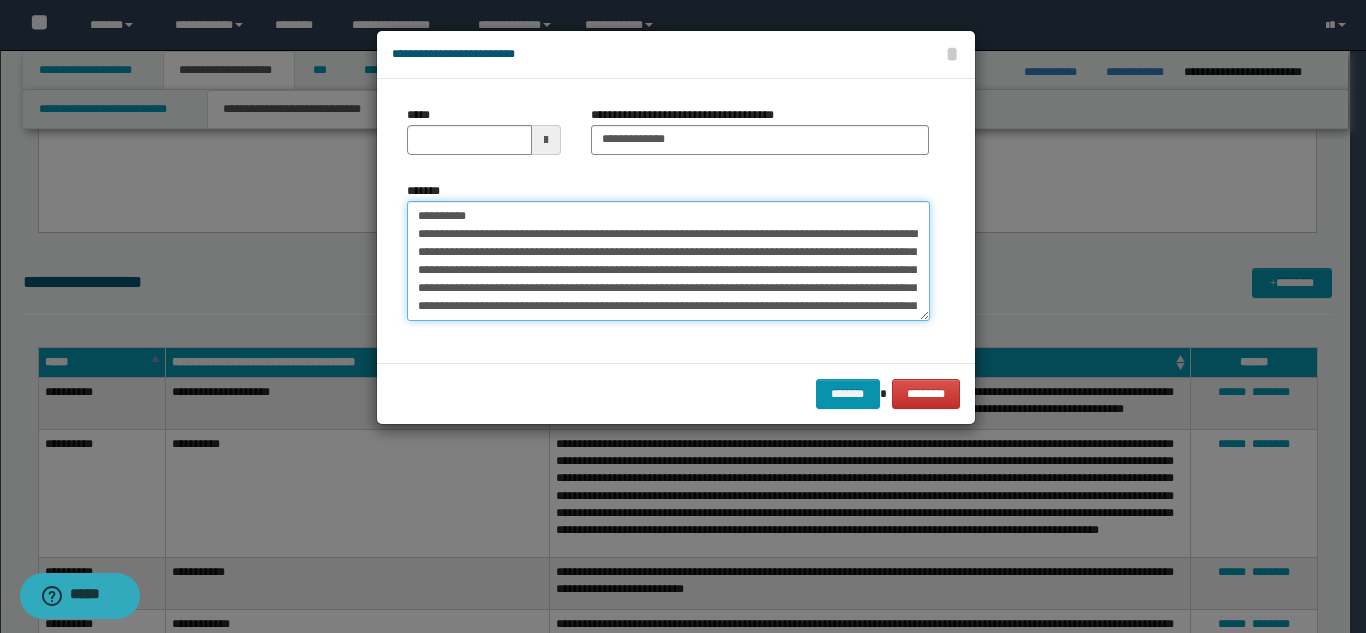 drag, startPoint x: 486, startPoint y: 212, endPoint x: 383, endPoint y: 203, distance: 103.392456 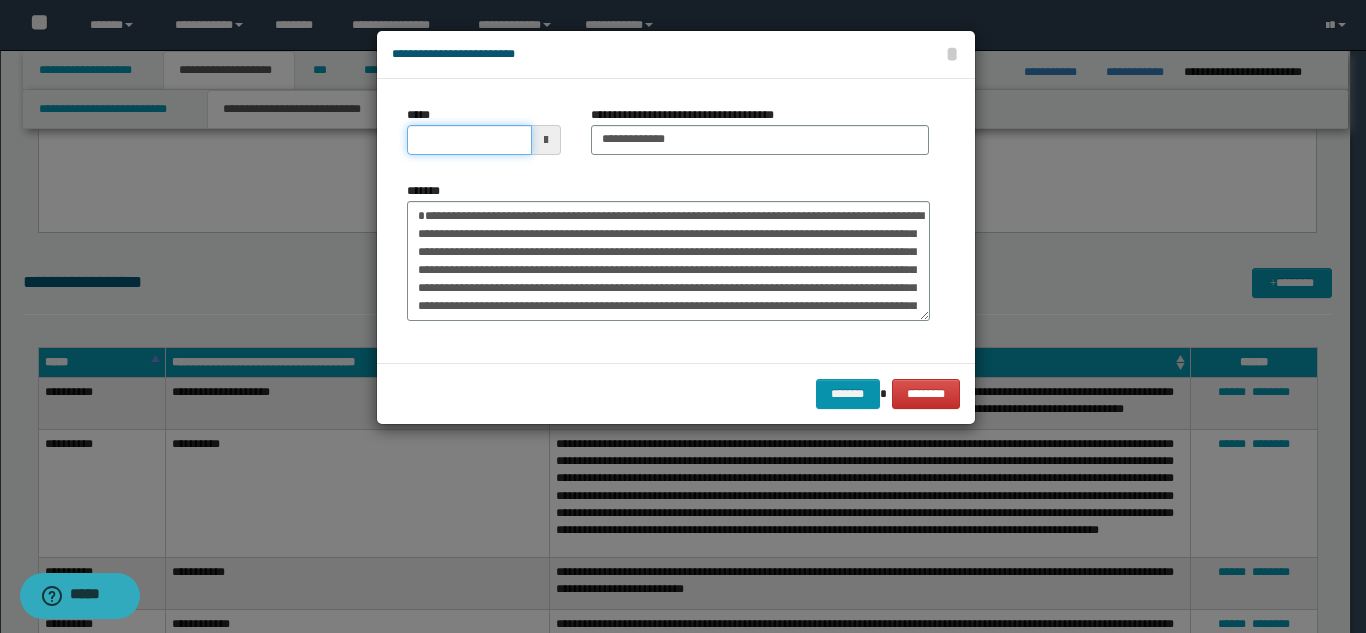 click on "*****" at bounding box center (469, 140) 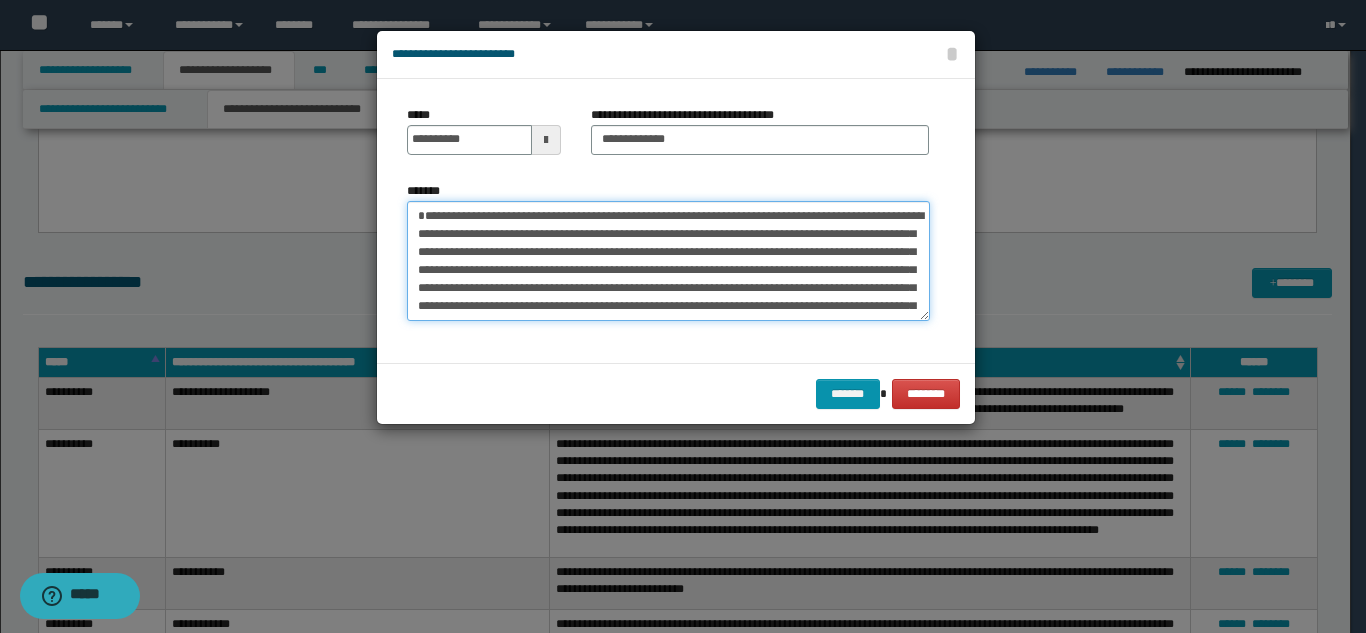 click on "**********" at bounding box center [668, 261] 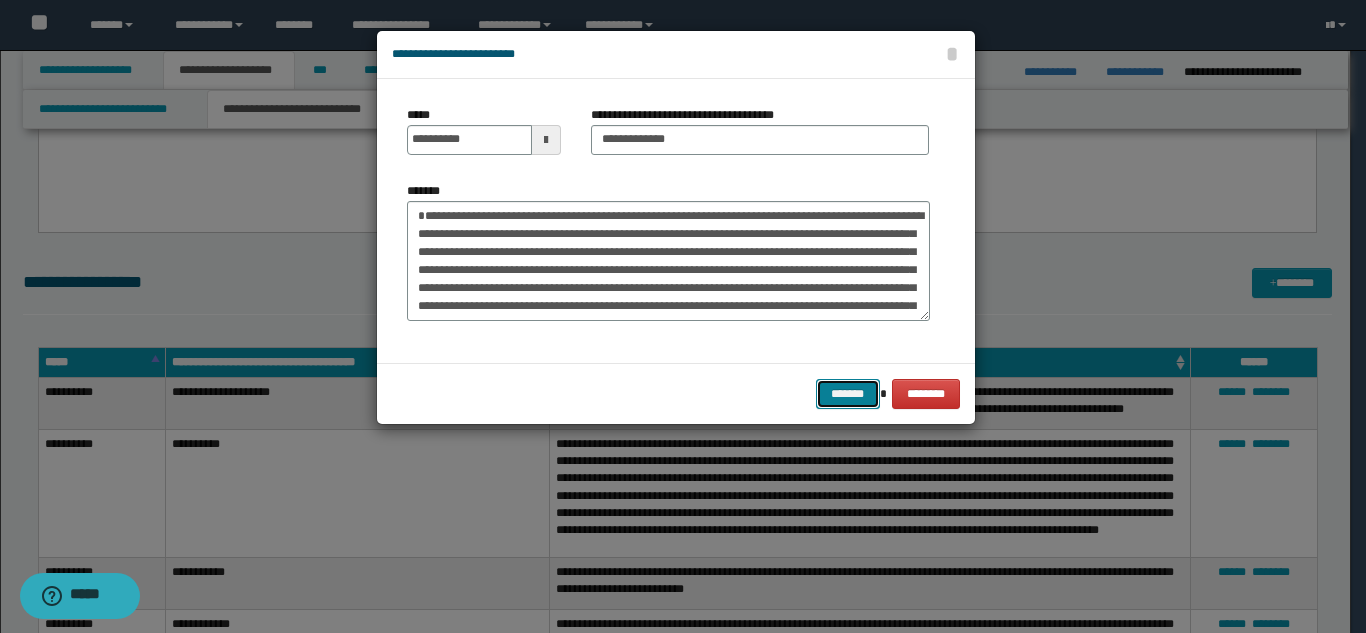 click on "*******" at bounding box center [848, 394] 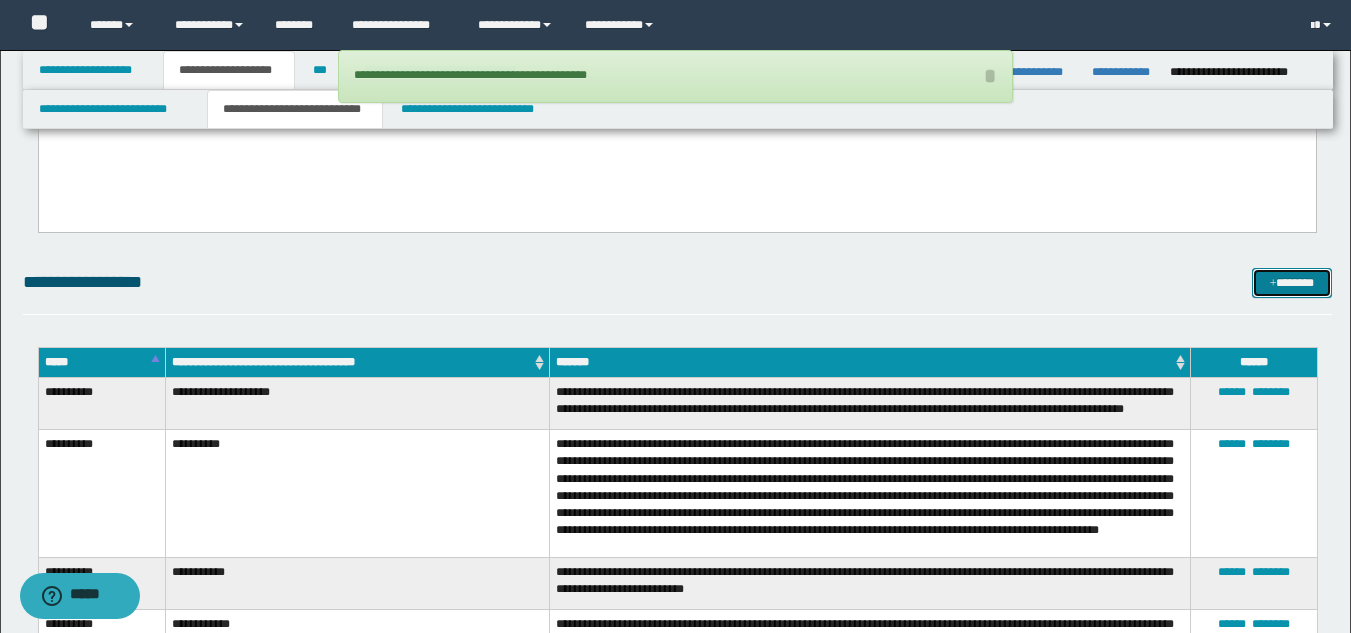 click on "*******" at bounding box center (1292, 283) 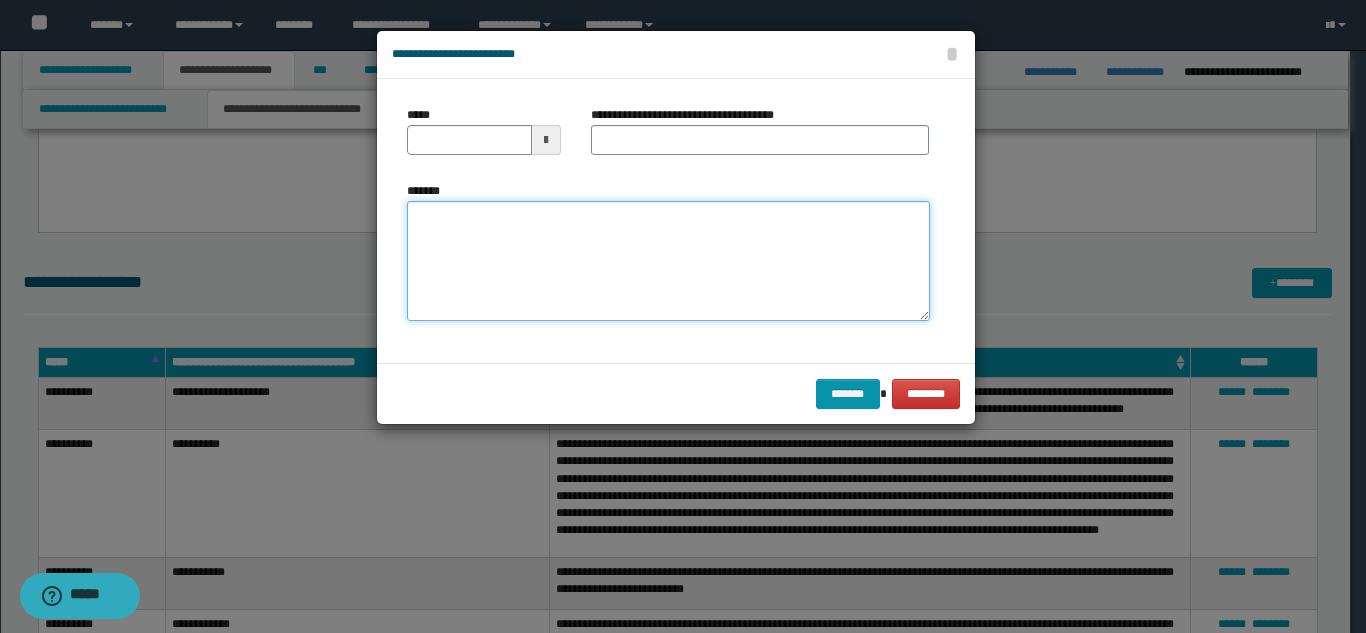 click on "*******" at bounding box center (668, 261) 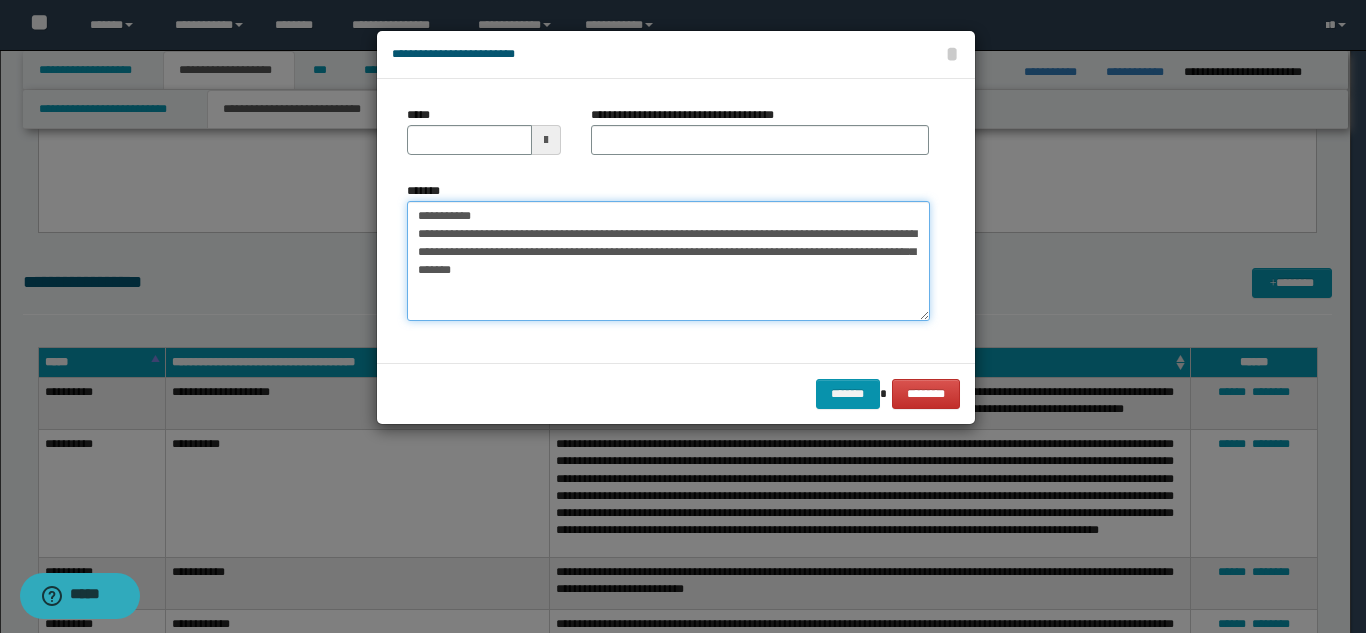 drag, startPoint x: 547, startPoint y: 212, endPoint x: 644, endPoint y: 161, distance: 109.59015 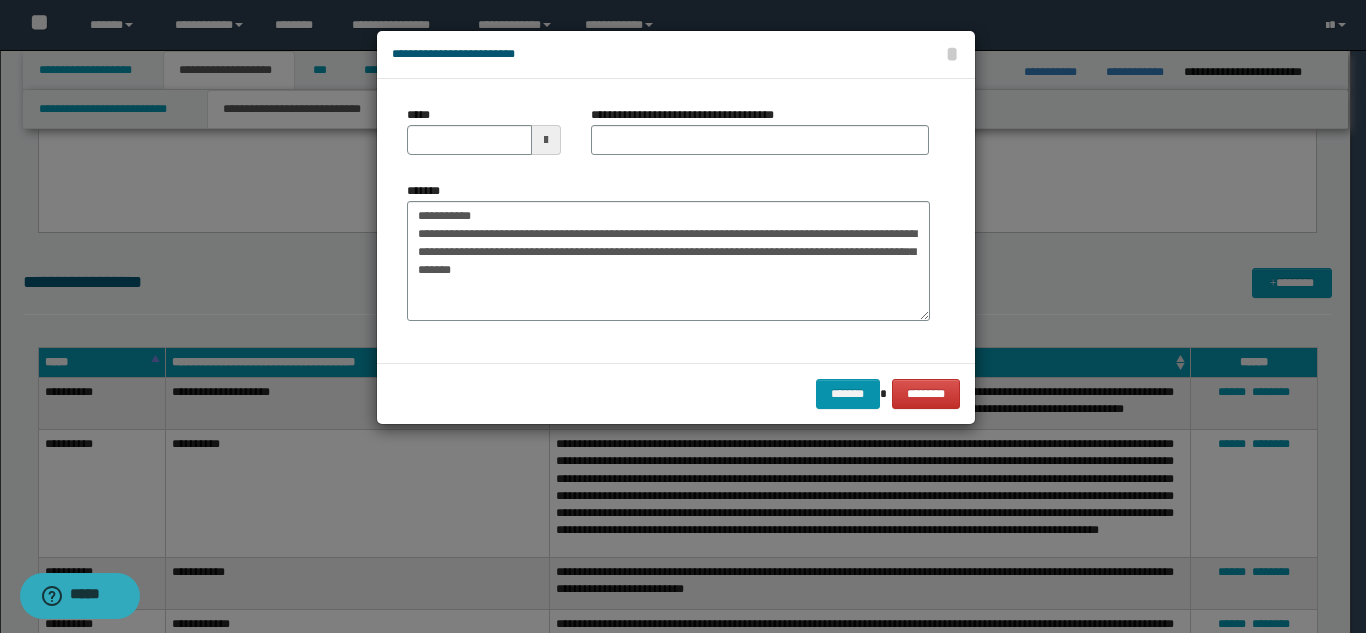 click on "**********" at bounding box center [760, 138] 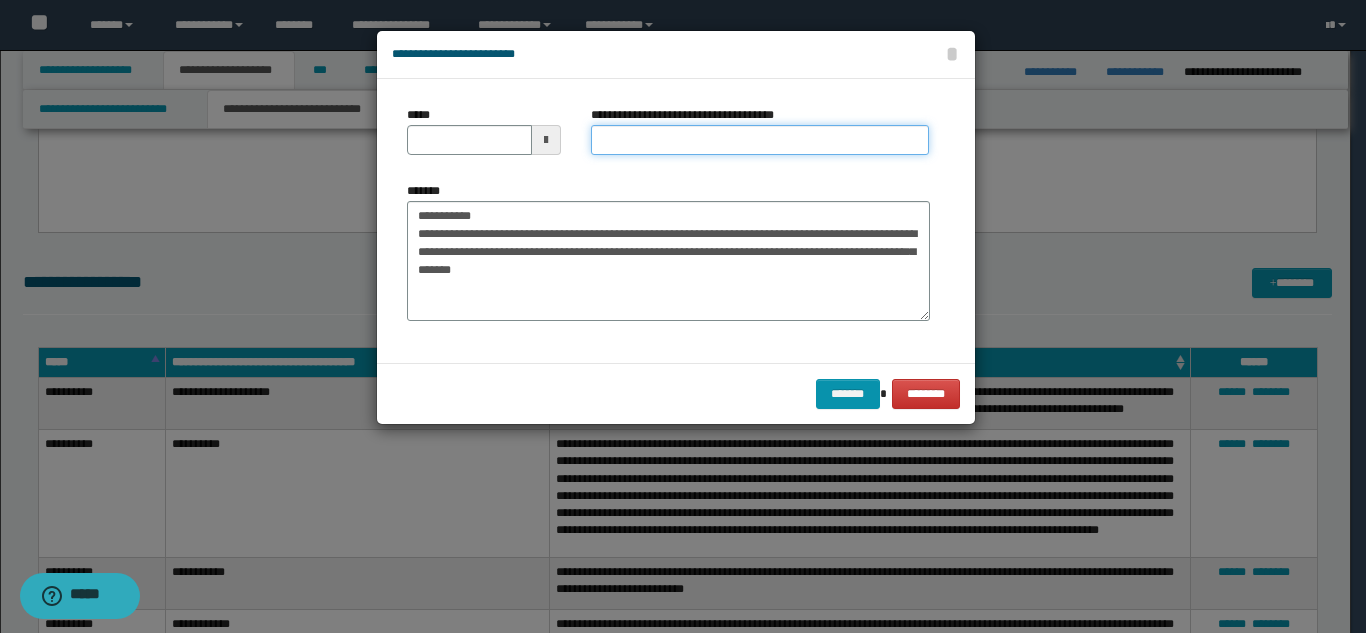 drag, startPoint x: 648, startPoint y: 147, endPoint x: 592, endPoint y: 165, distance: 58.821766 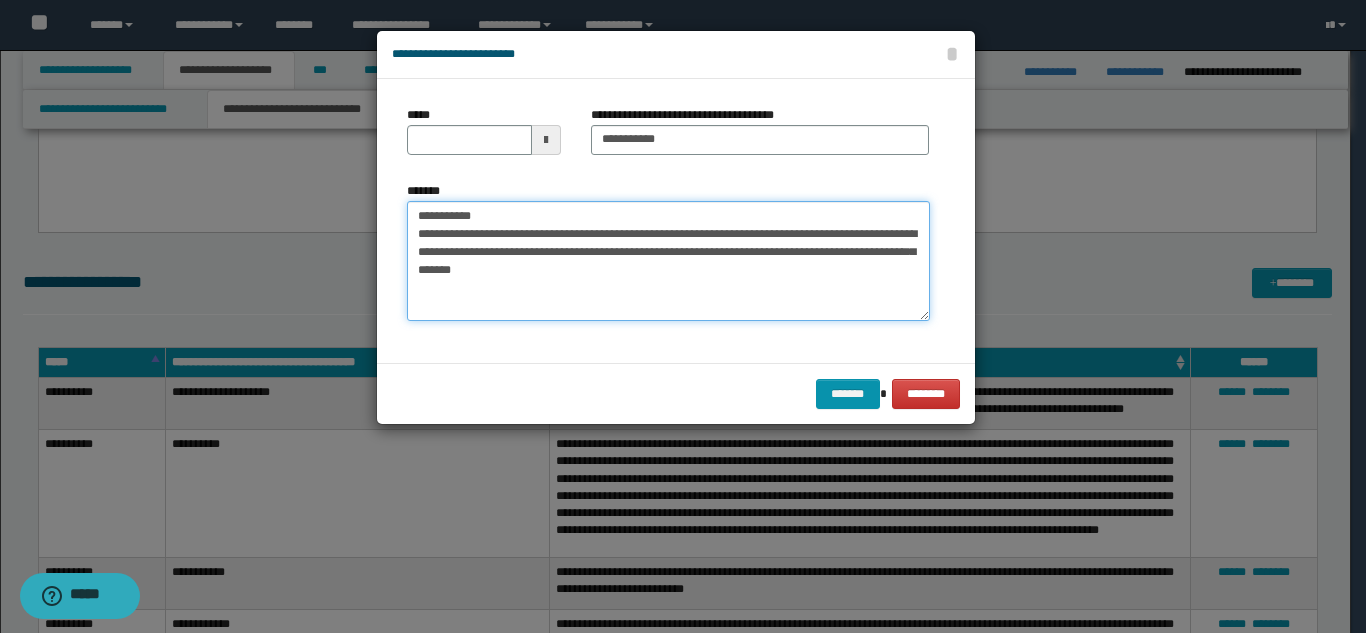 drag, startPoint x: 476, startPoint y: 212, endPoint x: 405, endPoint y: 204, distance: 71.44928 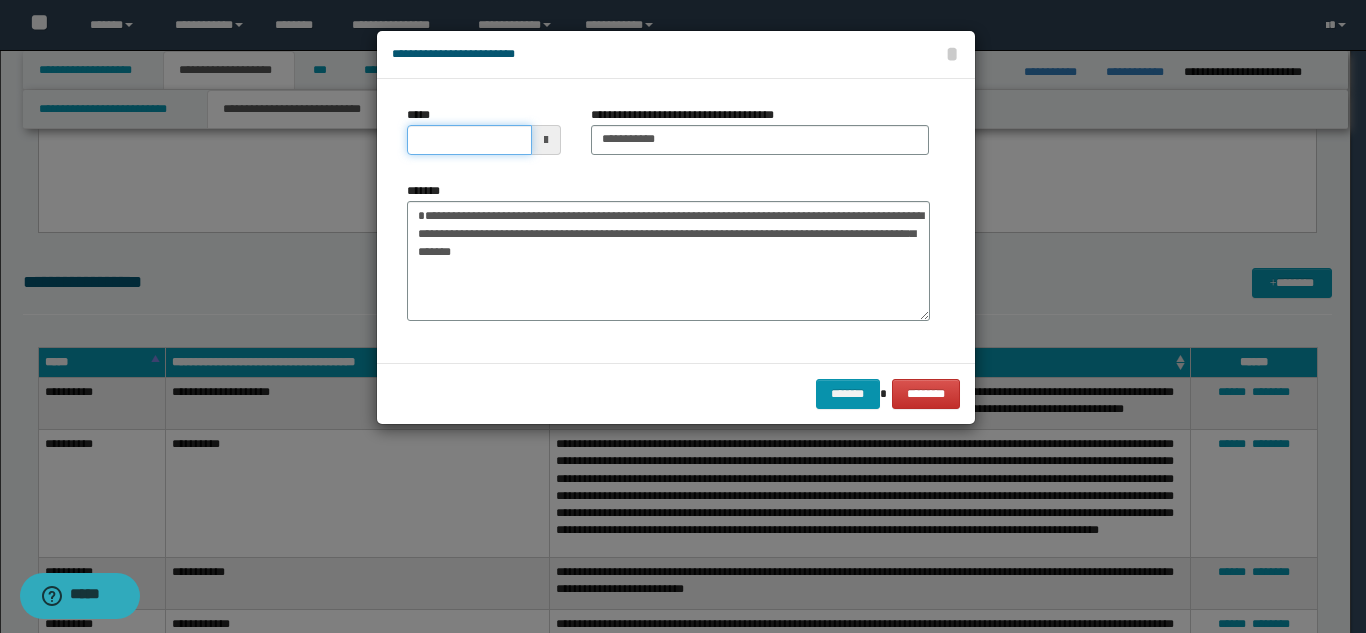 click on "*****" at bounding box center [469, 140] 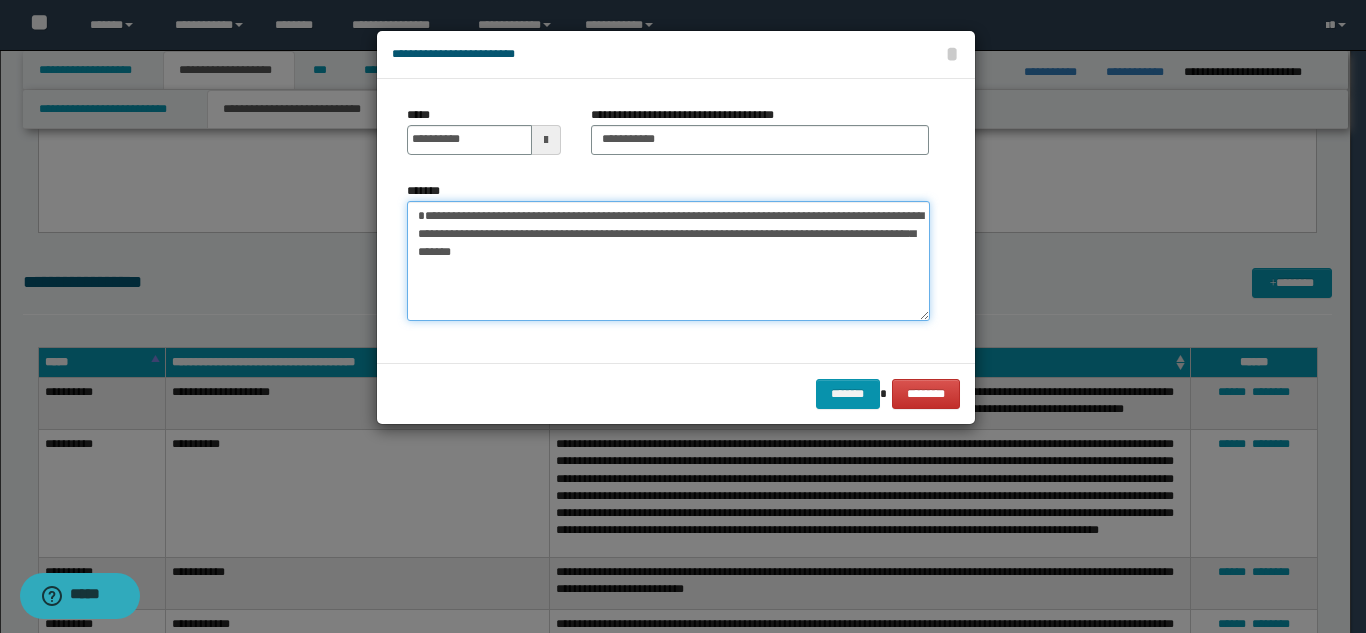 click on "**********" at bounding box center [668, 261] 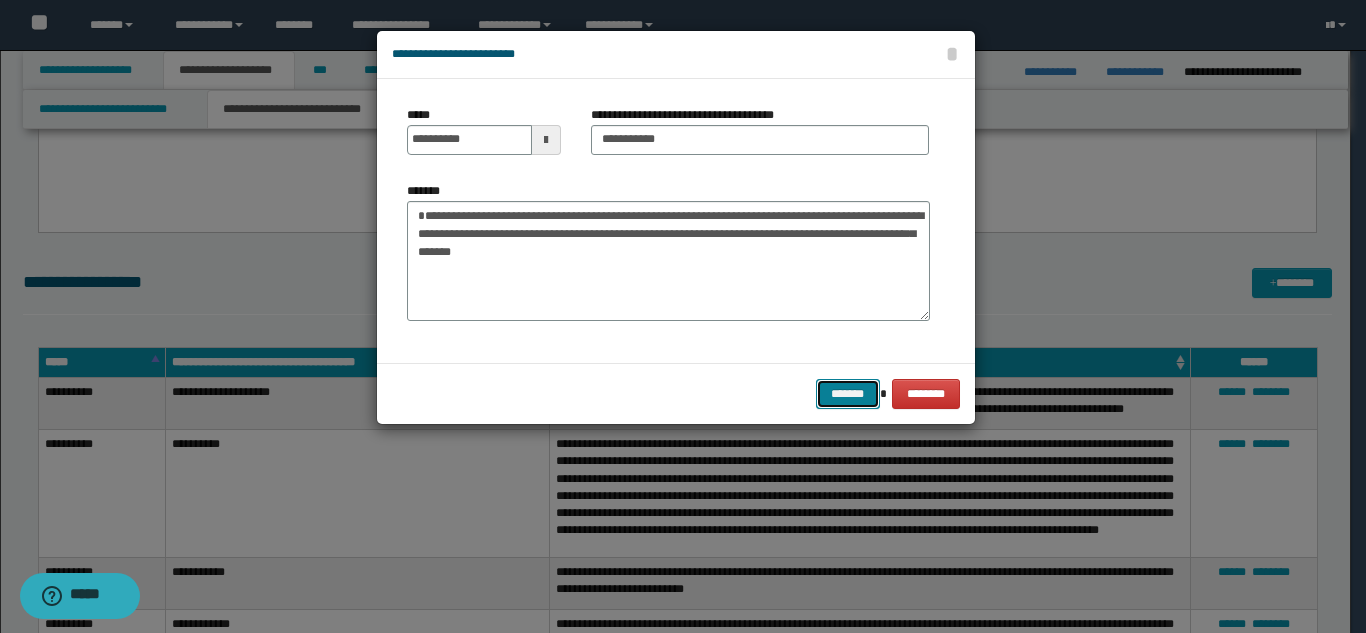 click on "*******" at bounding box center (848, 394) 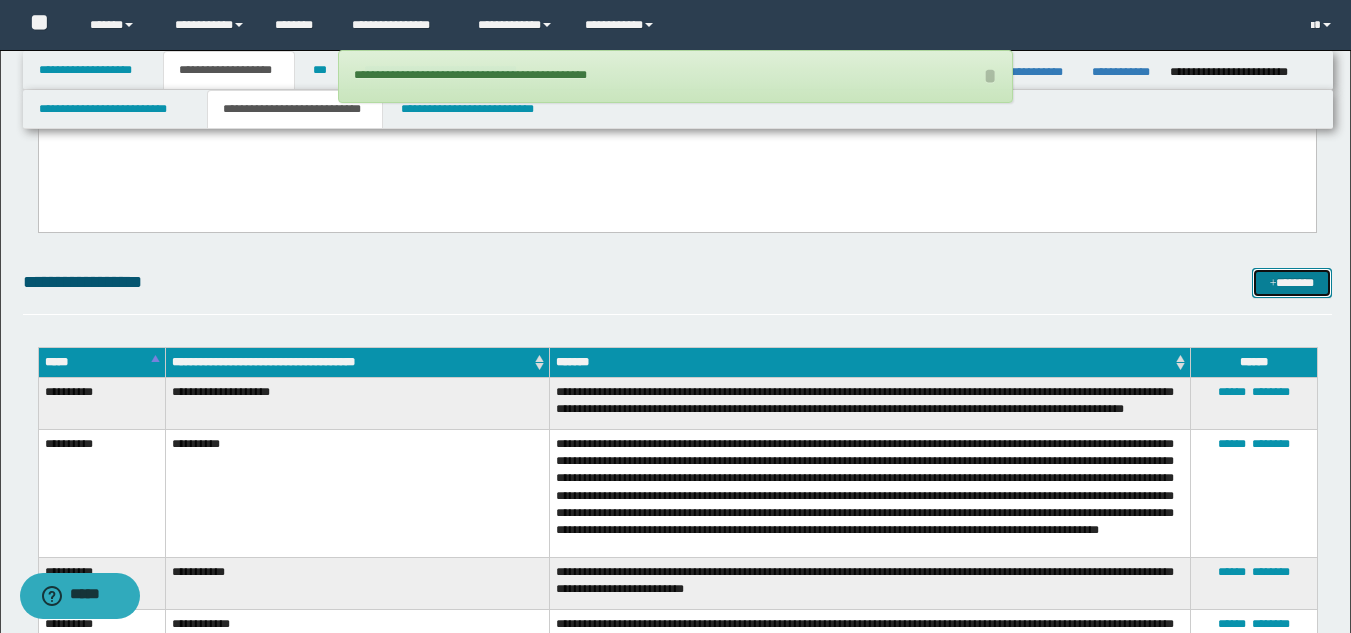 click on "*******" at bounding box center [1292, 283] 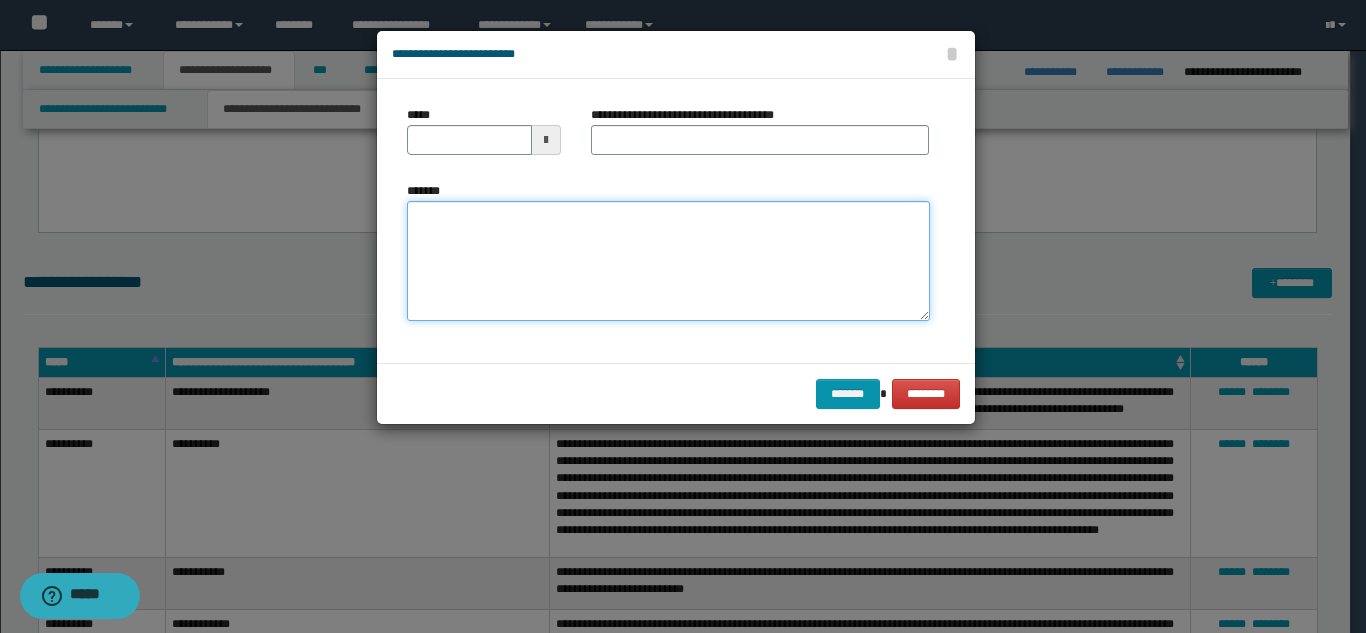 click on "*******" at bounding box center [668, 261] 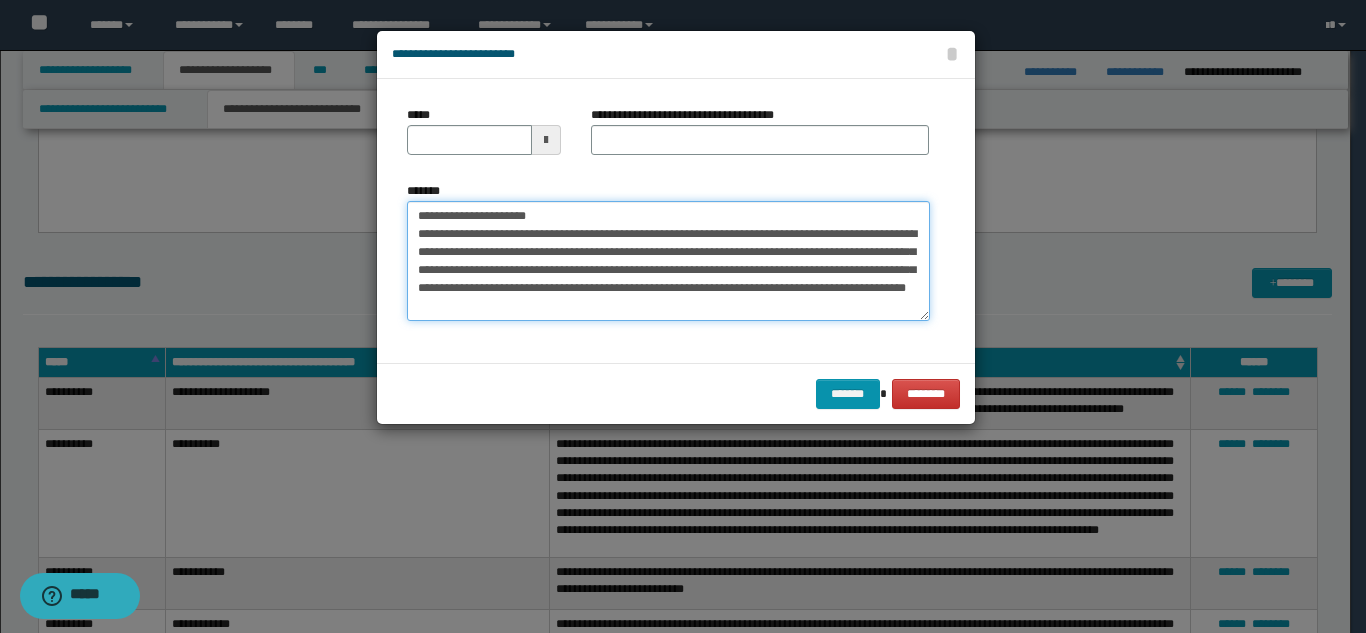 scroll, scrollTop: 0, scrollLeft: 0, axis: both 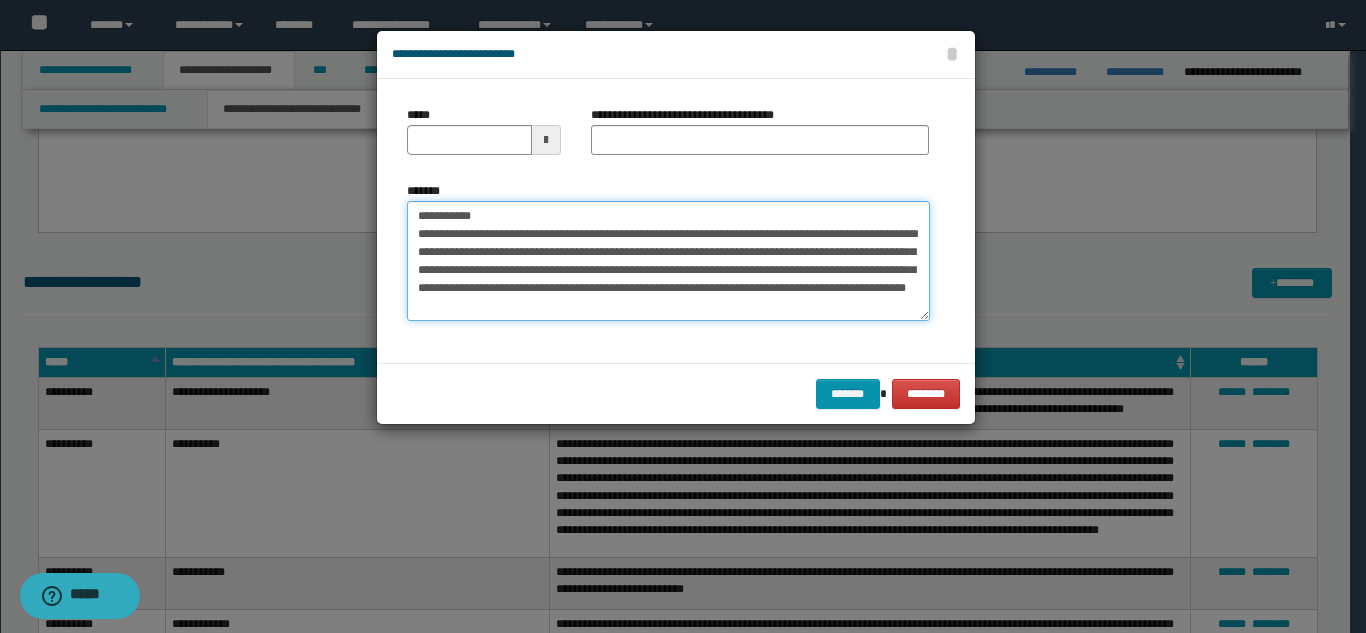 drag, startPoint x: 572, startPoint y: 213, endPoint x: 566, endPoint y: 188, distance: 25.70992 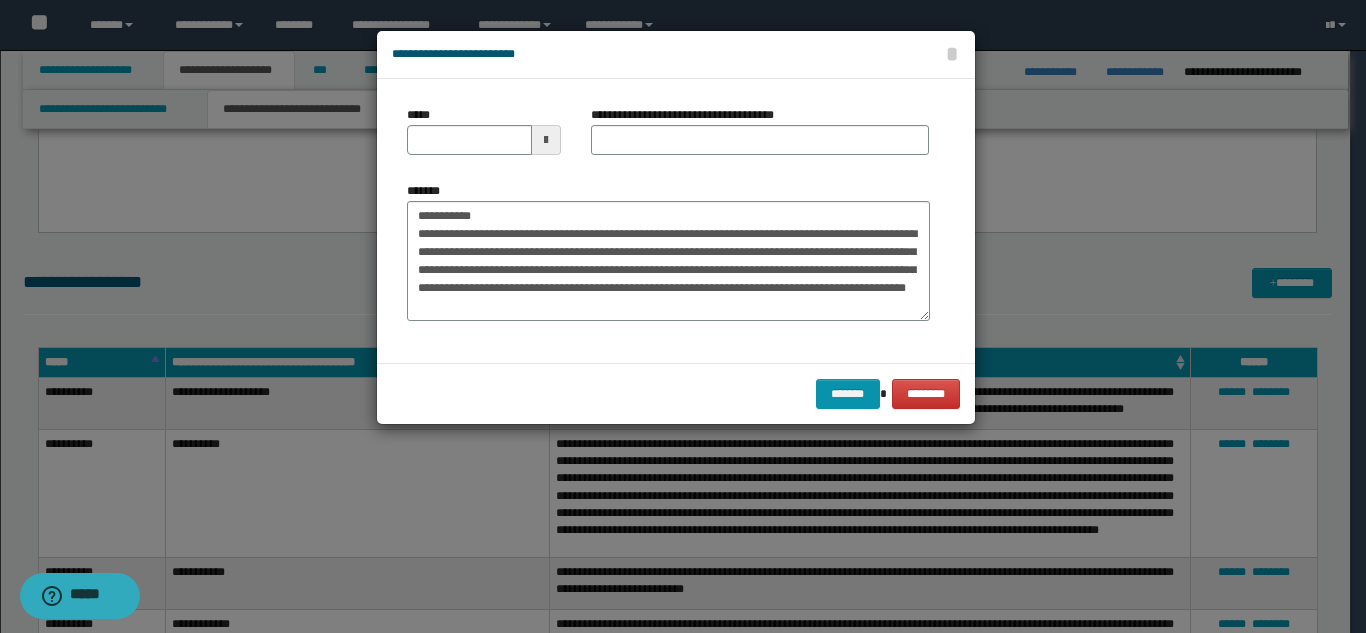 click on "**********" at bounding box center (760, 138) 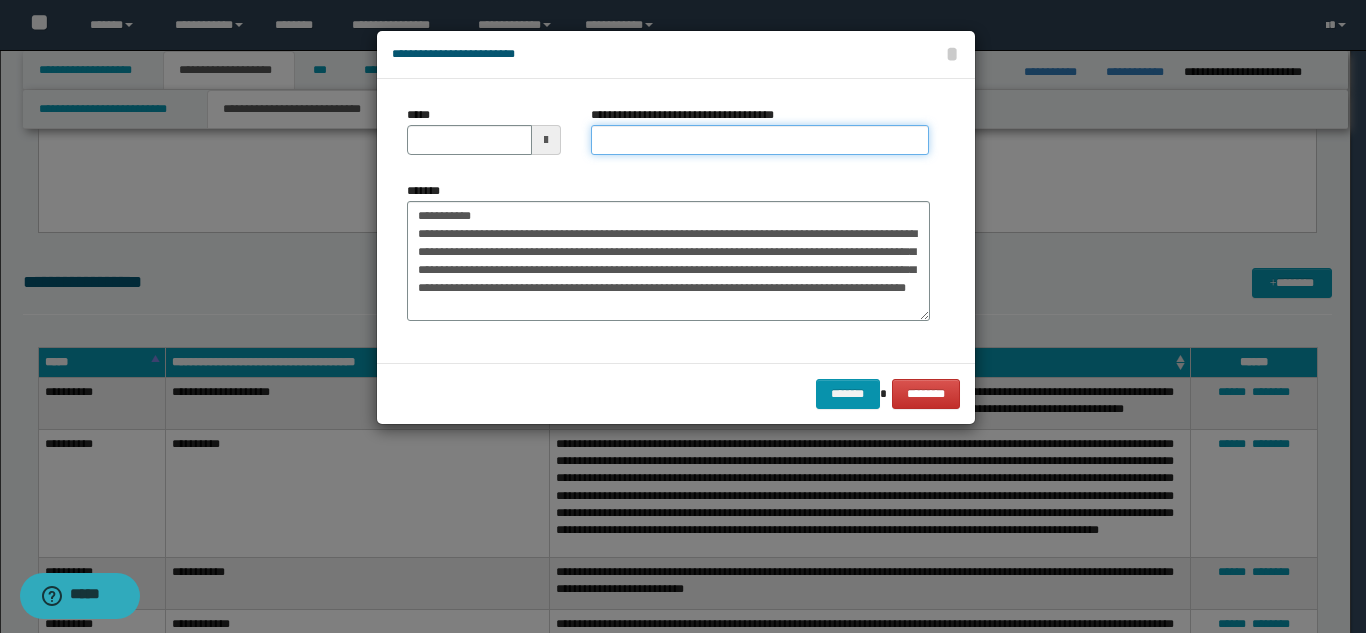 drag, startPoint x: 633, startPoint y: 146, endPoint x: 592, endPoint y: 158, distance: 42.72002 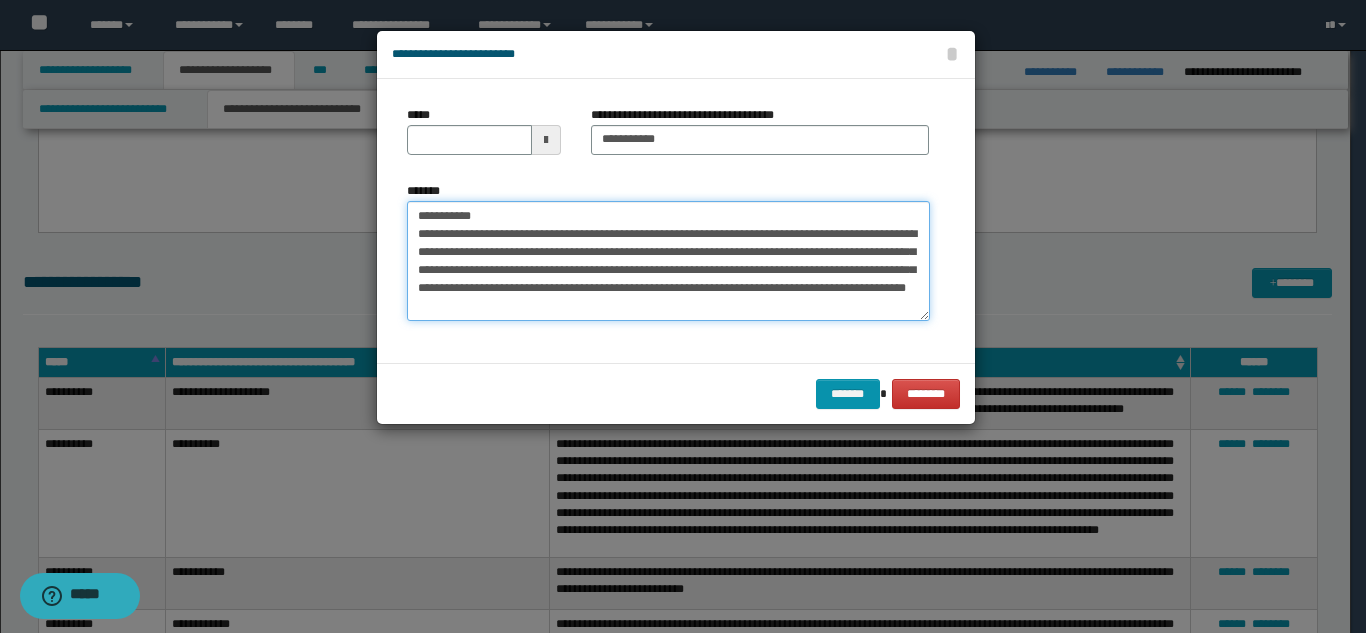 drag, startPoint x: 480, startPoint y: 216, endPoint x: 407, endPoint y: 210, distance: 73.24616 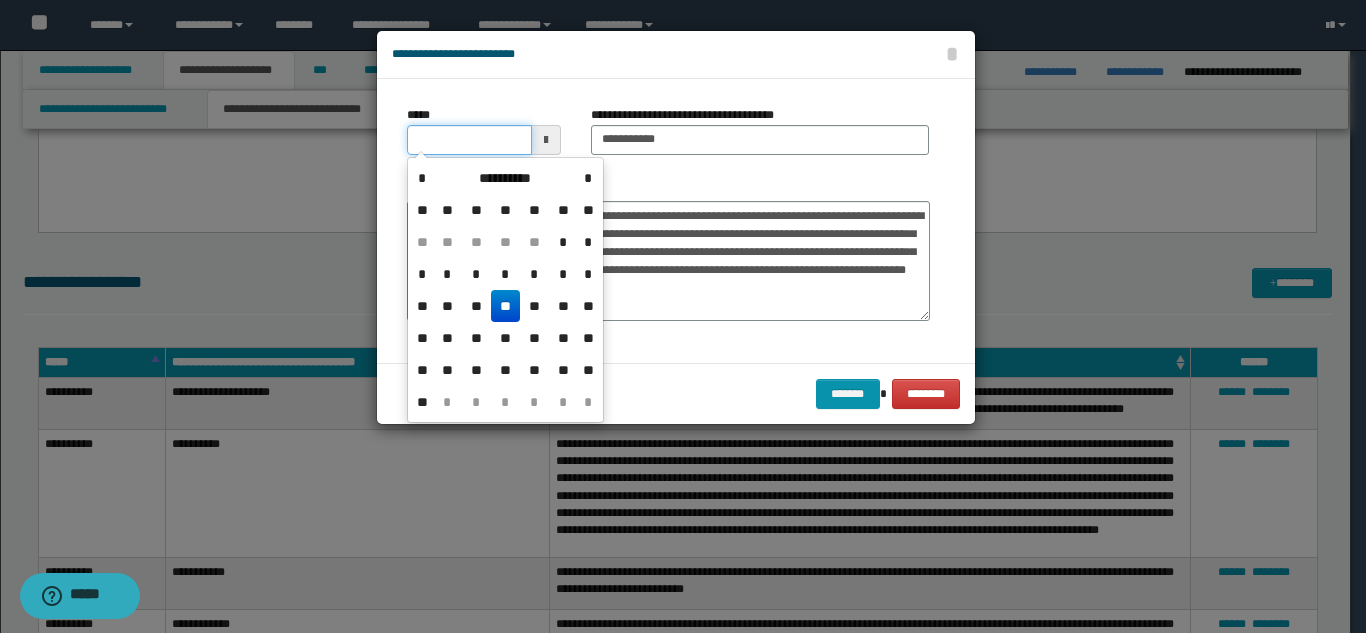 click on "*****" at bounding box center (469, 140) 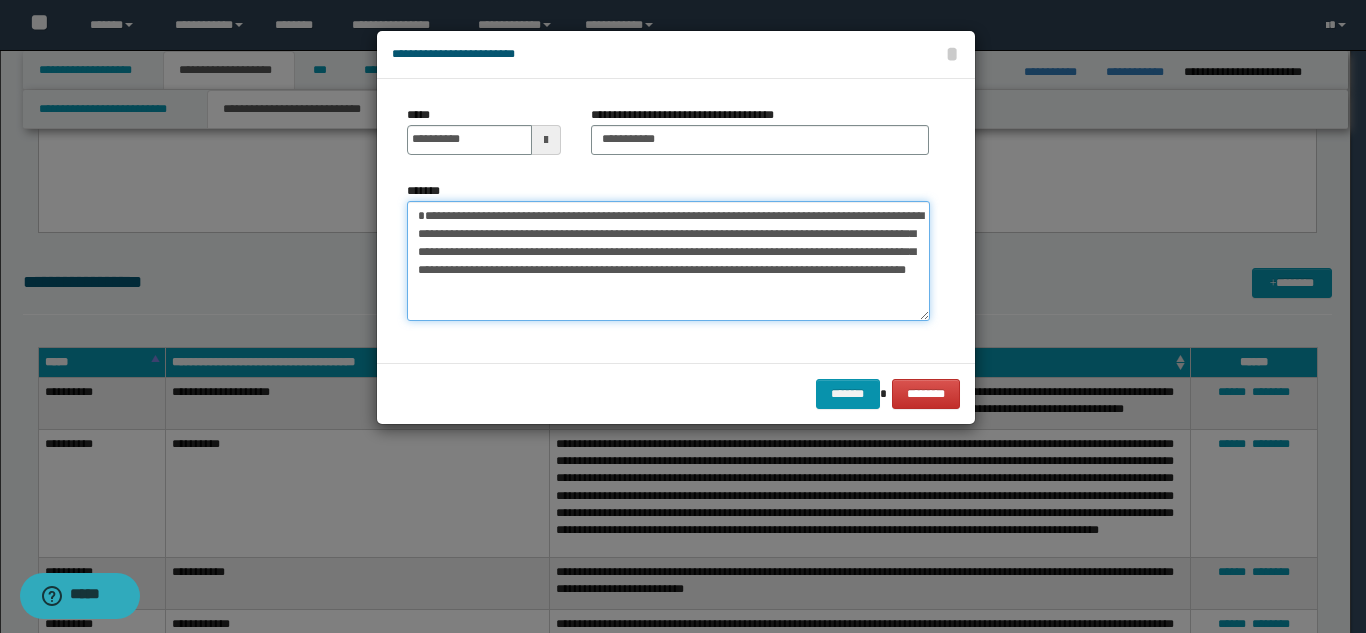 click on "**********" at bounding box center [668, 261] 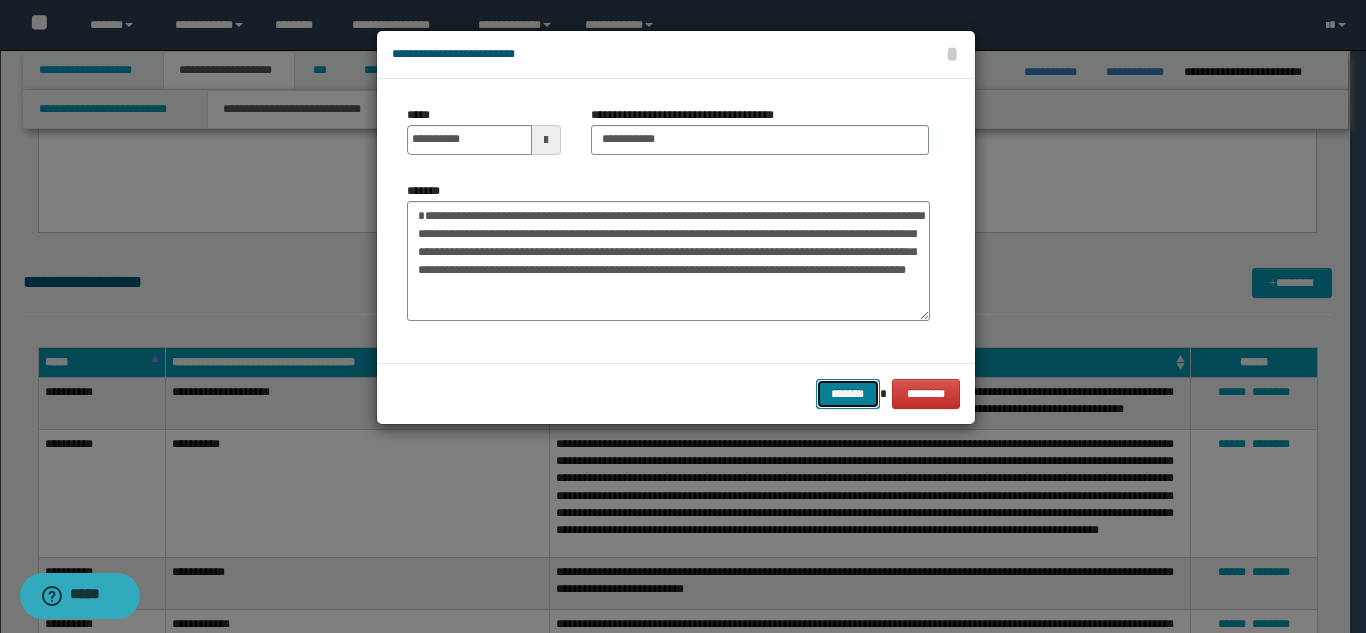 click on "*******" at bounding box center [848, 394] 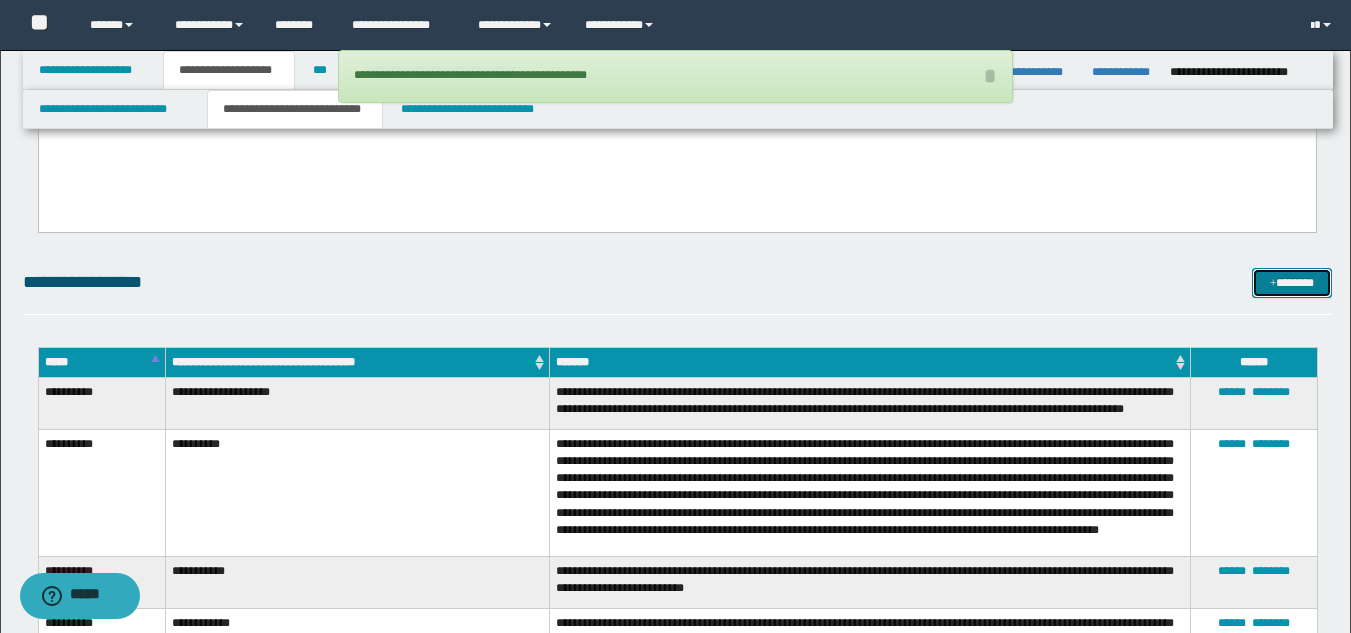 click at bounding box center (1273, 284) 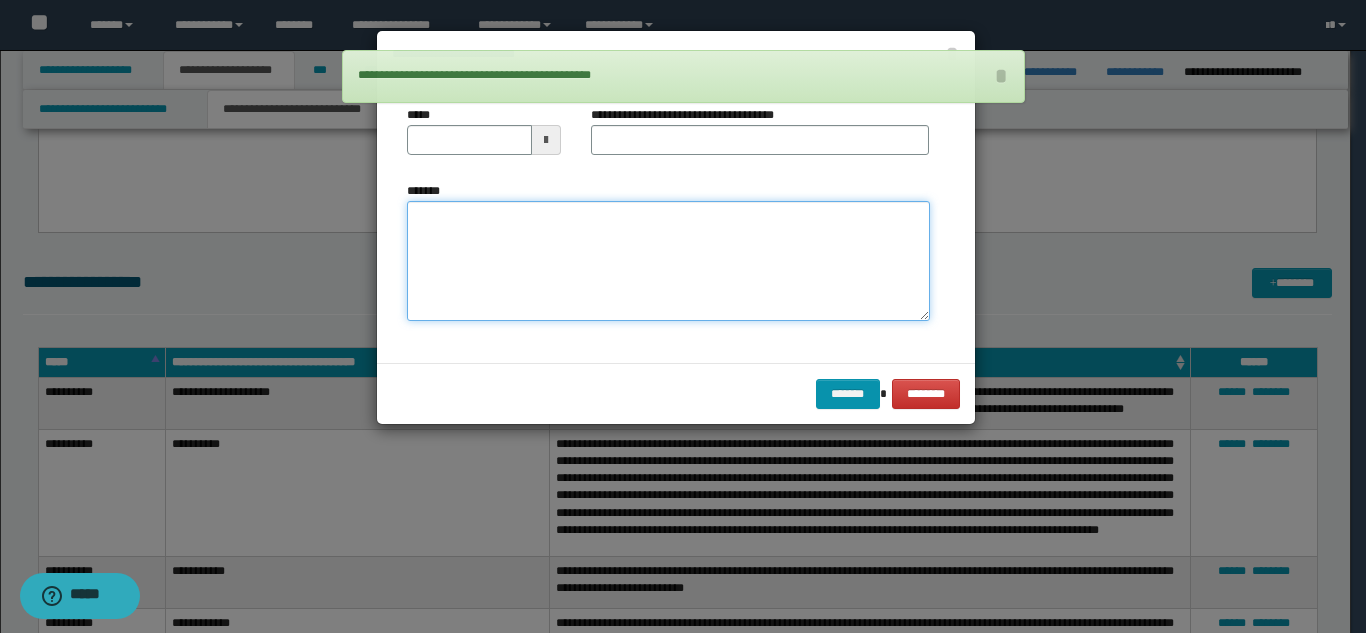 click on "*******" at bounding box center (668, 261) 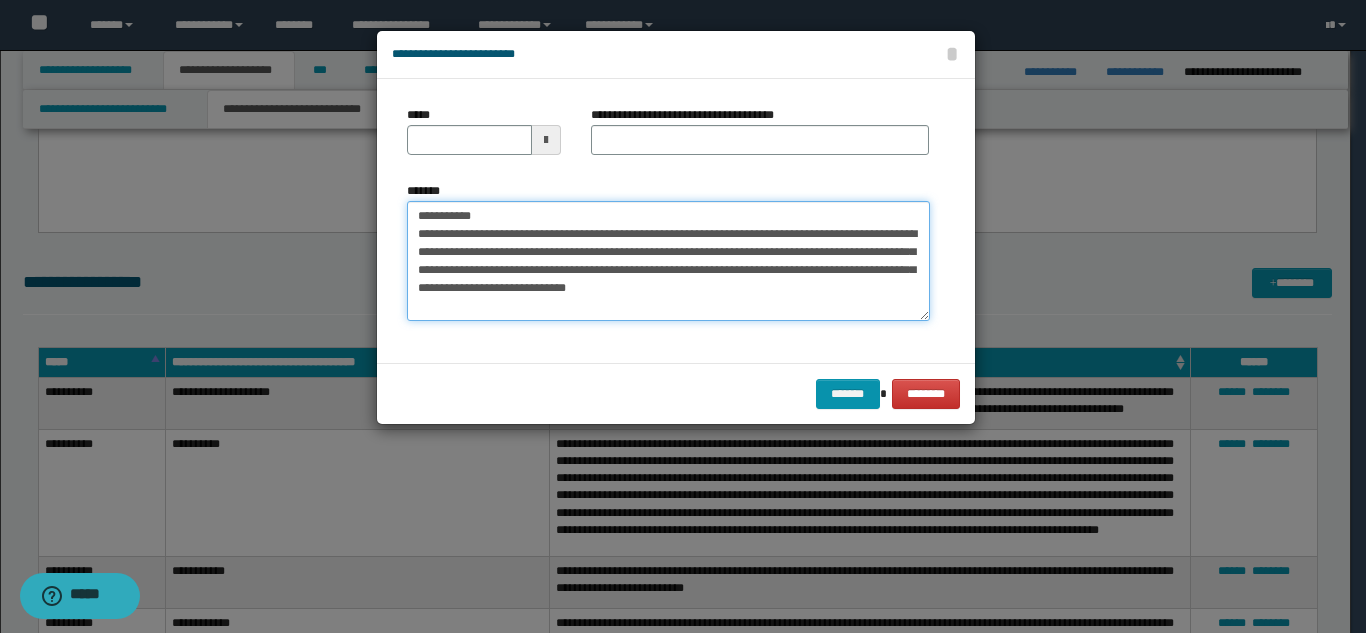 drag, startPoint x: 550, startPoint y: 218, endPoint x: 537, endPoint y: 183, distance: 37.336308 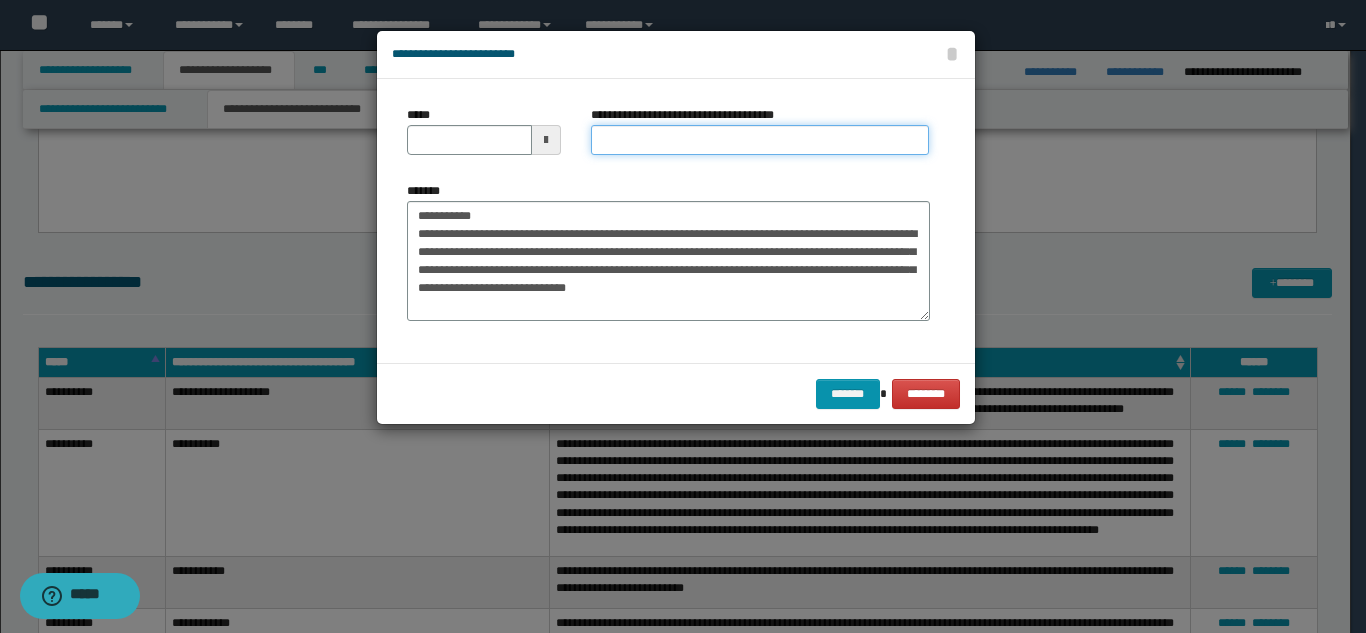 click on "**********" at bounding box center [760, 140] 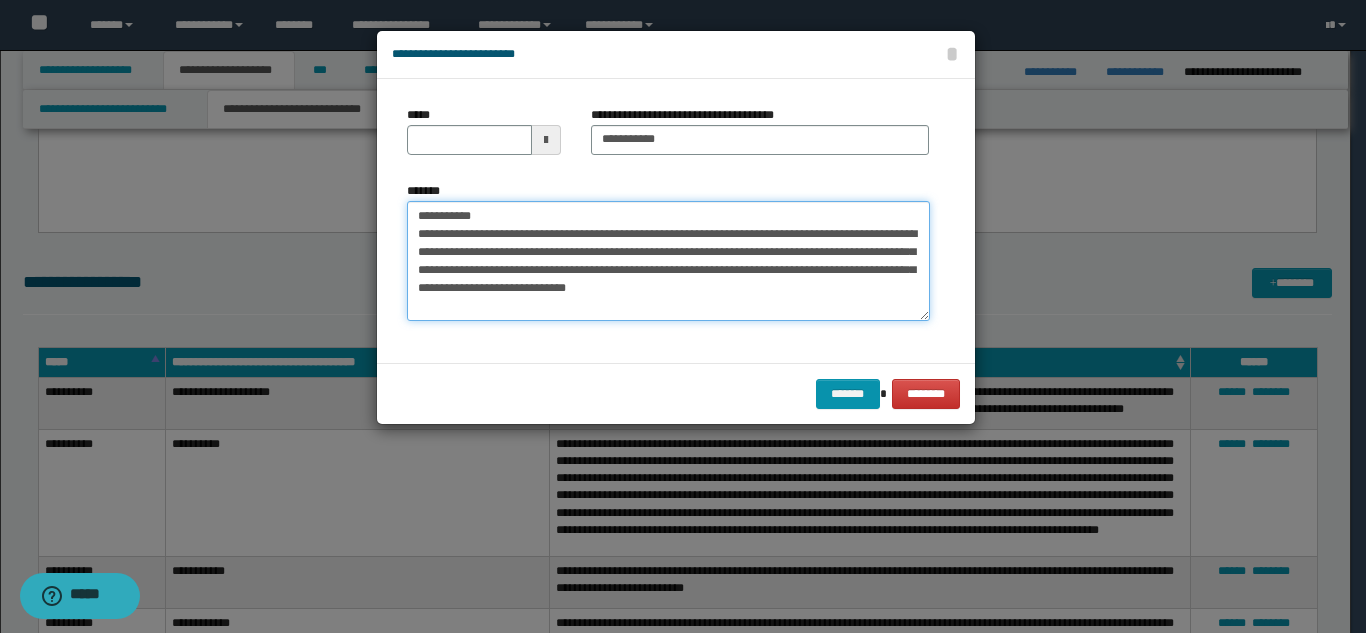 drag, startPoint x: 501, startPoint y: 209, endPoint x: 394, endPoint y: 214, distance: 107.11676 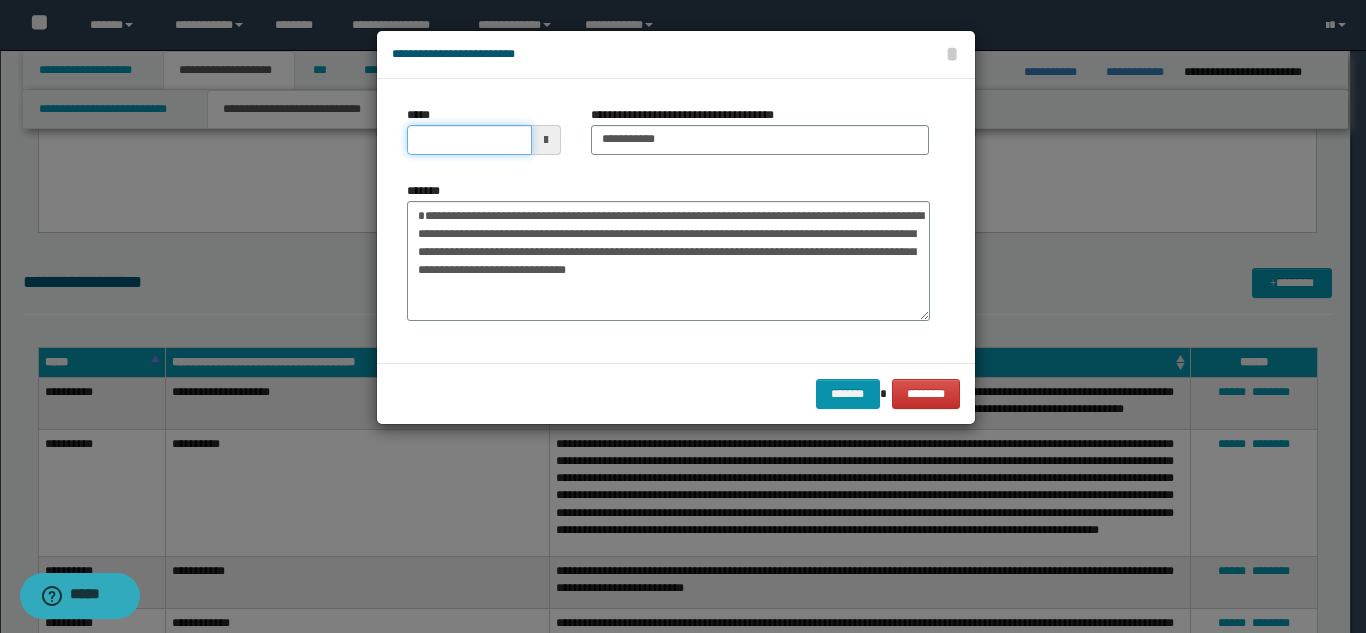 click on "*****" at bounding box center [469, 140] 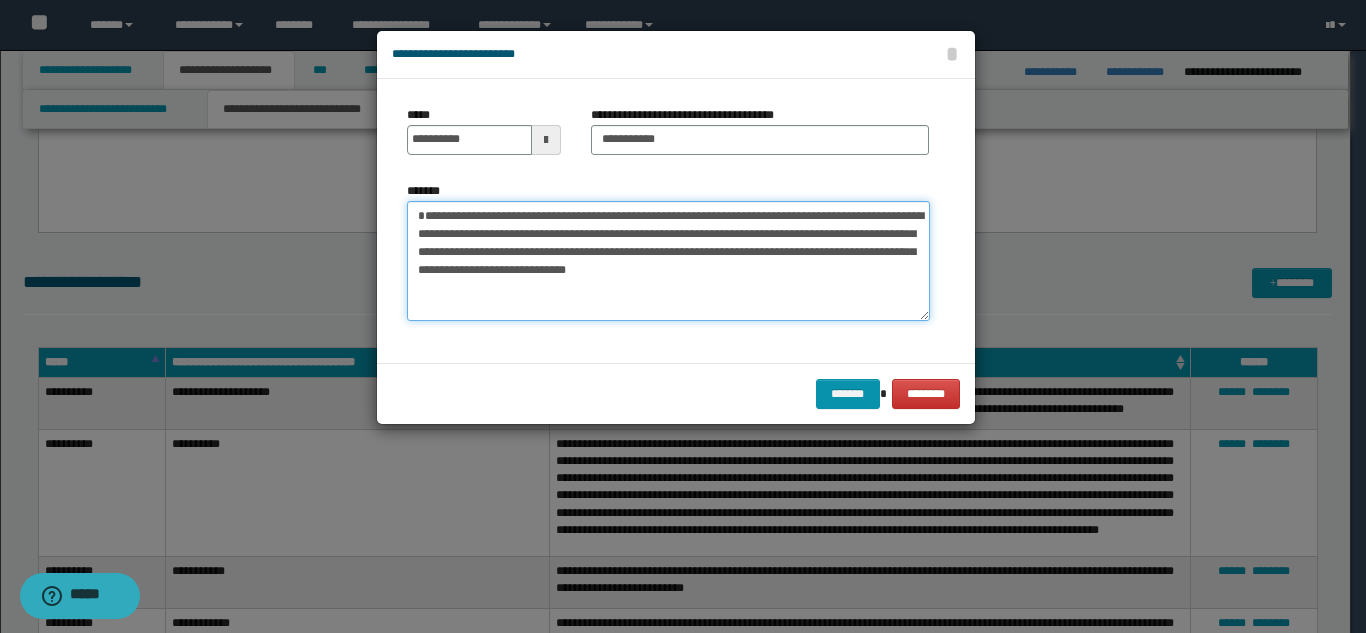 click on "**********" at bounding box center [668, 261] 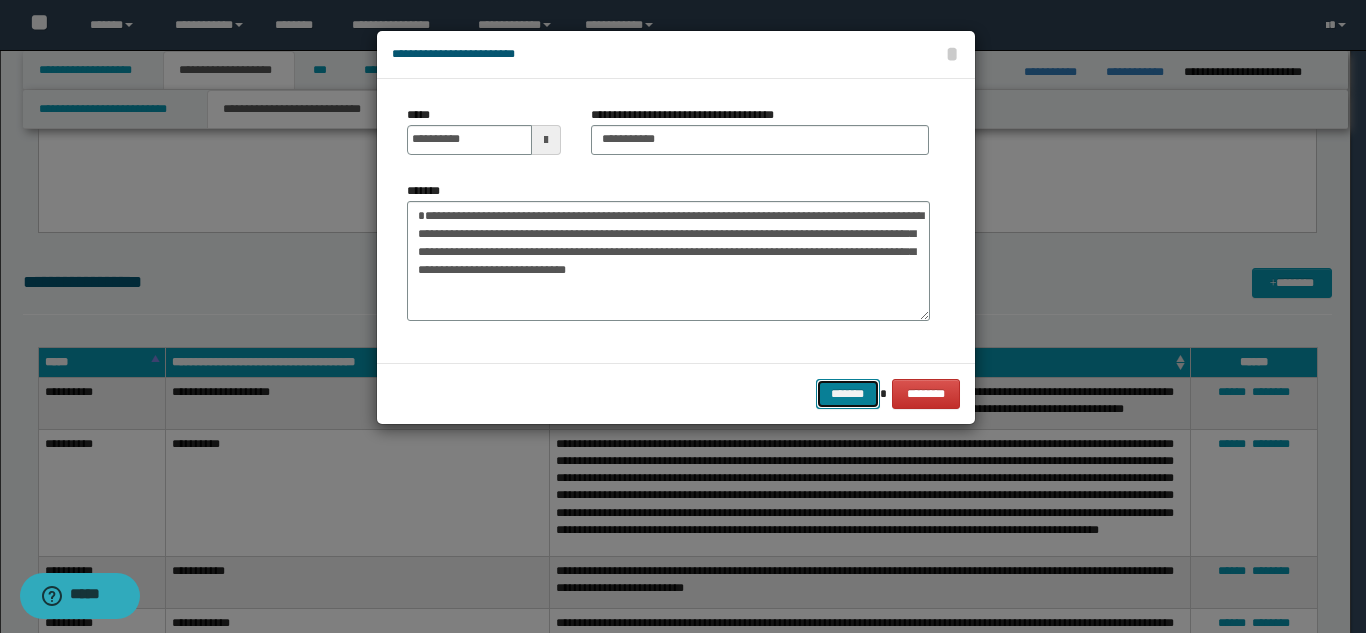 click on "*******" at bounding box center [848, 394] 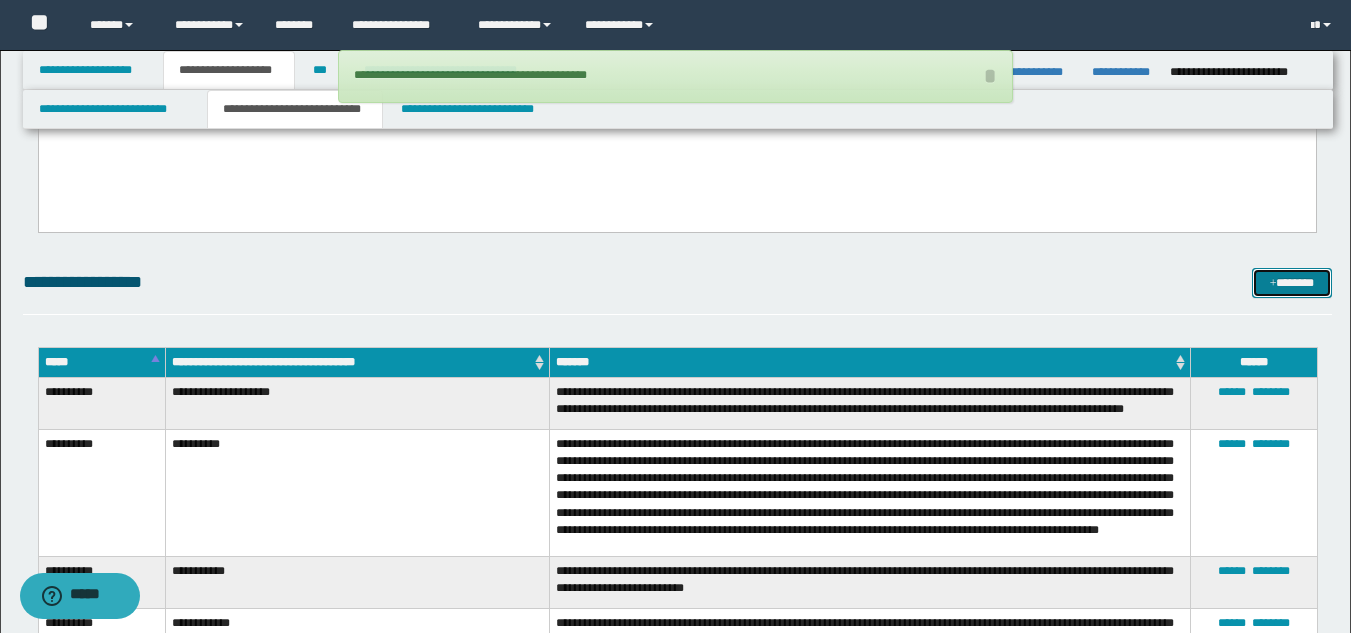 click on "*******" at bounding box center (1292, 283) 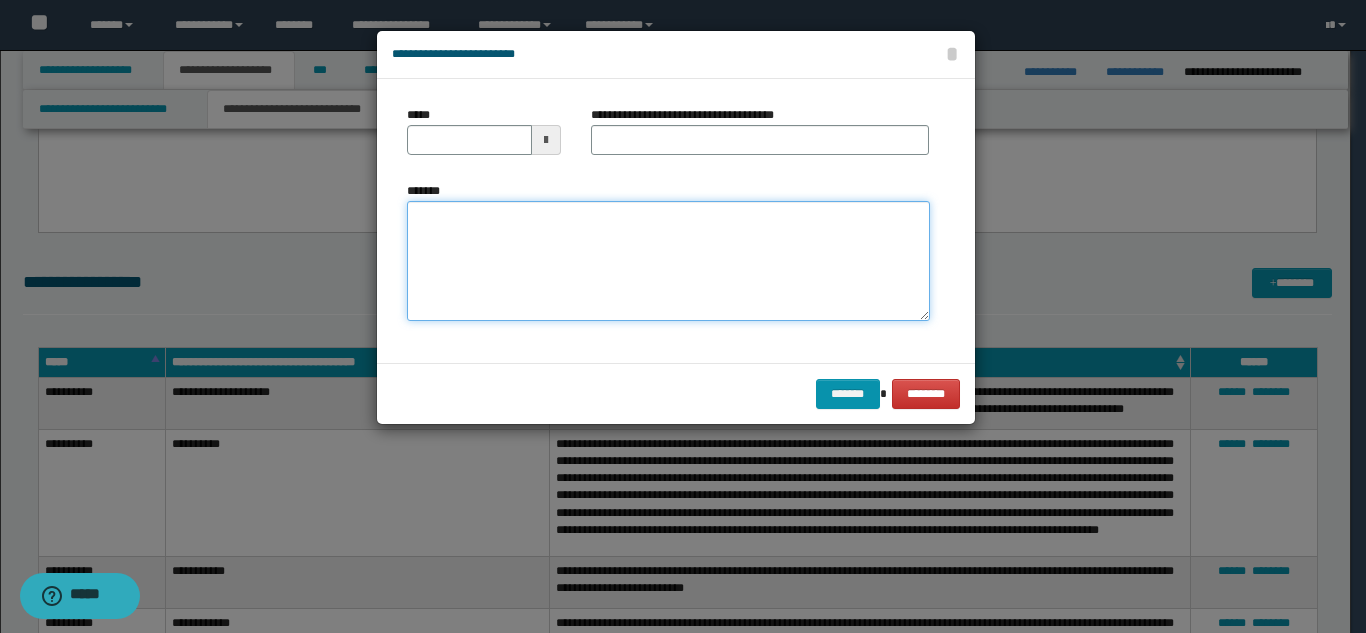 click on "*******" at bounding box center [668, 261] 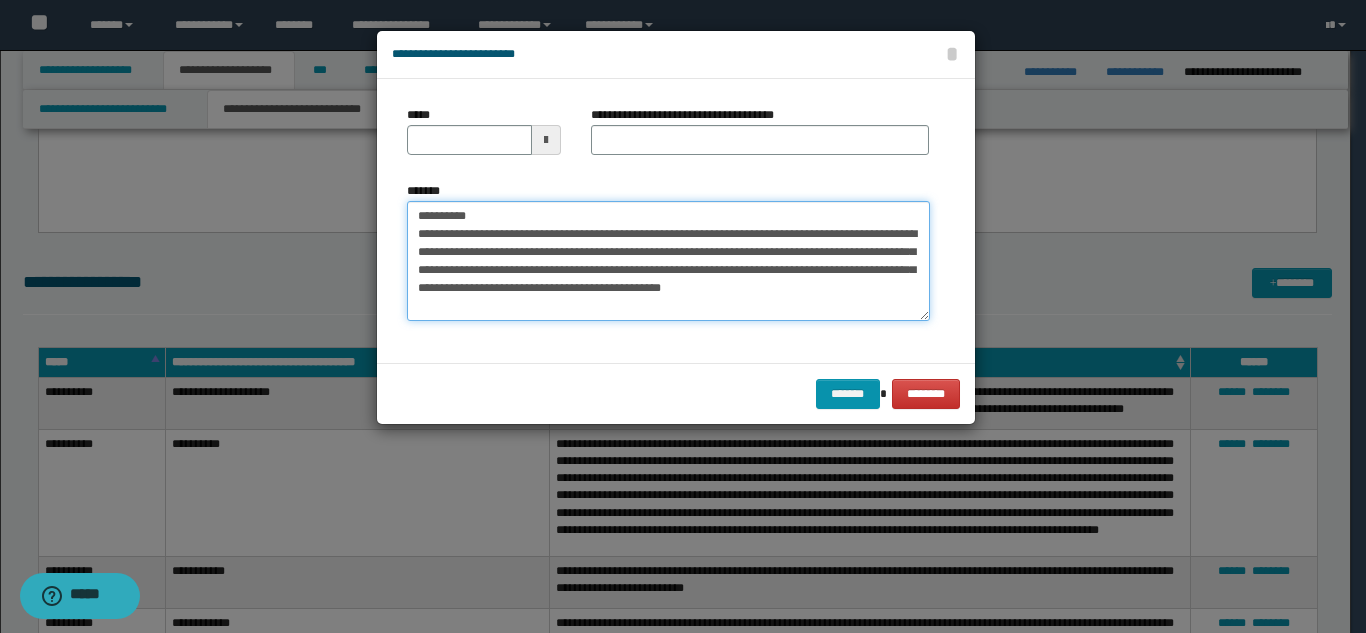 drag, startPoint x: 565, startPoint y: 218, endPoint x: 635, endPoint y: 153, distance: 95.524864 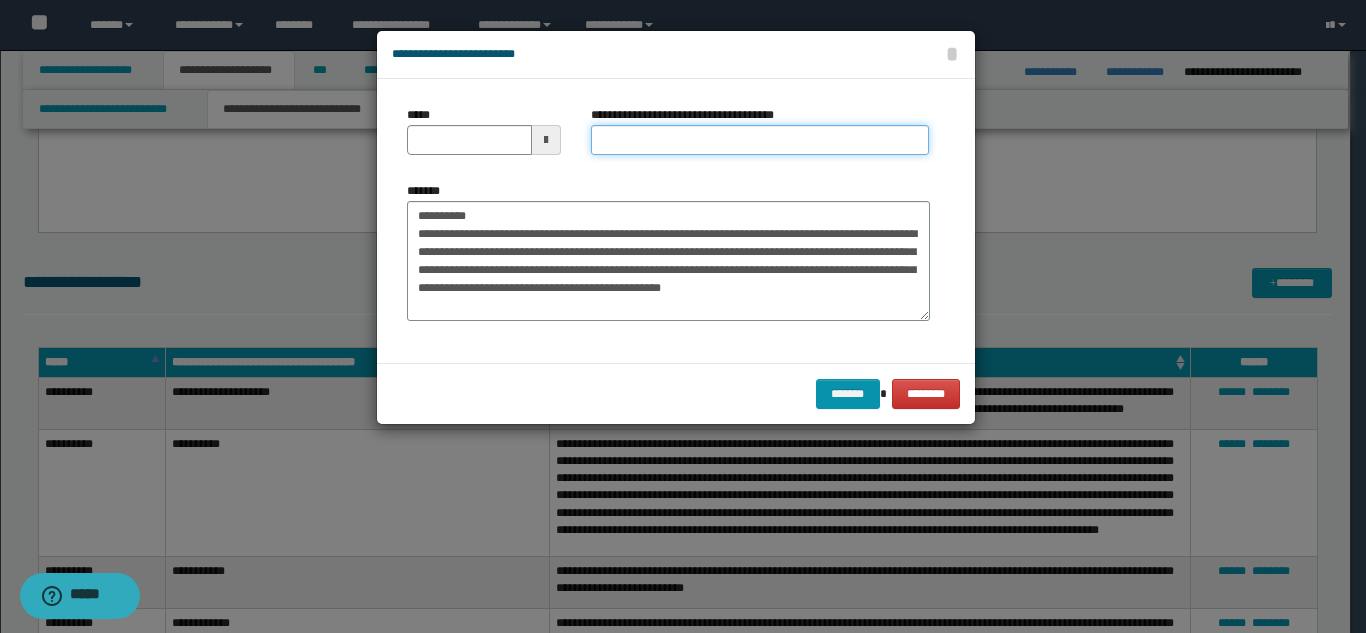 drag, startPoint x: 640, startPoint y: 151, endPoint x: 619, endPoint y: 158, distance: 22.135944 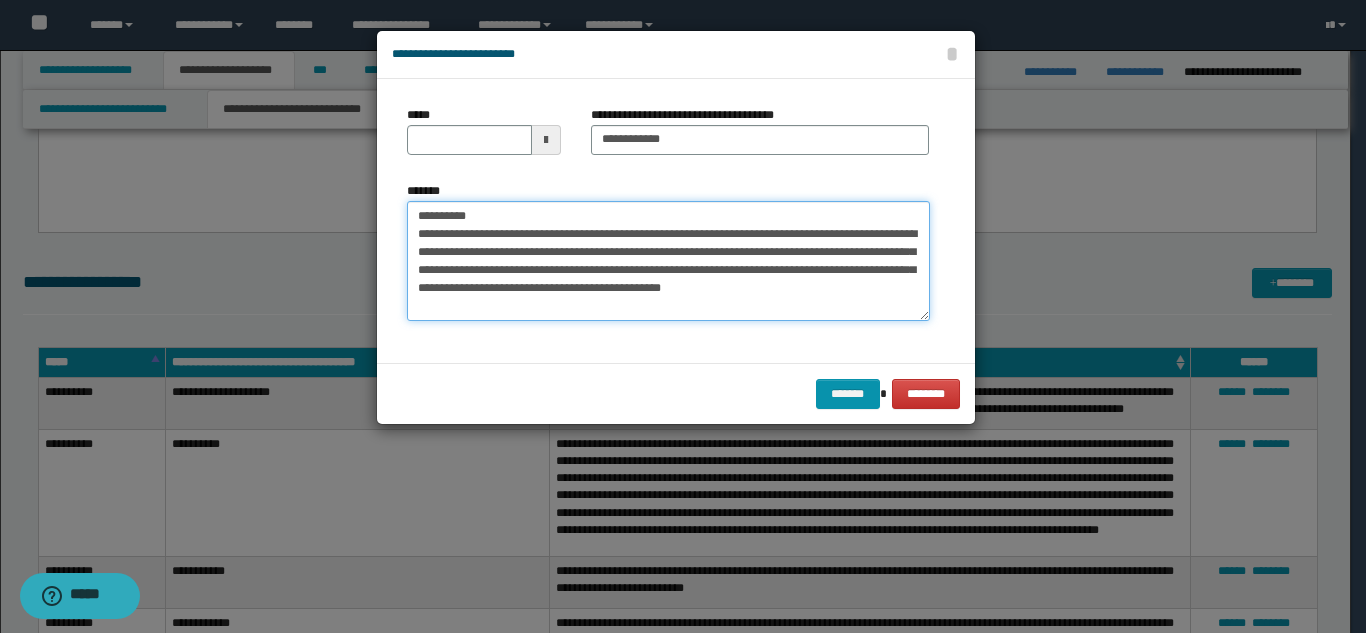 drag, startPoint x: 508, startPoint y: 211, endPoint x: 410, endPoint y: 210, distance: 98.005104 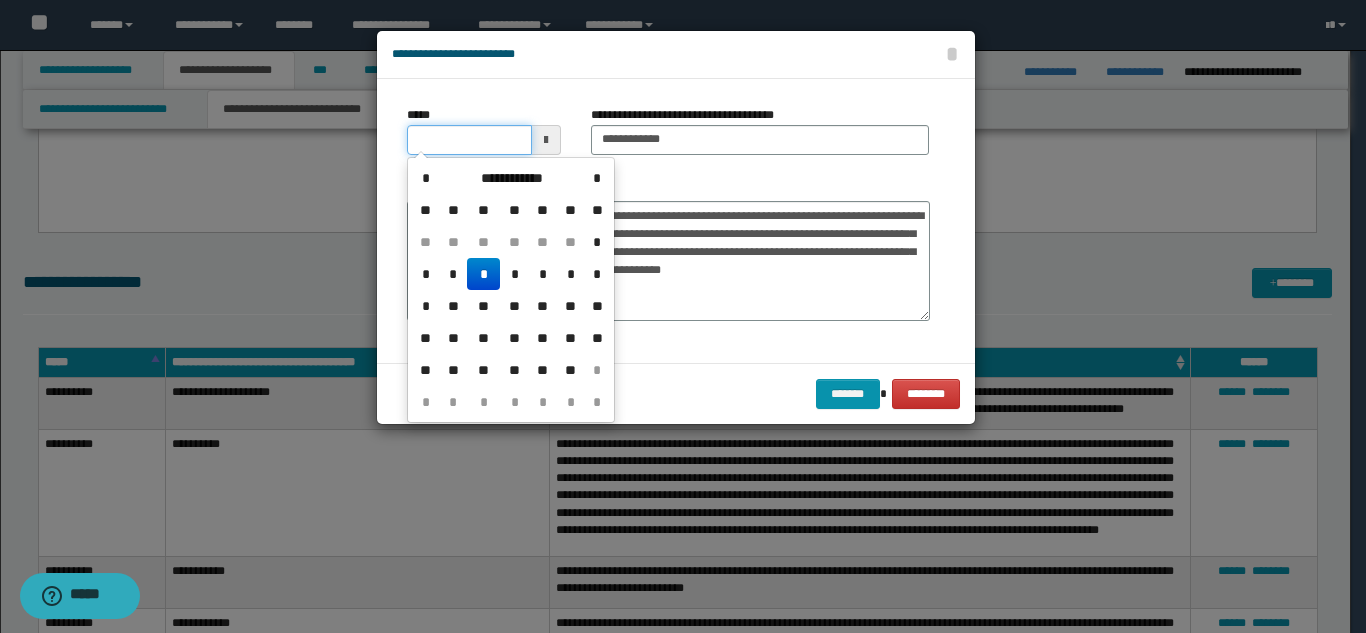 click on "*****" at bounding box center [469, 140] 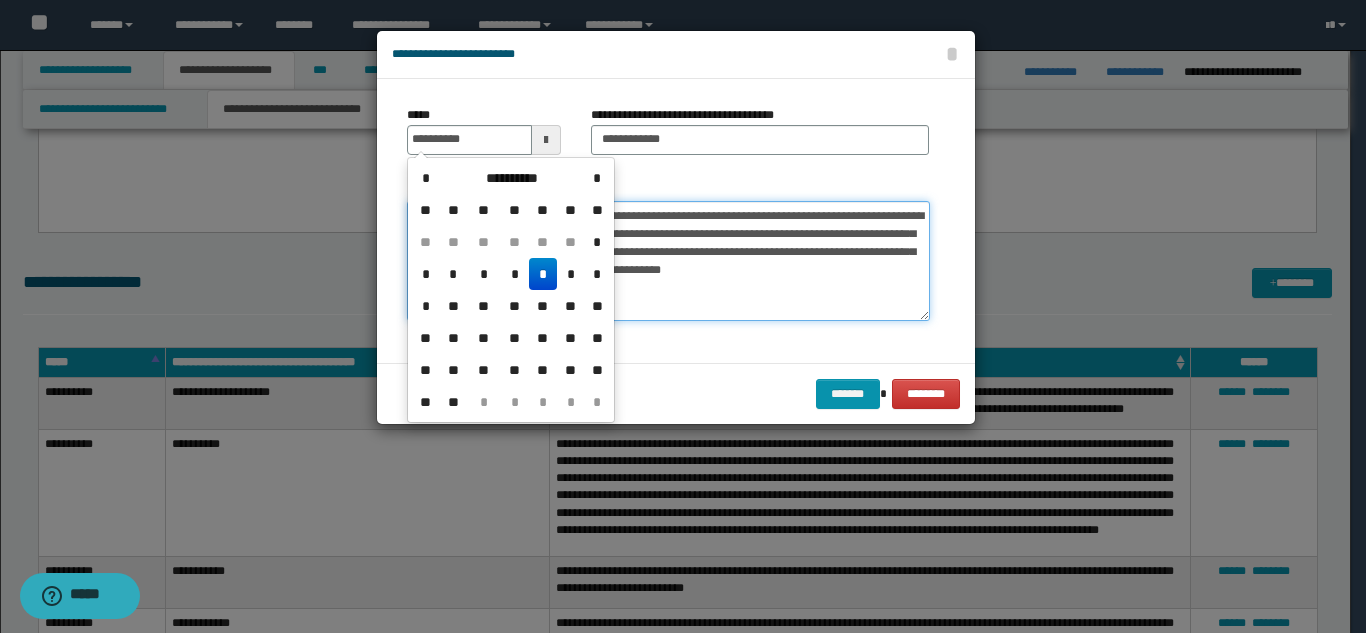 click on "**********" at bounding box center (668, 261) 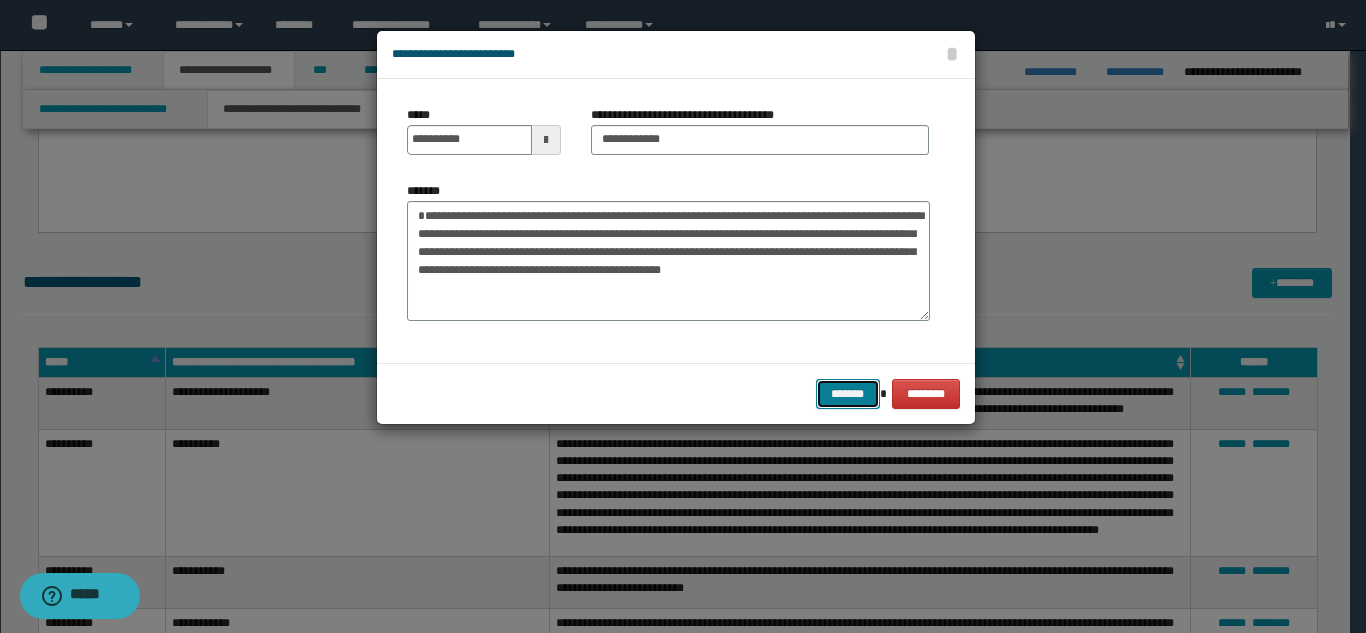 click on "*******" at bounding box center [848, 394] 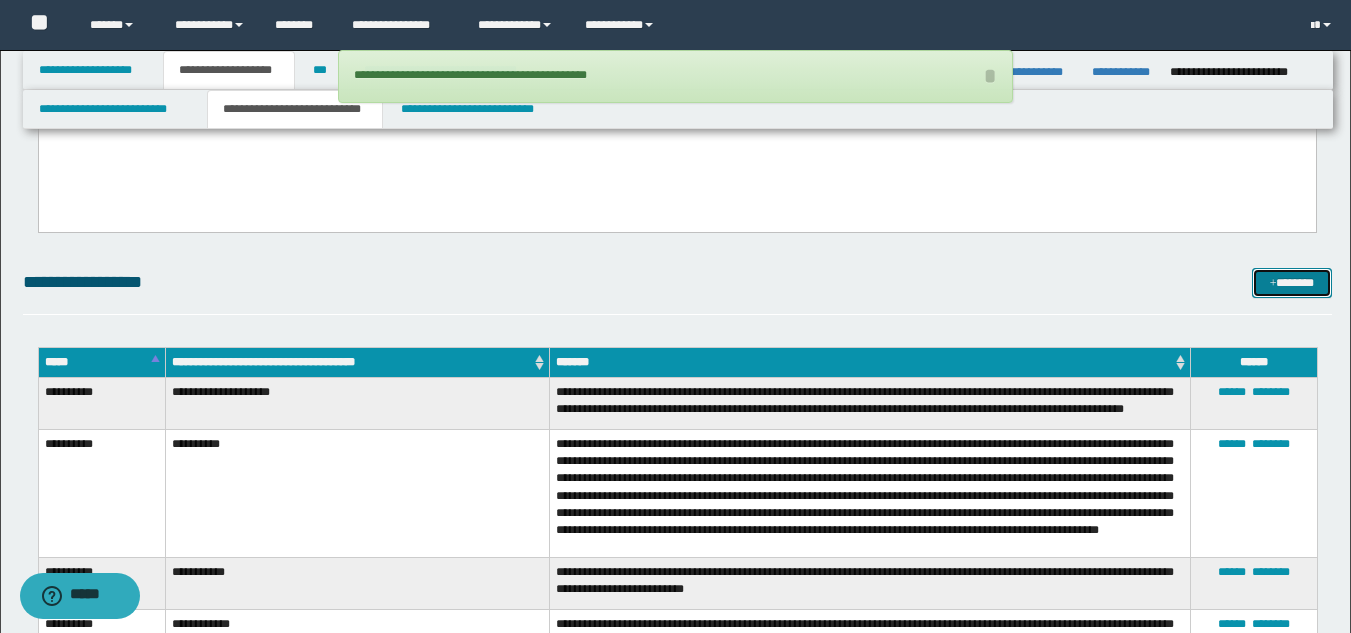 click at bounding box center [1273, 284] 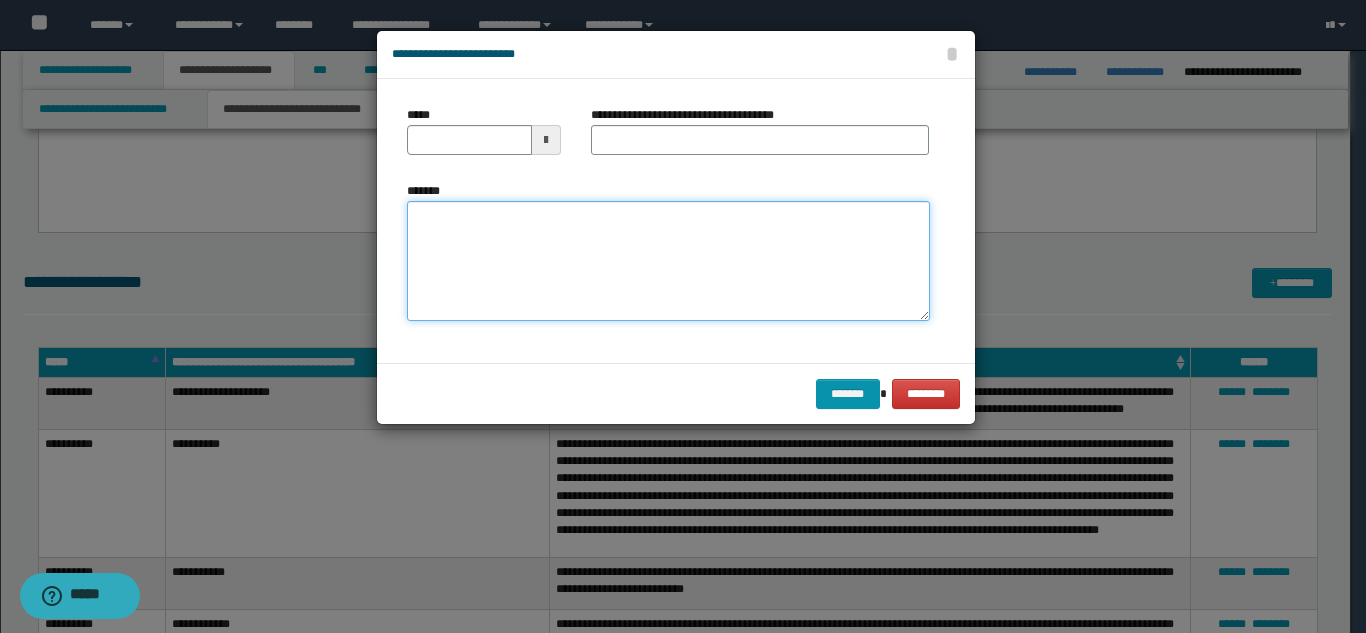 click on "*******" at bounding box center [668, 261] 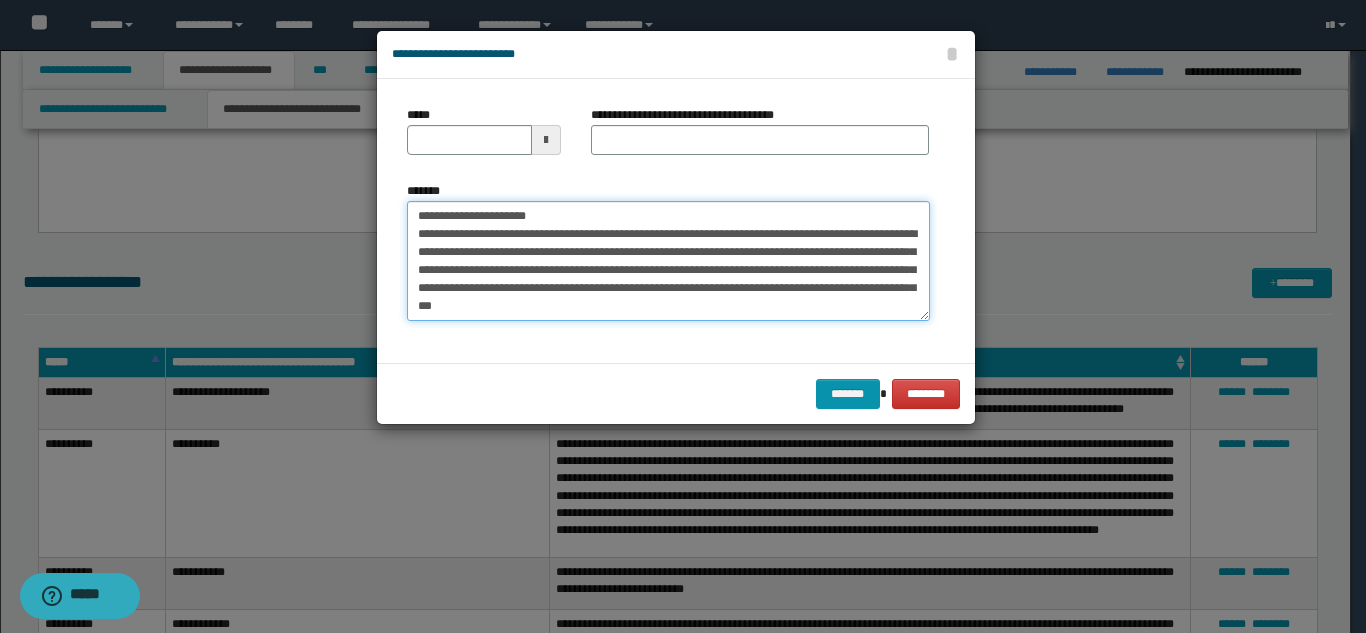 scroll, scrollTop: 0, scrollLeft: 0, axis: both 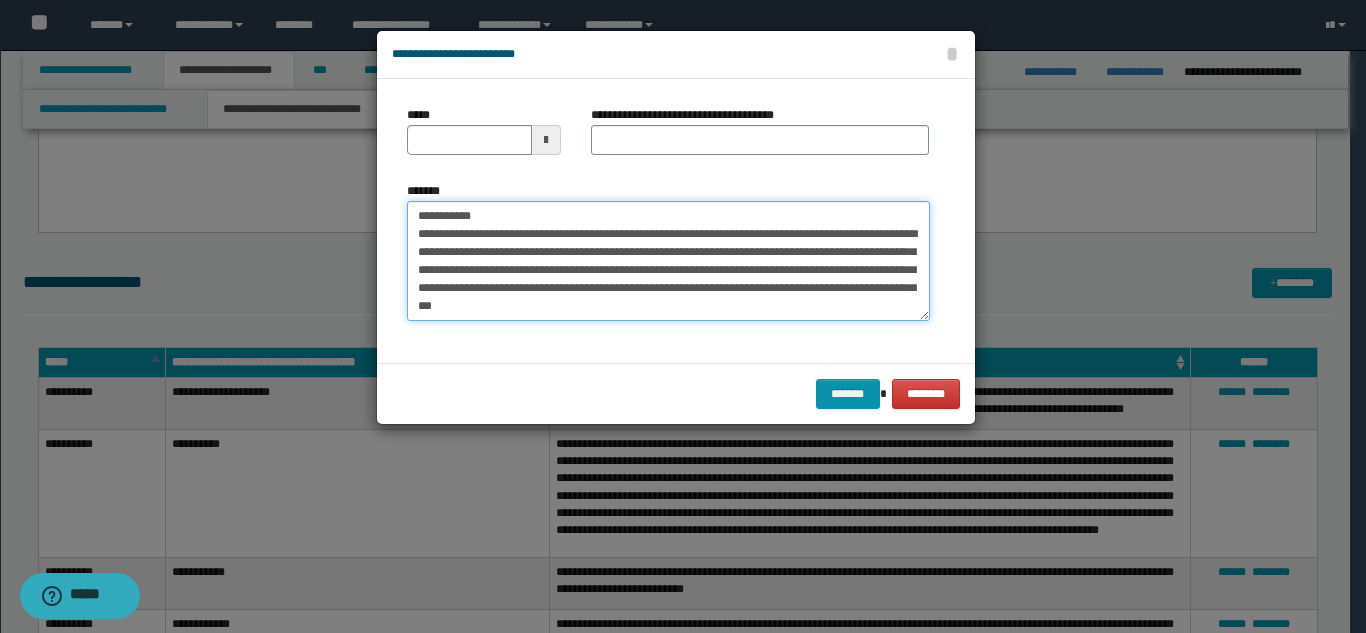 drag, startPoint x: 565, startPoint y: 220, endPoint x: 623, endPoint y: 174, distance: 74.02702 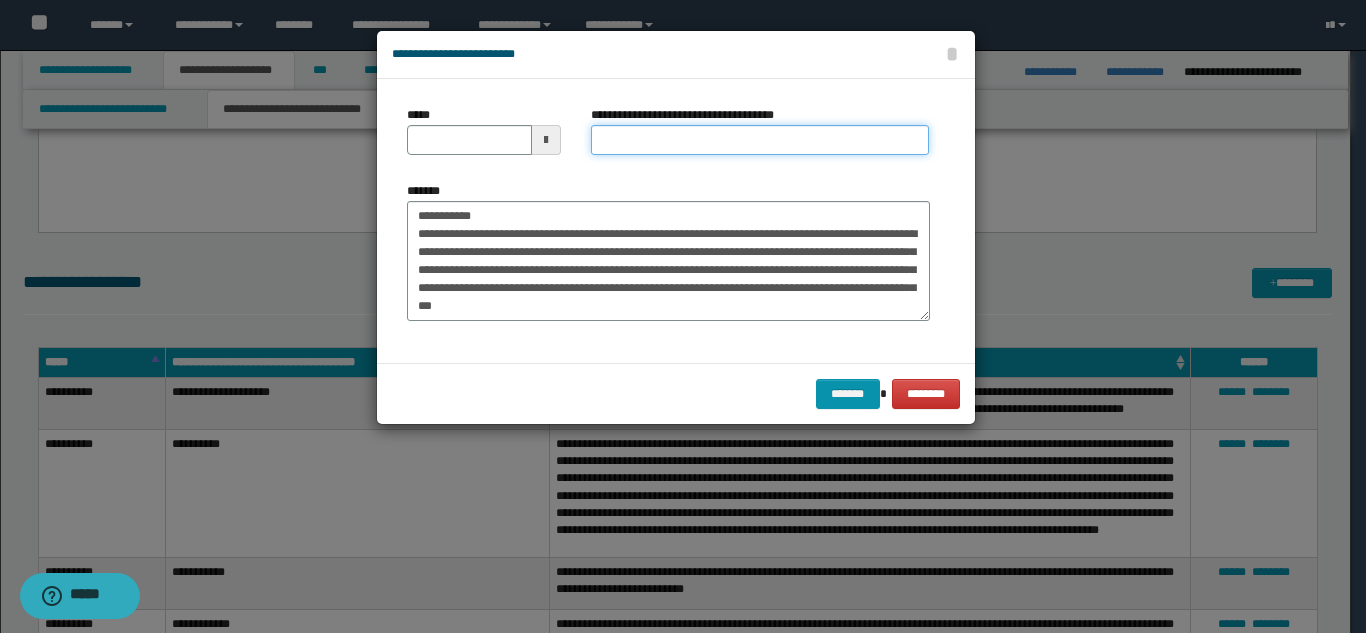 click on "**********" at bounding box center [760, 140] 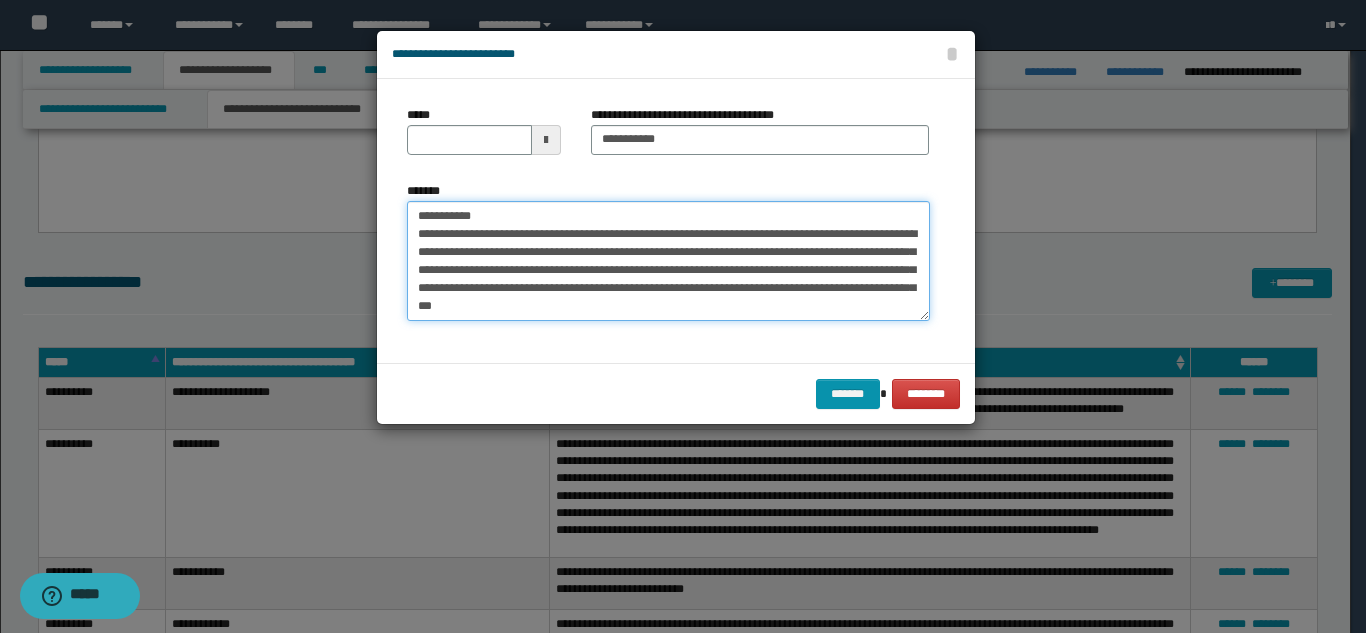 drag, startPoint x: 510, startPoint y: 207, endPoint x: 392, endPoint y: 210, distance: 118.03813 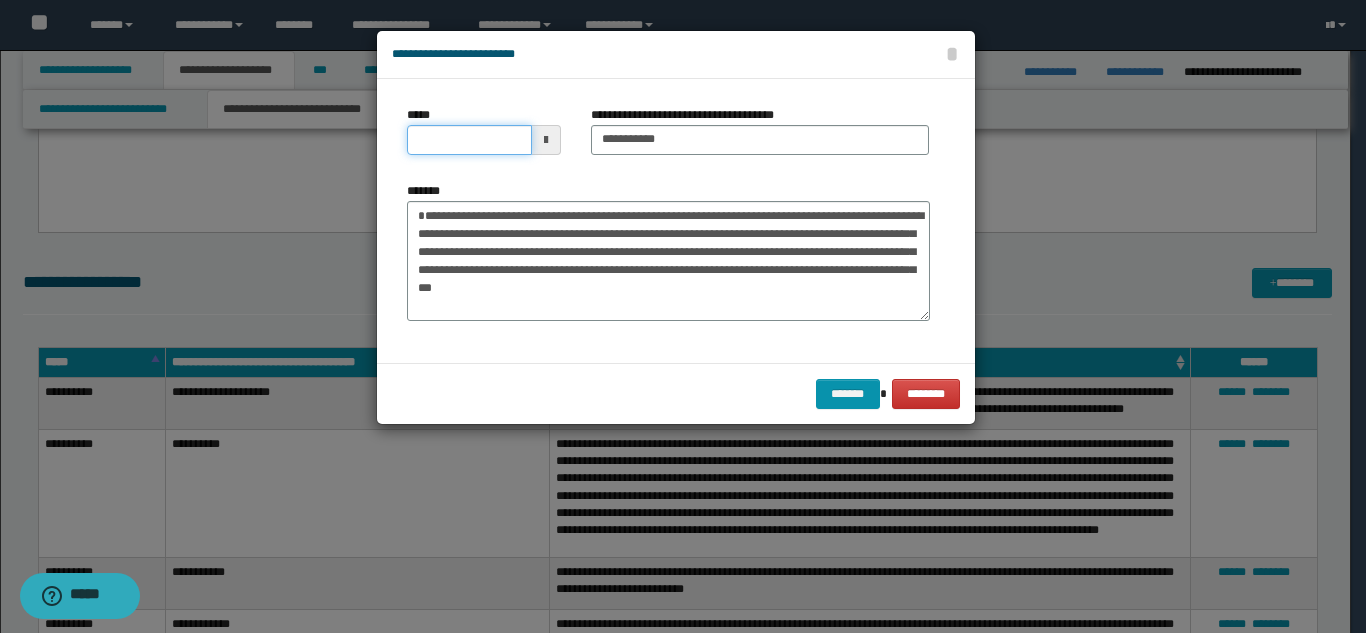 drag, startPoint x: 437, startPoint y: 142, endPoint x: 449, endPoint y: 142, distance: 12 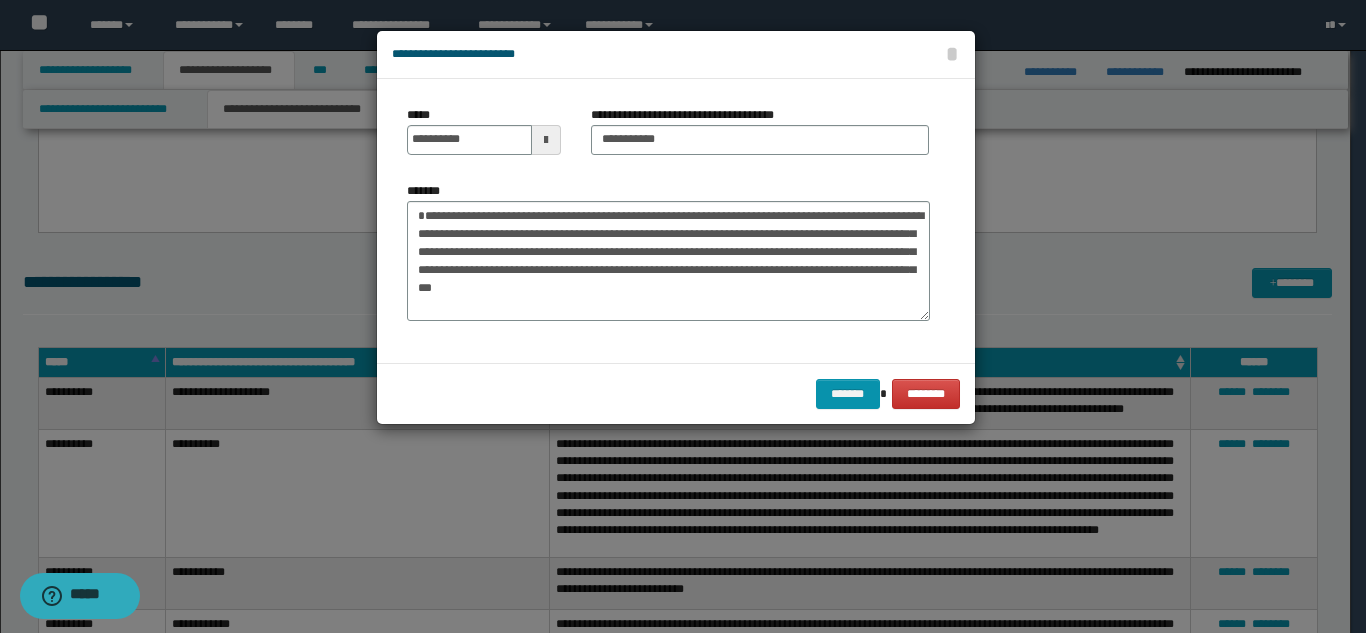 drag, startPoint x: 639, startPoint y: 198, endPoint x: 666, endPoint y: 225, distance: 38.183765 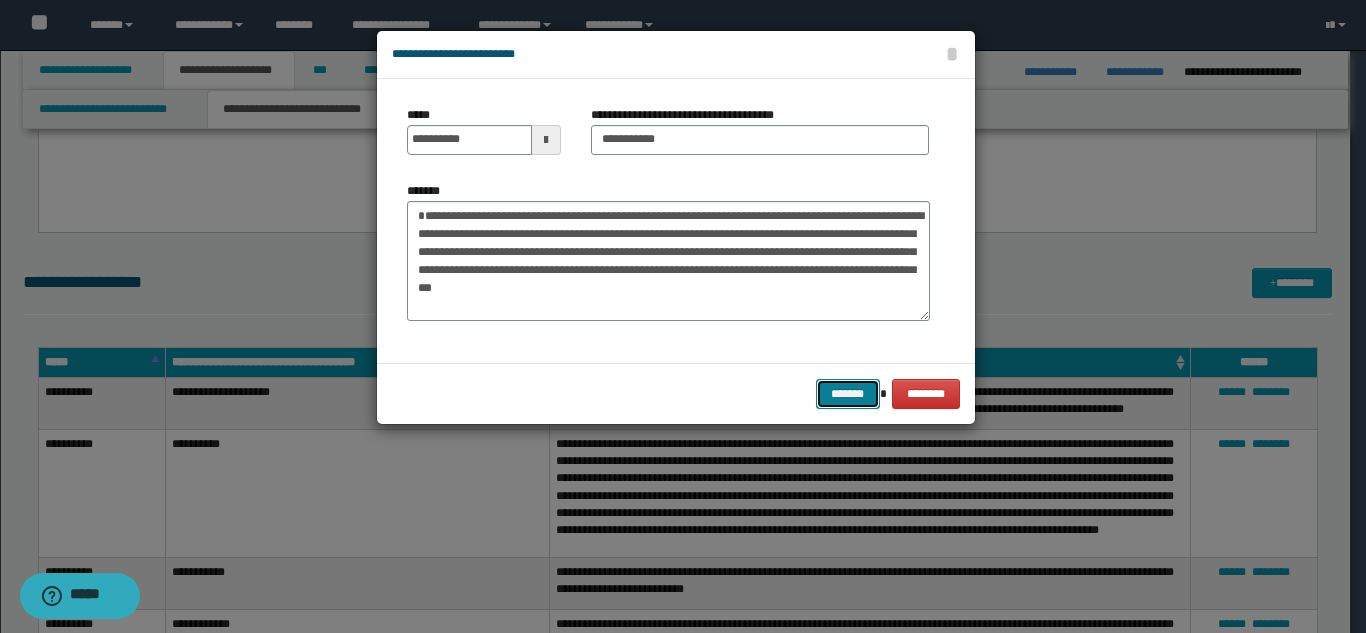 drag, startPoint x: 850, startPoint y: 381, endPoint x: 833, endPoint y: 395, distance: 22.022715 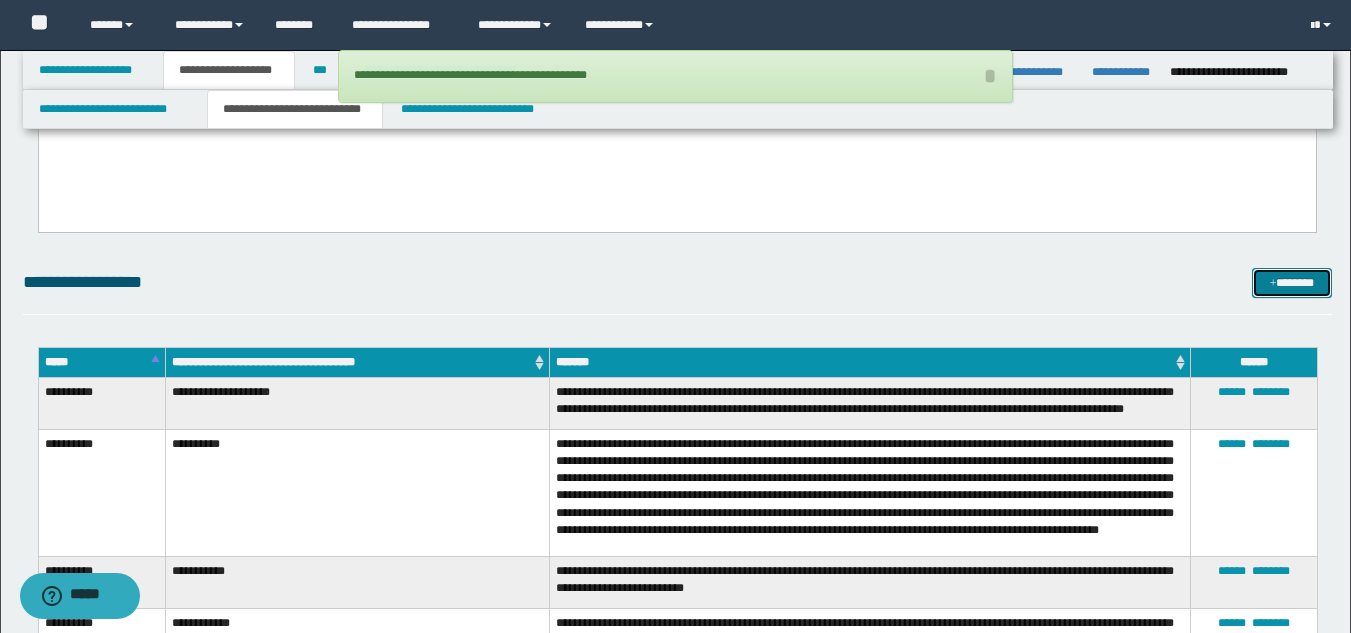 click on "*******" at bounding box center (1292, 283) 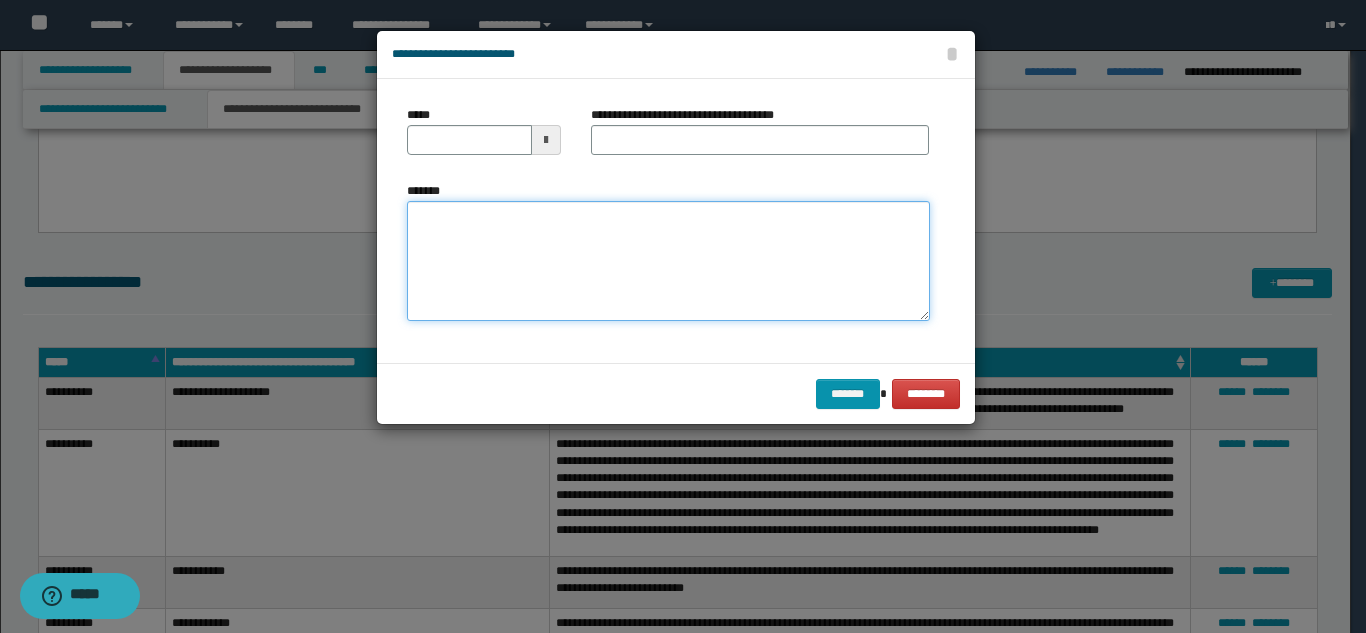 click on "*******" at bounding box center [668, 261] 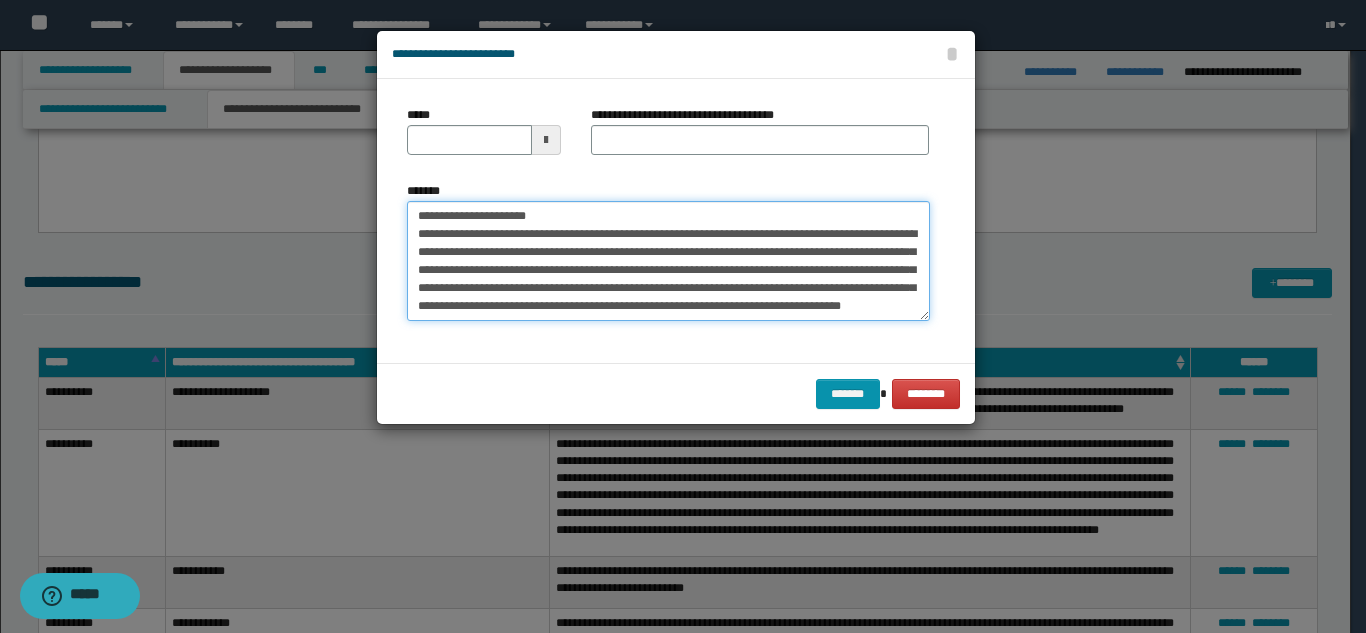 scroll, scrollTop: 0, scrollLeft: 0, axis: both 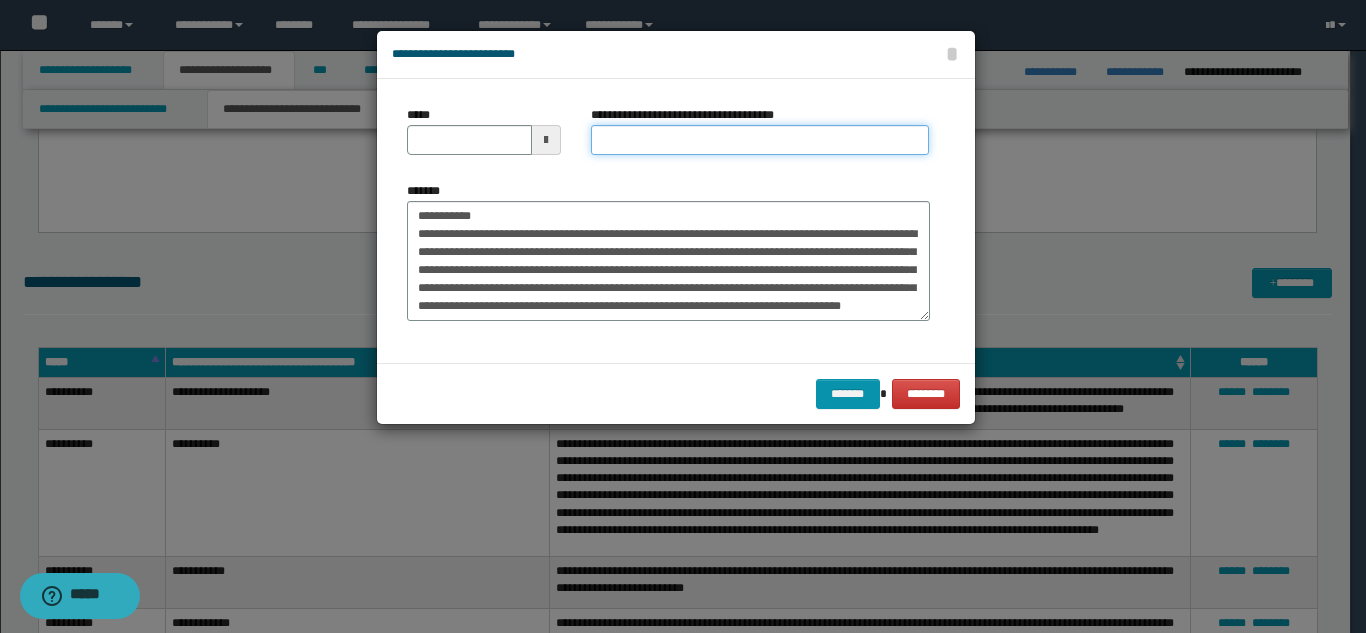 click on "**********" at bounding box center [760, 140] 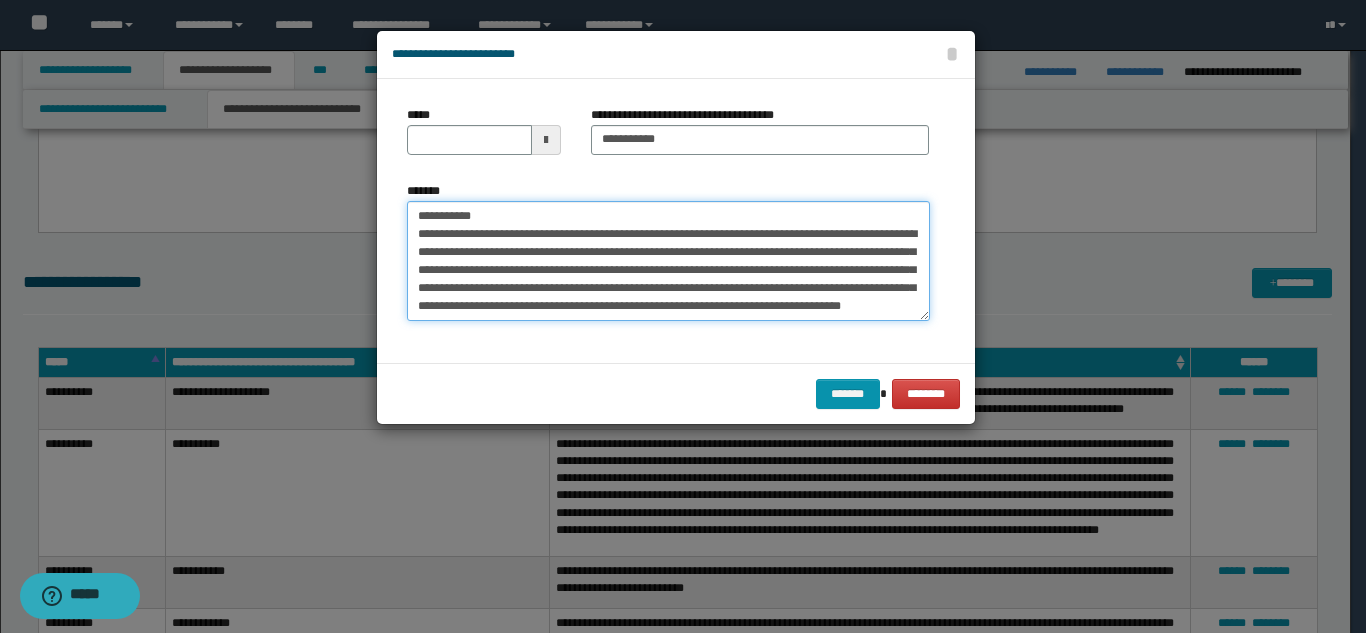 drag, startPoint x: 464, startPoint y: 213, endPoint x: 396, endPoint y: 202, distance: 68.88396 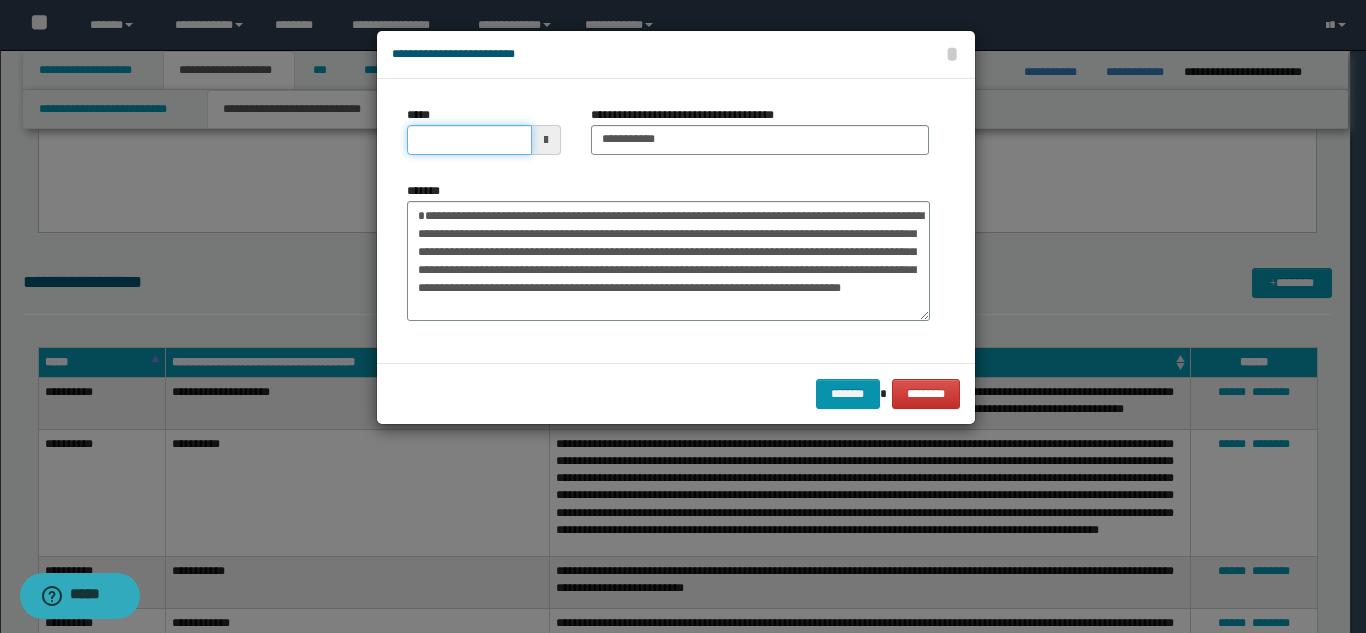 drag, startPoint x: 437, startPoint y: 141, endPoint x: 472, endPoint y: 153, distance: 37 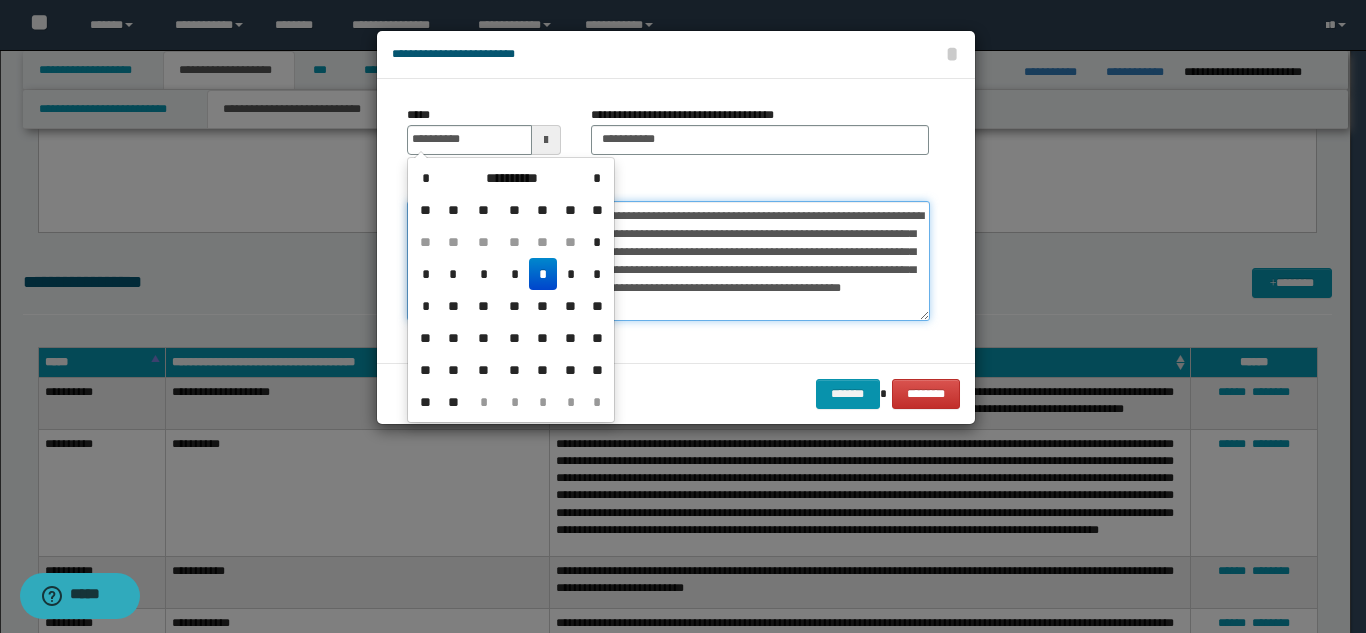 click on "**********" at bounding box center (668, 261) 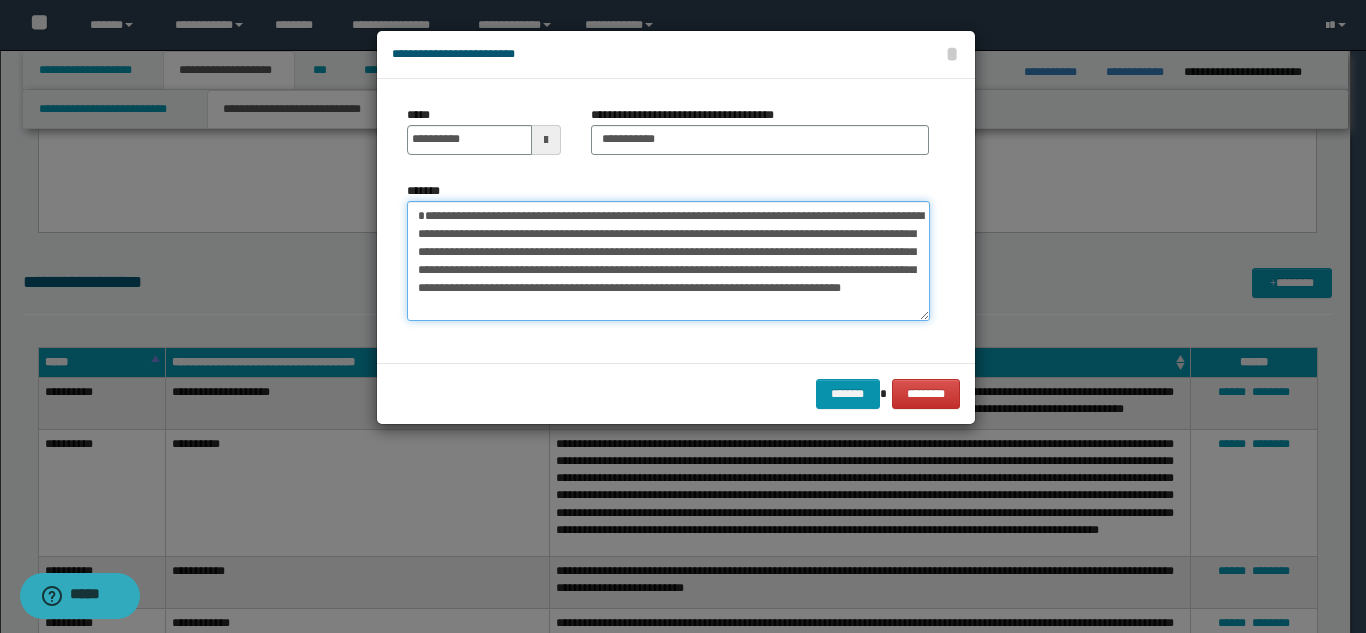 scroll, scrollTop: 36, scrollLeft: 0, axis: vertical 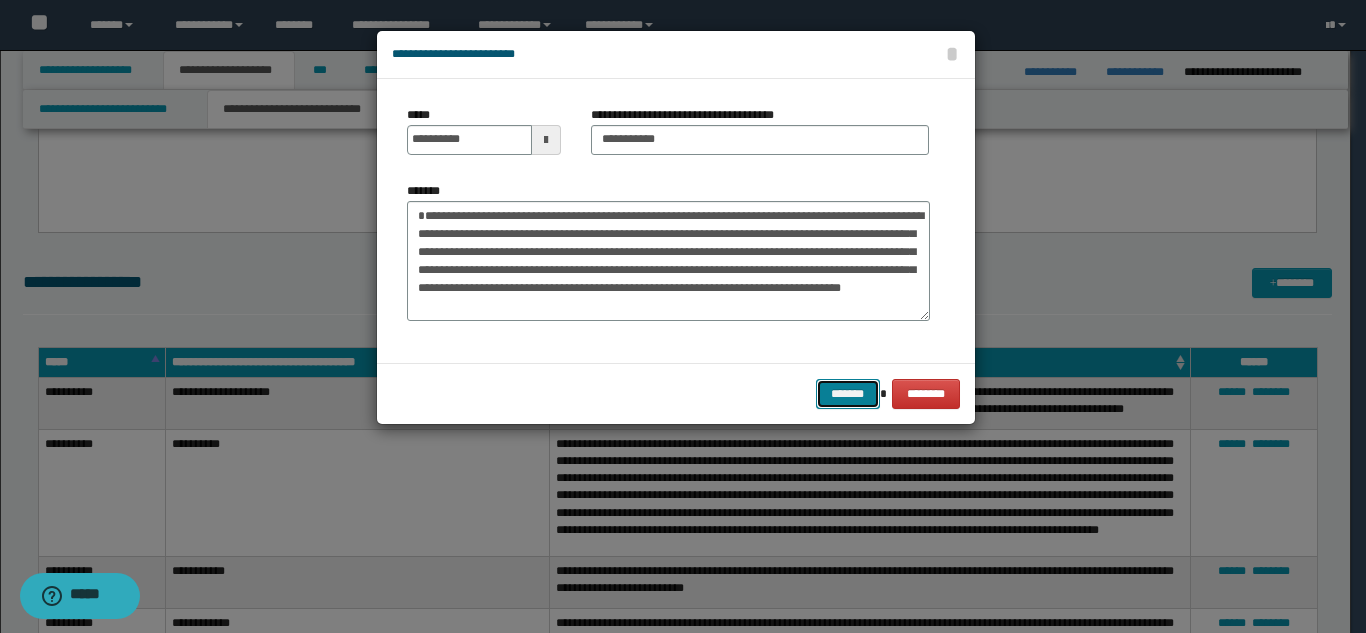 click on "*******" at bounding box center (848, 394) 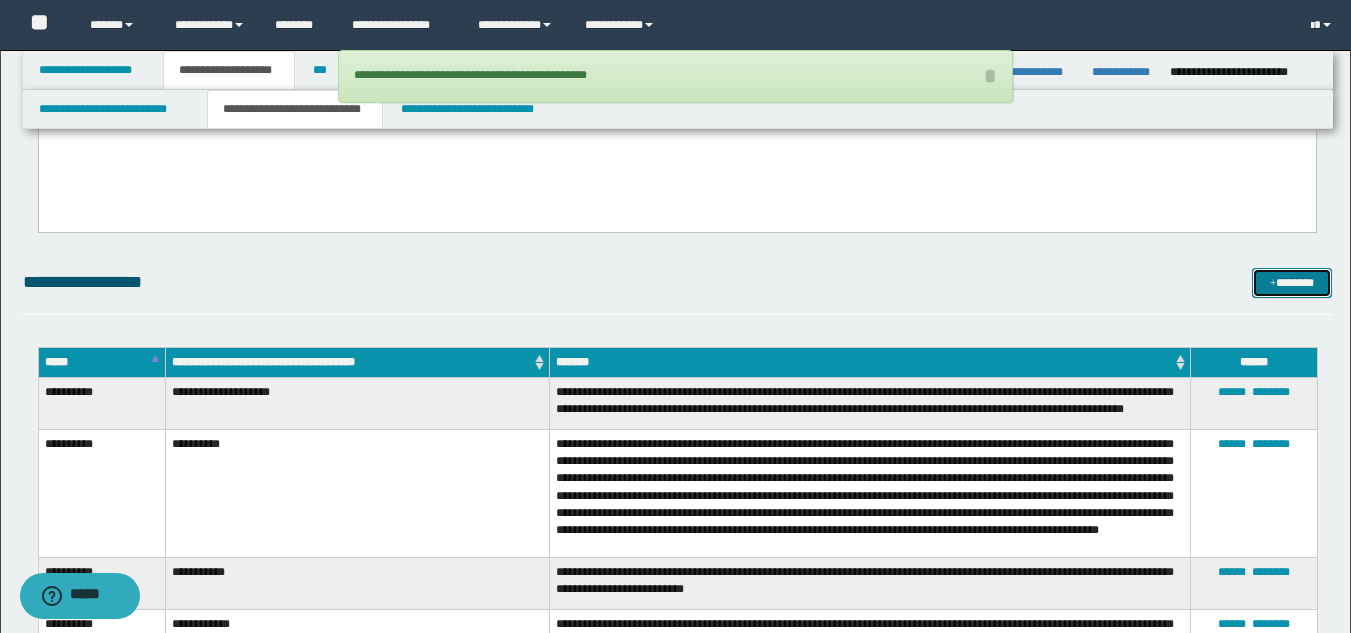 click on "*******" at bounding box center [1292, 283] 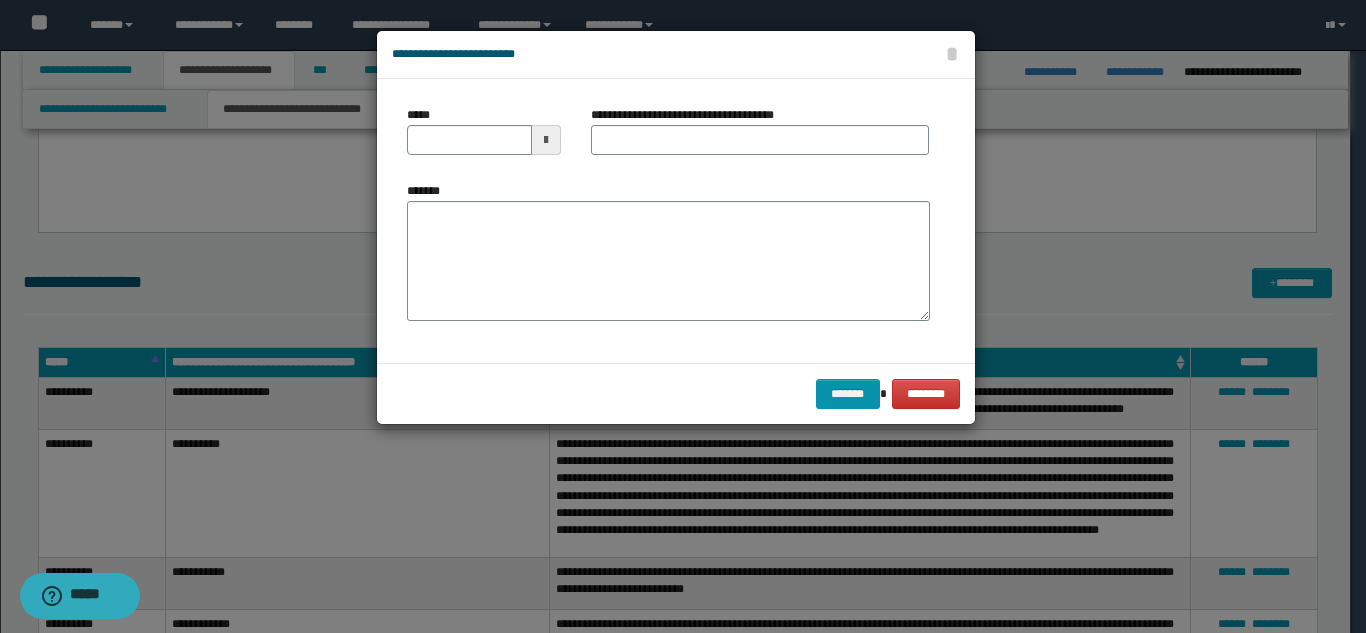 scroll, scrollTop: 0, scrollLeft: 0, axis: both 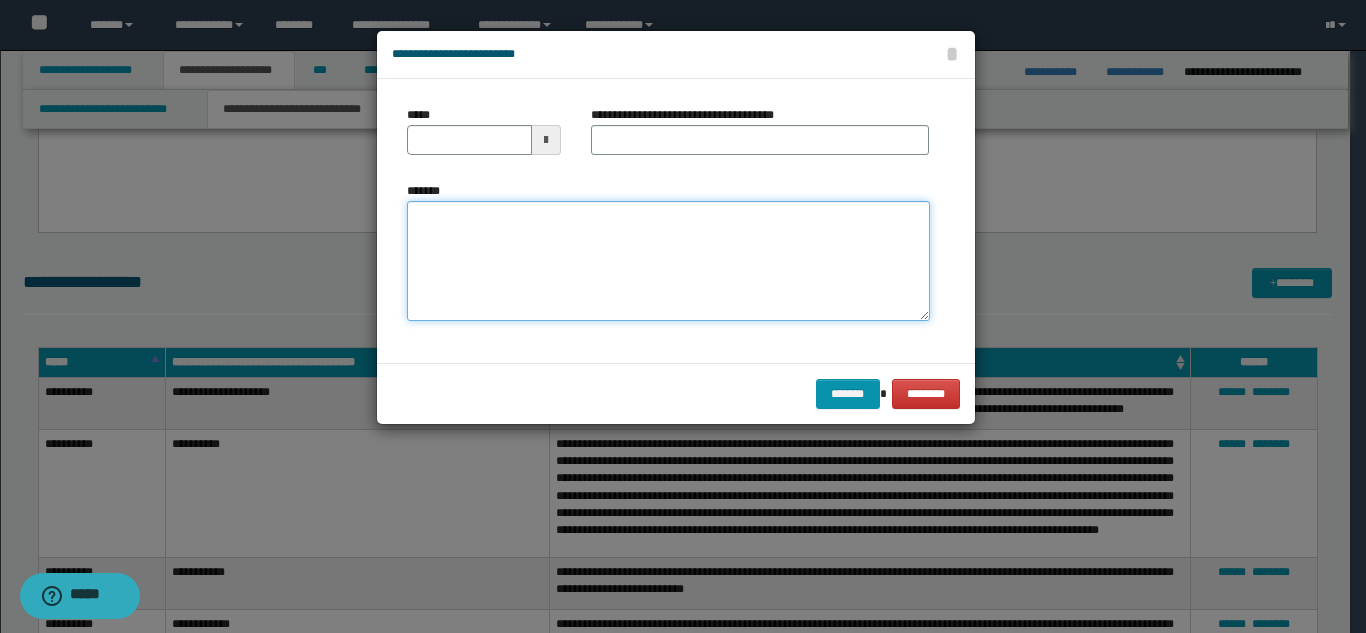 click on "*******" at bounding box center (668, 261) 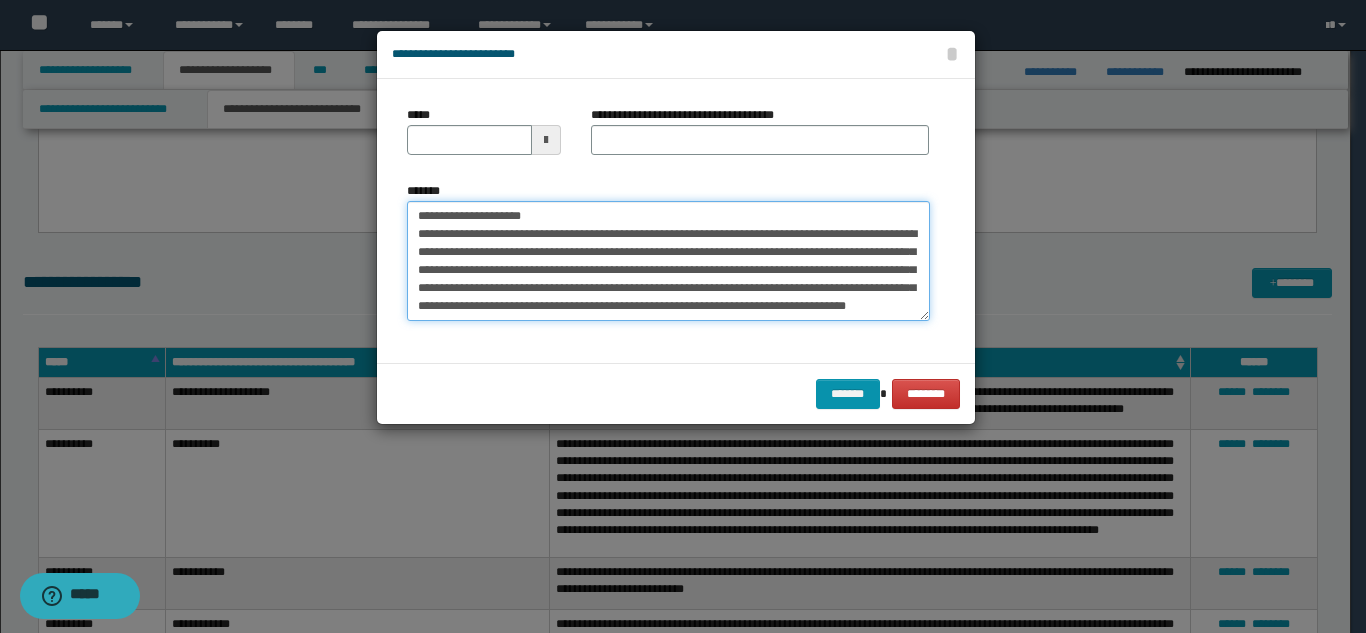 scroll, scrollTop: 0, scrollLeft: 0, axis: both 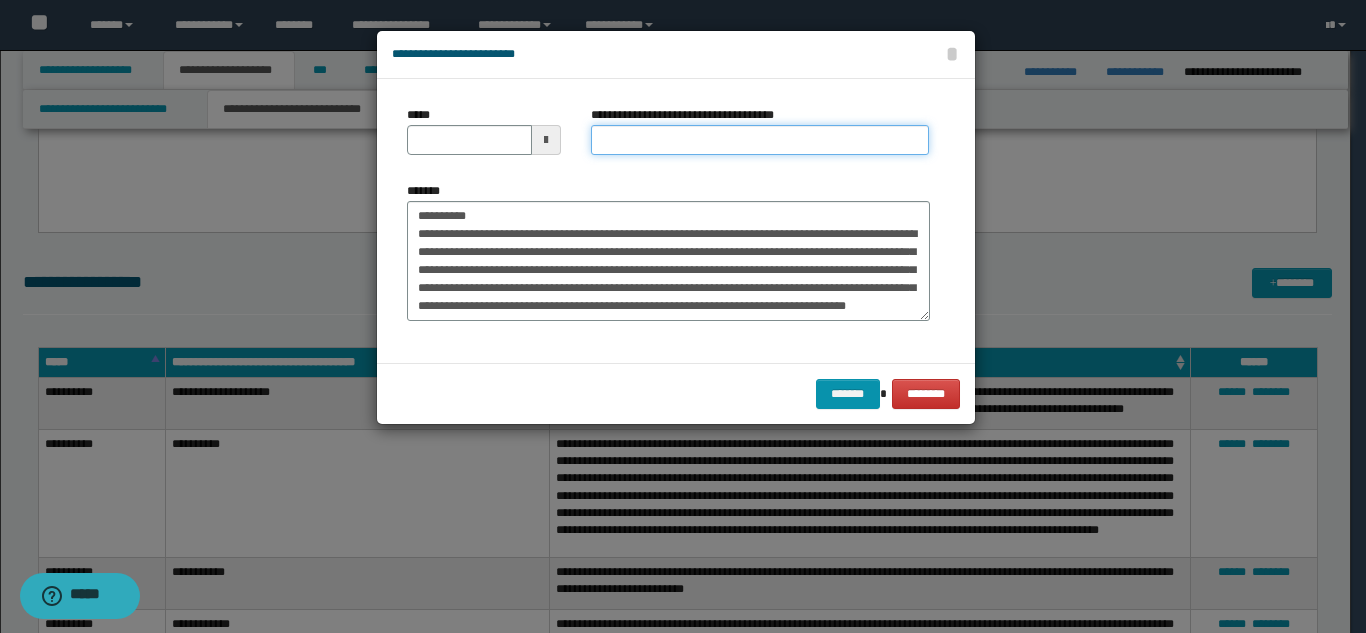click on "**********" at bounding box center (760, 140) 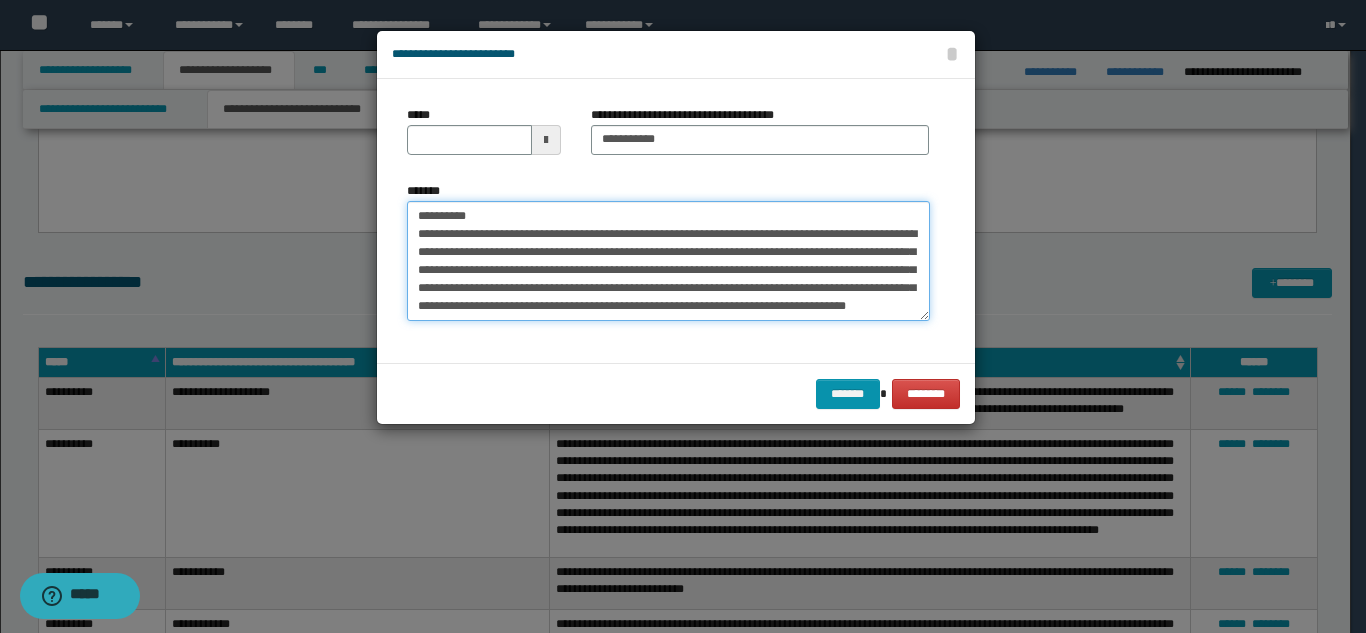 drag, startPoint x: 506, startPoint y: 219, endPoint x: 435, endPoint y: 176, distance: 83.00603 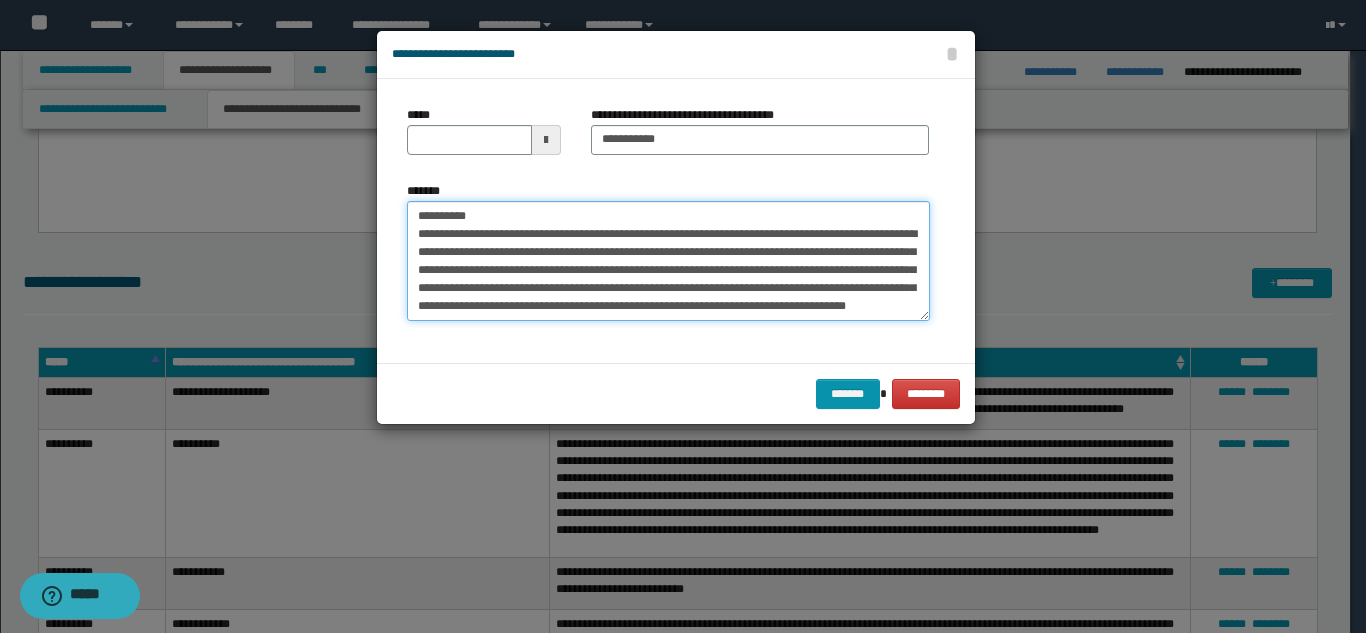 click on "**********" at bounding box center [668, 261] 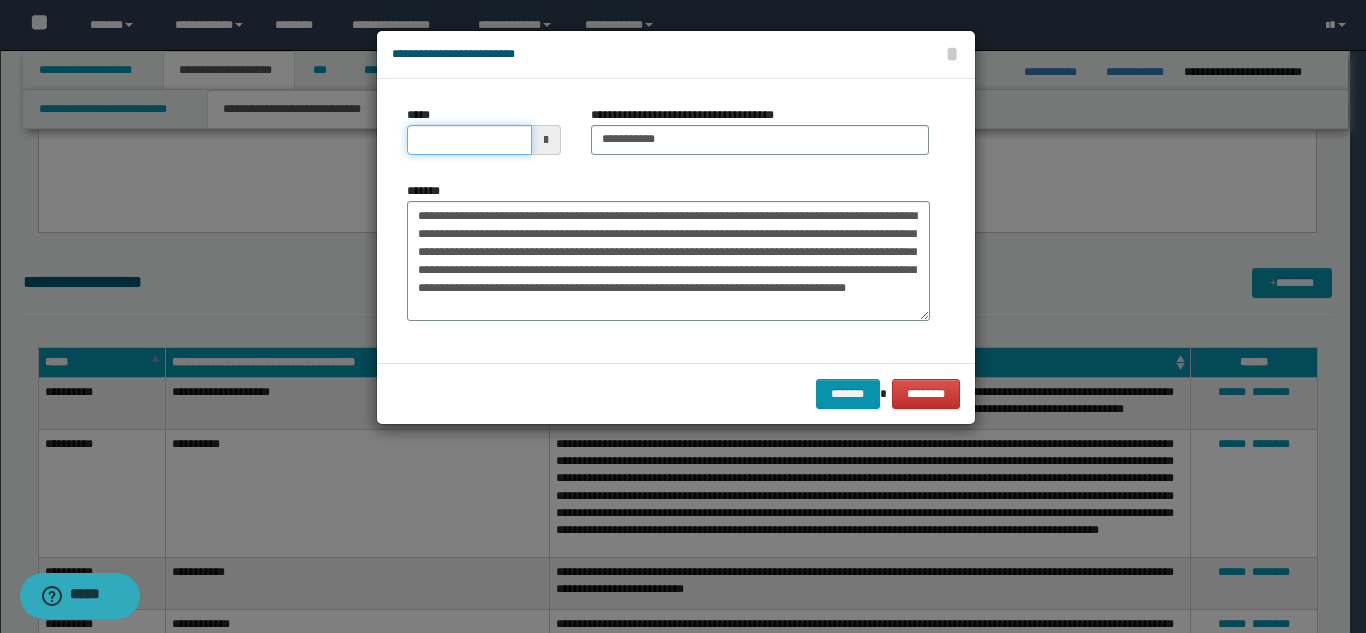 click on "*****" at bounding box center (469, 140) 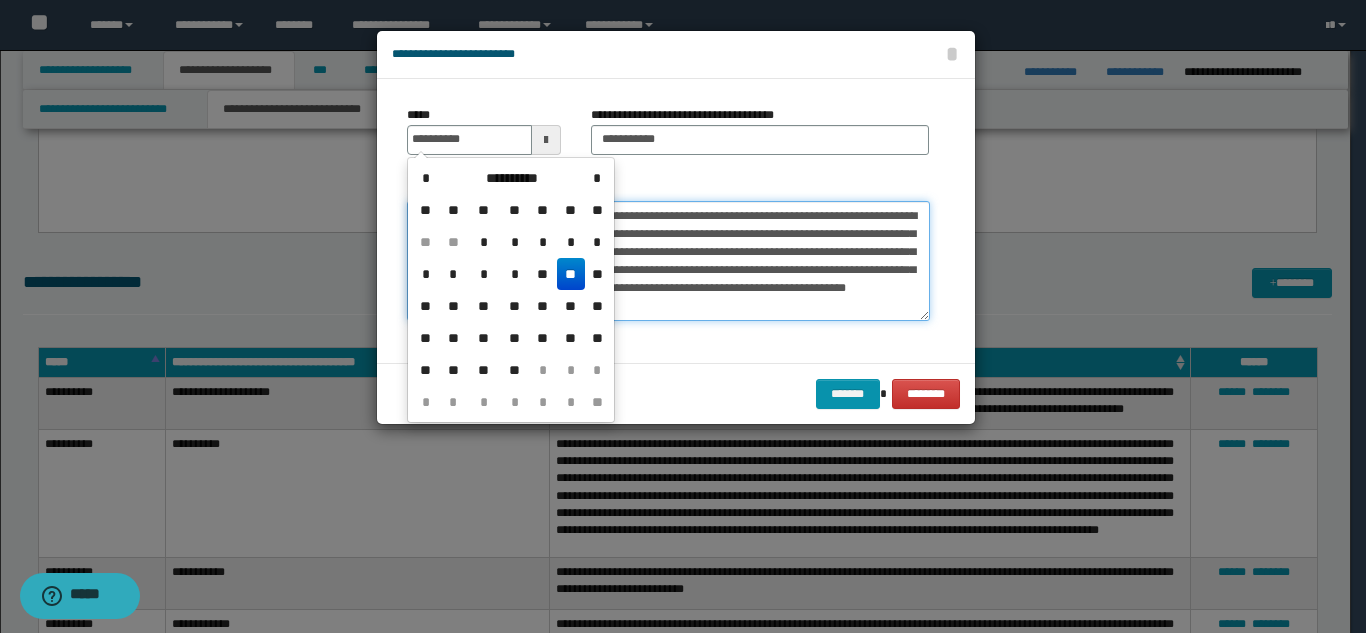 click on "**********" at bounding box center (668, 261) 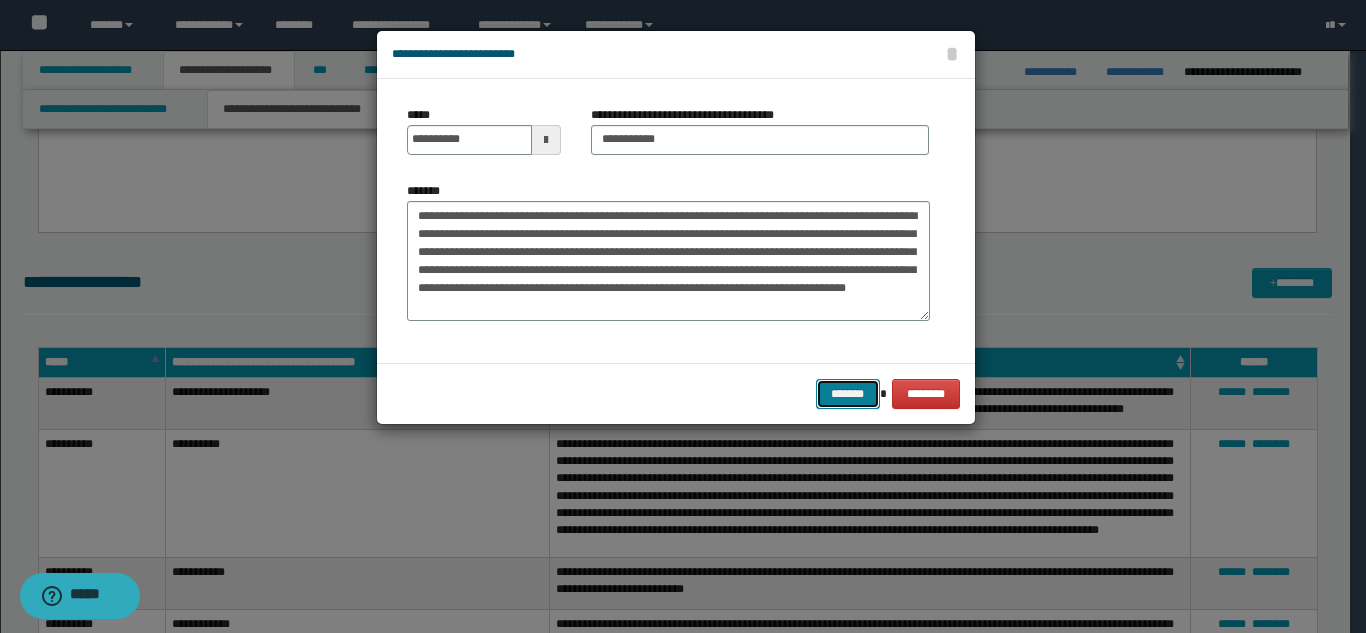 click on "*******" at bounding box center (848, 394) 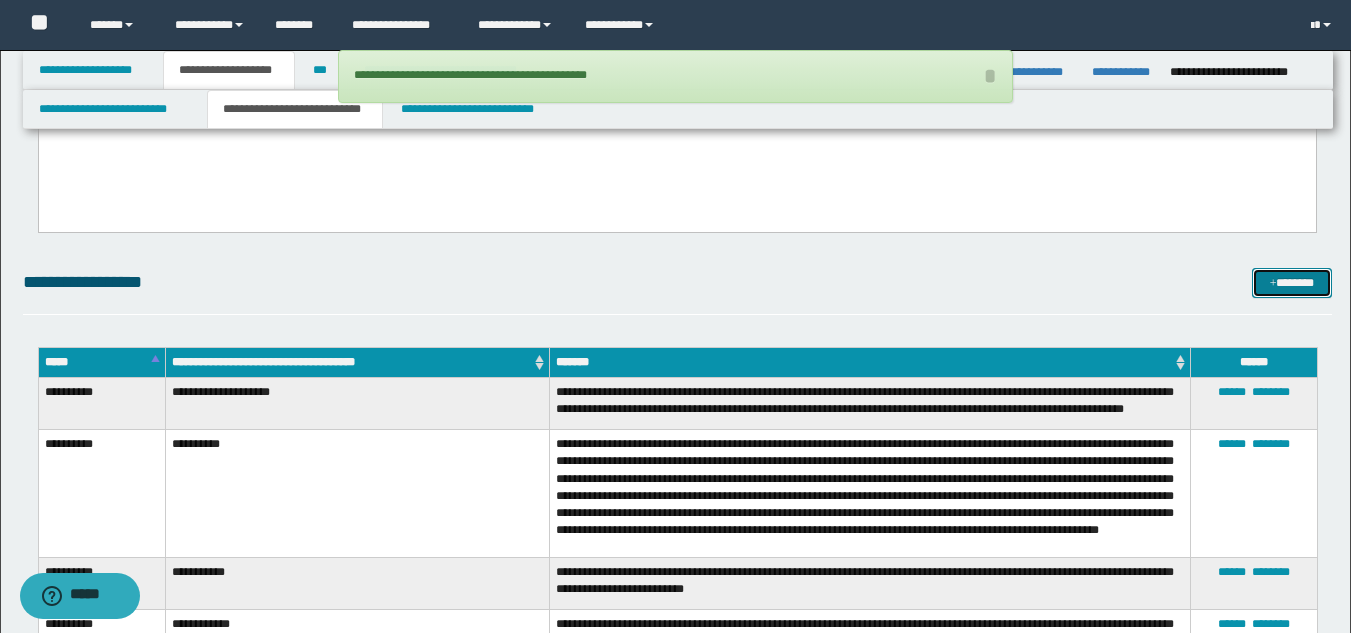 click at bounding box center [1273, 284] 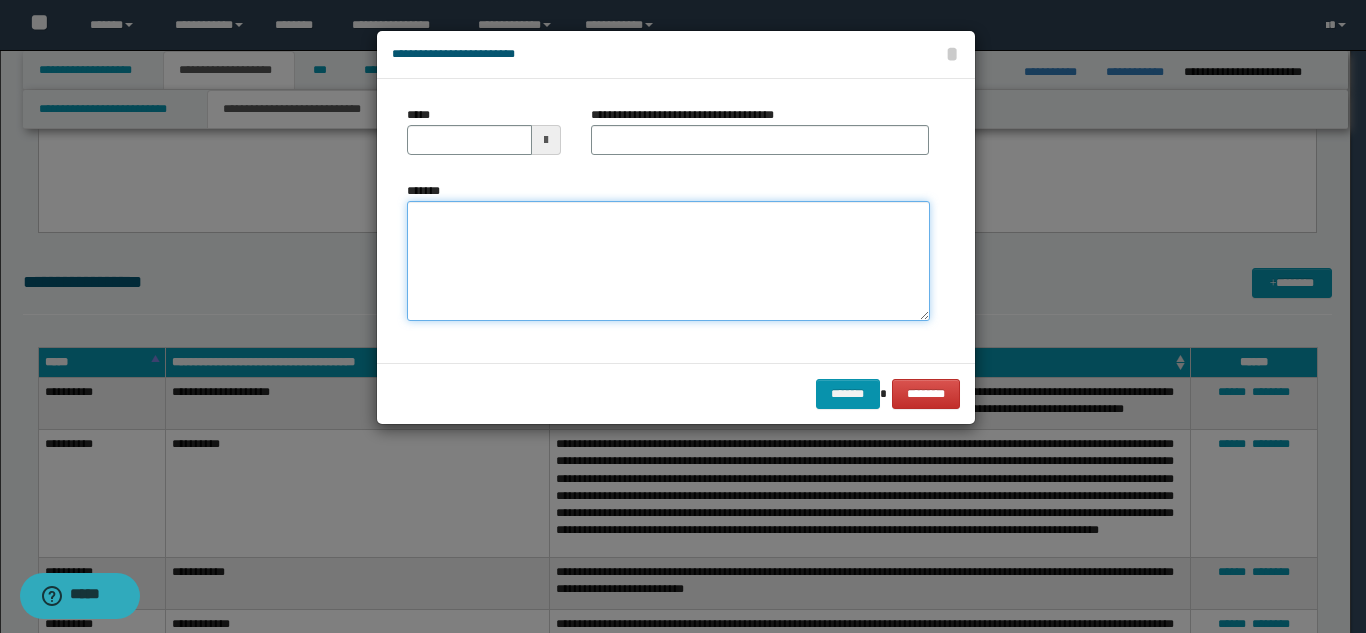 click on "*******" at bounding box center [668, 261] 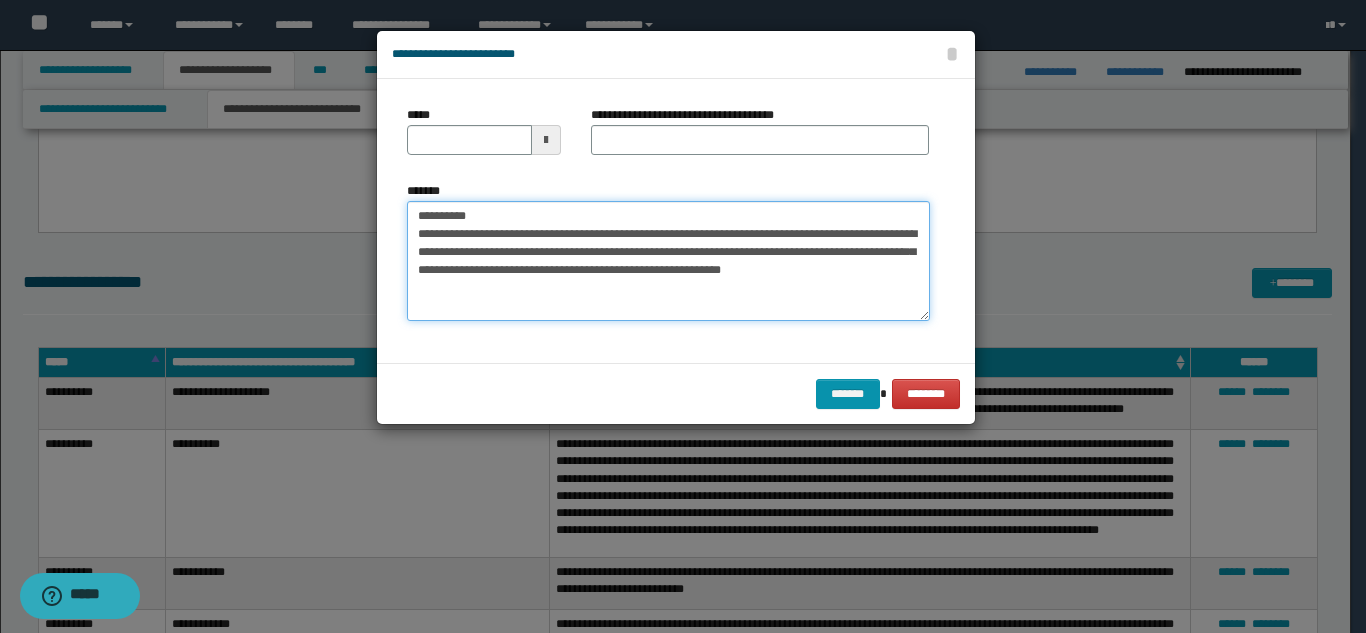 drag, startPoint x: 628, startPoint y: 213, endPoint x: 479, endPoint y: 211, distance: 149.01343 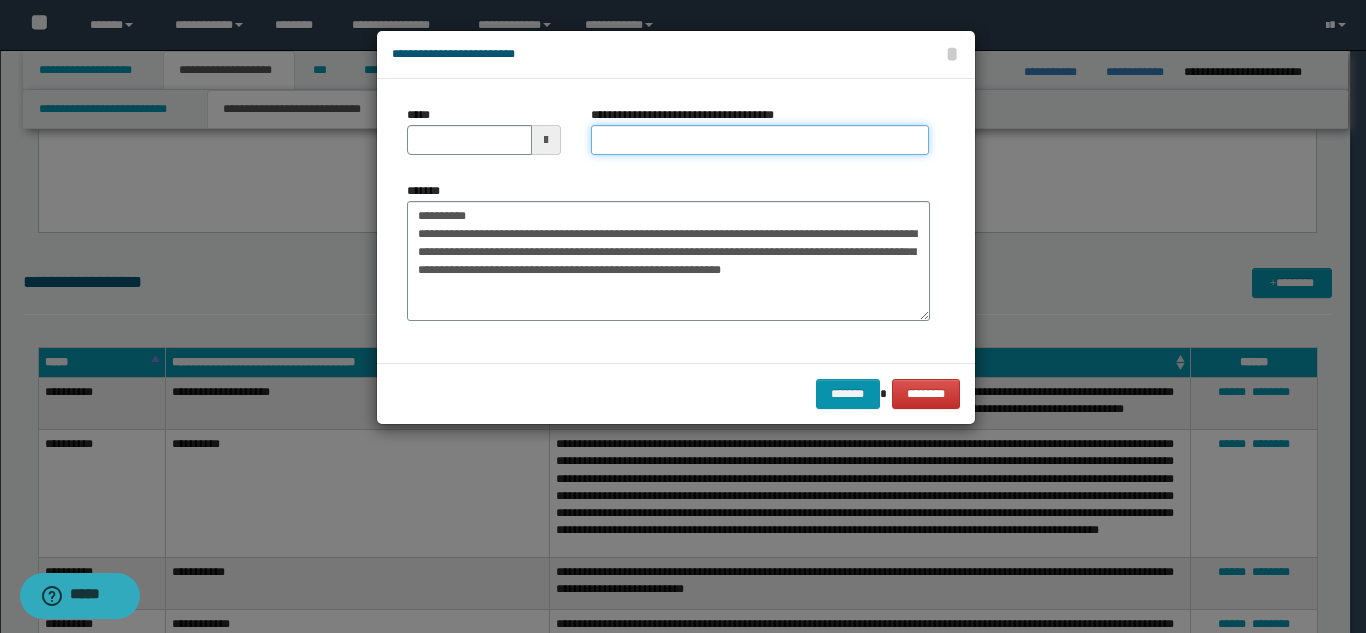 drag, startPoint x: 619, startPoint y: 146, endPoint x: 603, endPoint y: 153, distance: 17.464249 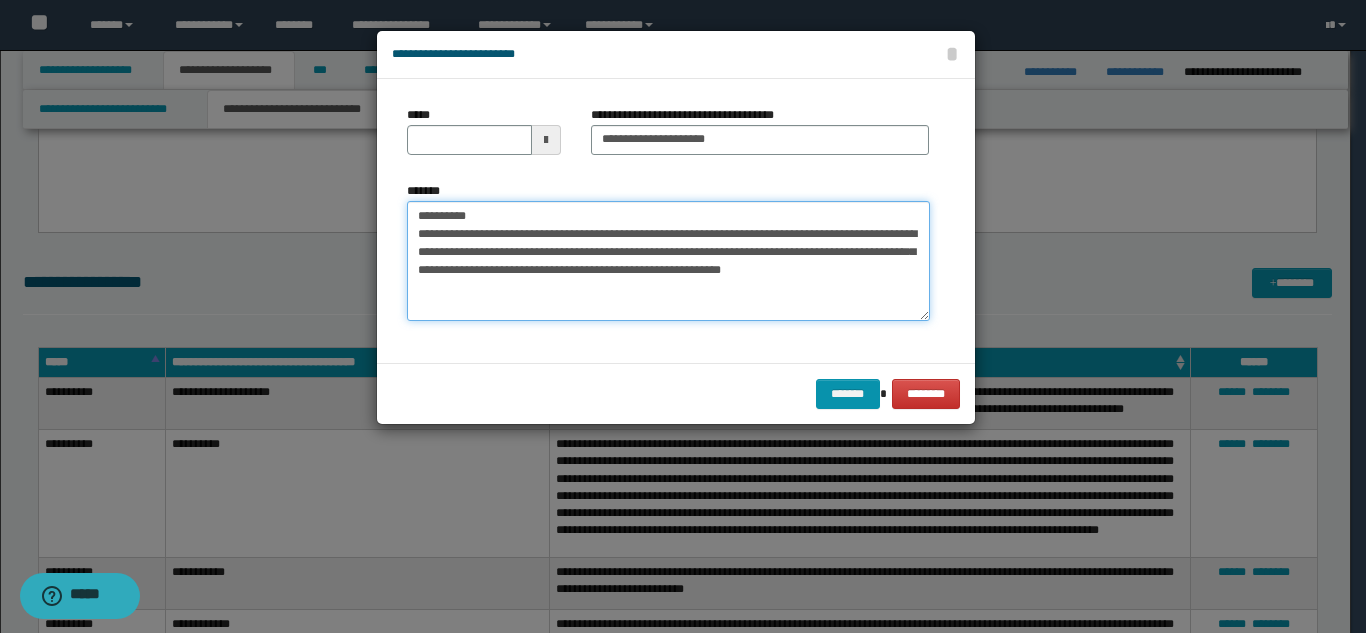 drag, startPoint x: 464, startPoint y: 216, endPoint x: 382, endPoint y: 206, distance: 82.607506 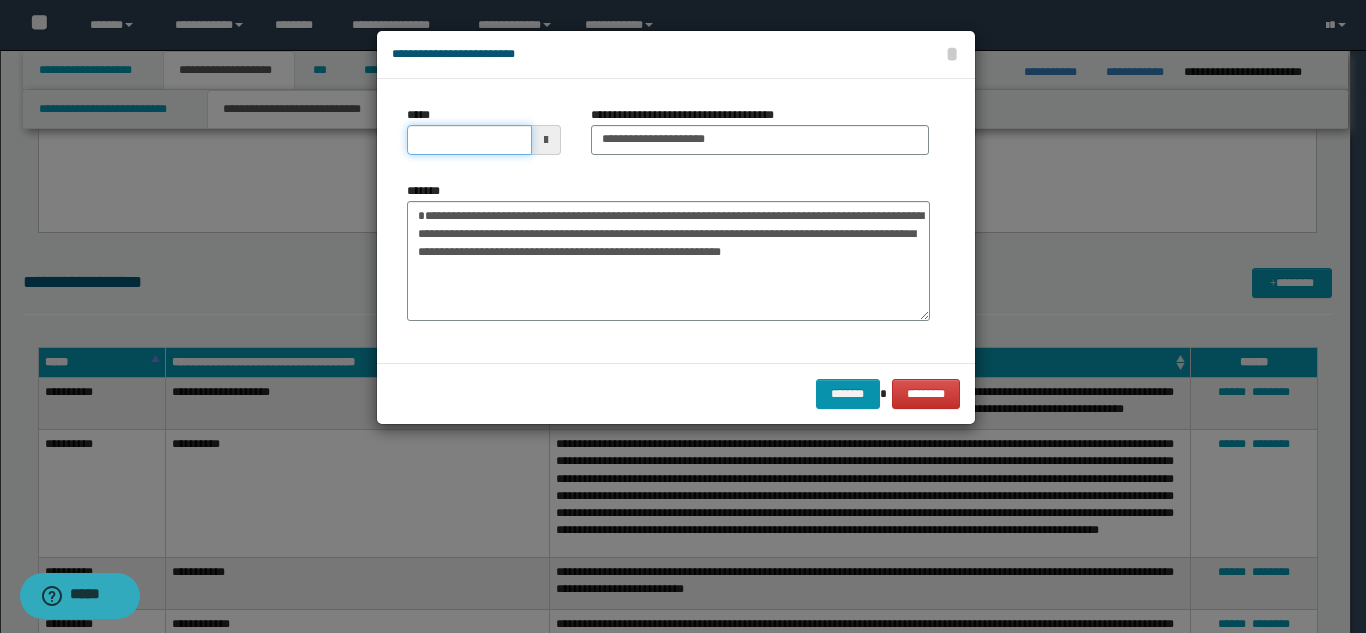 click on "*****" at bounding box center (469, 140) 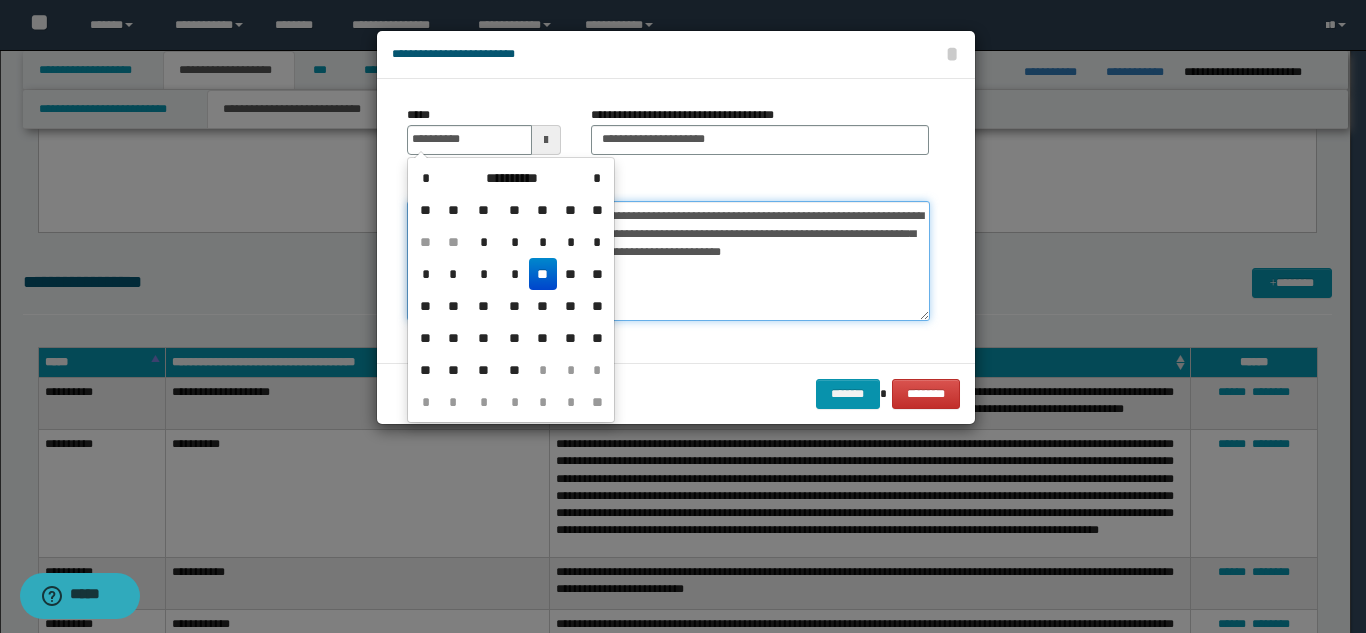 click on "**********" at bounding box center (668, 261) 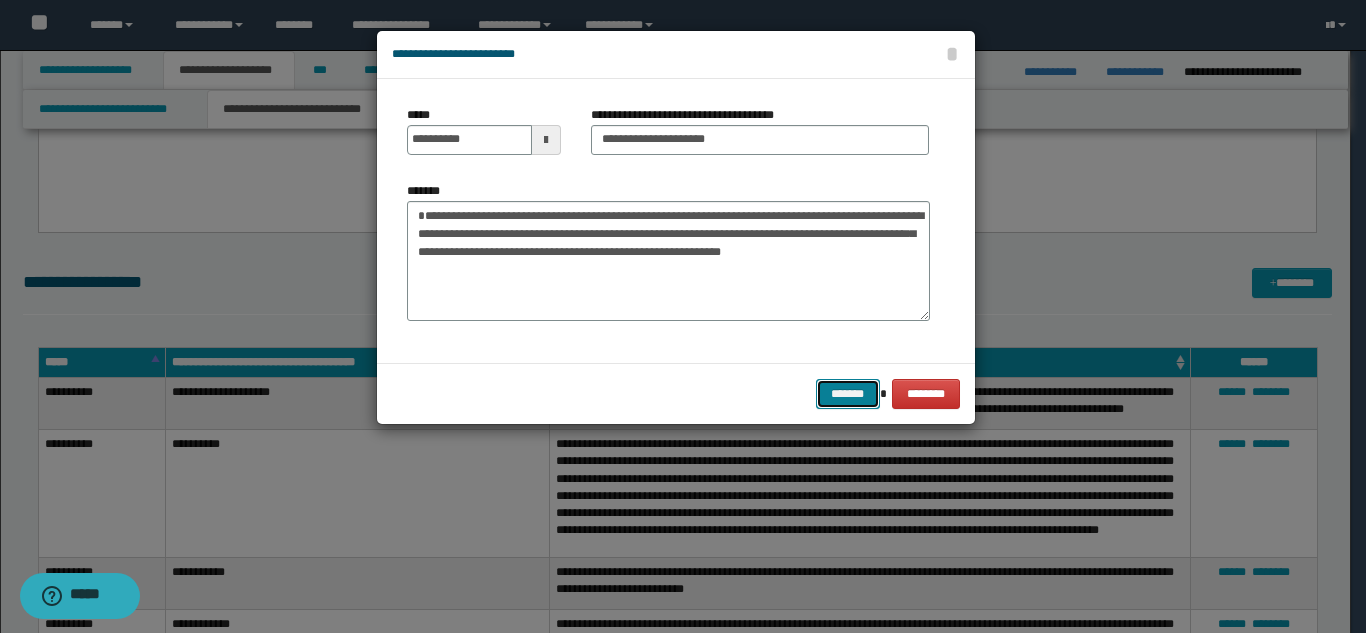 drag, startPoint x: 833, startPoint y: 391, endPoint x: 812, endPoint y: 394, distance: 21.213203 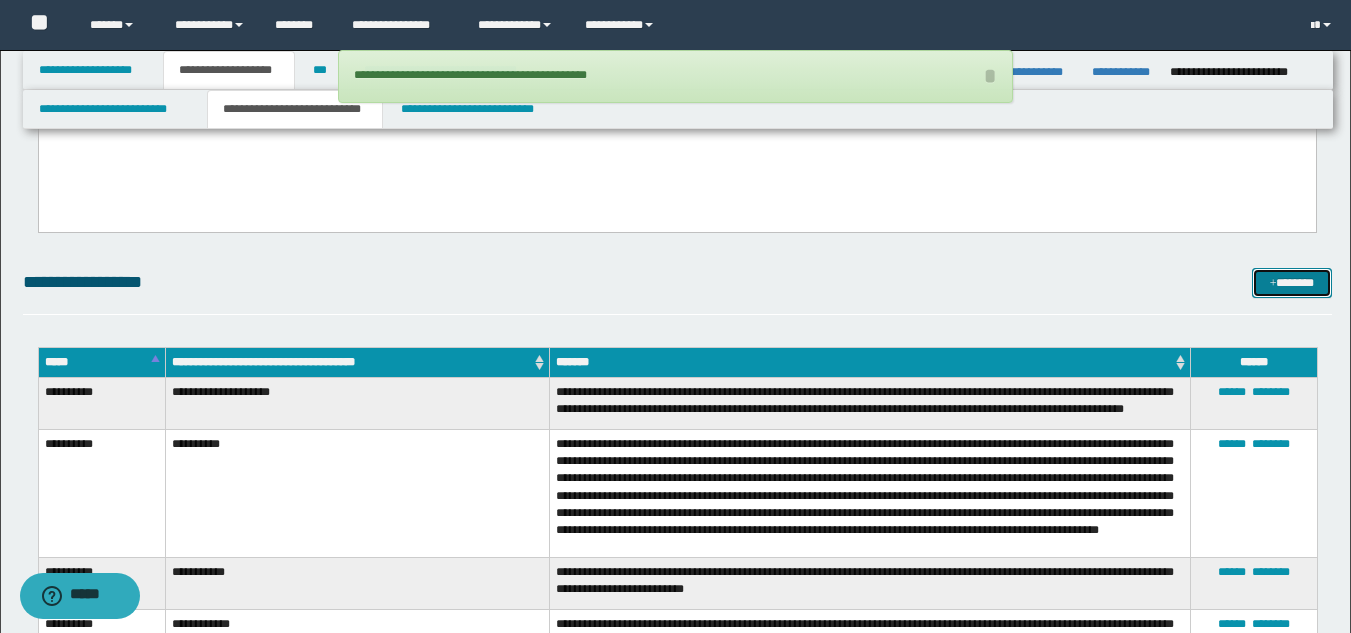 click on "*******" at bounding box center (1292, 283) 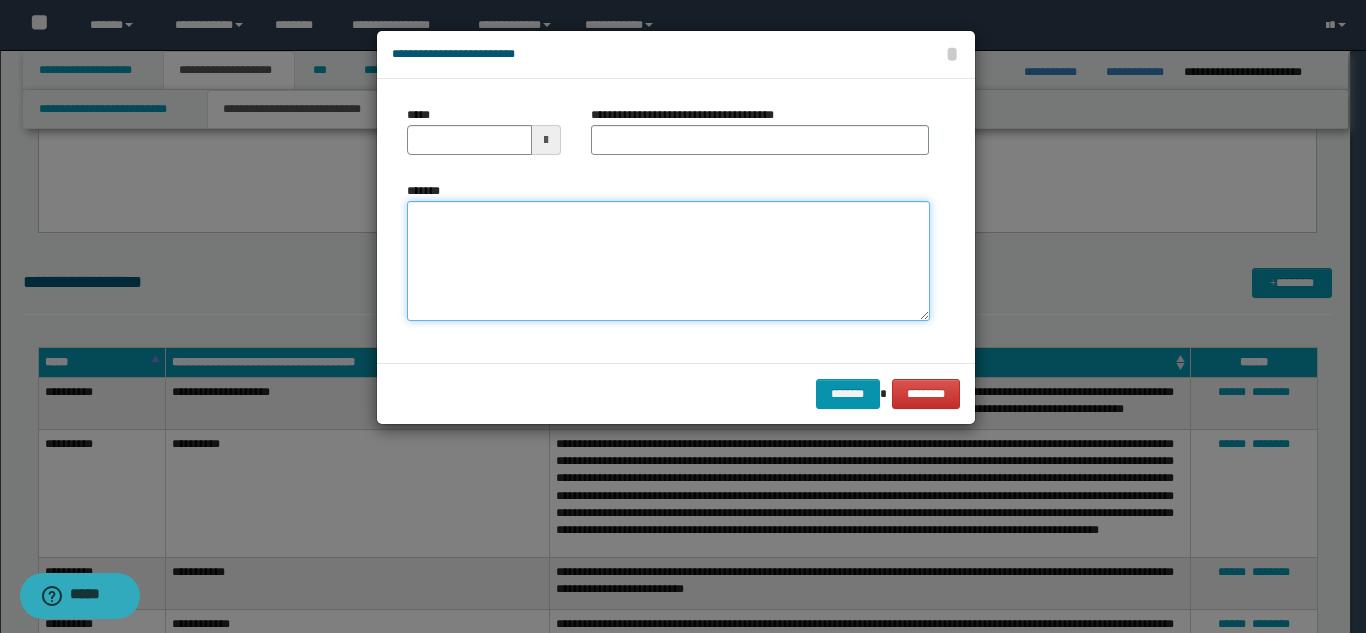click on "*******" at bounding box center (668, 261) 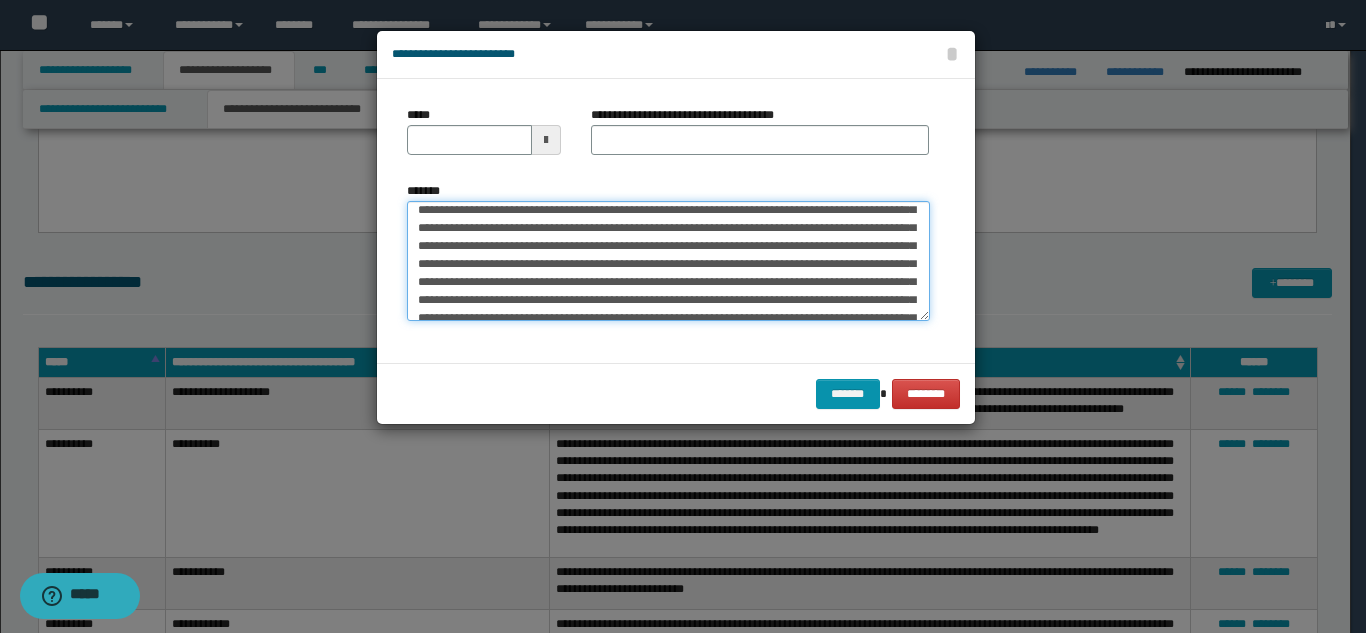 scroll, scrollTop: 0, scrollLeft: 0, axis: both 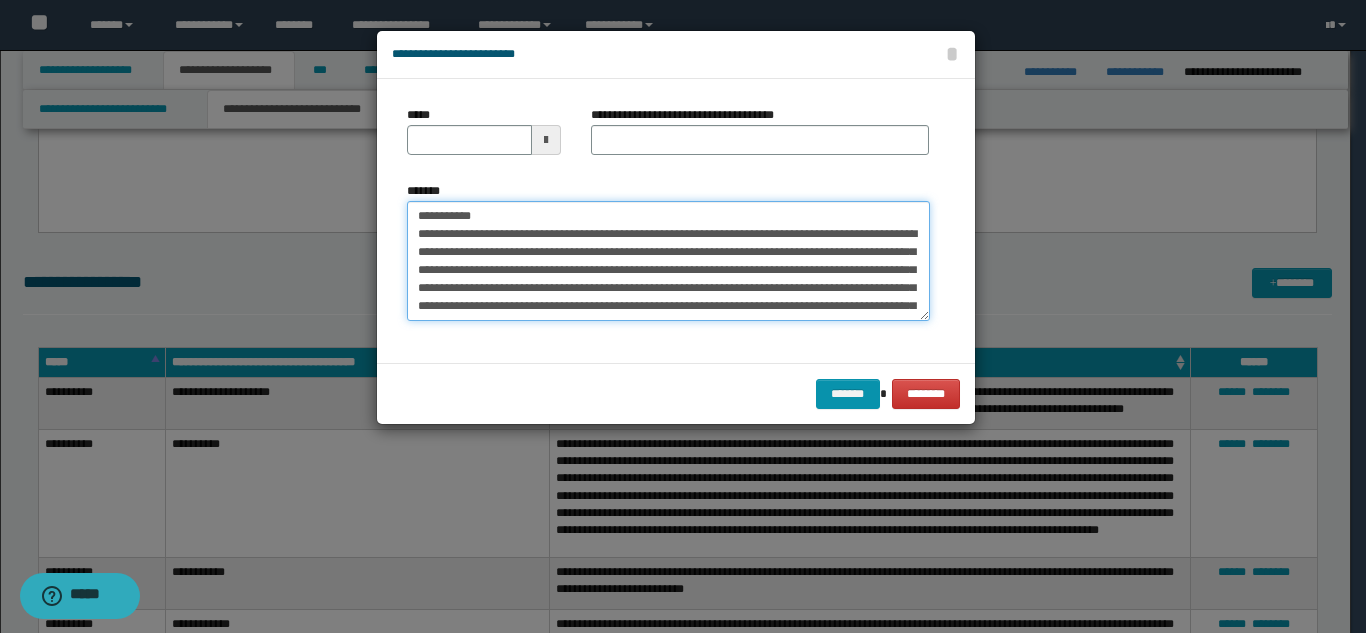drag, startPoint x: 588, startPoint y: 215, endPoint x: 636, endPoint y: 155, distance: 76.837494 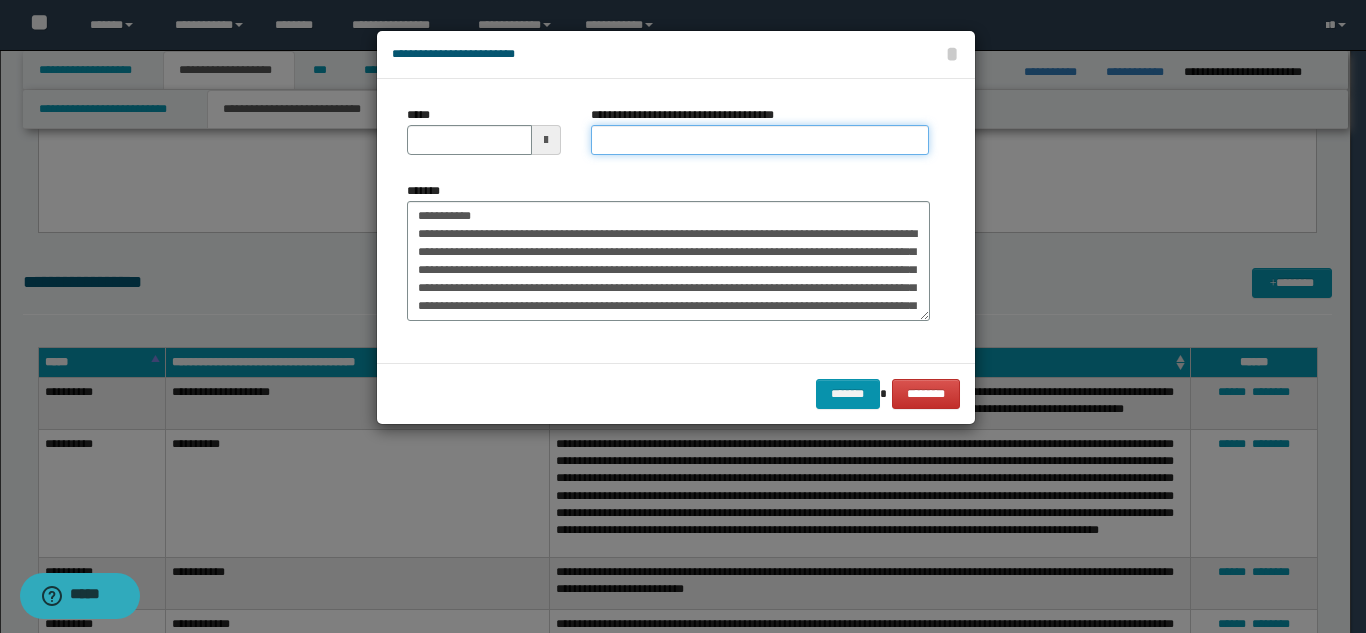 click on "**********" at bounding box center (760, 140) 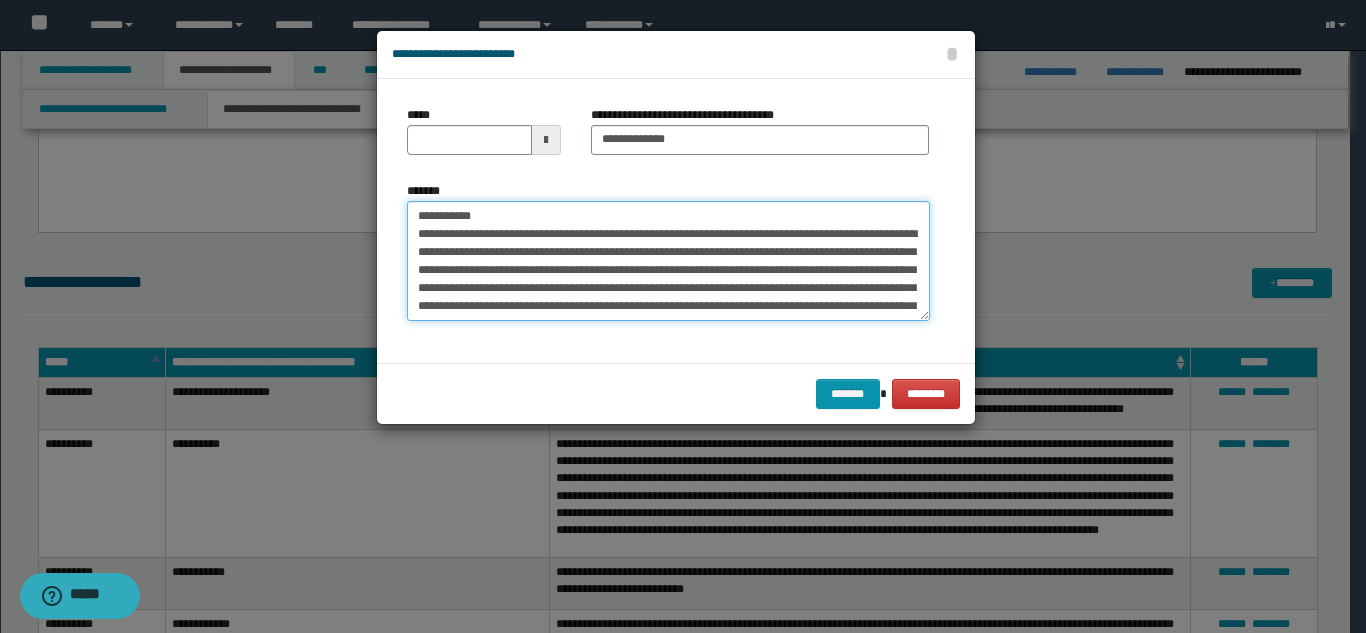 drag, startPoint x: 488, startPoint y: 221, endPoint x: 415, endPoint y: 179, distance: 84.21995 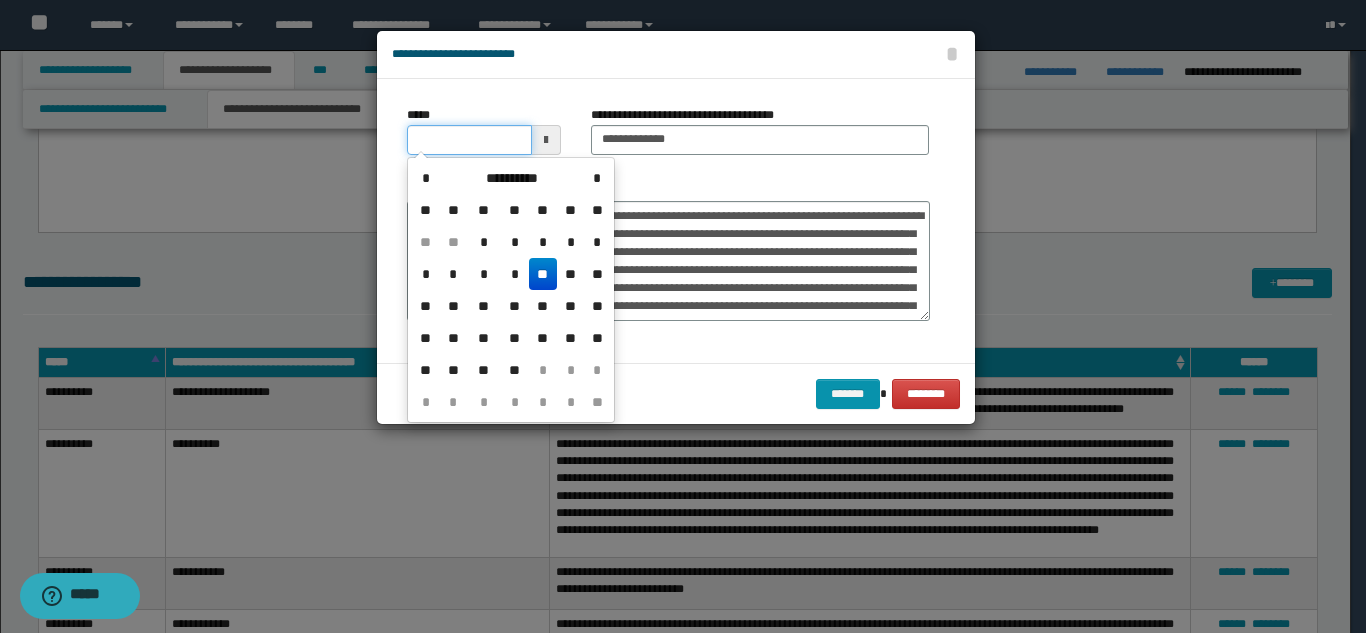 click on "*****" at bounding box center [469, 140] 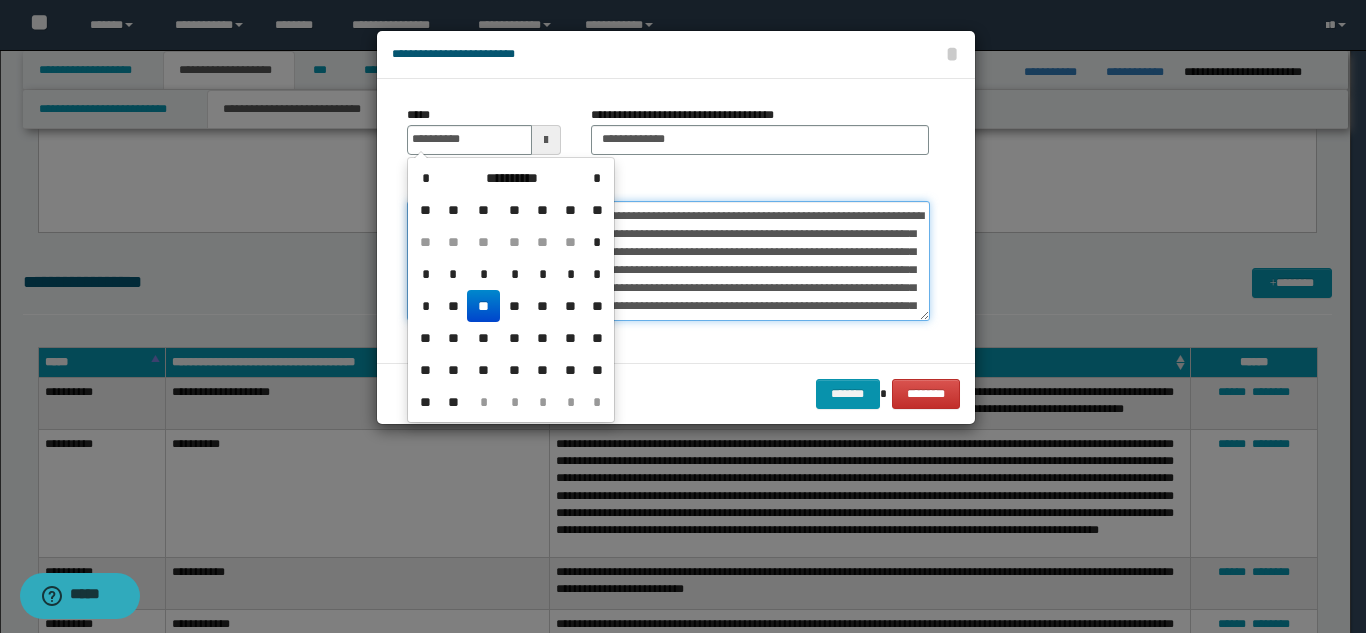 click on "*******" at bounding box center [668, 261] 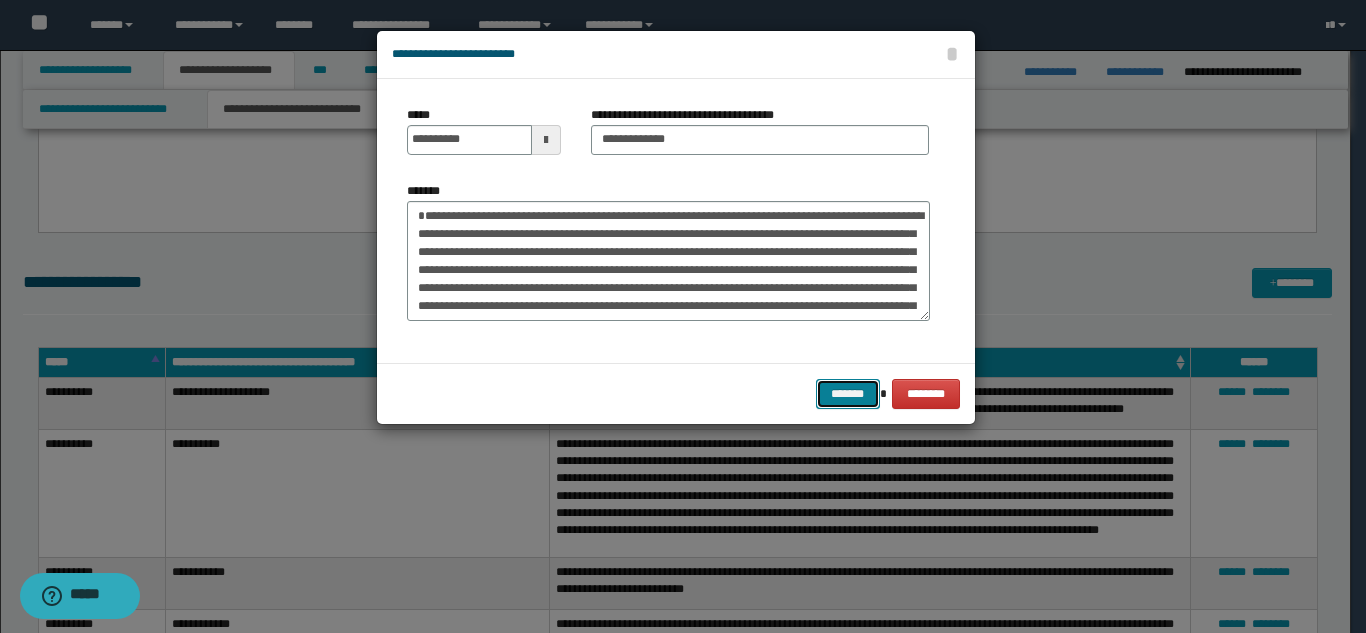 click on "*******" at bounding box center [848, 394] 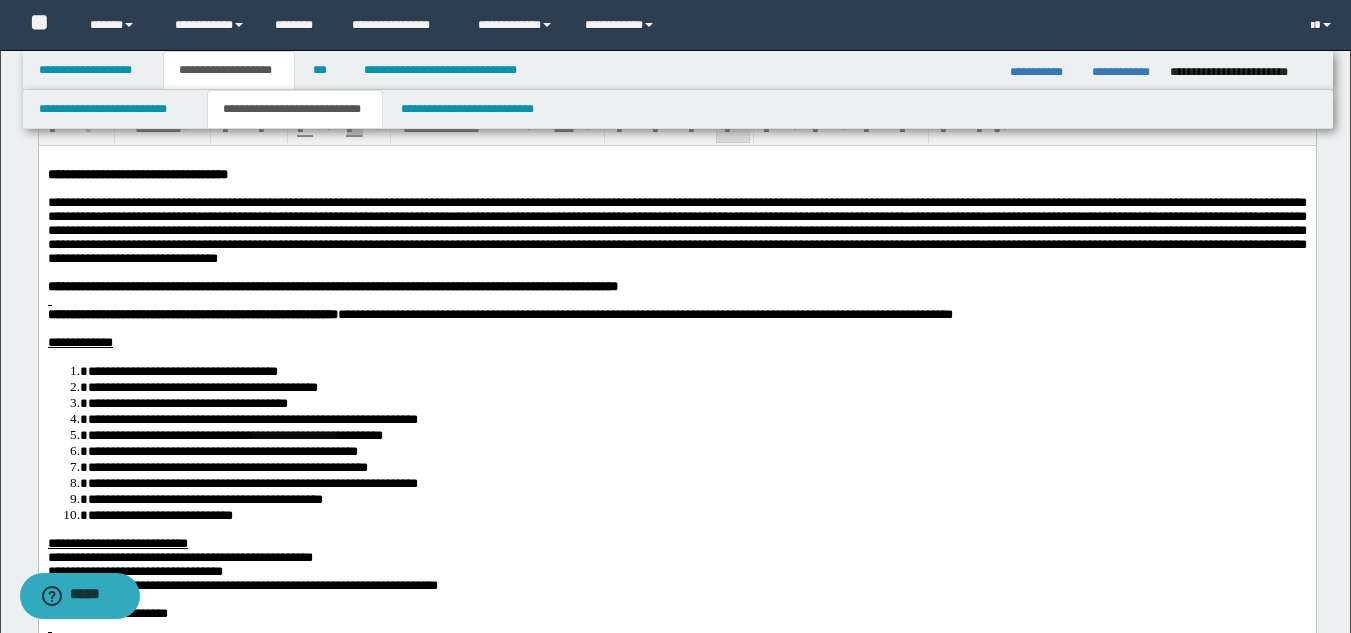 scroll, scrollTop: 0, scrollLeft: 0, axis: both 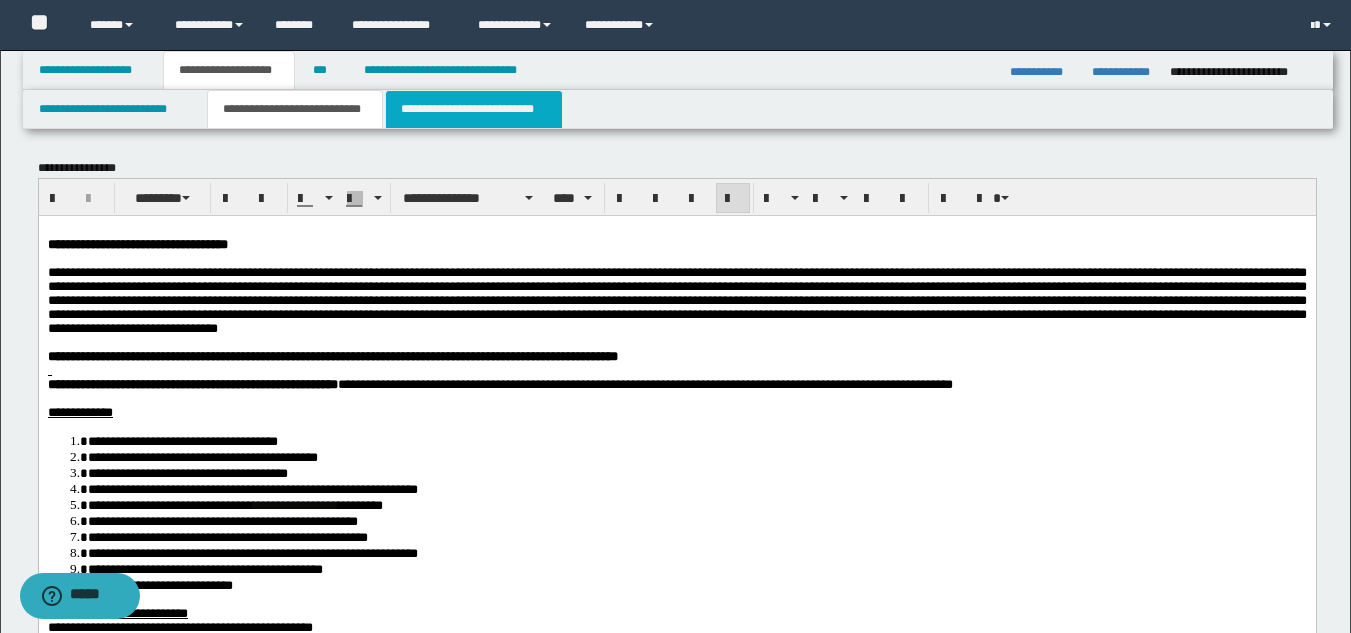 click on "**********" at bounding box center [474, 109] 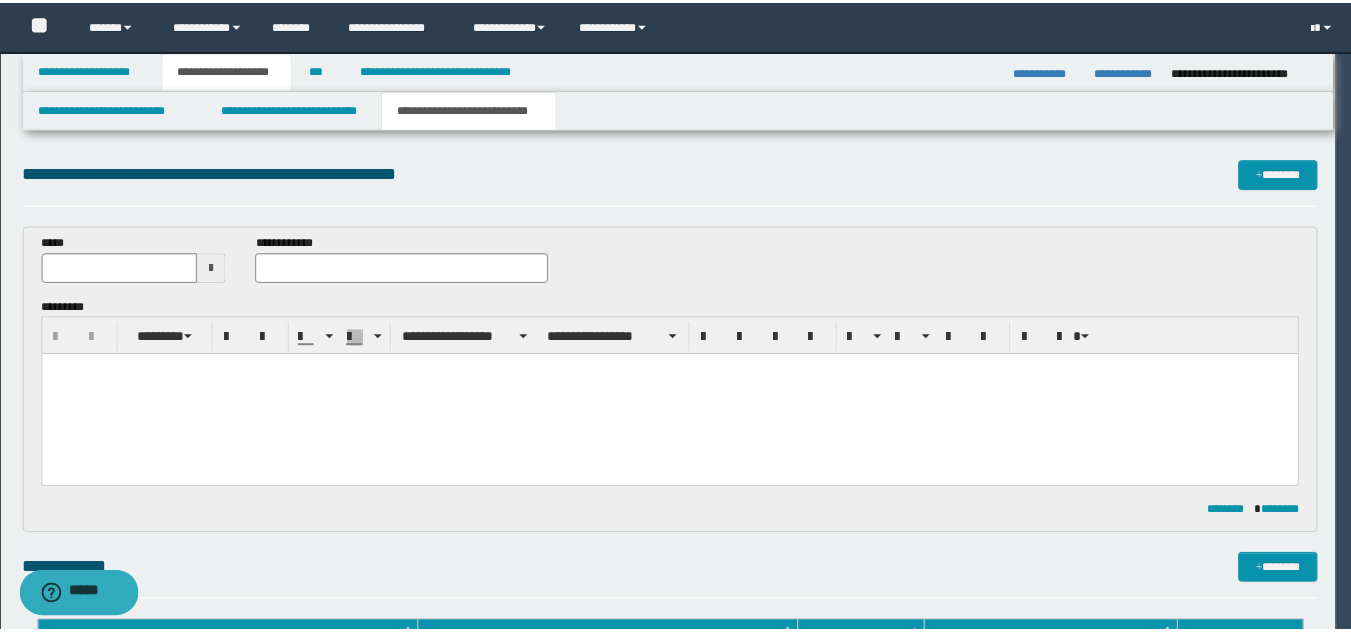 scroll, scrollTop: 0, scrollLeft: 0, axis: both 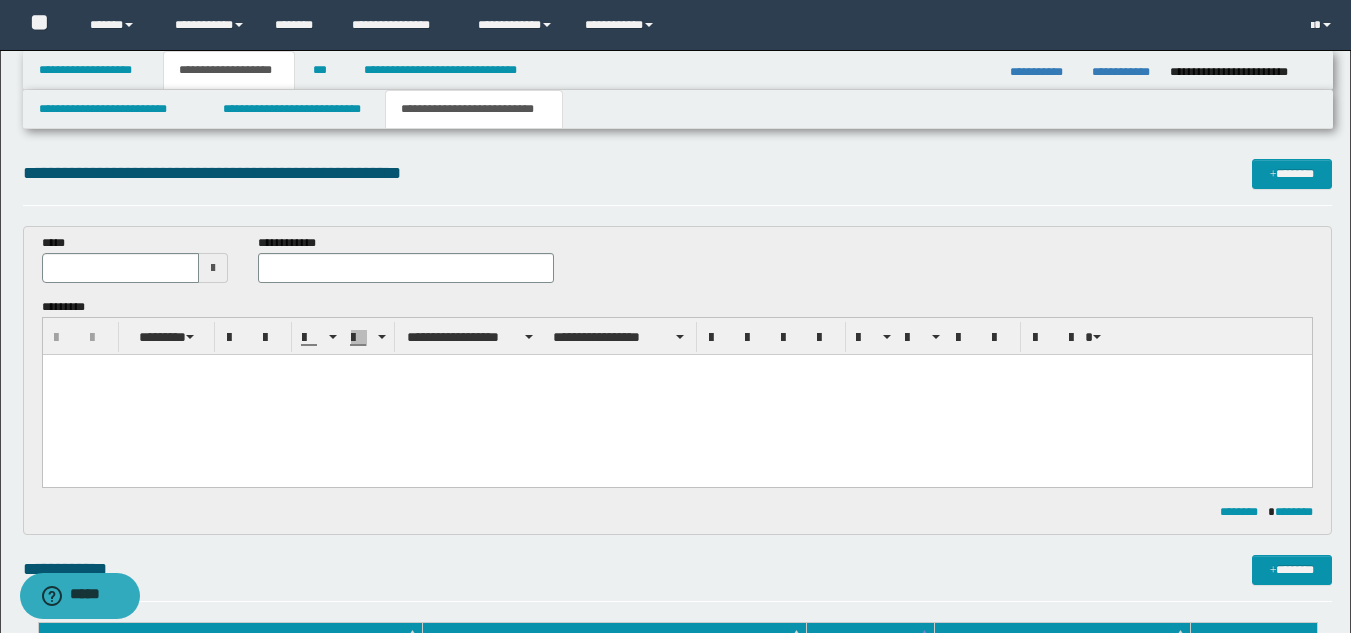click at bounding box center (213, 268) 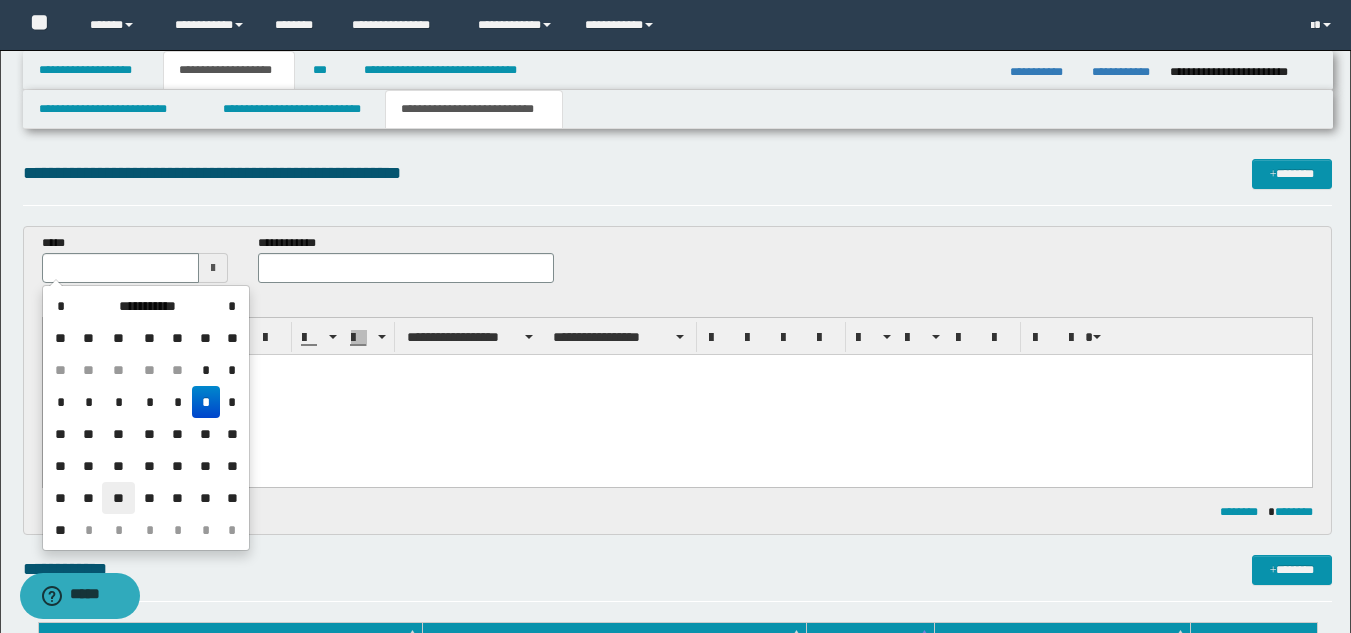 click on "**" at bounding box center [118, 498] 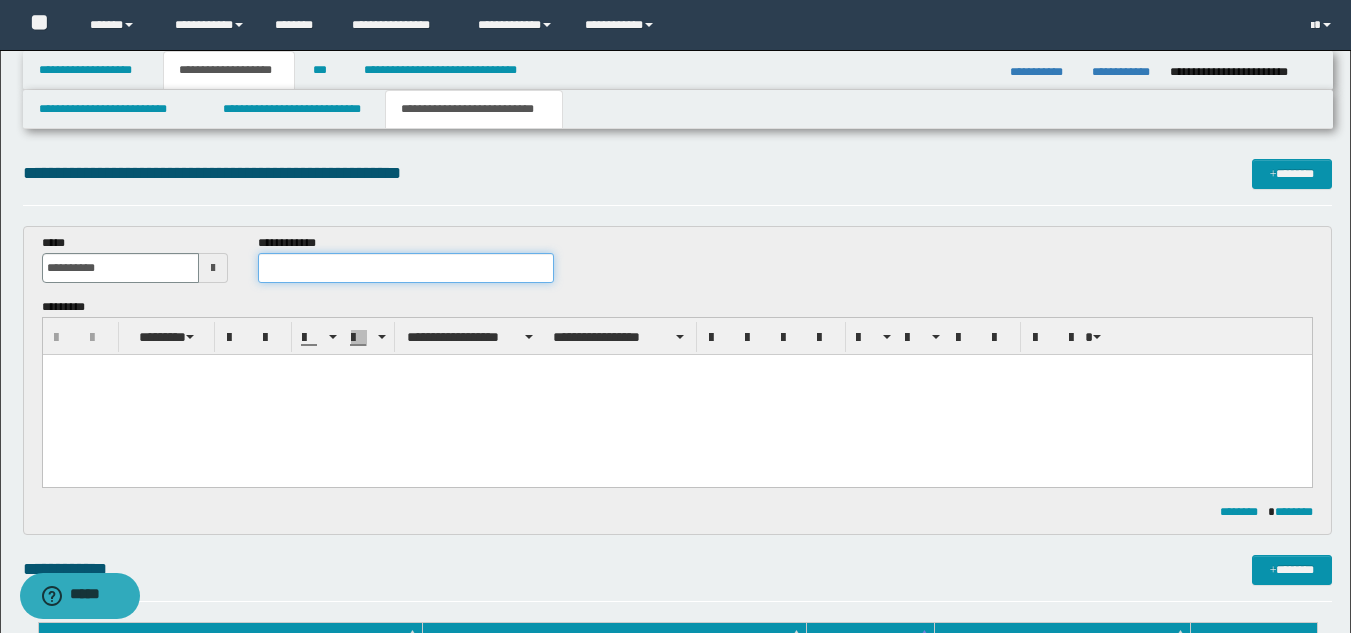 click at bounding box center (405, 268) 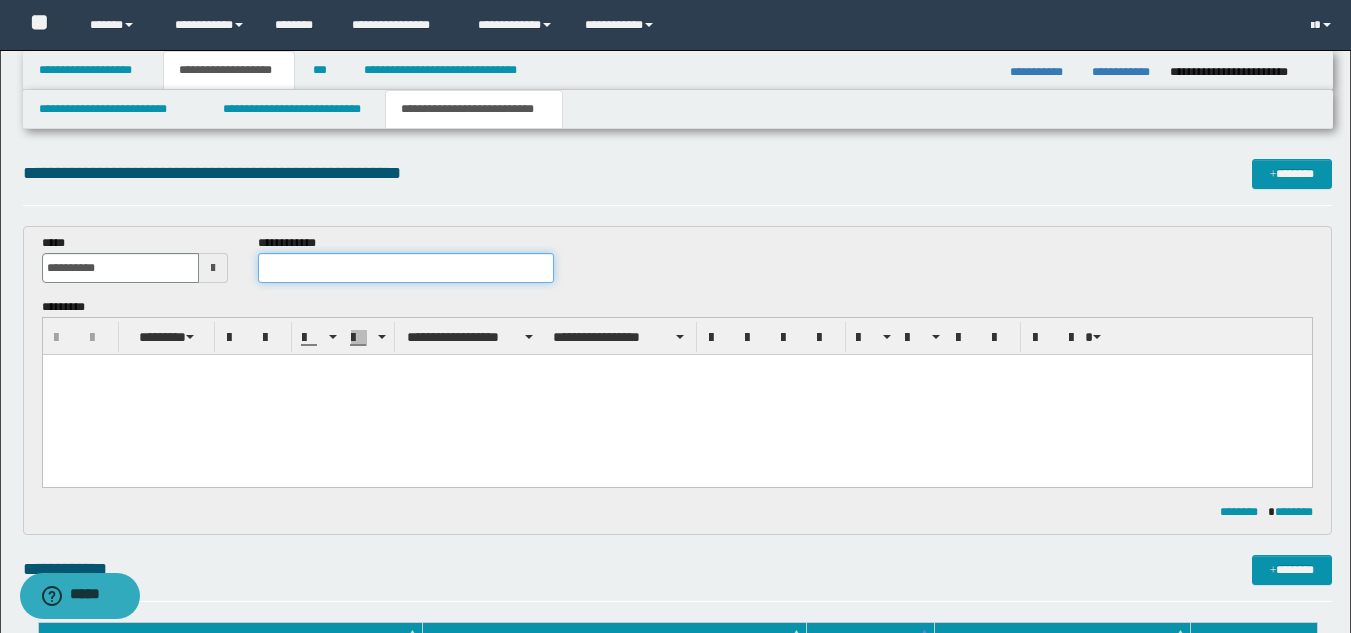 paste on "**********" 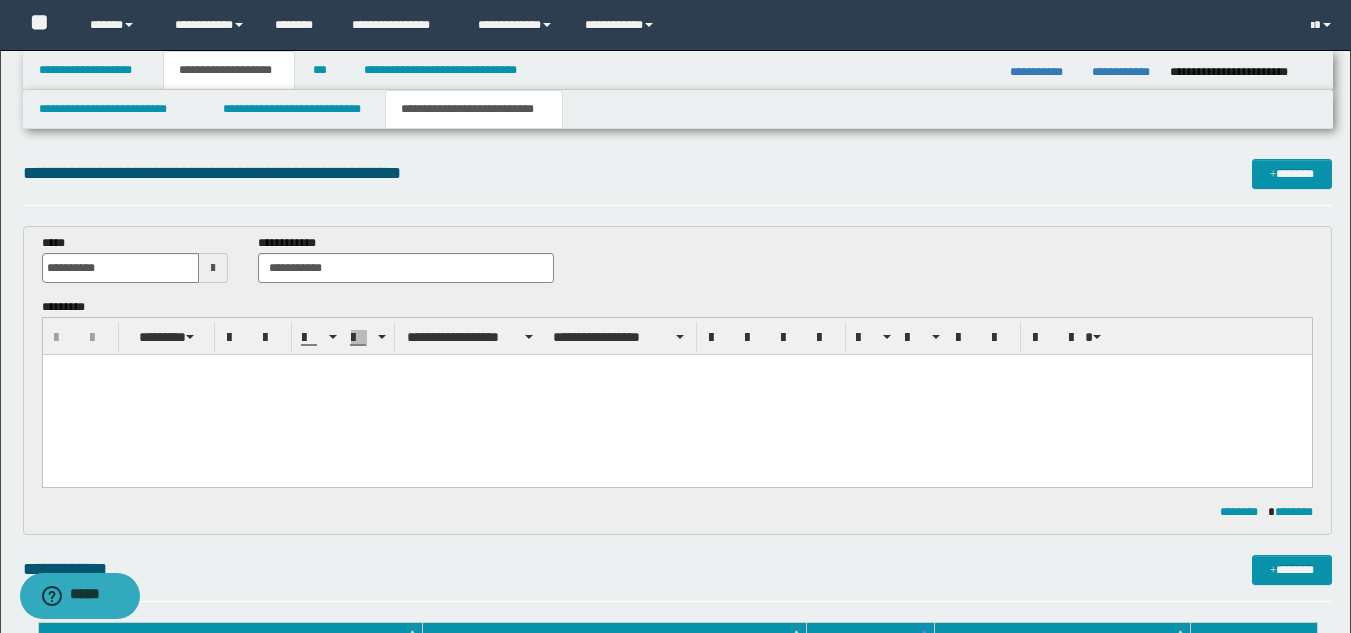 click at bounding box center [676, 395] 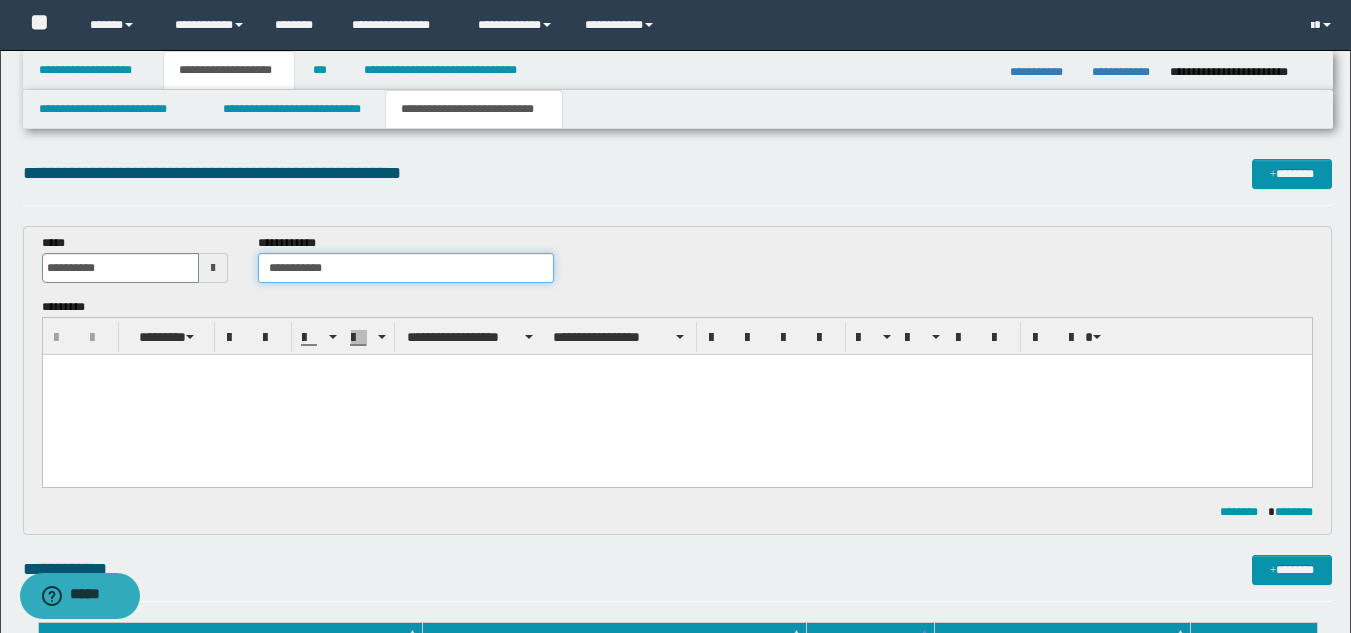 drag, startPoint x: 353, startPoint y: 270, endPoint x: 215, endPoint y: 253, distance: 139.04315 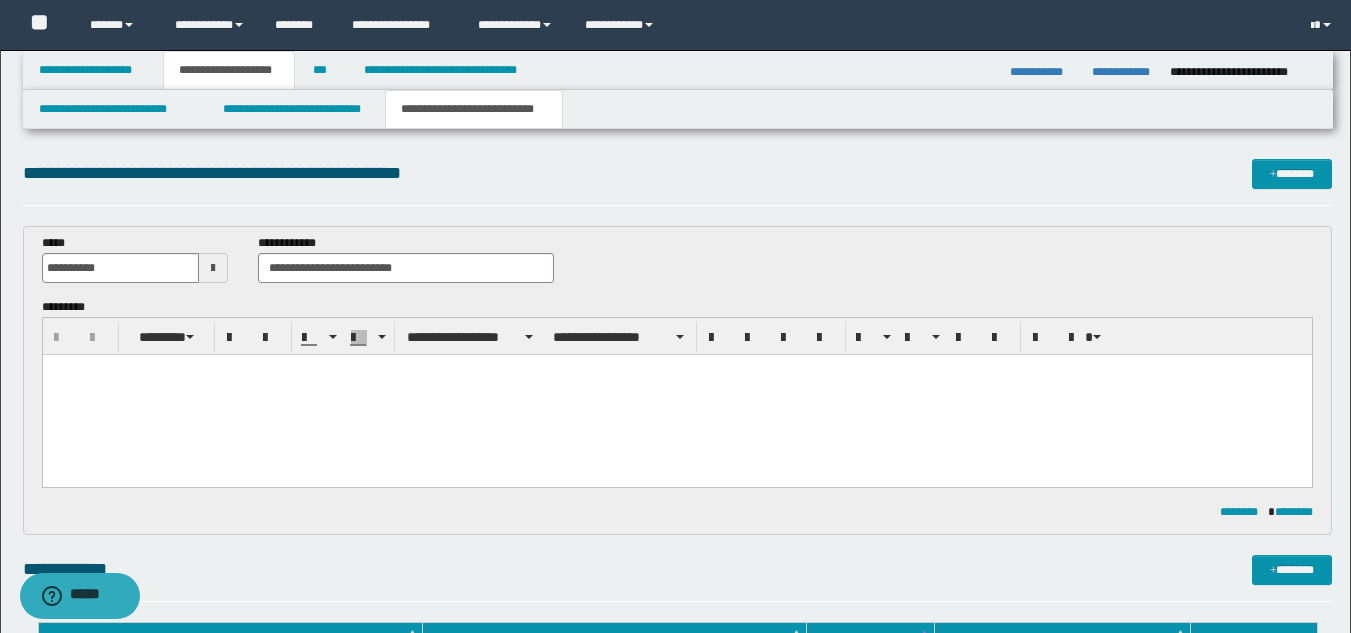 click at bounding box center (676, 395) 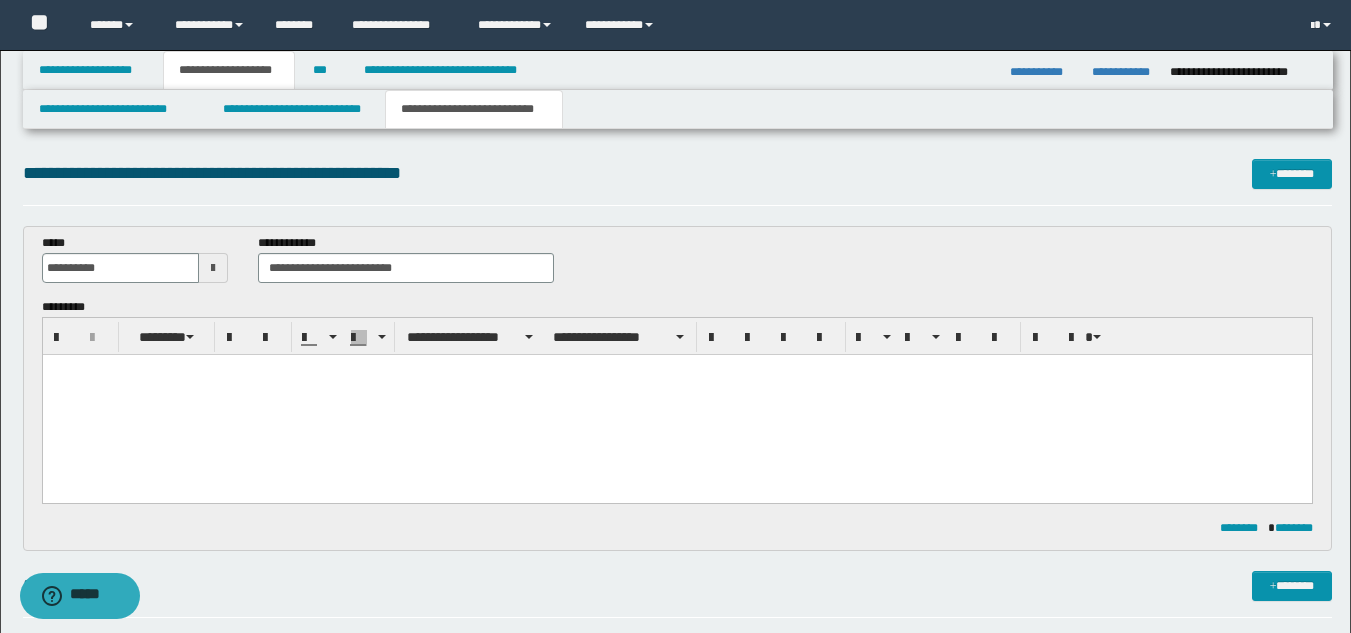 paste 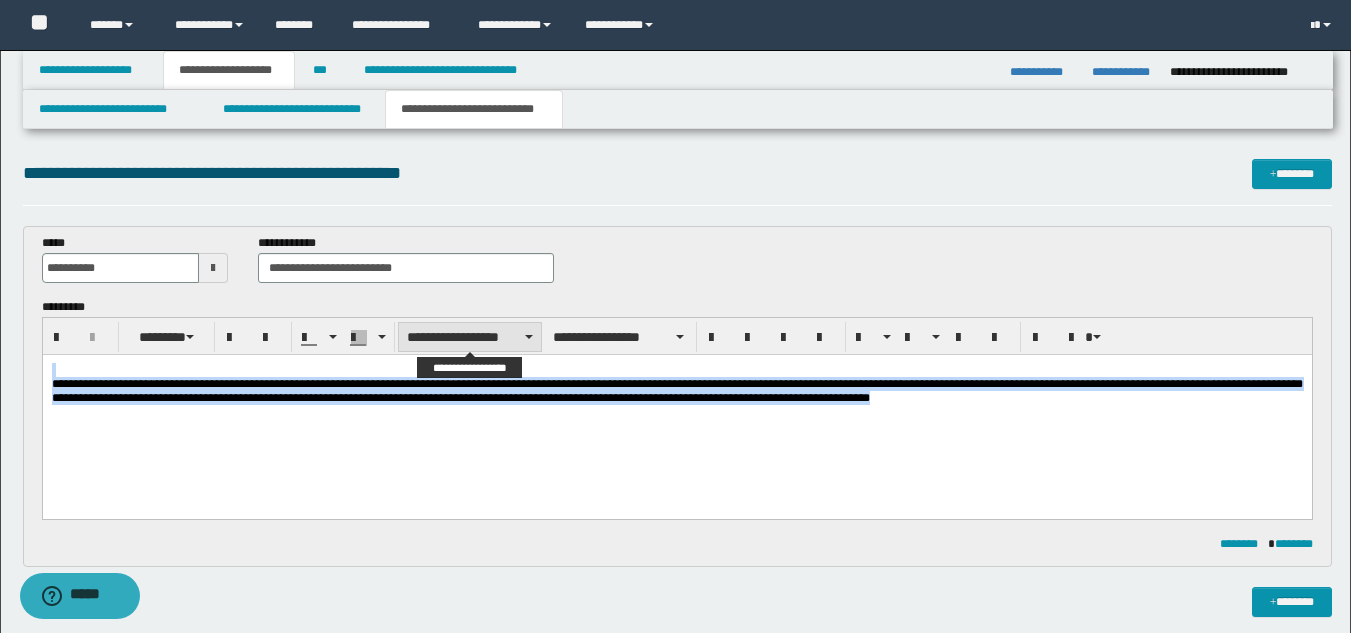 click on "**********" at bounding box center [470, 337] 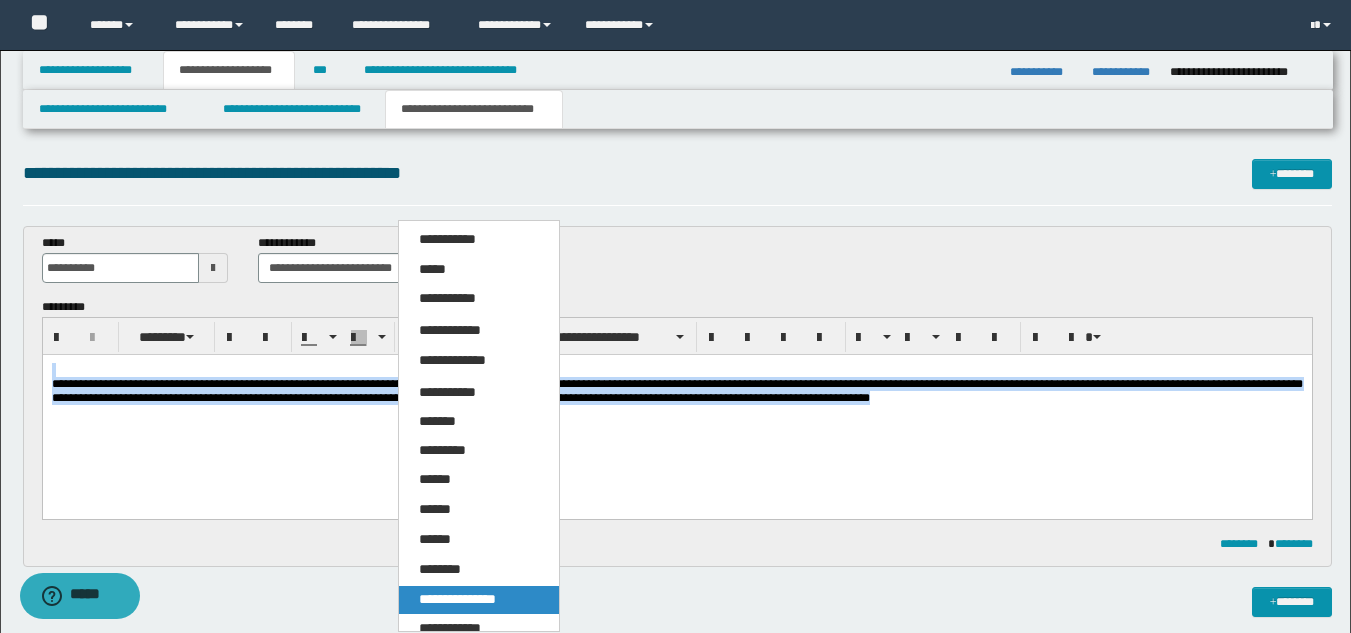 click on "**********" at bounding box center (457, 599) 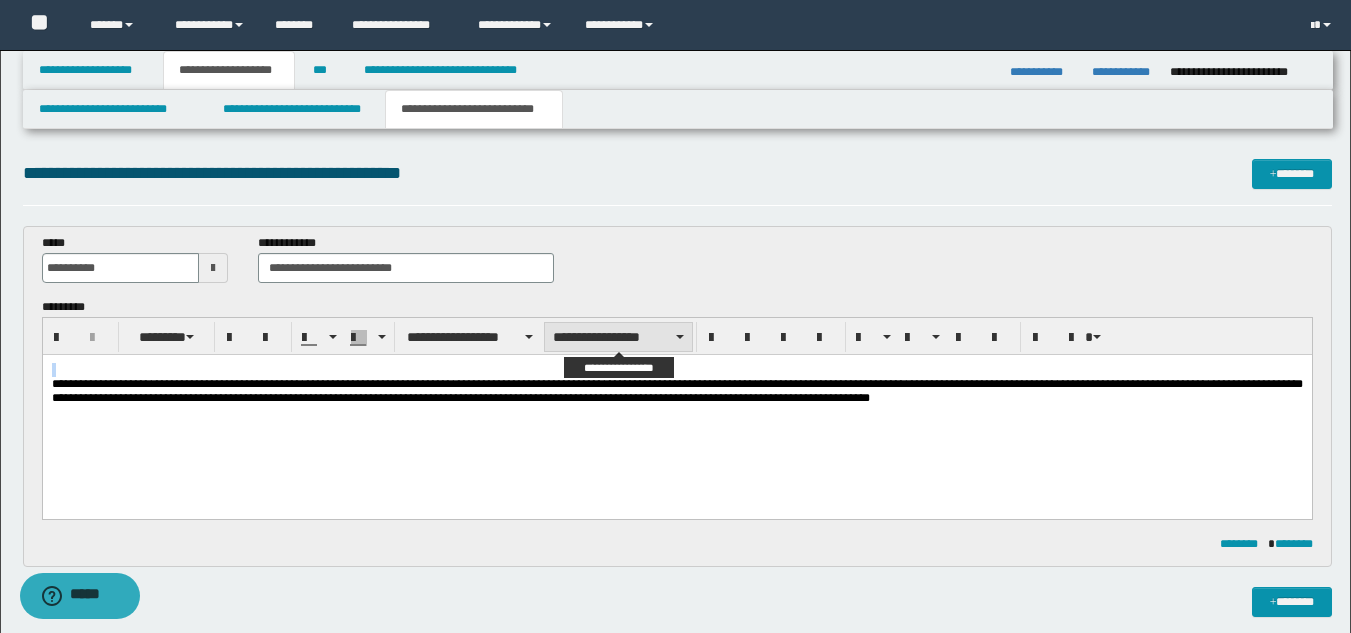 click on "**********" at bounding box center (618, 337) 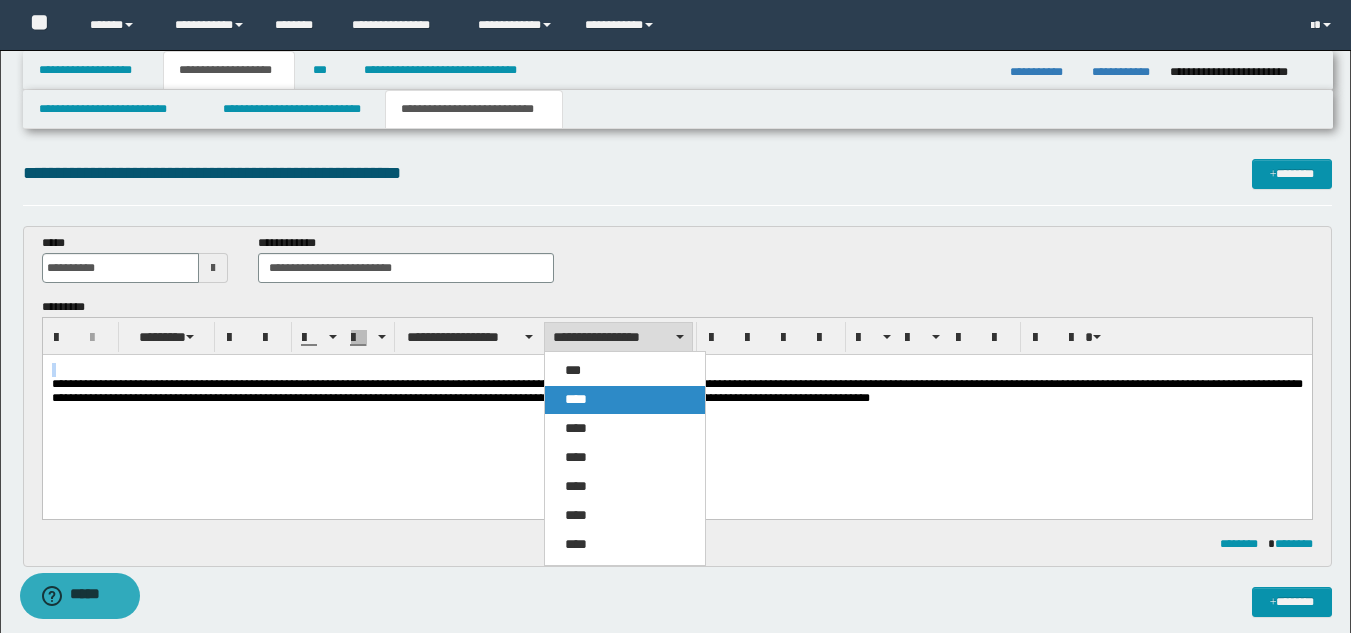 click on "****" at bounding box center [625, 400] 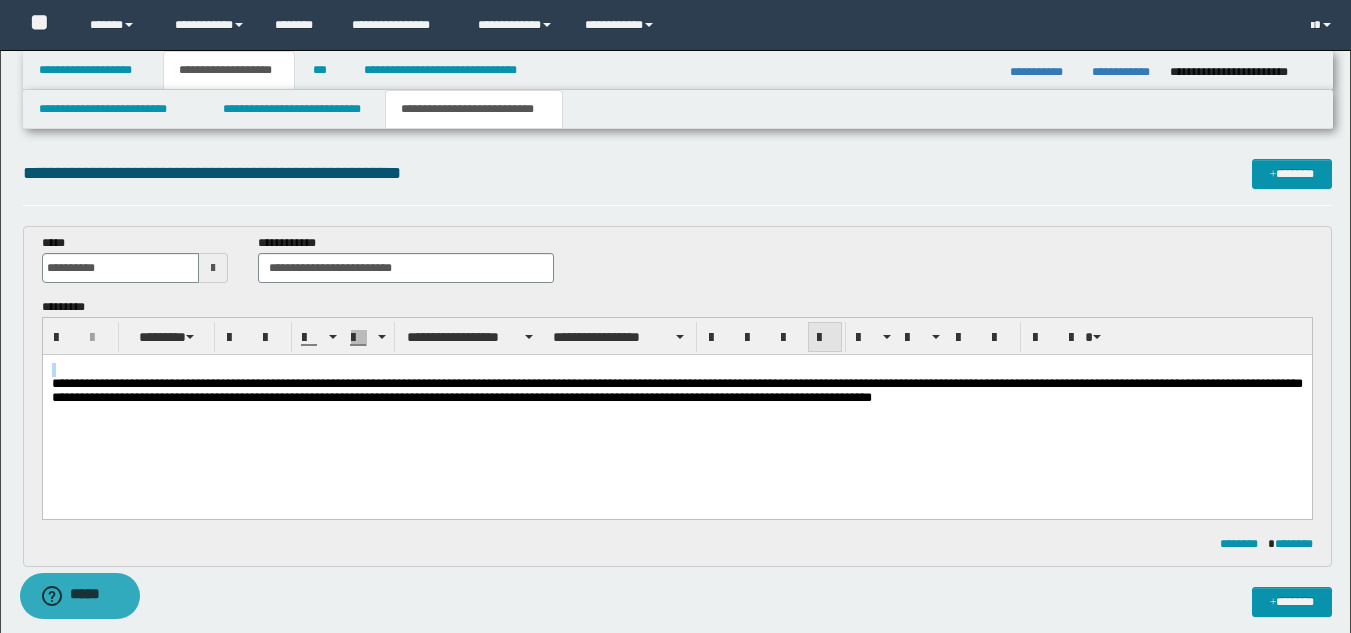 click at bounding box center [825, 338] 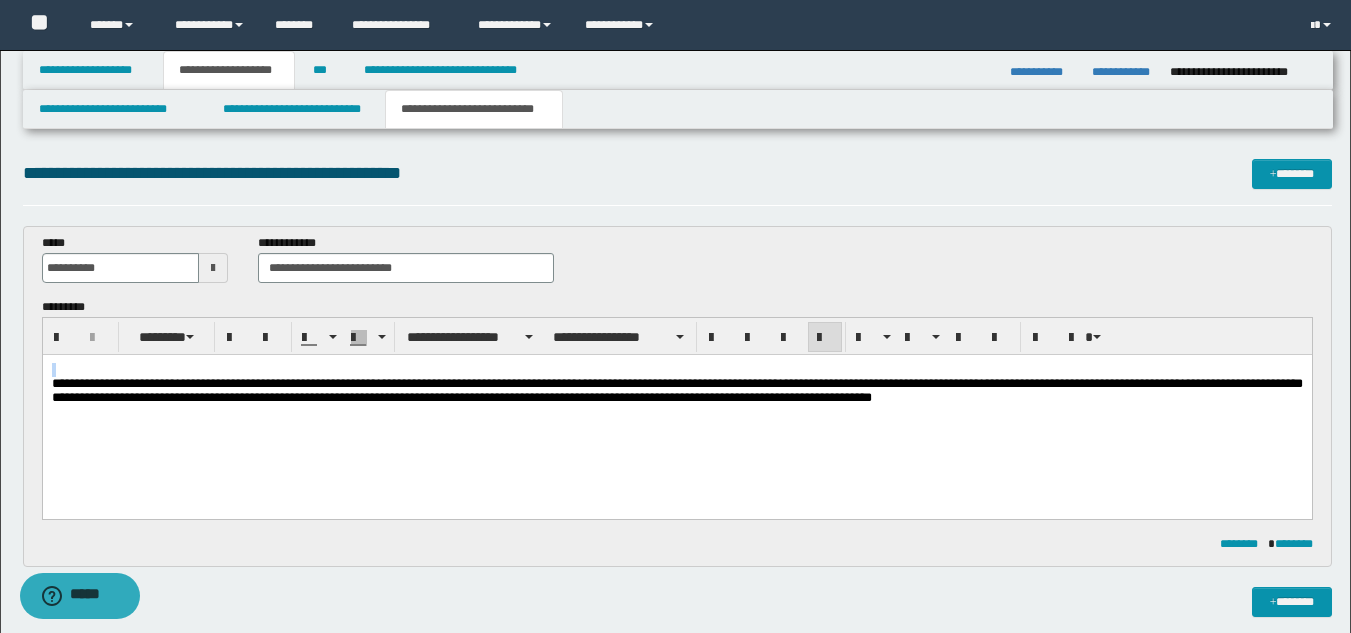click on "**********" at bounding box center (676, 409) 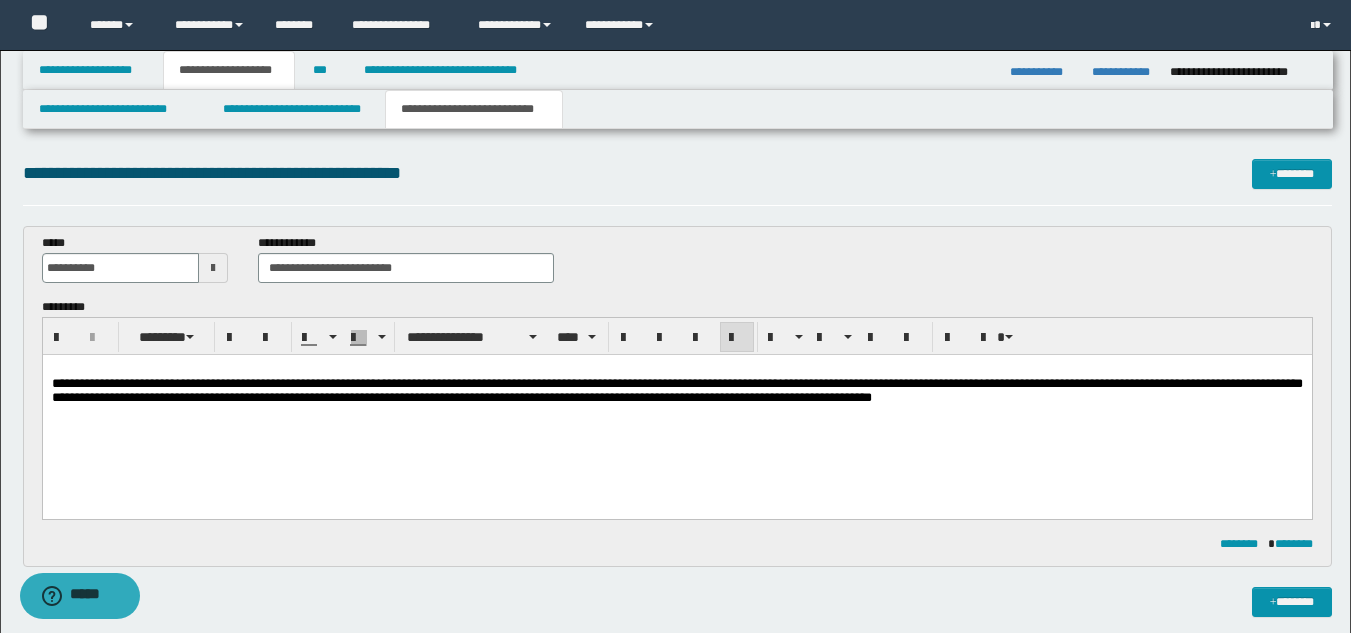 click on "**********" at bounding box center [677, 182] 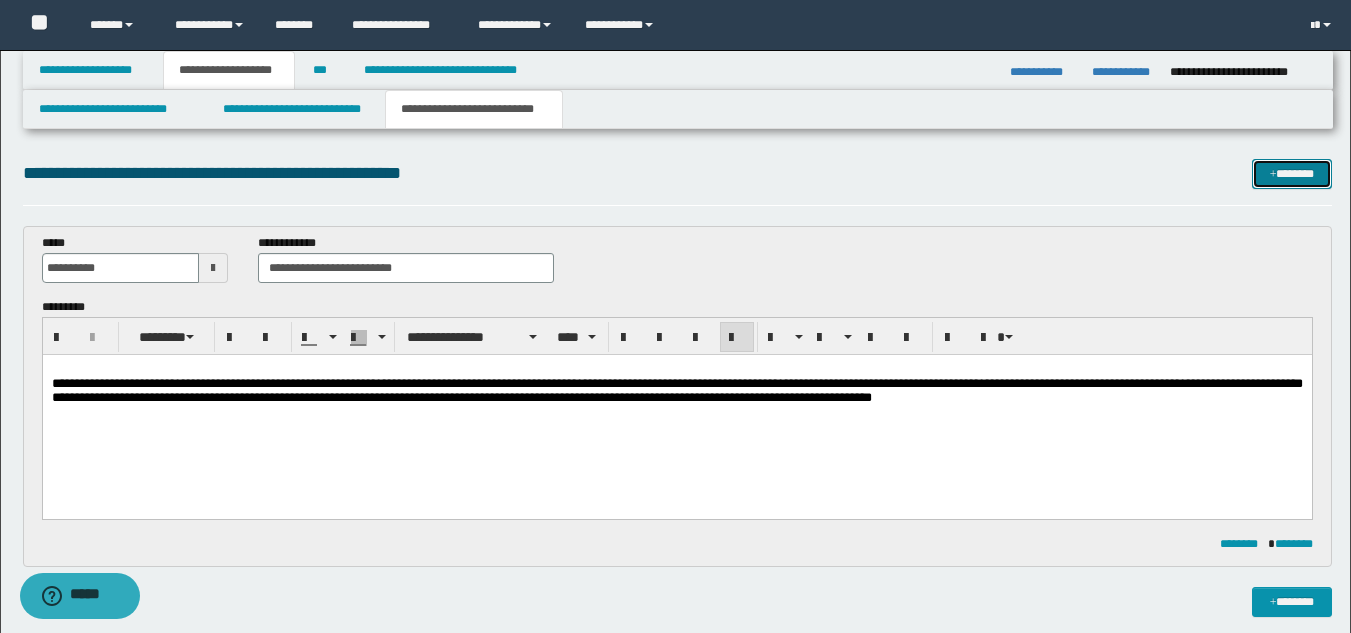 click on "*******" at bounding box center [1292, 174] 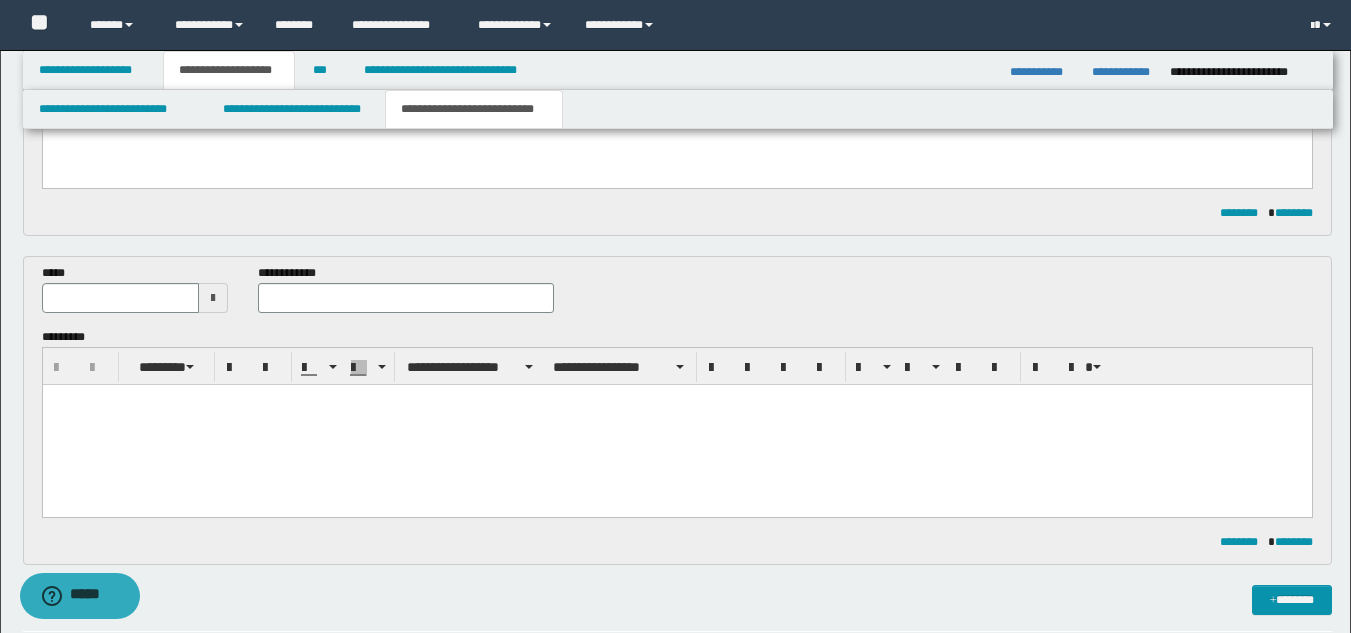 scroll, scrollTop: 314, scrollLeft: 0, axis: vertical 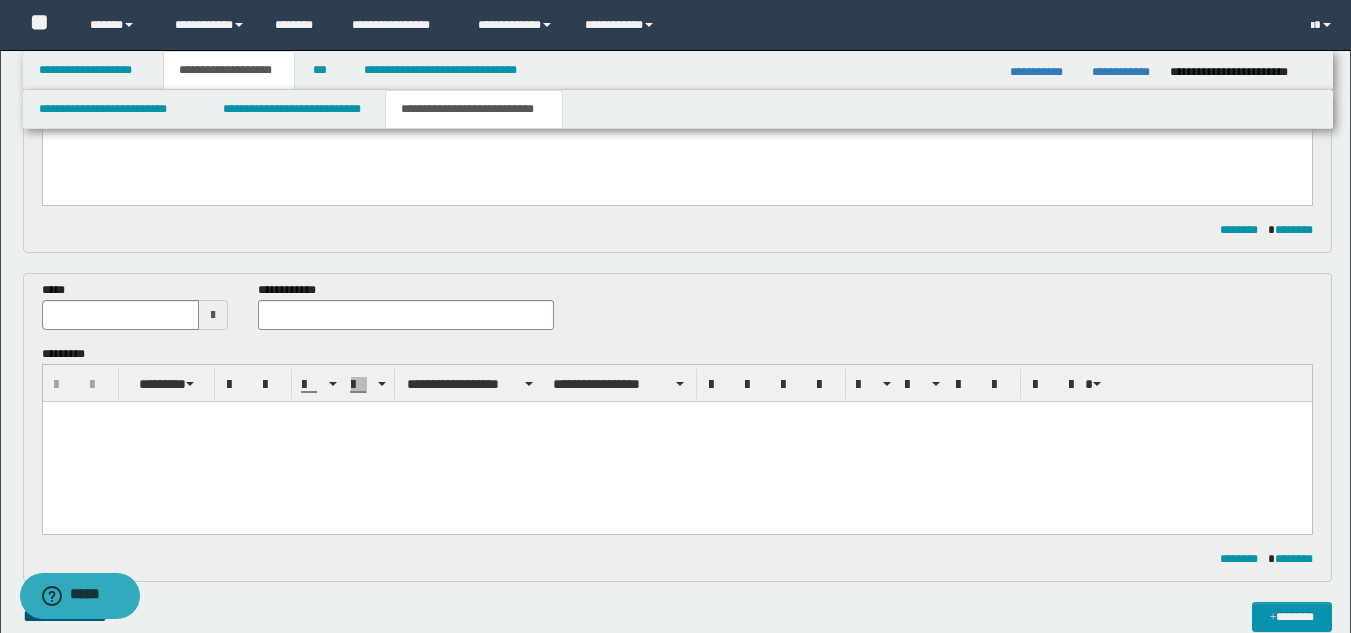 click at bounding box center (213, 315) 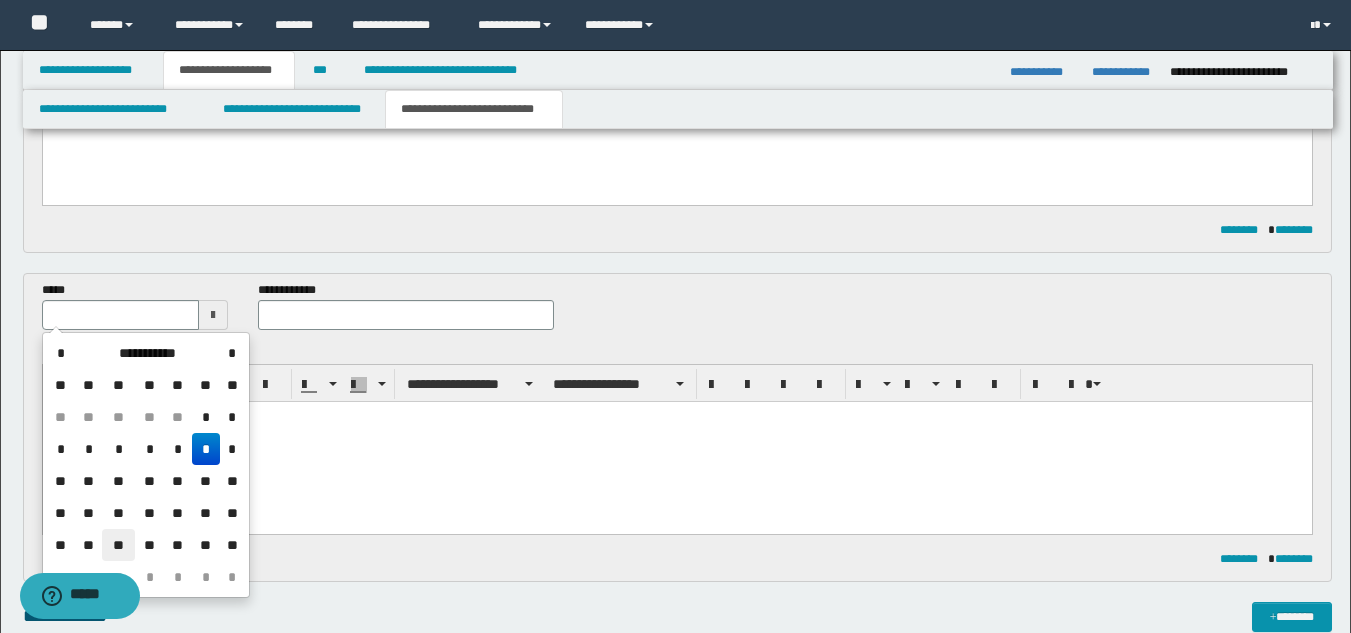 click on "**" at bounding box center (118, 545) 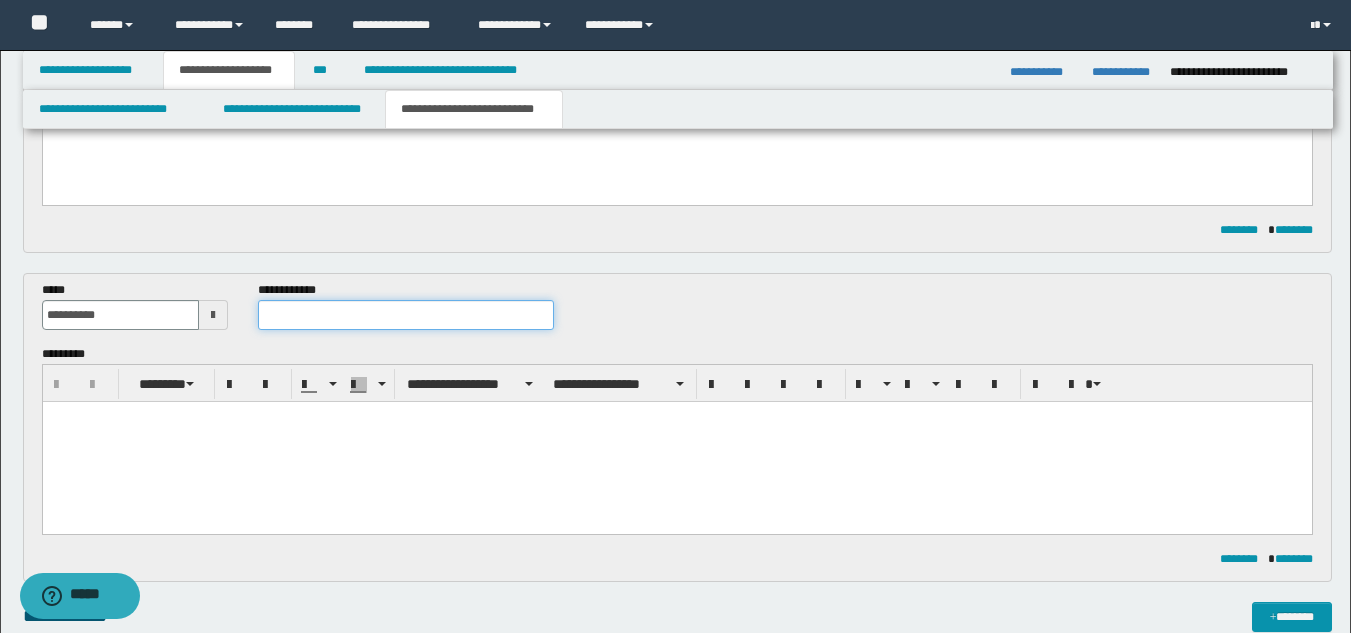 click at bounding box center (405, 315) 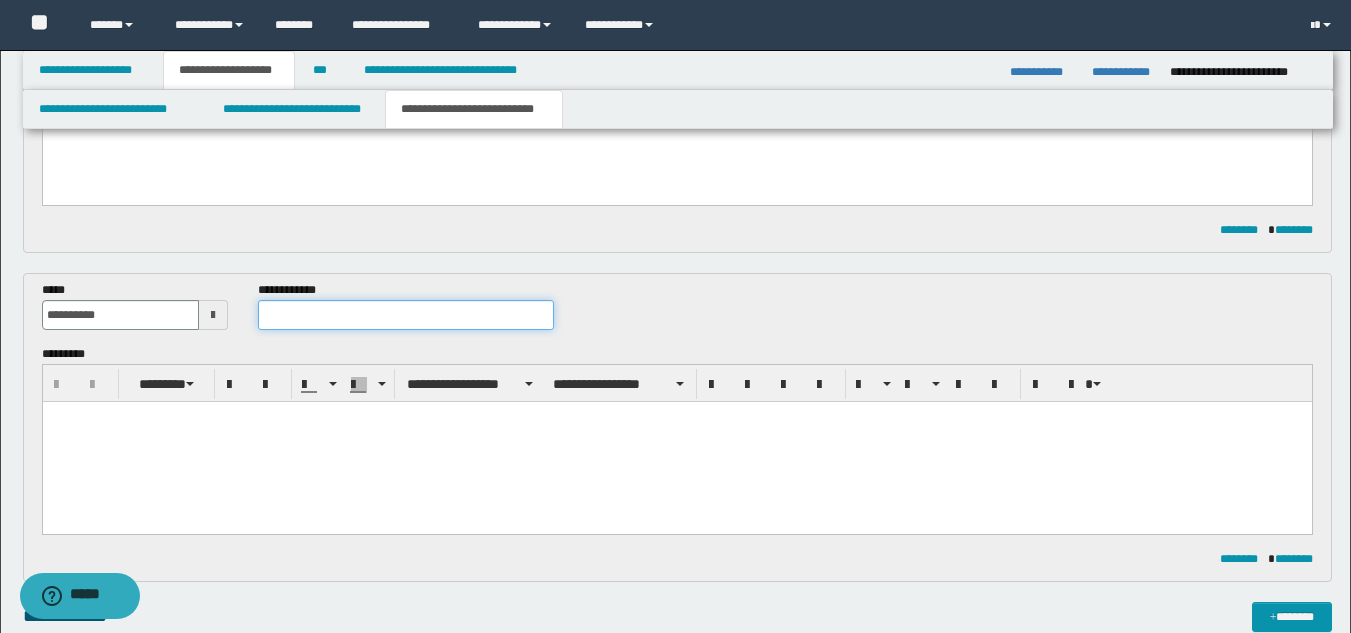 paste on "**********" 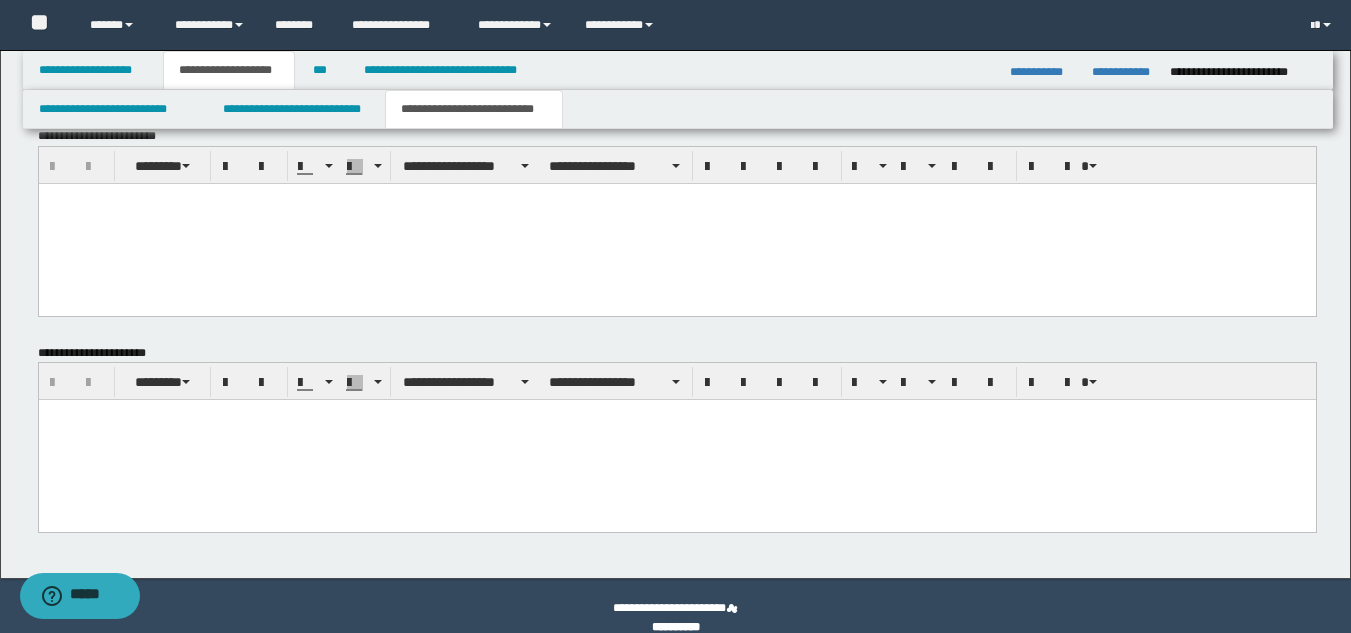 scroll, scrollTop: 1246, scrollLeft: 0, axis: vertical 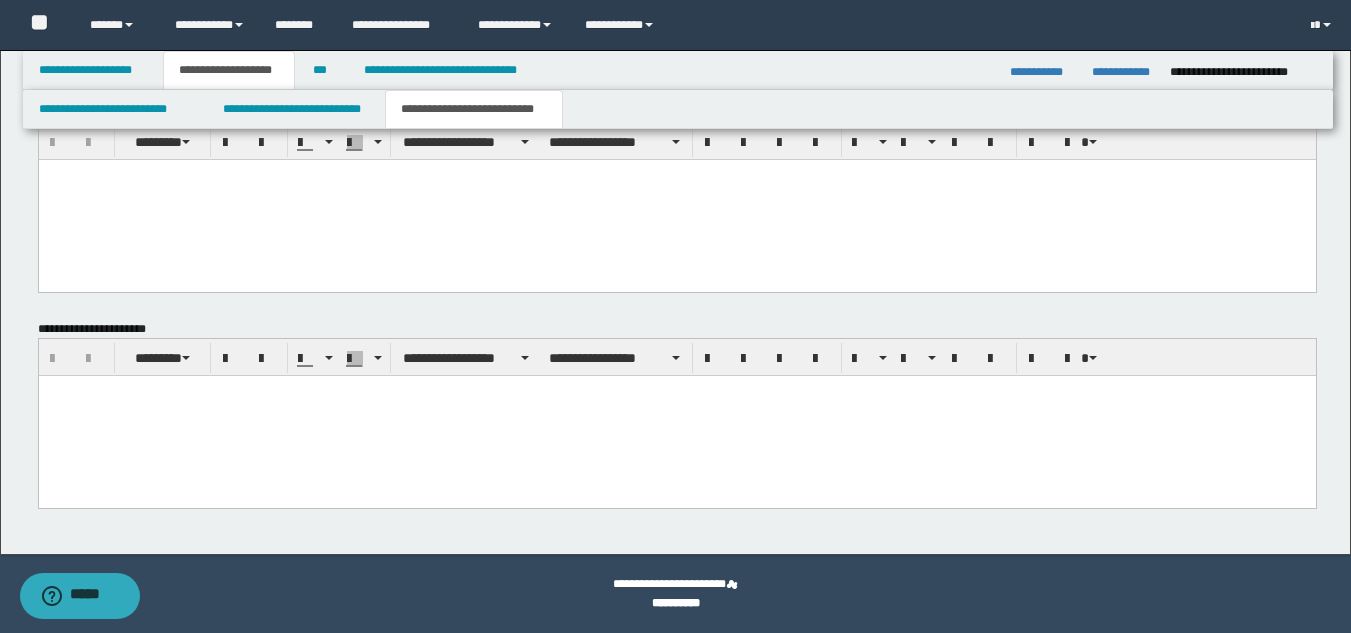 click at bounding box center [676, 416] 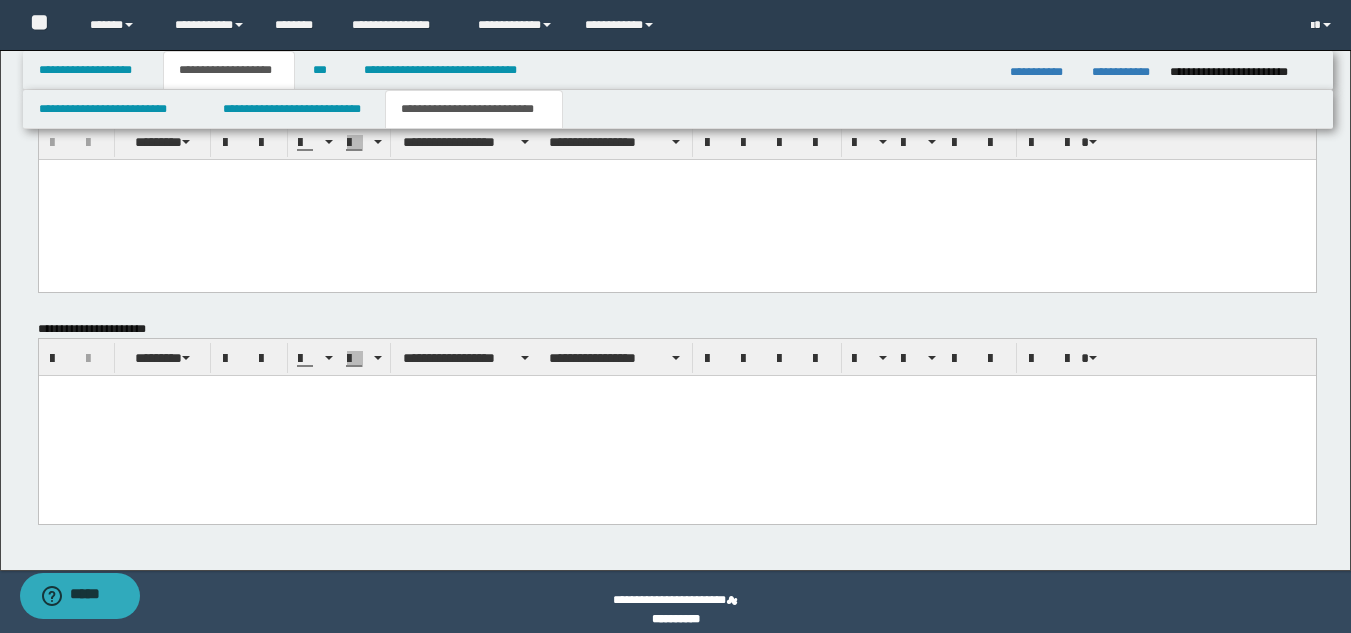 paste 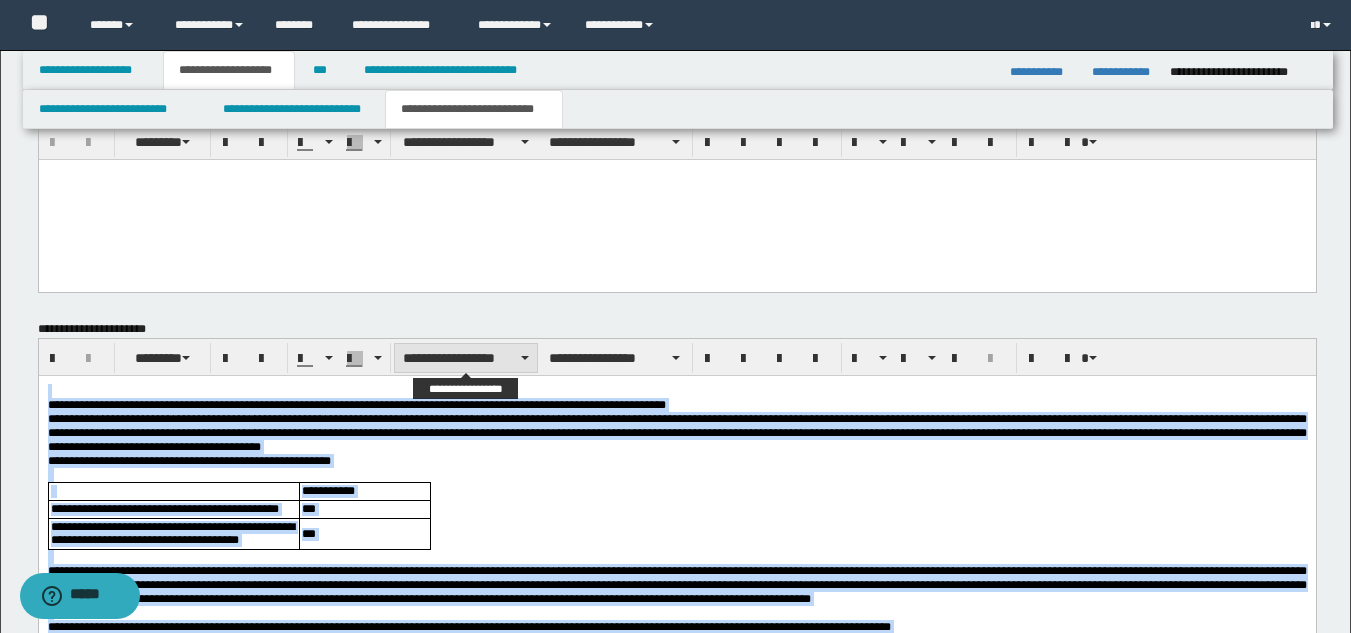 click on "**********" at bounding box center (466, 358) 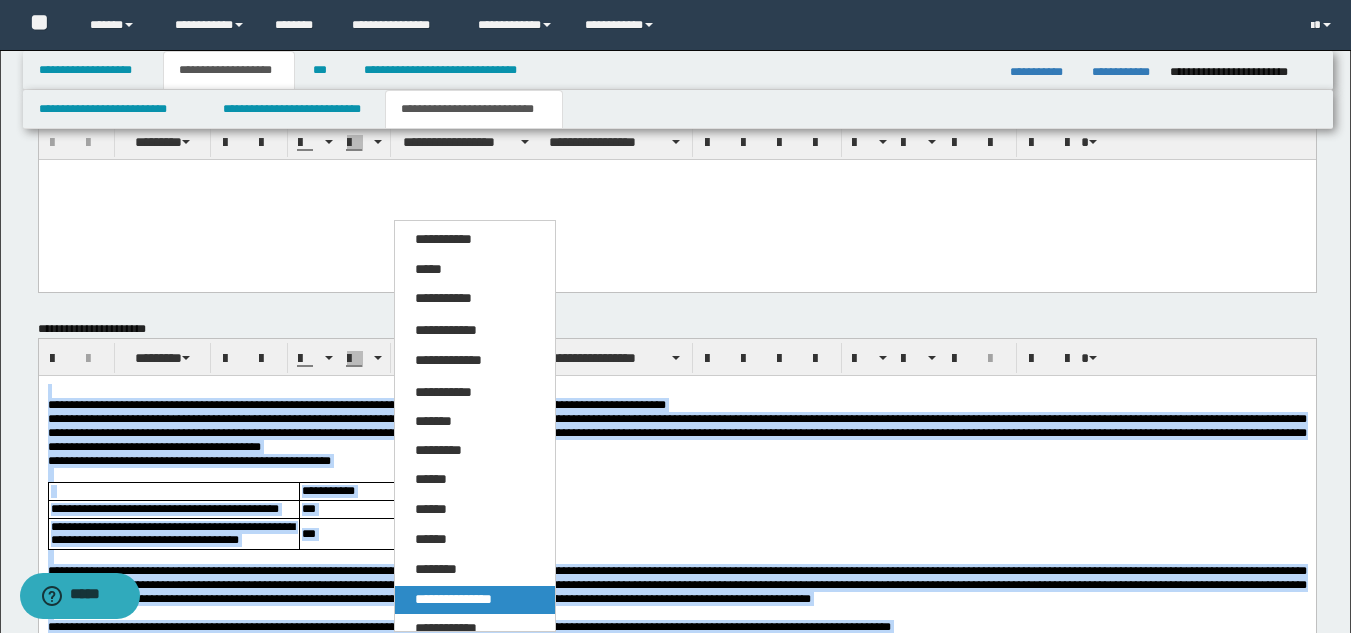 click on "**********" at bounding box center (453, 599) 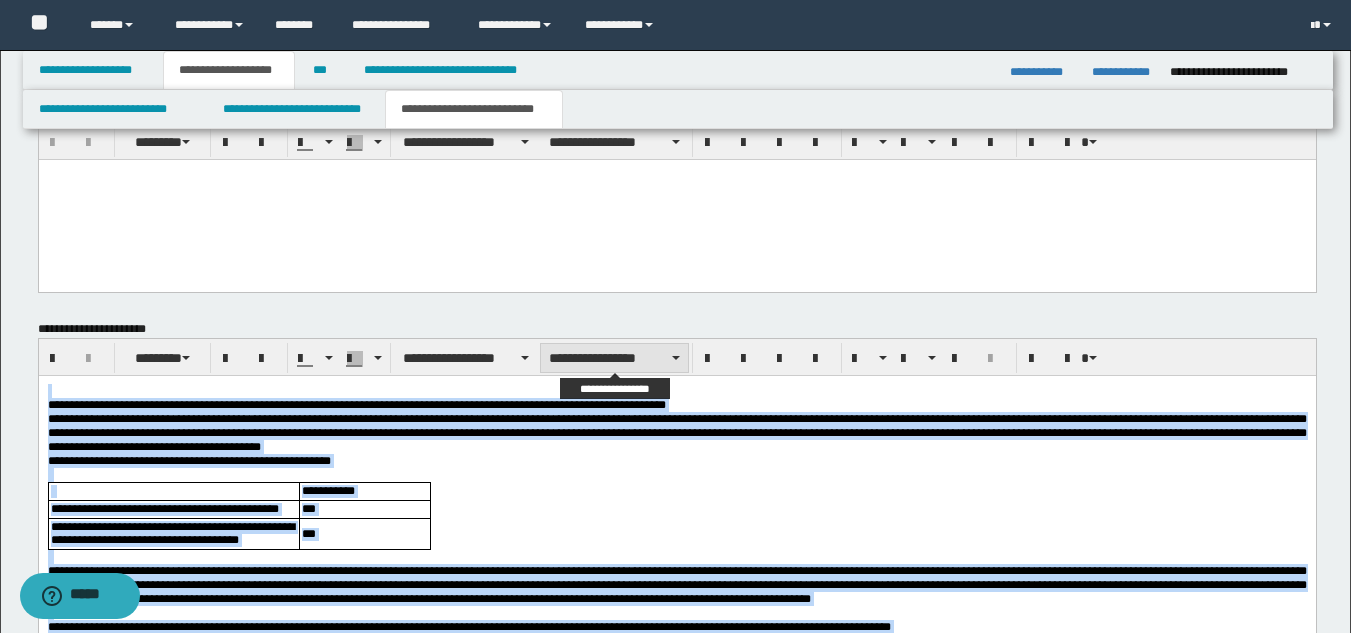 click on "**********" at bounding box center [614, 358] 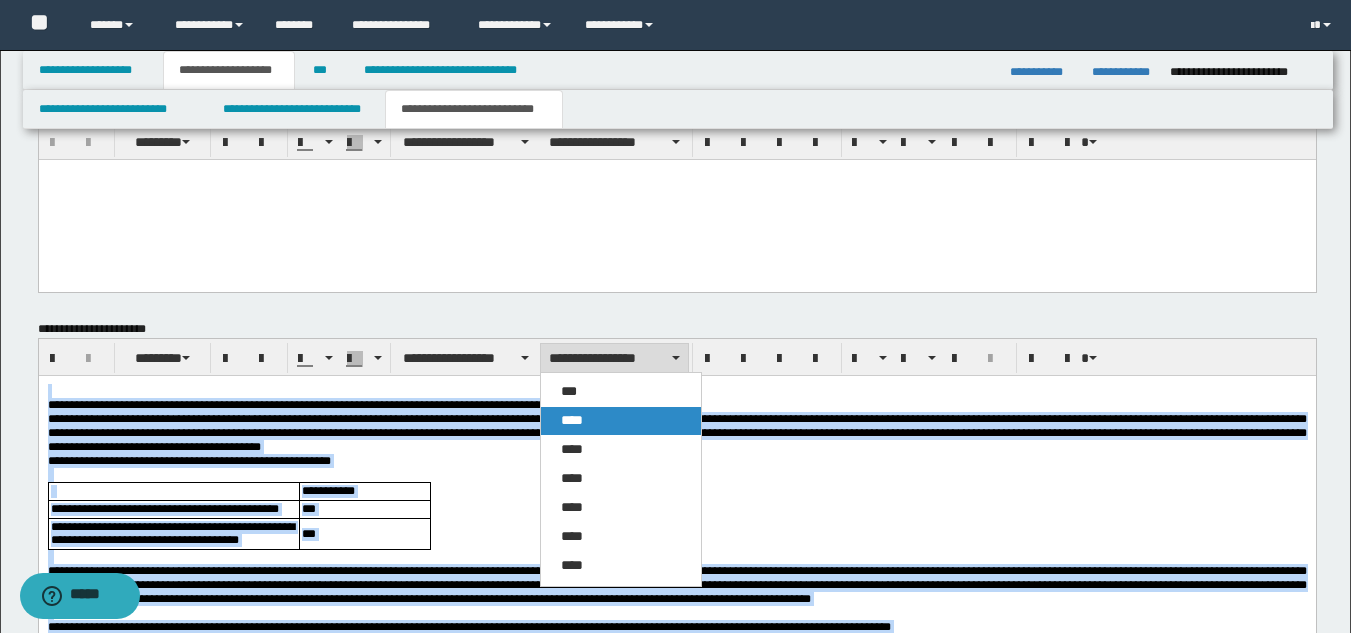 click on "****" at bounding box center [621, 421] 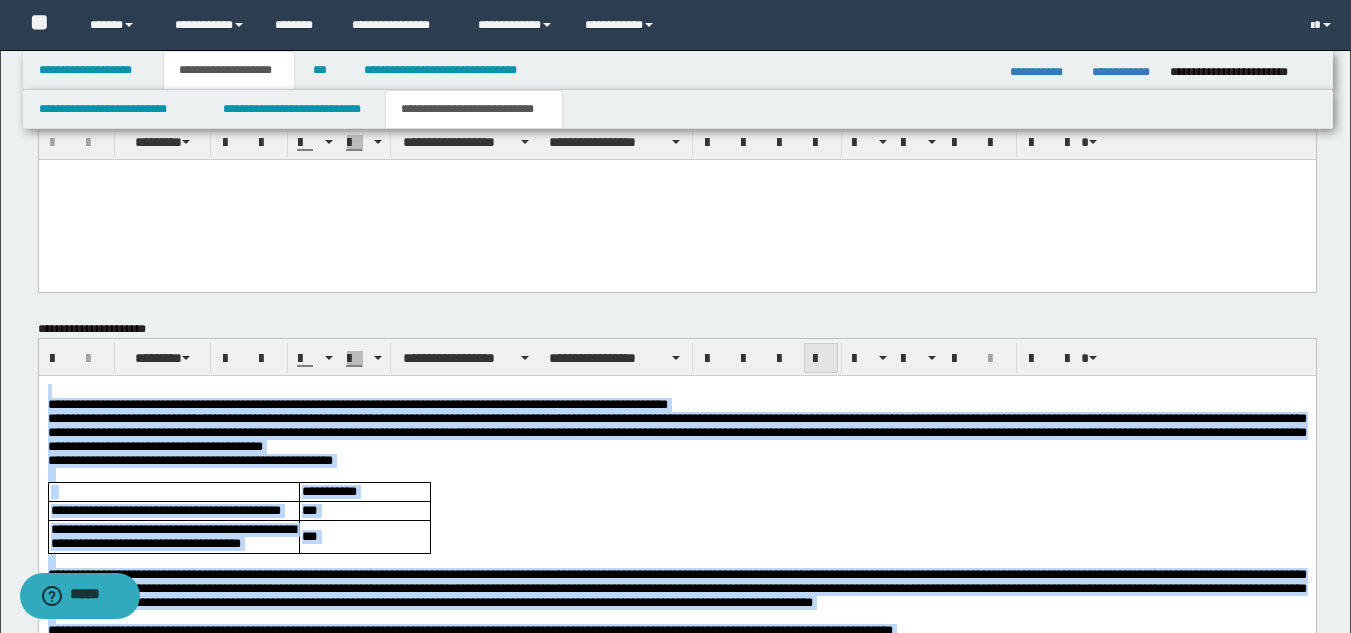 click at bounding box center [821, 359] 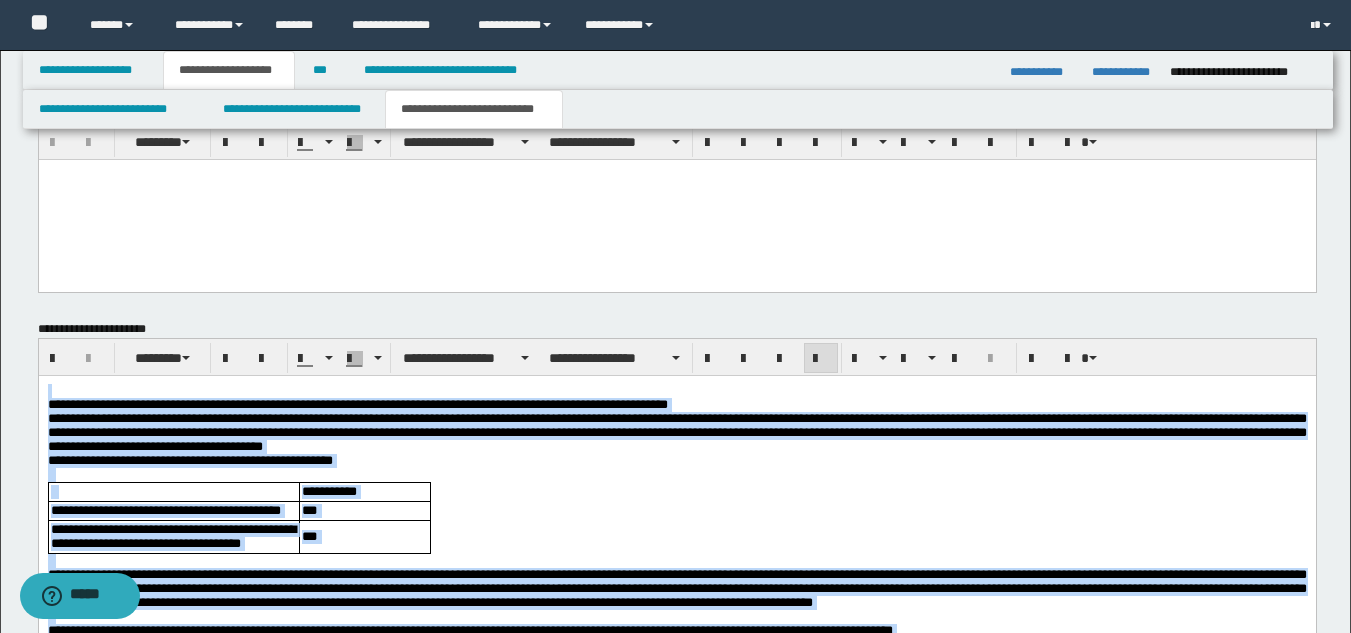 click on "**********" at bounding box center (676, 405) 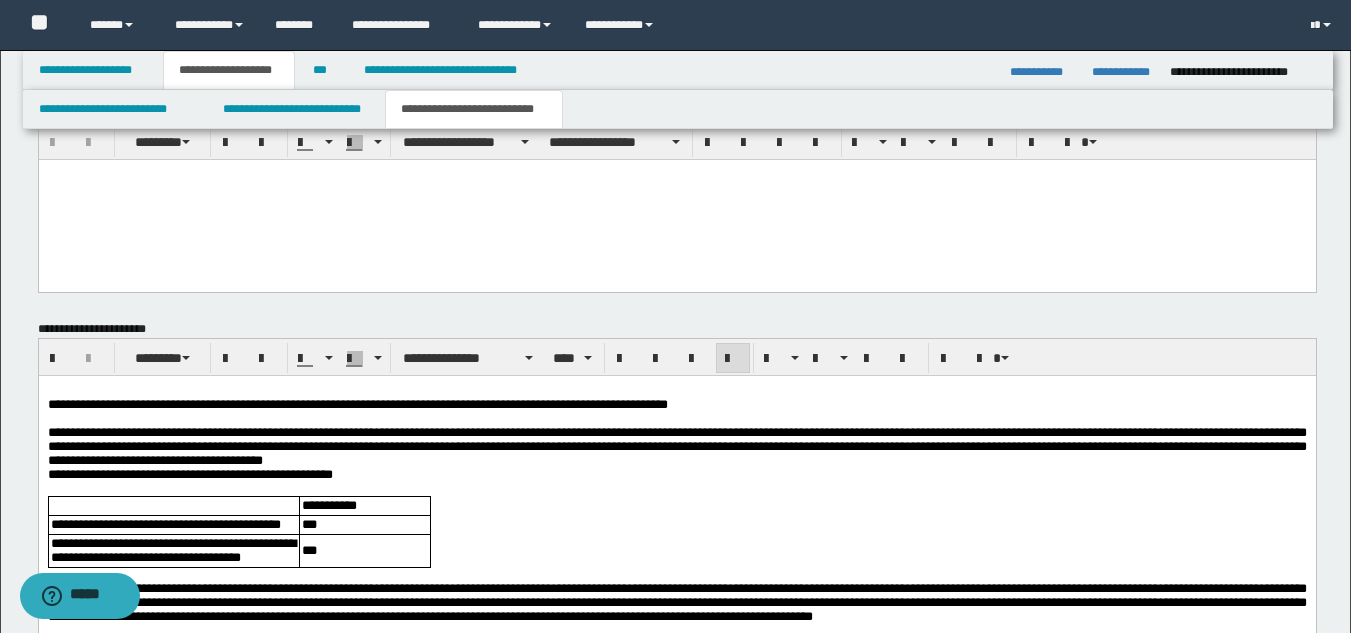 click on "**********" at bounding box center [676, 446] 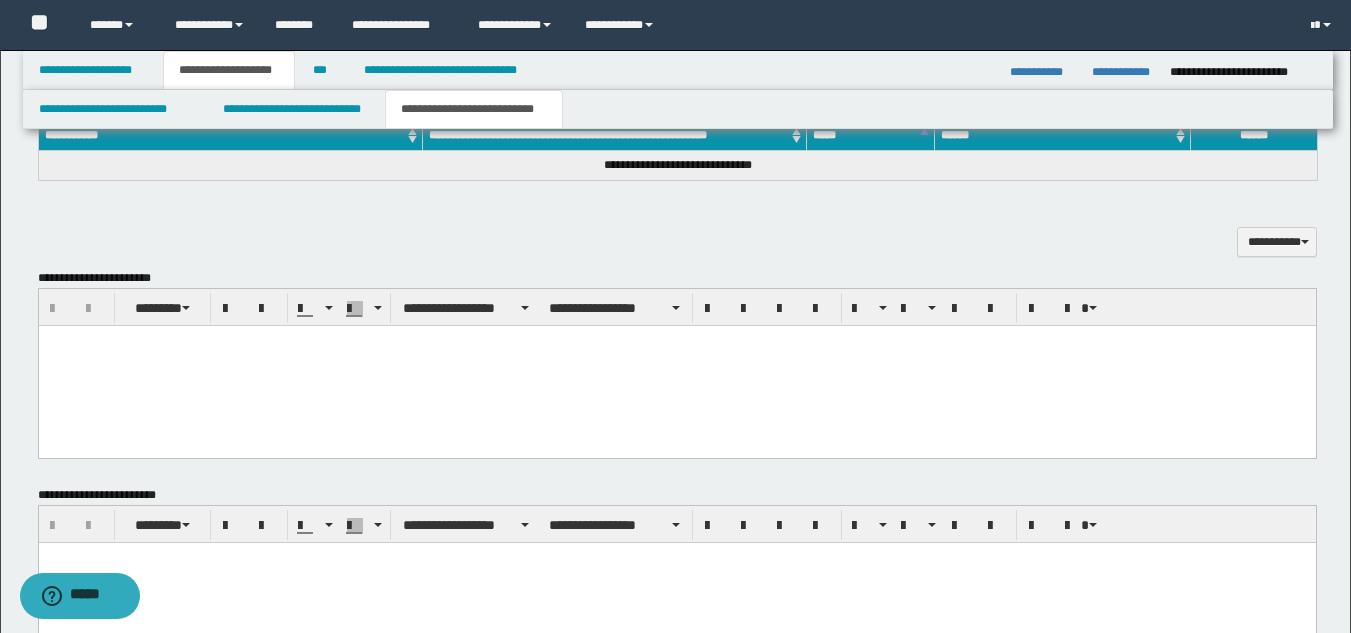 scroll, scrollTop: 846, scrollLeft: 0, axis: vertical 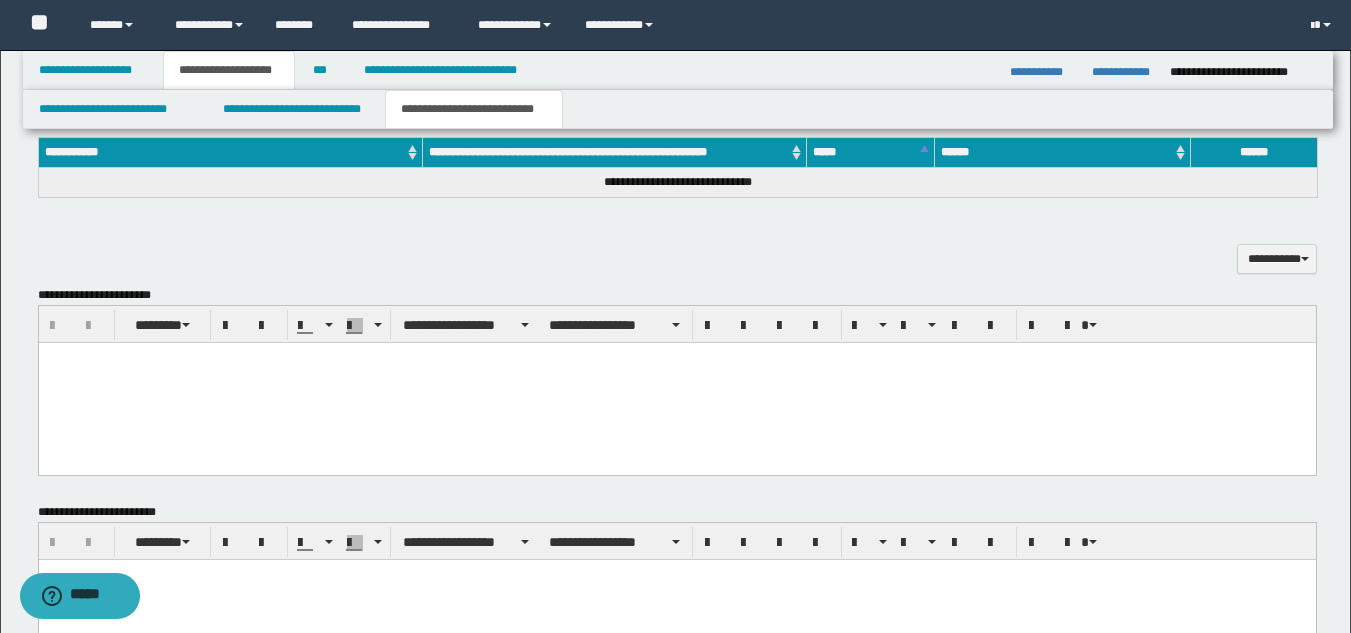 click at bounding box center (676, 382) 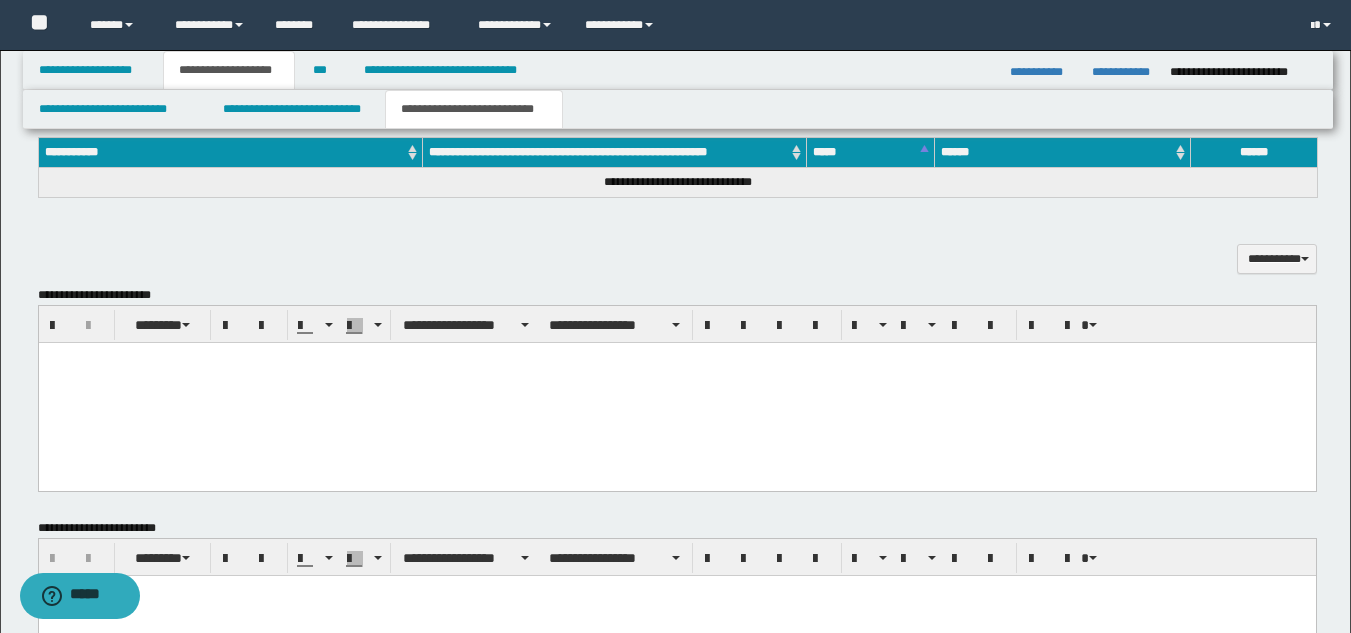 paste 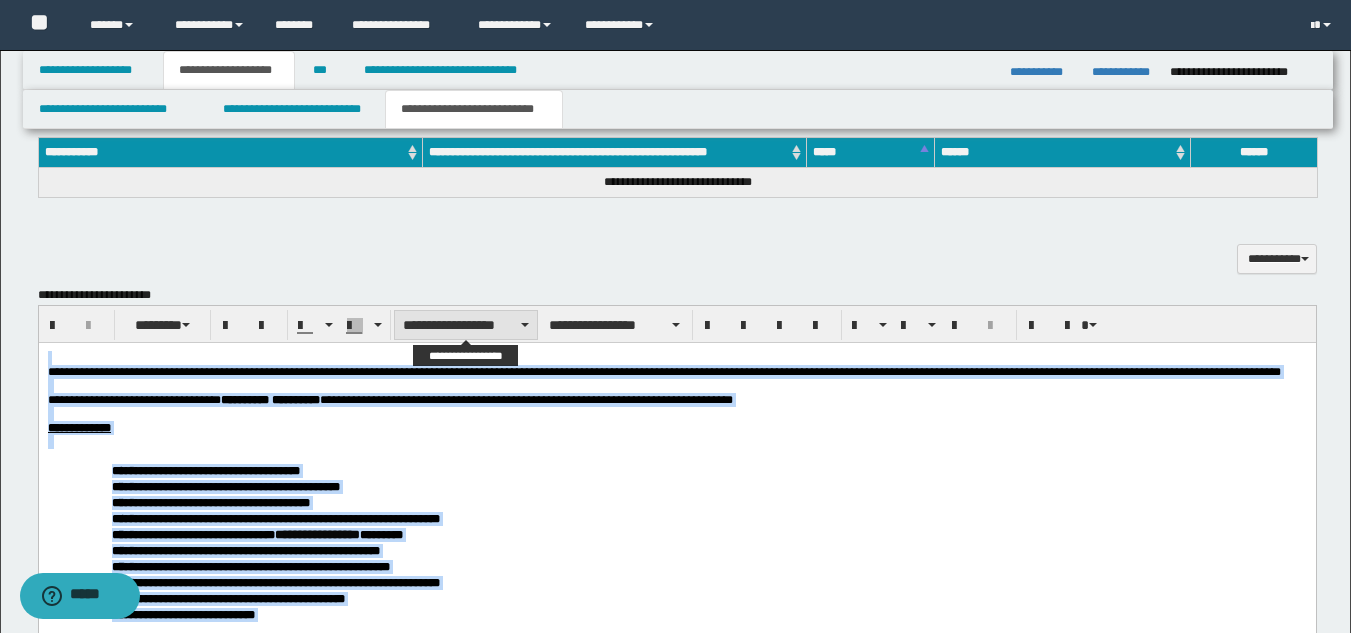 click on "**********" at bounding box center (466, 325) 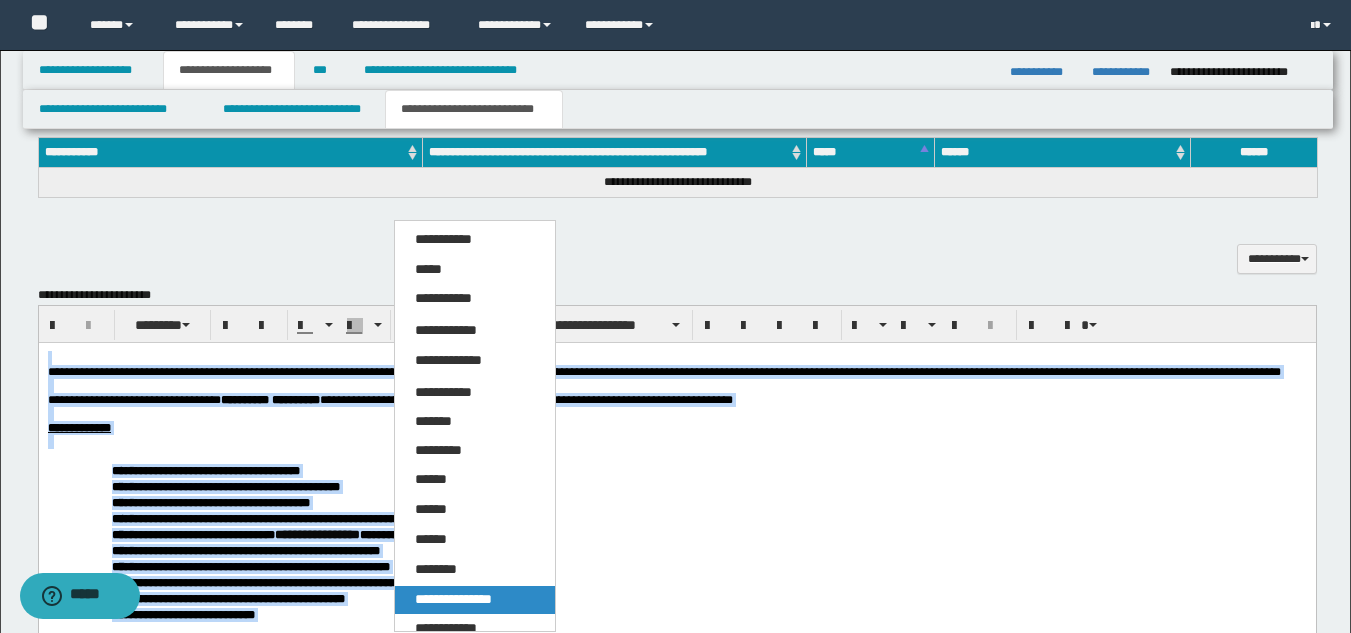 click on "**********" at bounding box center (453, 599) 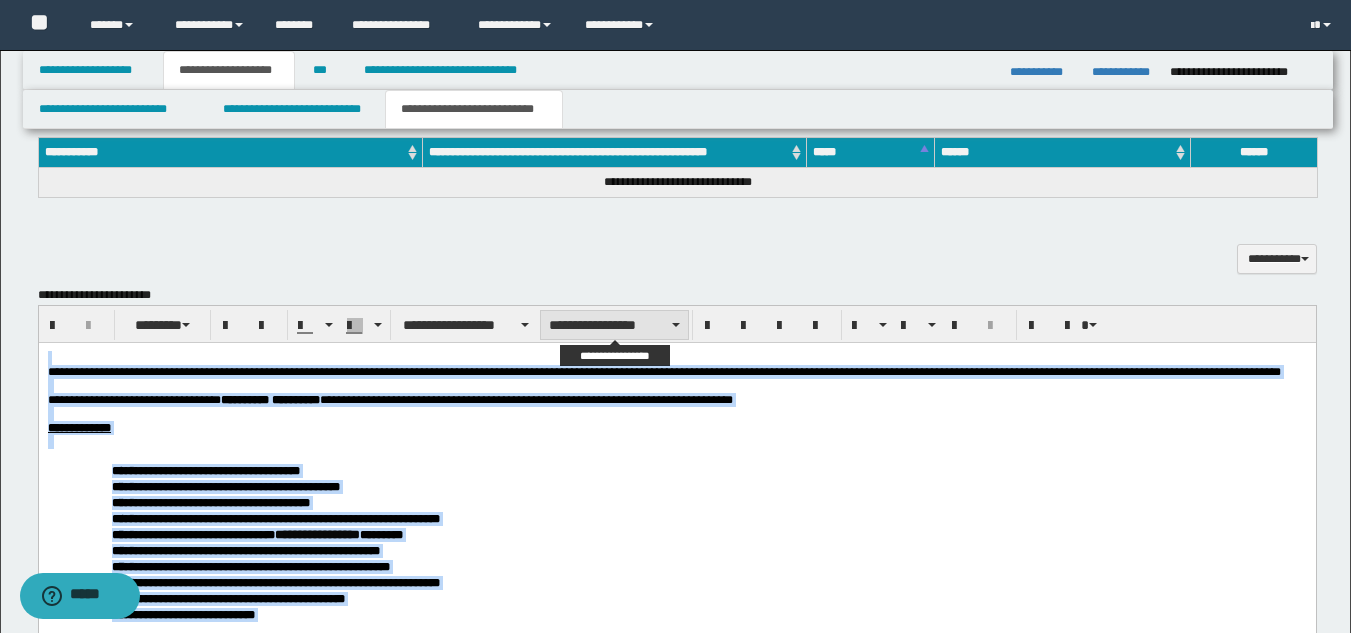 click on "**********" at bounding box center [614, 325] 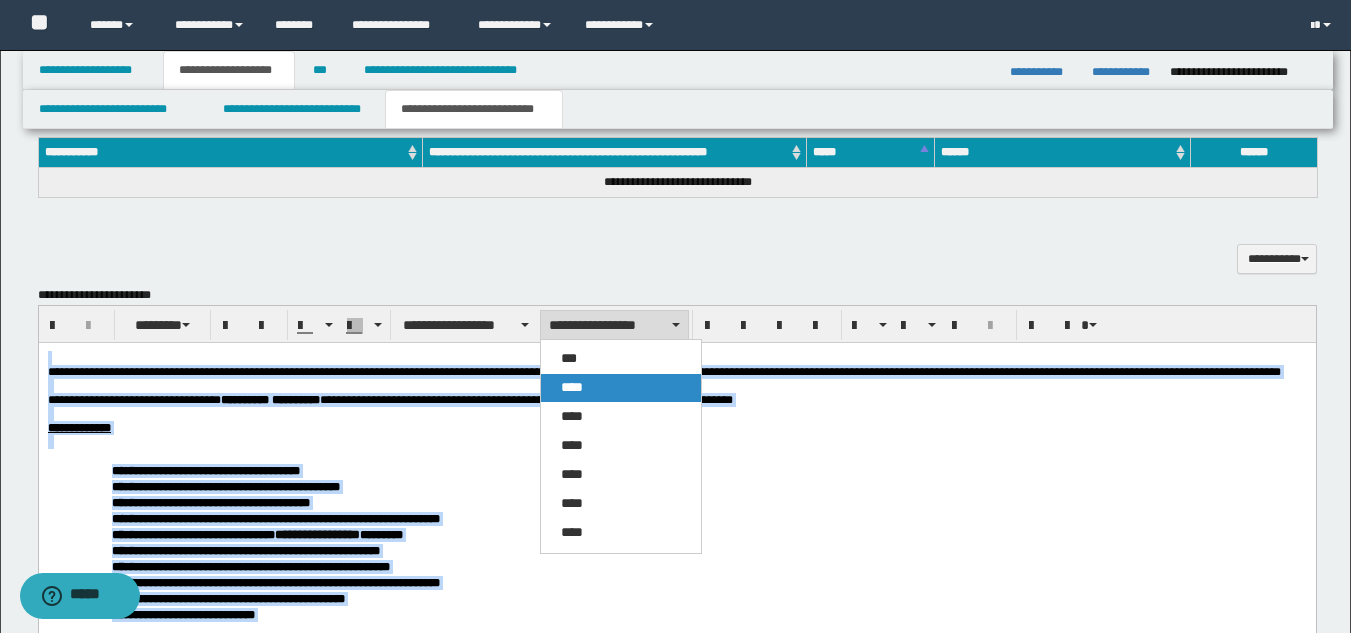 click on "****" at bounding box center [621, 388] 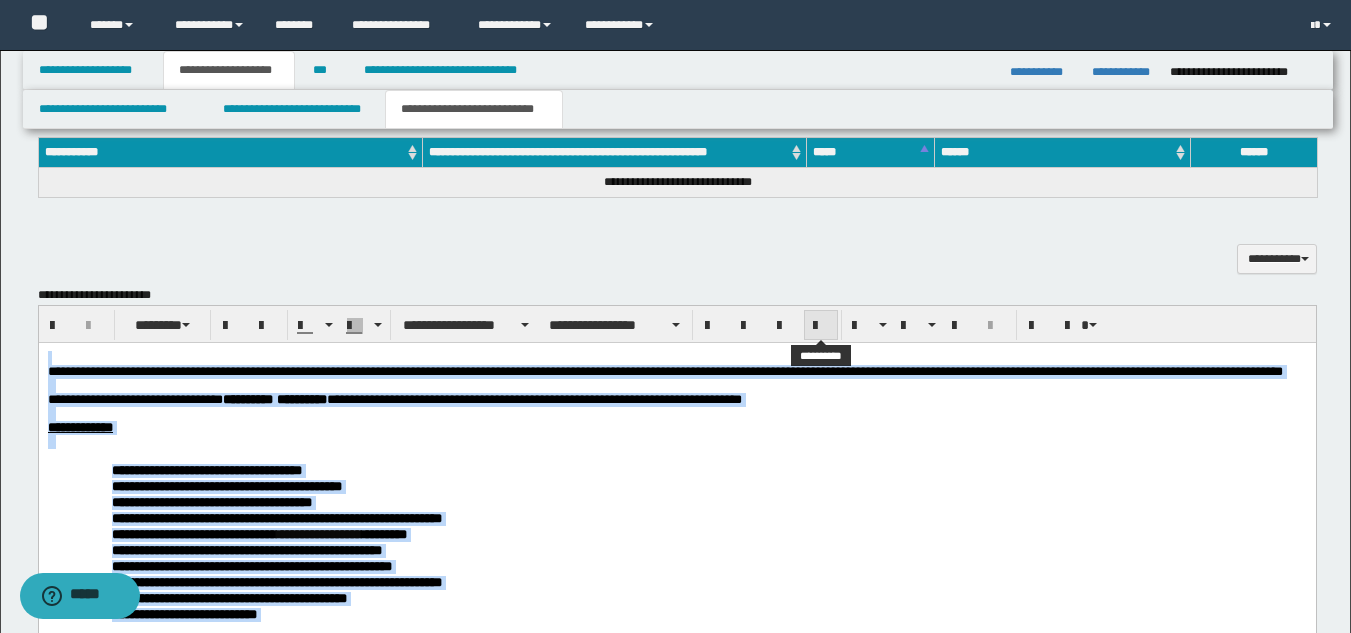 click at bounding box center (821, 326) 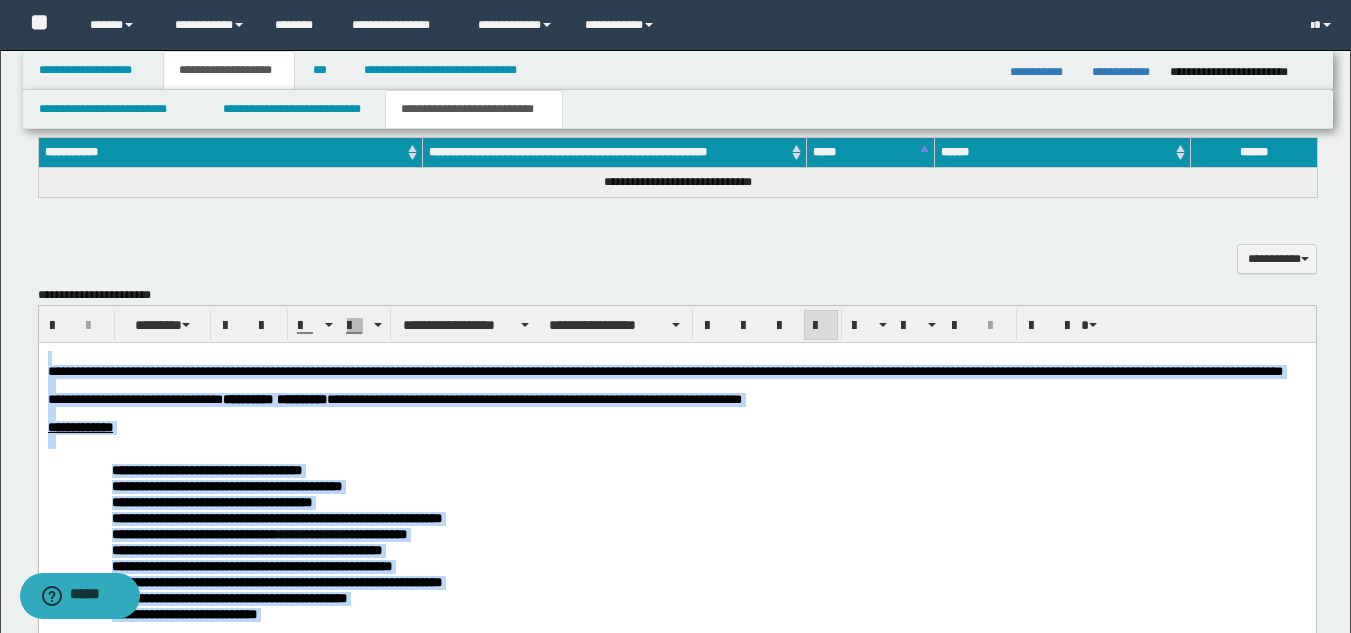click at bounding box center (676, 441) 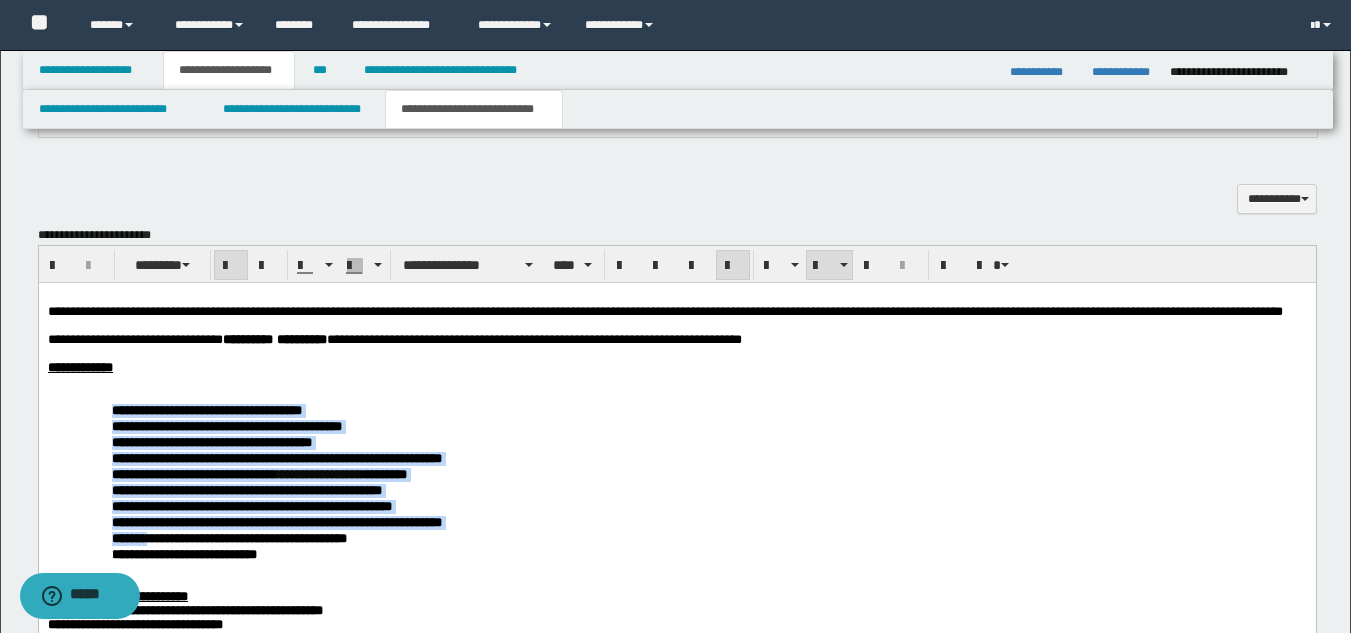 scroll, scrollTop: 931, scrollLeft: 0, axis: vertical 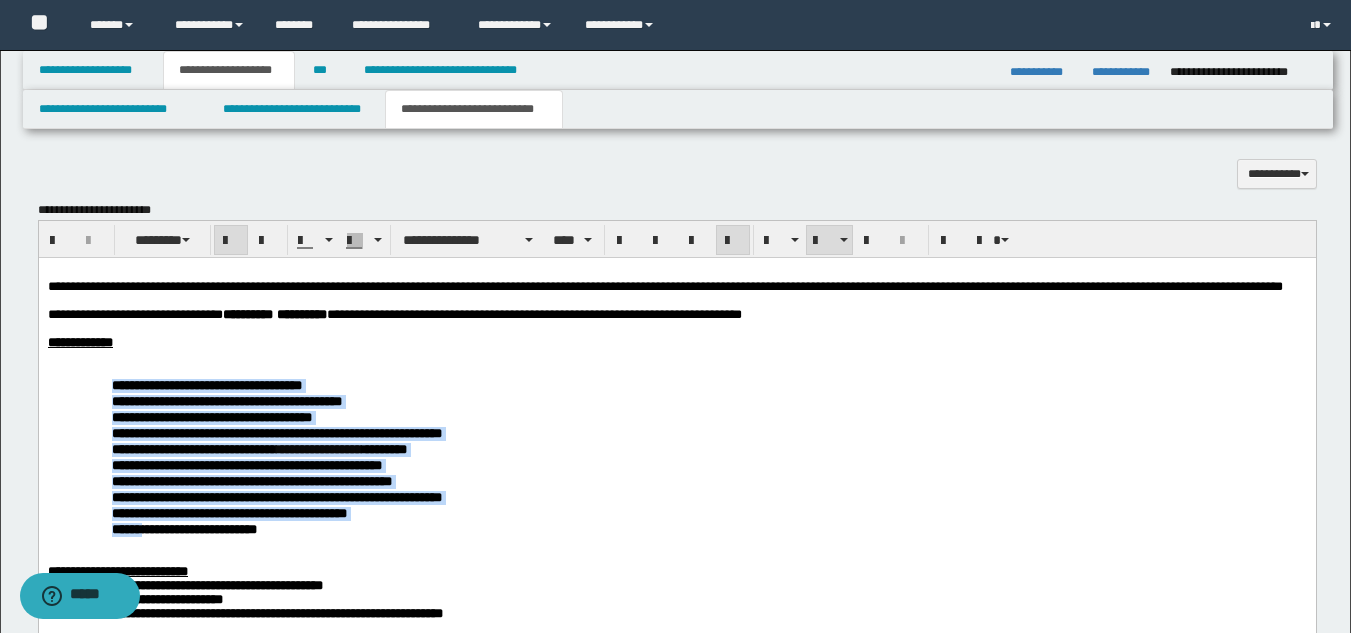 drag, startPoint x: 113, startPoint y: 412, endPoint x: 568, endPoint y: 440, distance: 455.86072 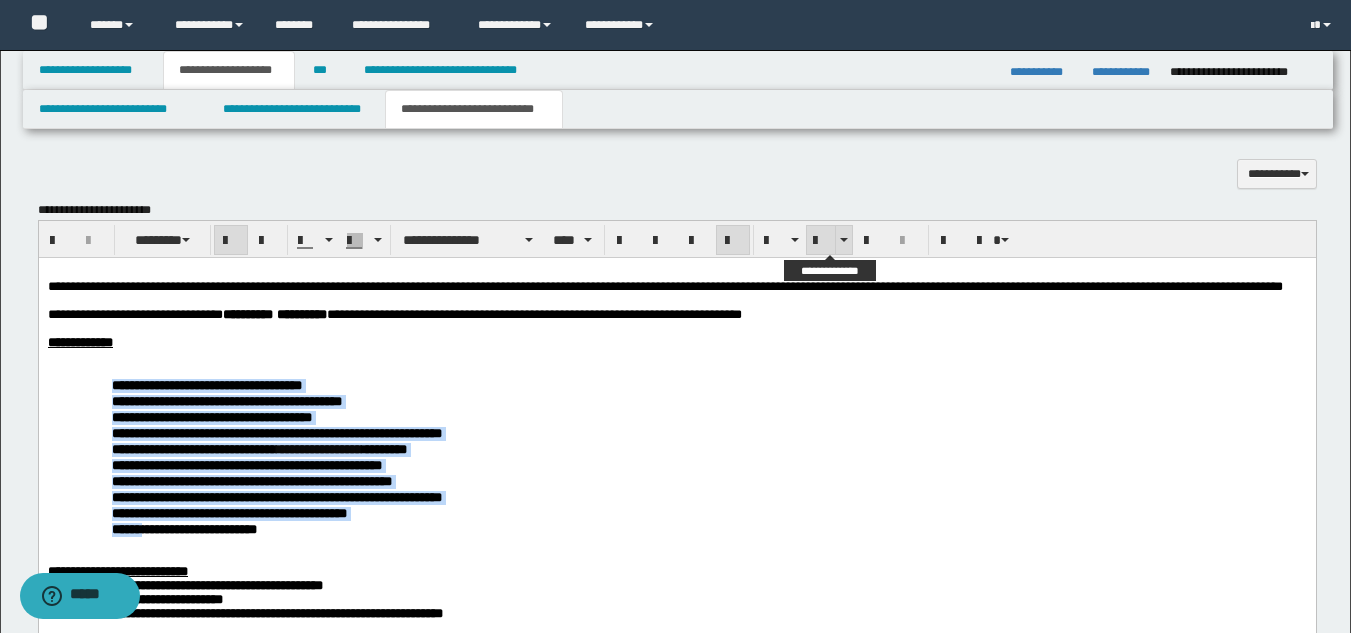 click at bounding box center (821, 241) 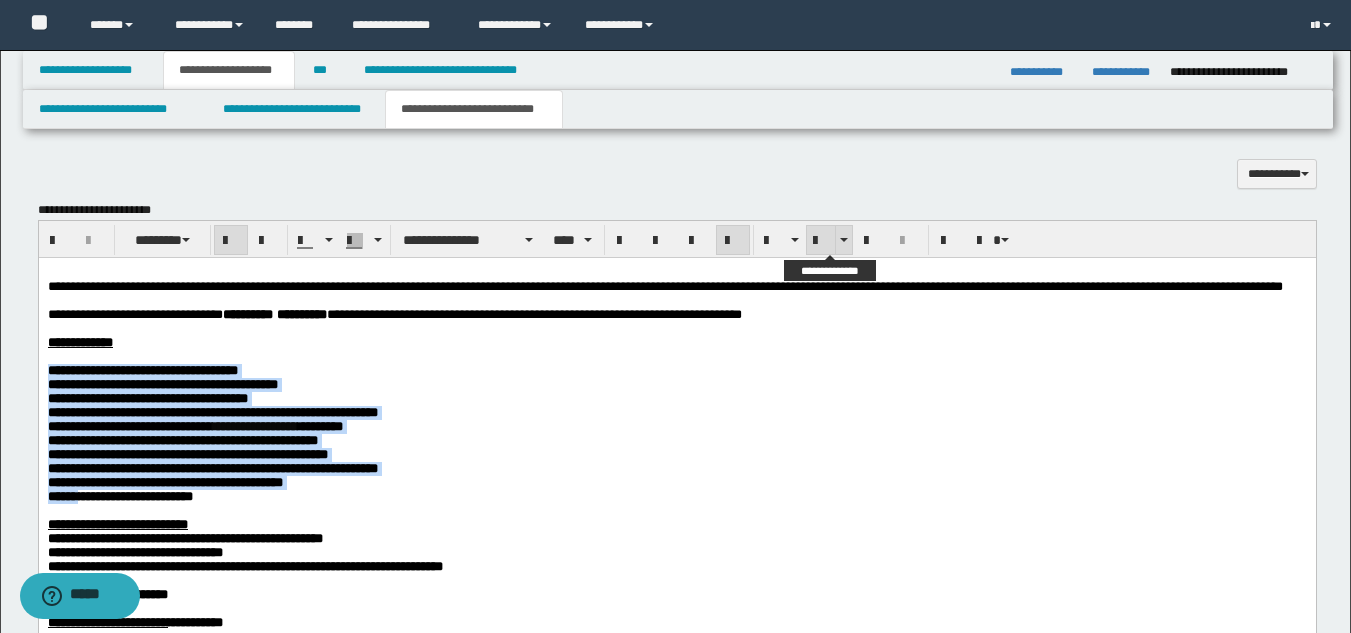 click at bounding box center (821, 241) 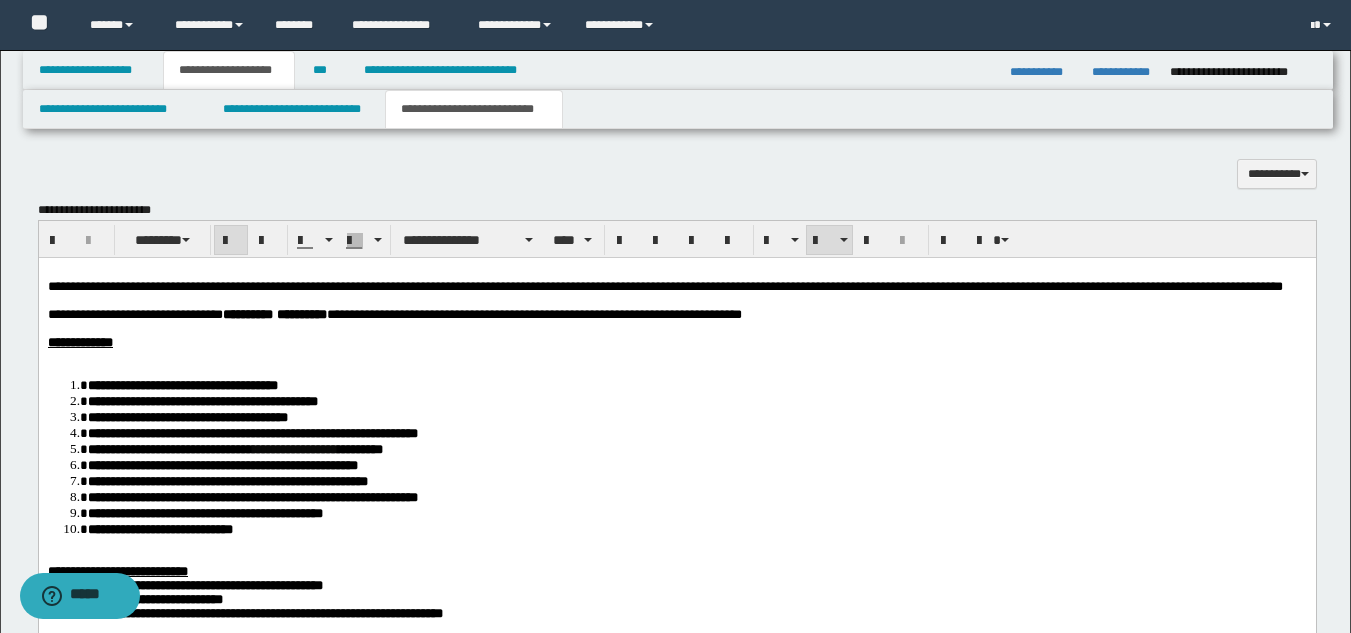 click at bounding box center (676, 356) 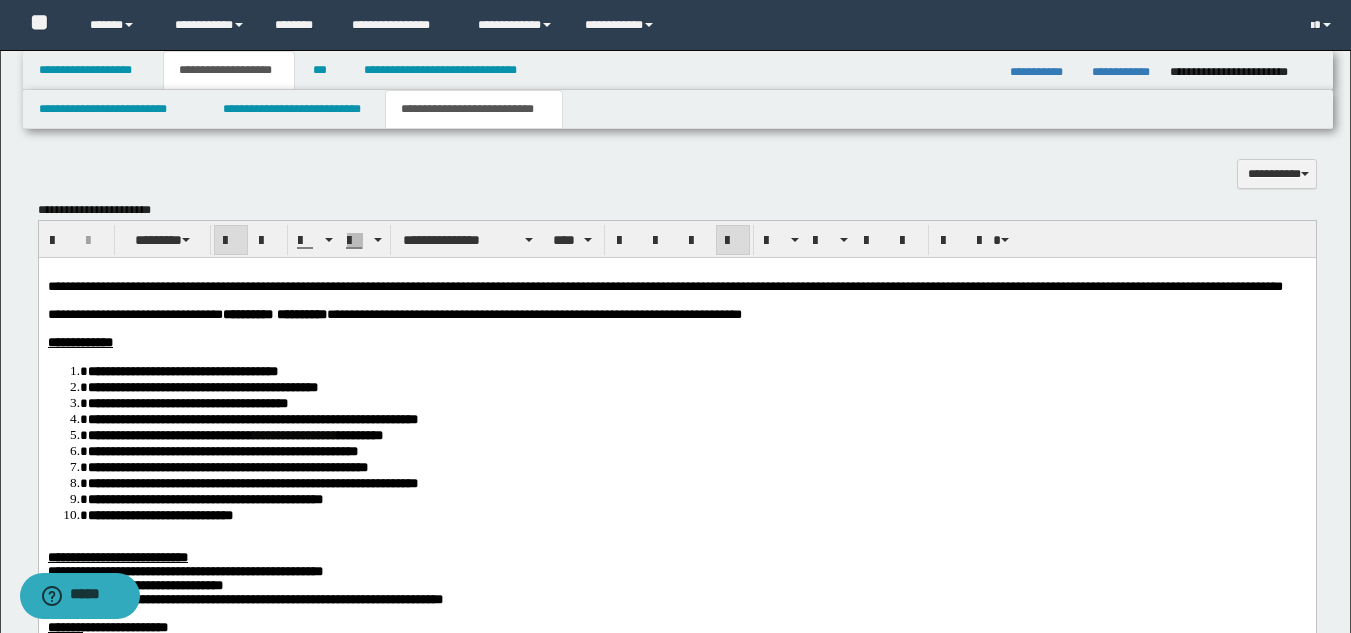 click on "**********" at bounding box center [676, 516] 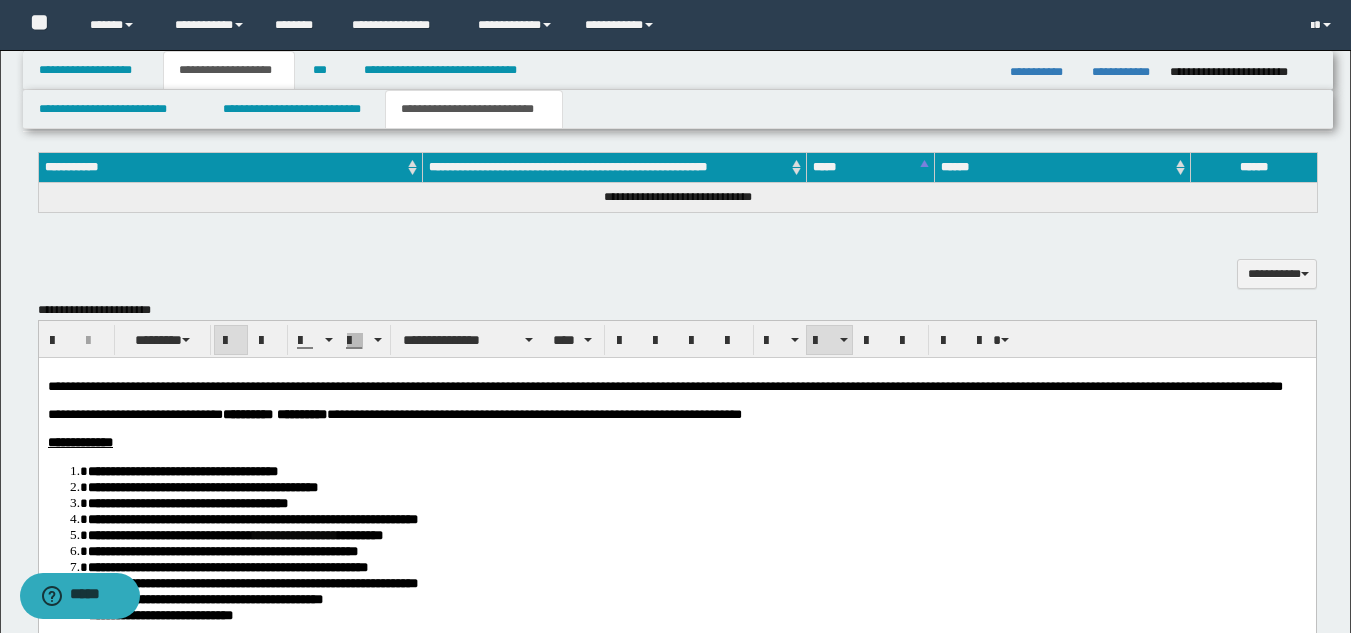 scroll, scrollTop: 731, scrollLeft: 0, axis: vertical 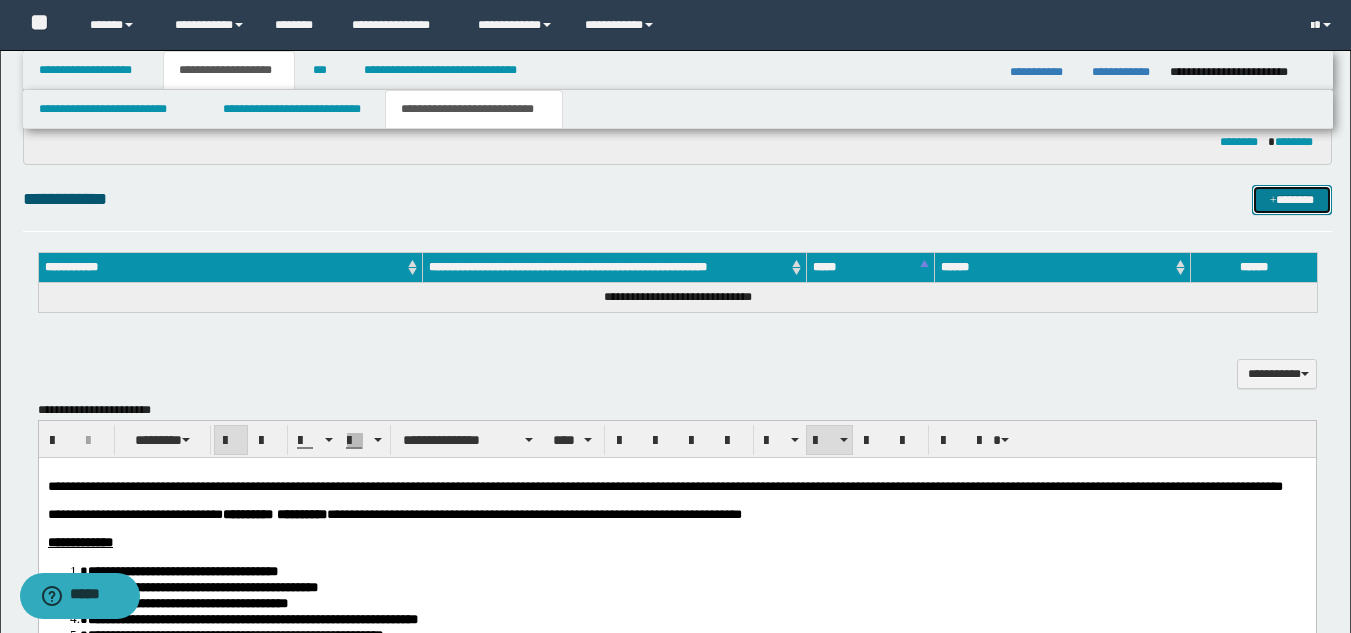 click at bounding box center (1273, 201) 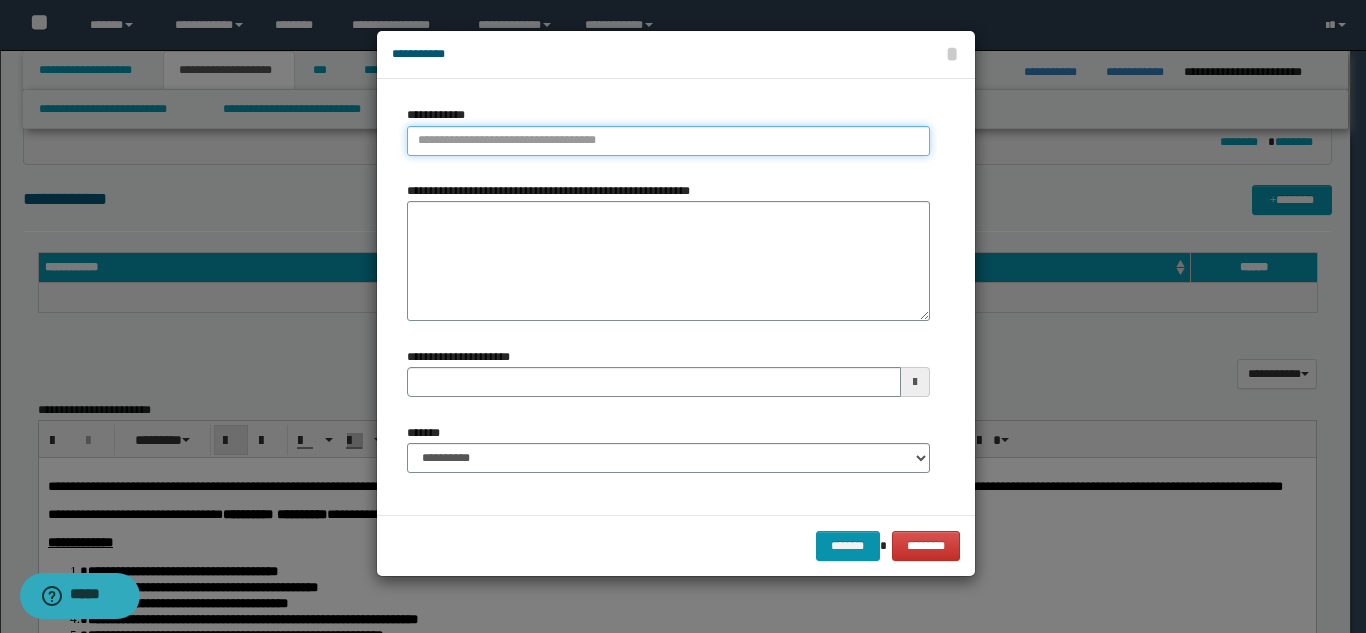 click on "**********" at bounding box center (668, 141) 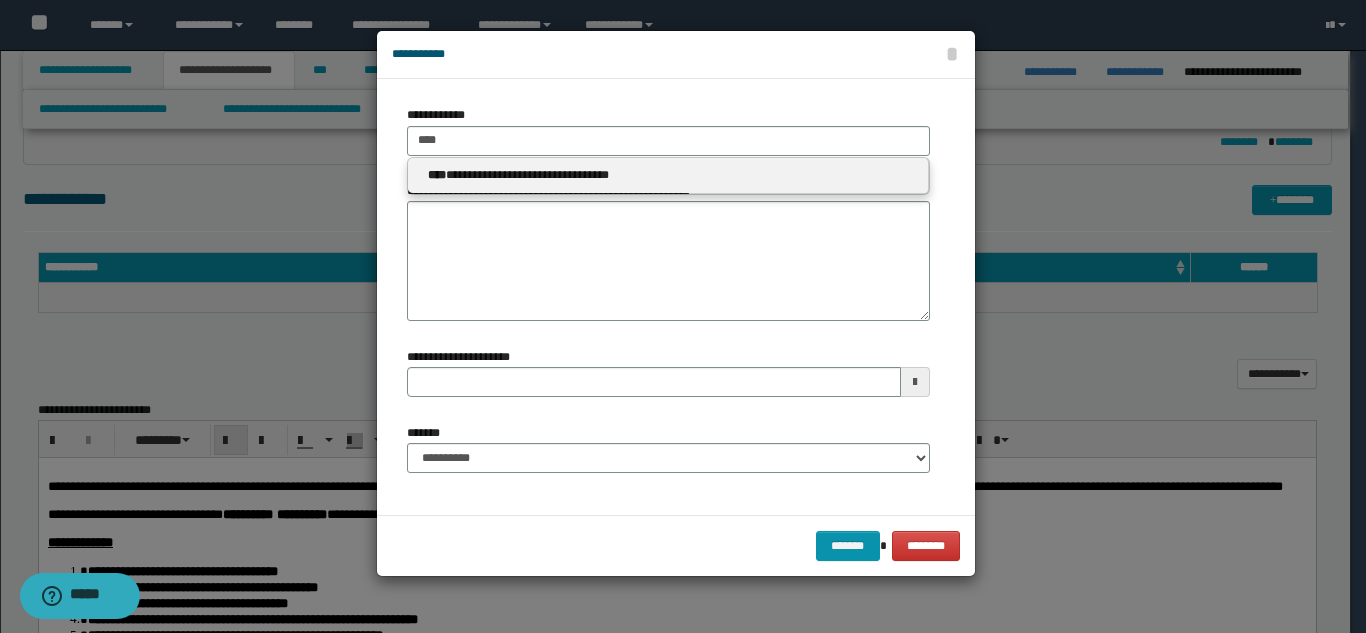 click on "**********" at bounding box center [668, 175] 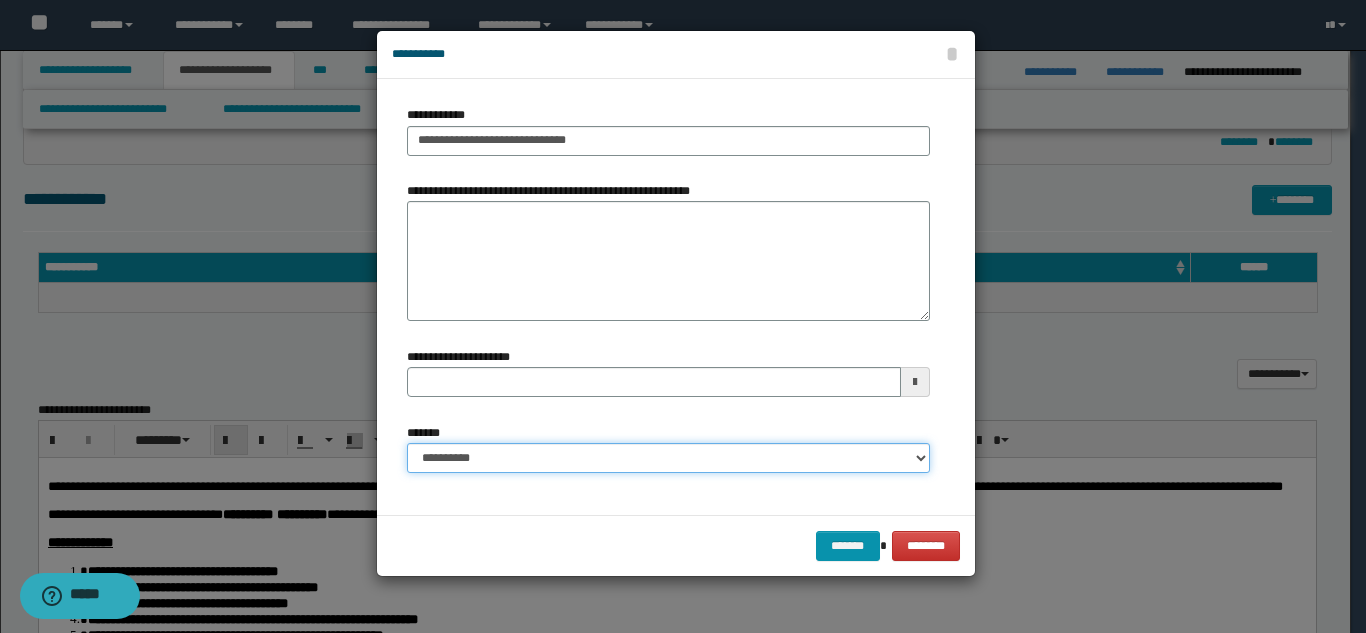 click on "**********" at bounding box center [668, 458] 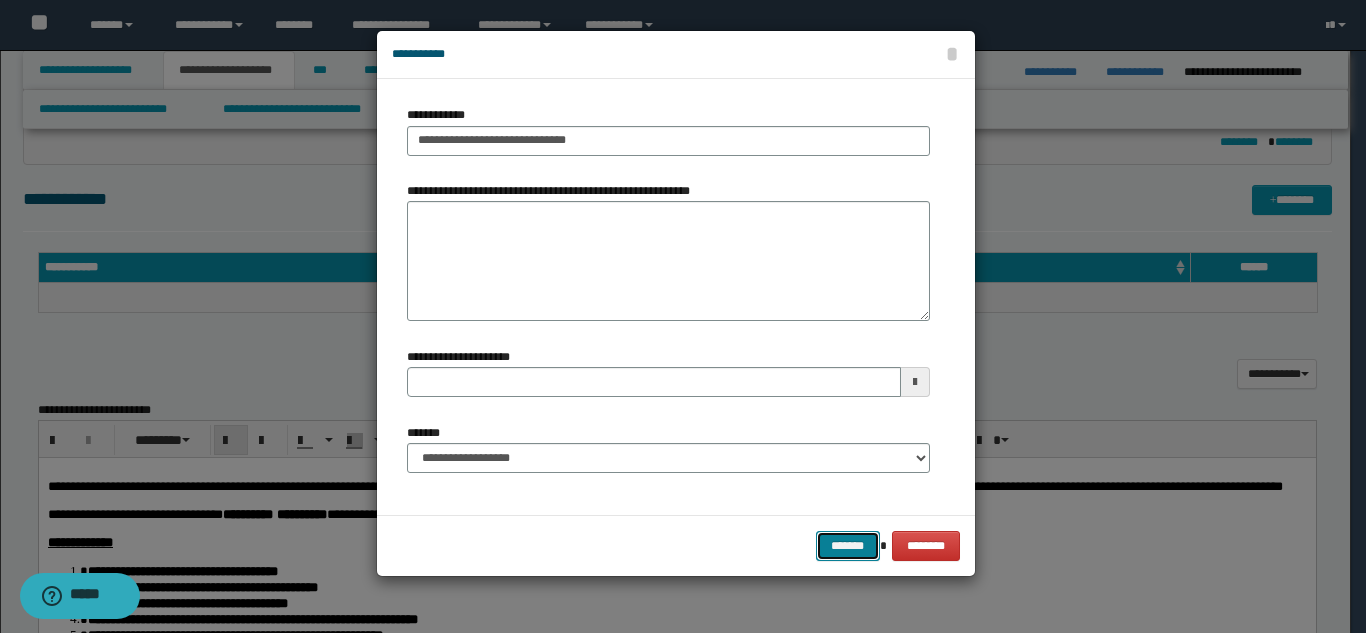 click on "*******" at bounding box center (848, 546) 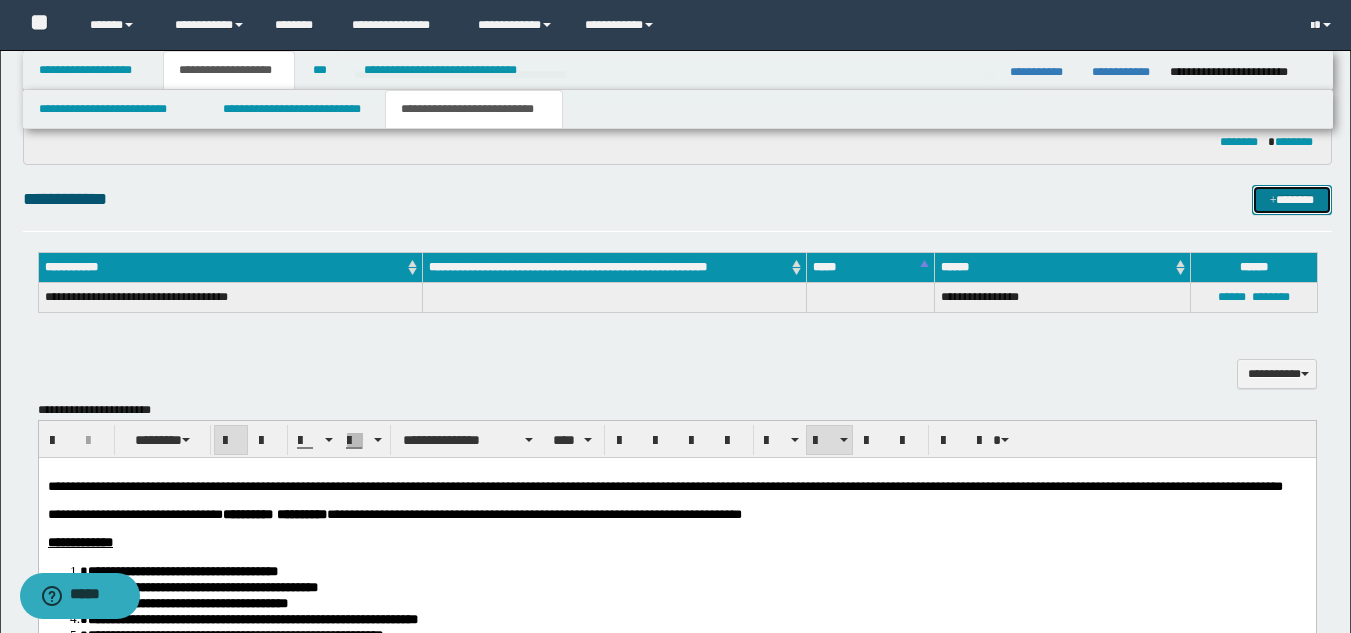 click on "*******" at bounding box center (1292, 200) 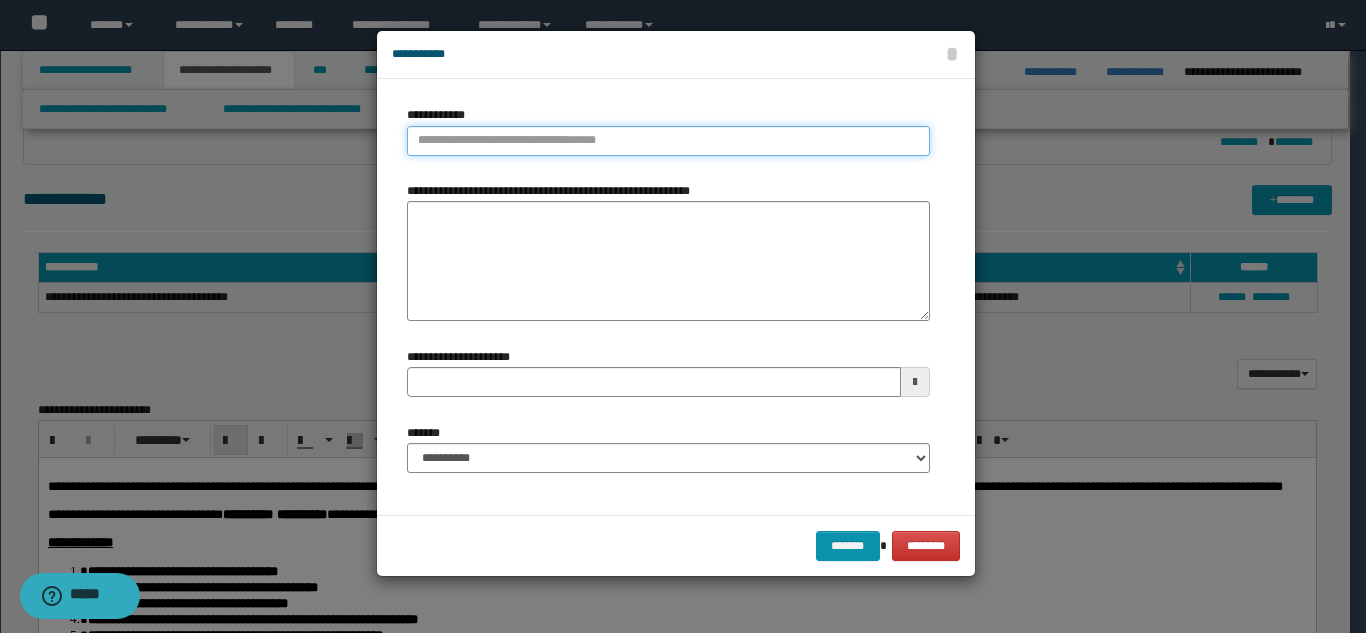 click on "**********" at bounding box center [668, 141] 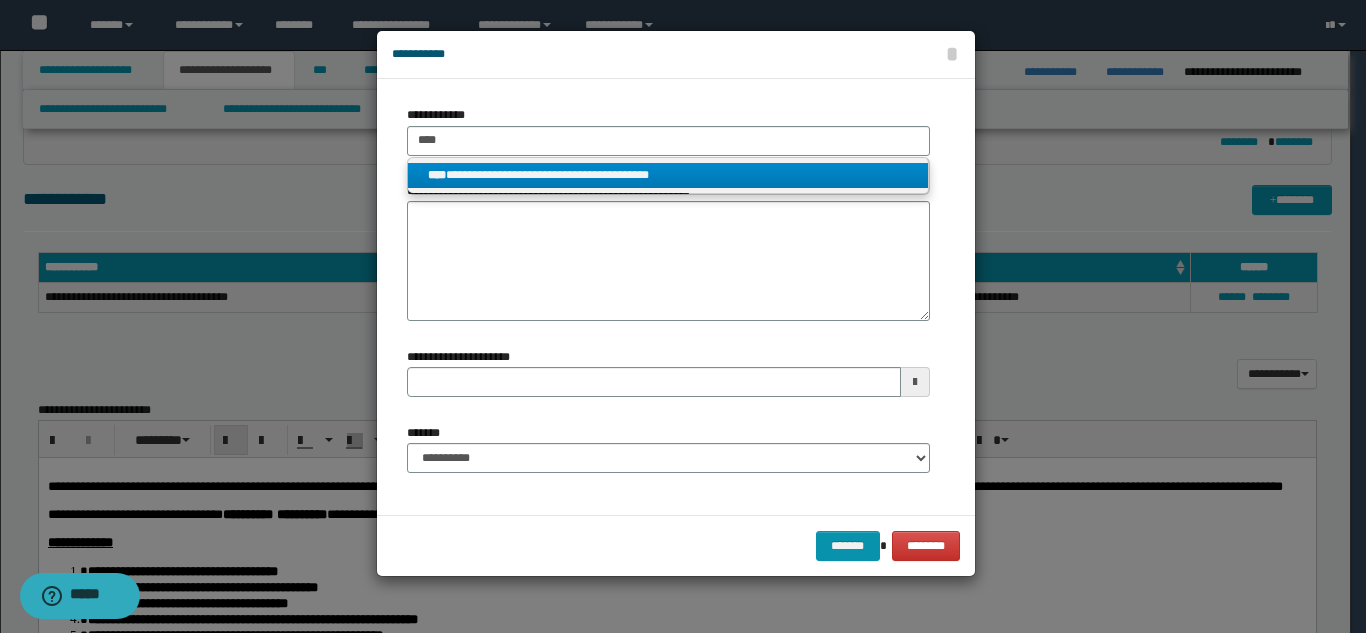 click on "**********" at bounding box center [668, 175] 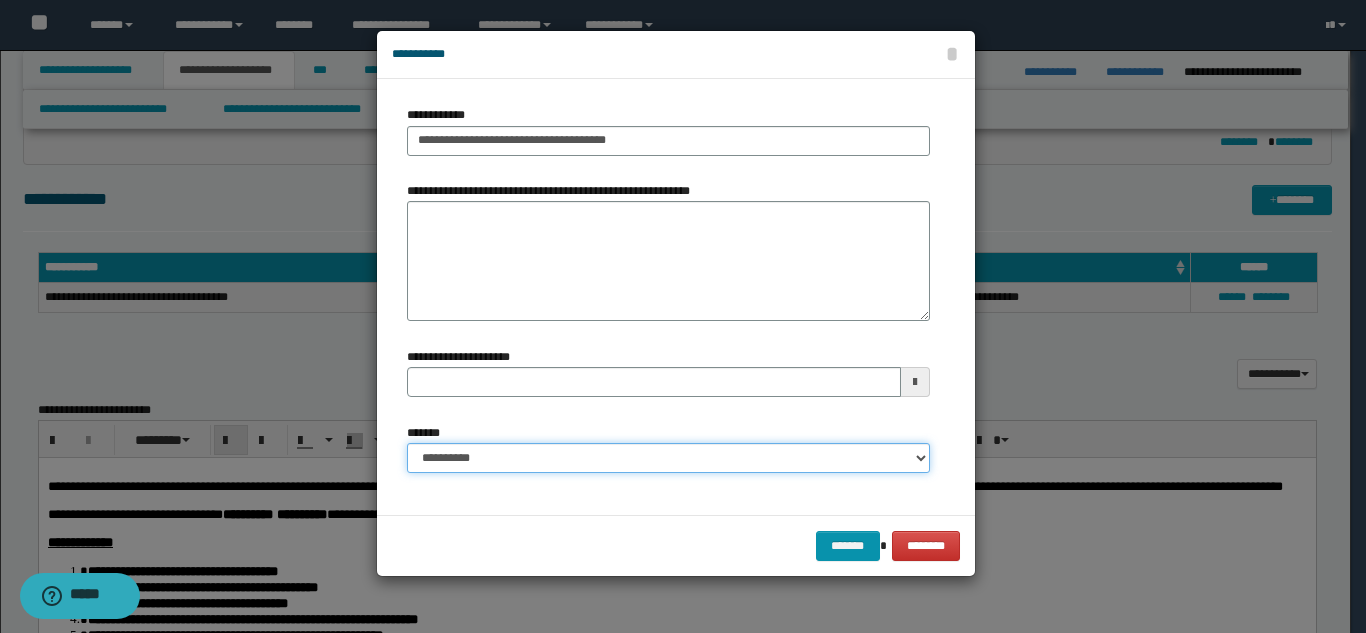 click on "**********" at bounding box center [668, 458] 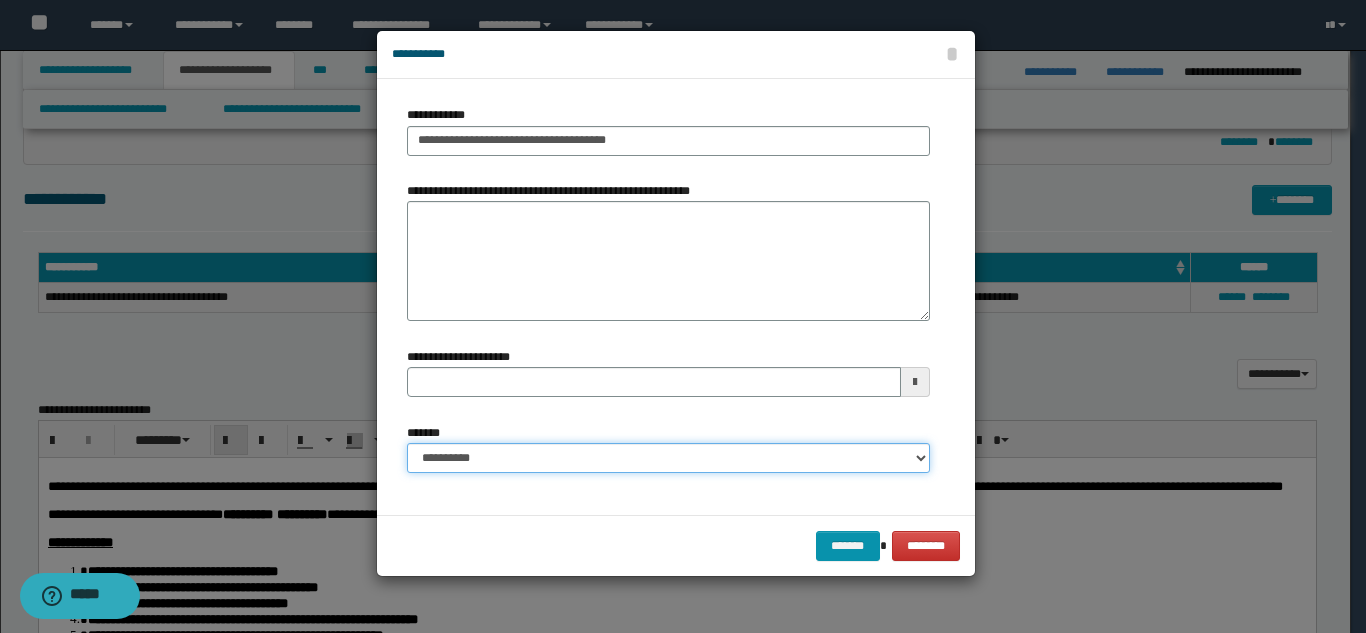 click on "**********" at bounding box center [668, 458] 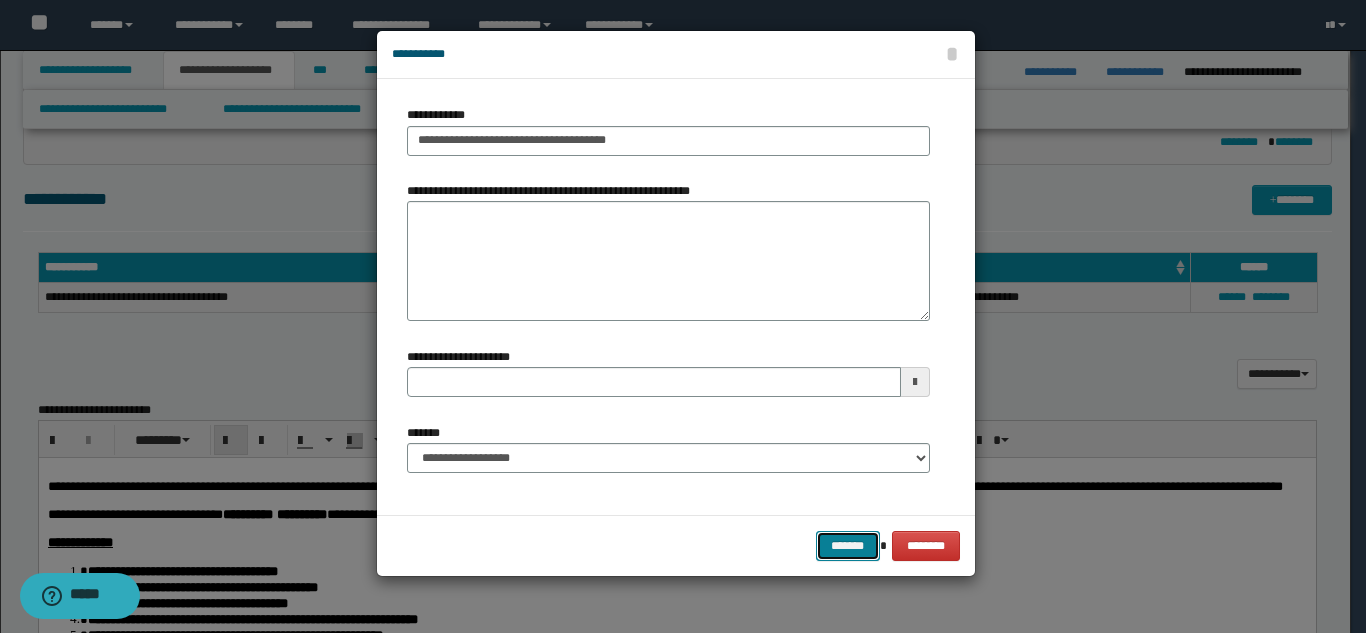 click on "*******" at bounding box center [848, 546] 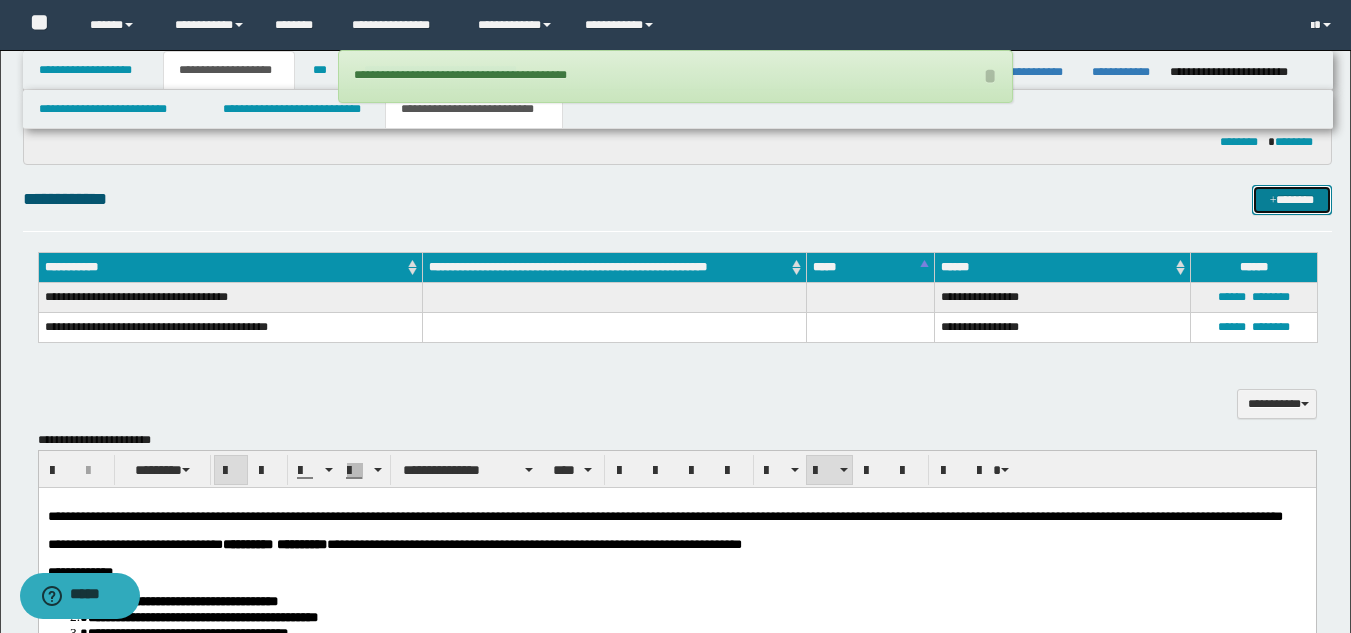 click on "*******" at bounding box center (1292, 200) 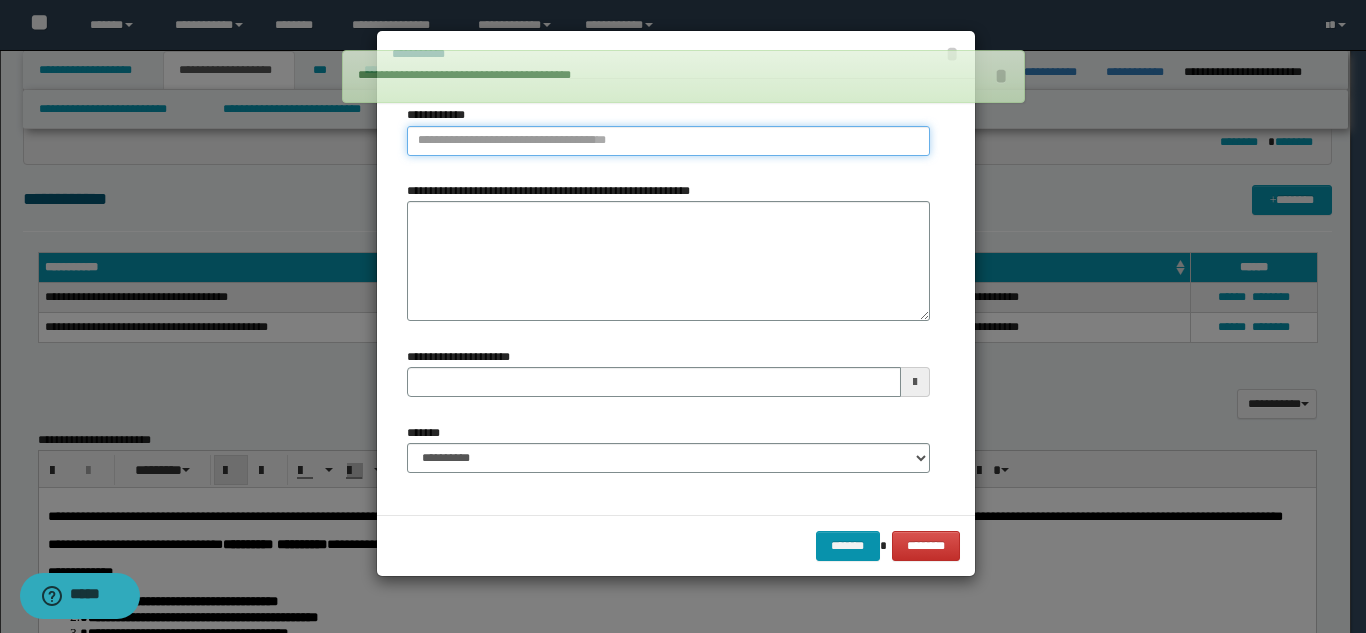click on "**********" at bounding box center [668, 141] 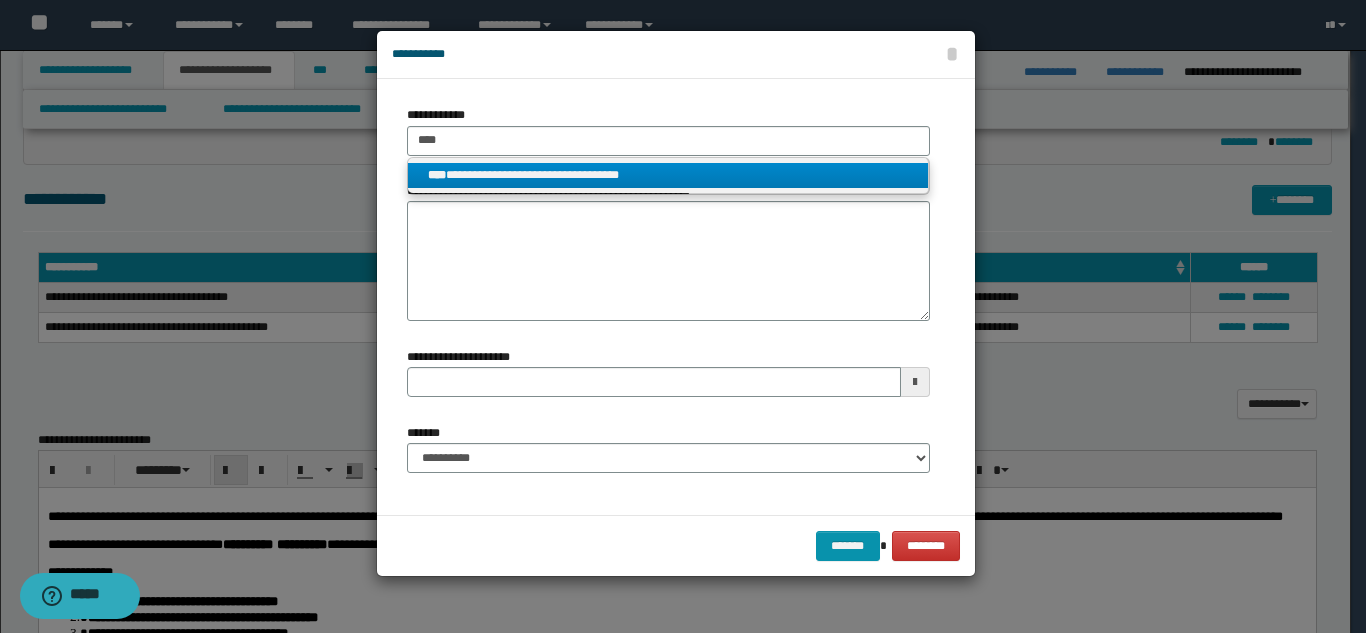 click on "**********" at bounding box center [668, 175] 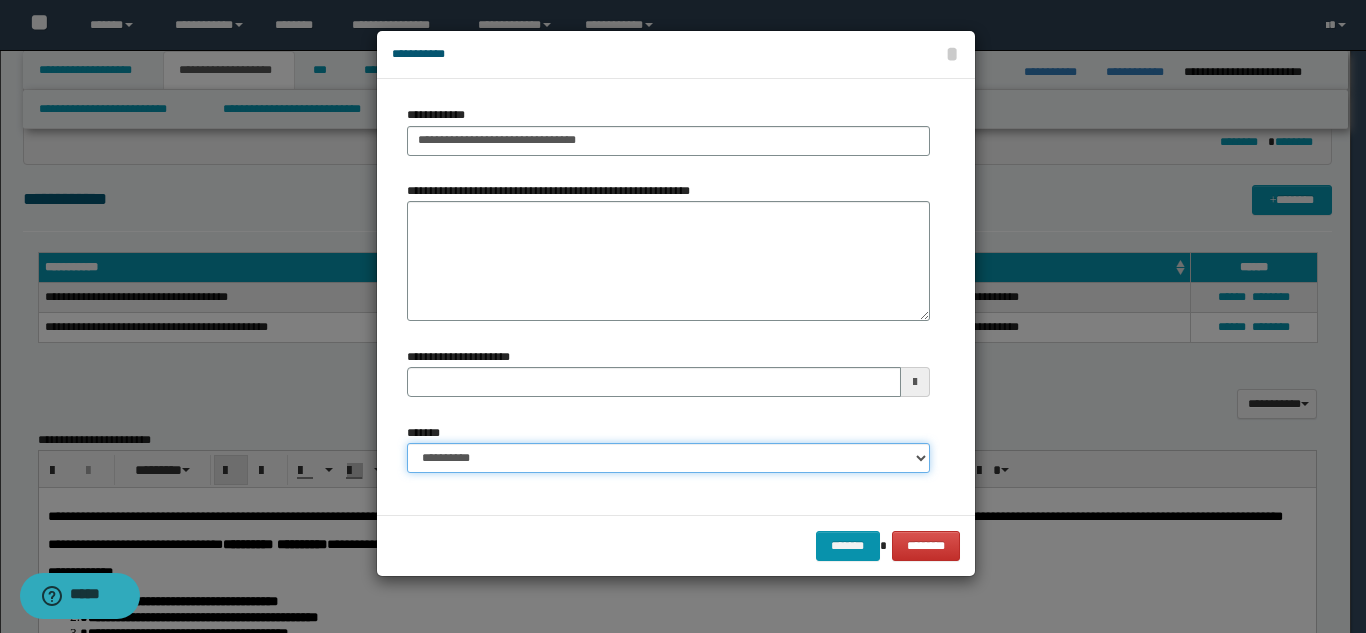 click on "**********" at bounding box center (668, 458) 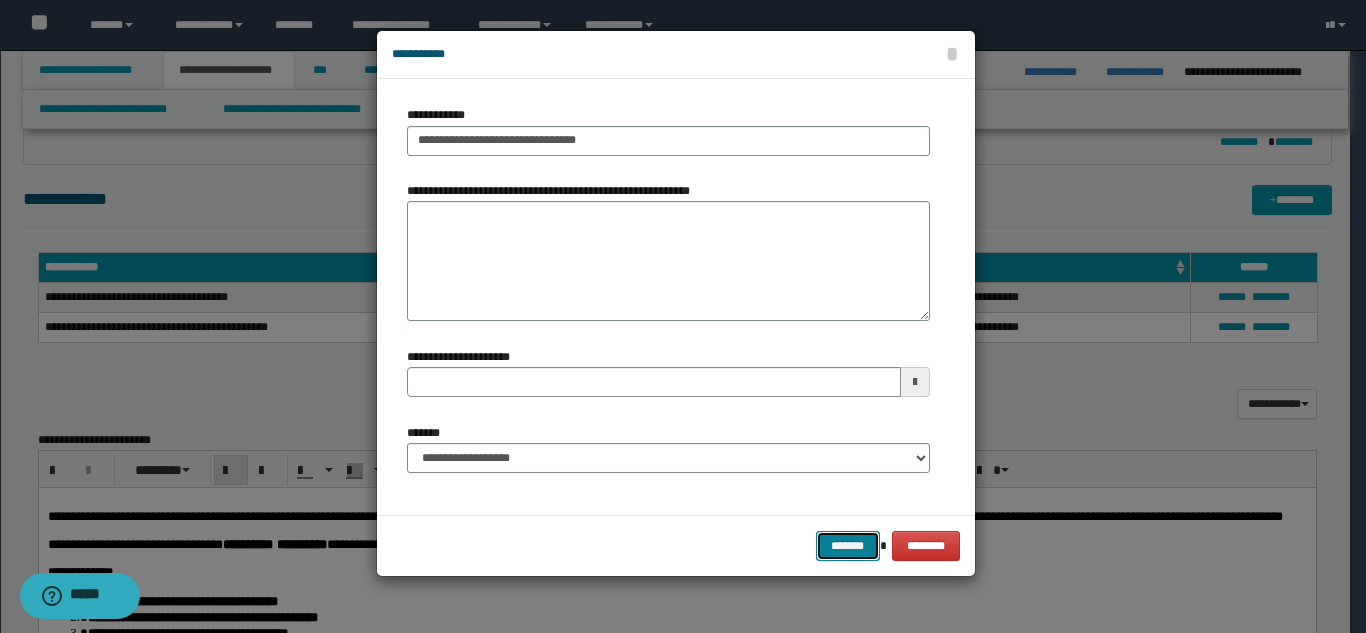 click on "*******" at bounding box center [848, 546] 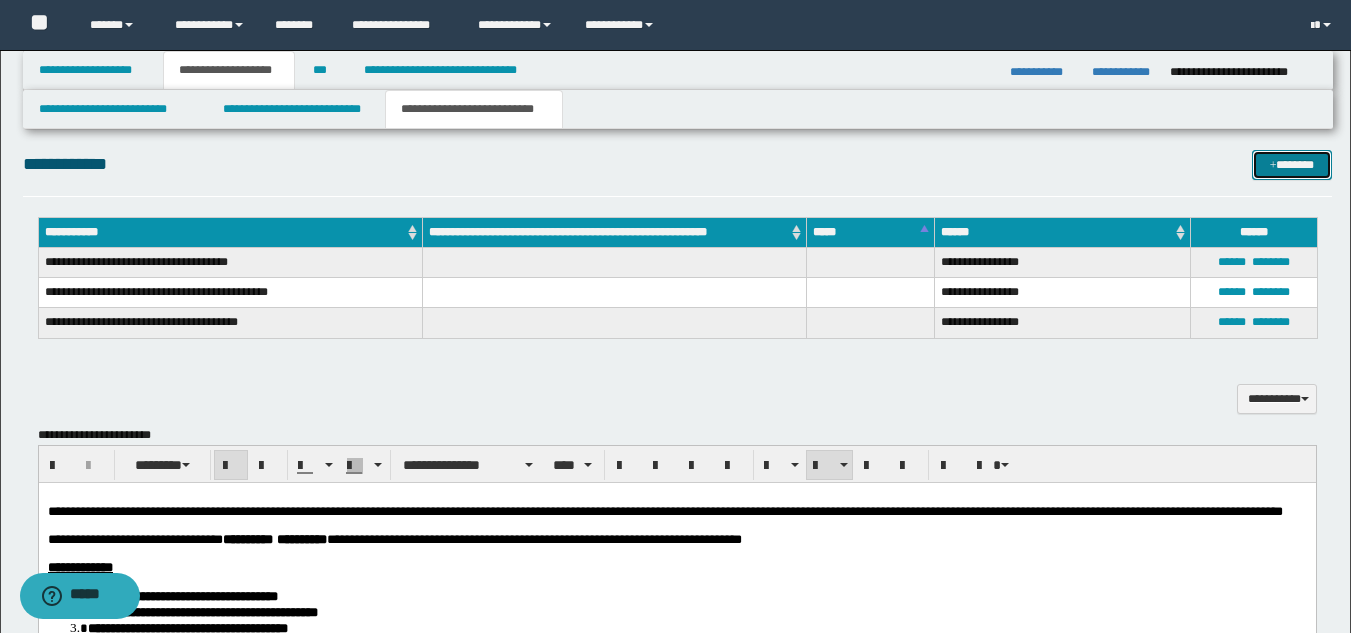 scroll, scrollTop: 731, scrollLeft: 0, axis: vertical 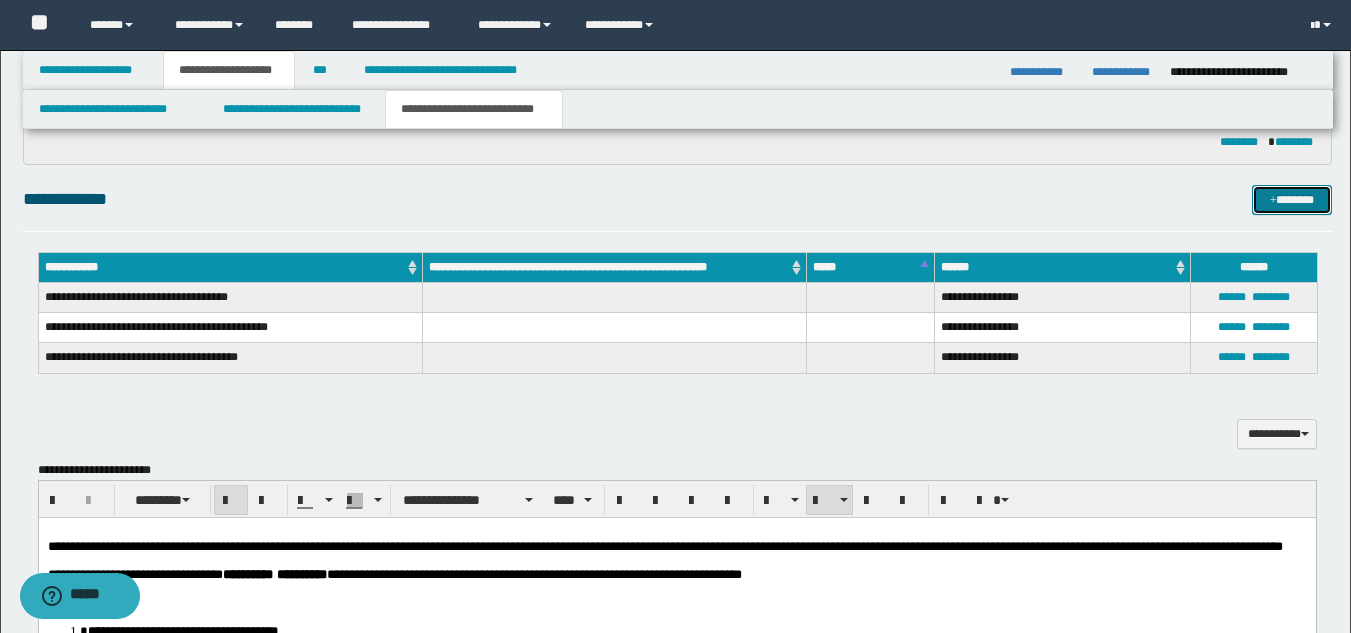 click on "*******" at bounding box center [1292, 200] 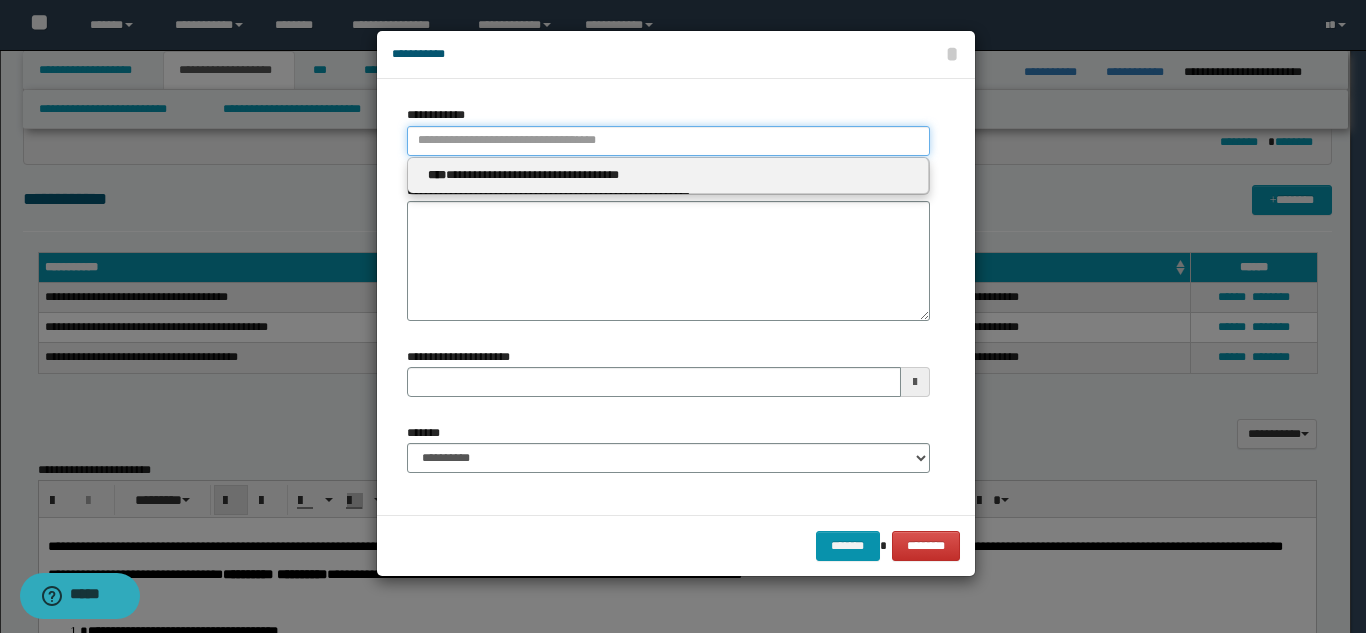 click on "**********" at bounding box center [668, 141] 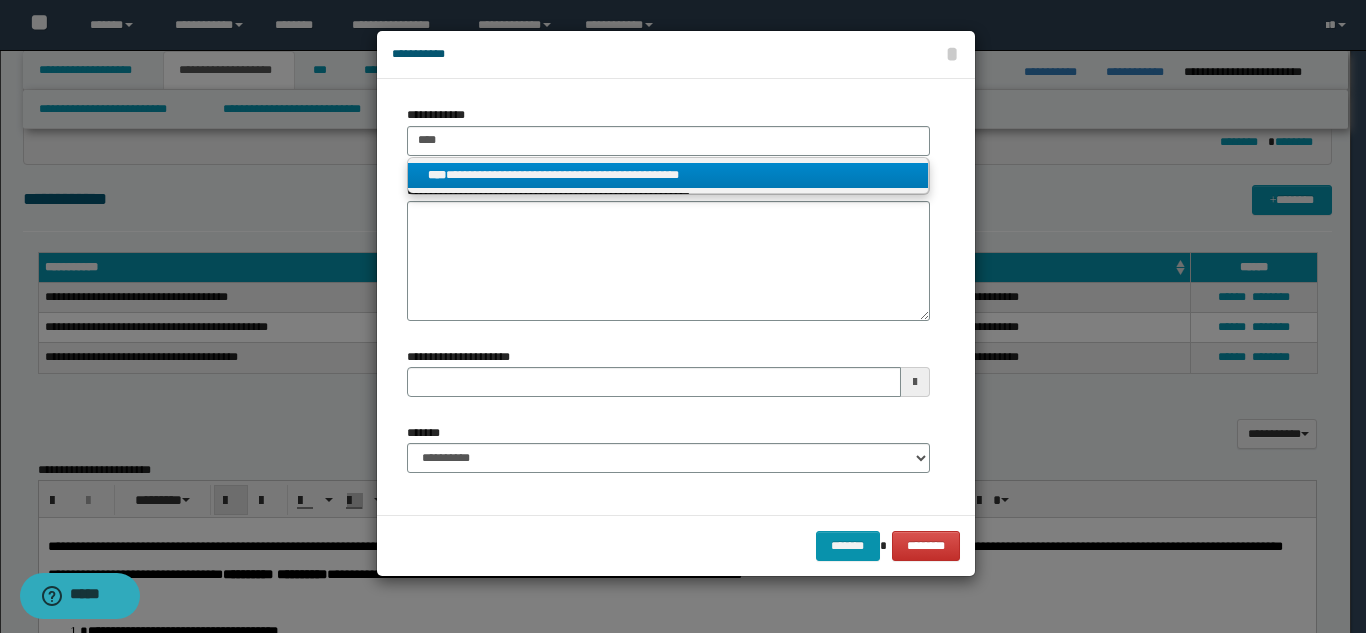click on "**********" at bounding box center [668, 175] 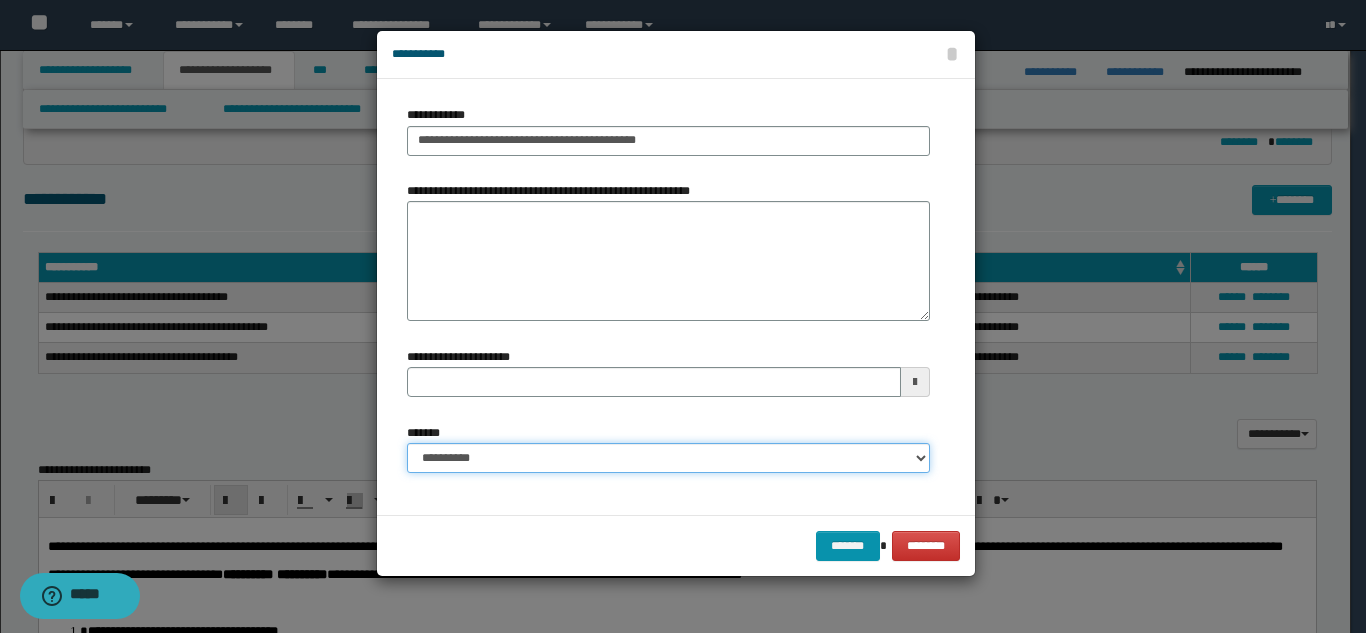 click on "**********" at bounding box center (668, 458) 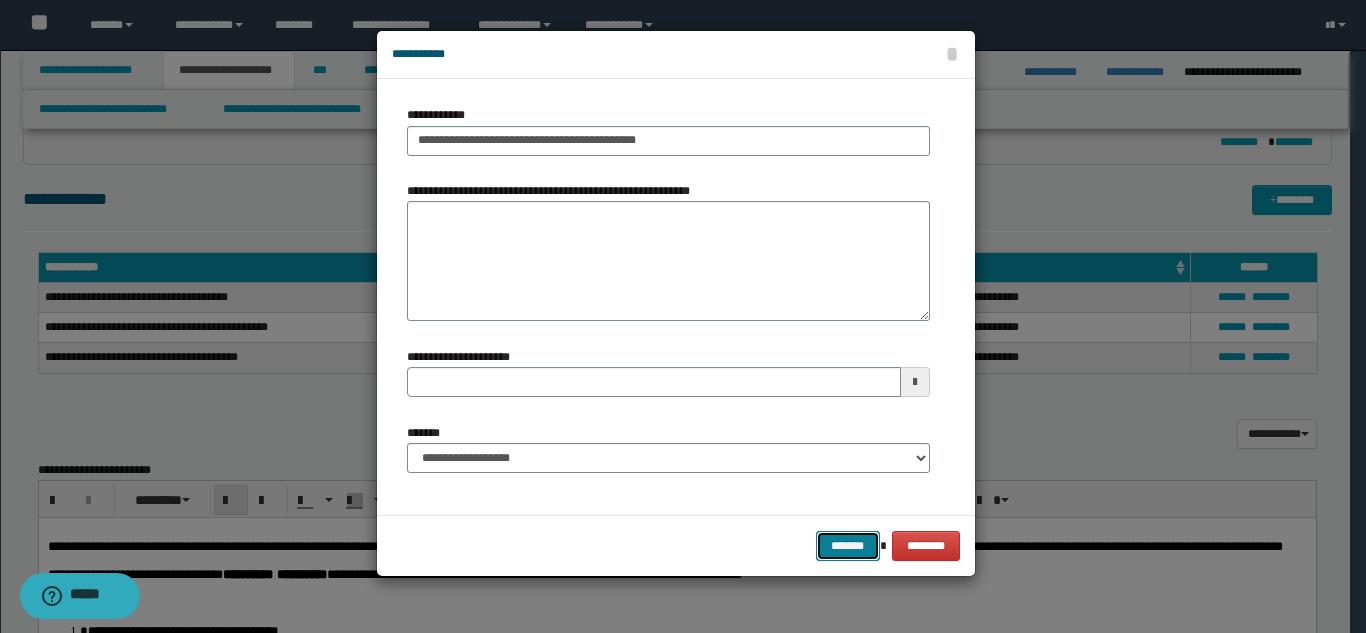 click on "*******" at bounding box center [848, 546] 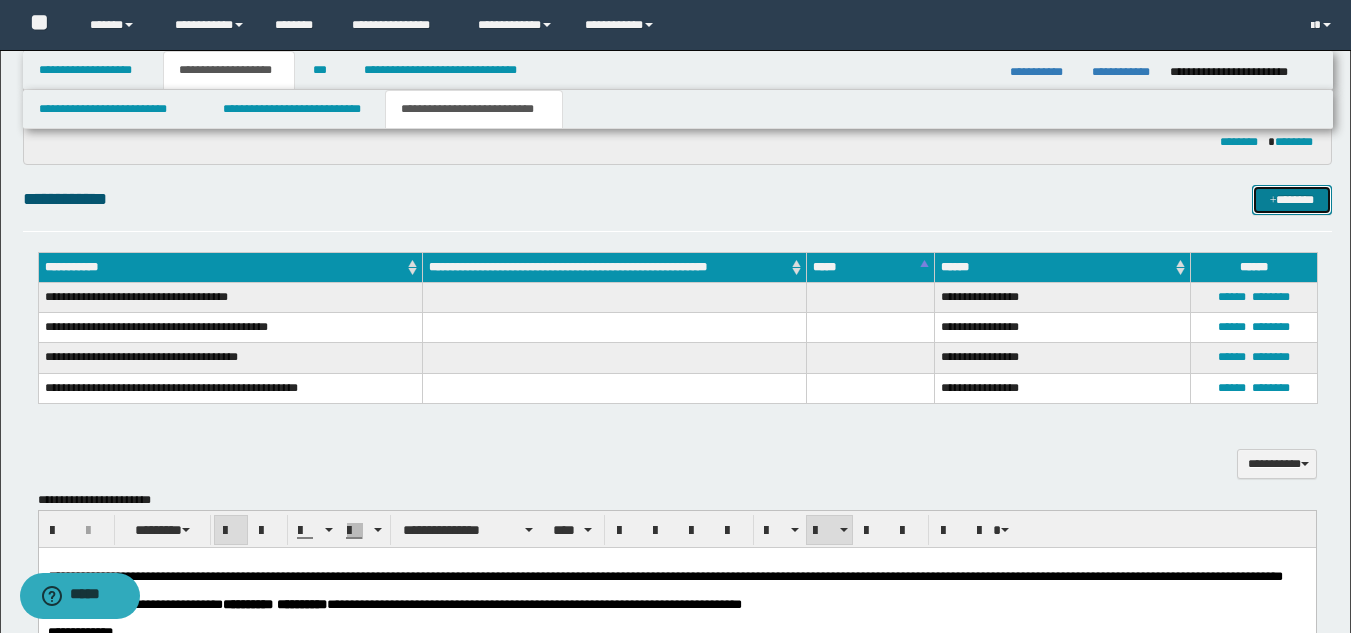 click on "*******" at bounding box center [1292, 200] 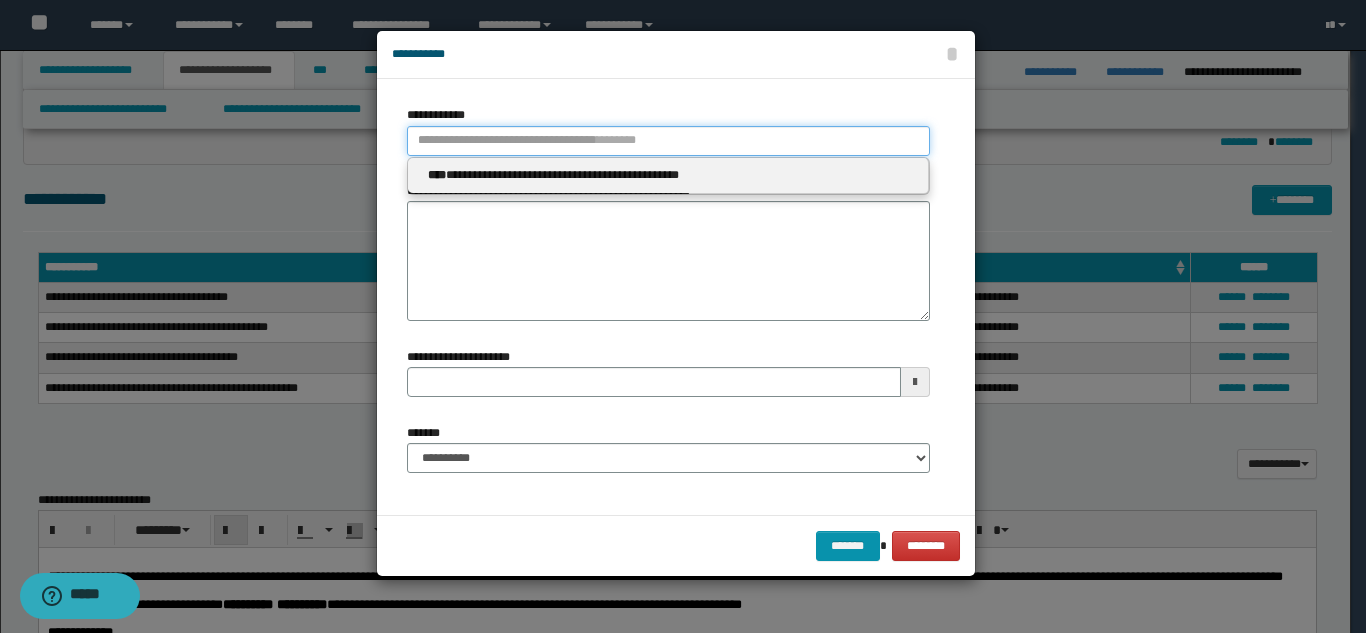 click on "**********" at bounding box center (668, 141) 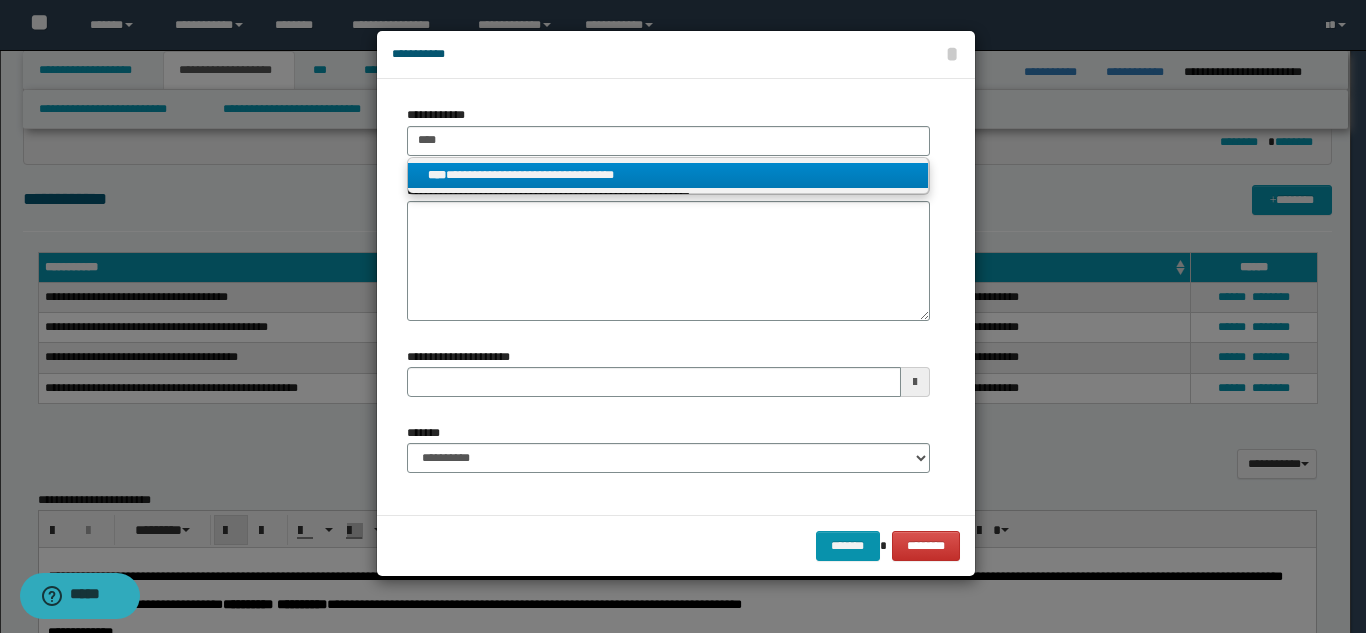 click on "**********" at bounding box center [668, 175] 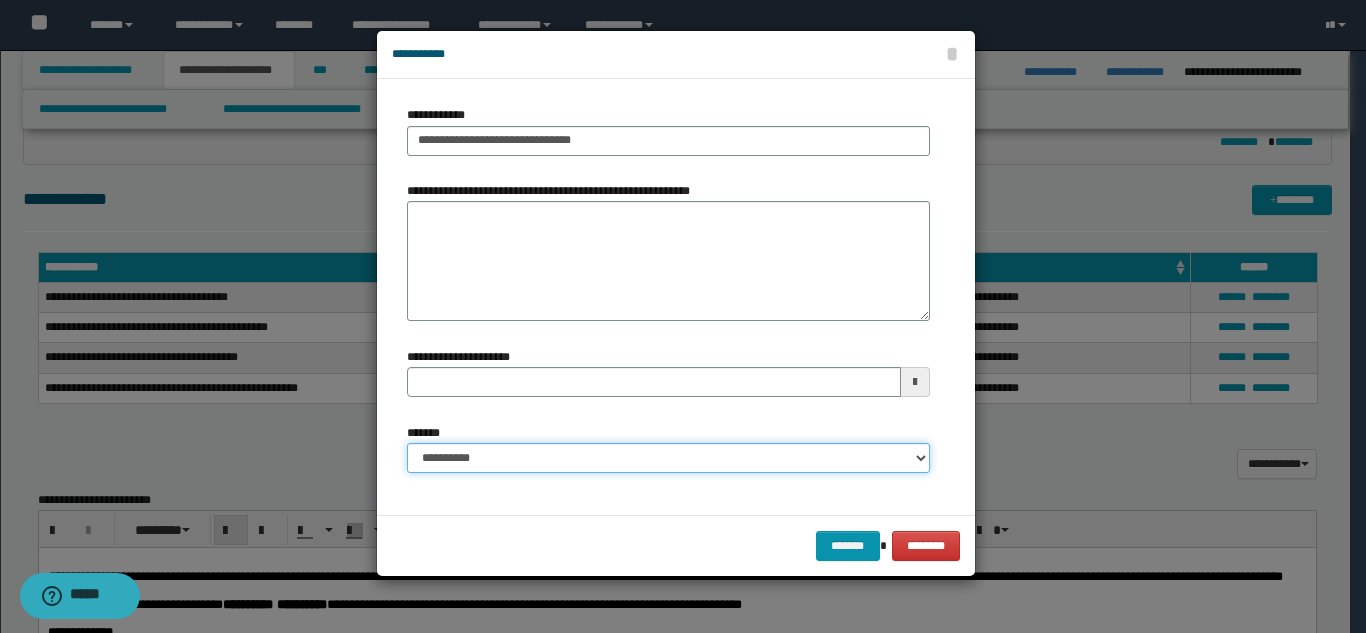 click on "**********" at bounding box center [668, 458] 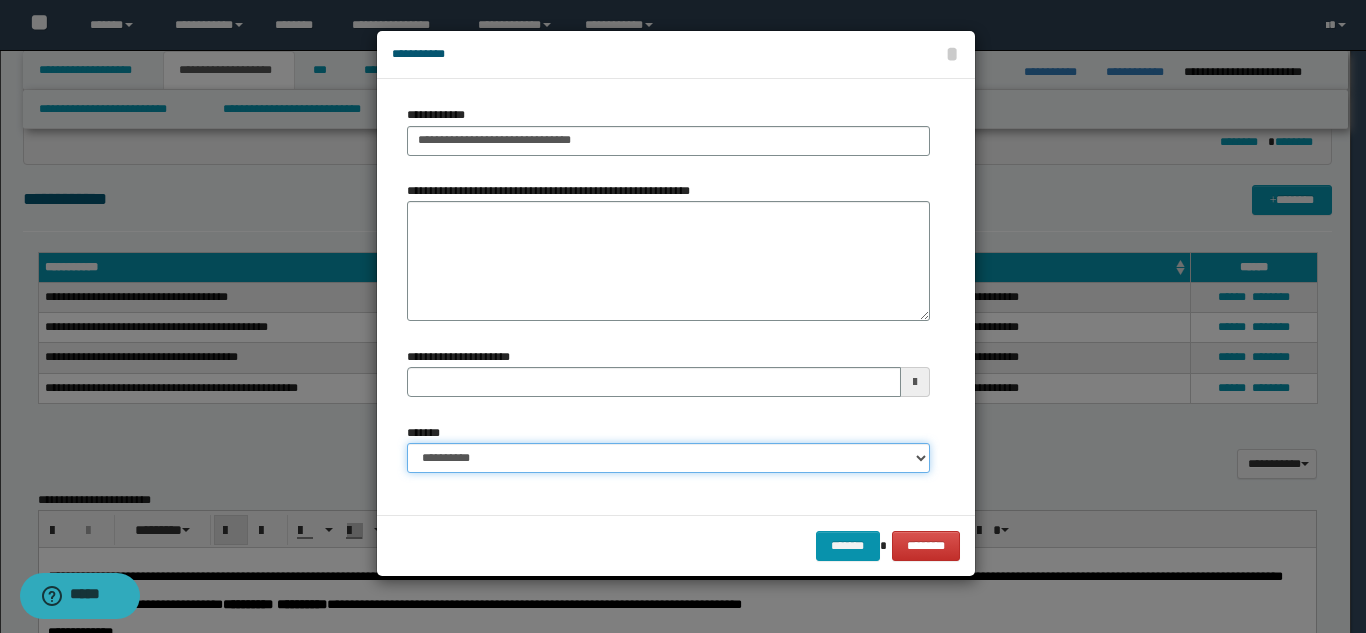 click on "**********" at bounding box center [668, 458] 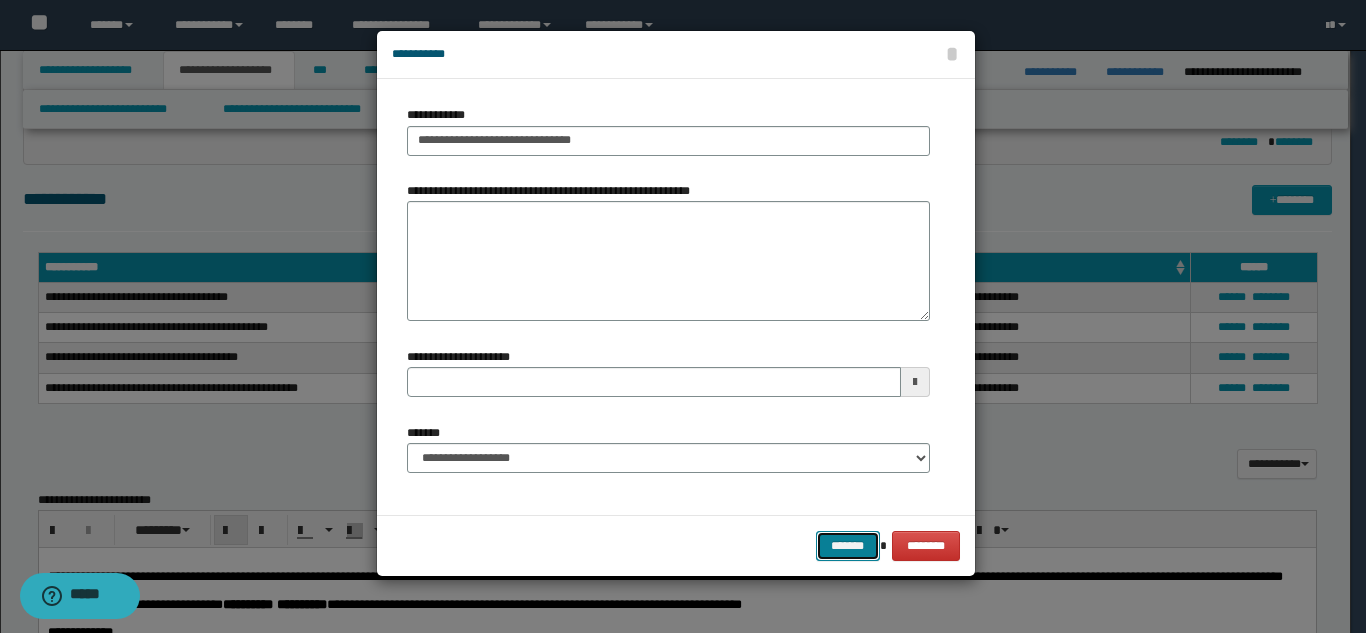 click on "*******" at bounding box center (848, 546) 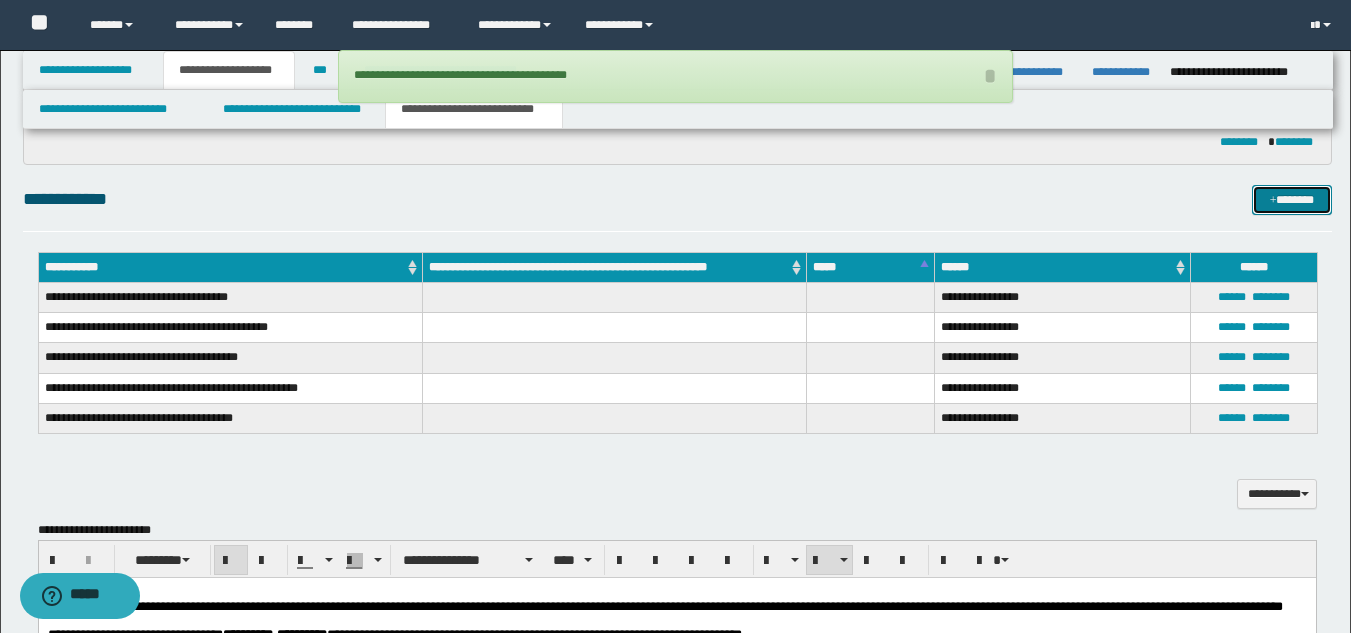 click on "*******" at bounding box center [1292, 200] 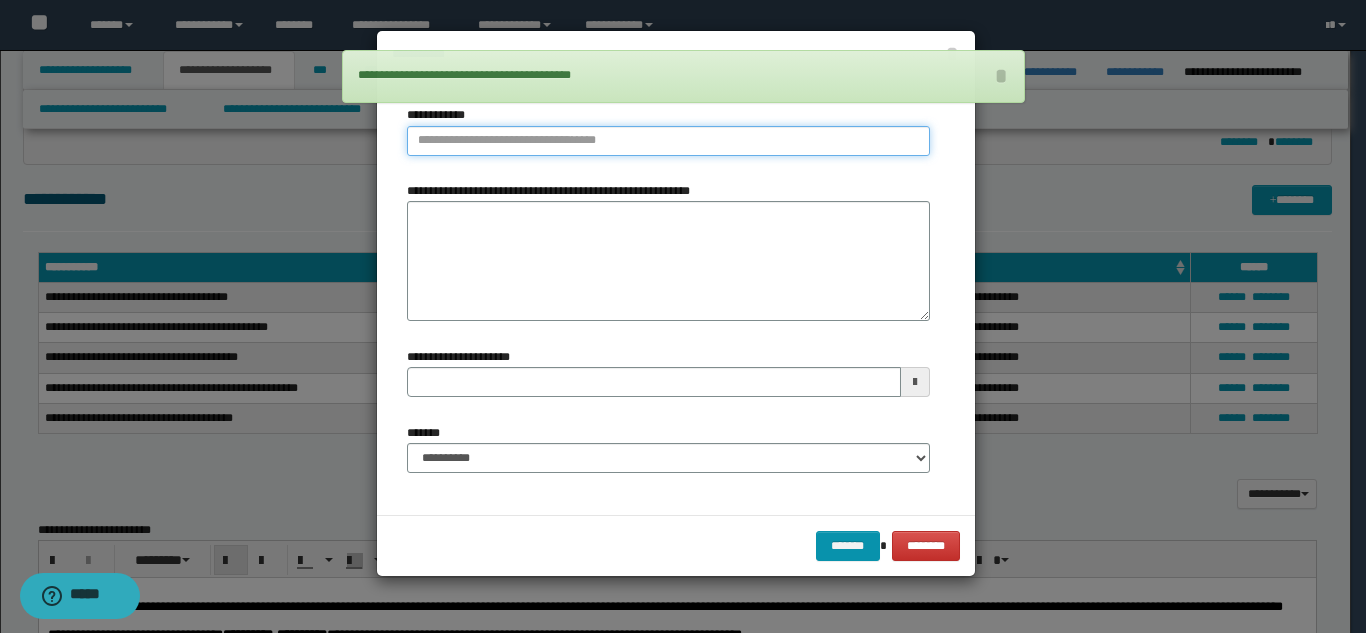 click on "**********" at bounding box center [668, 141] 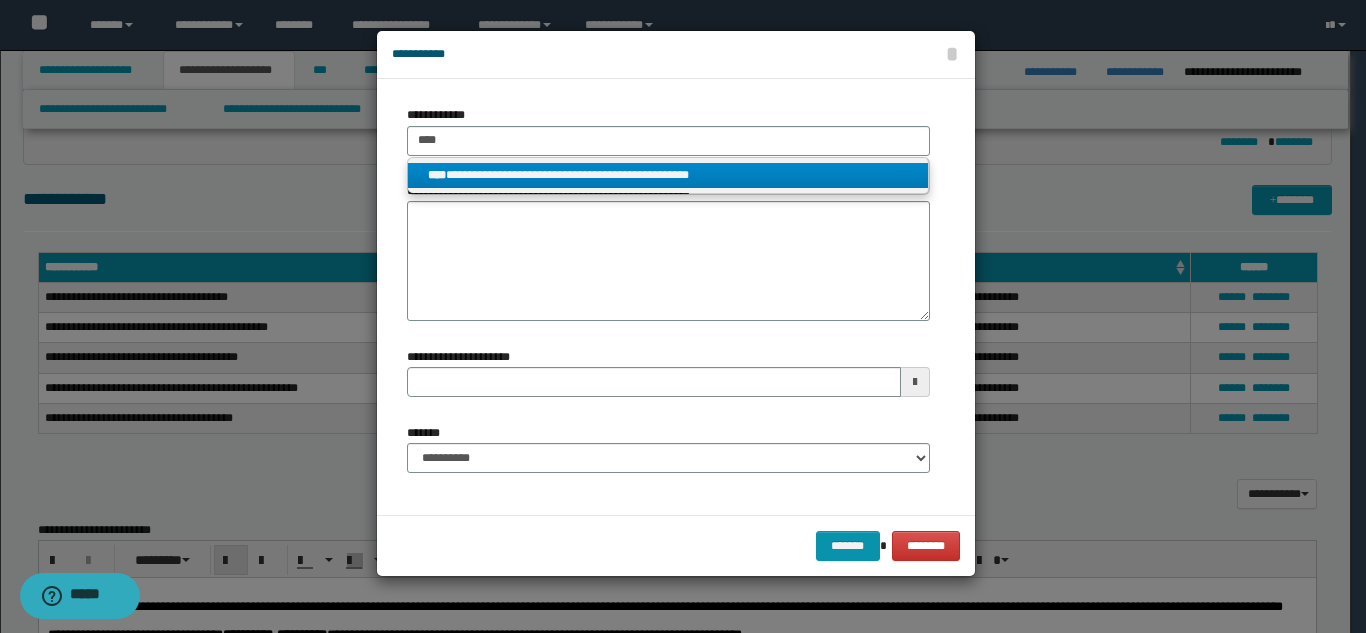 click on "**********" at bounding box center (668, 175) 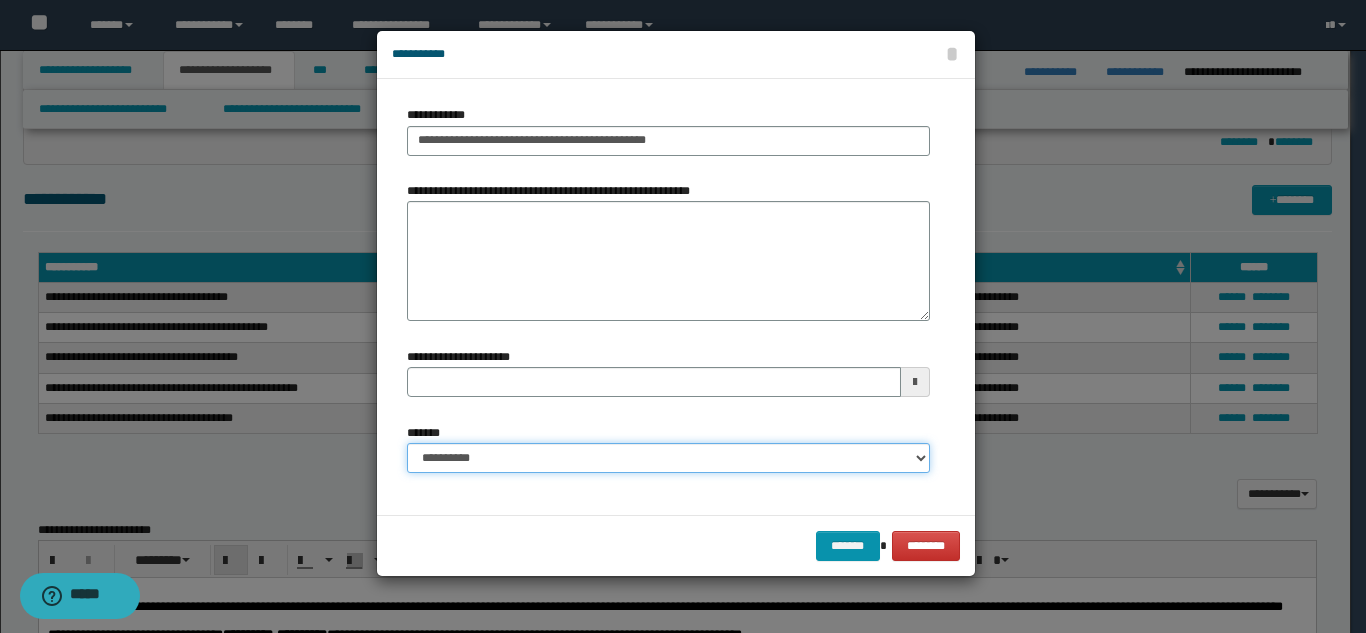 click on "**********" at bounding box center [668, 458] 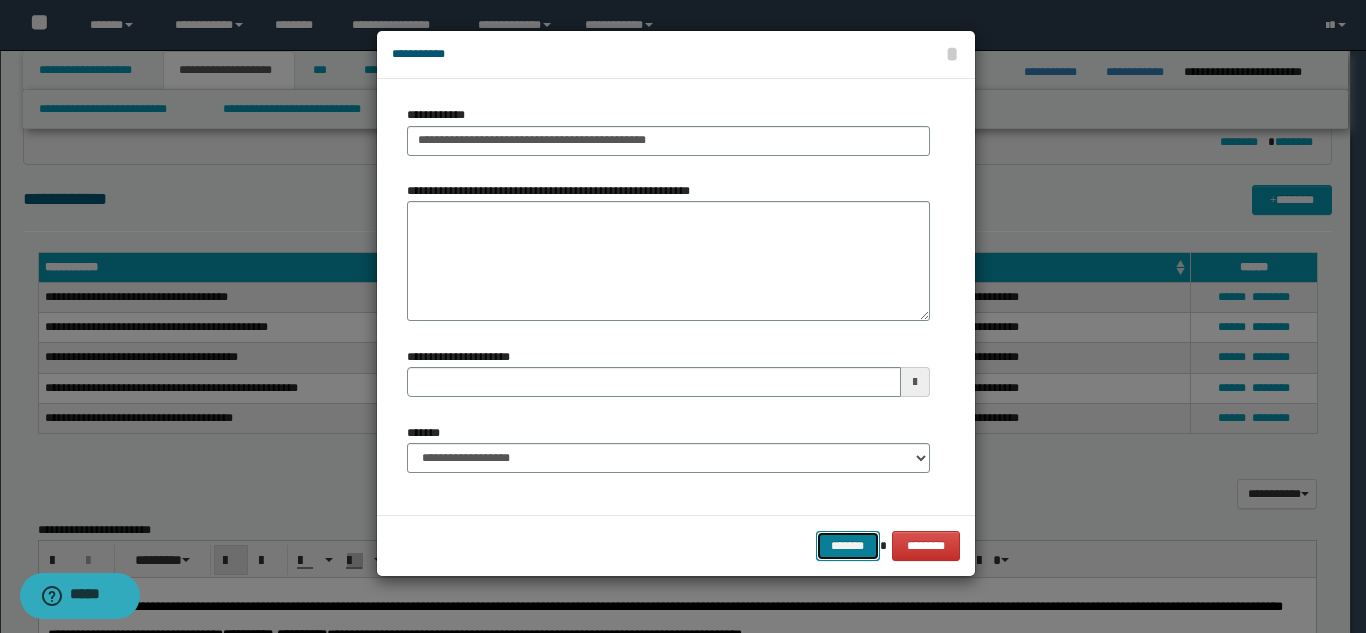click on "*******" at bounding box center (848, 546) 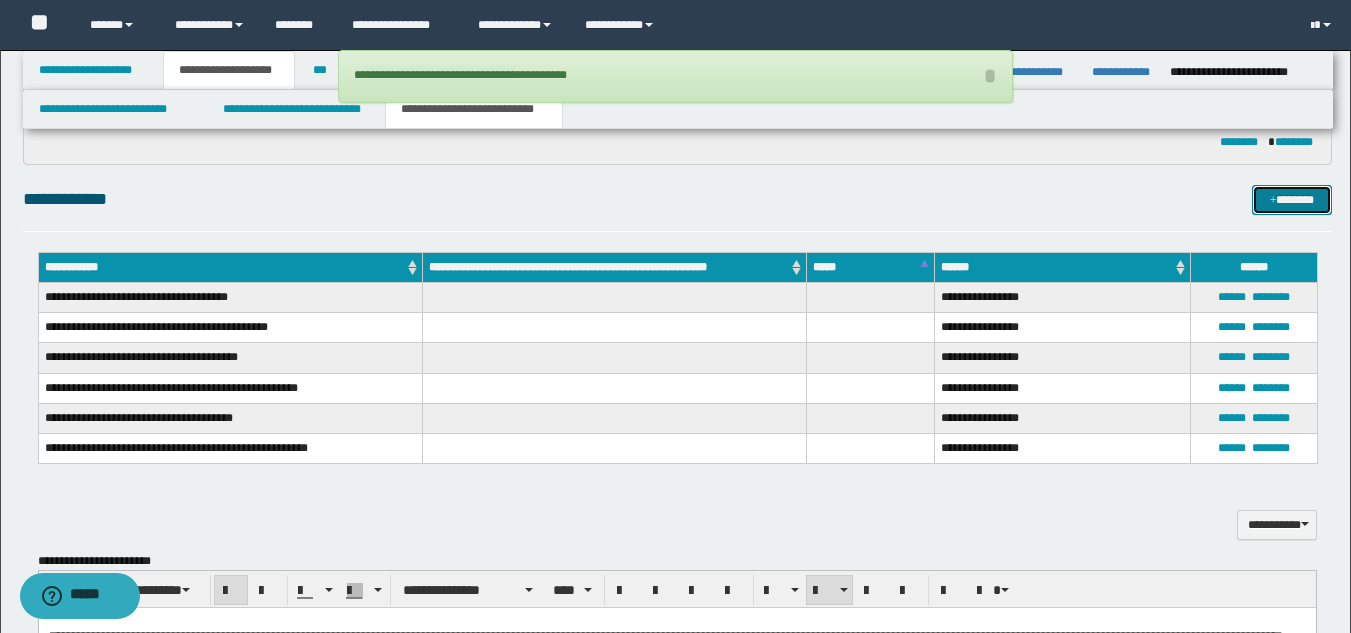 click on "*******" at bounding box center [1292, 200] 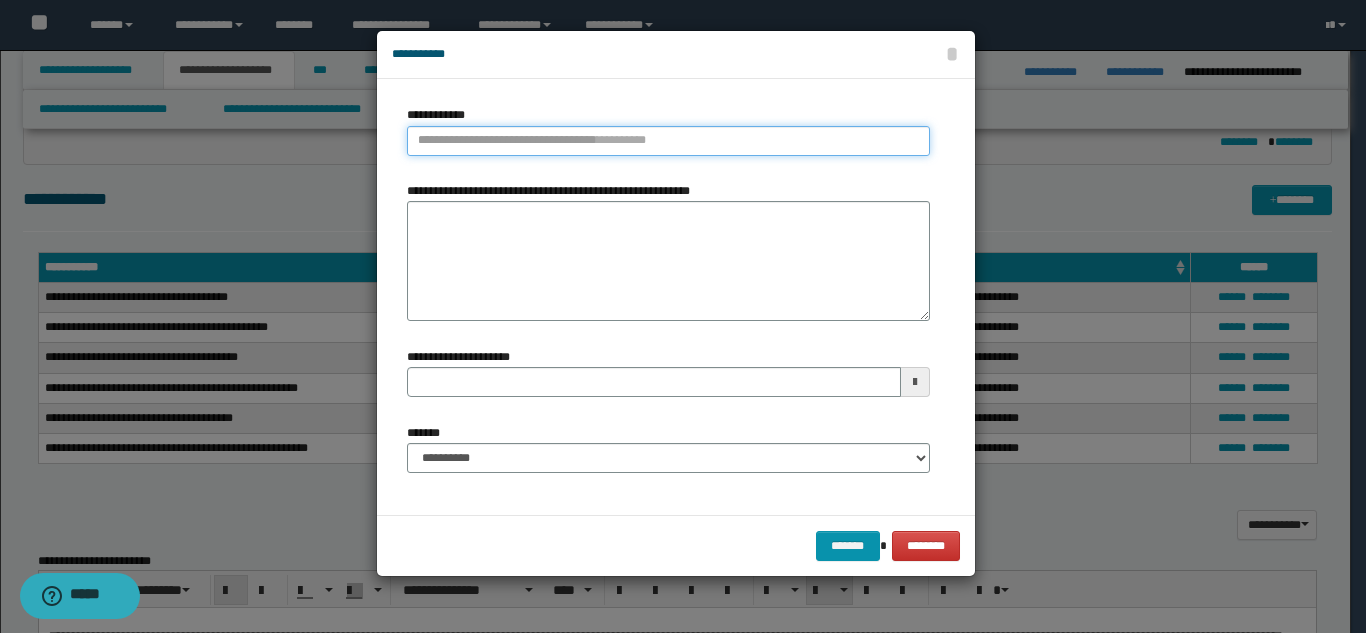 click on "**********" at bounding box center [668, 141] 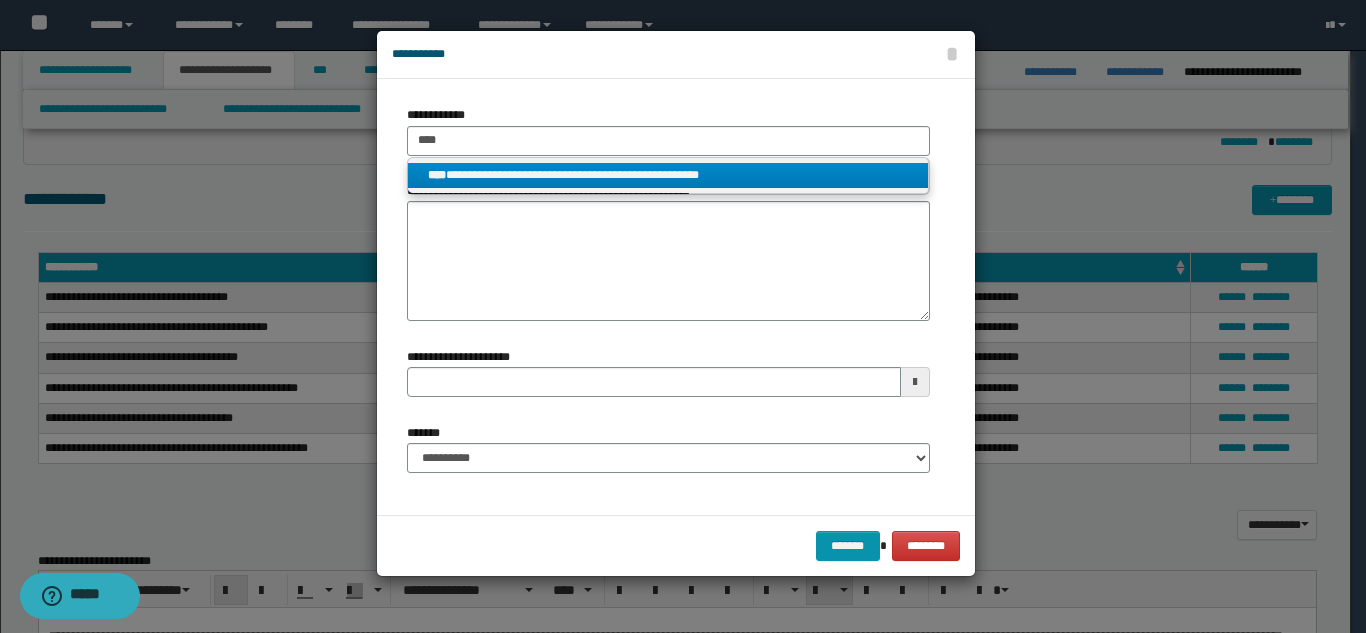 click on "**********" at bounding box center [668, 175] 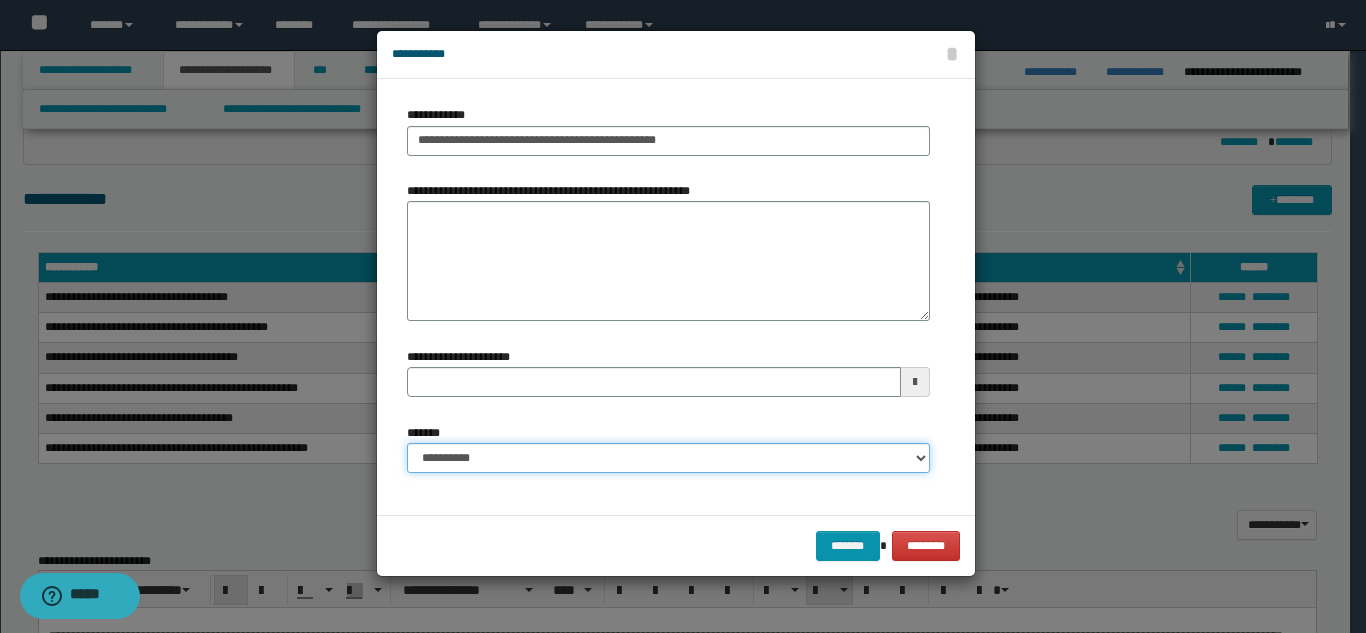 click on "**********" at bounding box center [668, 458] 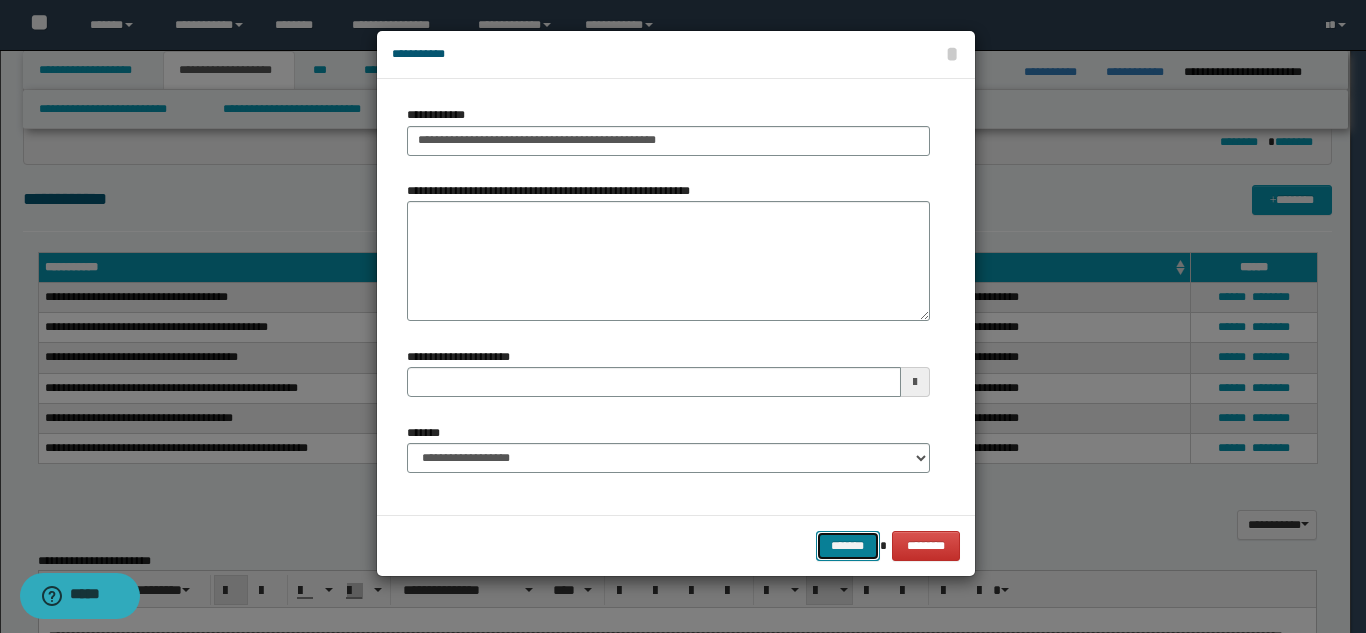 click on "*******" at bounding box center (848, 546) 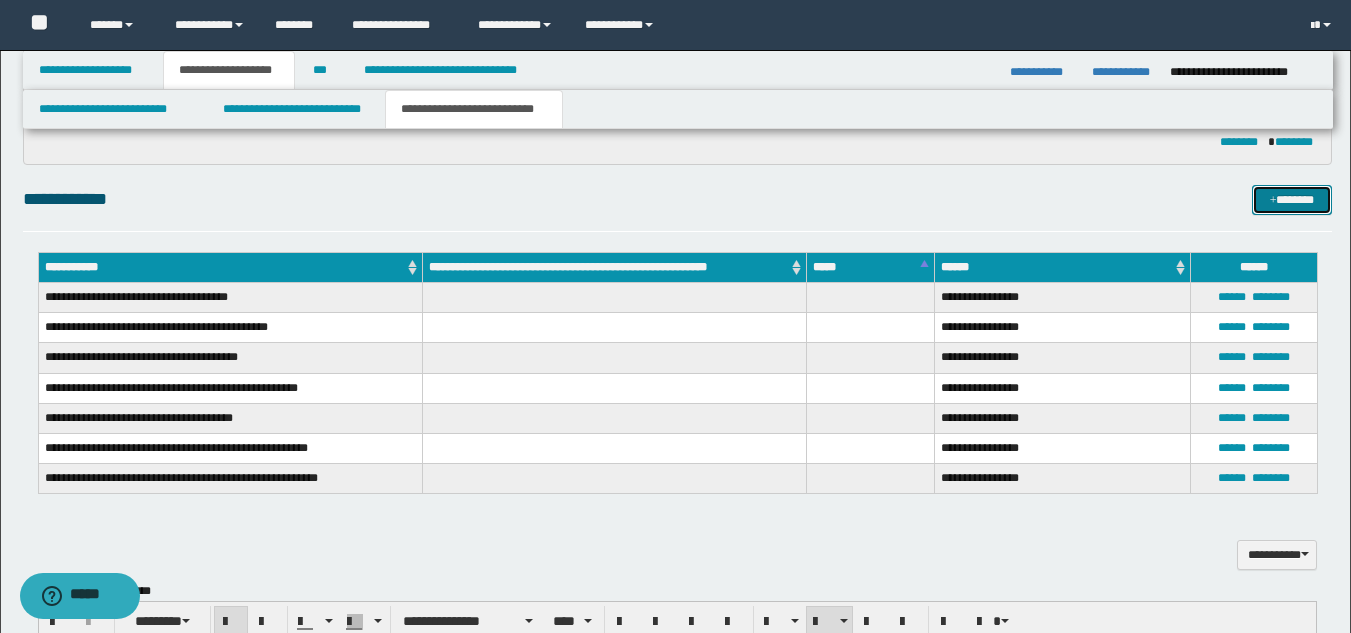 click on "*******" at bounding box center [1292, 200] 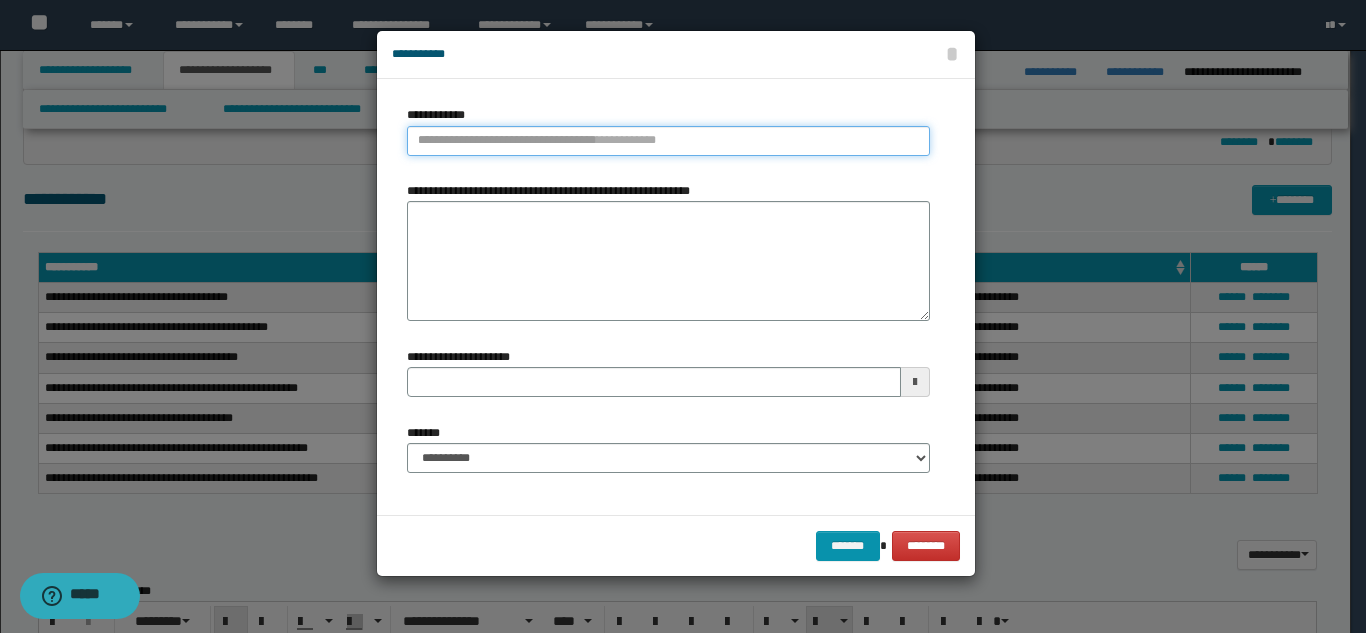 click on "**********" at bounding box center (668, 141) 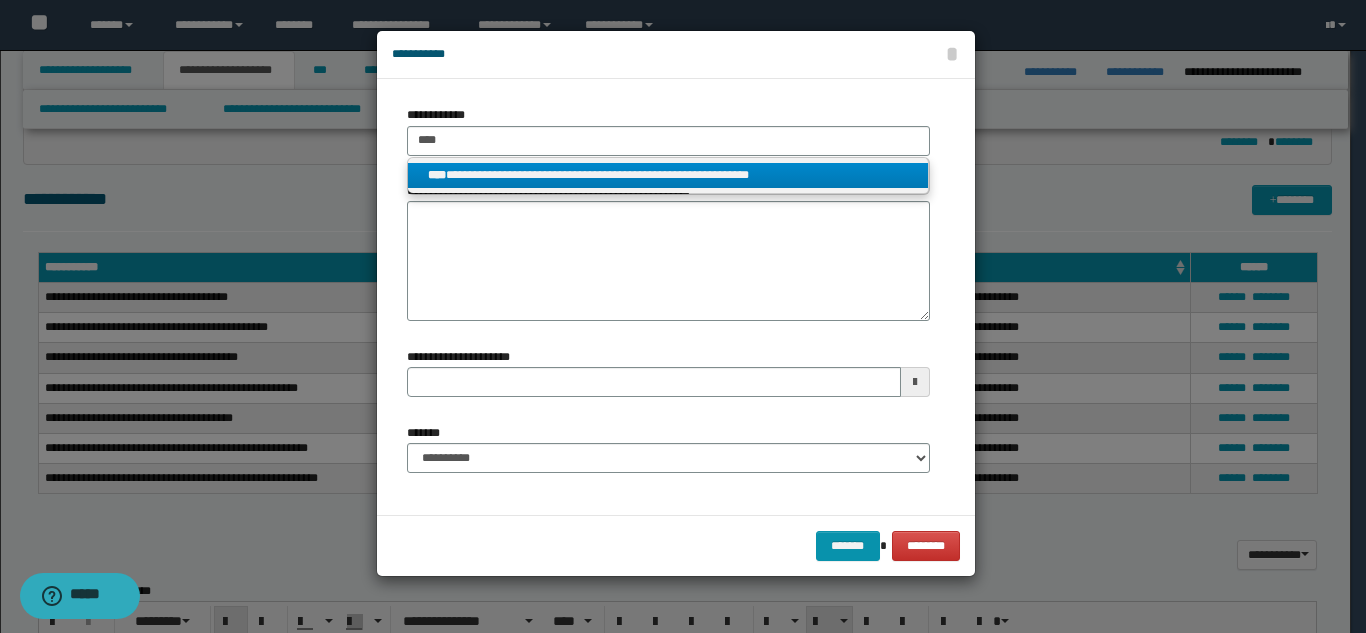 drag, startPoint x: 585, startPoint y: 170, endPoint x: 595, endPoint y: 200, distance: 31.622776 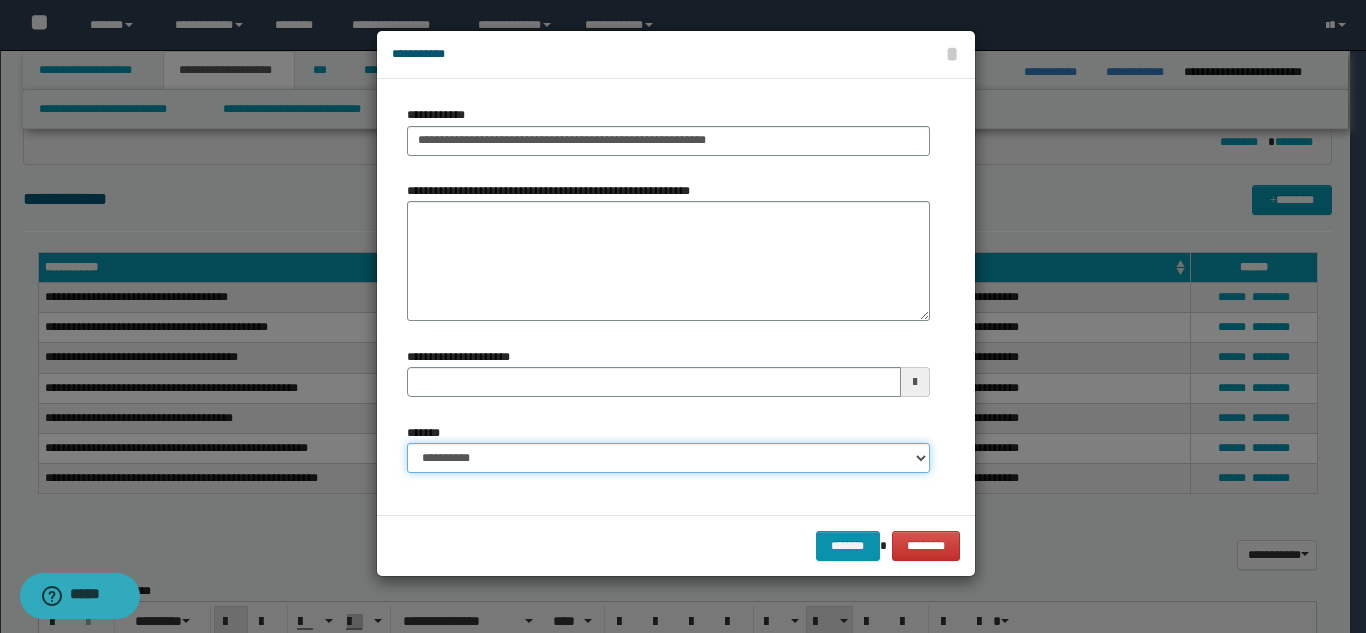 click on "**********" at bounding box center [668, 458] 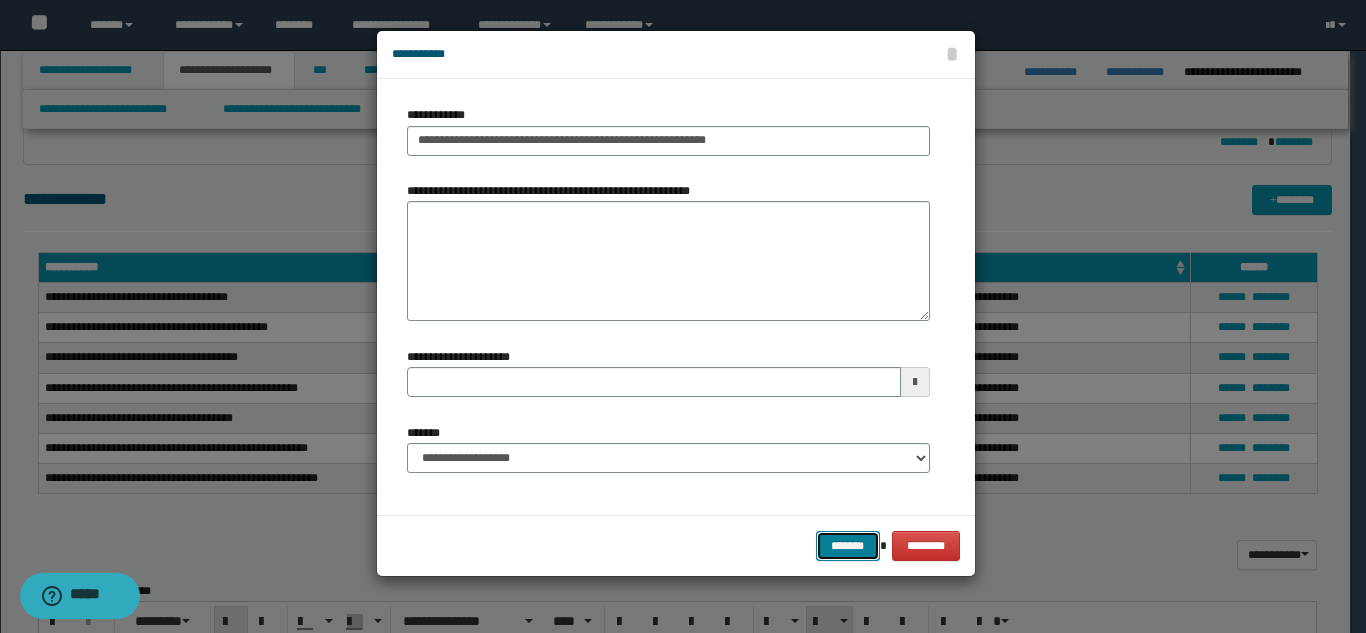 click on "*******" at bounding box center [848, 546] 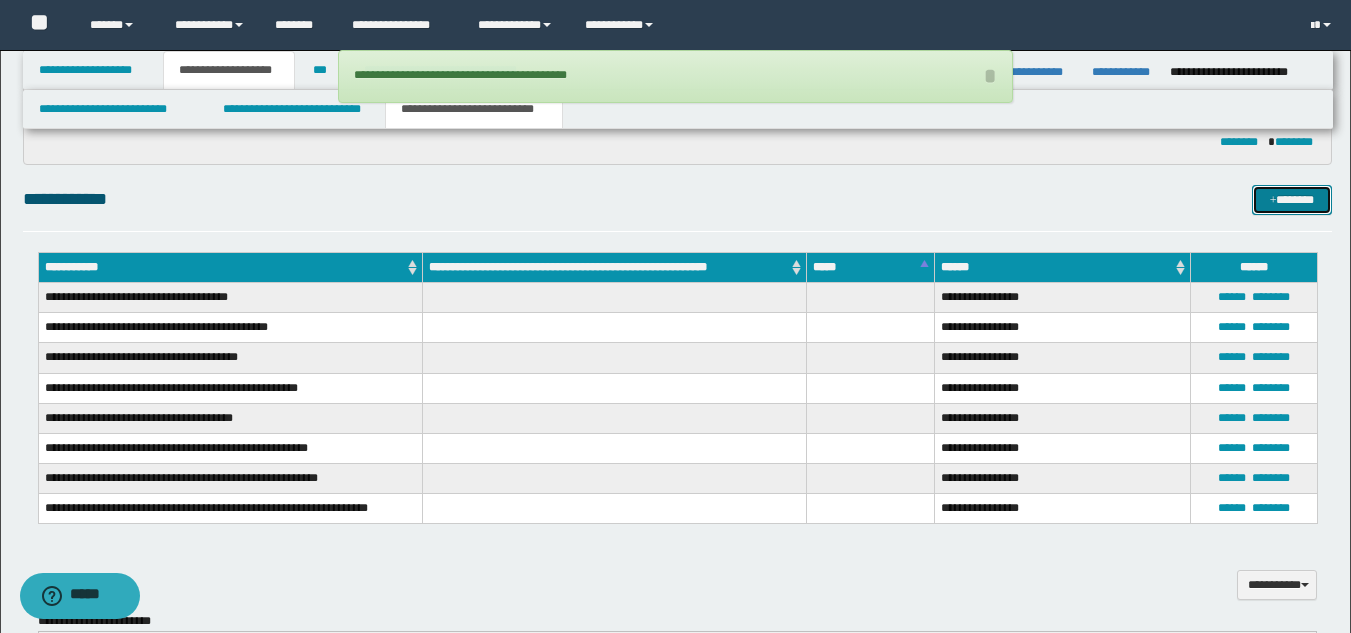 click on "*******" at bounding box center [1292, 200] 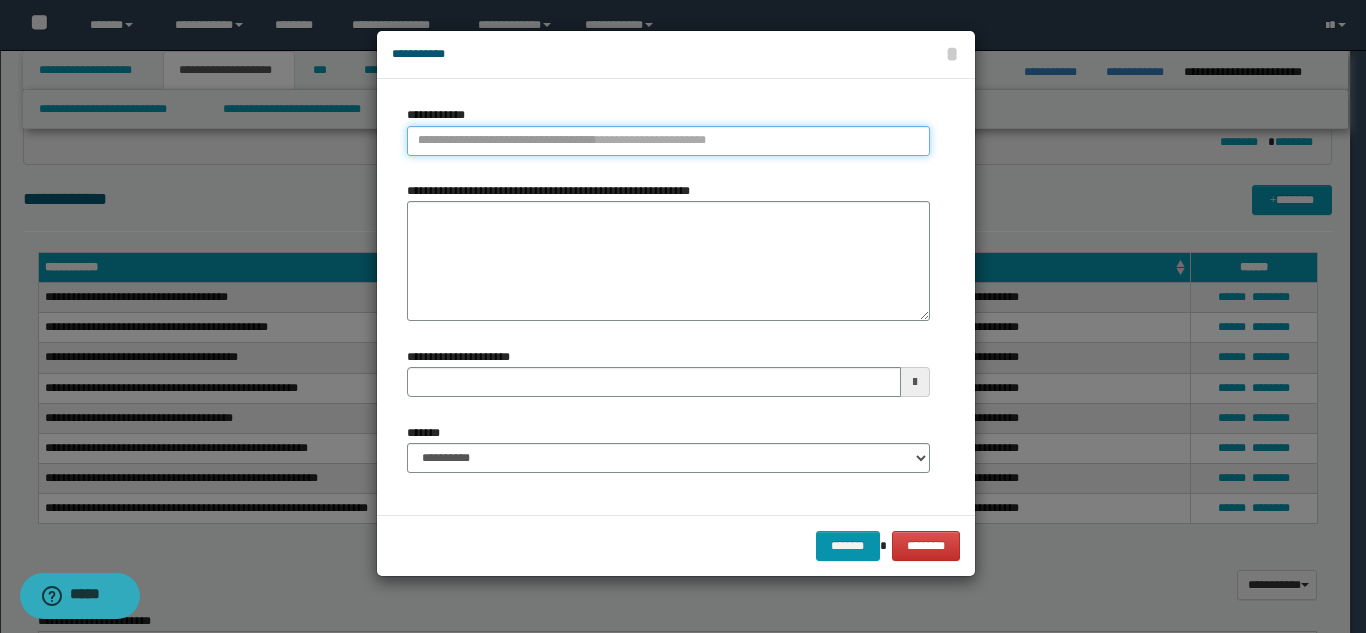 click on "**********" at bounding box center (668, 141) 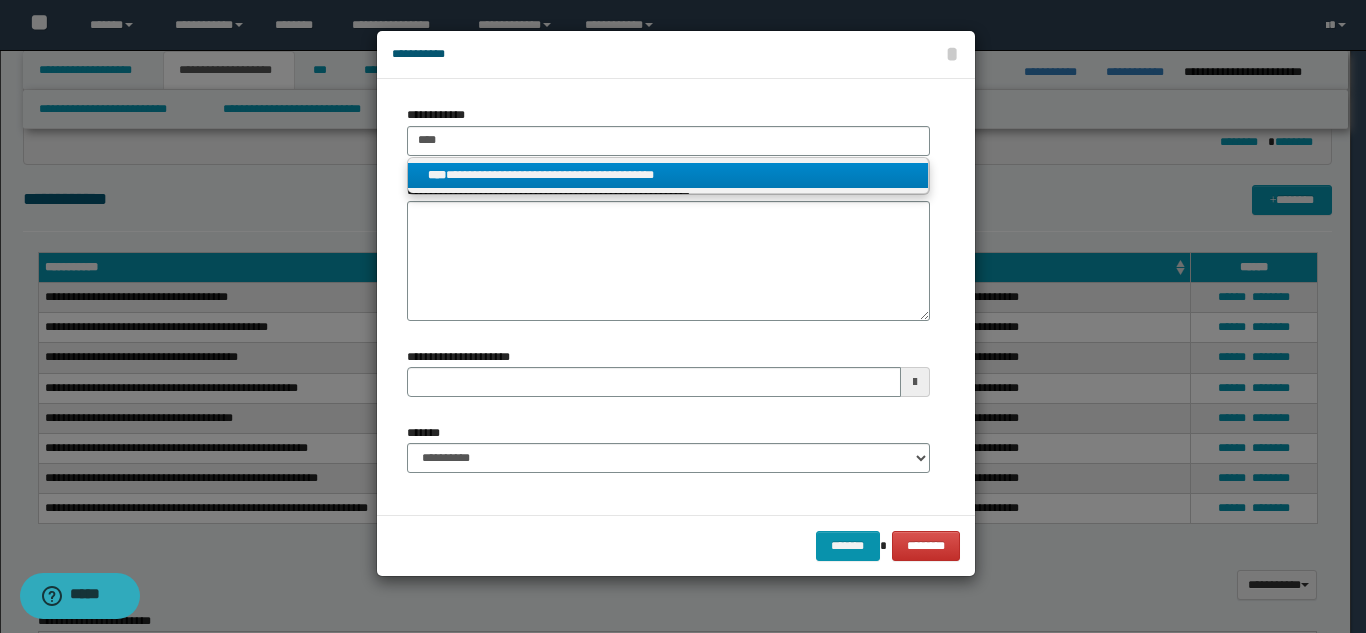 click on "**********" at bounding box center [668, 175] 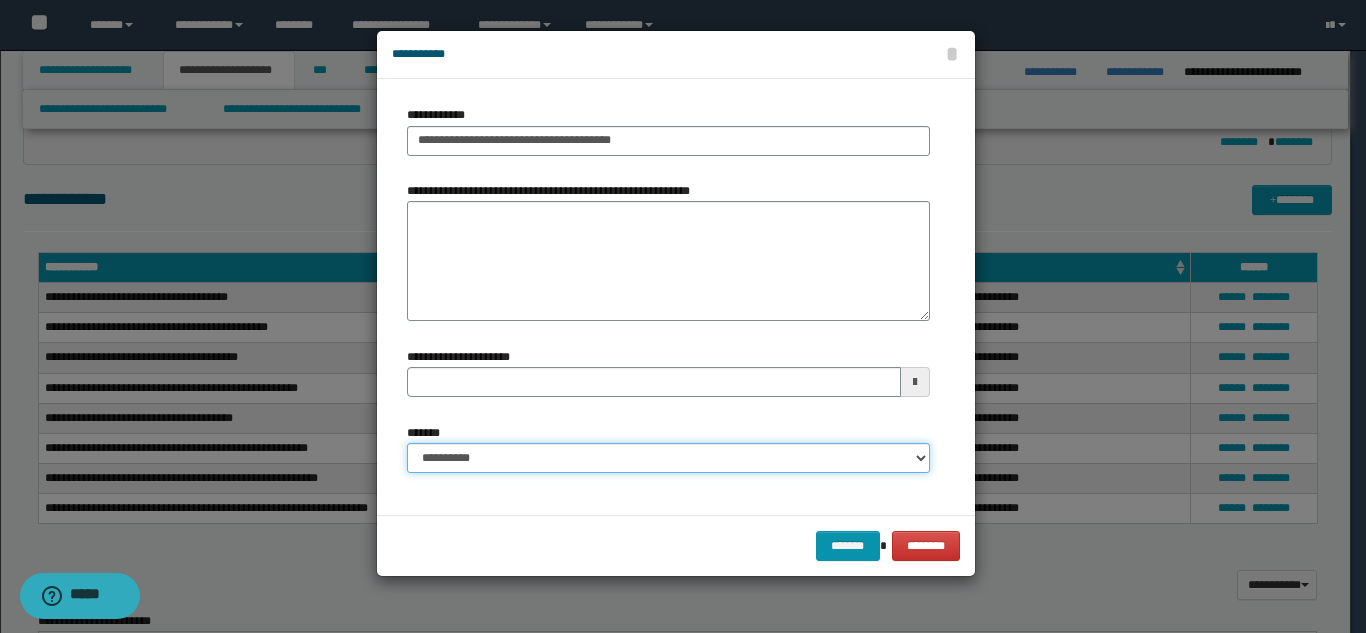 drag, startPoint x: 586, startPoint y: 462, endPoint x: 588, endPoint y: 449, distance: 13.152946 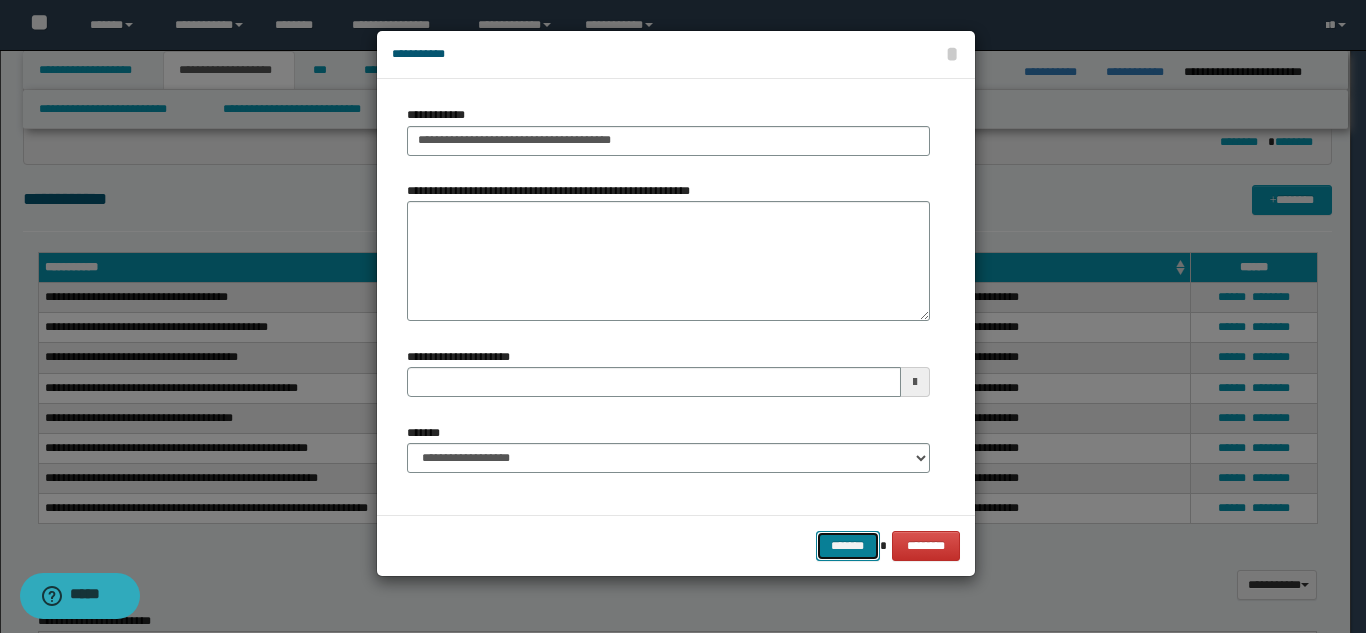 click on "*******" at bounding box center [848, 546] 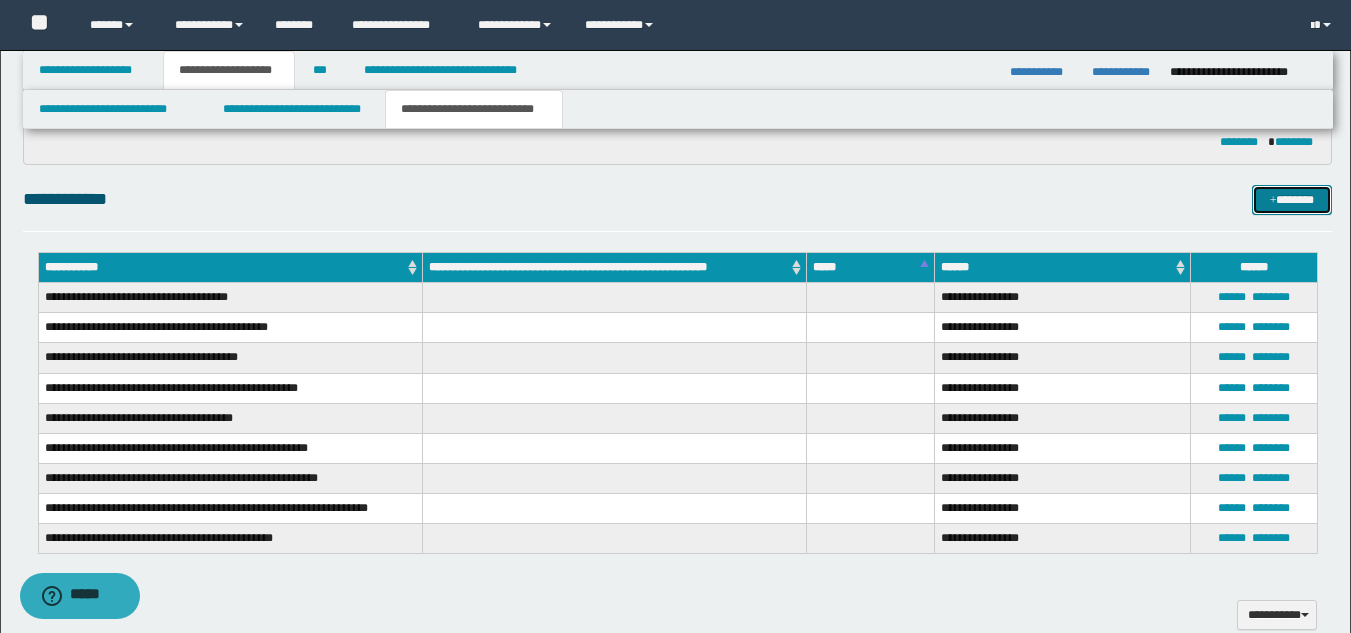 click on "*******" at bounding box center [1292, 200] 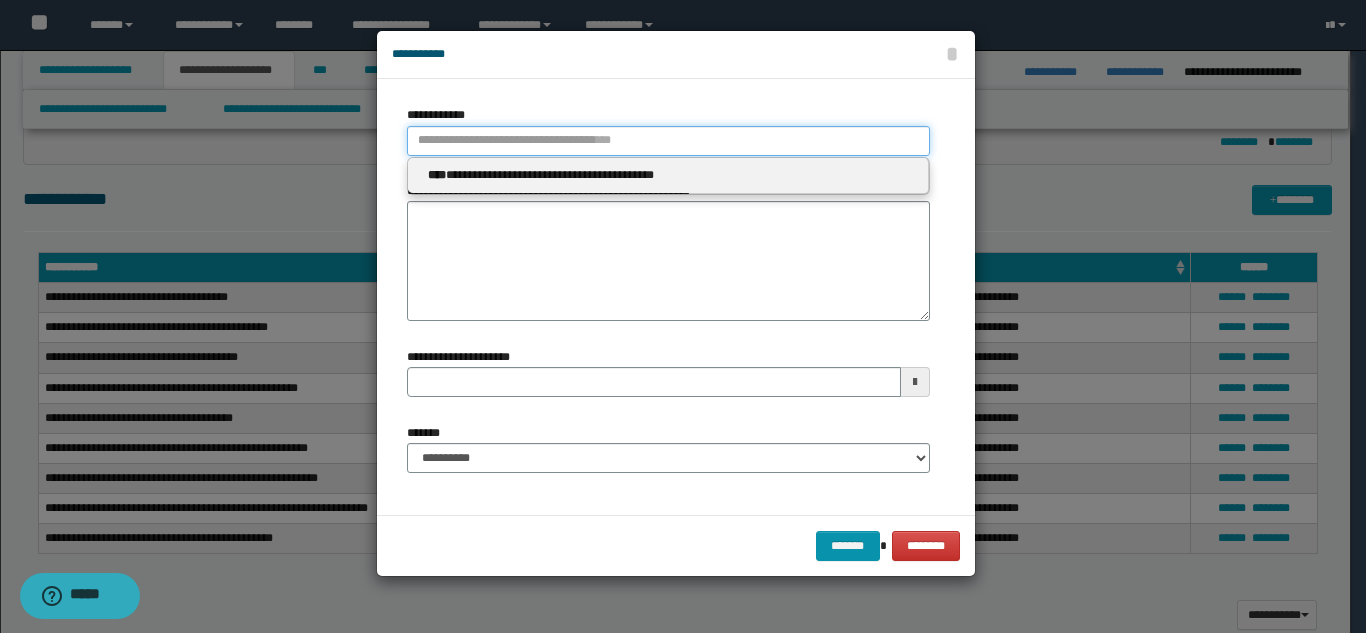 click on "**********" at bounding box center [668, 141] 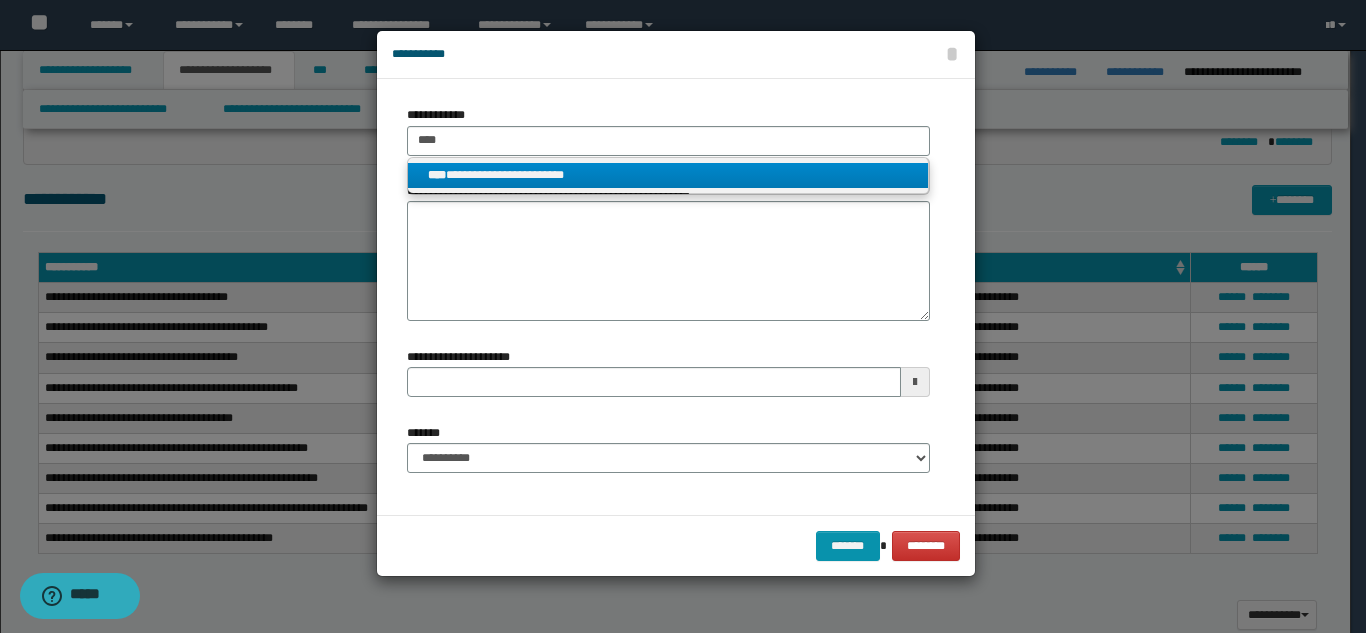 click on "**********" at bounding box center [668, 175] 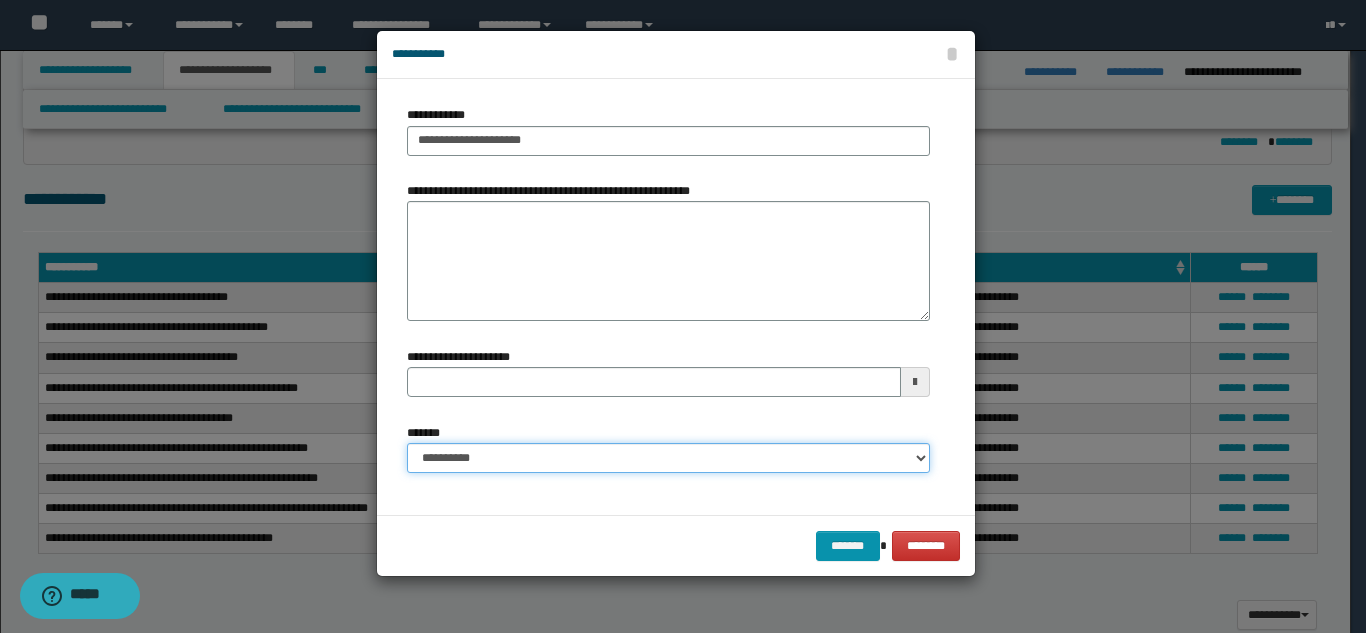 click on "**********" at bounding box center (668, 458) 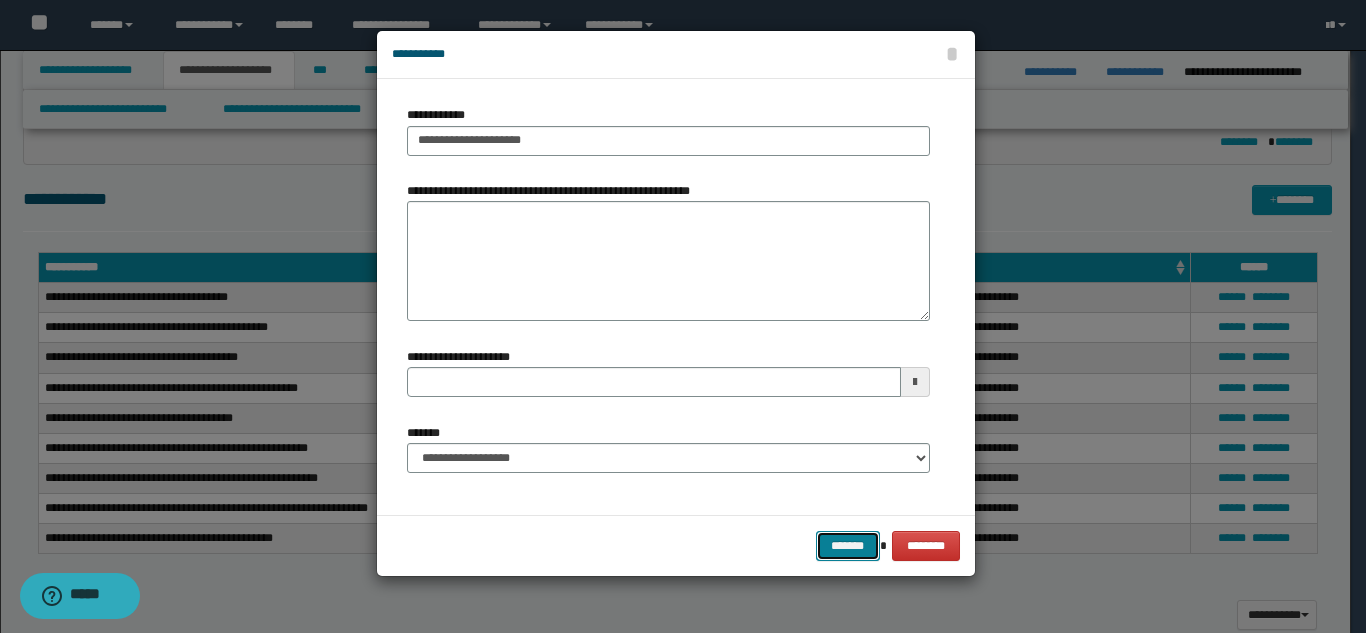 click on "*******" at bounding box center [848, 546] 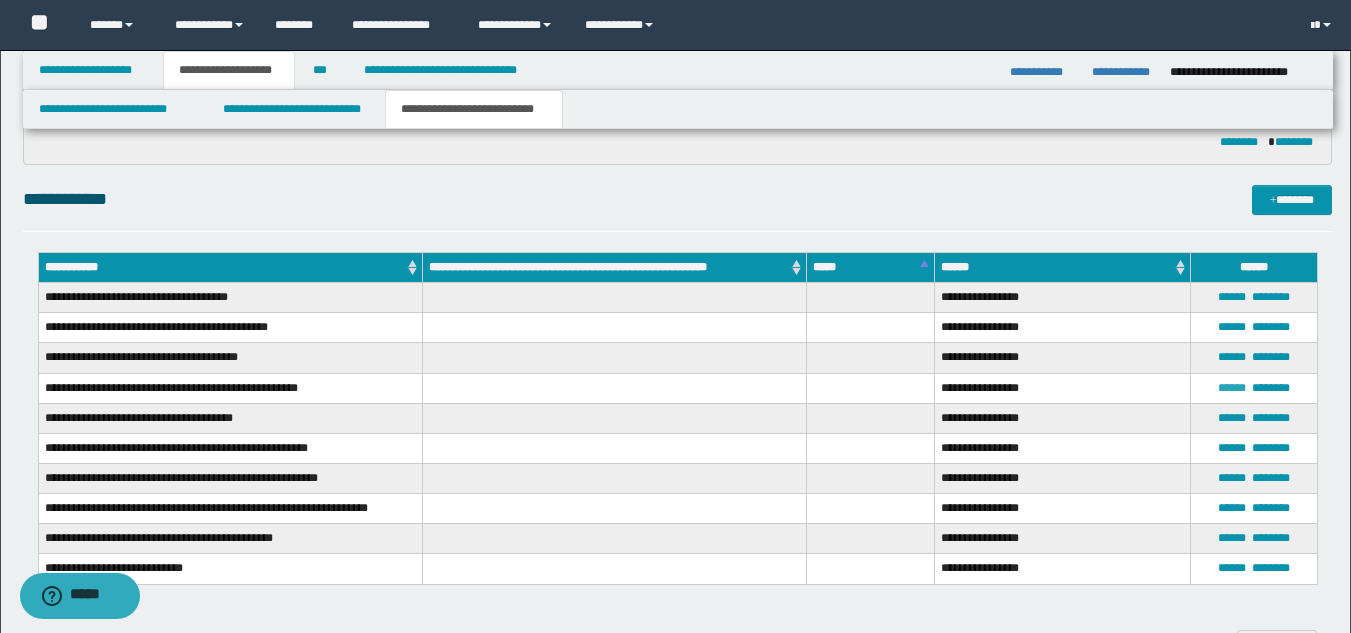 click on "******" at bounding box center (1232, 388) 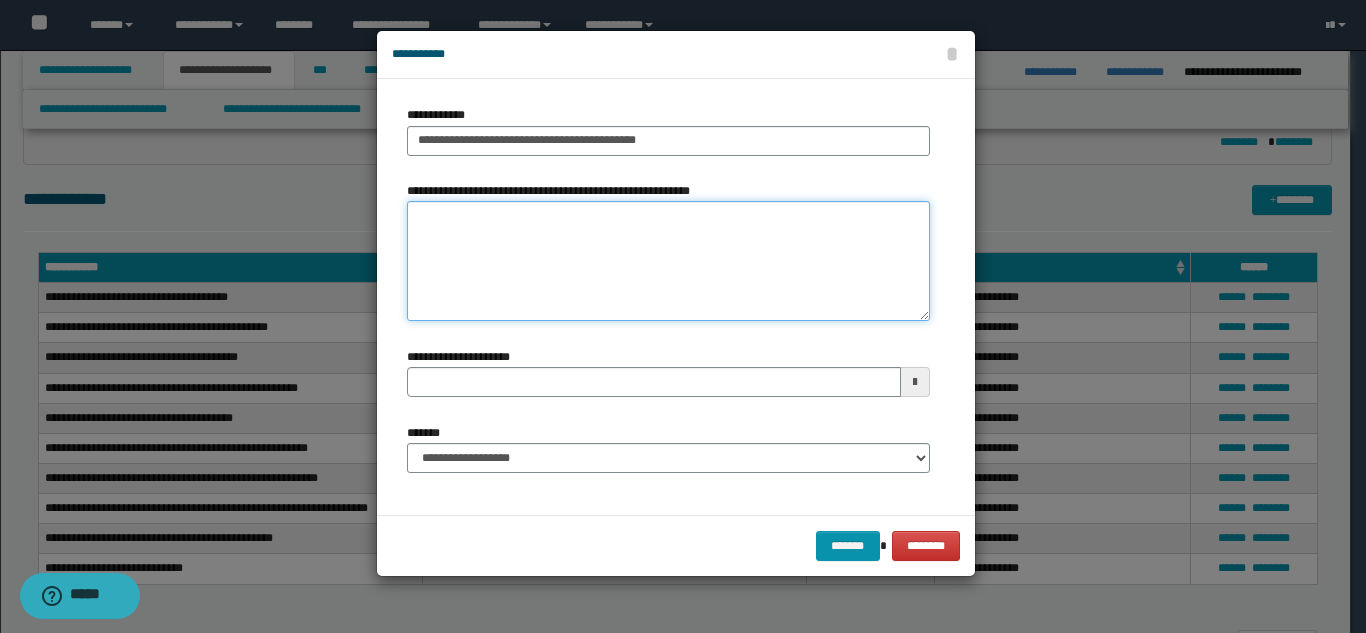 click on "**********" at bounding box center [668, 261] 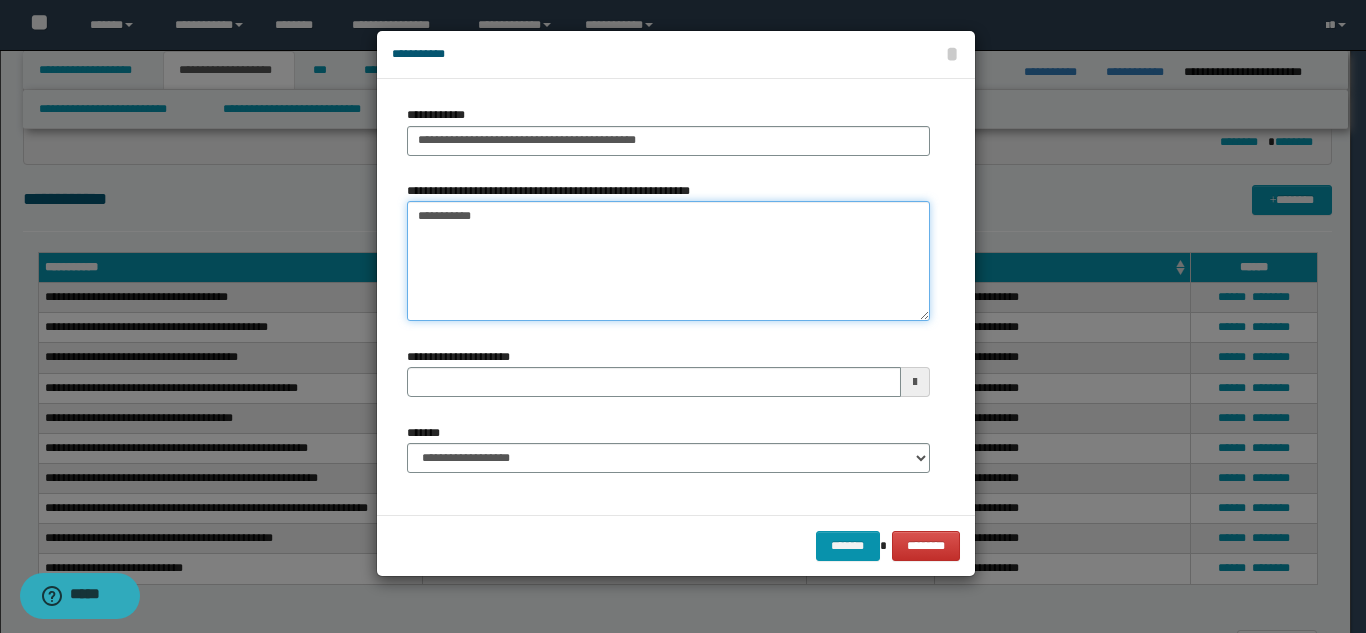 drag, startPoint x: 473, startPoint y: 215, endPoint x: 427, endPoint y: 217, distance: 46.043457 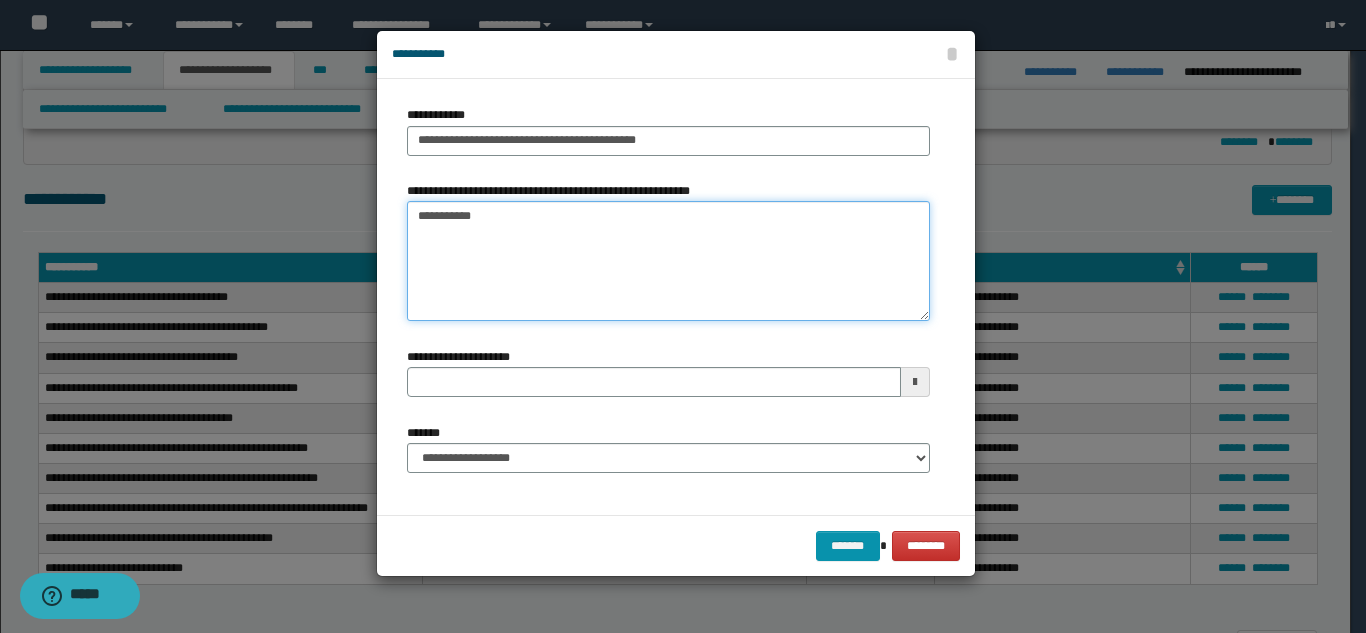 drag, startPoint x: 430, startPoint y: 215, endPoint x: 416, endPoint y: 253, distance: 40.496914 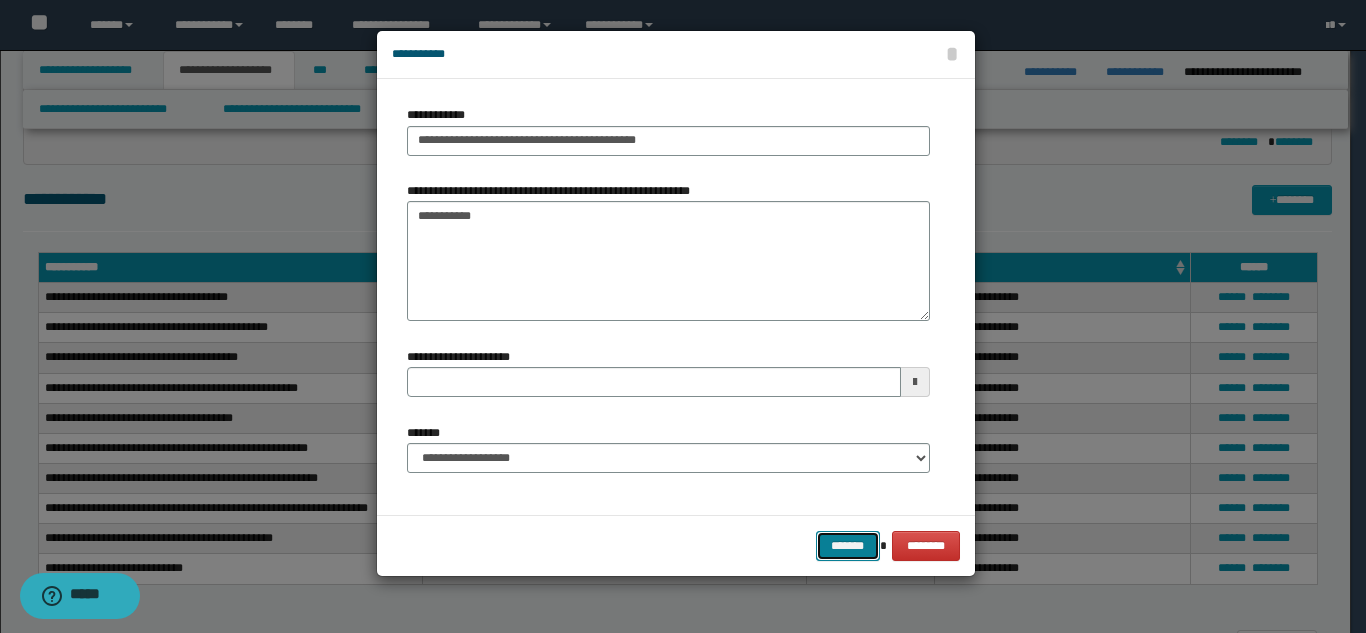click on "*******" at bounding box center (848, 546) 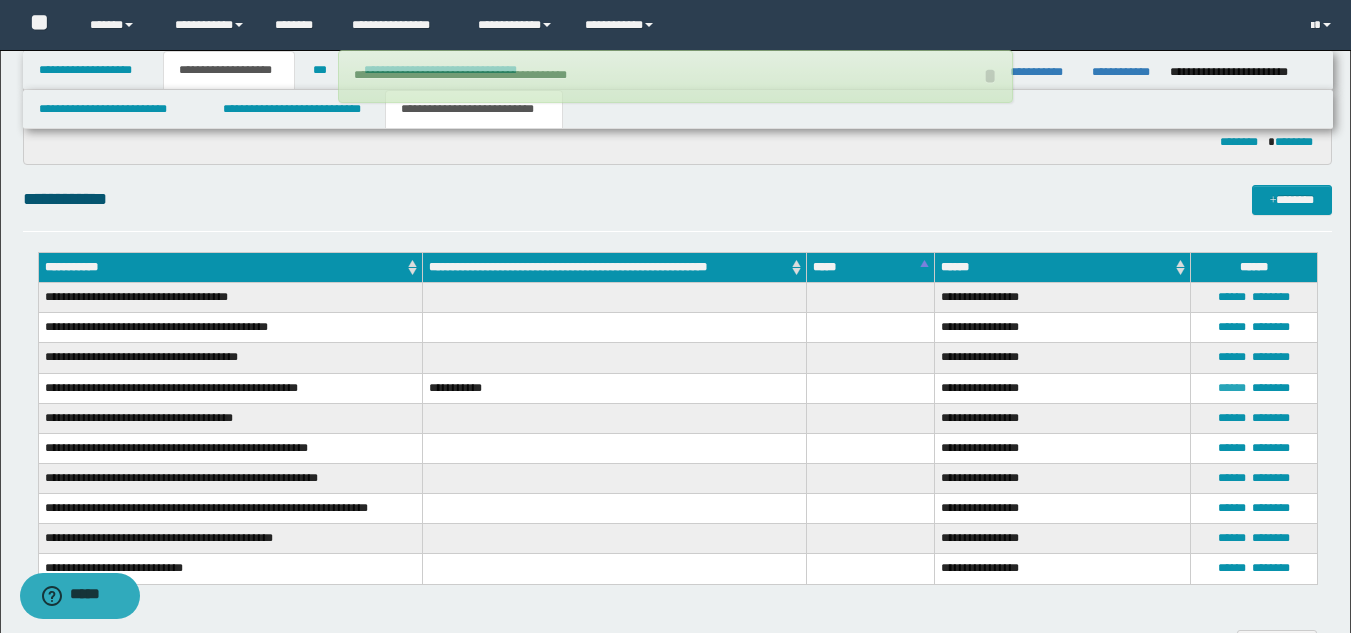 click on "******" at bounding box center [1232, 388] 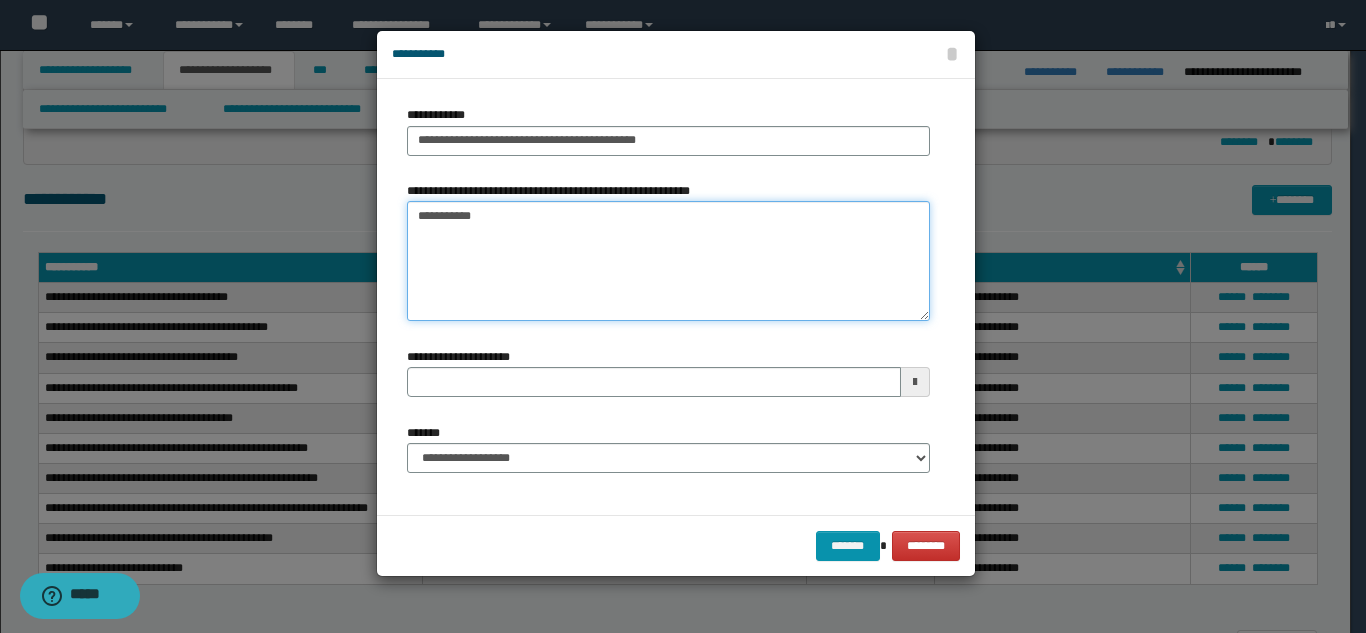 click on "**********" at bounding box center [668, 261] 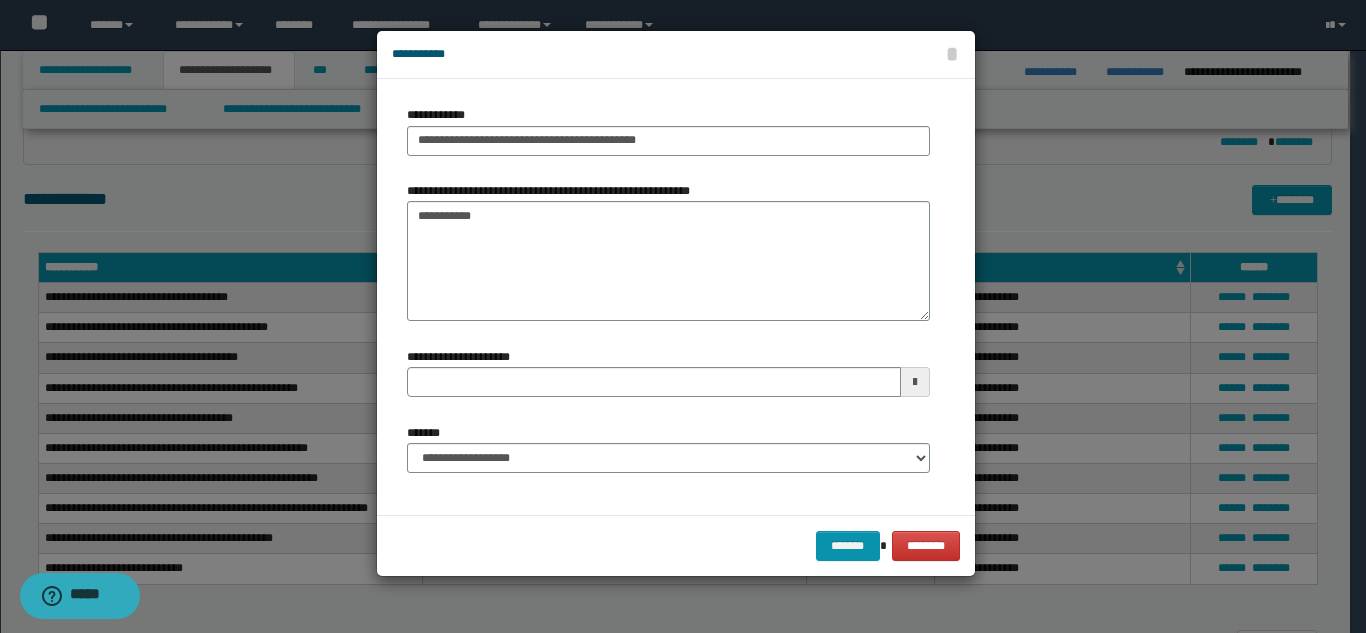 click on "*******
********" at bounding box center [676, 545] 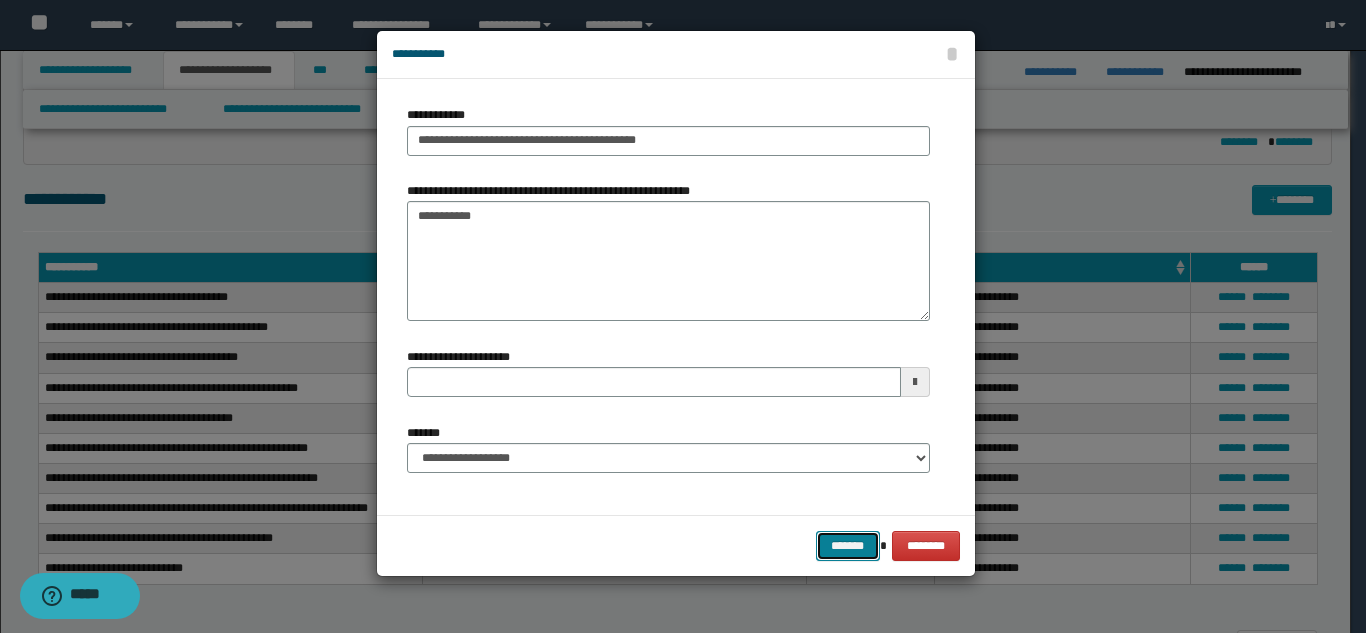 click on "*******" at bounding box center (848, 546) 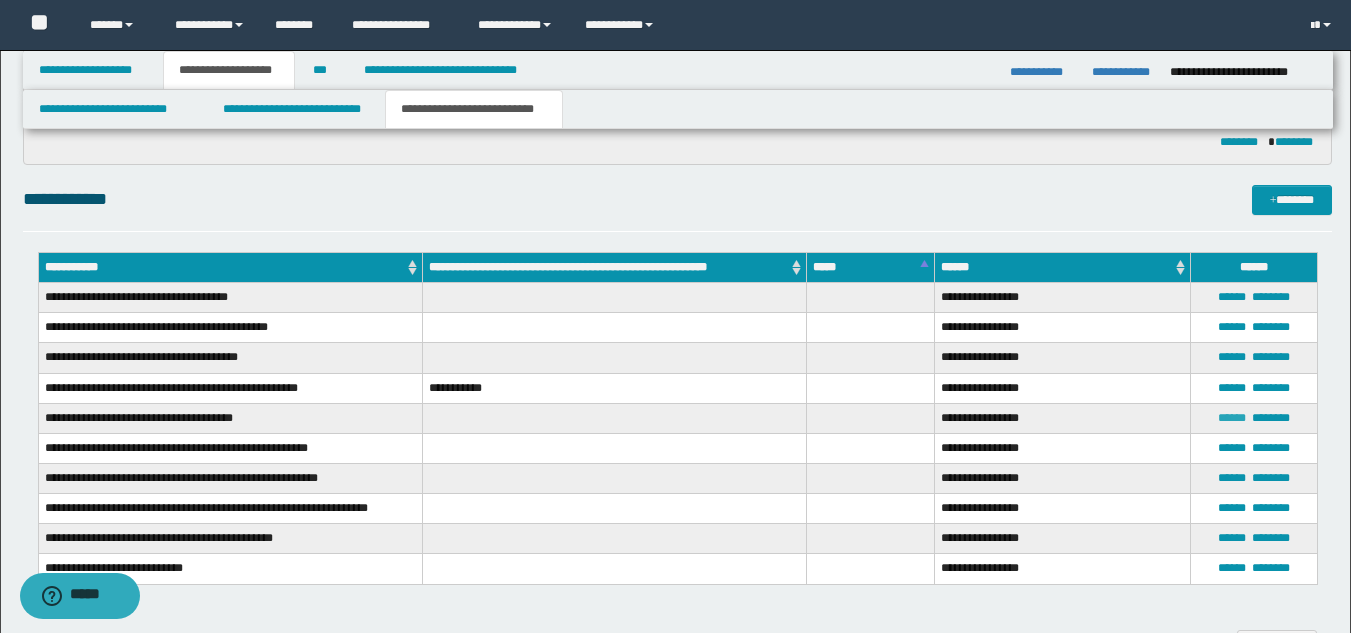click on "******" at bounding box center [1232, 418] 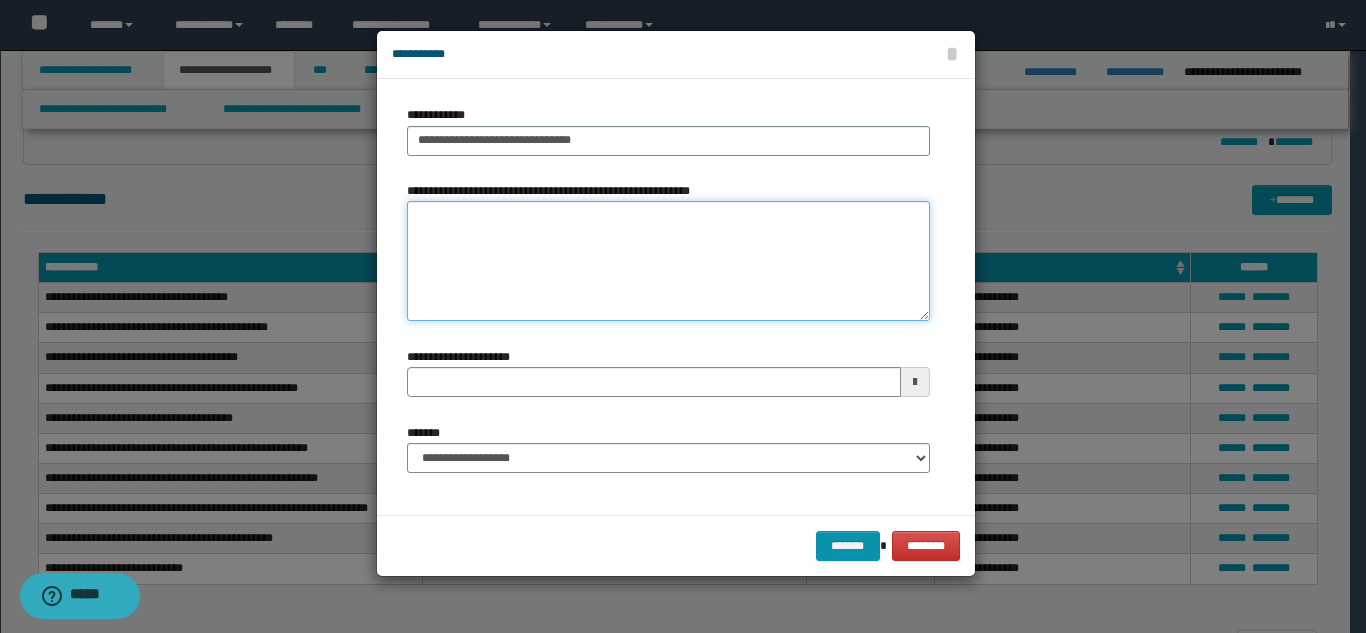 click on "**********" at bounding box center (668, 261) 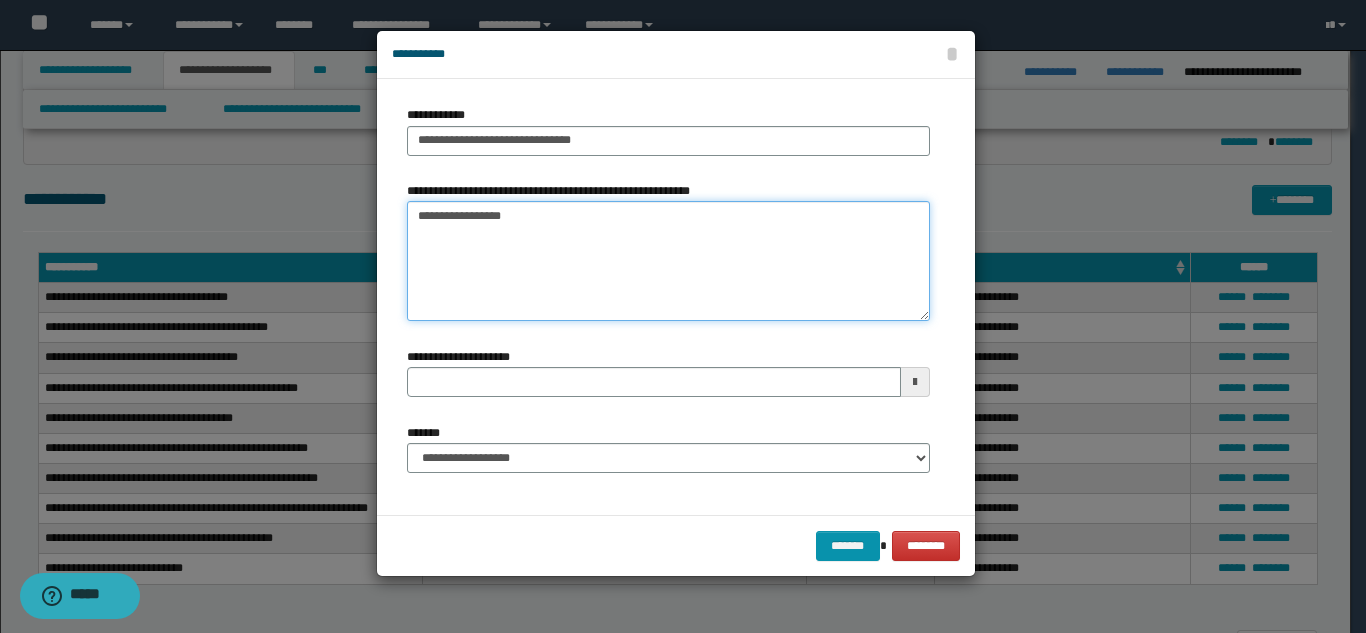 click on "**********" at bounding box center (668, 261) 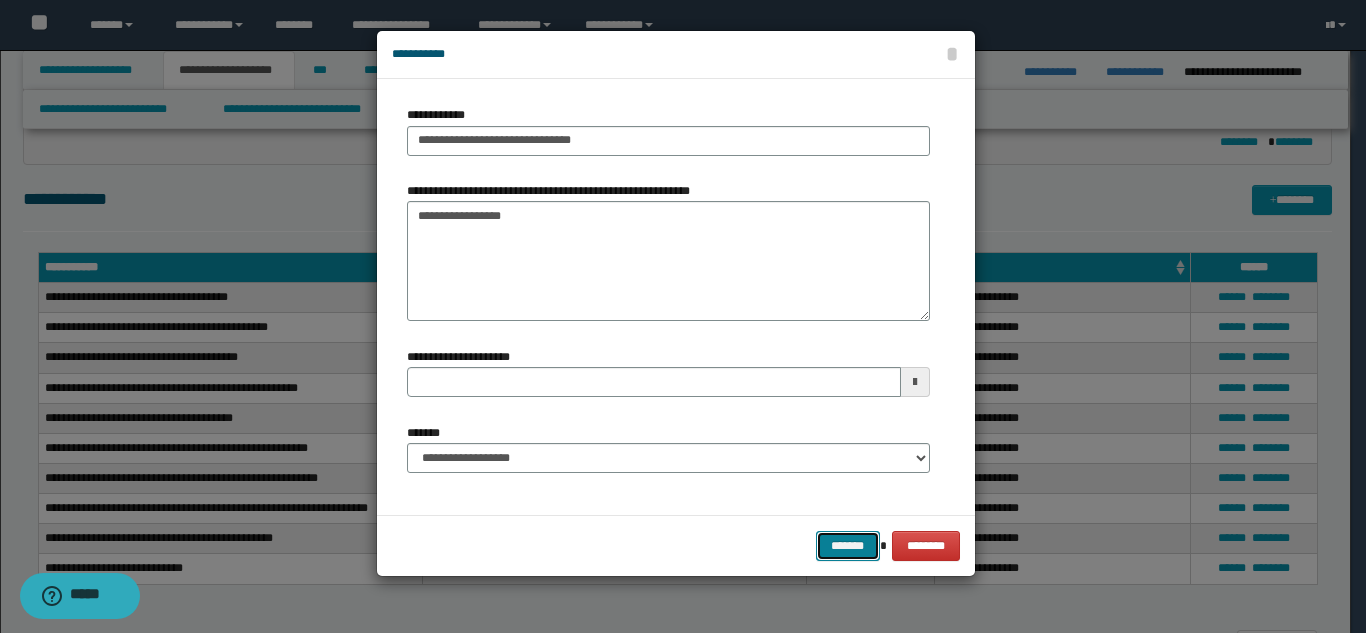 click on "*******" at bounding box center (848, 546) 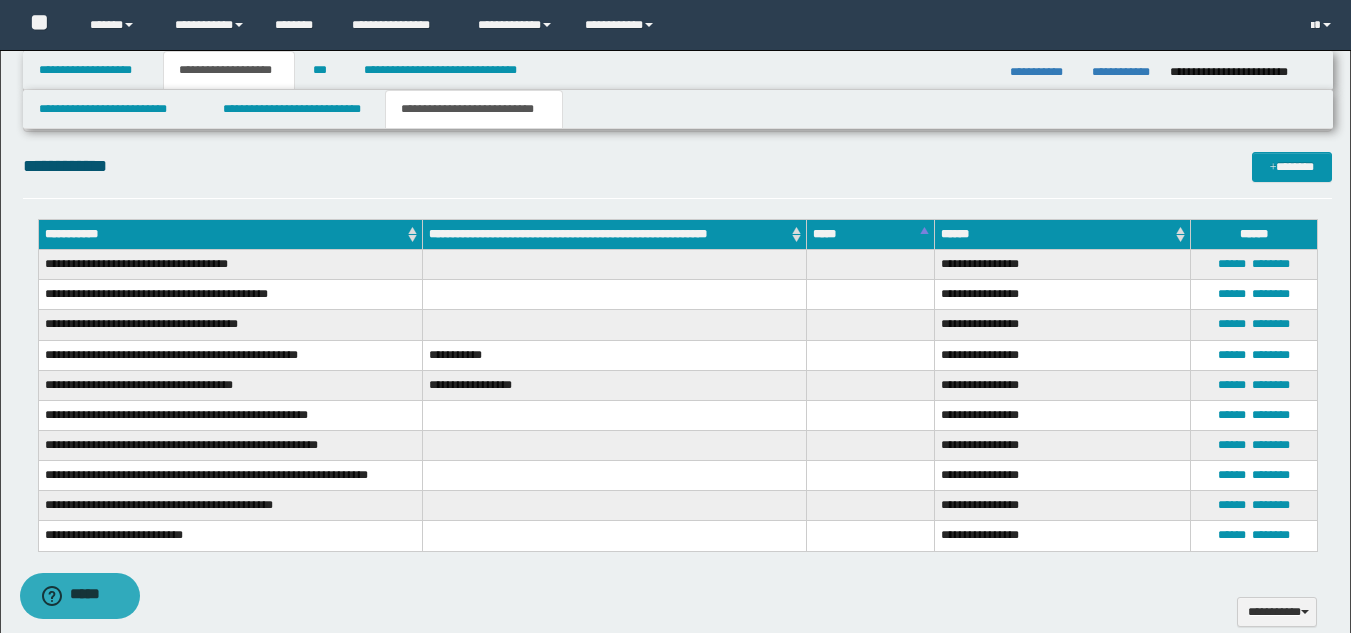 scroll, scrollTop: 731, scrollLeft: 0, axis: vertical 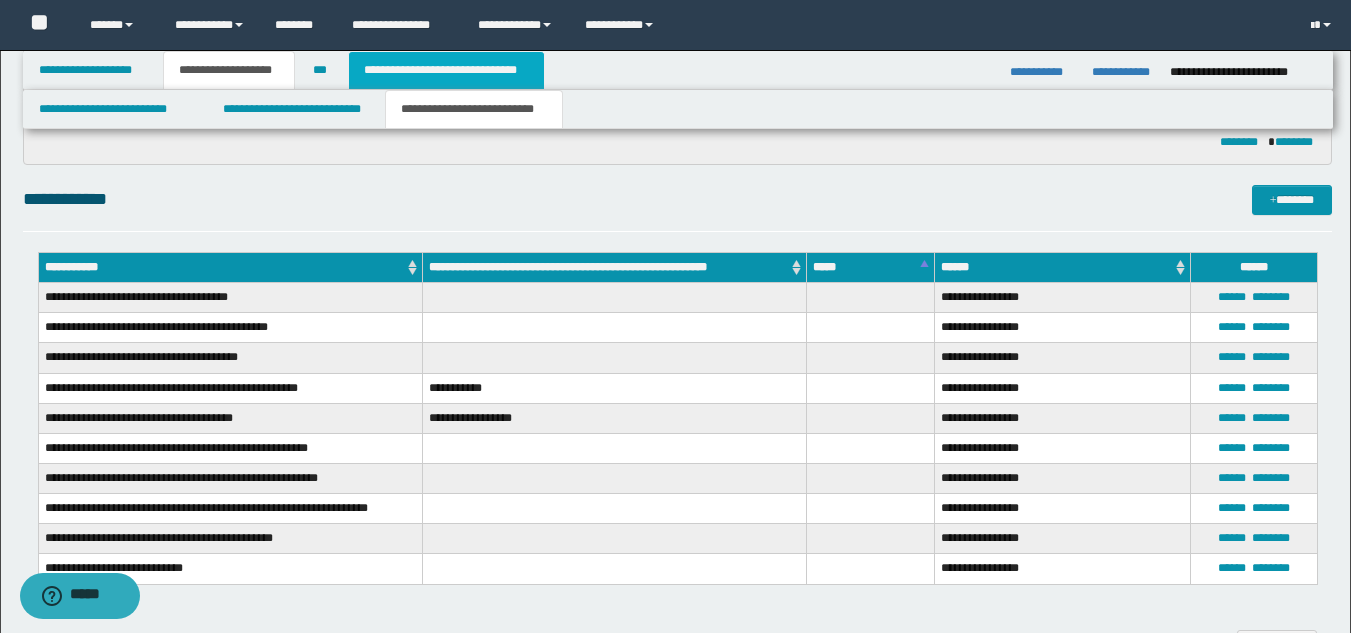 click on "**********" at bounding box center [446, 70] 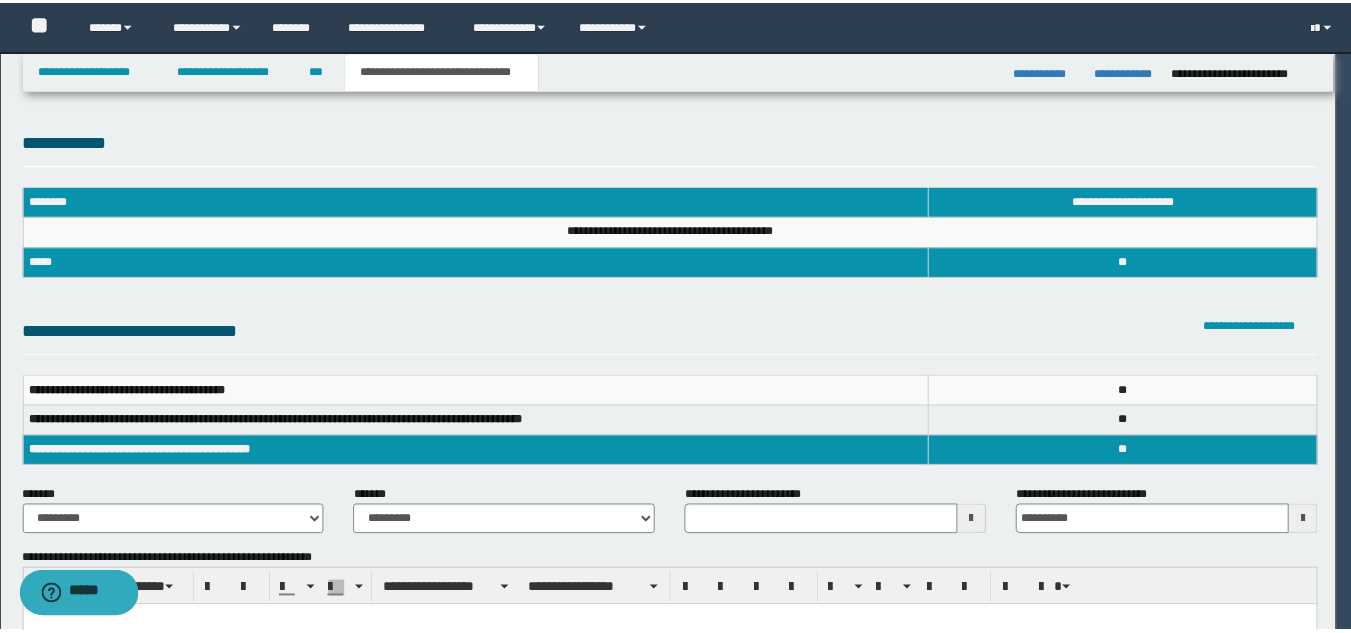 scroll, scrollTop: 0, scrollLeft: 0, axis: both 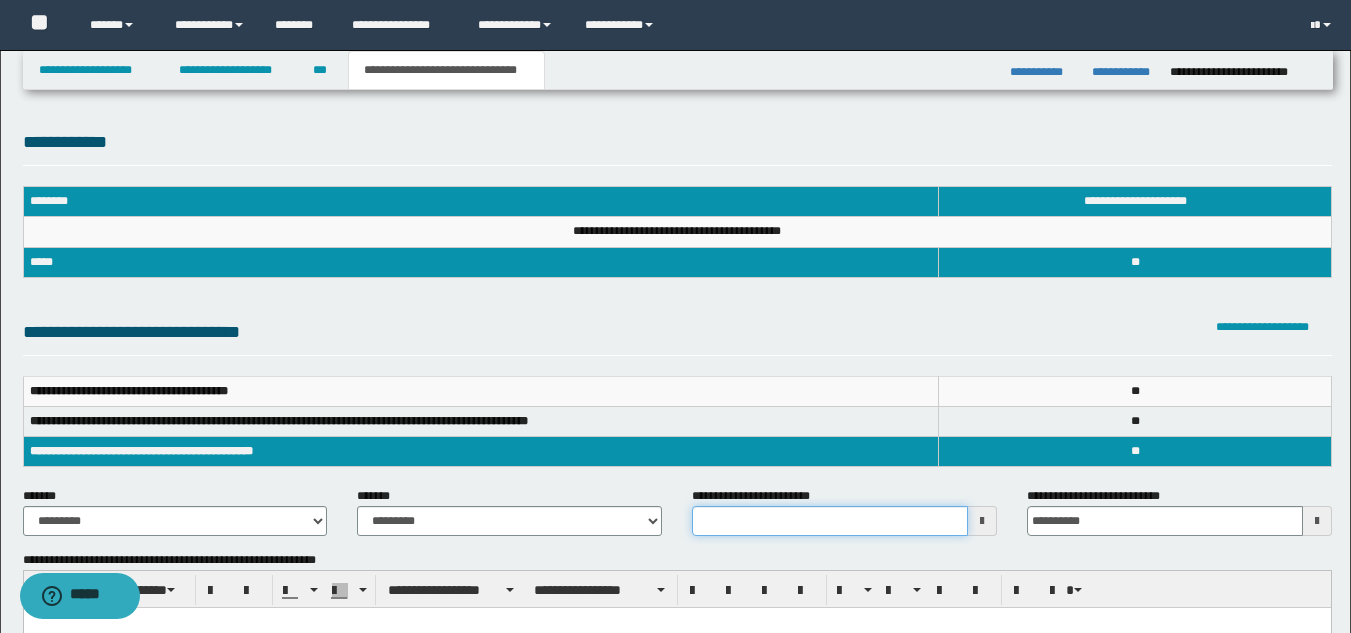 click on "**********" at bounding box center (830, 521) 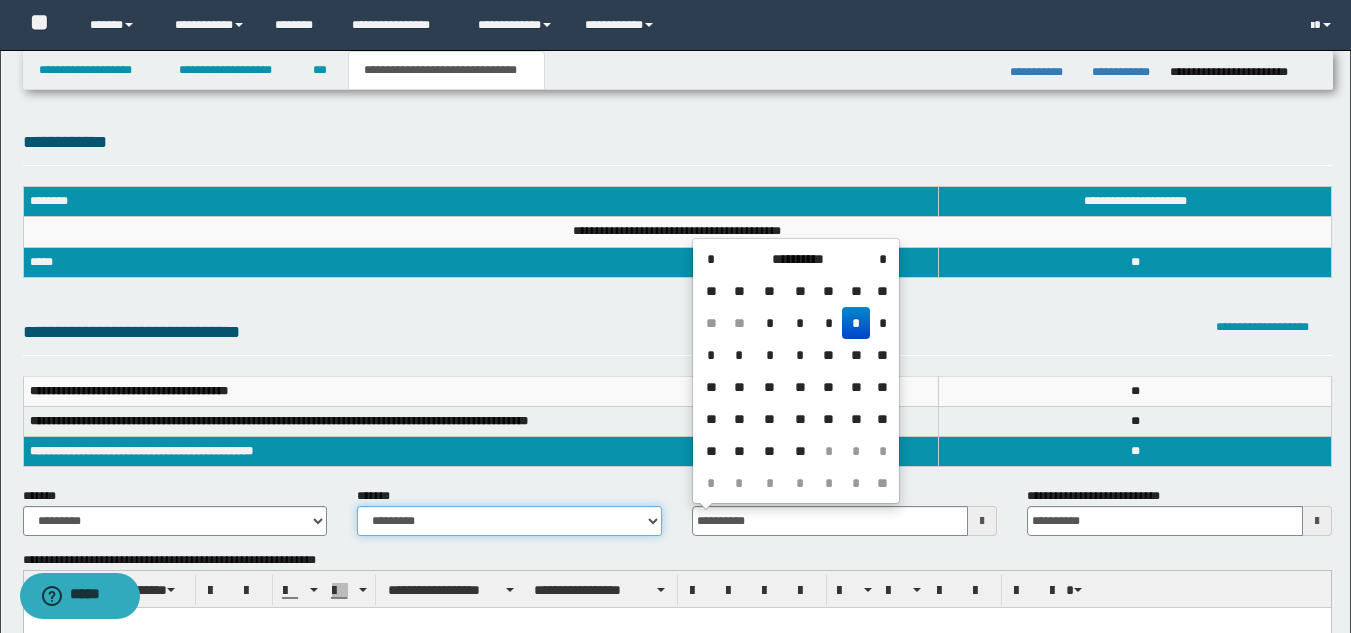 click on "**********" at bounding box center [509, 521] 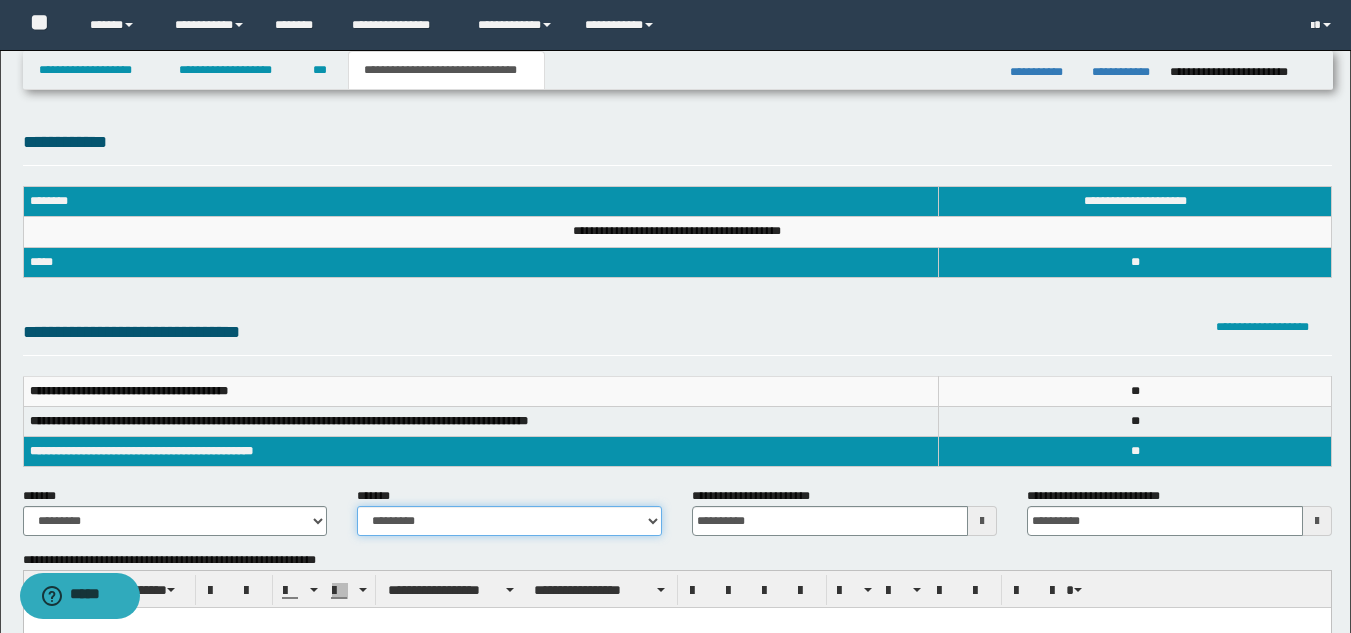 click on "**********" at bounding box center [509, 521] 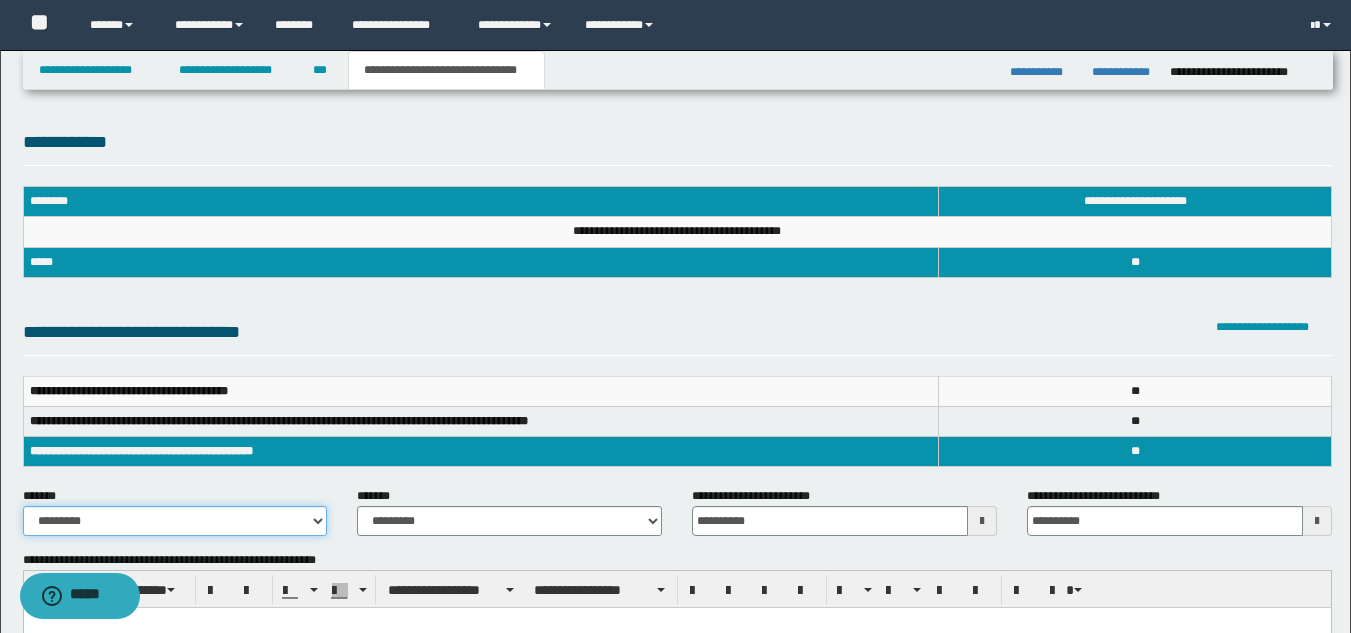 click on "**********" at bounding box center (175, 521) 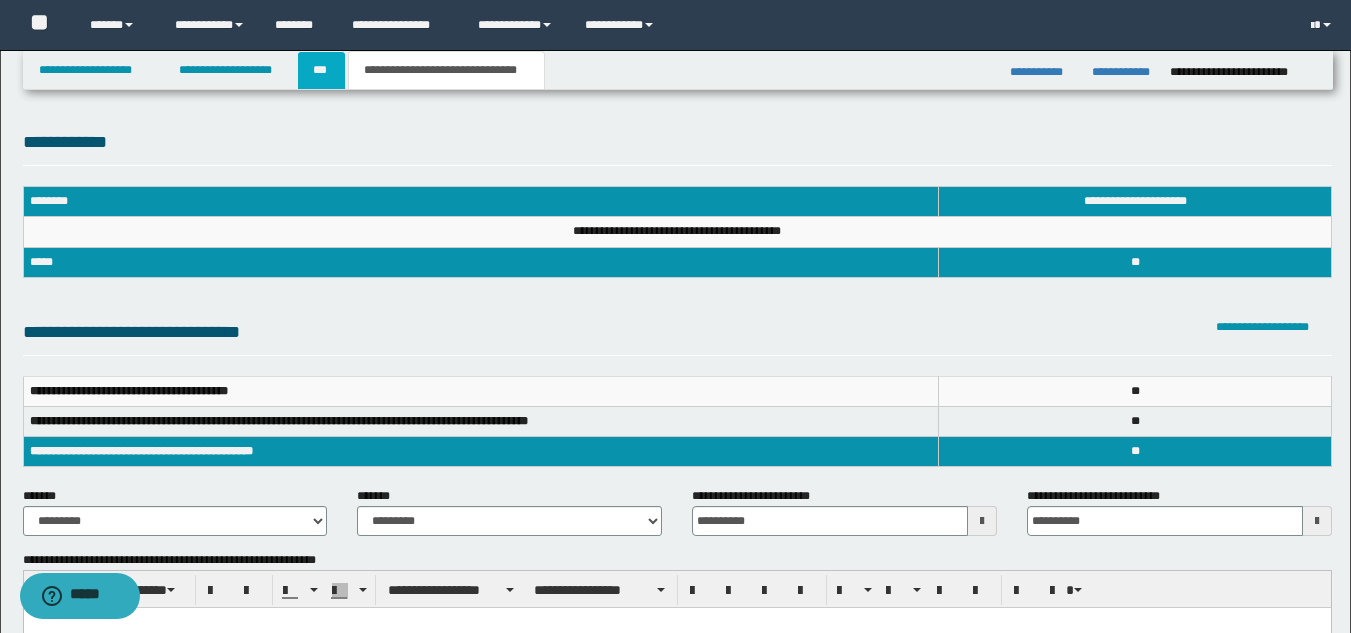 click on "***" at bounding box center (321, 70) 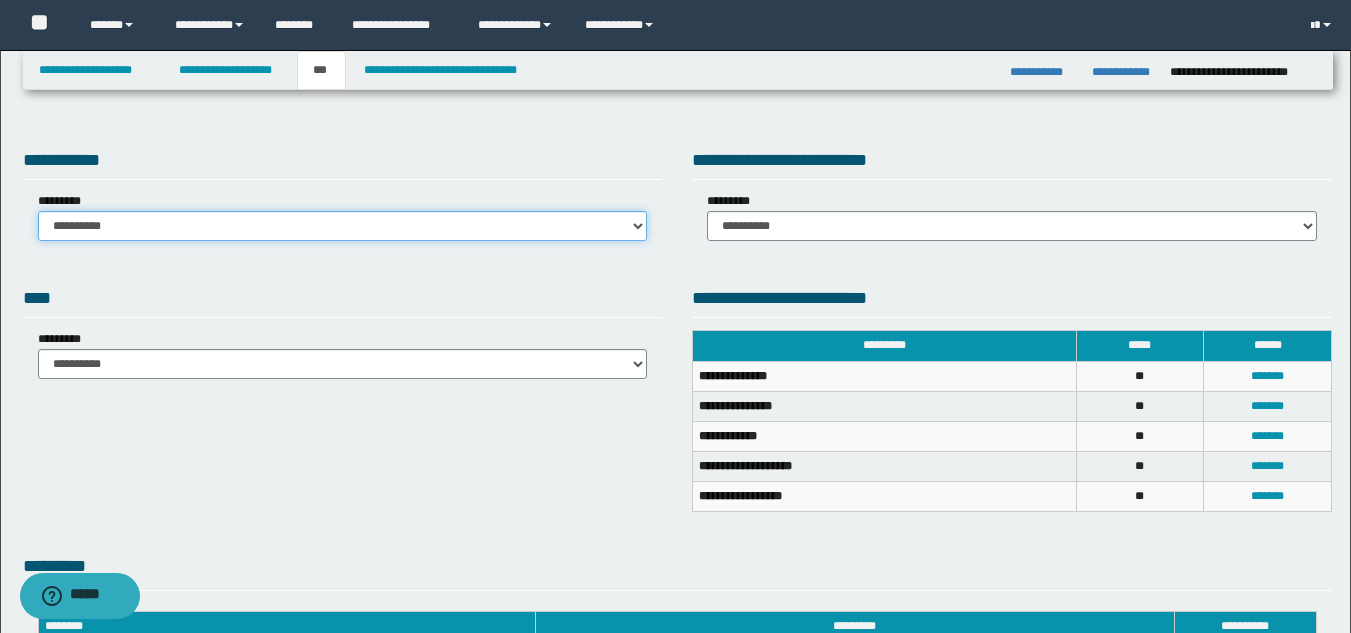 click on "**********" at bounding box center (343, 226) 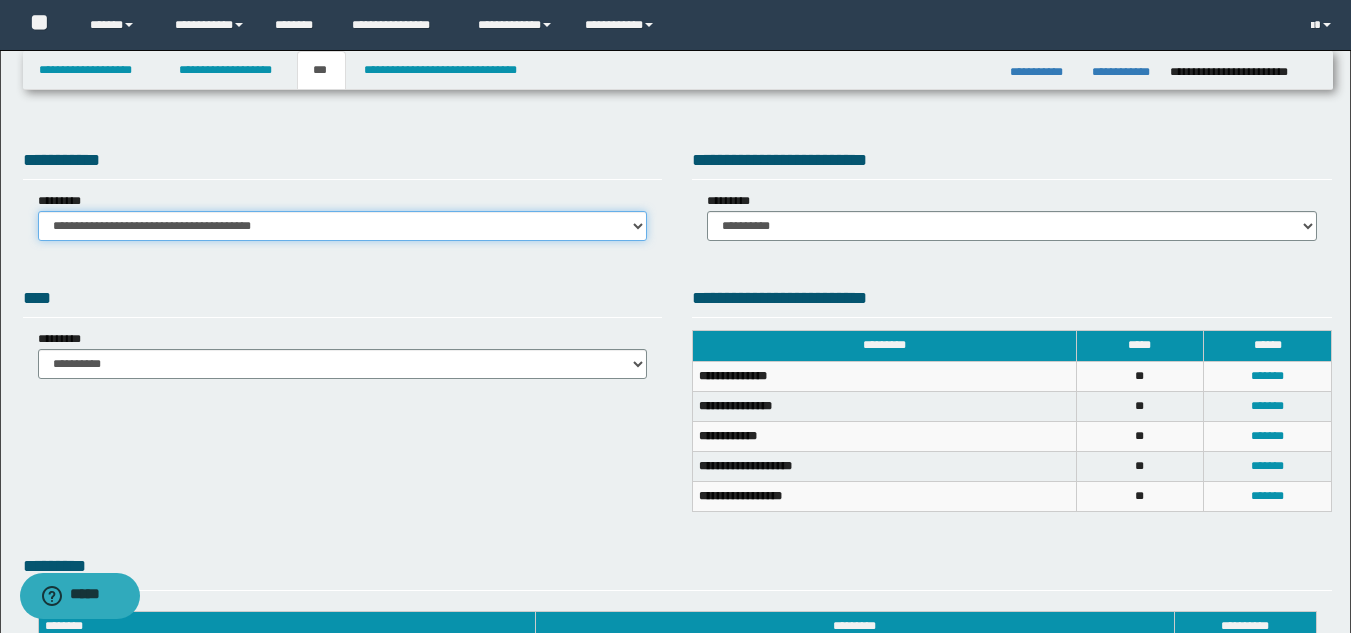 click on "**********" at bounding box center [343, 226] 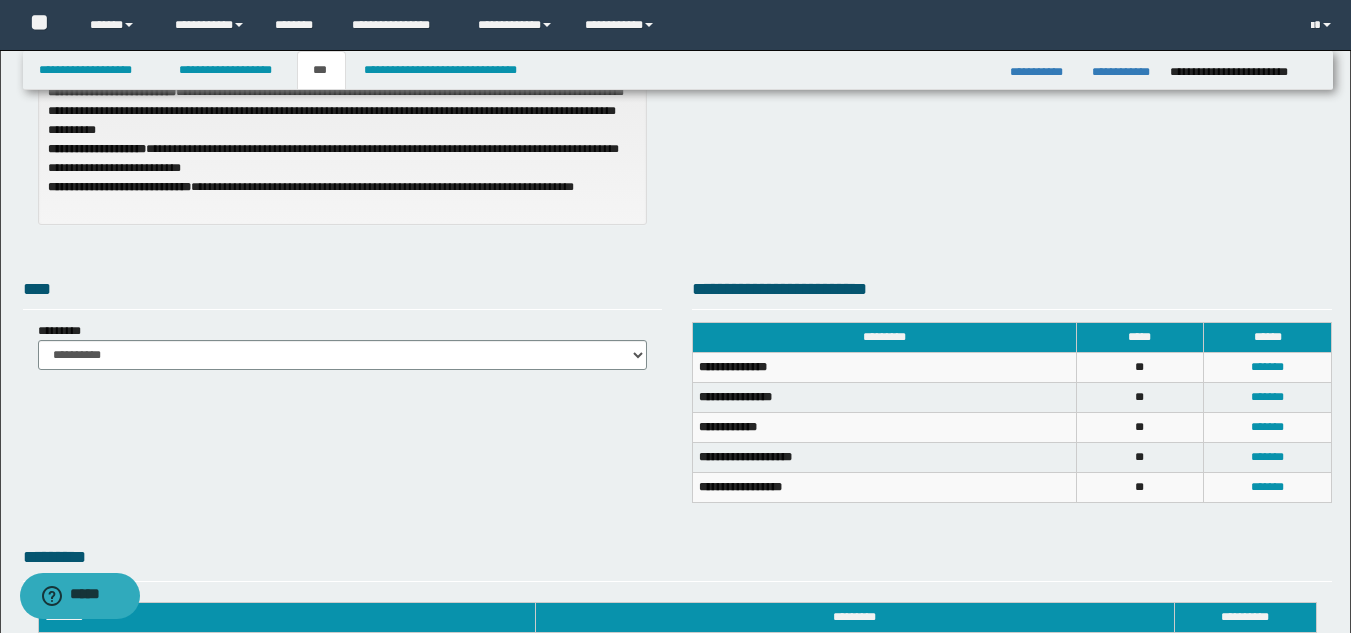 scroll, scrollTop: 0, scrollLeft: 0, axis: both 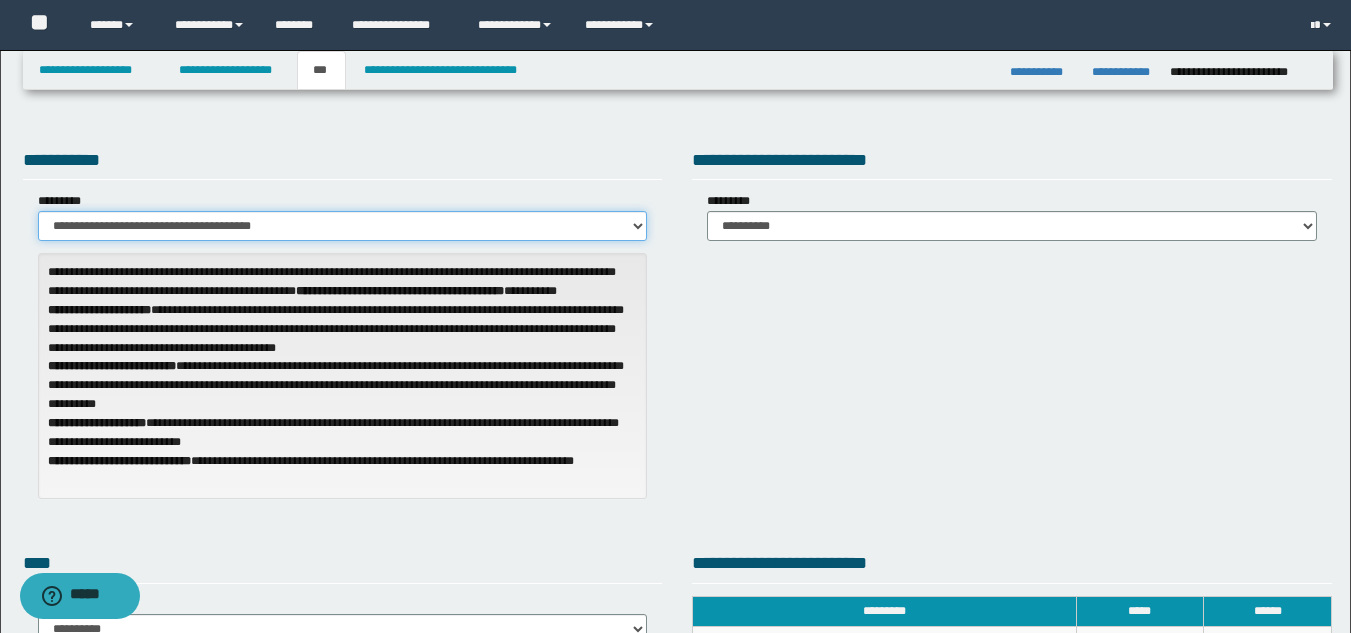 click on "**********" at bounding box center (343, 226) 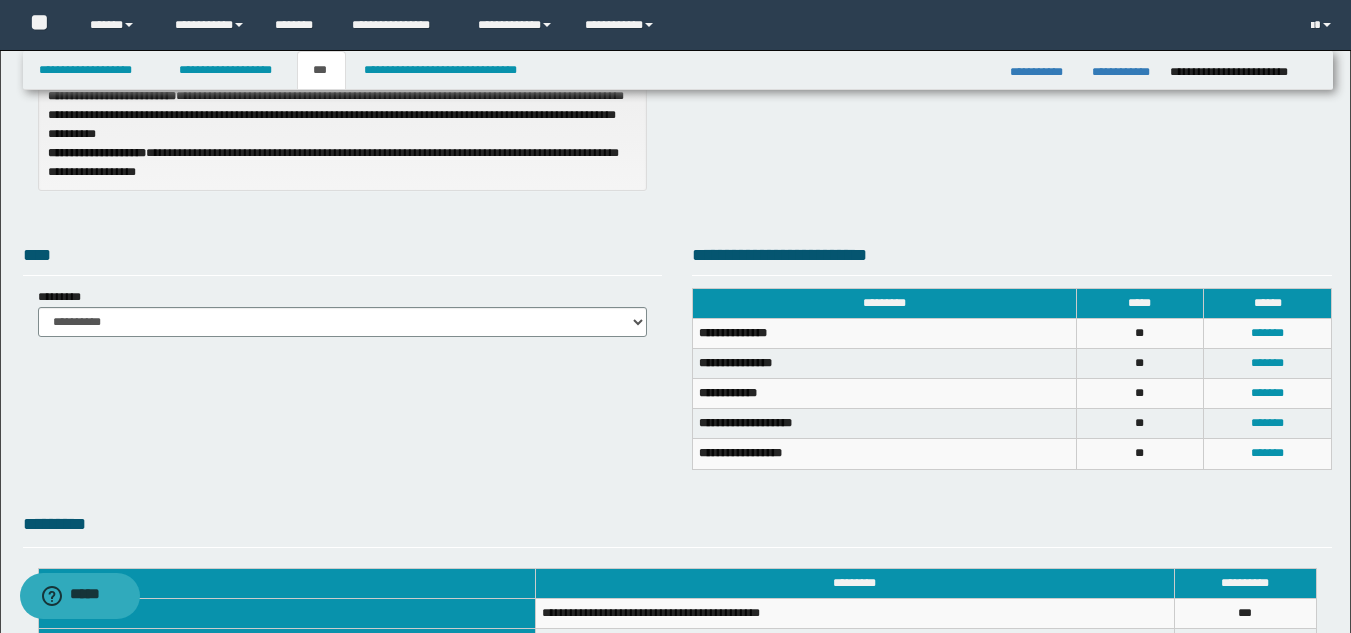 scroll, scrollTop: 400, scrollLeft: 0, axis: vertical 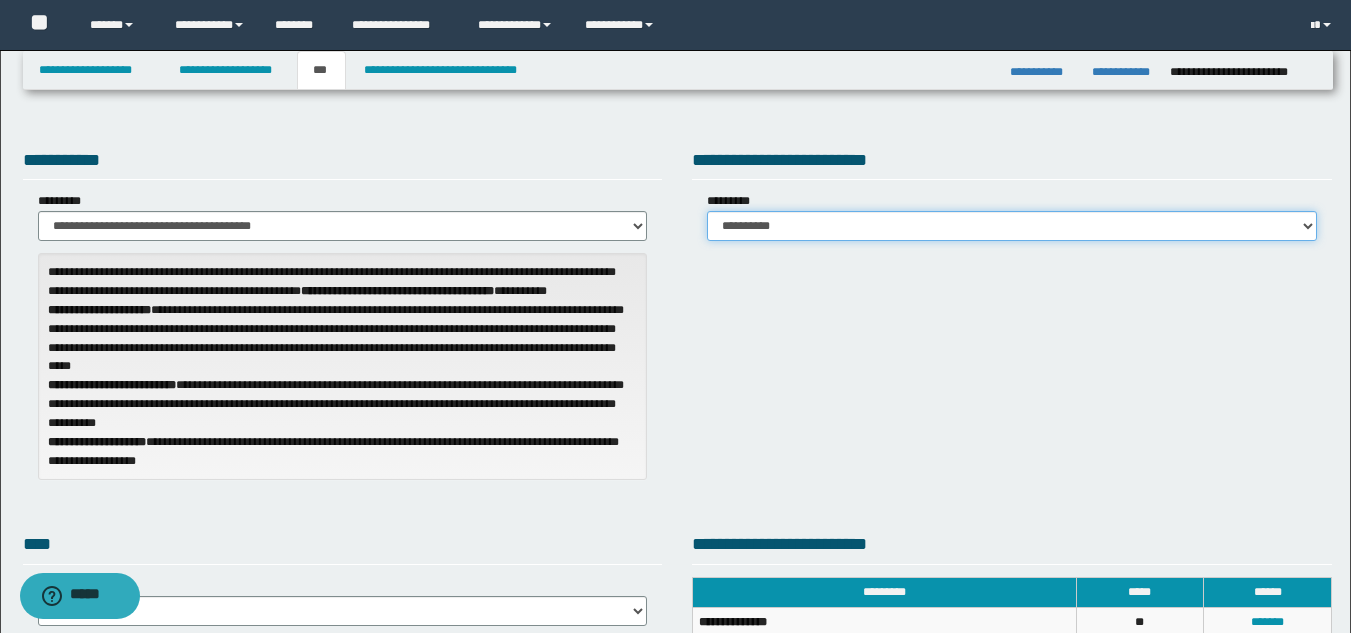 click on "**********" at bounding box center (1012, 226) 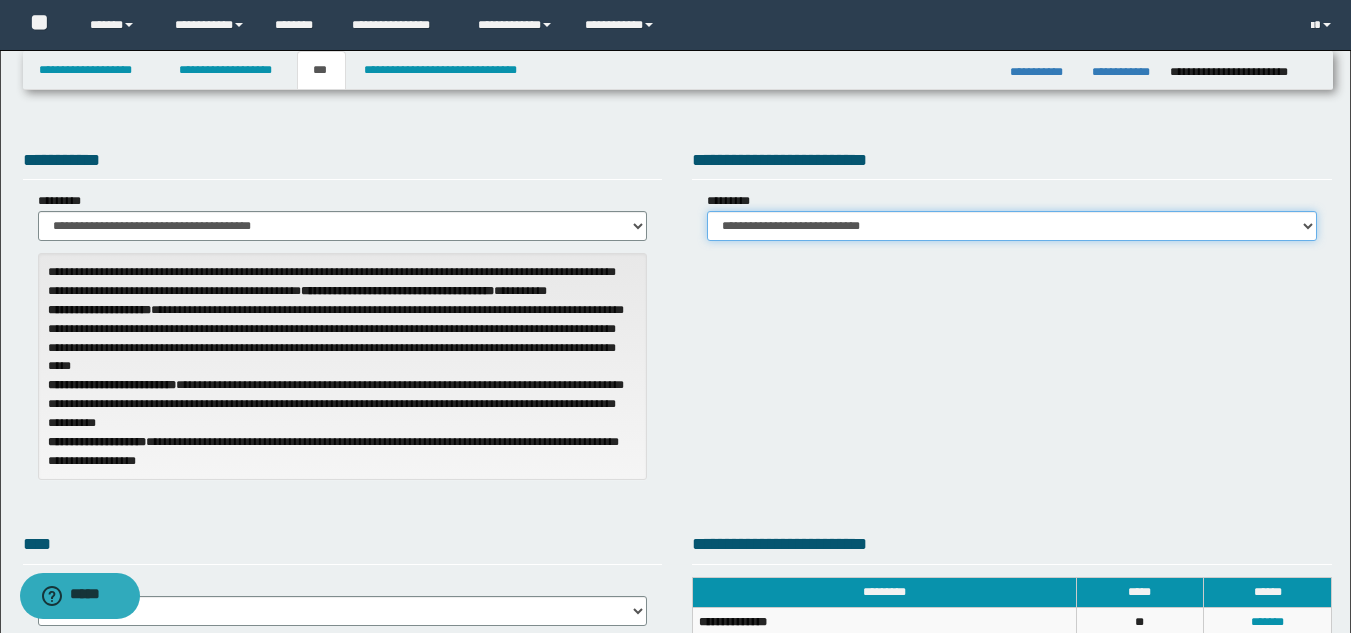 click on "**********" at bounding box center (1012, 226) 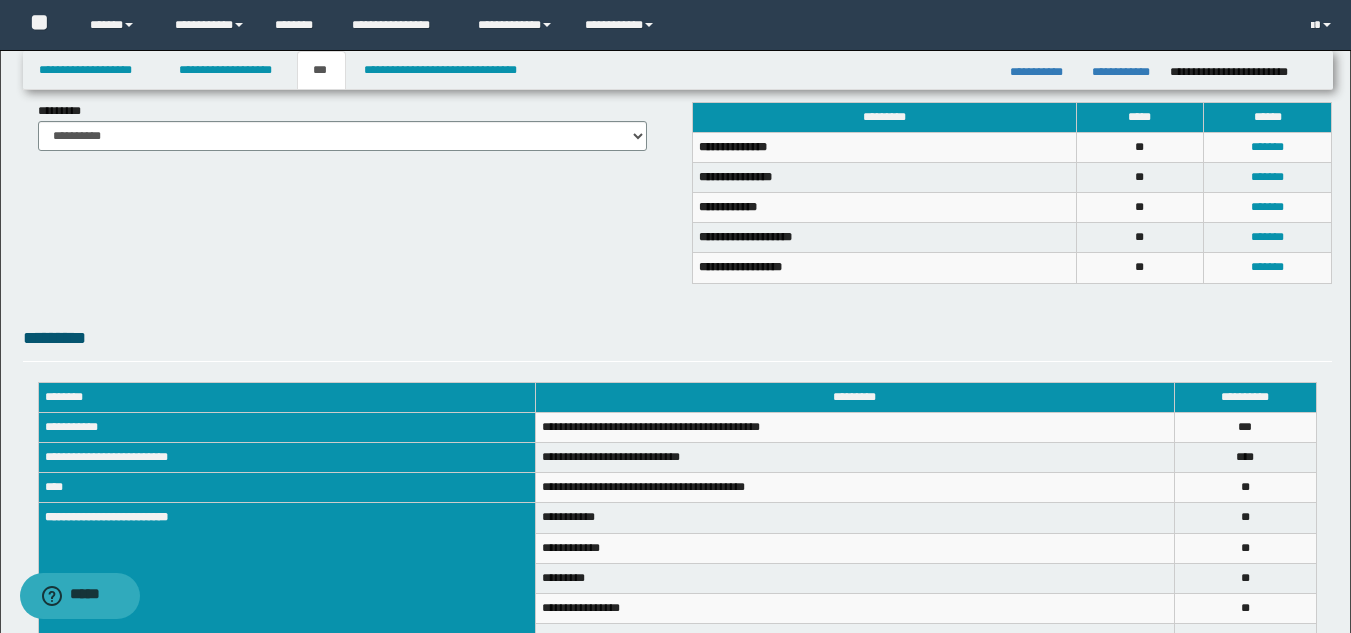 scroll, scrollTop: 455, scrollLeft: 0, axis: vertical 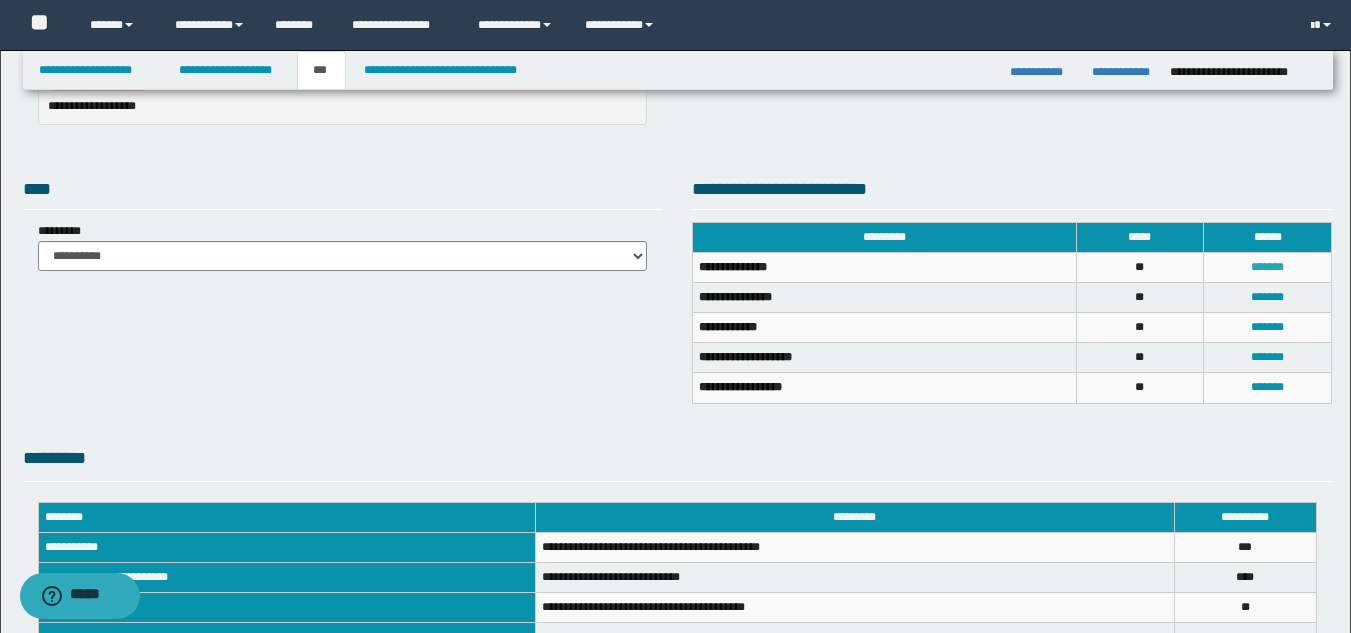click on "*******" at bounding box center [1267, 267] 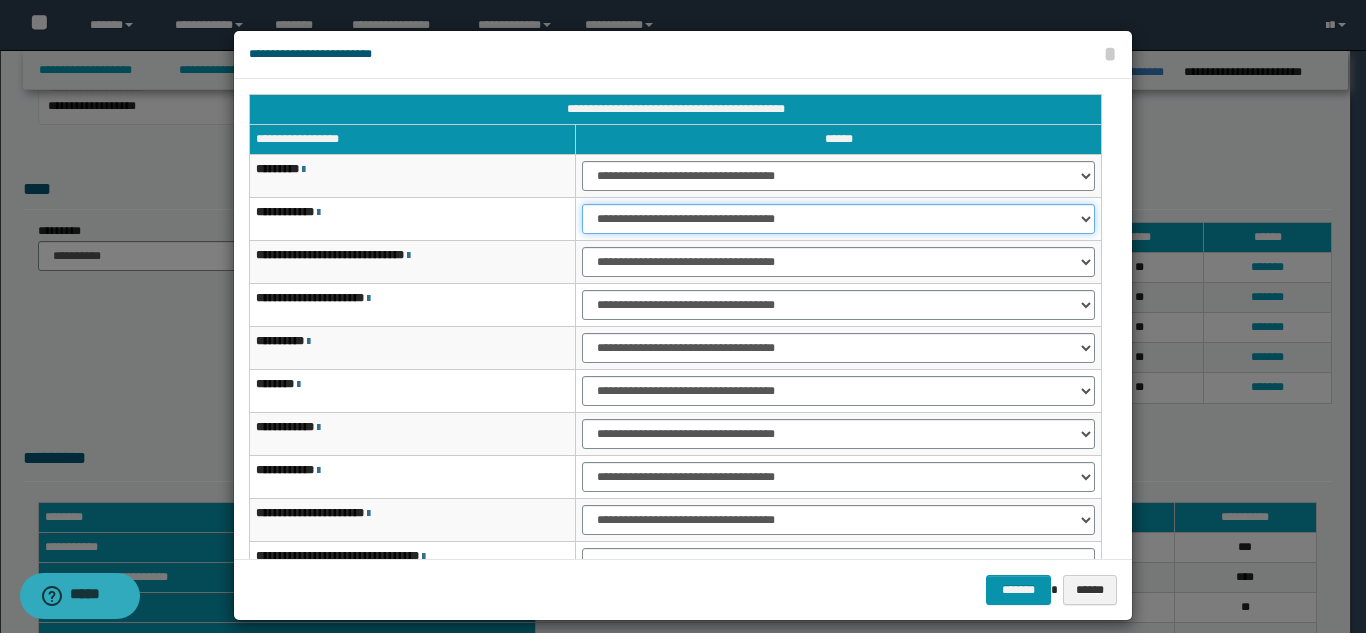 drag, startPoint x: 738, startPoint y: 209, endPoint x: 745, endPoint y: 229, distance: 21.189621 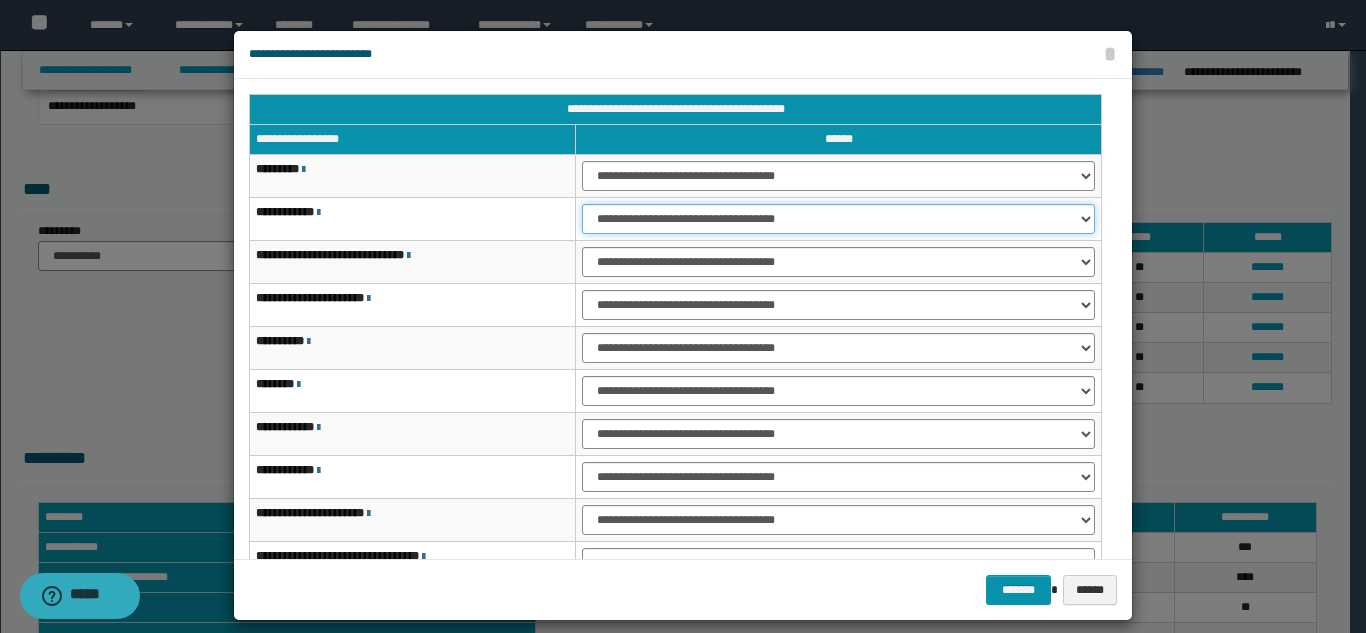 click on "**********" at bounding box center [838, 219] 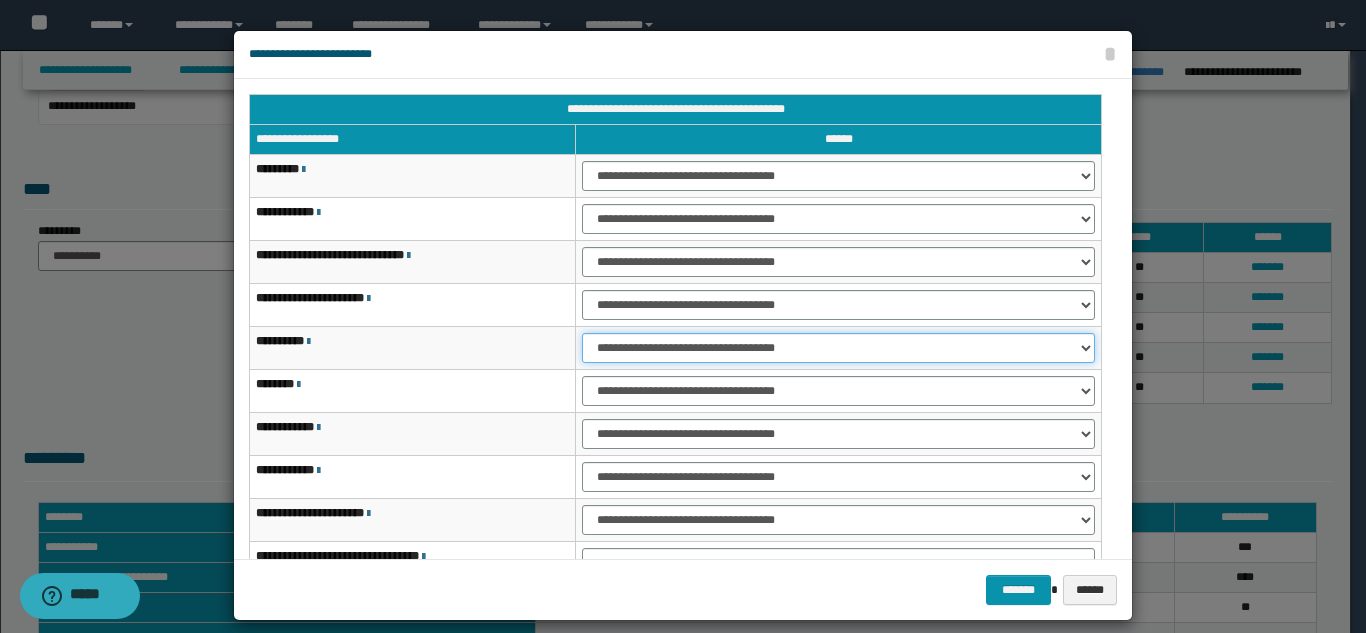 drag, startPoint x: 661, startPoint y: 351, endPoint x: 668, endPoint y: 360, distance: 11.401754 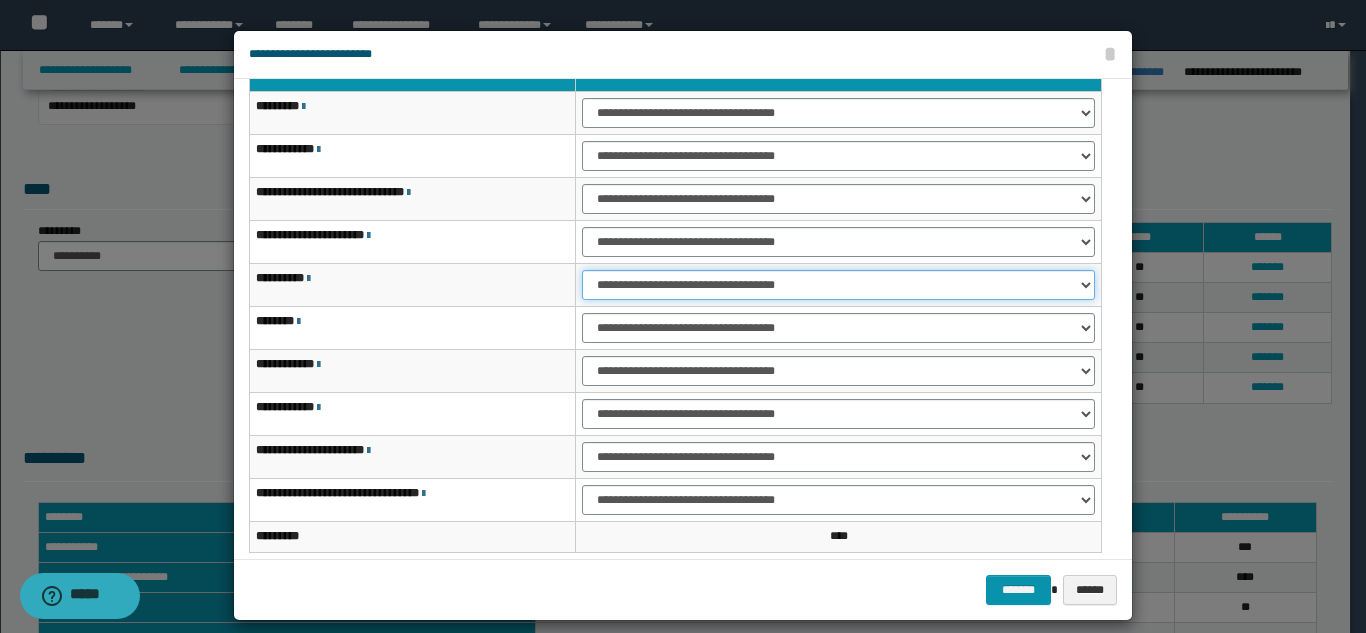 scroll, scrollTop: 121, scrollLeft: 0, axis: vertical 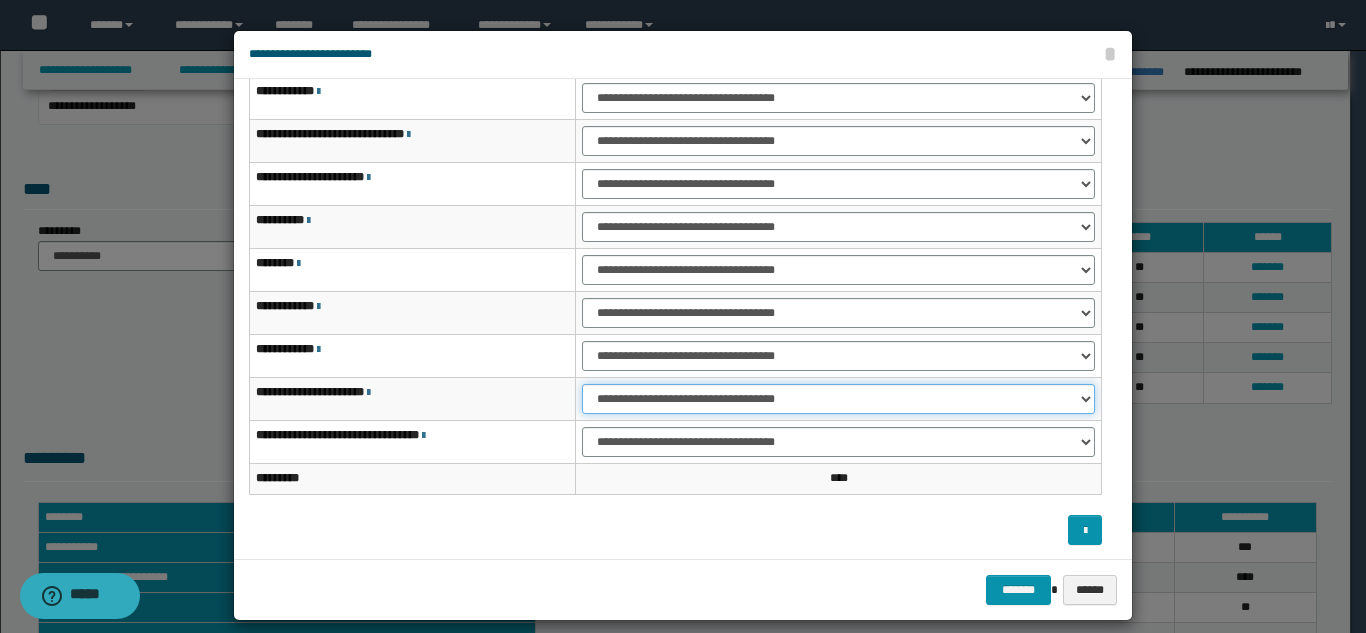 drag, startPoint x: 769, startPoint y: 392, endPoint x: 768, endPoint y: 412, distance: 20.024984 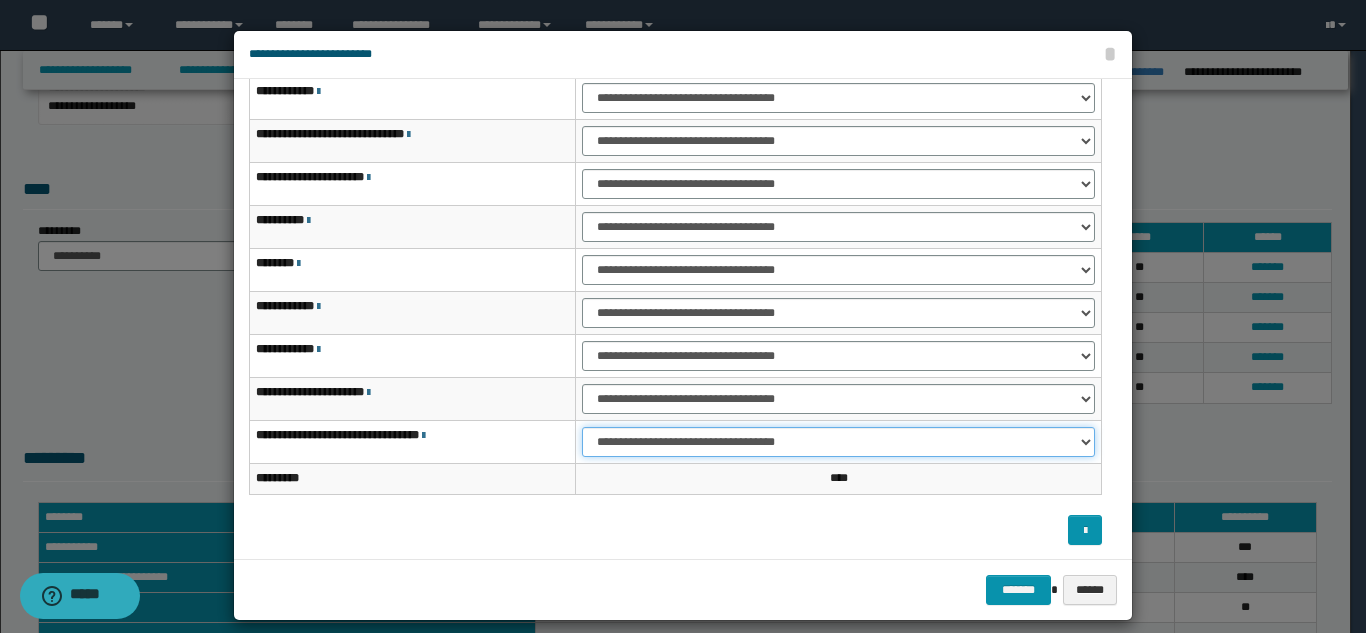 click on "**********" at bounding box center (838, 442) 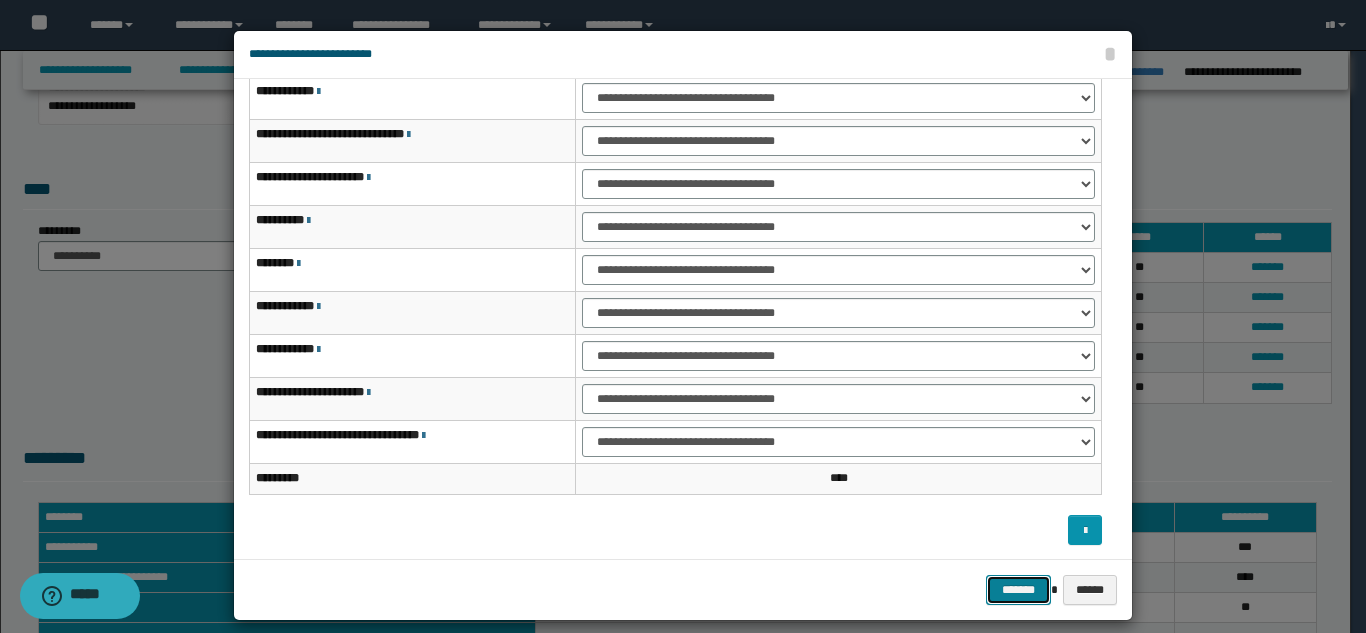 click on "*******" at bounding box center [1018, 590] 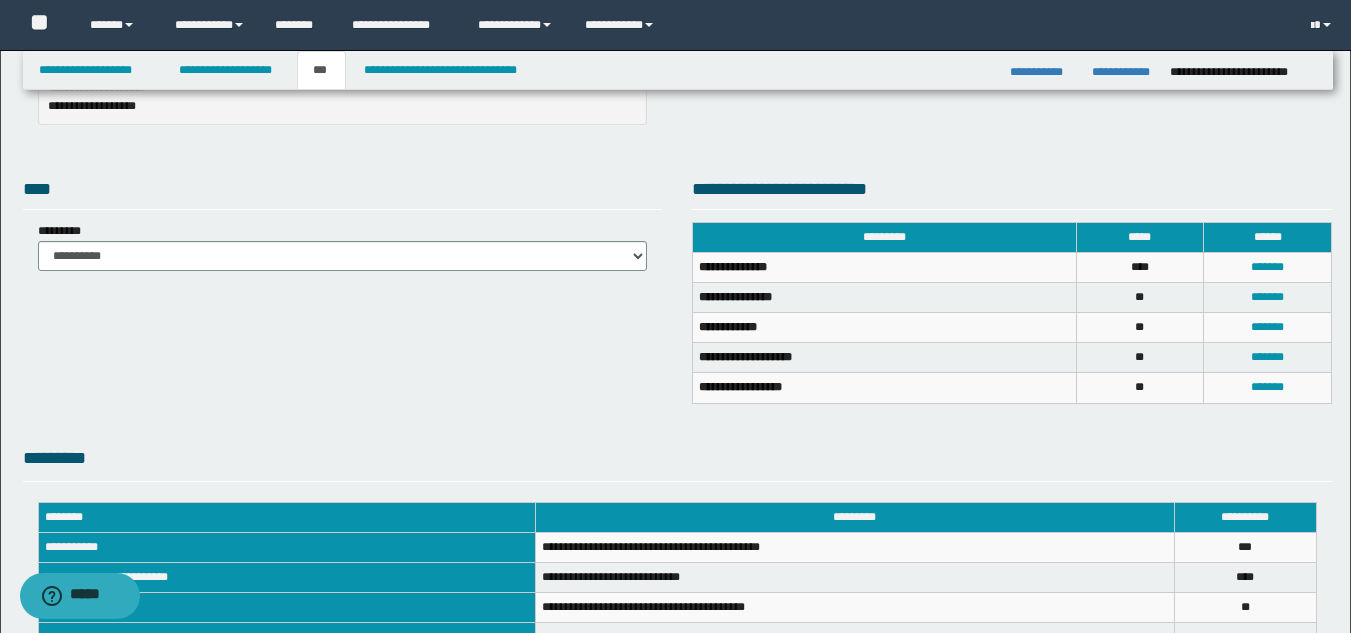 click on "*******" at bounding box center [1268, 297] 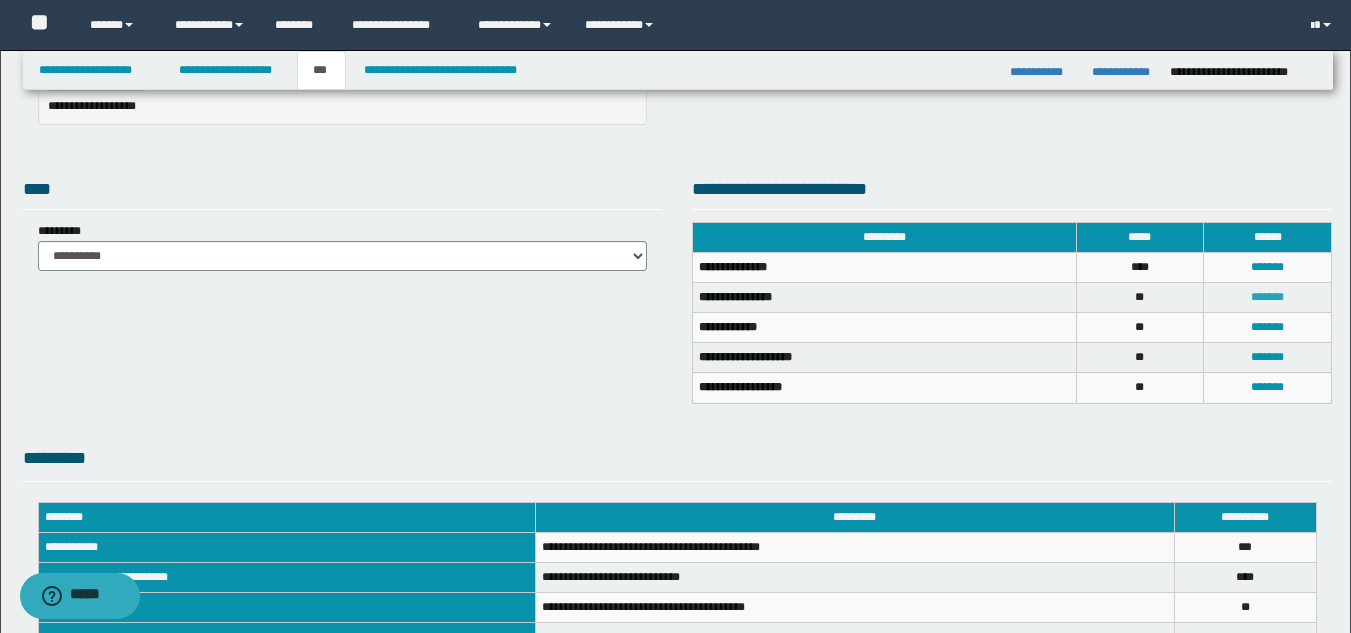 click on "*******" at bounding box center [1267, 297] 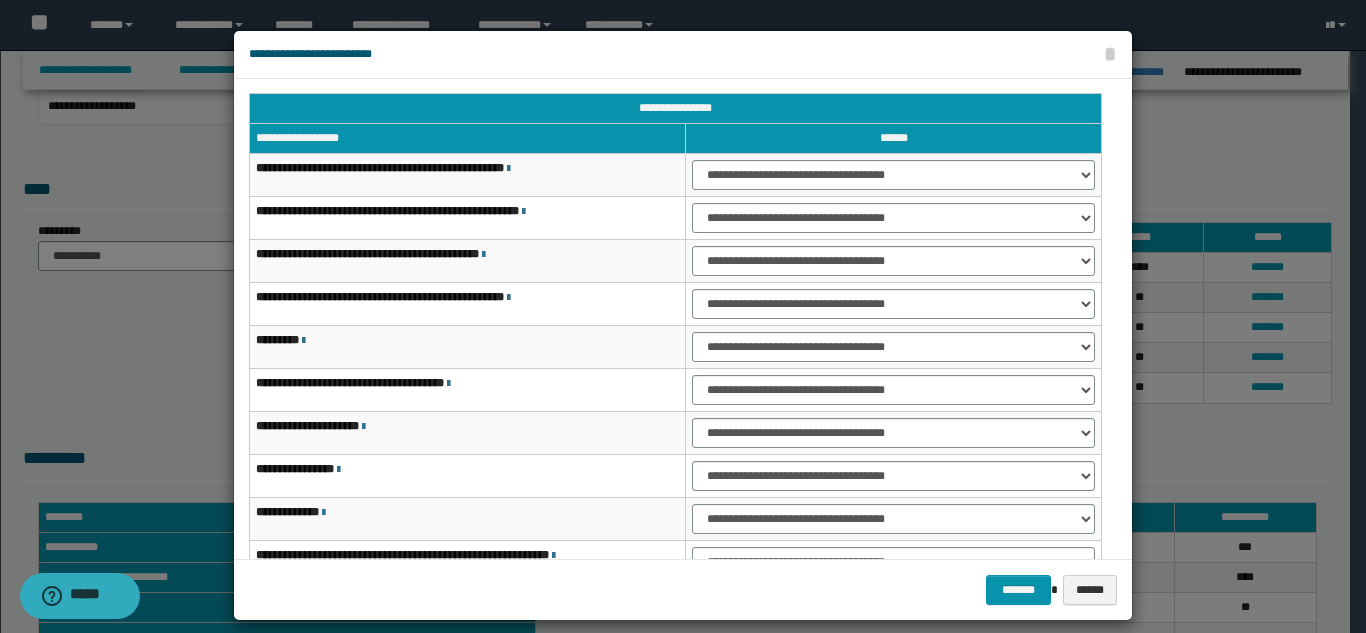 scroll, scrollTop: 0, scrollLeft: 0, axis: both 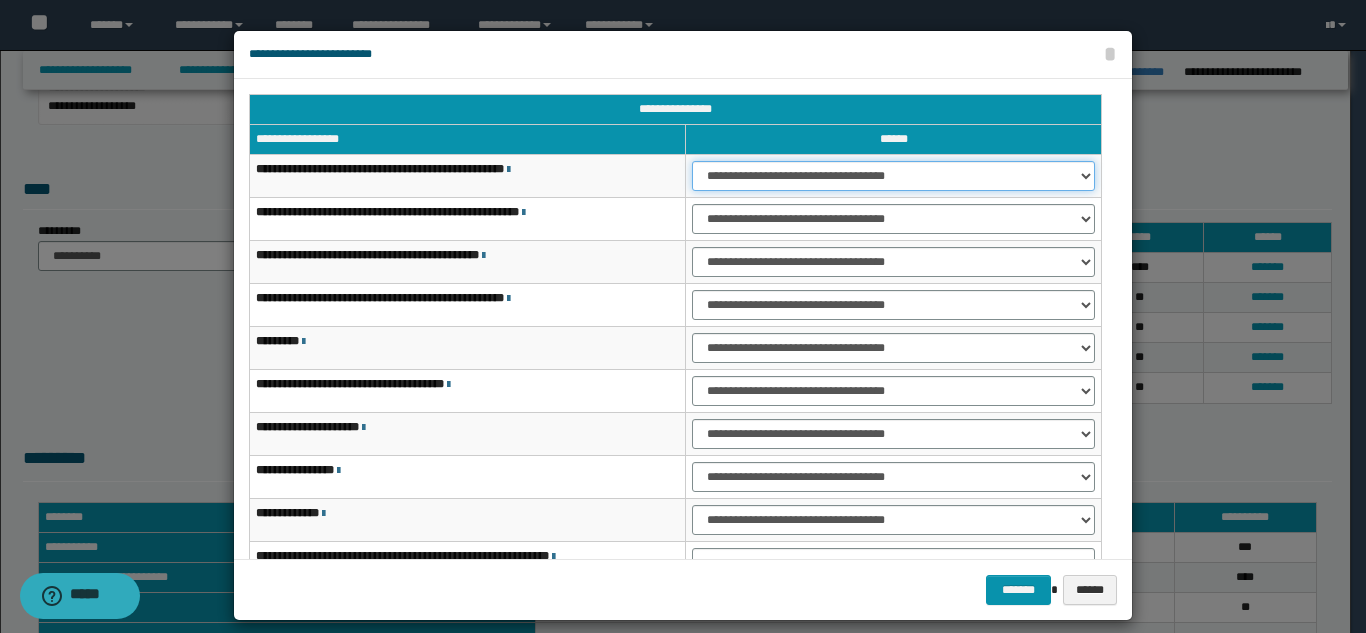 click on "**********" at bounding box center [893, 176] 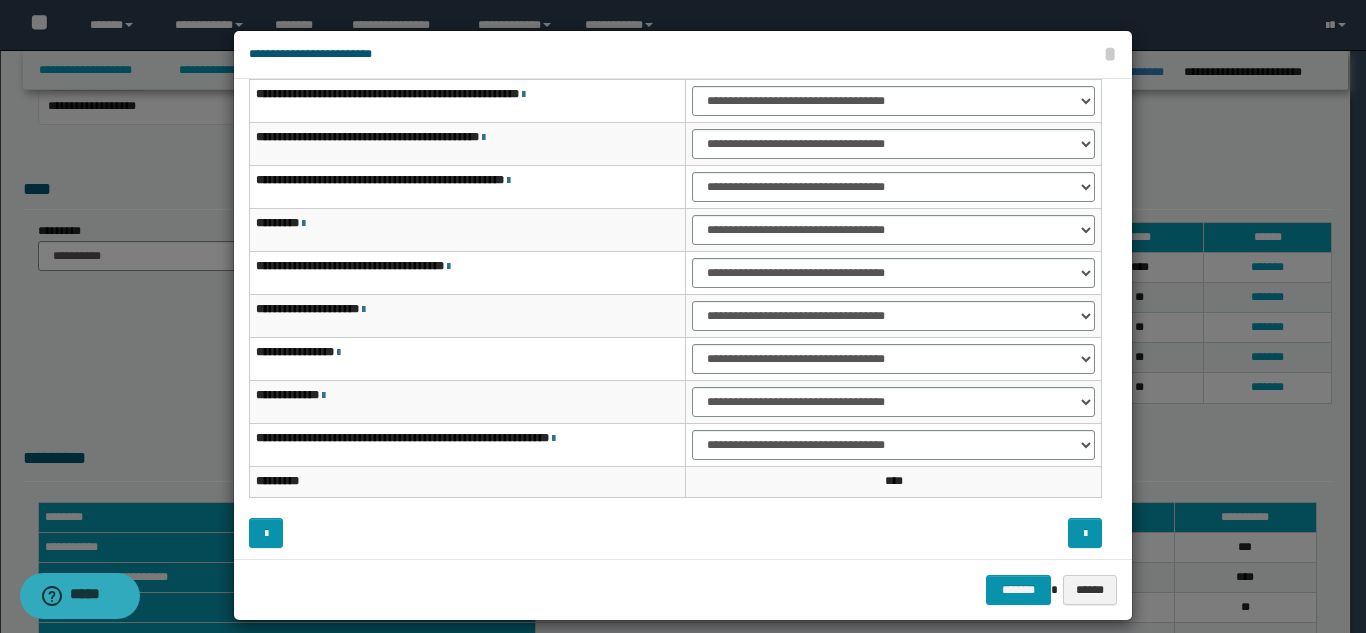 scroll, scrollTop: 121, scrollLeft: 0, axis: vertical 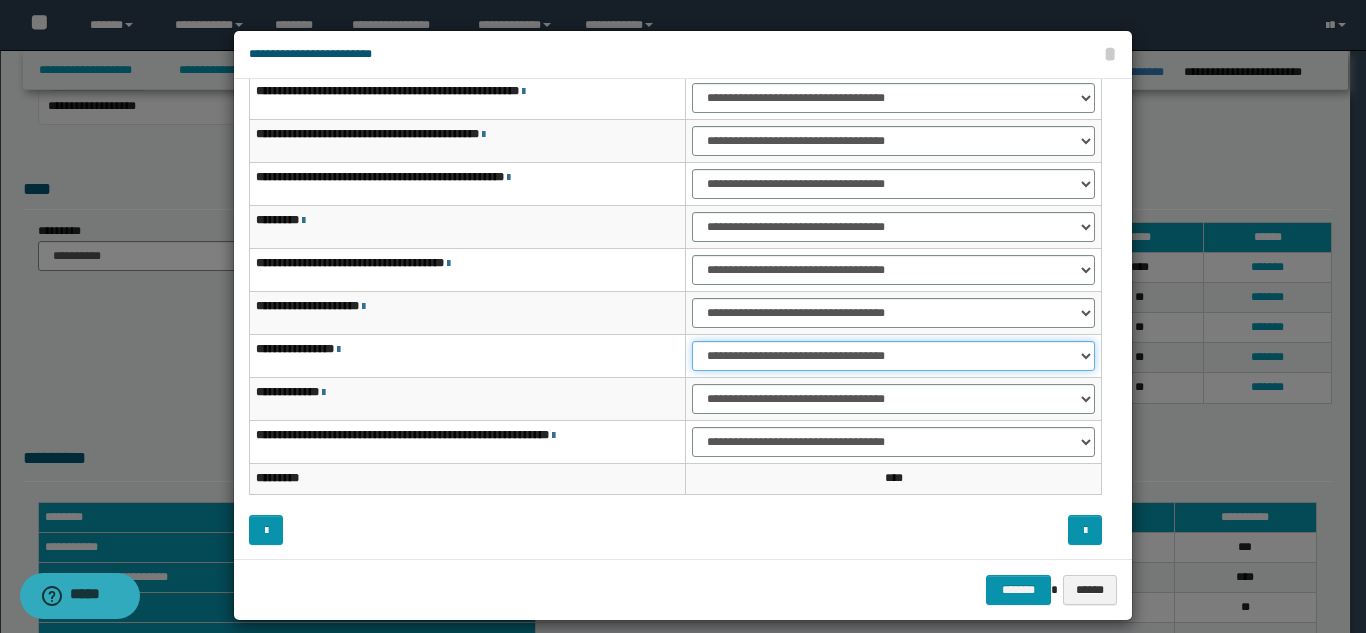 click on "**********" at bounding box center (893, 356) 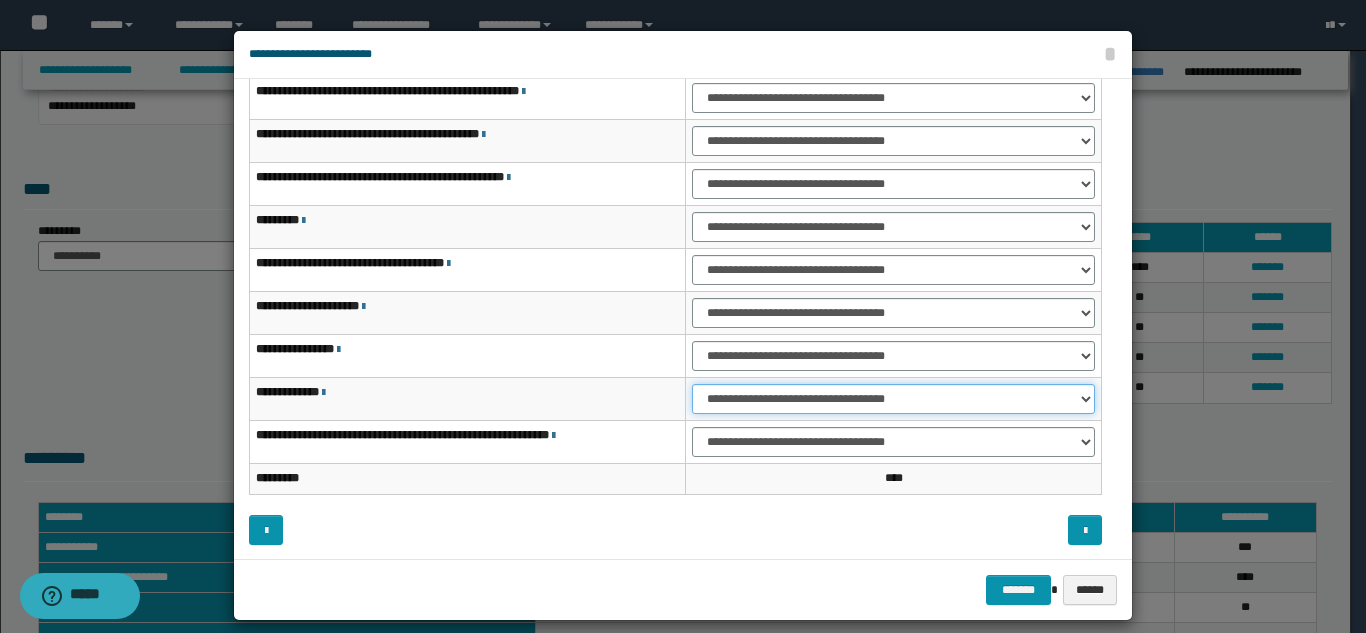 click on "**********" at bounding box center [893, 399] 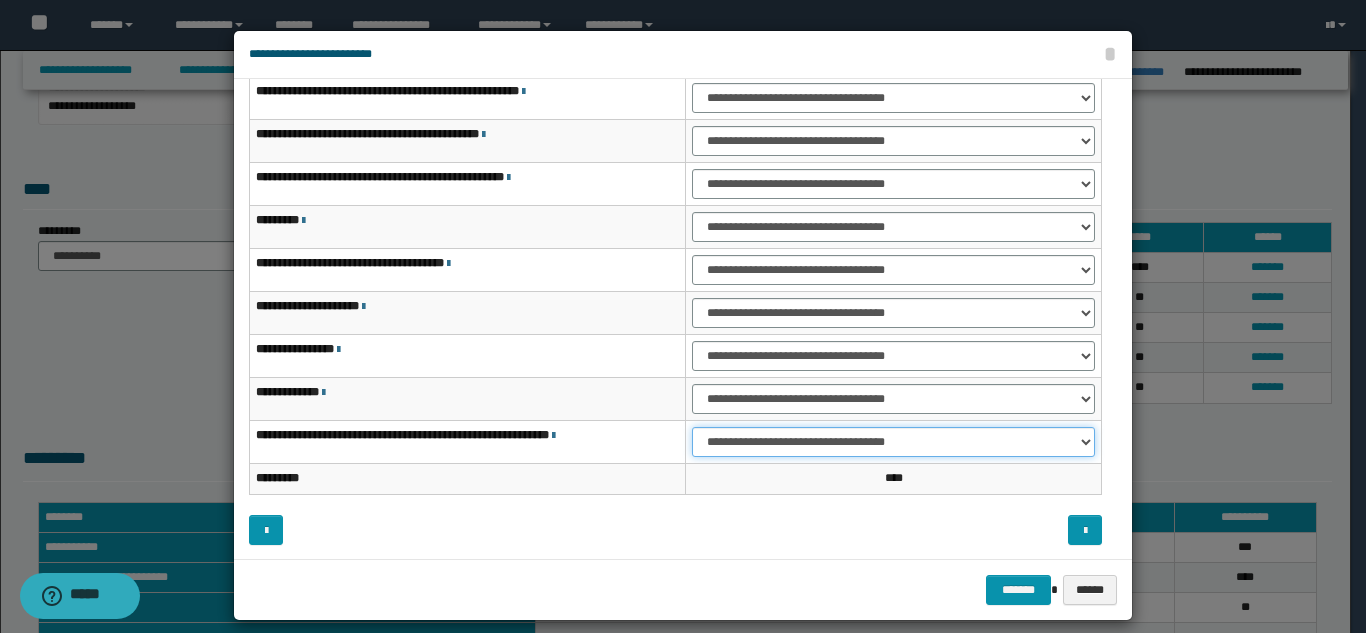 click on "**********" at bounding box center (893, 442) 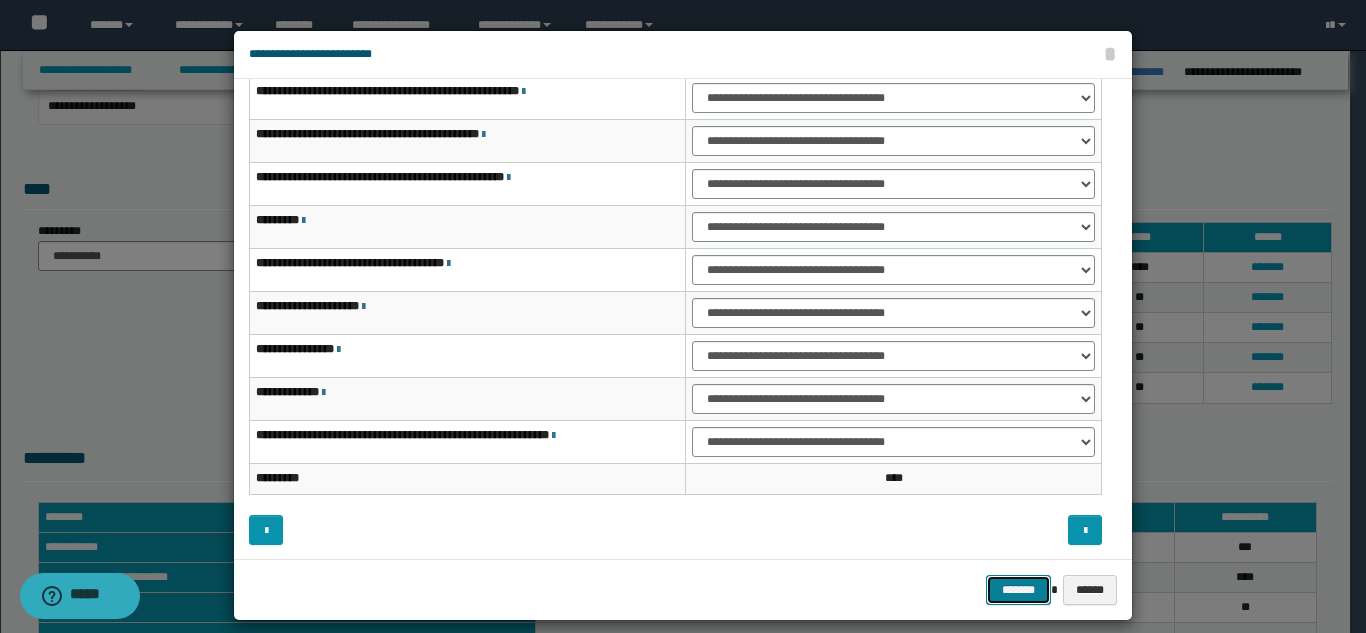 click on "*******" at bounding box center (1018, 590) 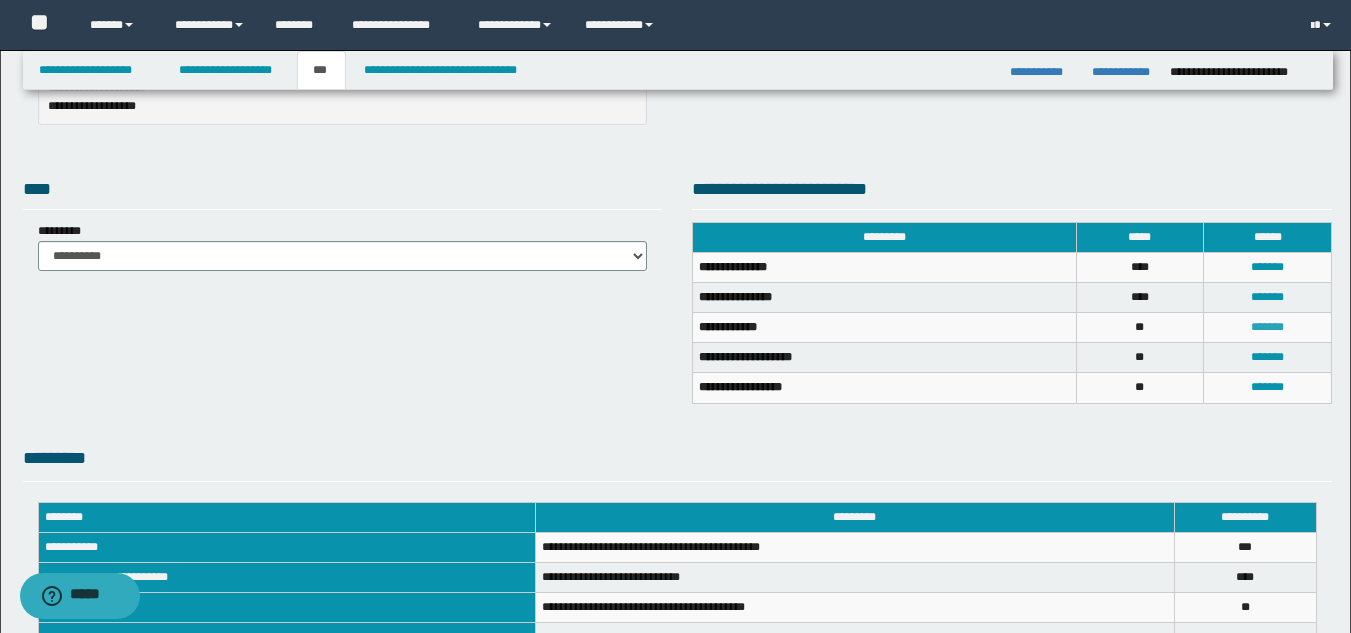 click on "*******" at bounding box center (1267, 327) 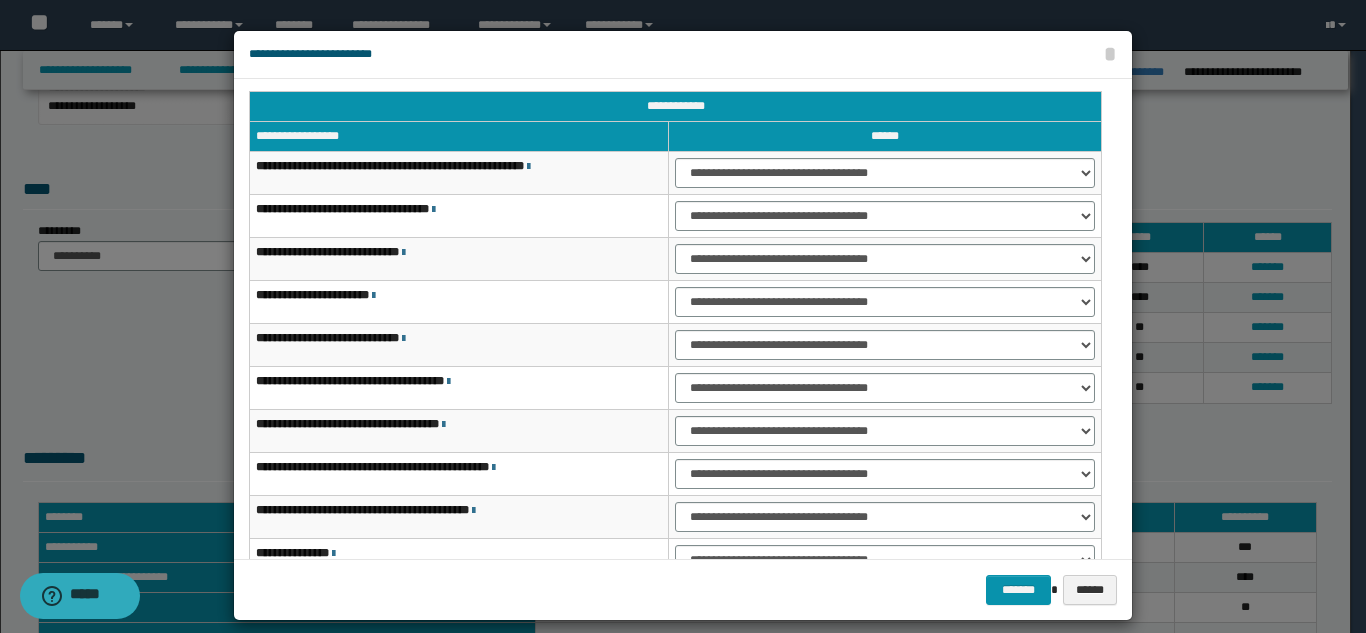 scroll, scrollTop: 0, scrollLeft: 0, axis: both 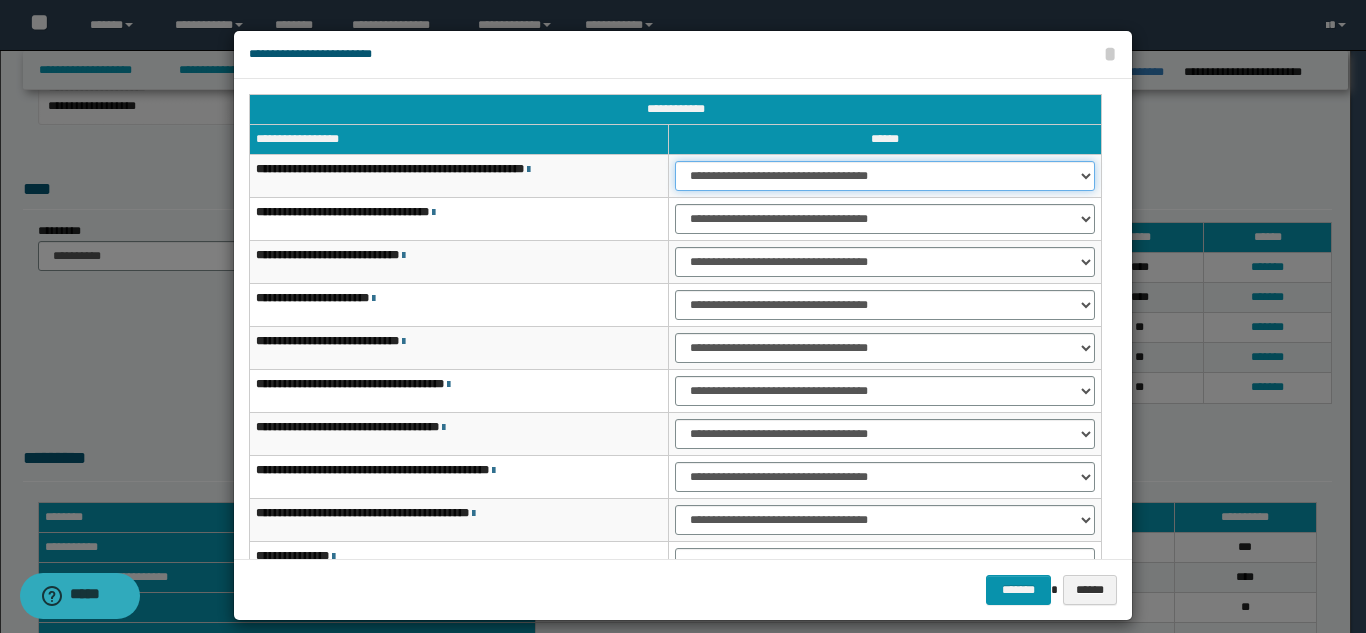 click on "**********" at bounding box center [885, 176] 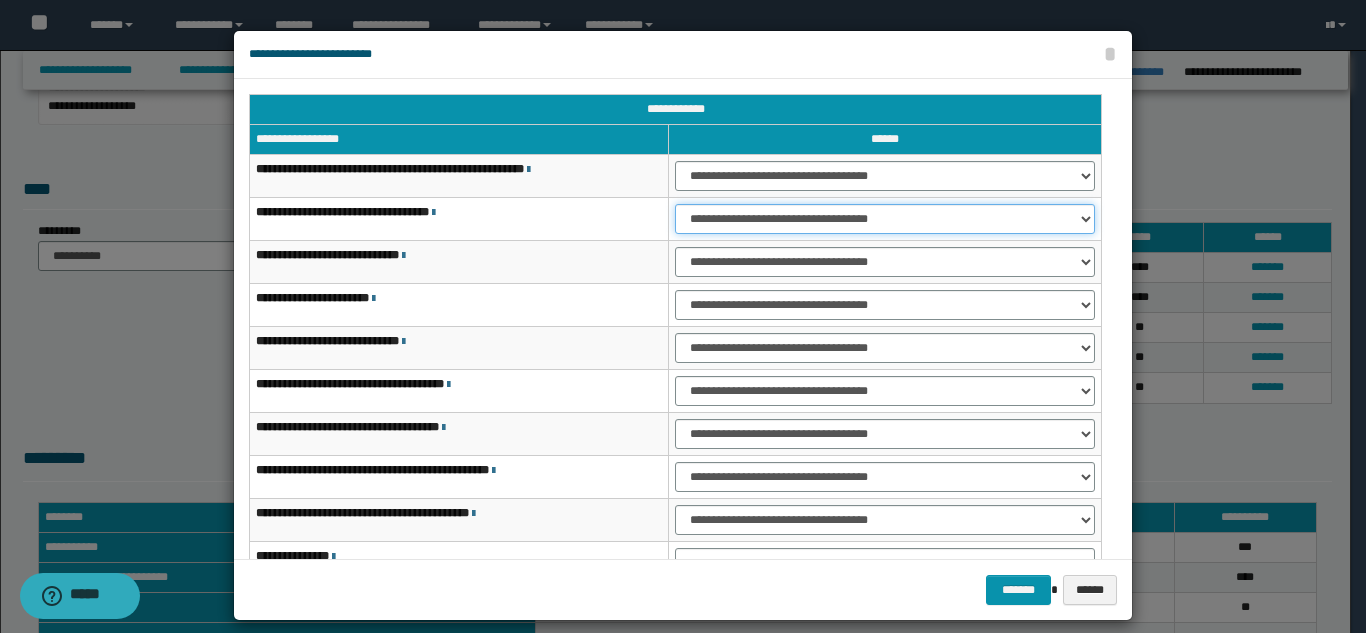 click on "**********" at bounding box center [885, 219] 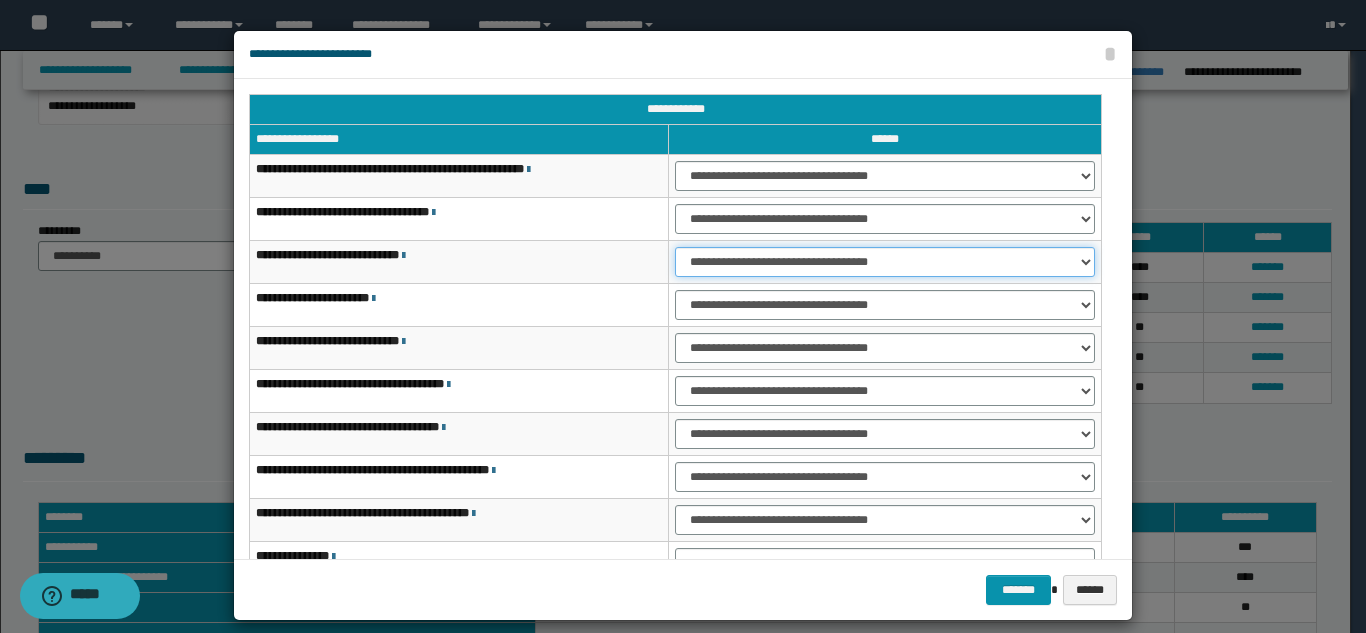 drag, startPoint x: 742, startPoint y: 263, endPoint x: 745, endPoint y: 276, distance: 13.341664 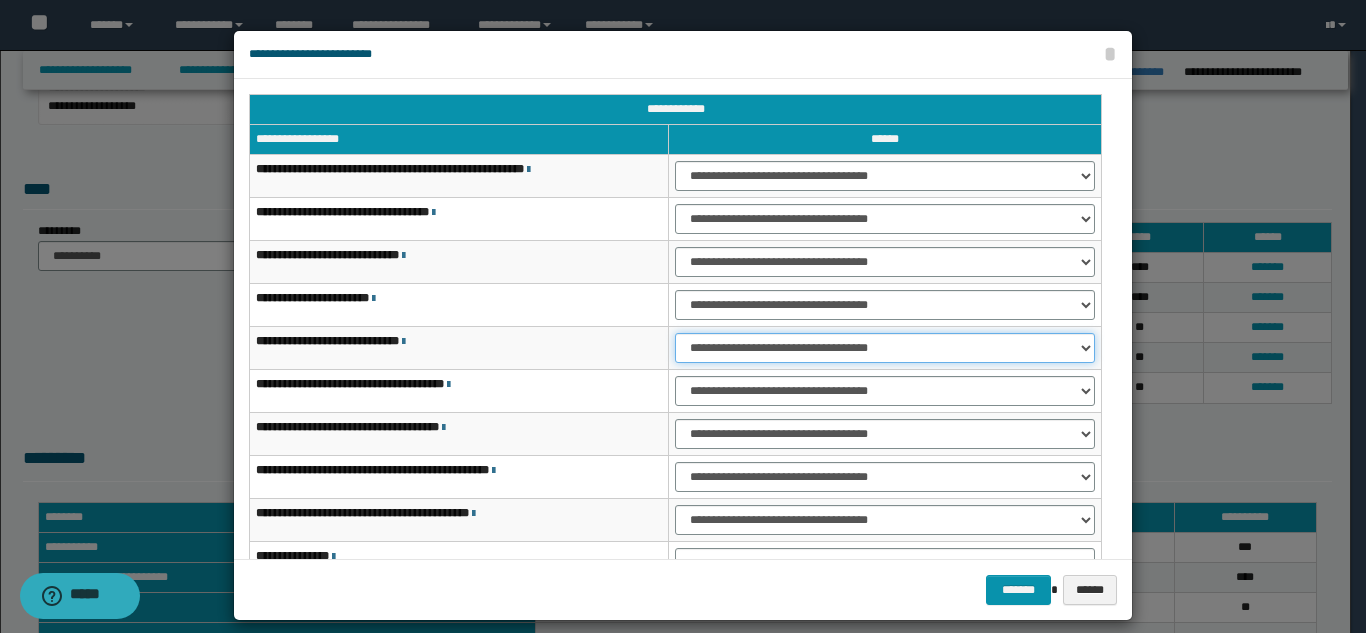 click on "**********" at bounding box center [885, 348] 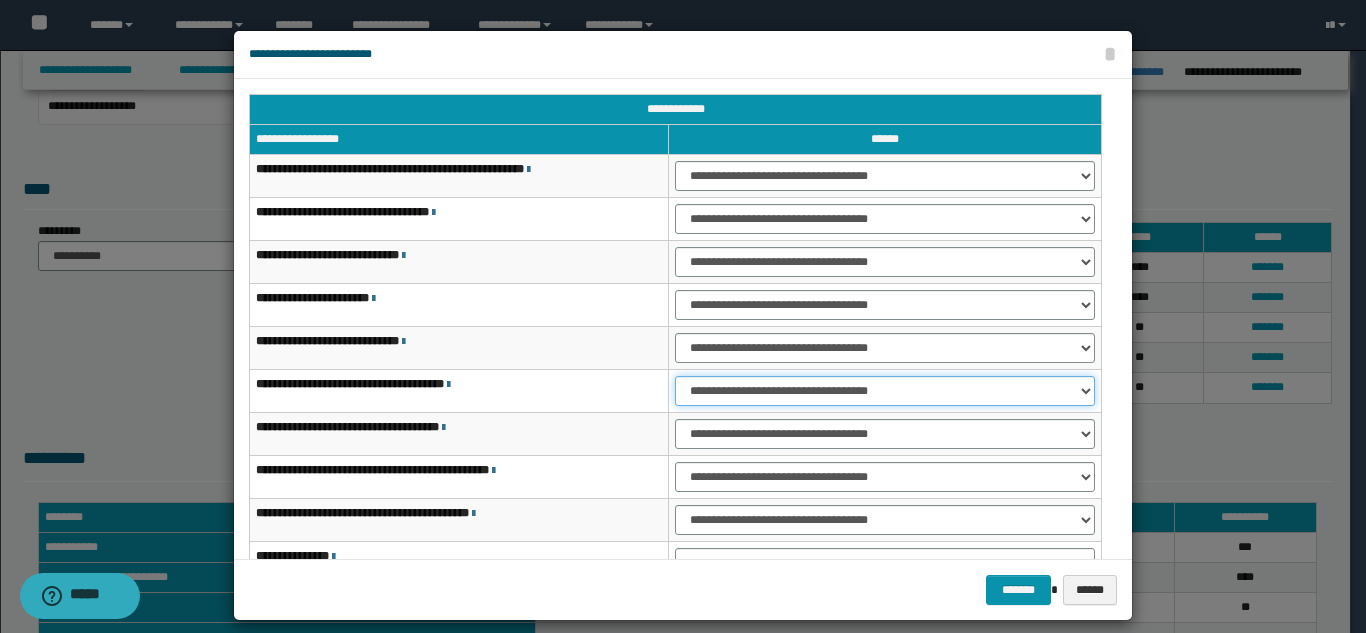 click on "**********" at bounding box center [885, 391] 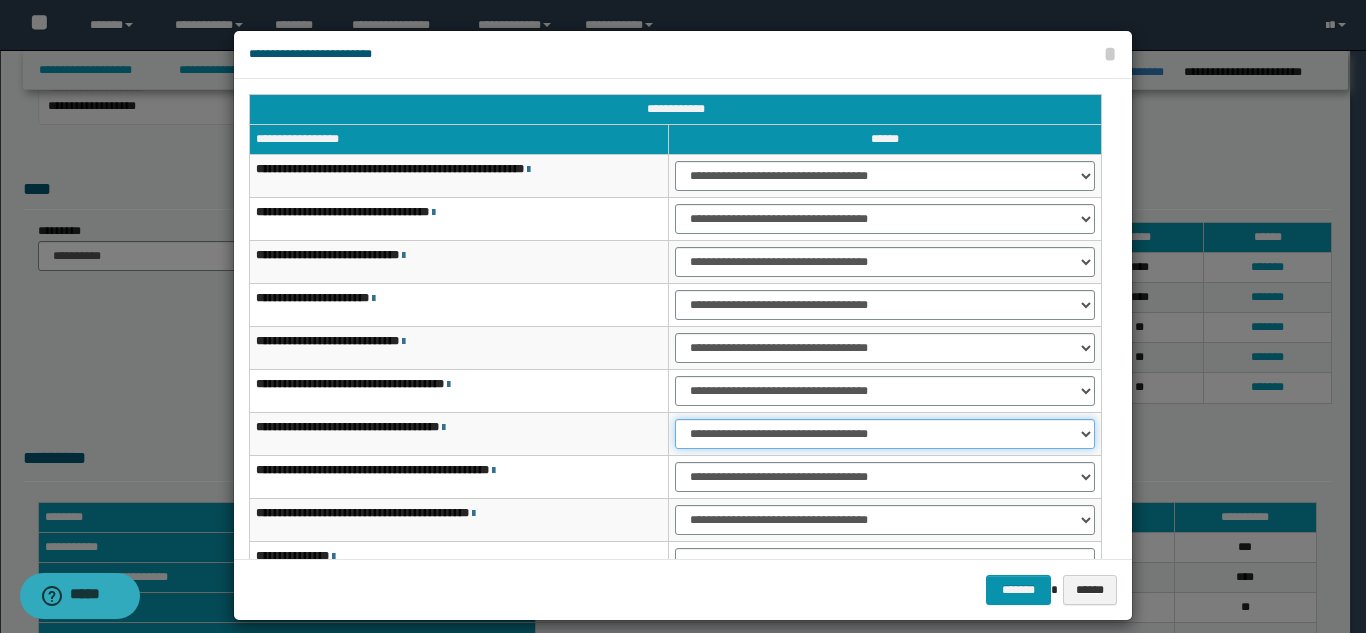 click on "**********" at bounding box center [885, 434] 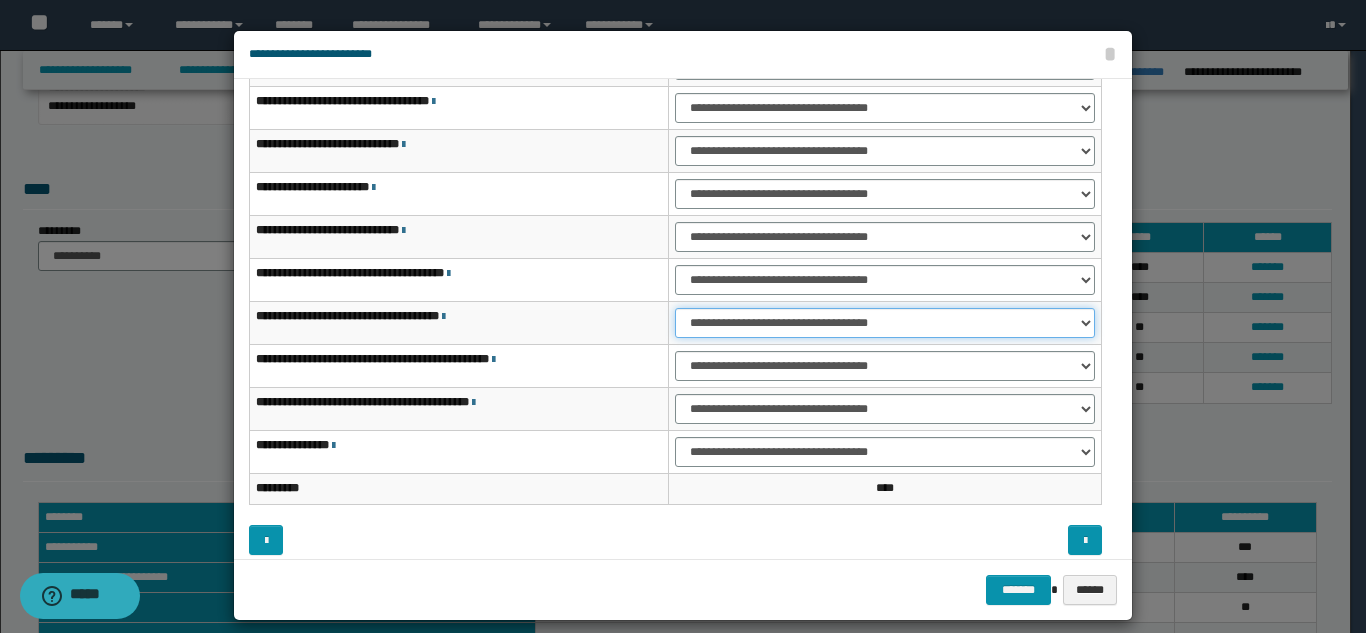 scroll, scrollTop: 121, scrollLeft: 0, axis: vertical 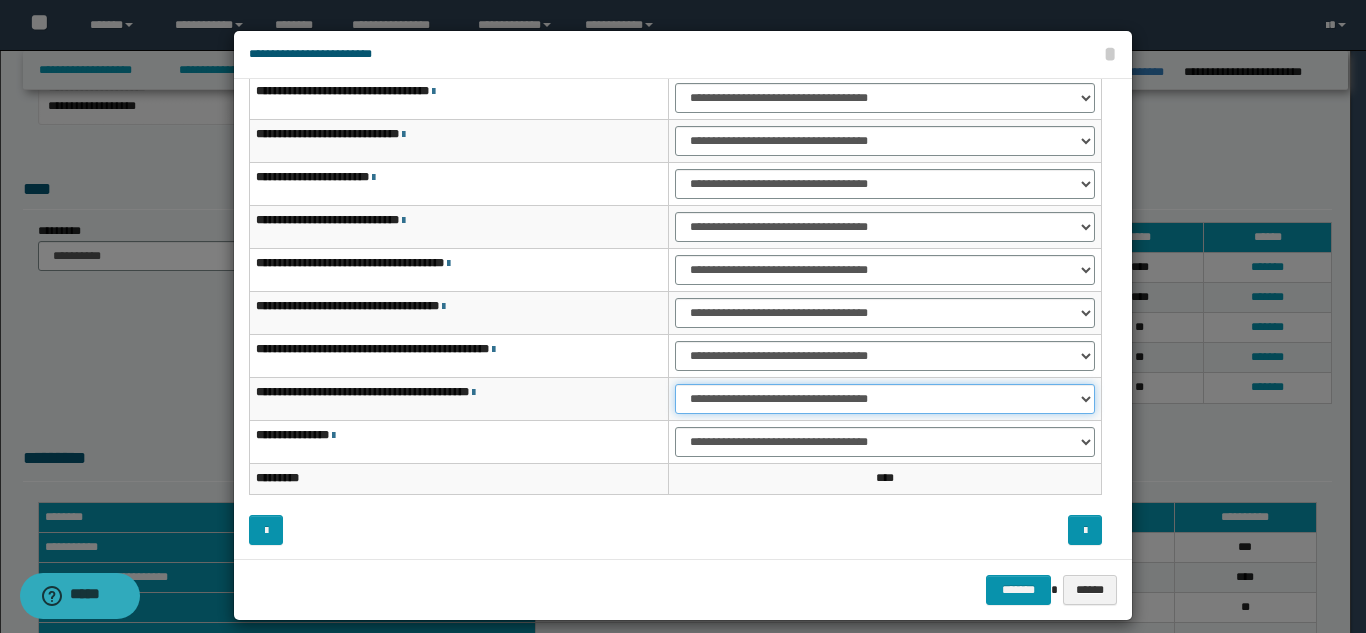 click on "**********" at bounding box center [885, 399] 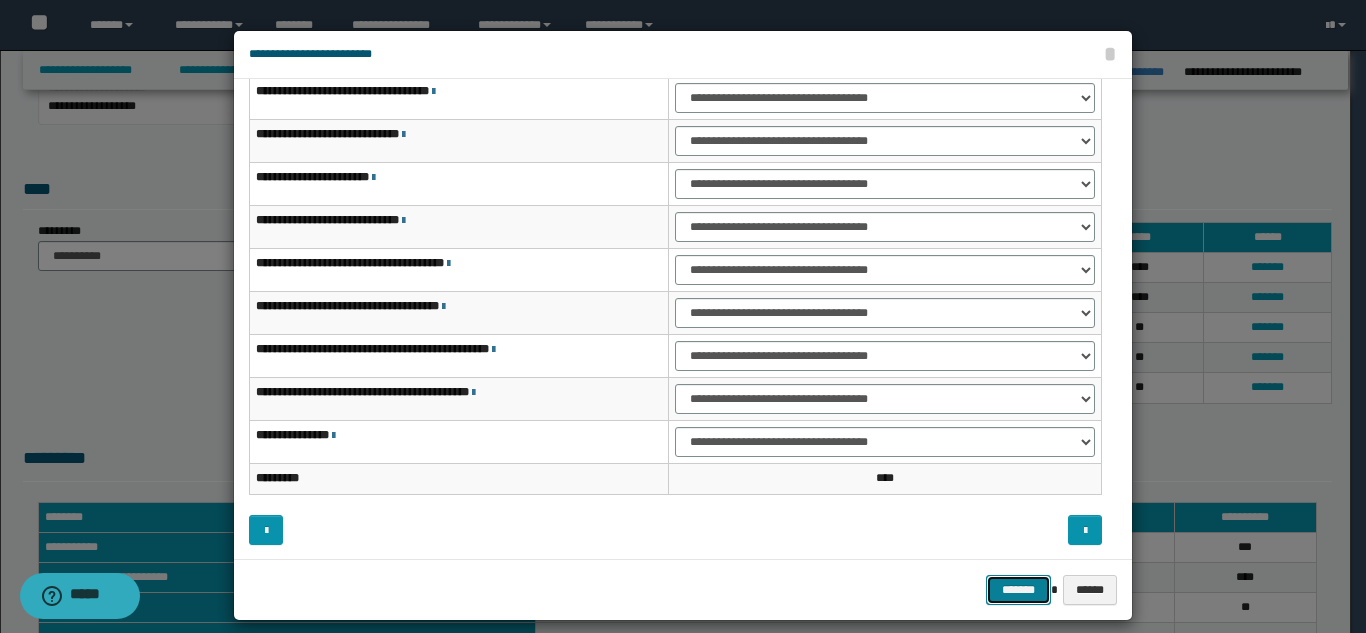 click on "*******" at bounding box center [1018, 590] 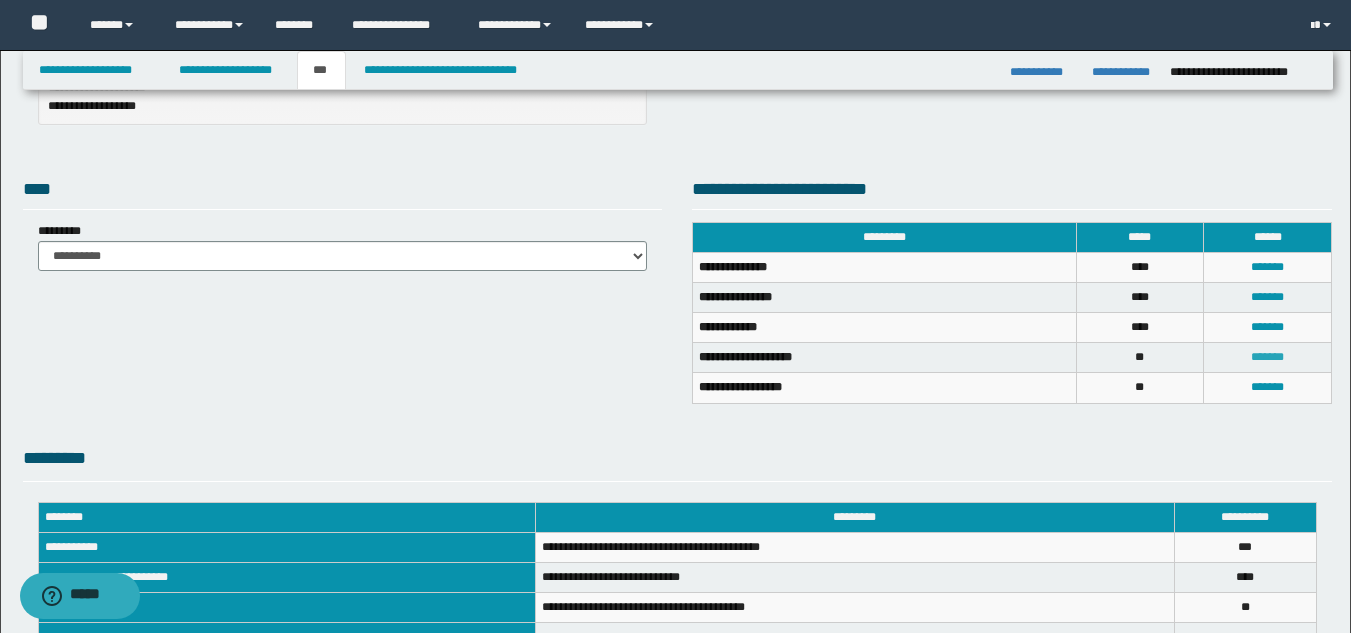 click on "*******" at bounding box center (1267, 357) 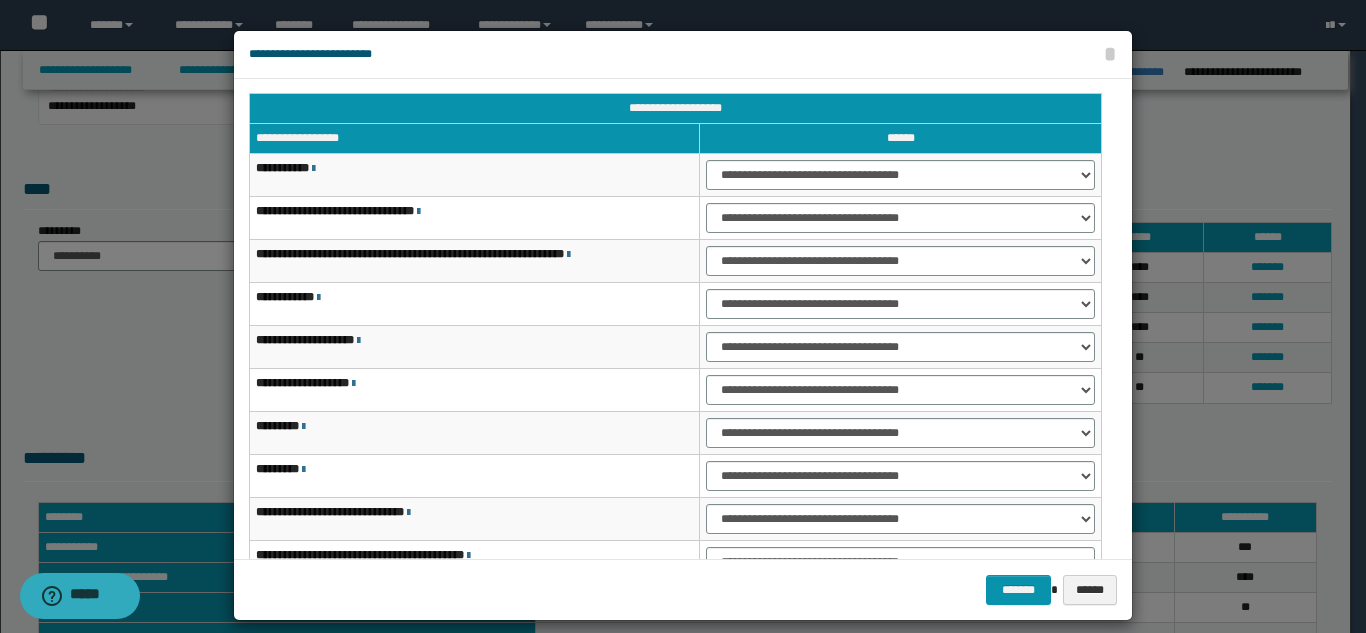 scroll, scrollTop: 0, scrollLeft: 0, axis: both 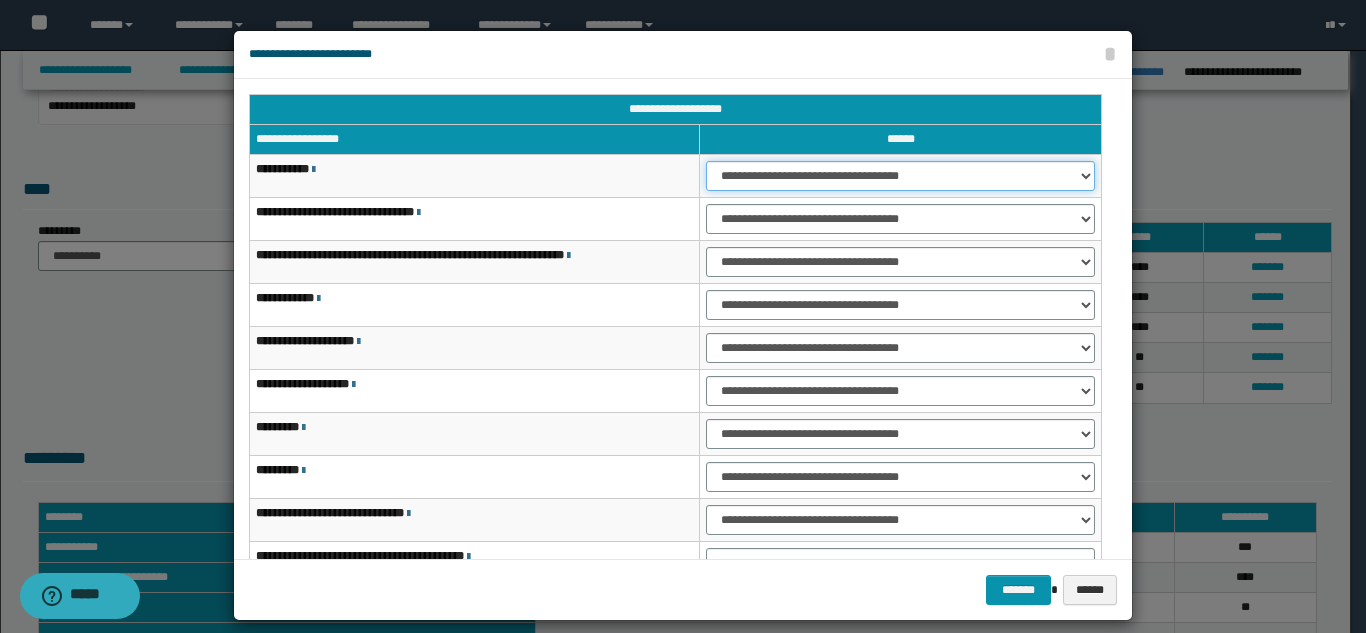 drag, startPoint x: 761, startPoint y: 174, endPoint x: 763, endPoint y: 188, distance: 14.142136 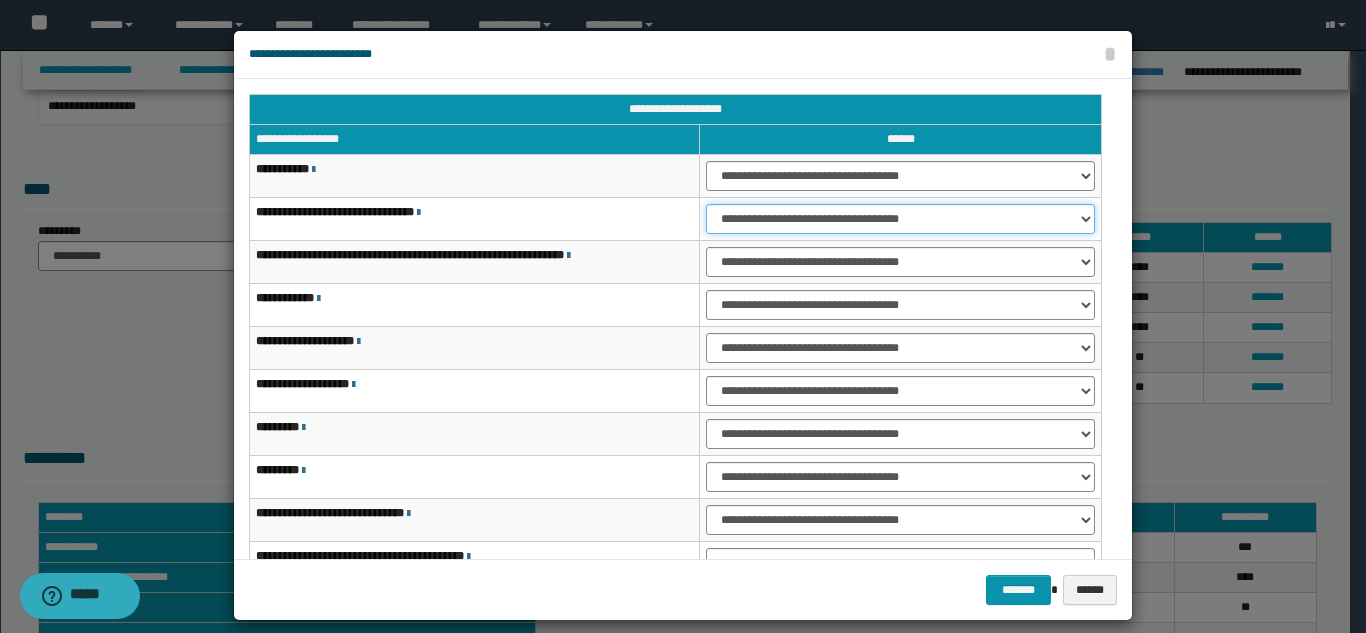 click on "**********" at bounding box center [900, 219] 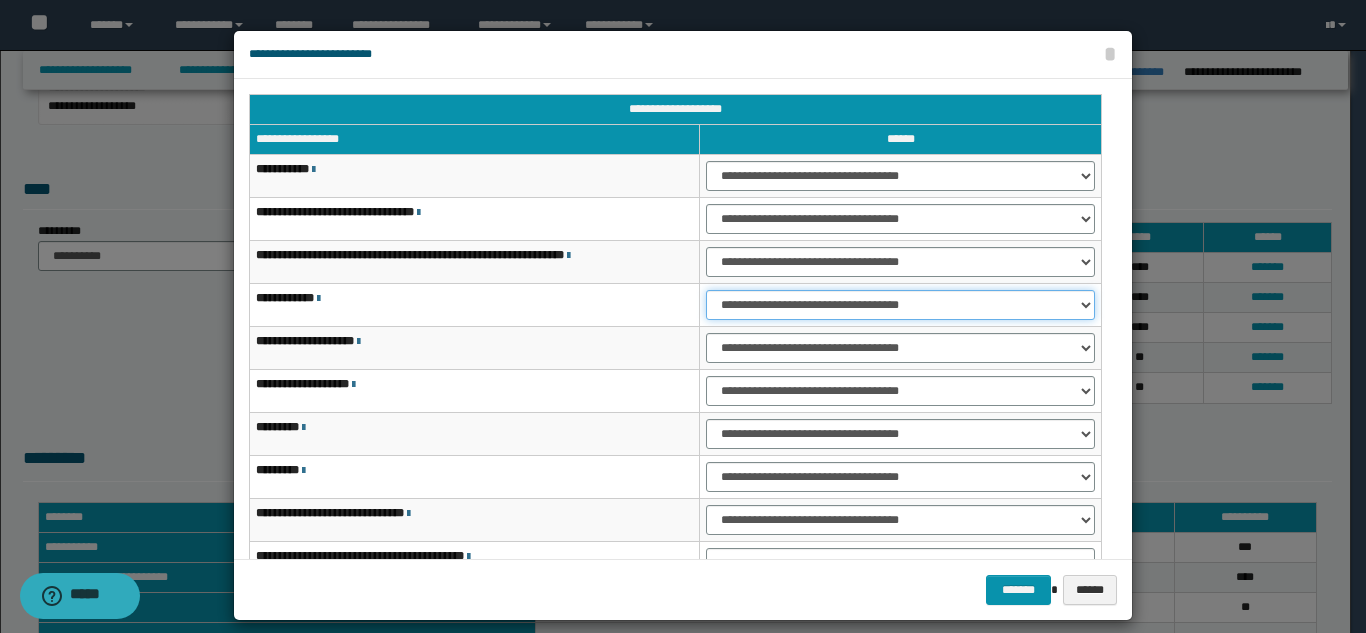 click on "**********" at bounding box center (900, 305) 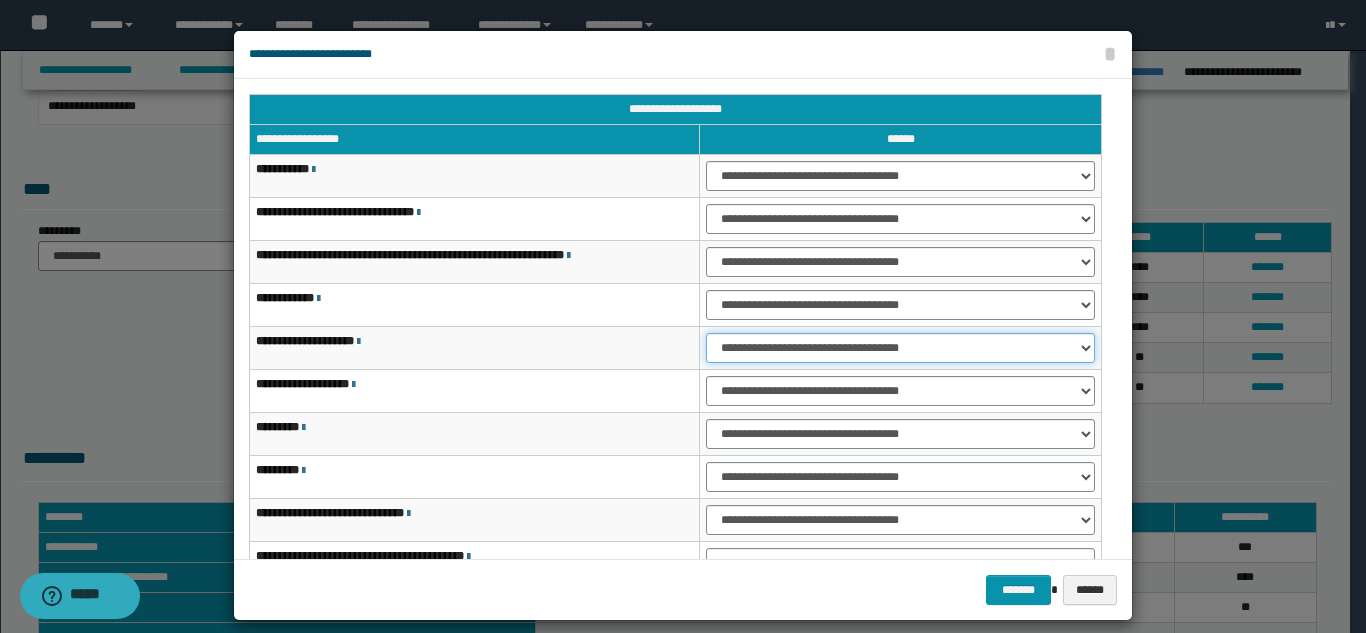 click on "**********" at bounding box center [900, 348] 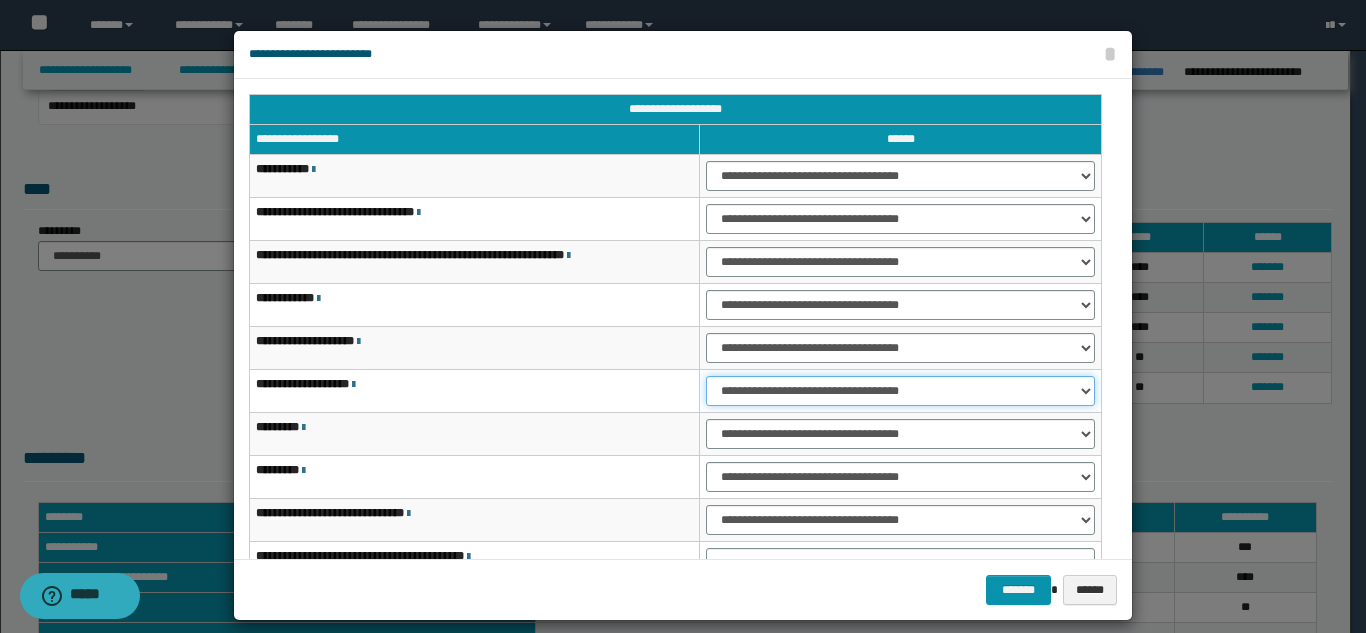 drag, startPoint x: 744, startPoint y: 386, endPoint x: 746, endPoint y: 397, distance: 11.18034 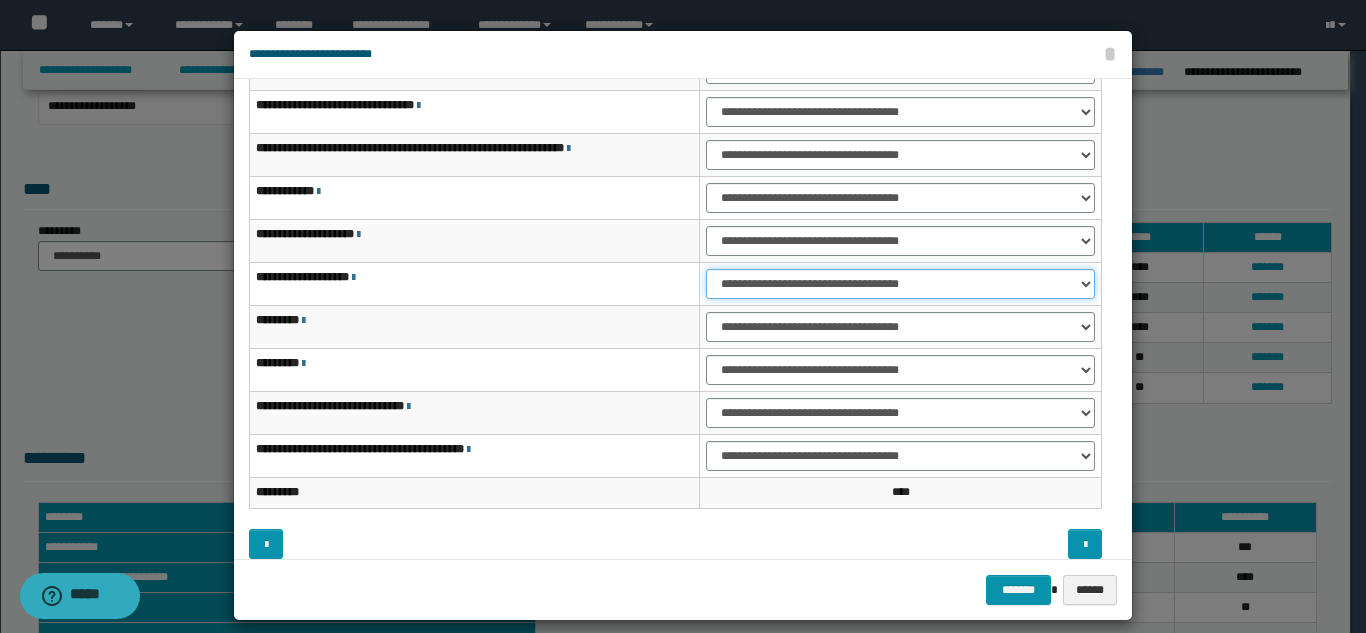 scroll, scrollTop: 121, scrollLeft: 0, axis: vertical 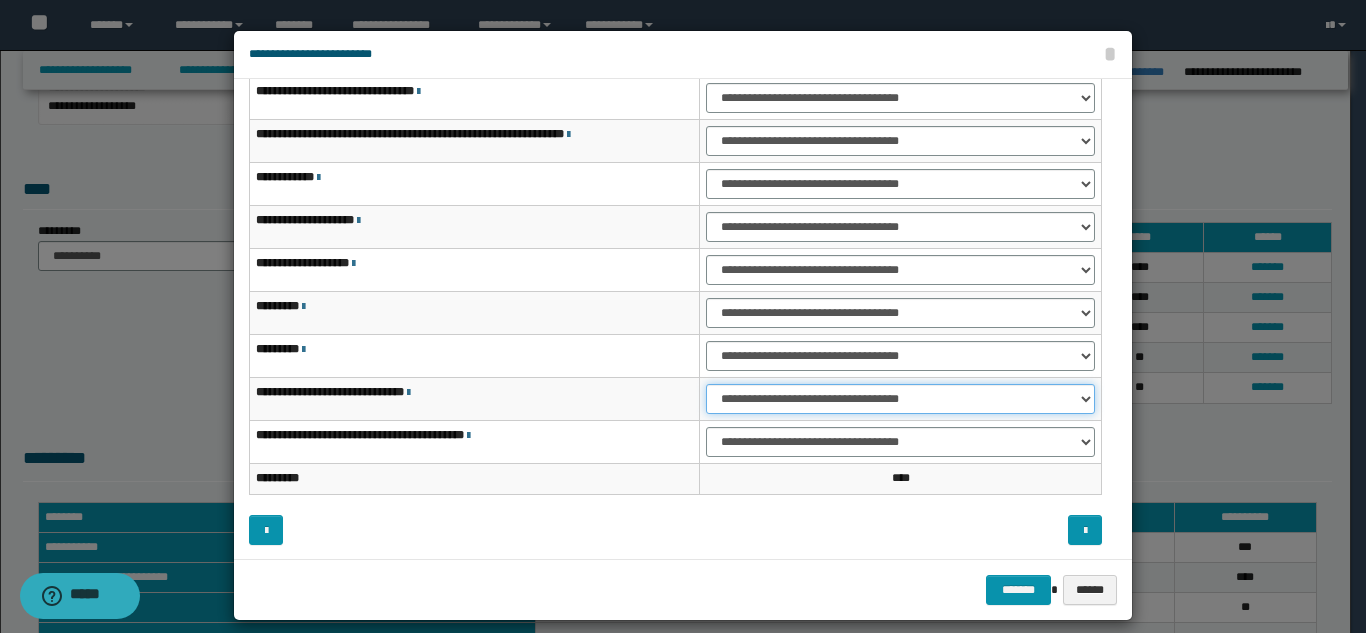 drag, startPoint x: 803, startPoint y: 399, endPoint x: 807, endPoint y: 411, distance: 12.649111 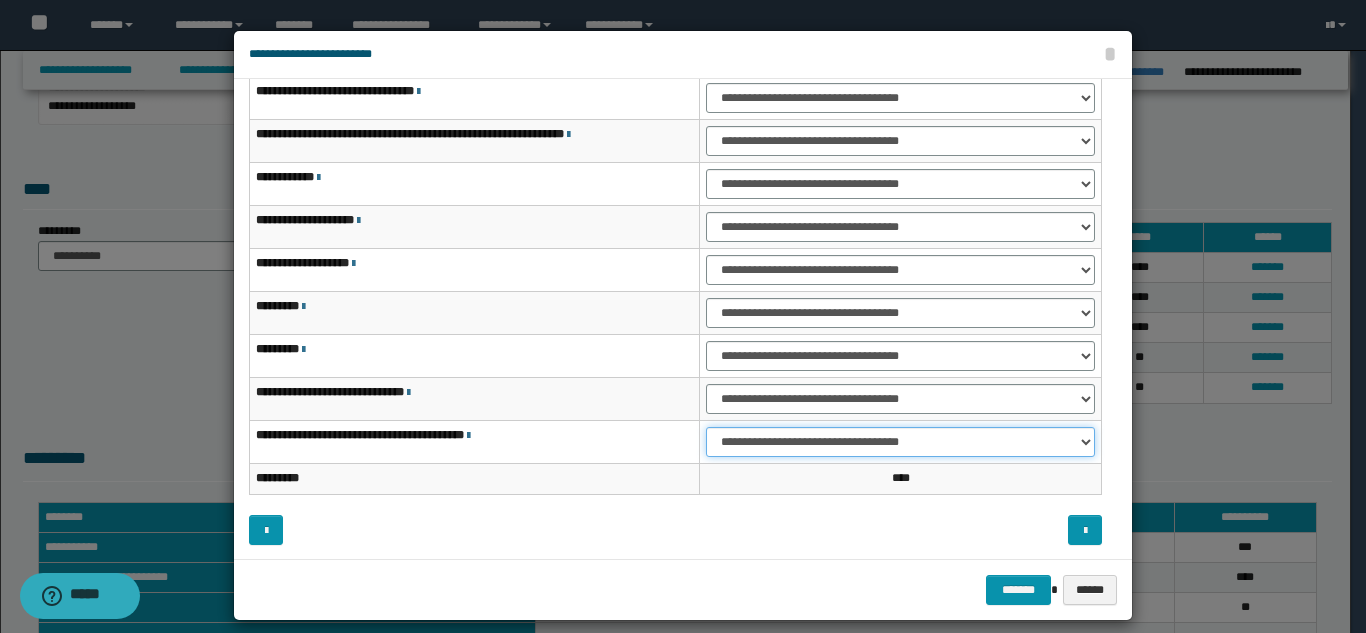 drag, startPoint x: 802, startPoint y: 434, endPoint x: 803, endPoint y: 446, distance: 12.0415945 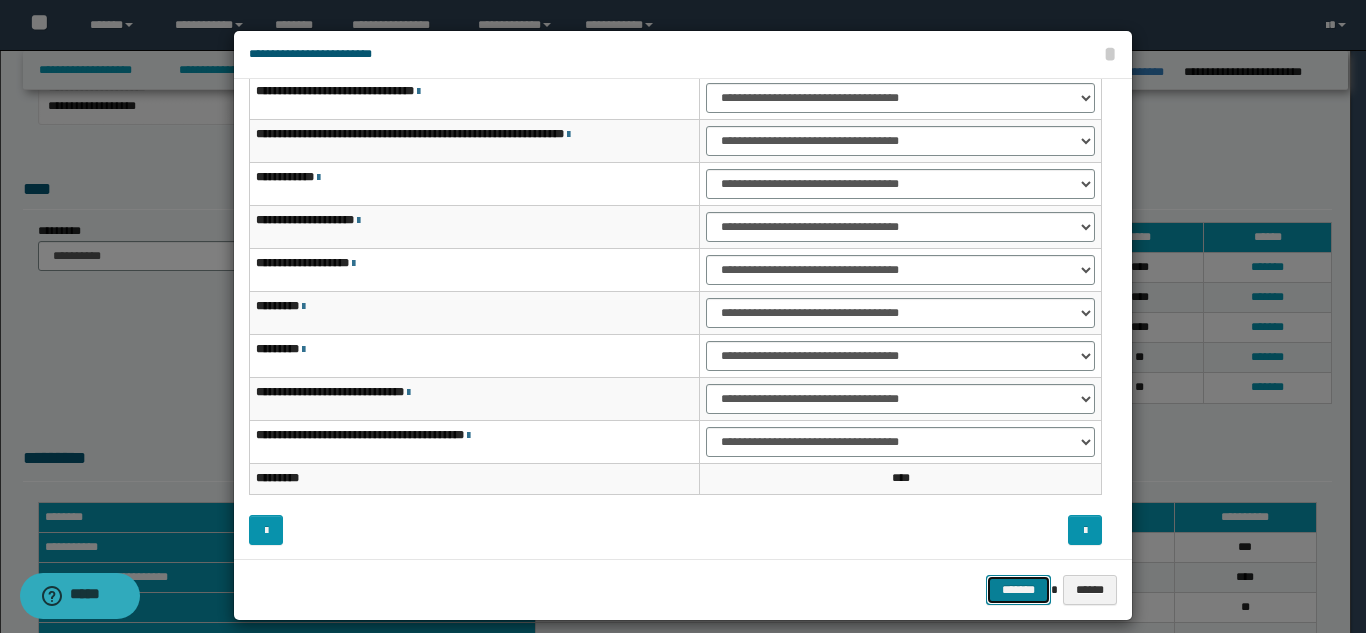 click on "*******" at bounding box center [1018, 590] 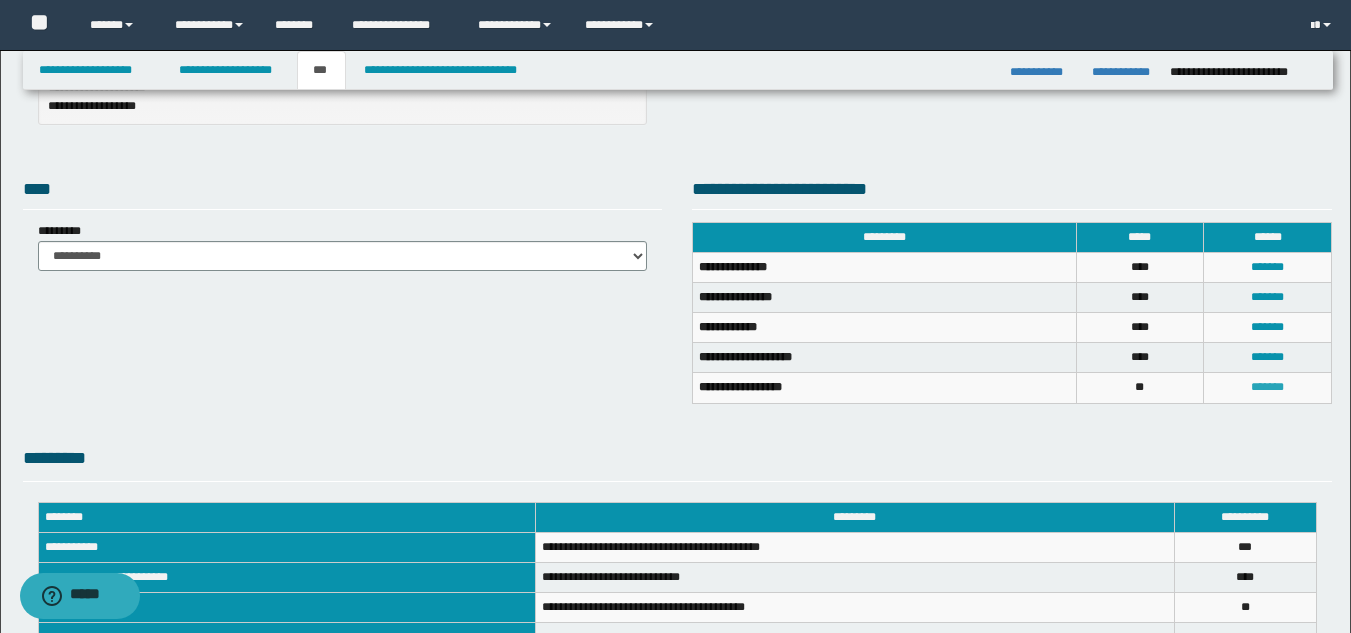 click on "*******" at bounding box center [1267, 387] 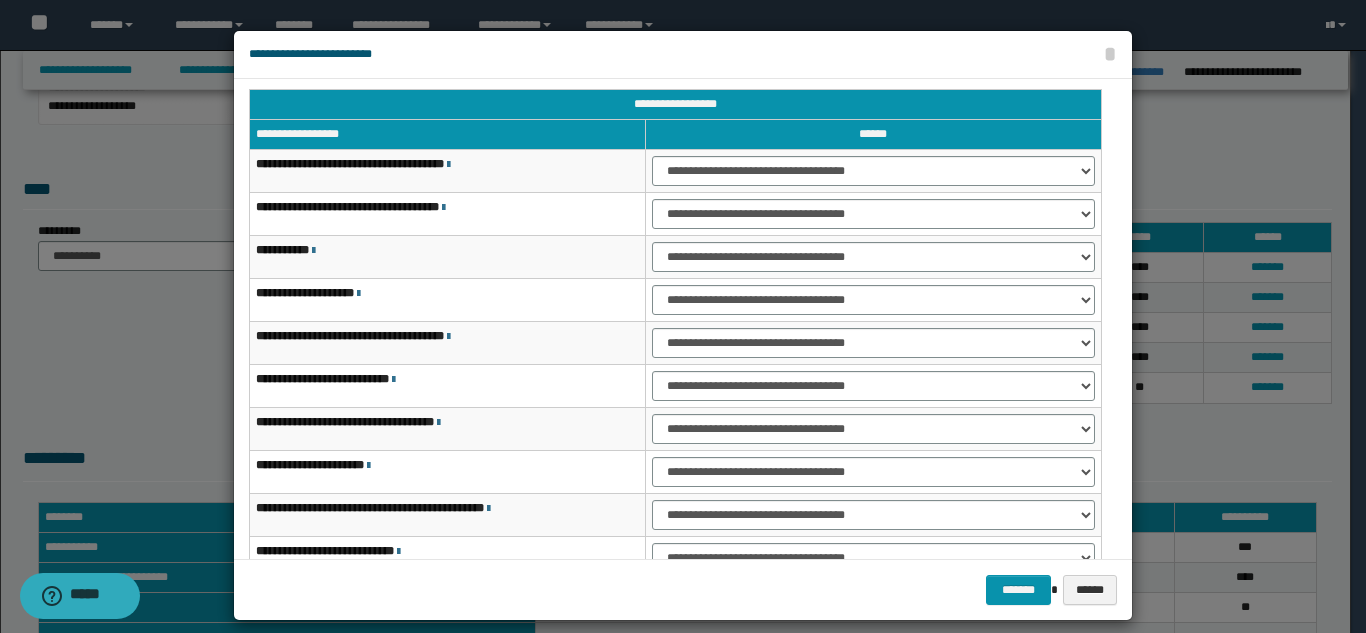 scroll, scrollTop: 0, scrollLeft: 0, axis: both 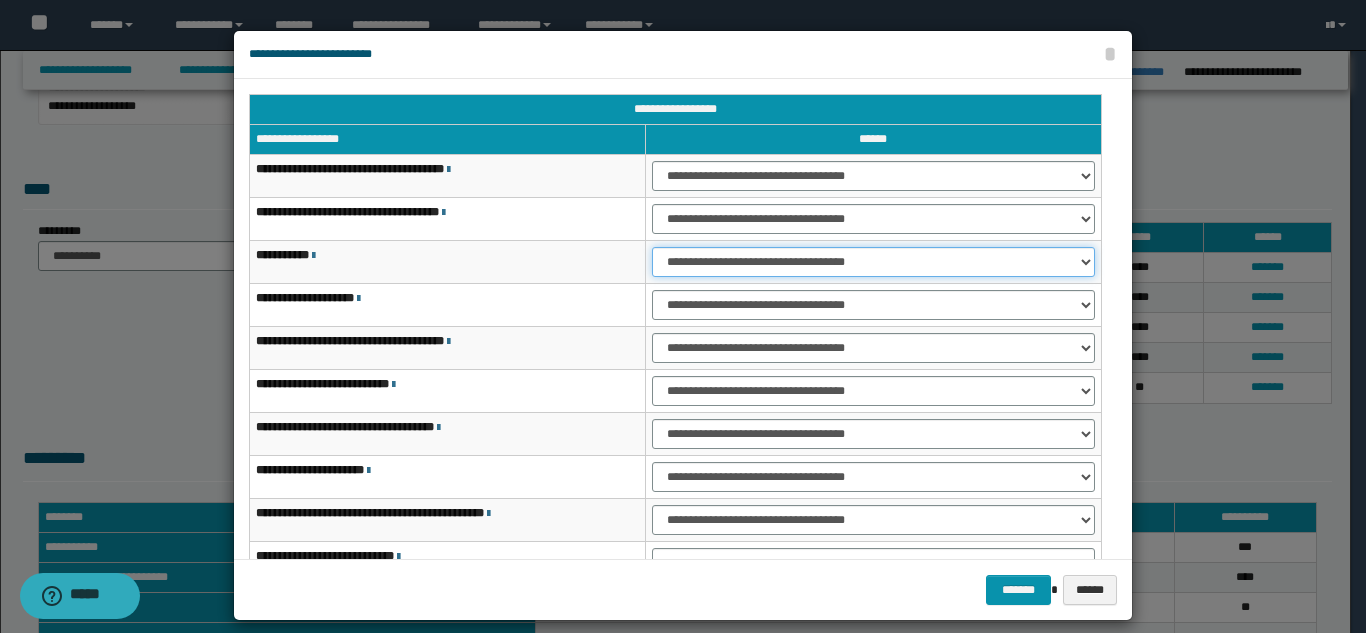 drag, startPoint x: 707, startPoint y: 261, endPoint x: 710, endPoint y: 274, distance: 13.341664 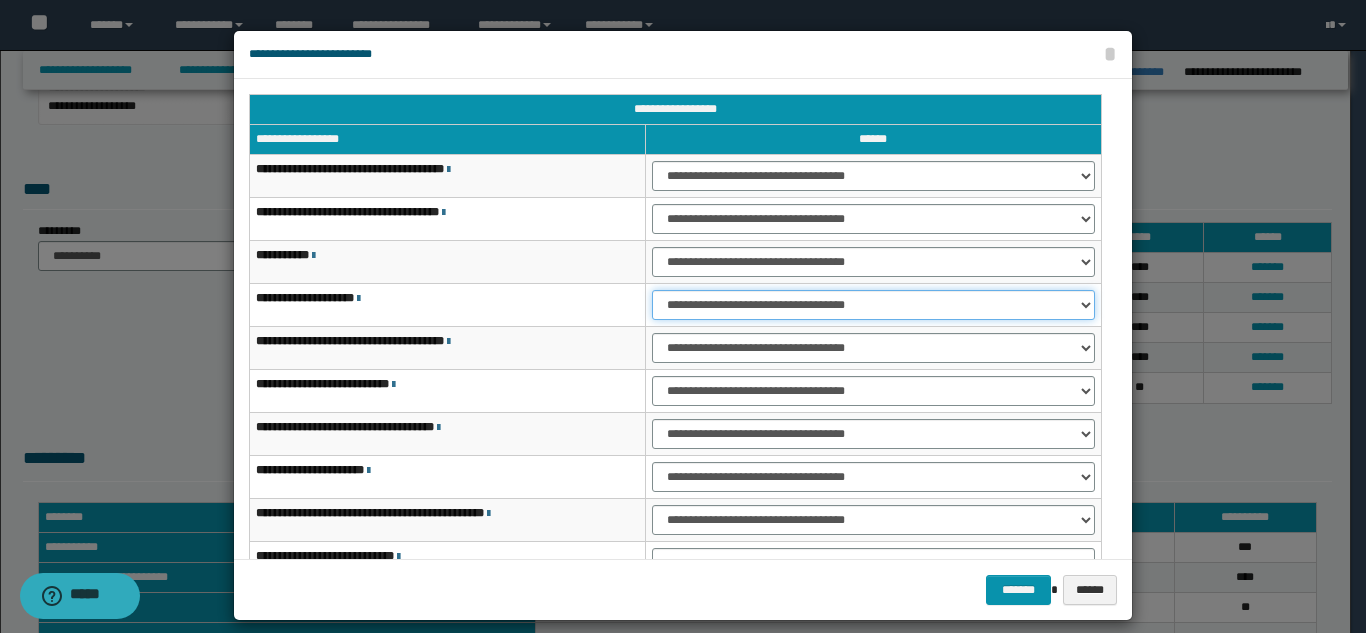 click on "**********" at bounding box center (873, 305) 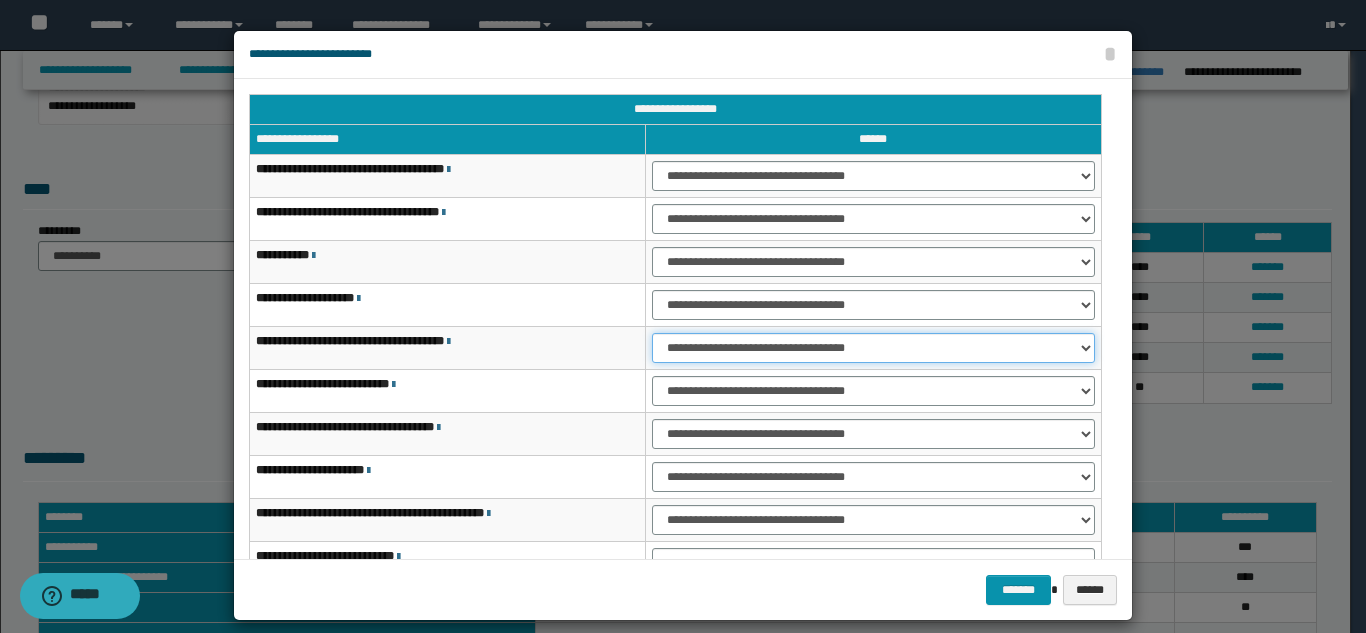 click on "**********" at bounding box center (873, 348) 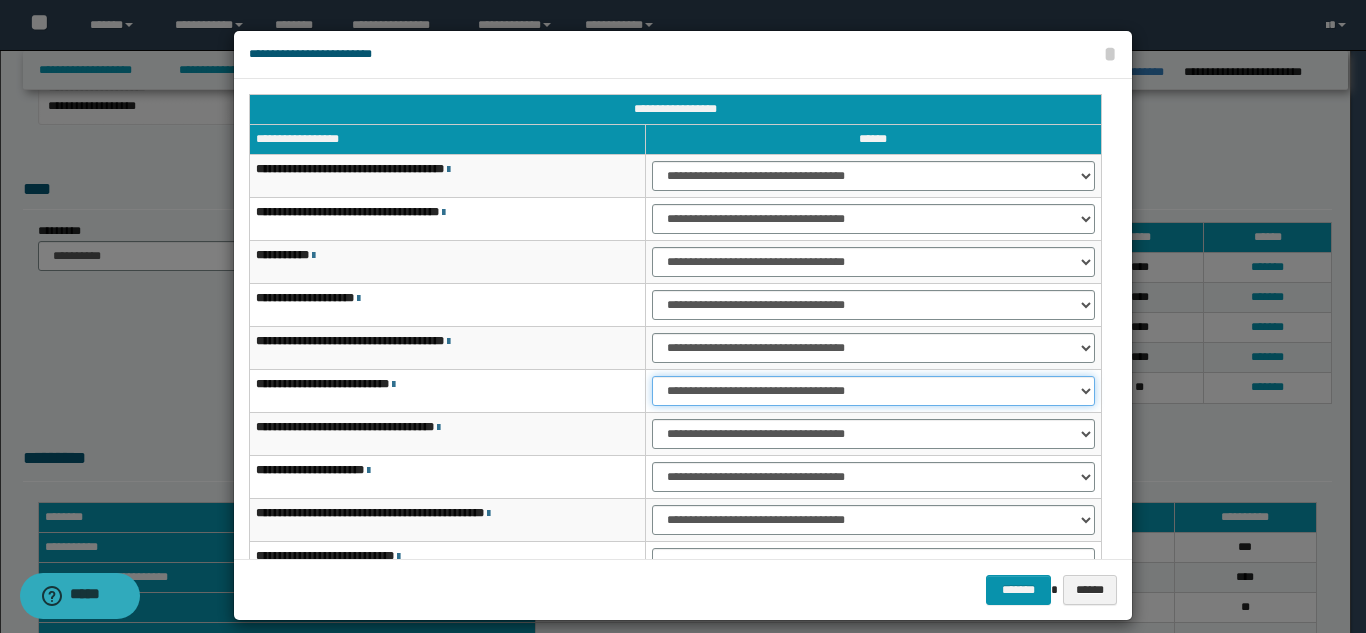 click on "**********" at bounding box center [873, 391] 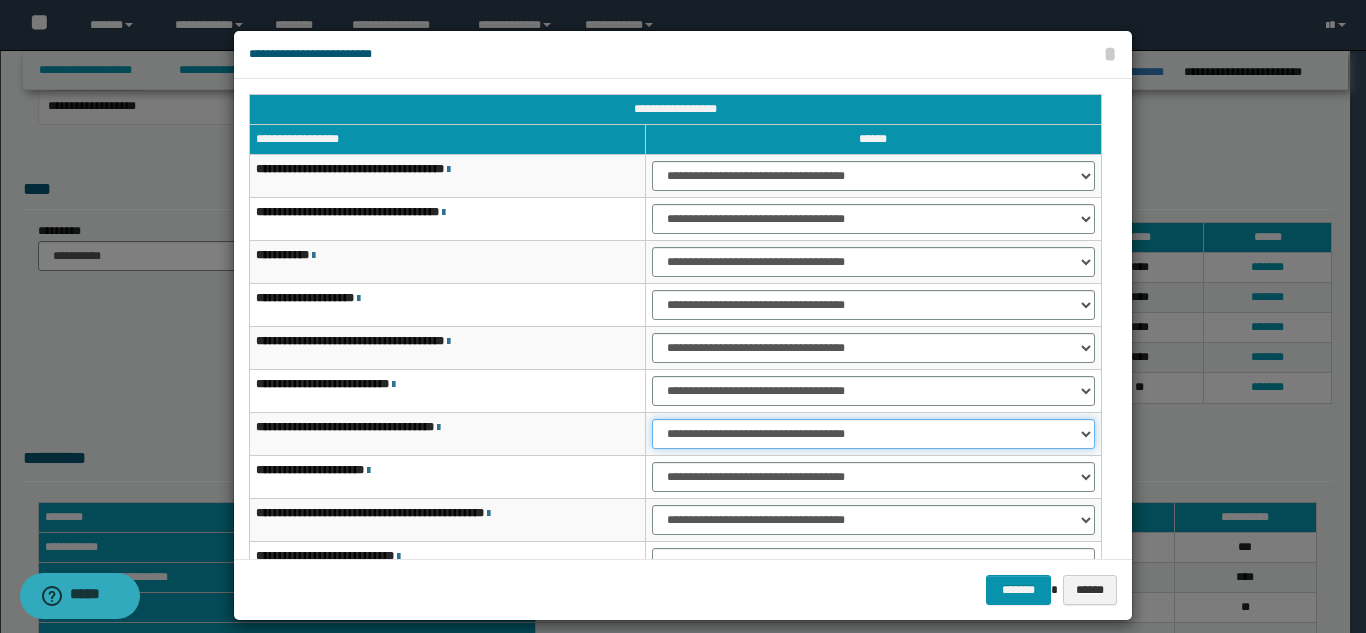 drag, startPoint x: 706, startPoint y: 429, endPoint x: 706, endPoint y: 446, distance: 17 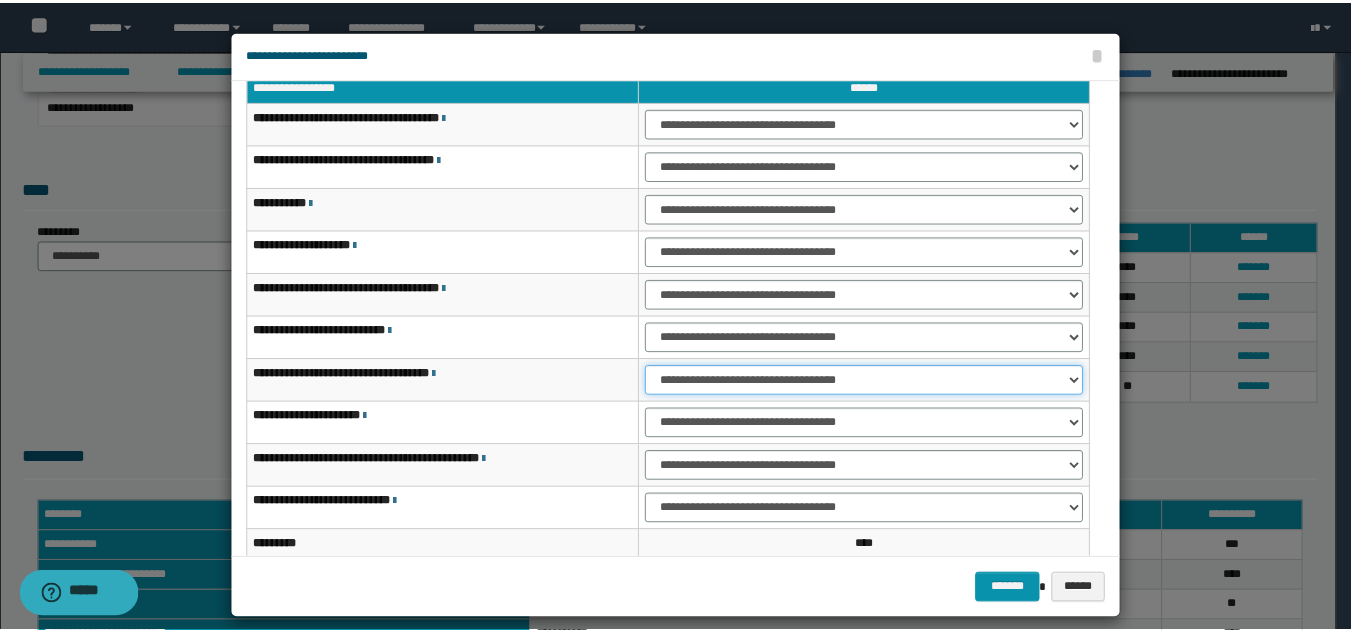 scroll, scrollTop: 100, scrollLeft: 0, axis: vertical 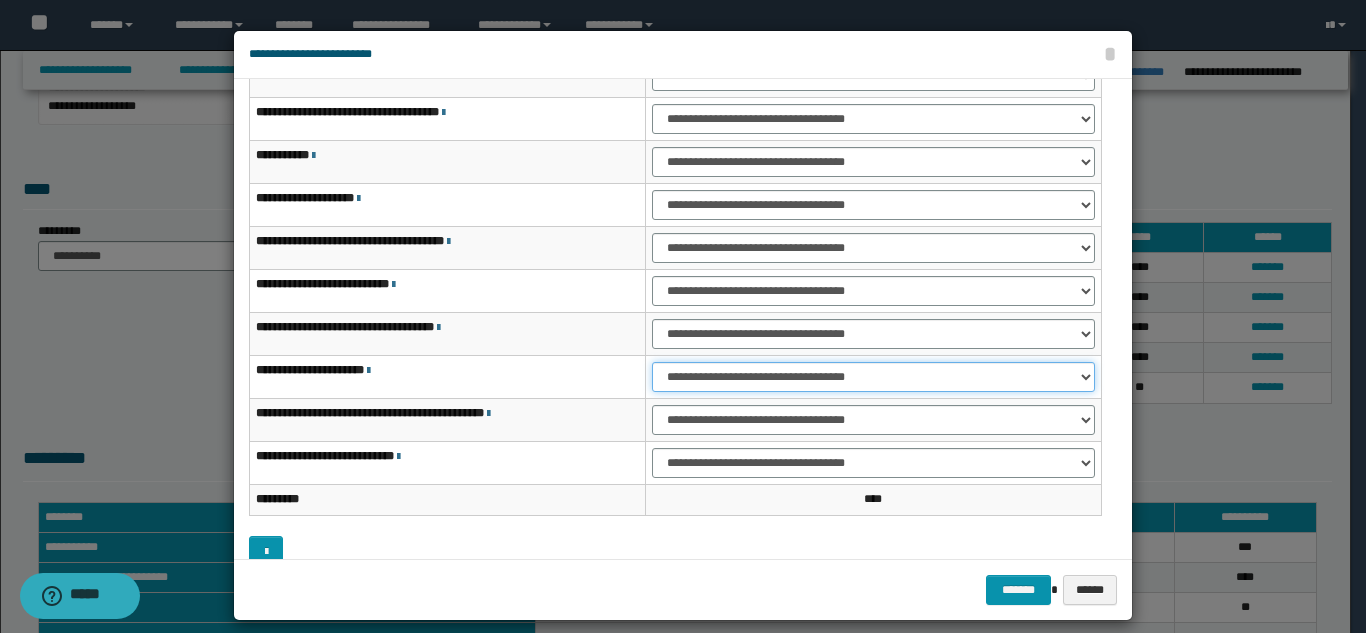 click on "**********" at bounding box center (873, 377) 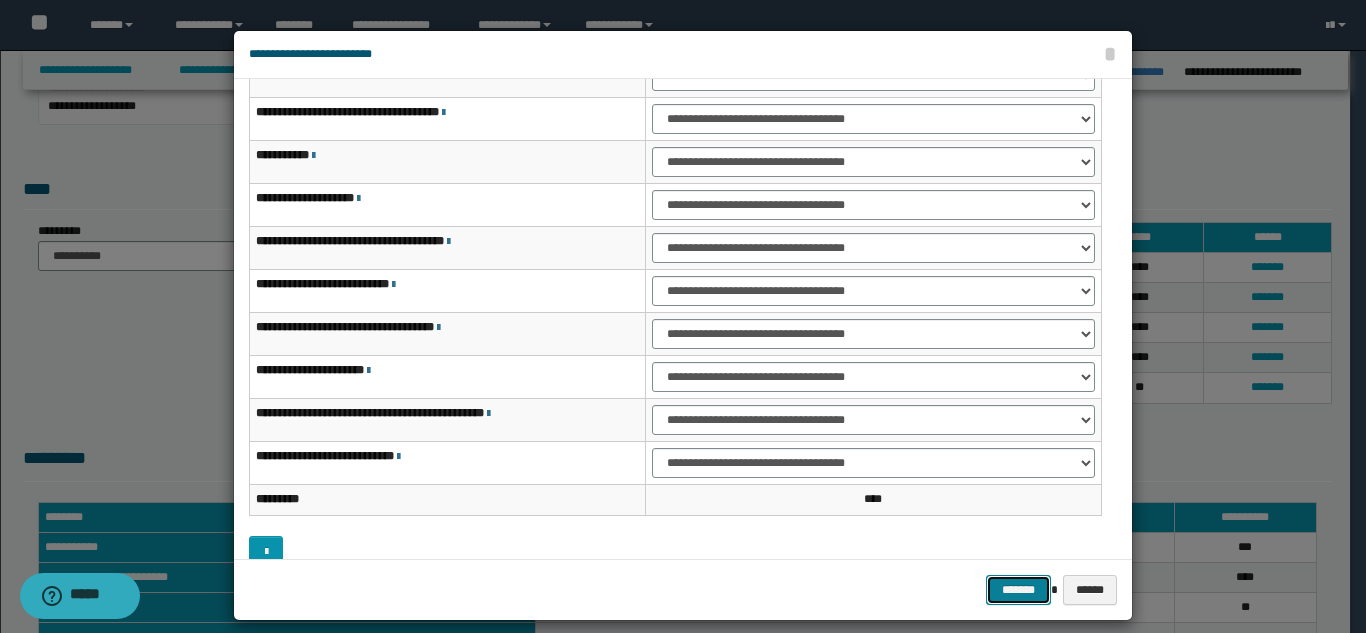 click on "*******" at bounding box center (1018, 590) 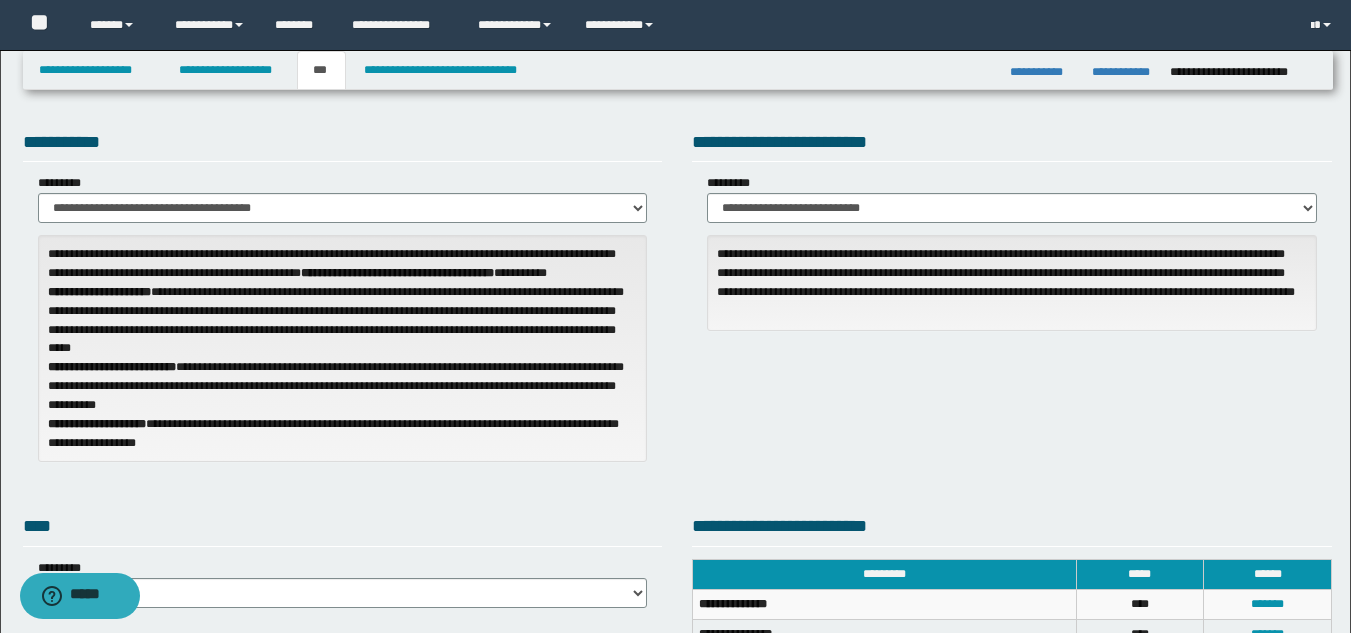 scroll, scrollTop: 0, scrollLeft: 0, axis: both 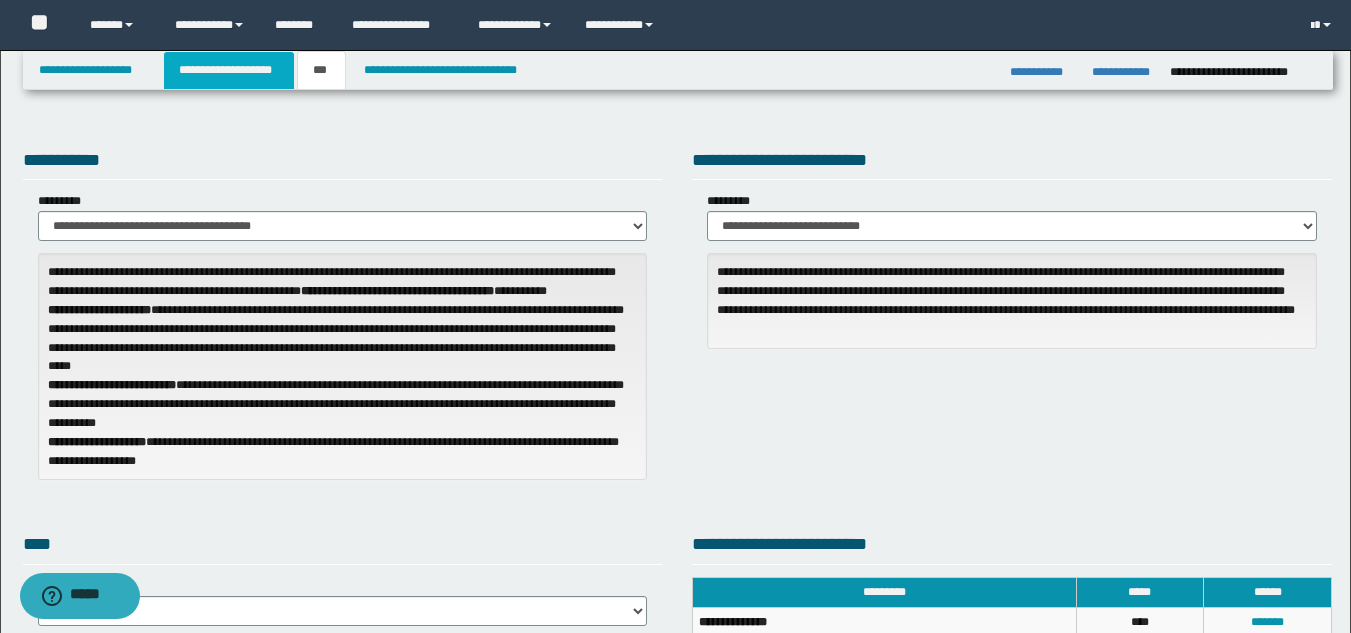 click on "**********" at bounding box center [229, 70] 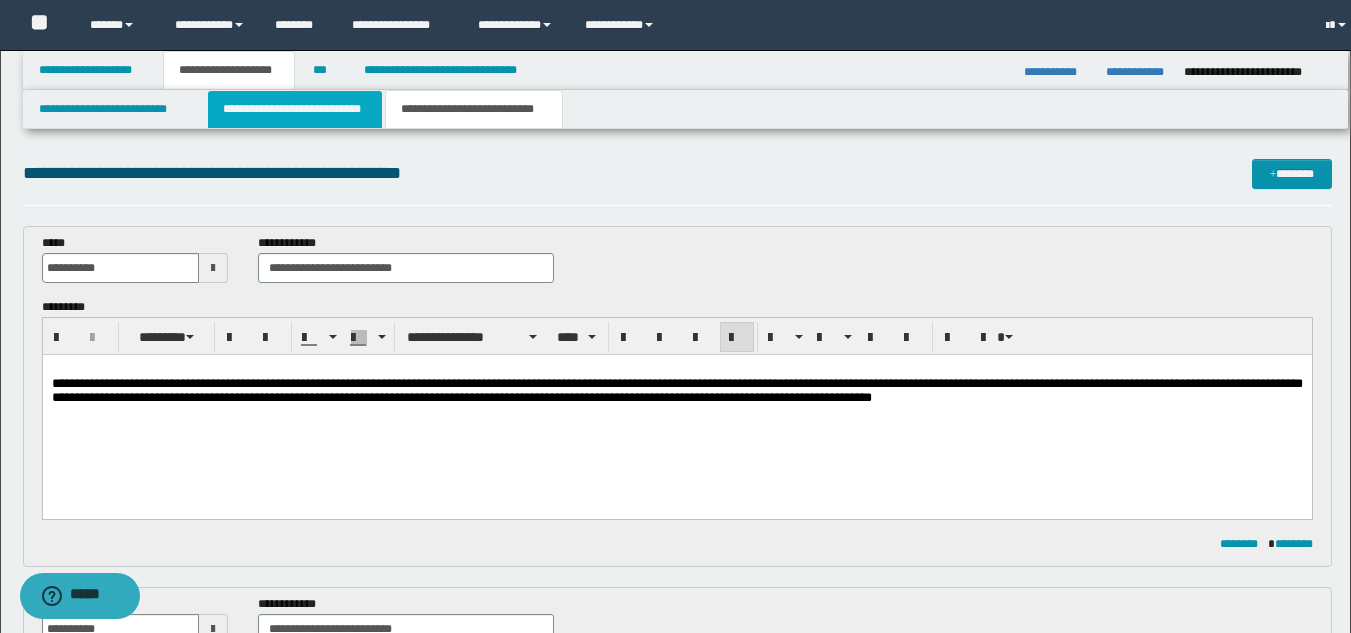 click on "**********" at bounding box center (295, 109) 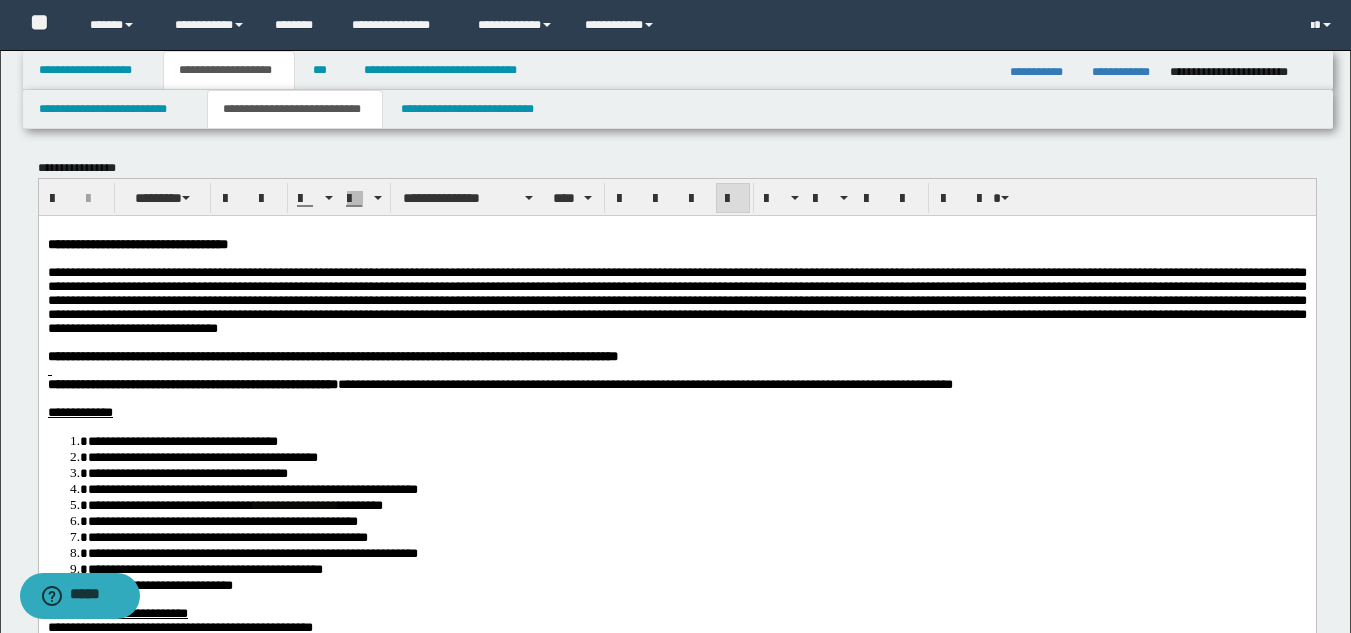scroll, scrollTop: 100, scrollLeft: 0, axis: vertical 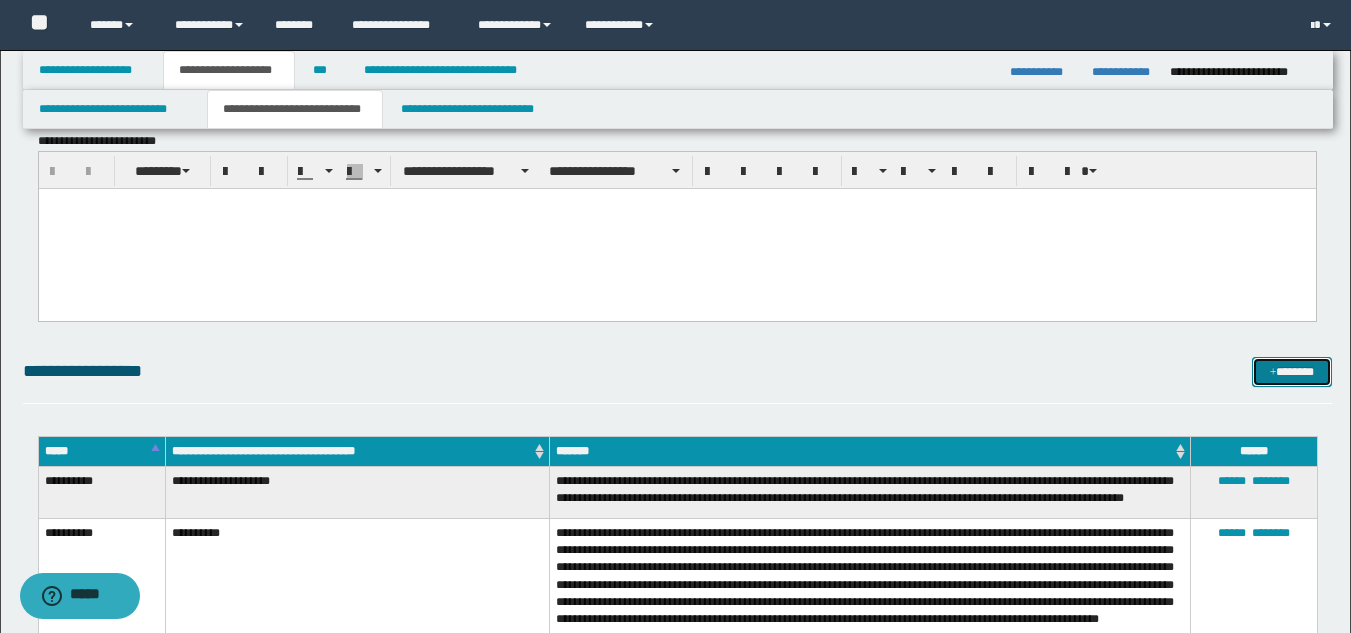 click on "*******" at bounding box center [1292, 372] 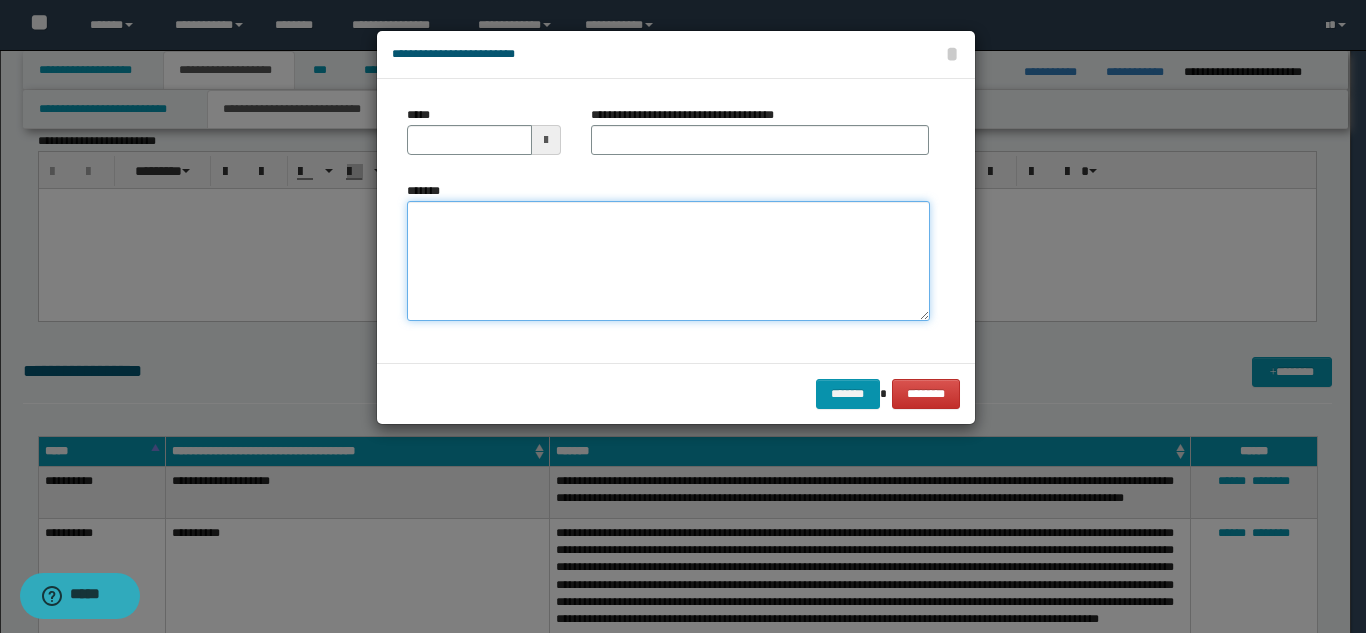 click on "*******" at bounding box center (668, 261) 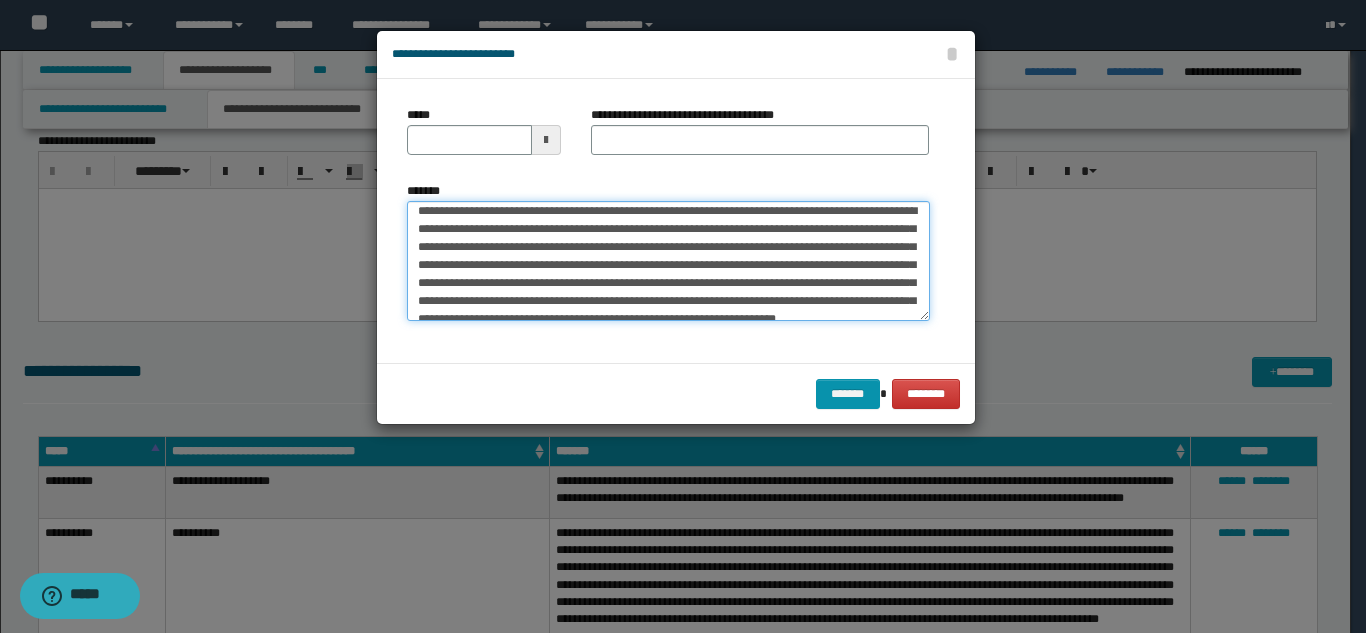 scroll, scrollTop: 0, scrollLeft: 0, axis: both 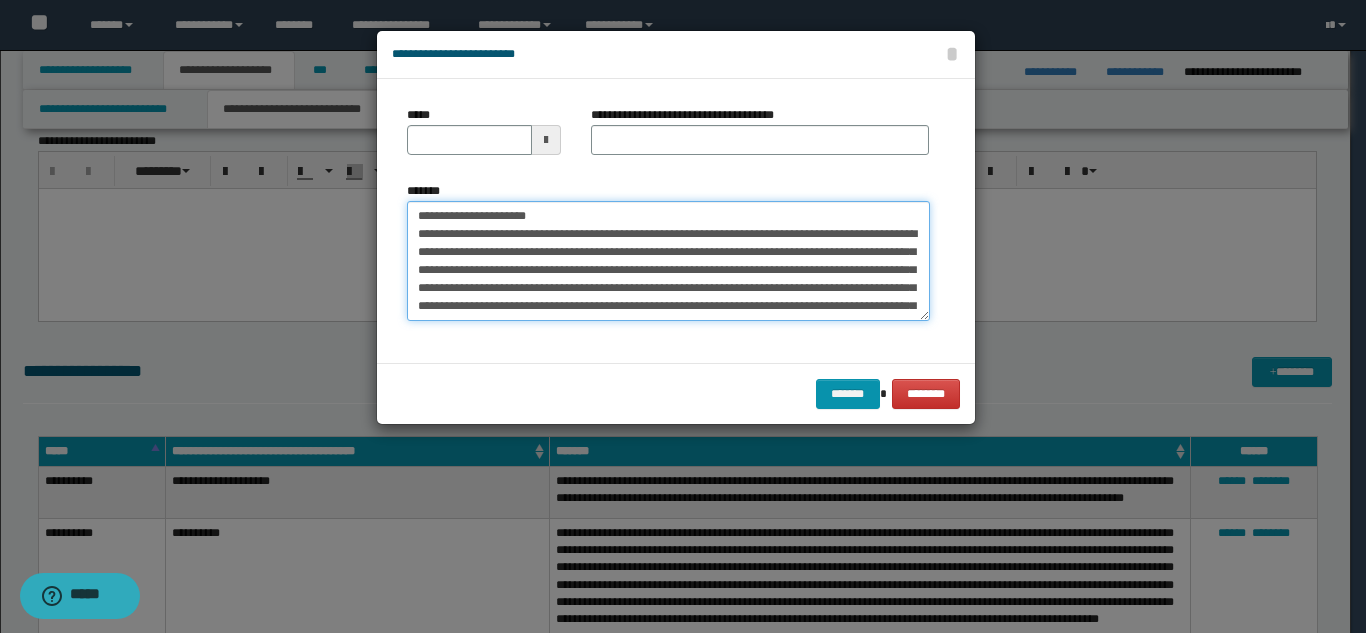 drag, startPoint x: 571, startPoint y: 219, endPoint x: 482, endPoint y: 209, distance: 89.560036 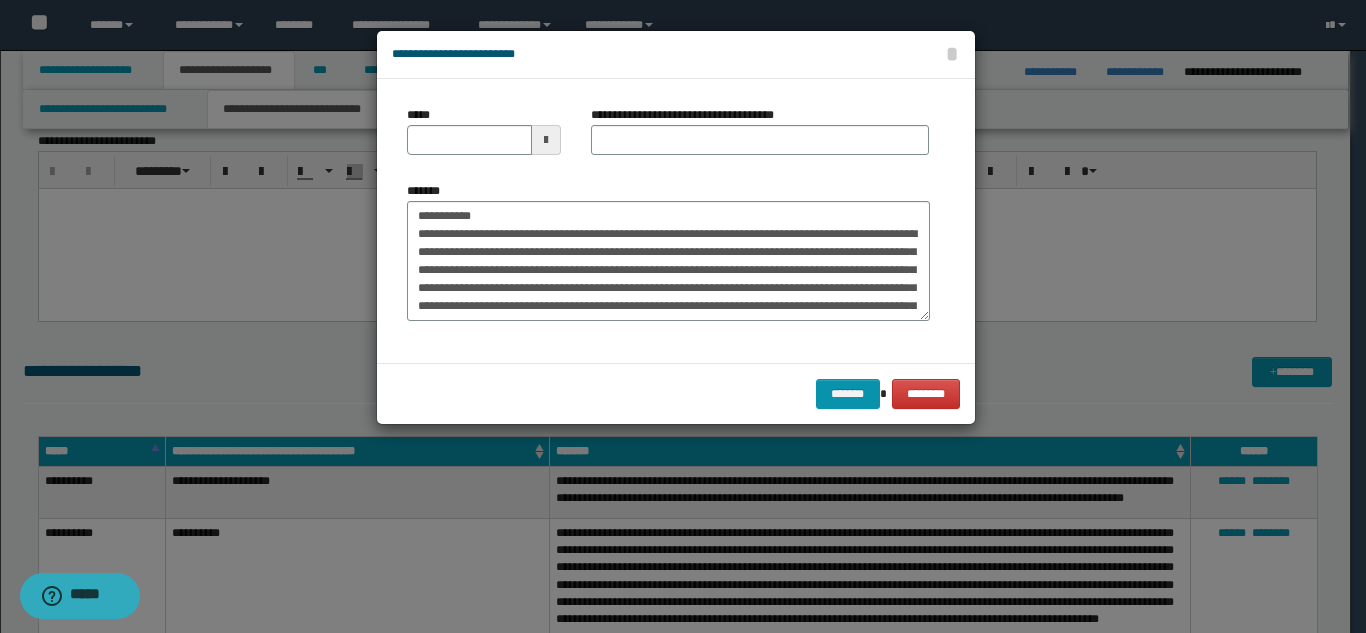 click on "**********" at bounding box center [760, 138] 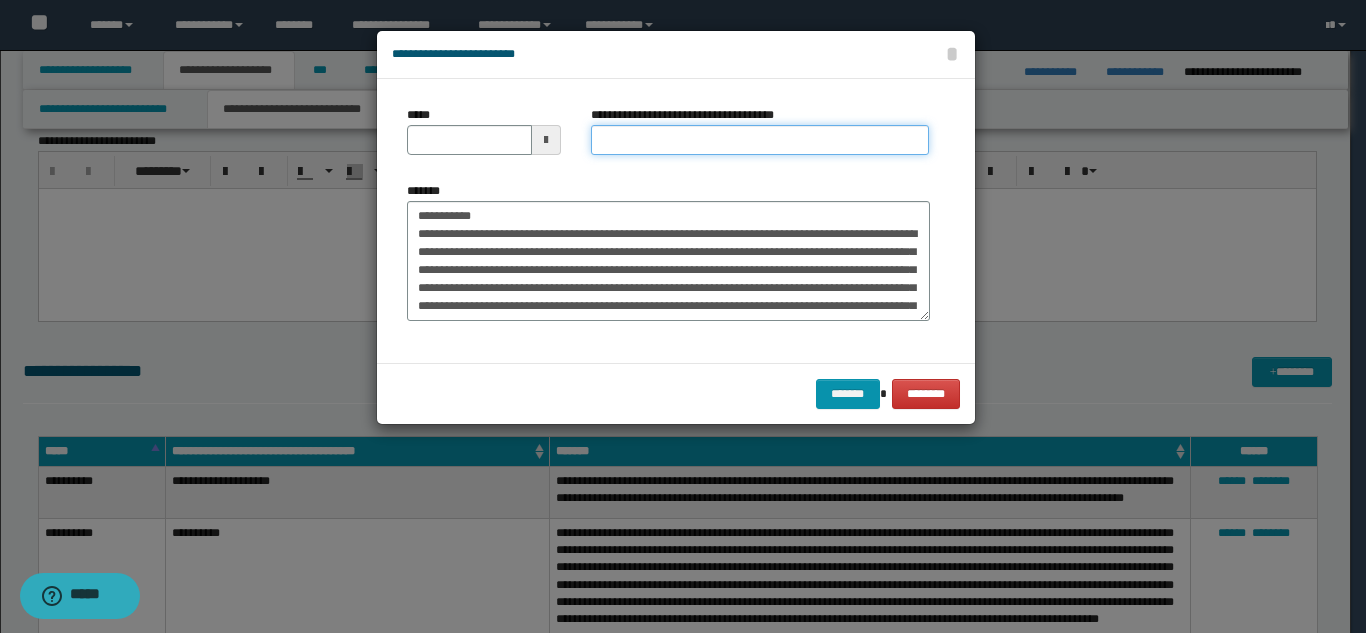 click on "**********" at bounding box center (760, 140) 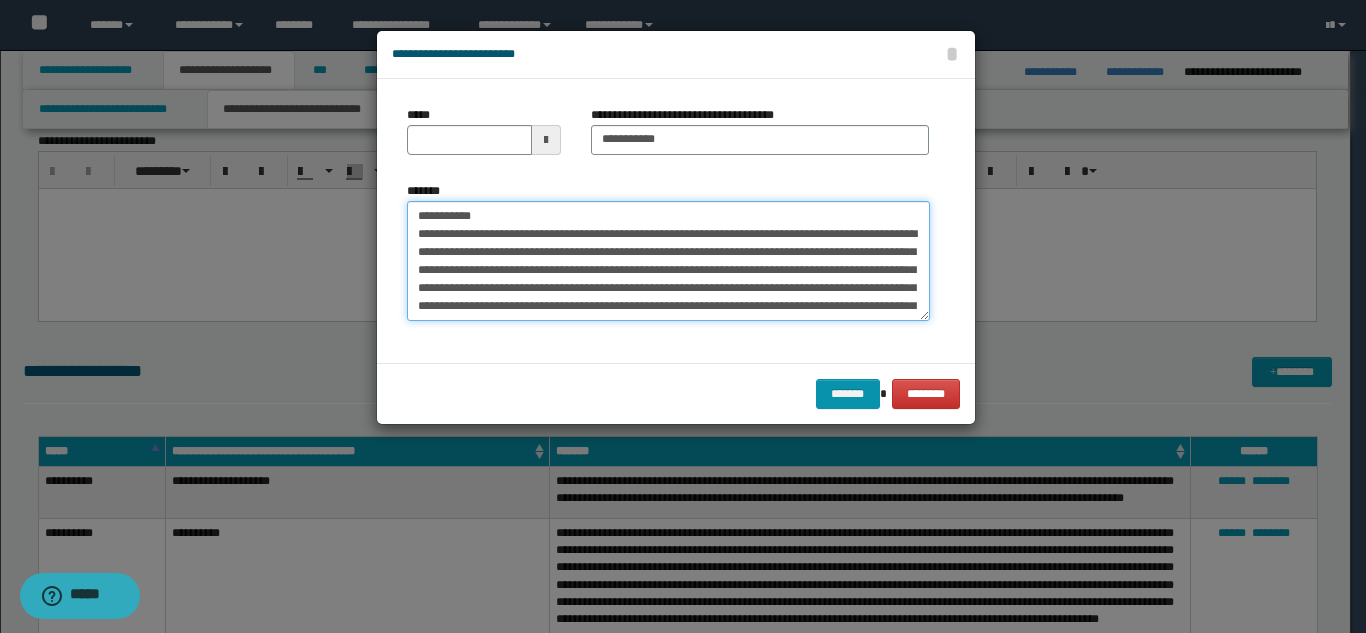 drag, startPoint x: 493, startPoint y: 214, endPoint x: 423, endPoint y: 165, distance: 85.44589 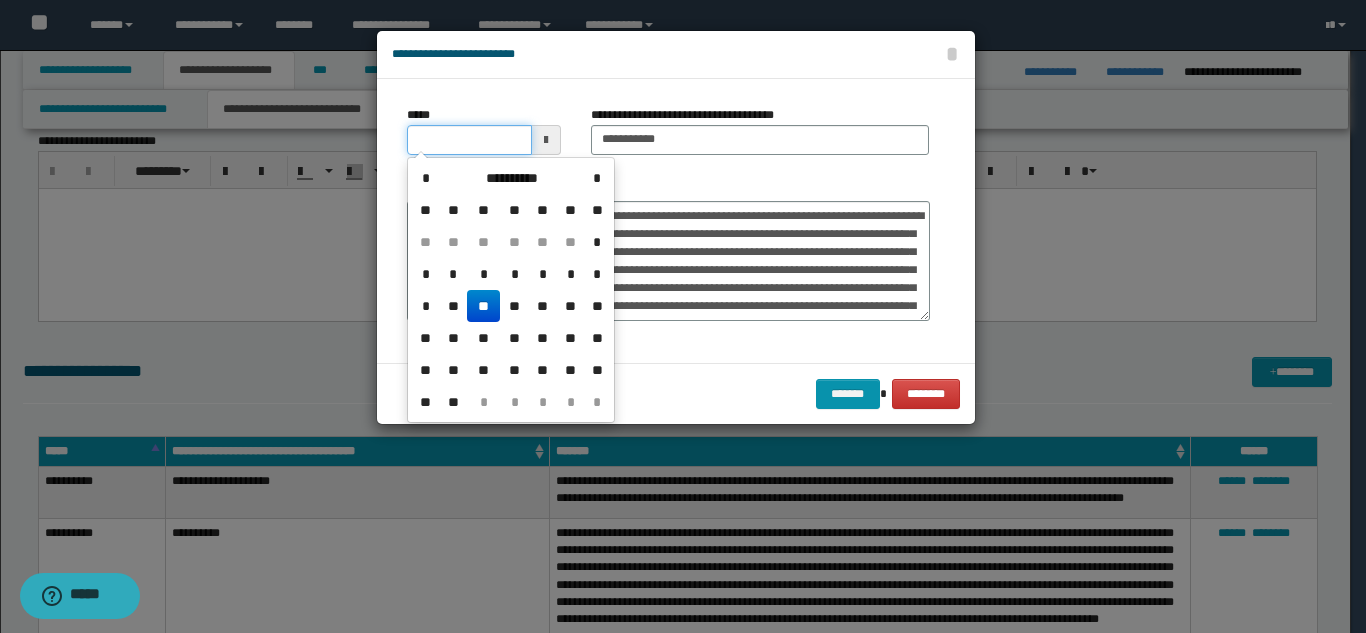 click on "*****" at bounding box center (469, 140) 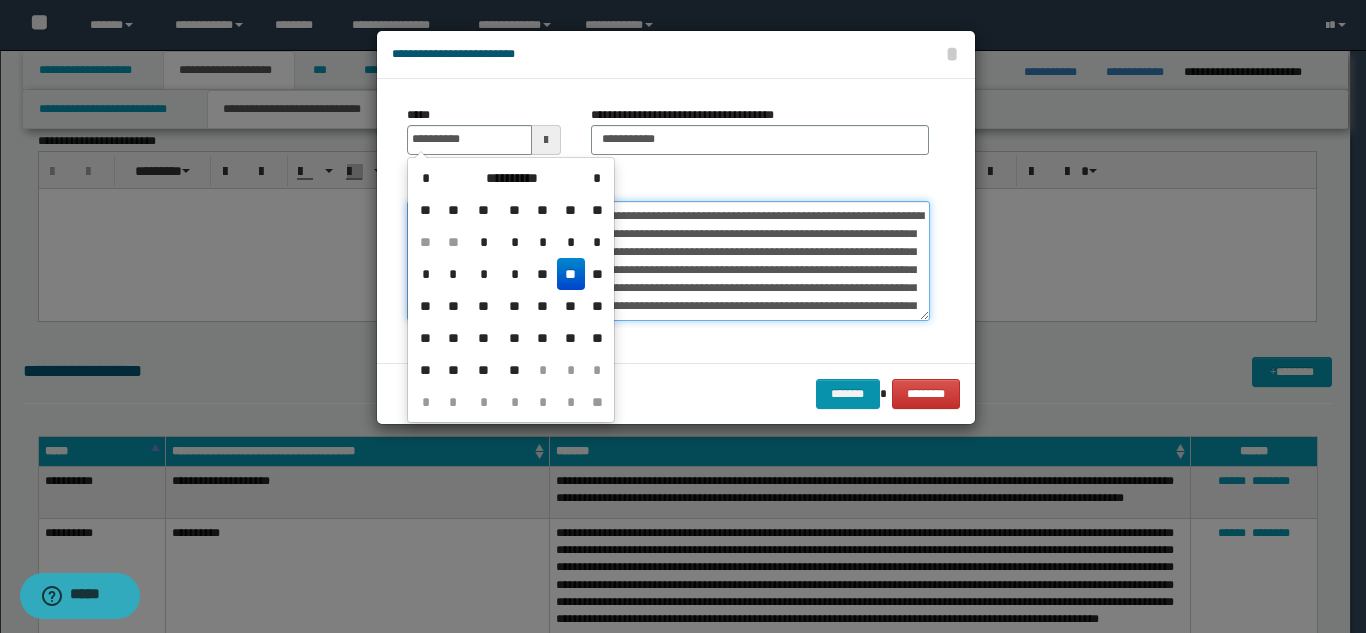 click on "**********" at bounding box center [668, 261] 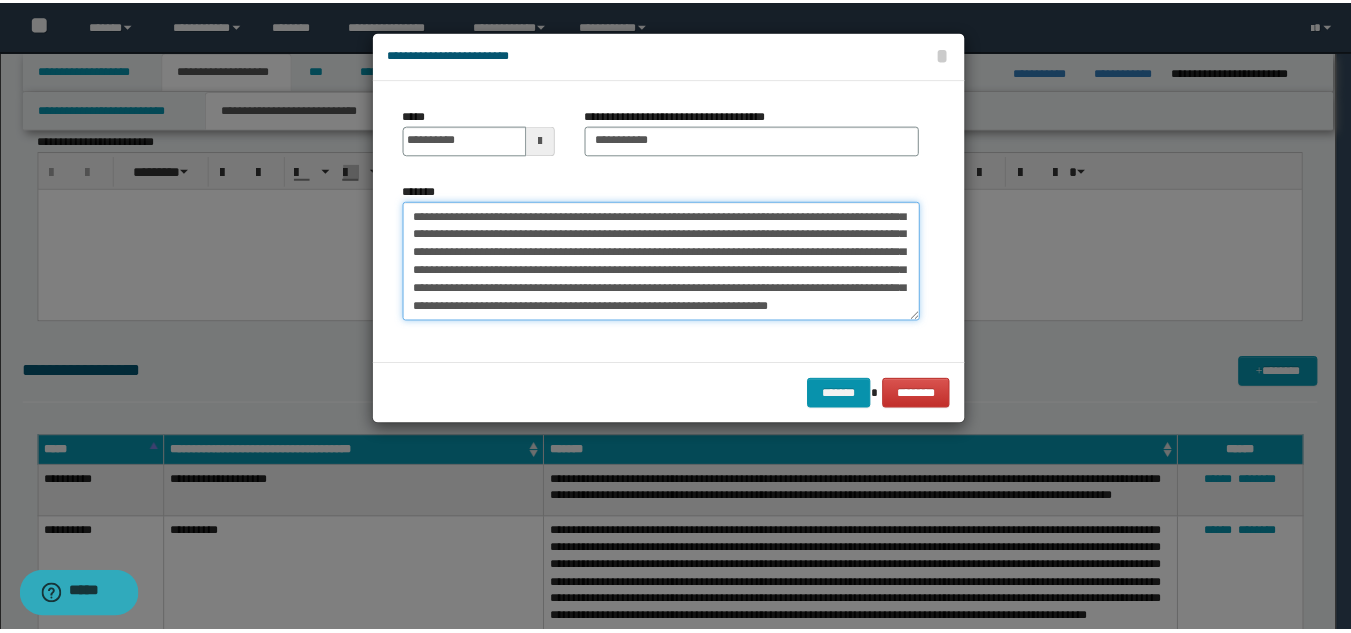 scroll, scrollTop: 72, scrollLeft: 0, axis: vertical 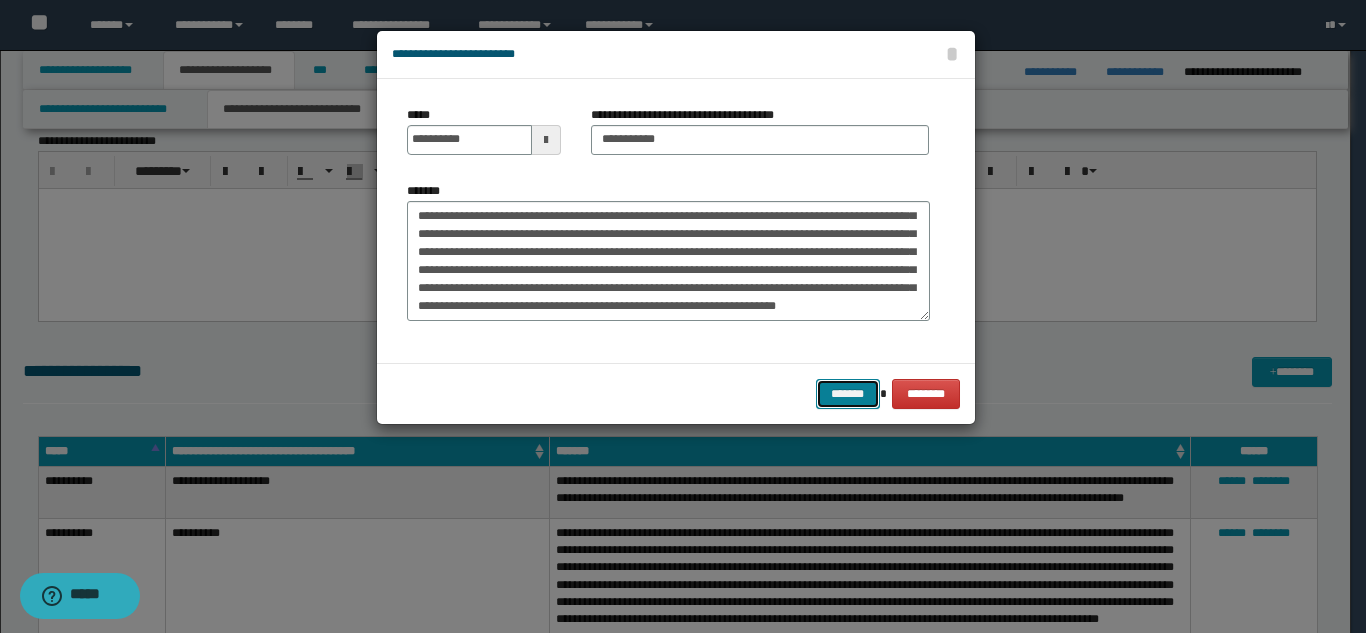 click on "*******" at bounding box center [848, 394] 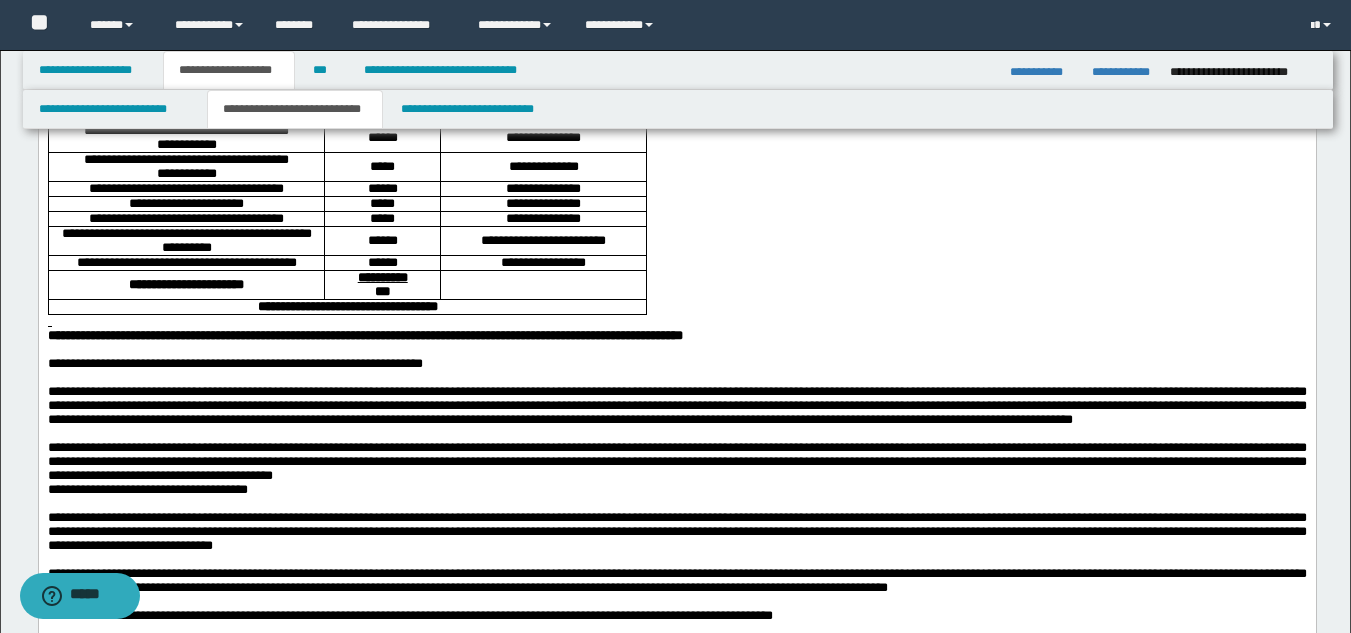 scroll, scrollTop: 0, scrollLeft: 0, axis: both 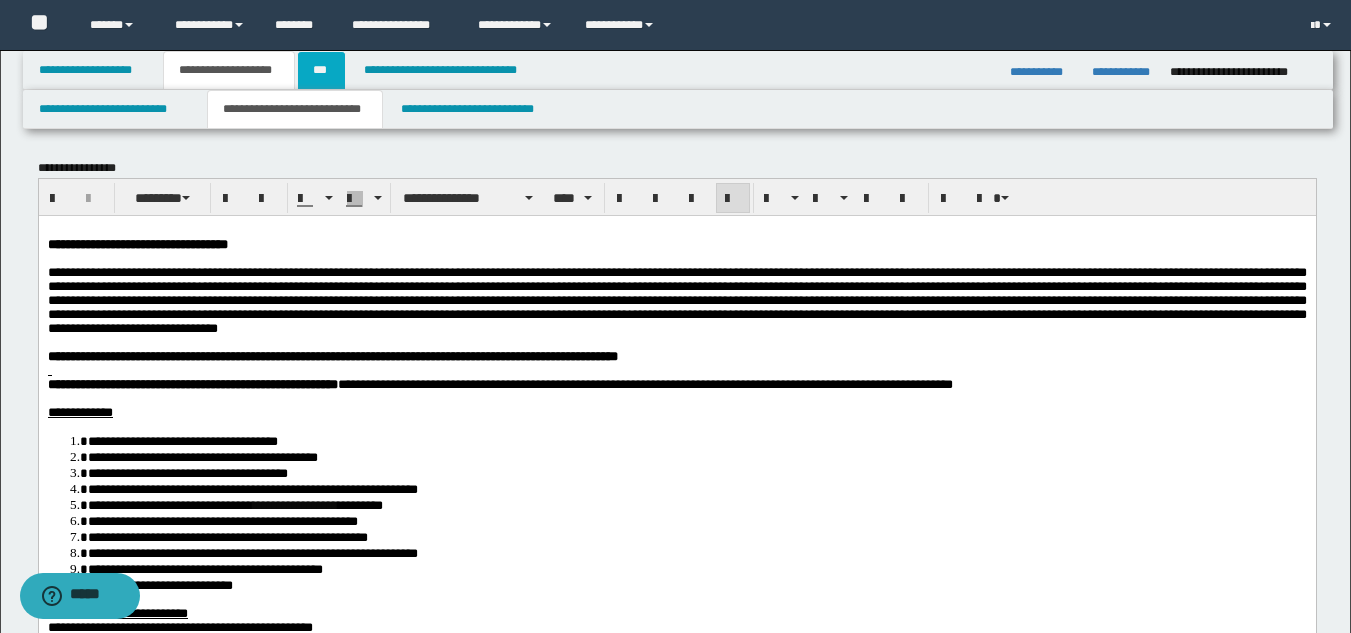 click on "***" at bounding box center [321, 70] 